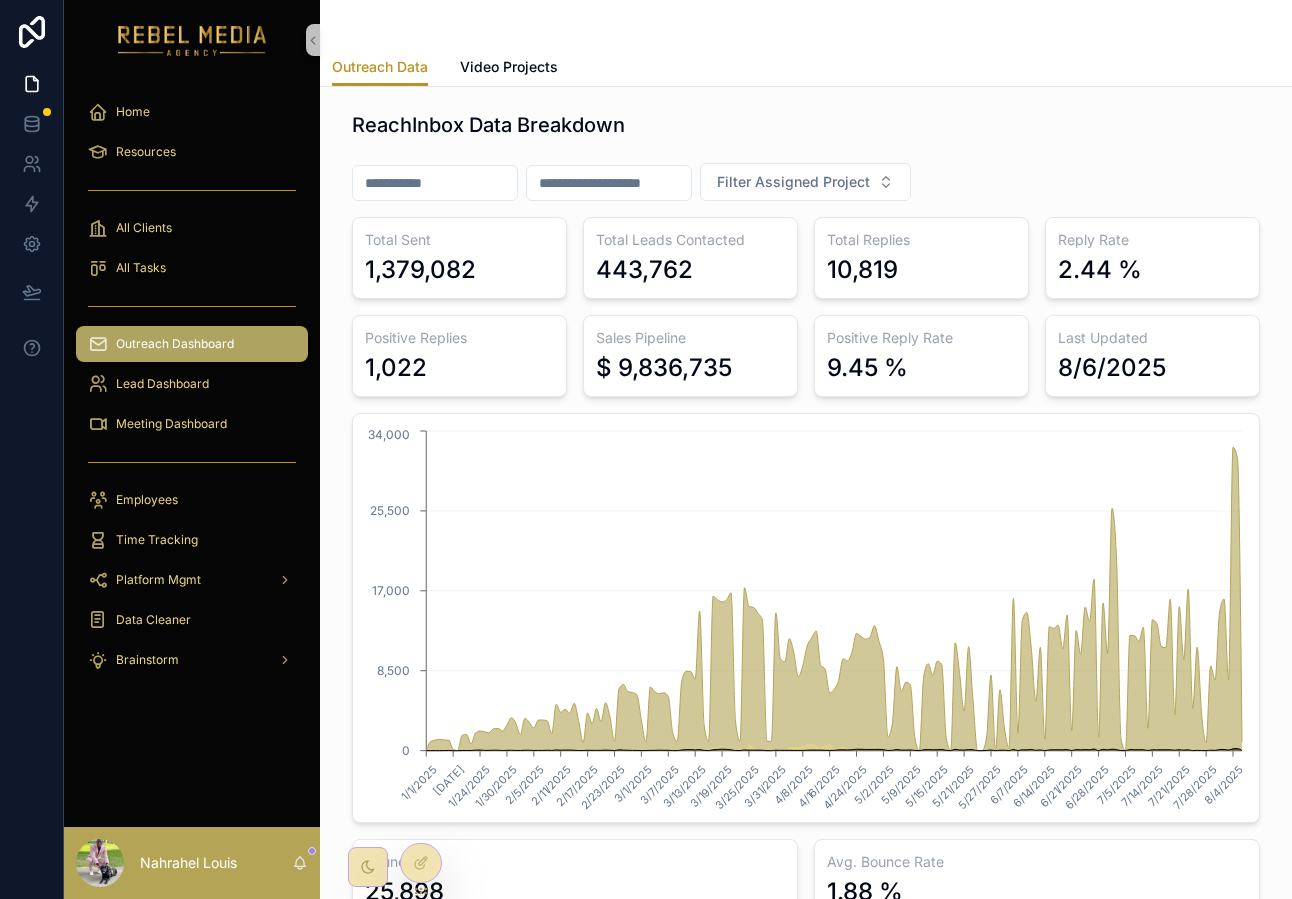 scroll, scrollTop: 0, scrollLeft: 0, axis: both 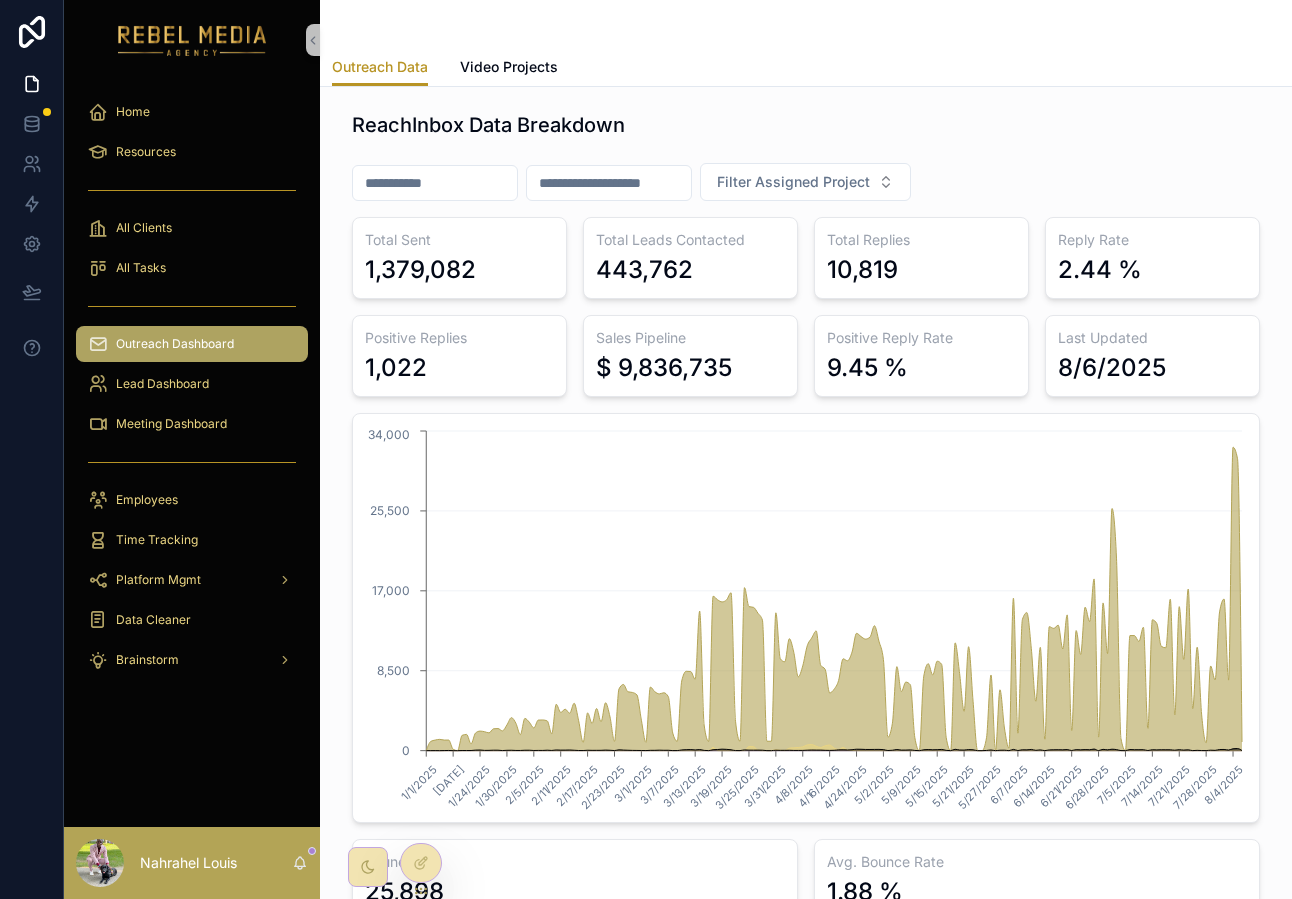 click on "Positive Replies" at bounding box center [459, 338] 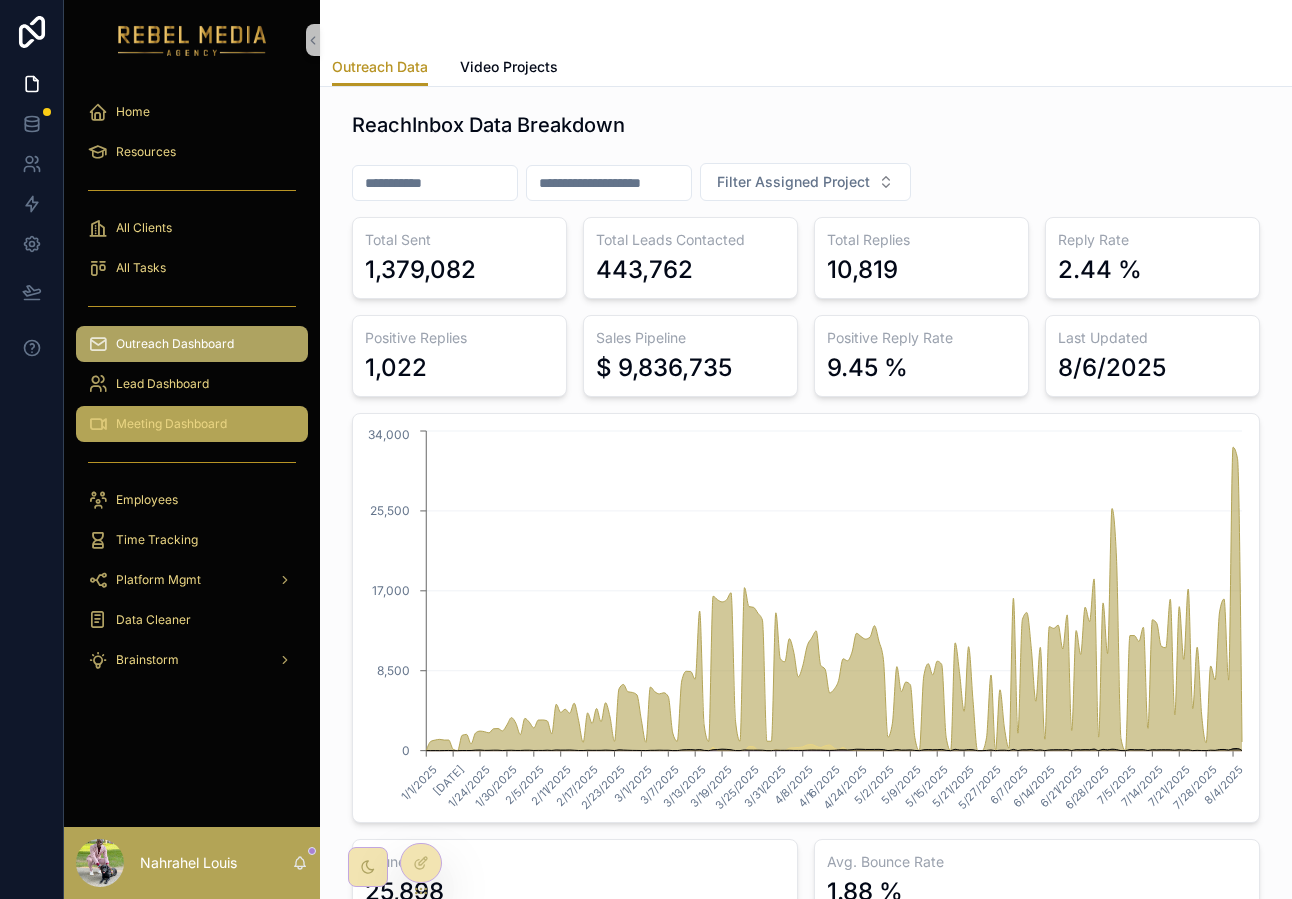 click on "Meeting Dashboard" at bounding box center [192, 424] 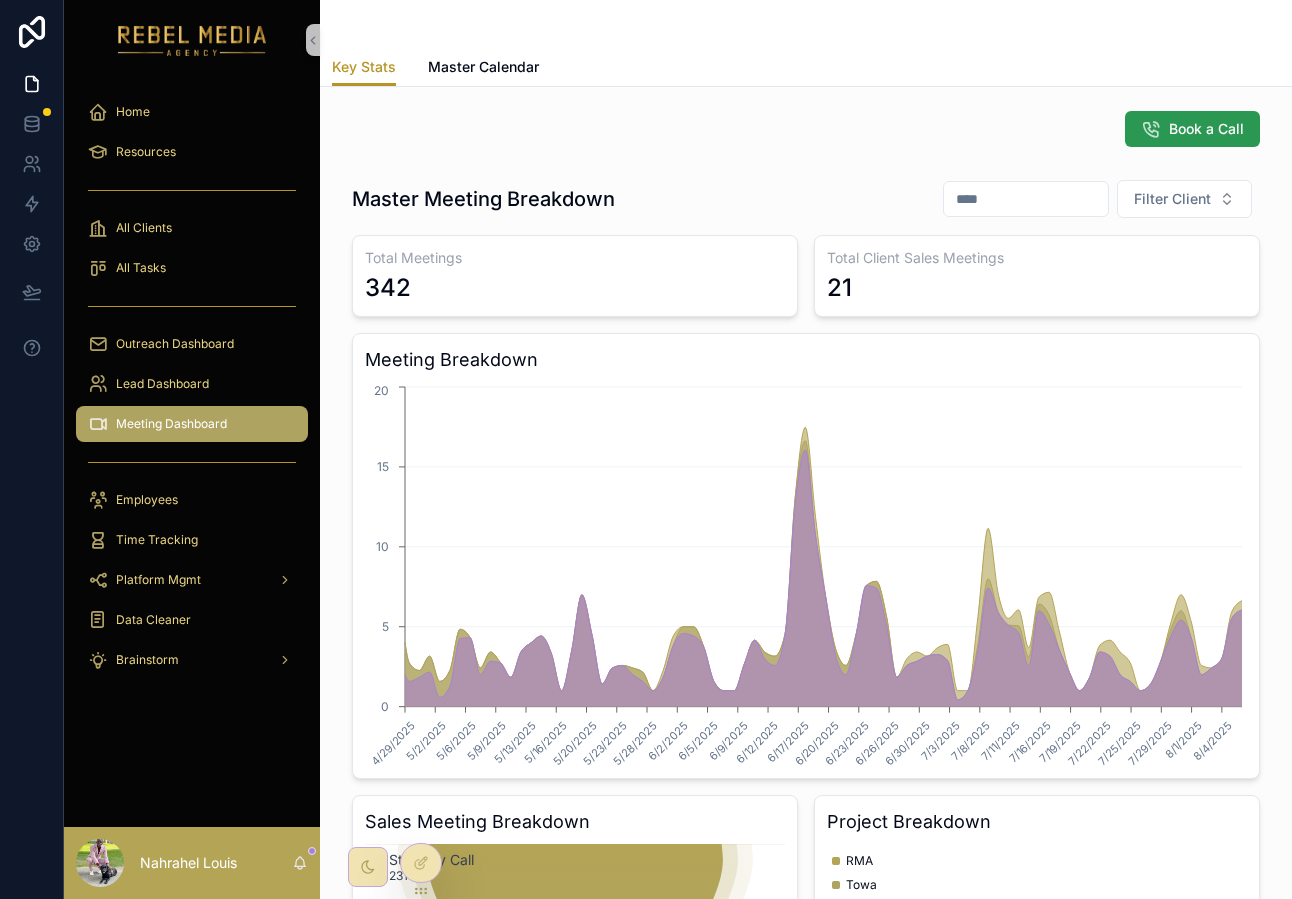 click on "Book a Call" at bounding box center [1206, 129] 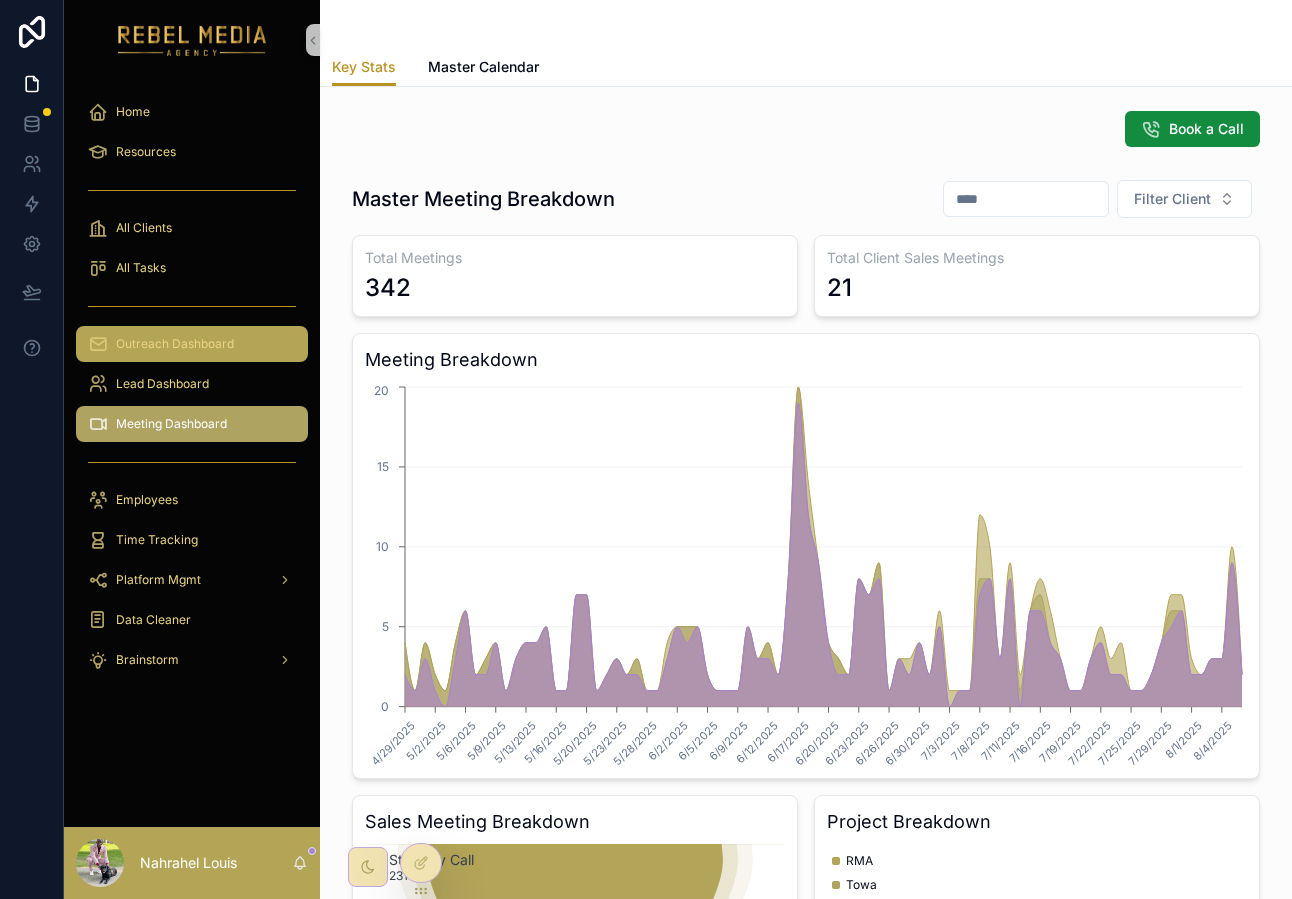 click on "Outreach Dashboard" at bounding box center (192, 344) 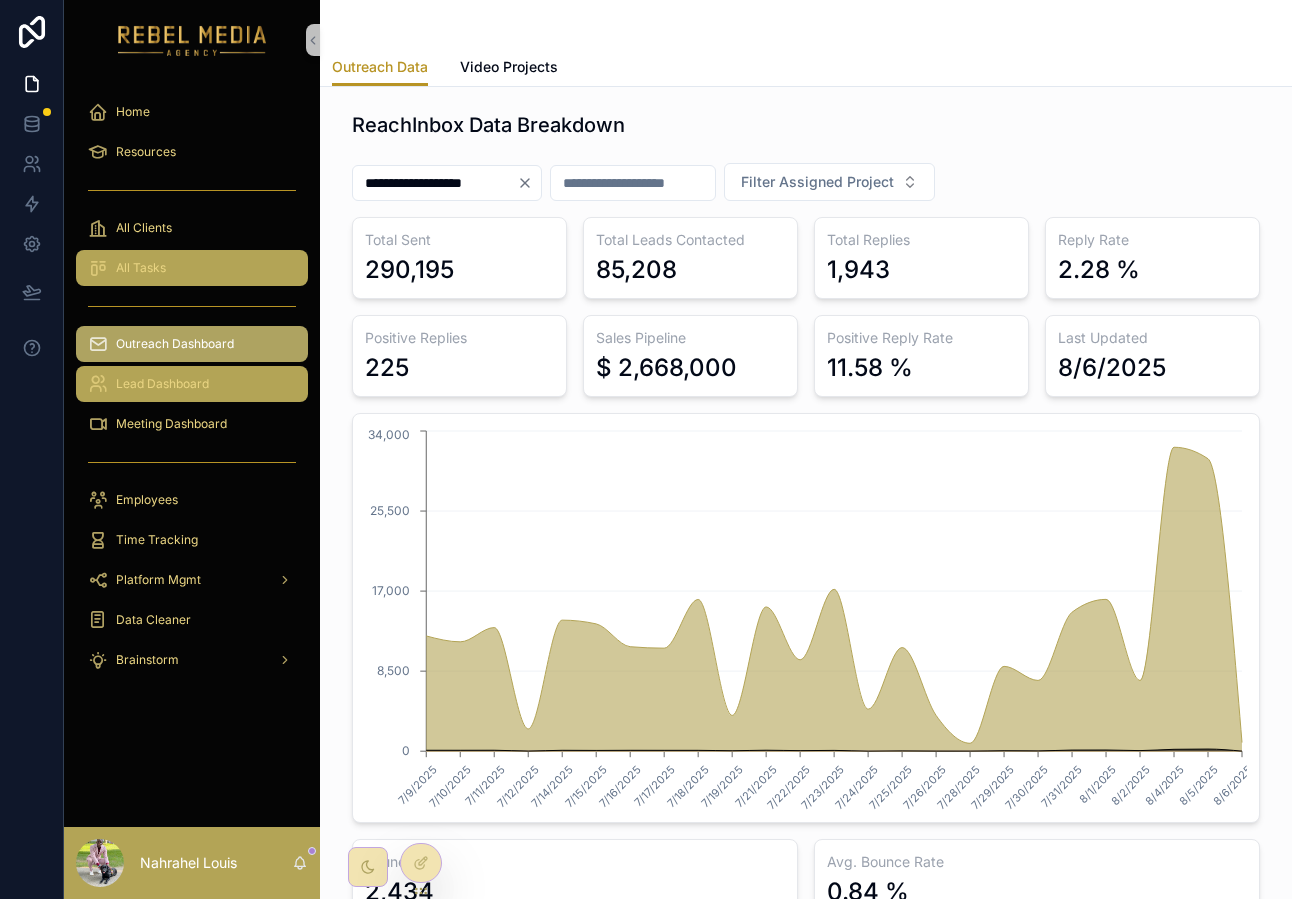 click on "All Tasks" at bounding box center (192, 268) 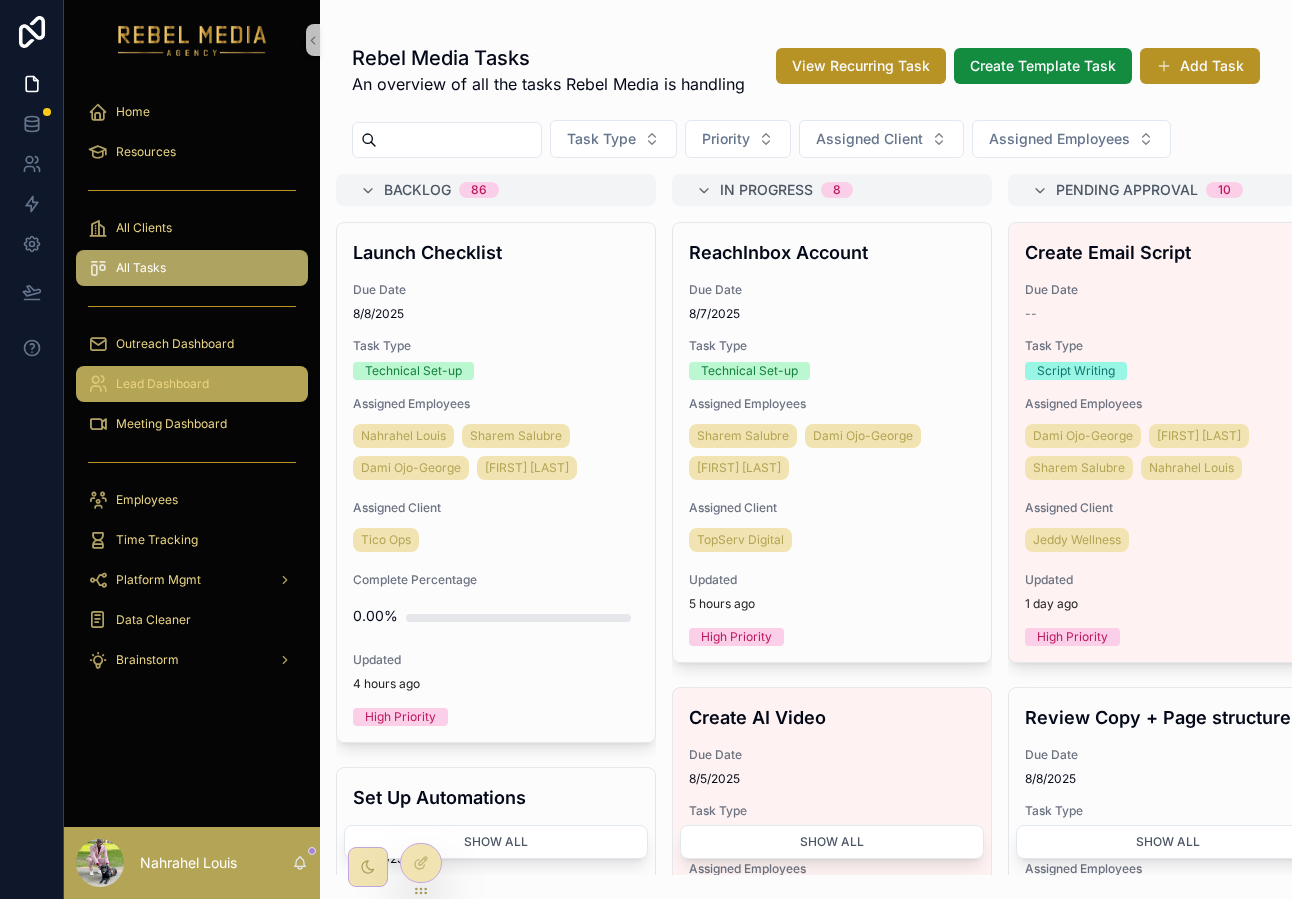 click on "Lead Dashboard" at bounding box center (162, 384) 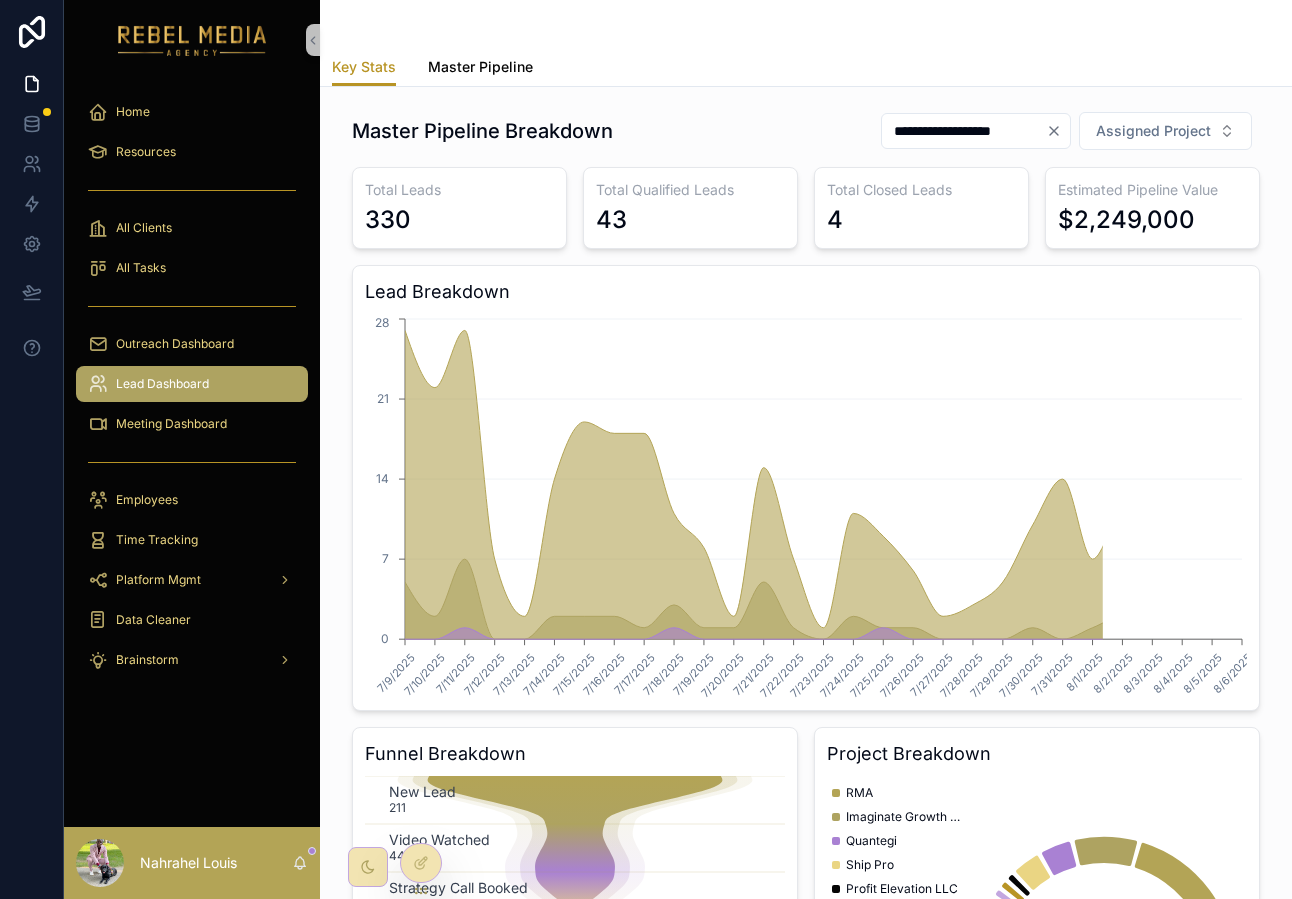 click on "Master Pipeline" at bounding box center [480, 69] 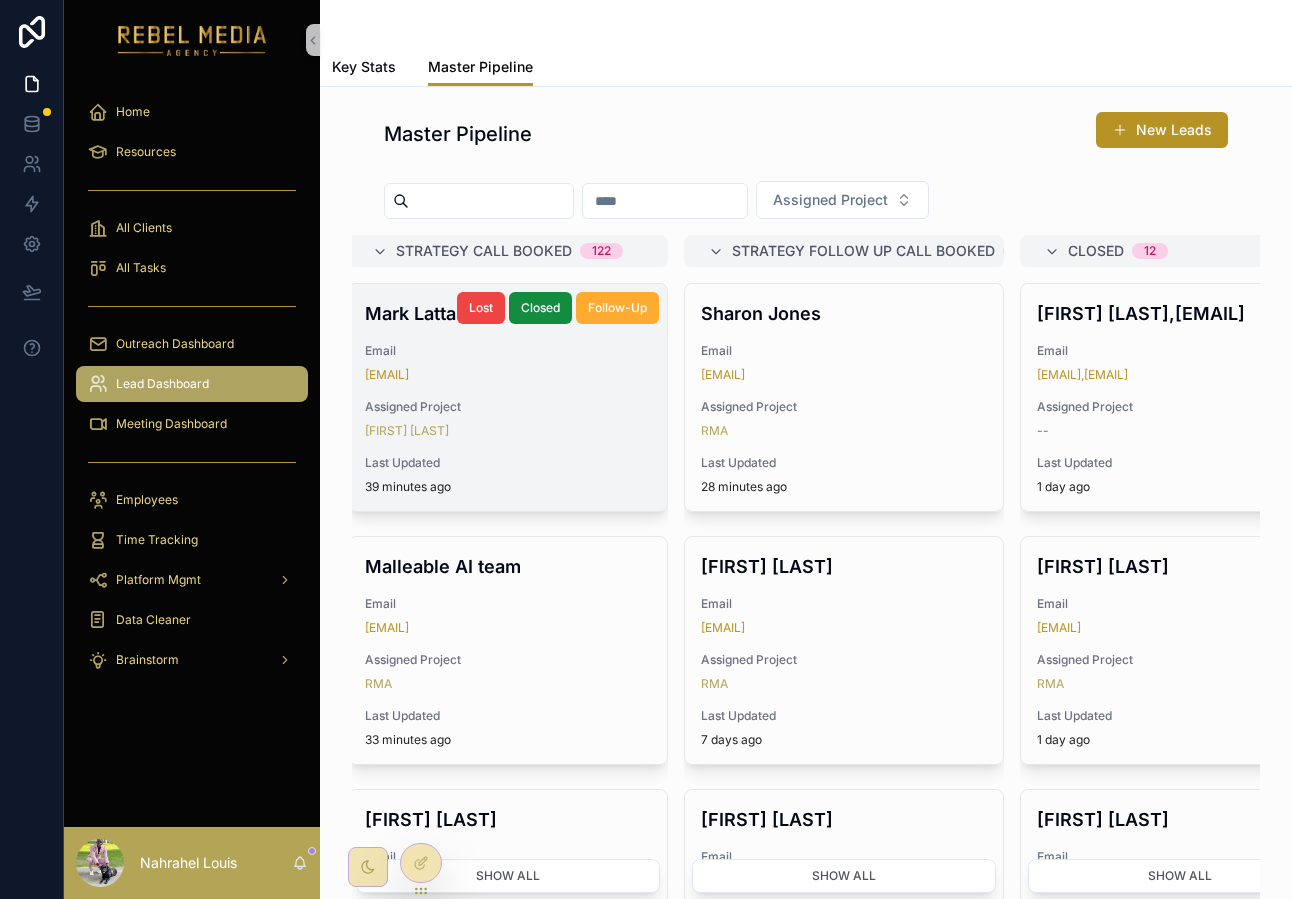 scroll, scrollTop: 0, scrollLeft: 1372, axis: horizontal 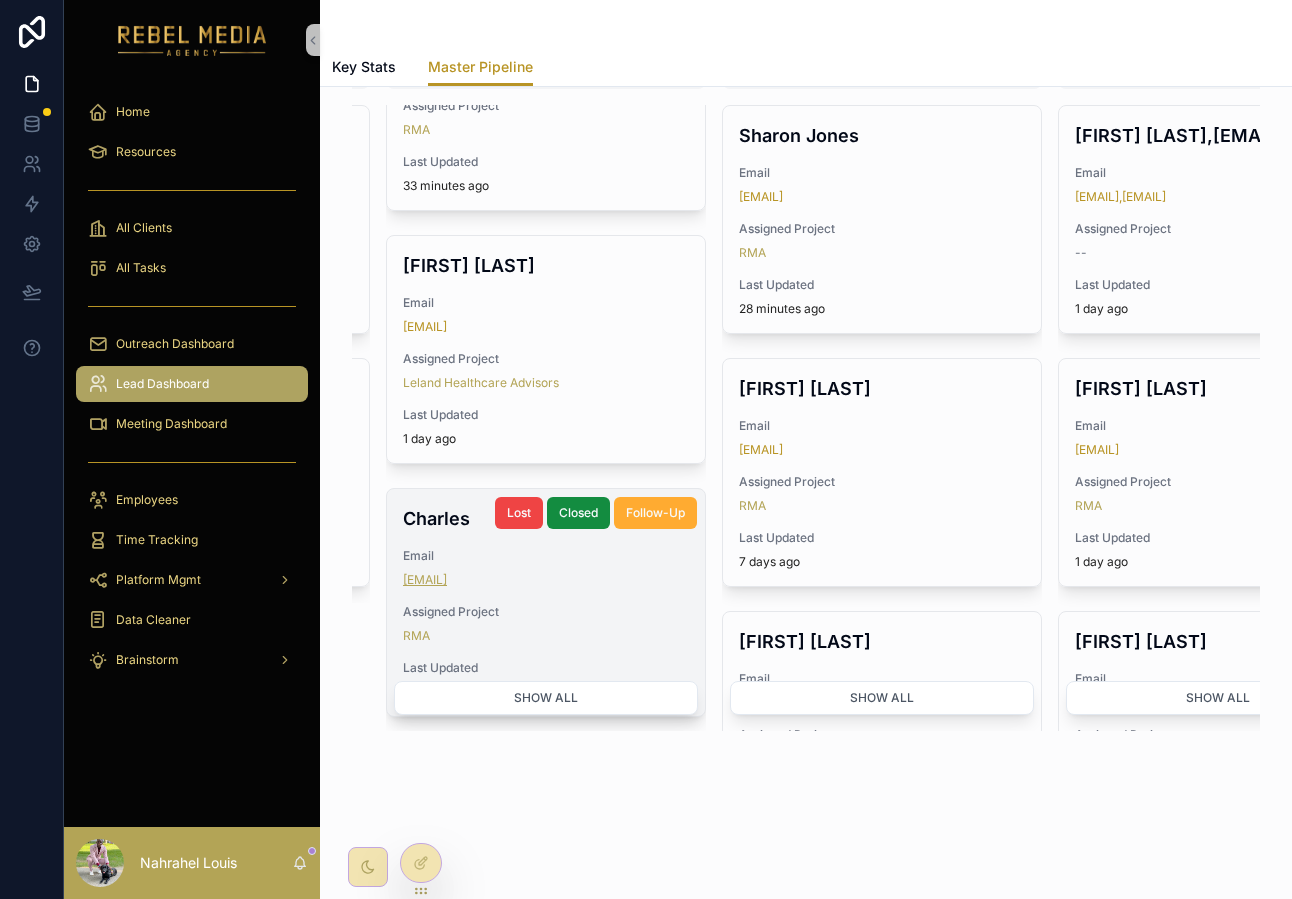 click on "Show all" at bounding box center (546, 698) 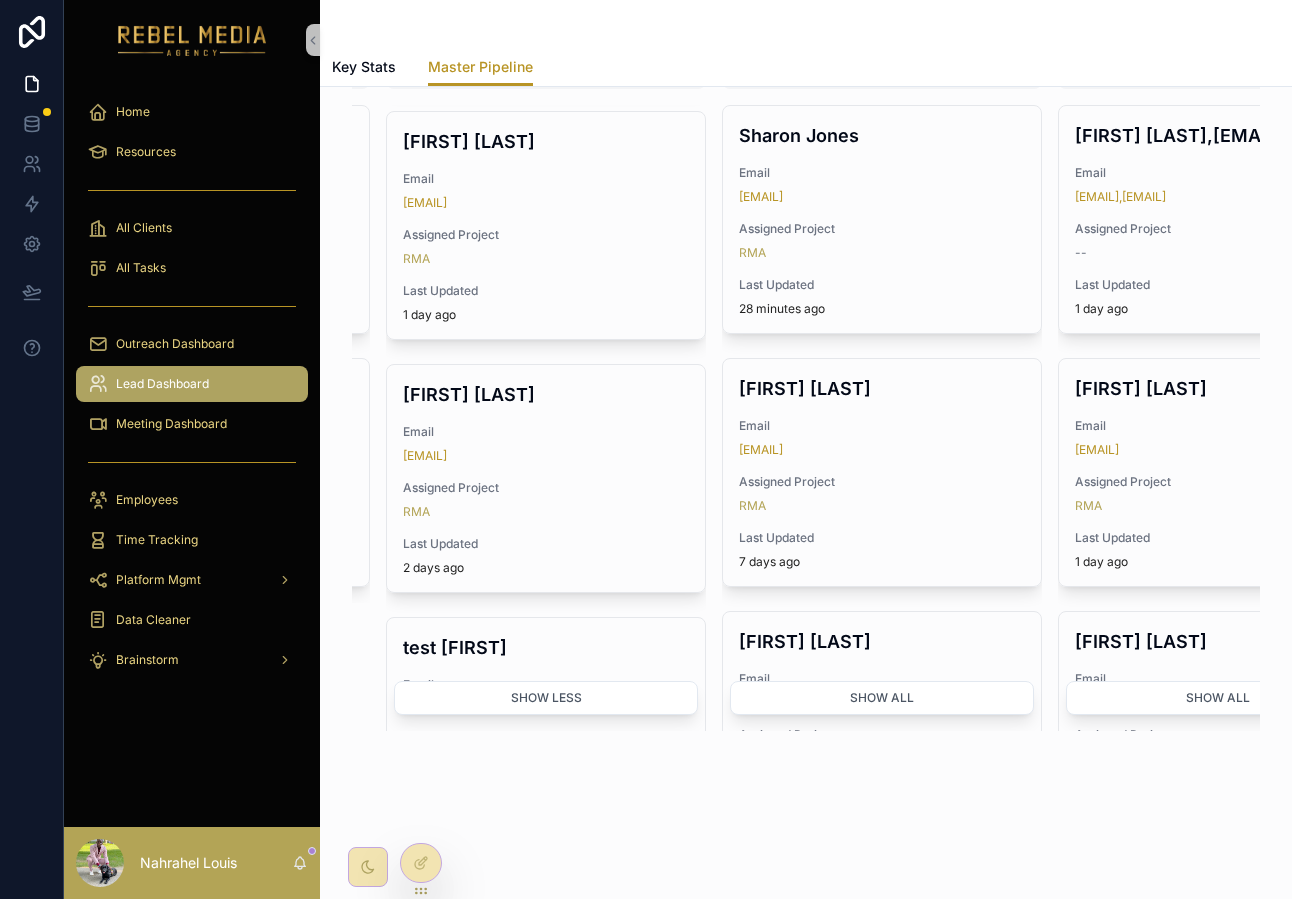 scroll, scrollTop: 2662, scrollLeft: 0, axis: vertical 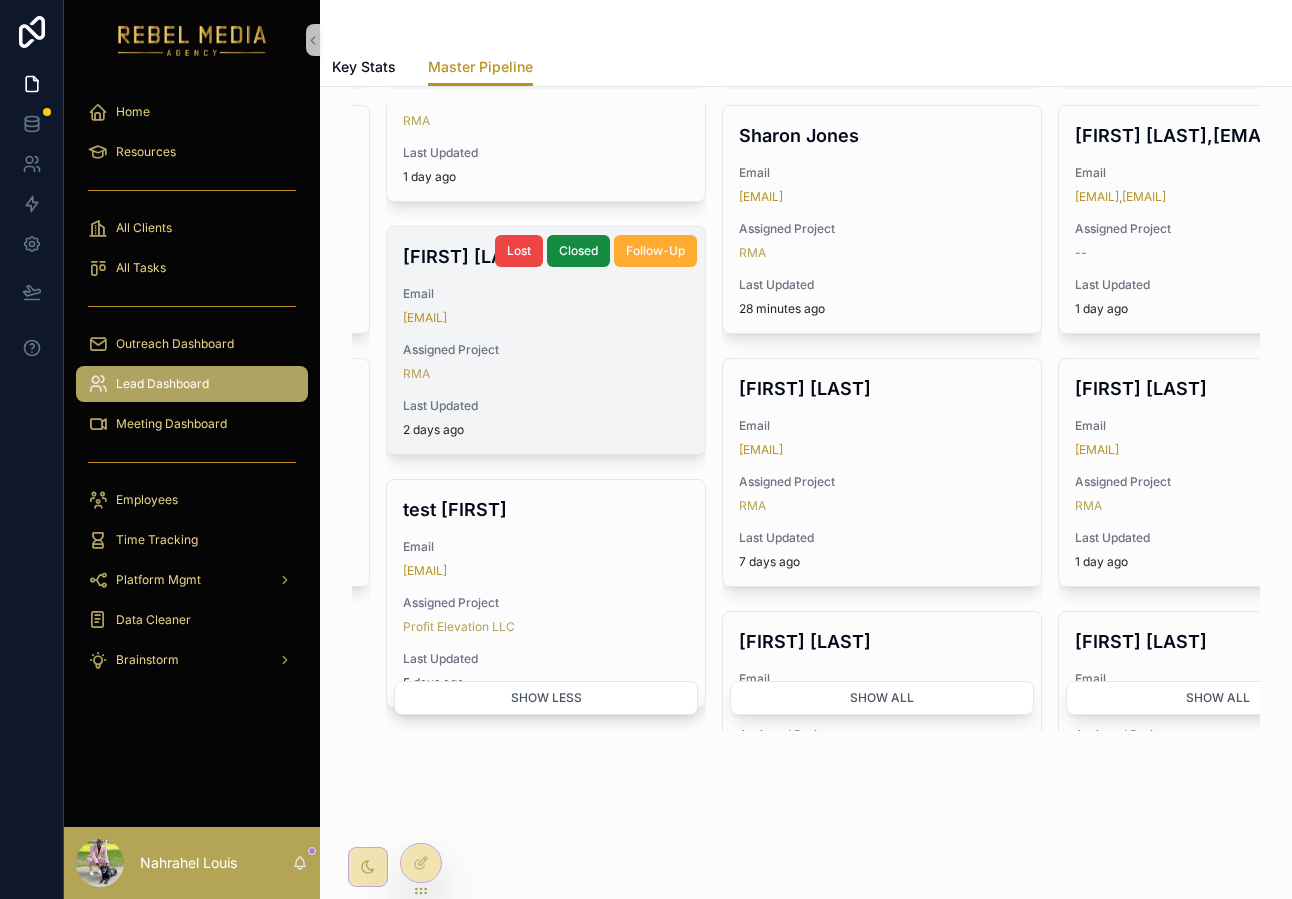 click on "RMA" at bounding box center [546, 374] 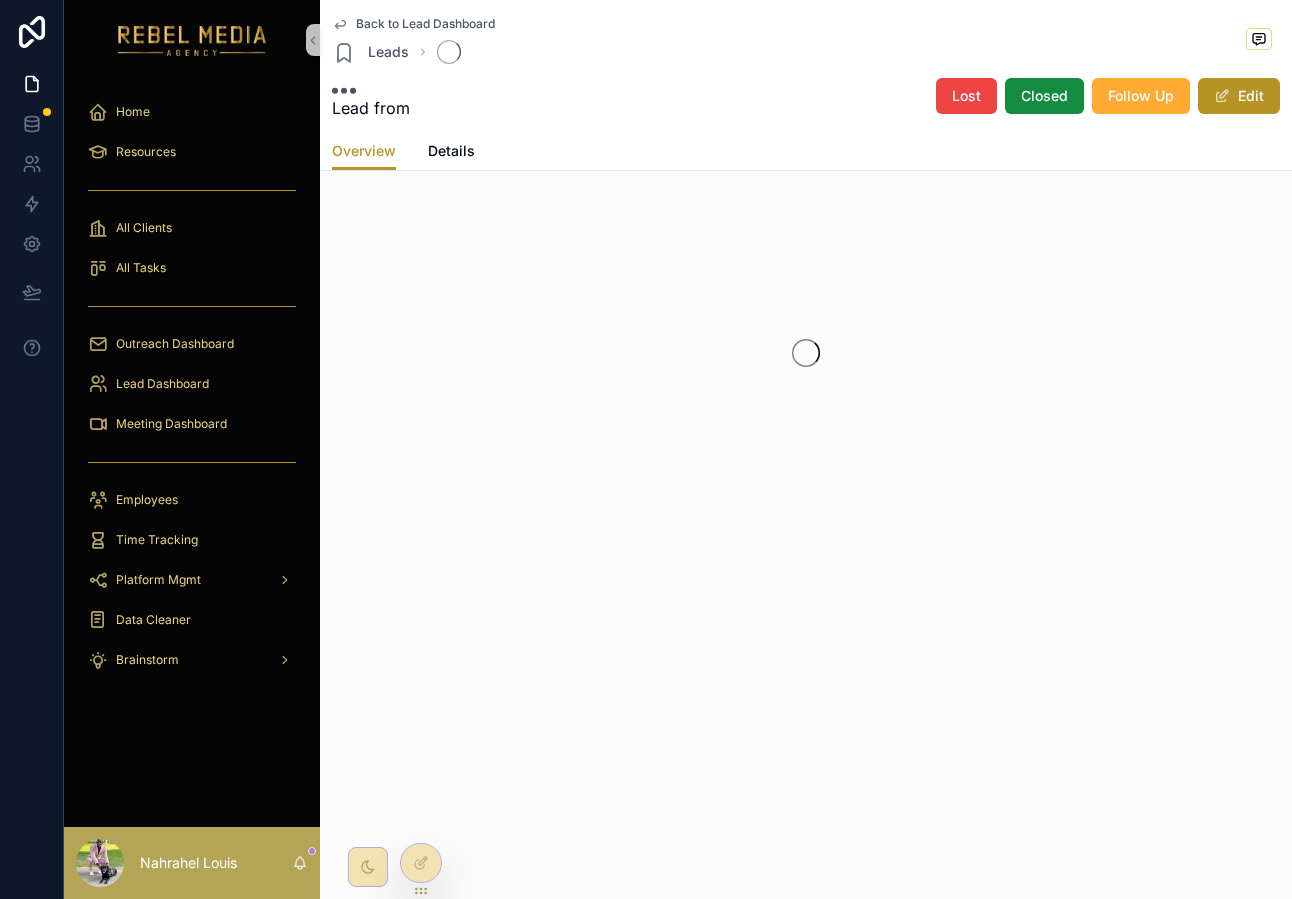 scroll, scrollTop: 0, scrollLeft: 0, axis: both 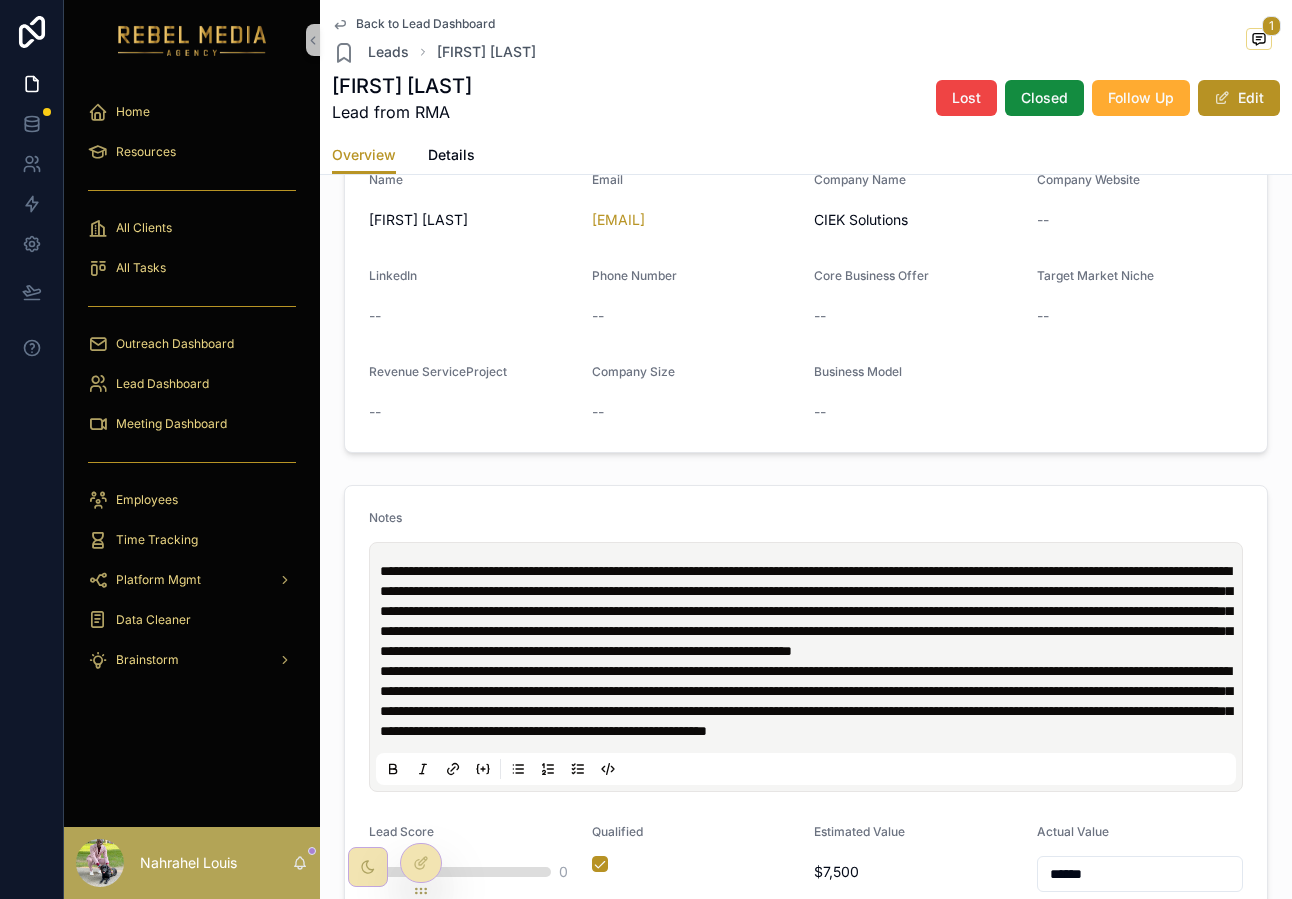 click on "**********" at bounding box center [806, 611] 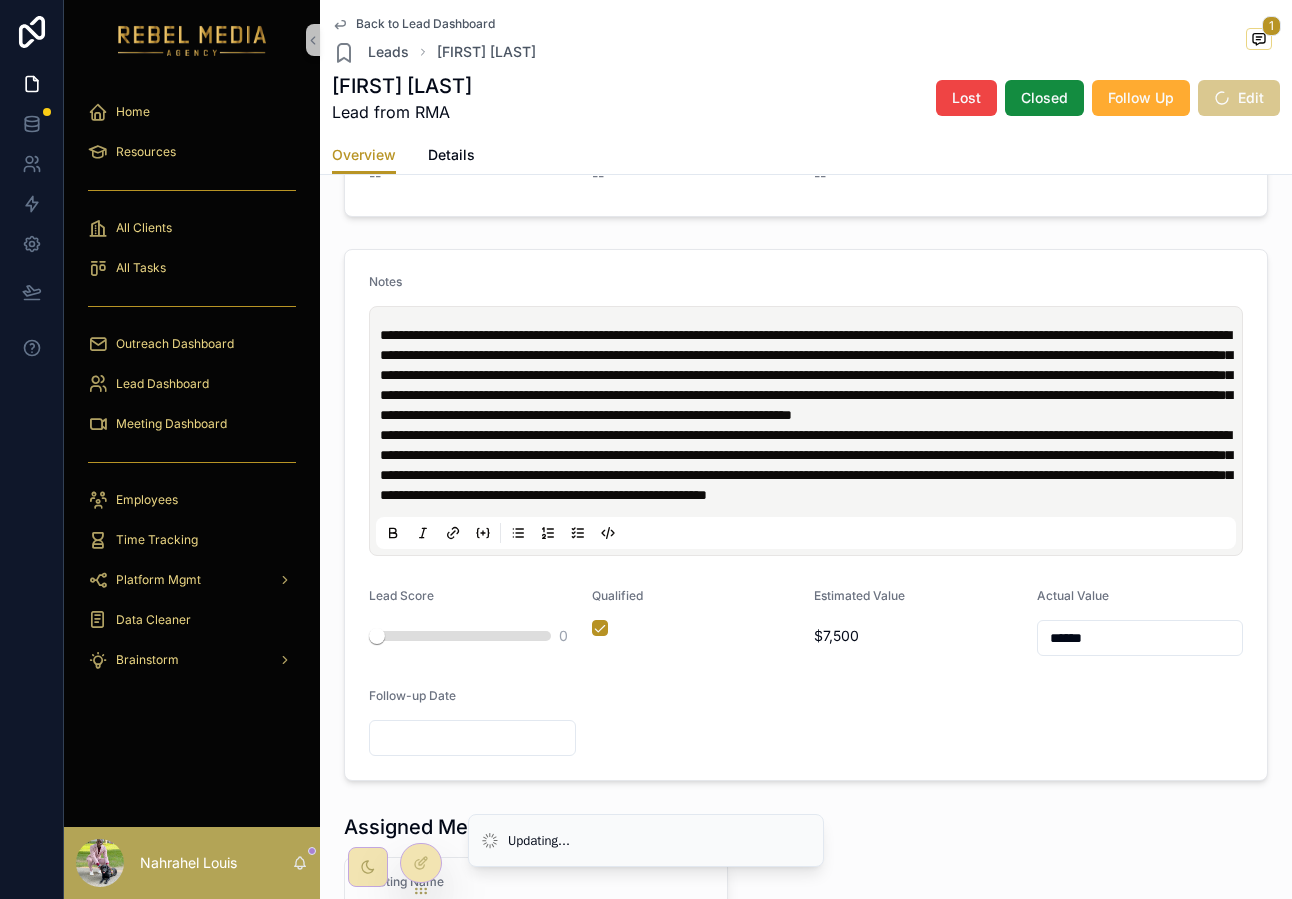 scroll, scrollTop: 695, scrollLeft: 0, axis: vertical 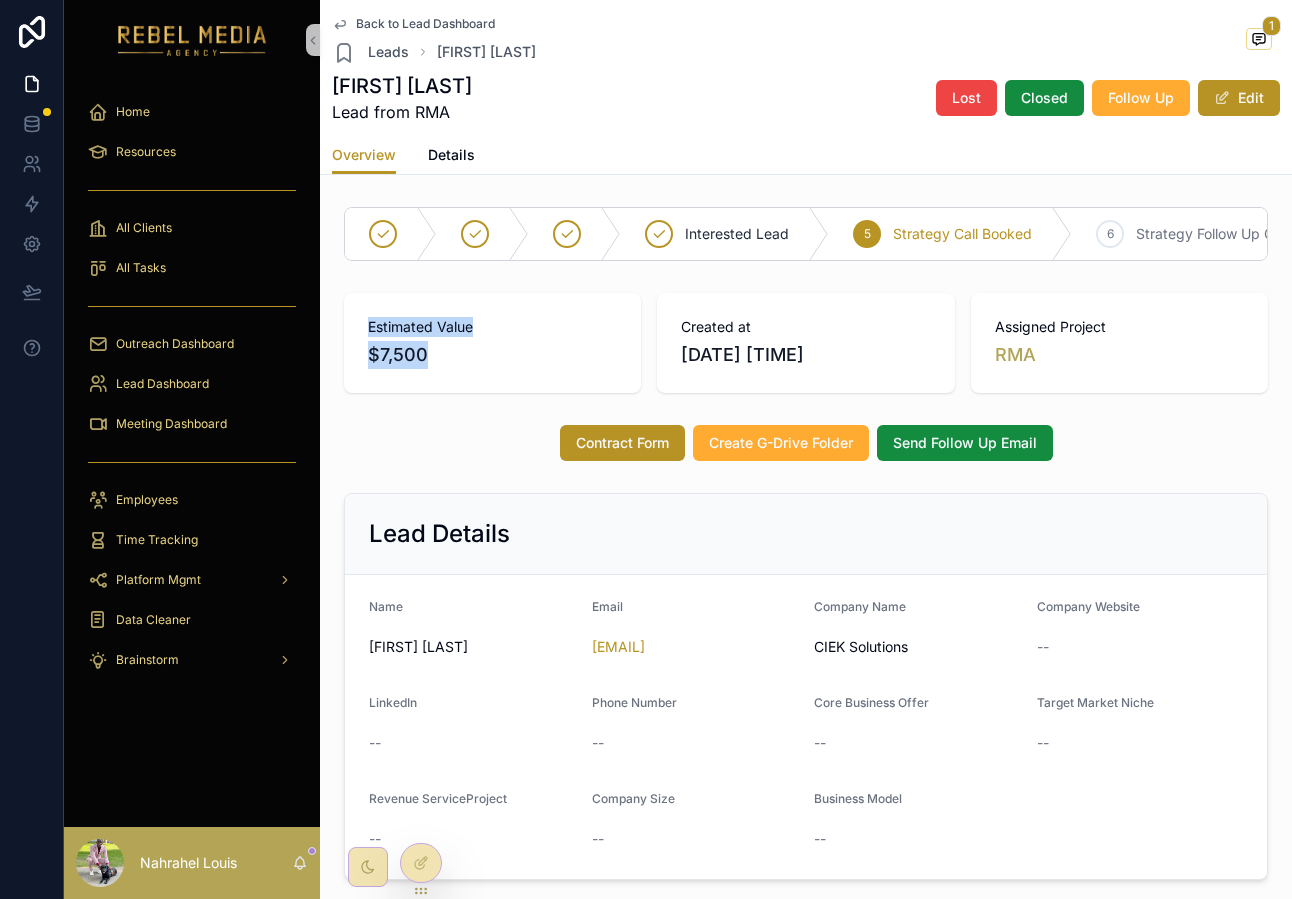 drag, startPoint x: 355, startPoint y: 324, endPoint x: 453, endPoint y: 367, distance: 107.01869 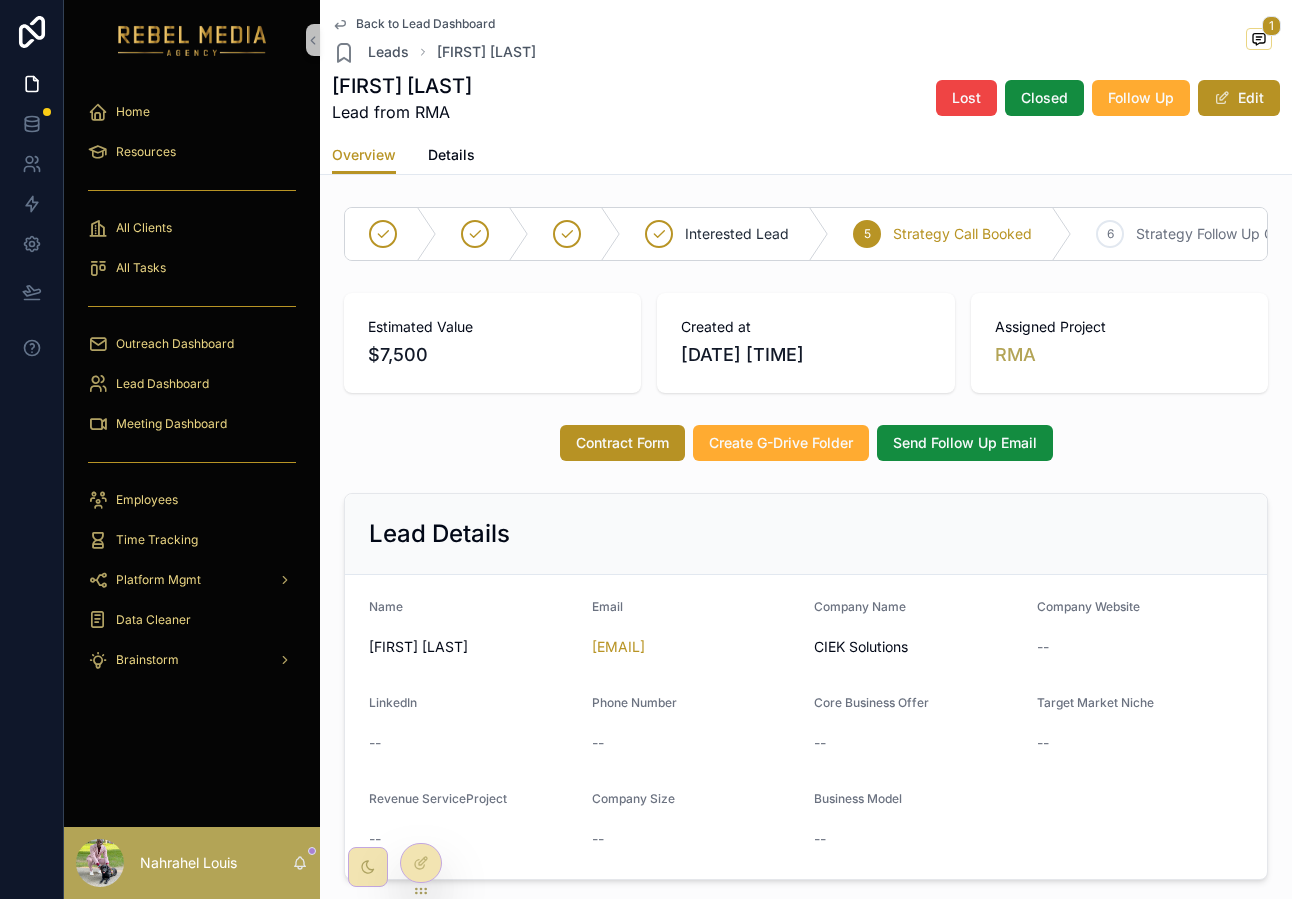 click on "$7,500" at bounding box center [492, 355] 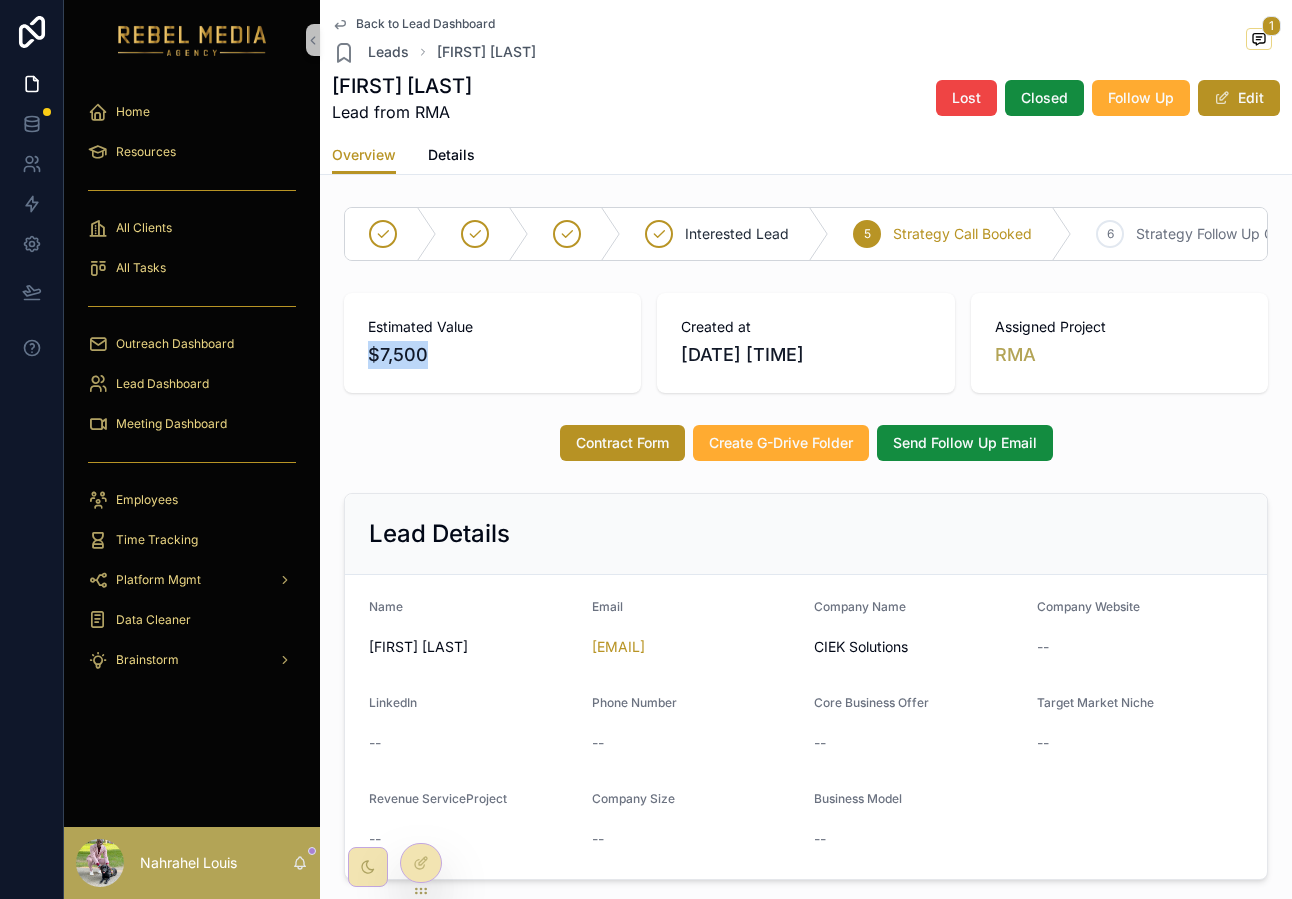 drag, startPoint x: 435, startPoint y: 361, endPoint x: 328, endPoint y: 361, distance: 107 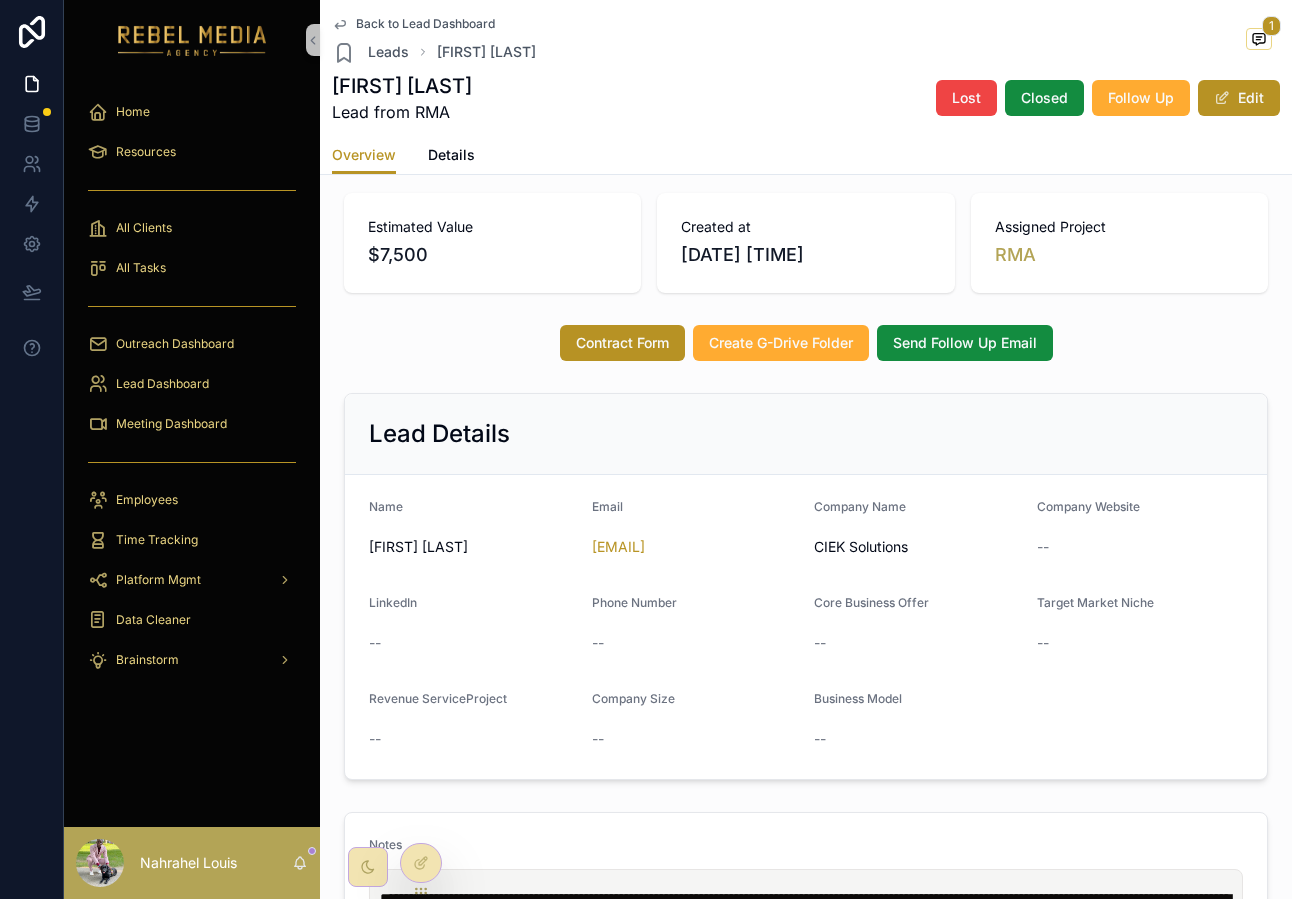 click on "$7,500" at bounding box center (492, 255) 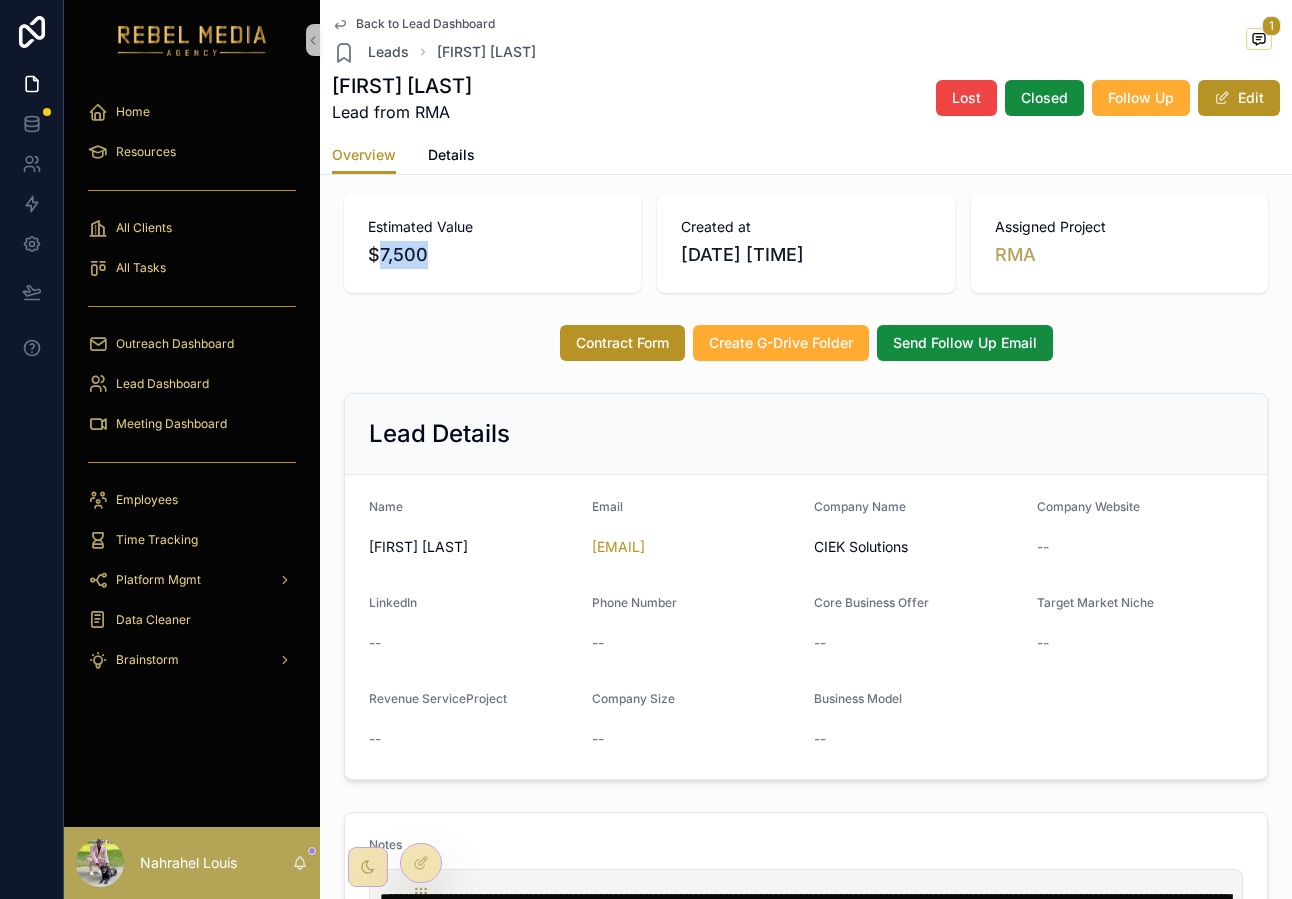 click on "$7,500" at bounding box center [492, 255] 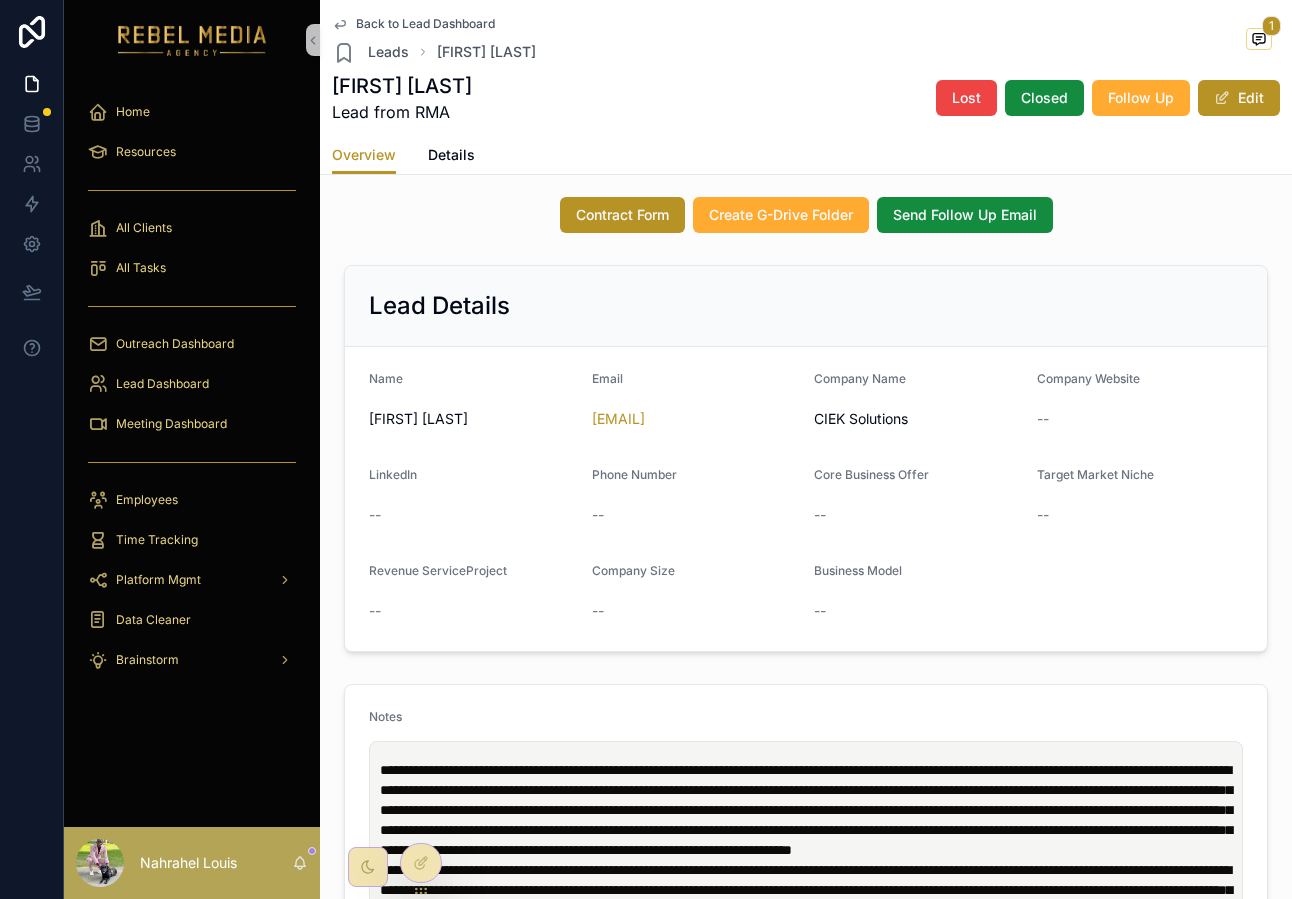 scroll, scrollTop: 259, scrollLeft: 0, axis: vertical 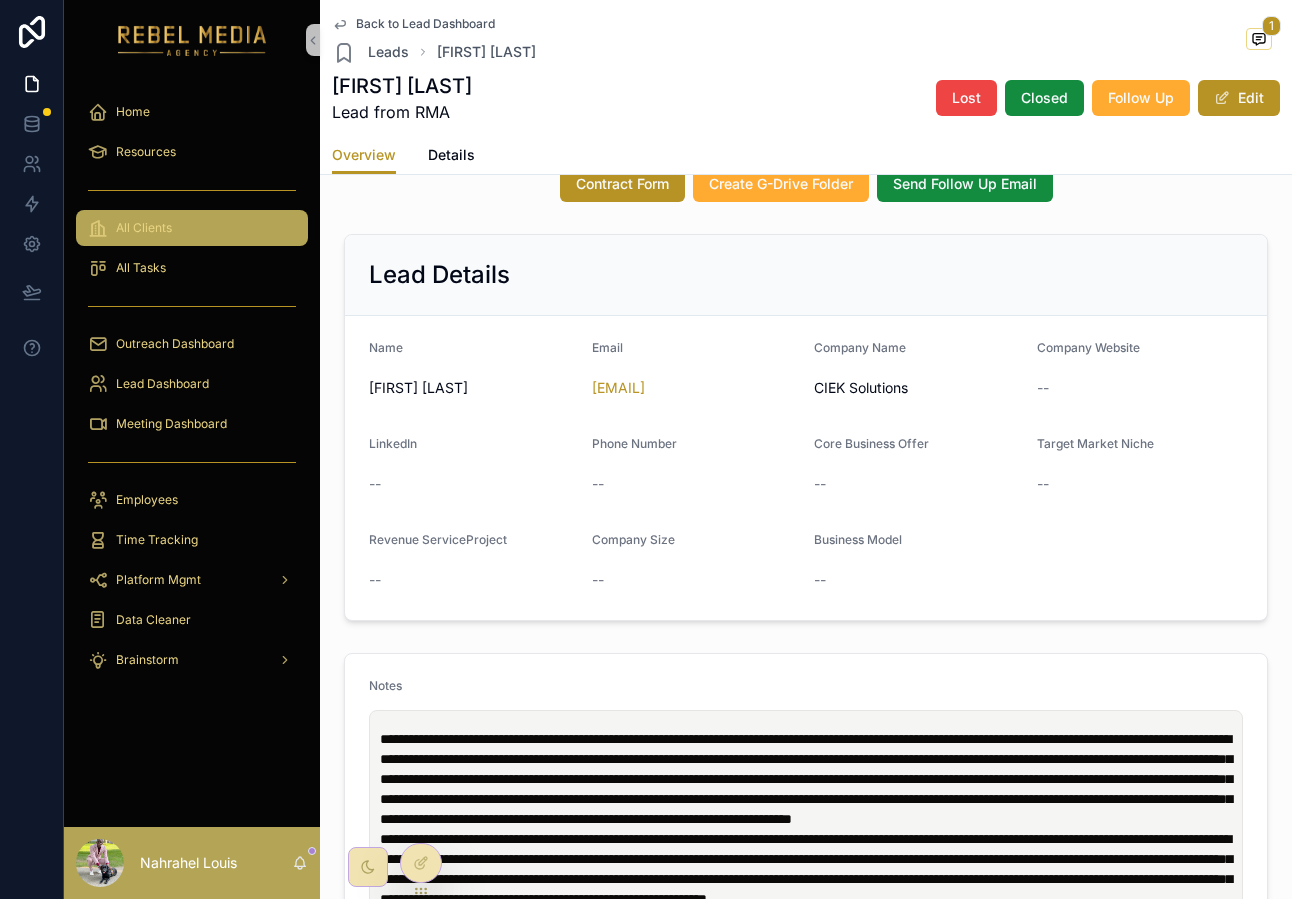 click on "All Clients" at bounding box center (192, 228) 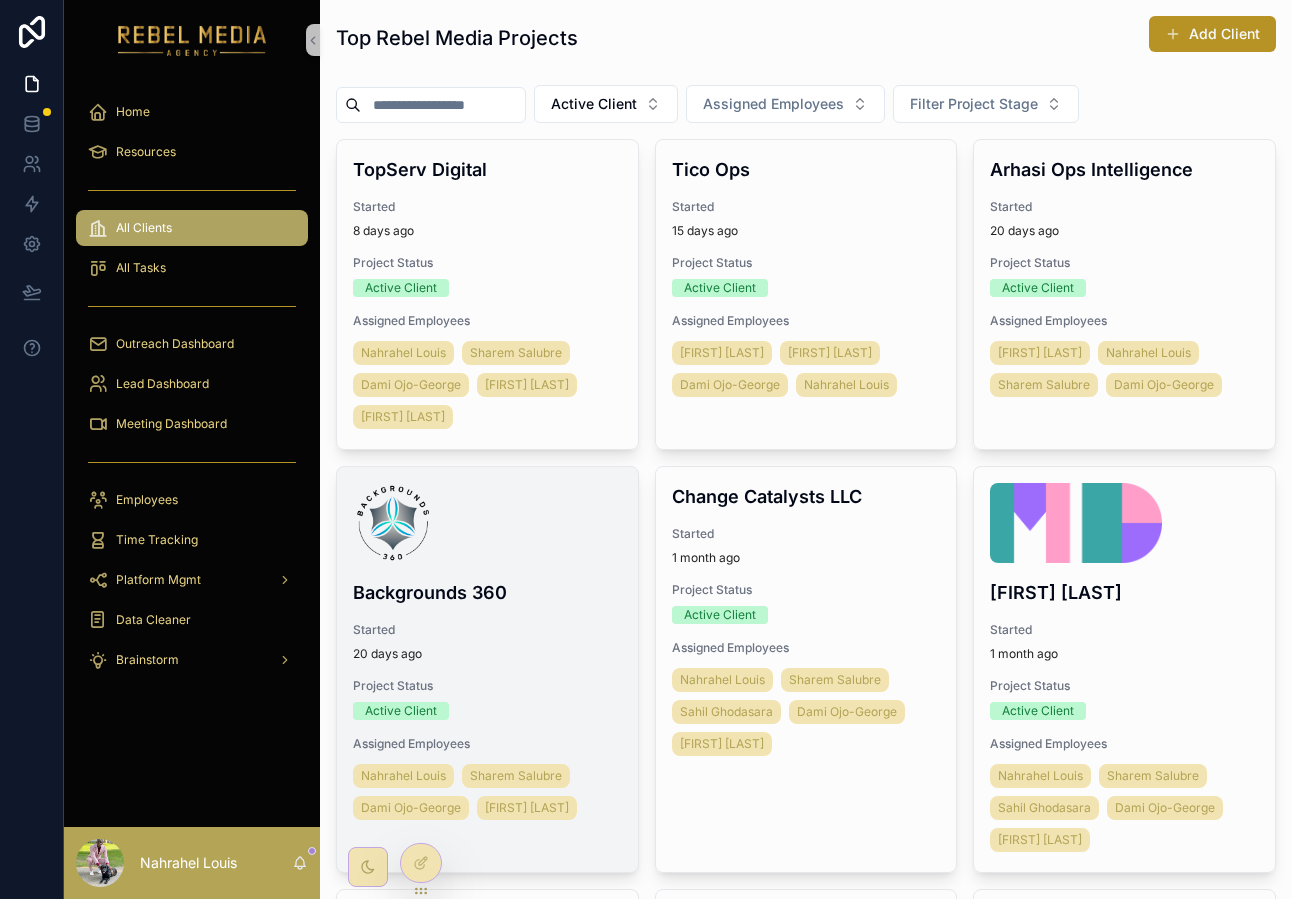 scroll, scrollTop: 0, scrollLeft: 0, axis: both 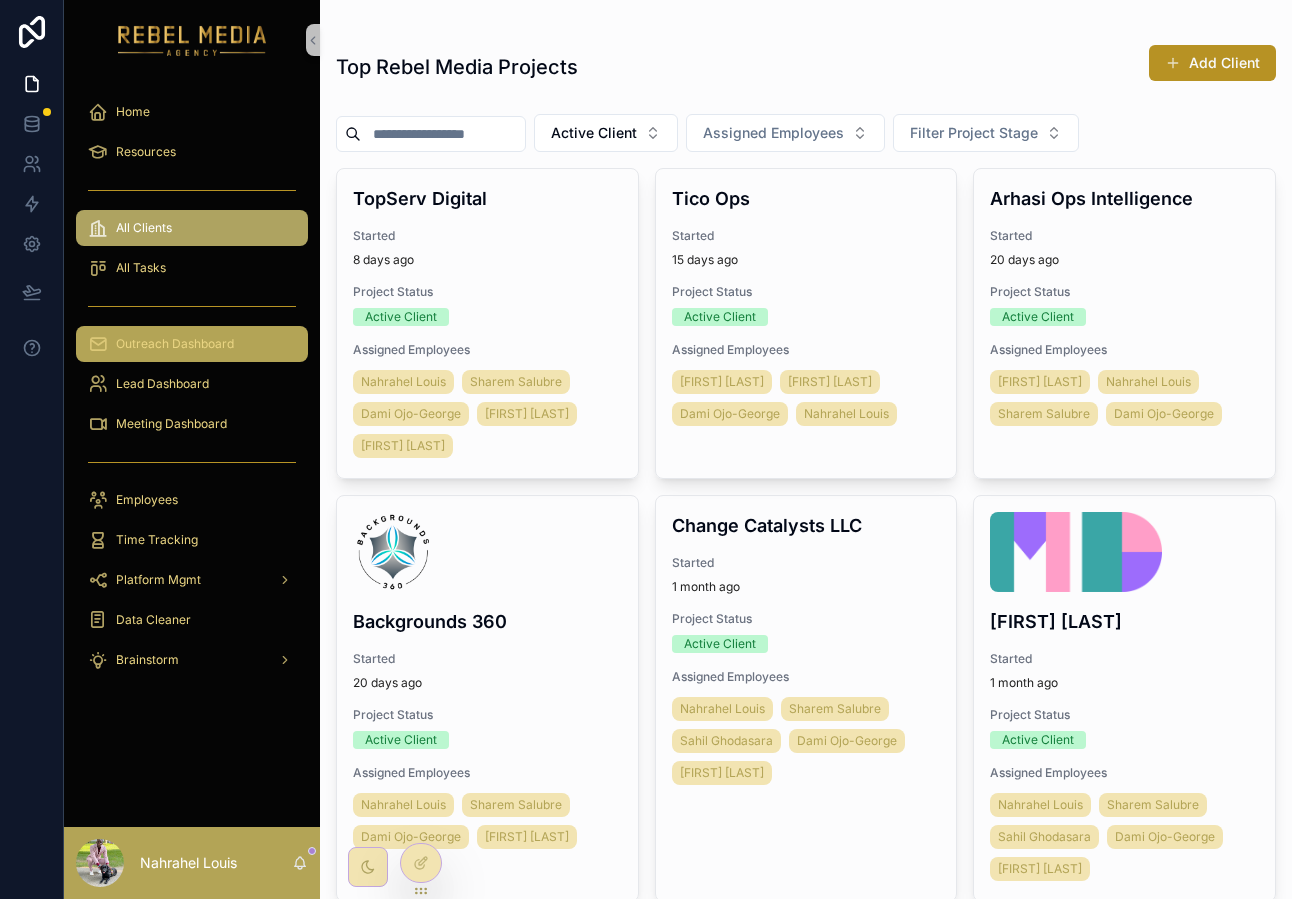 click on "Outreach Dashboard" at bounding box center (192, 344) 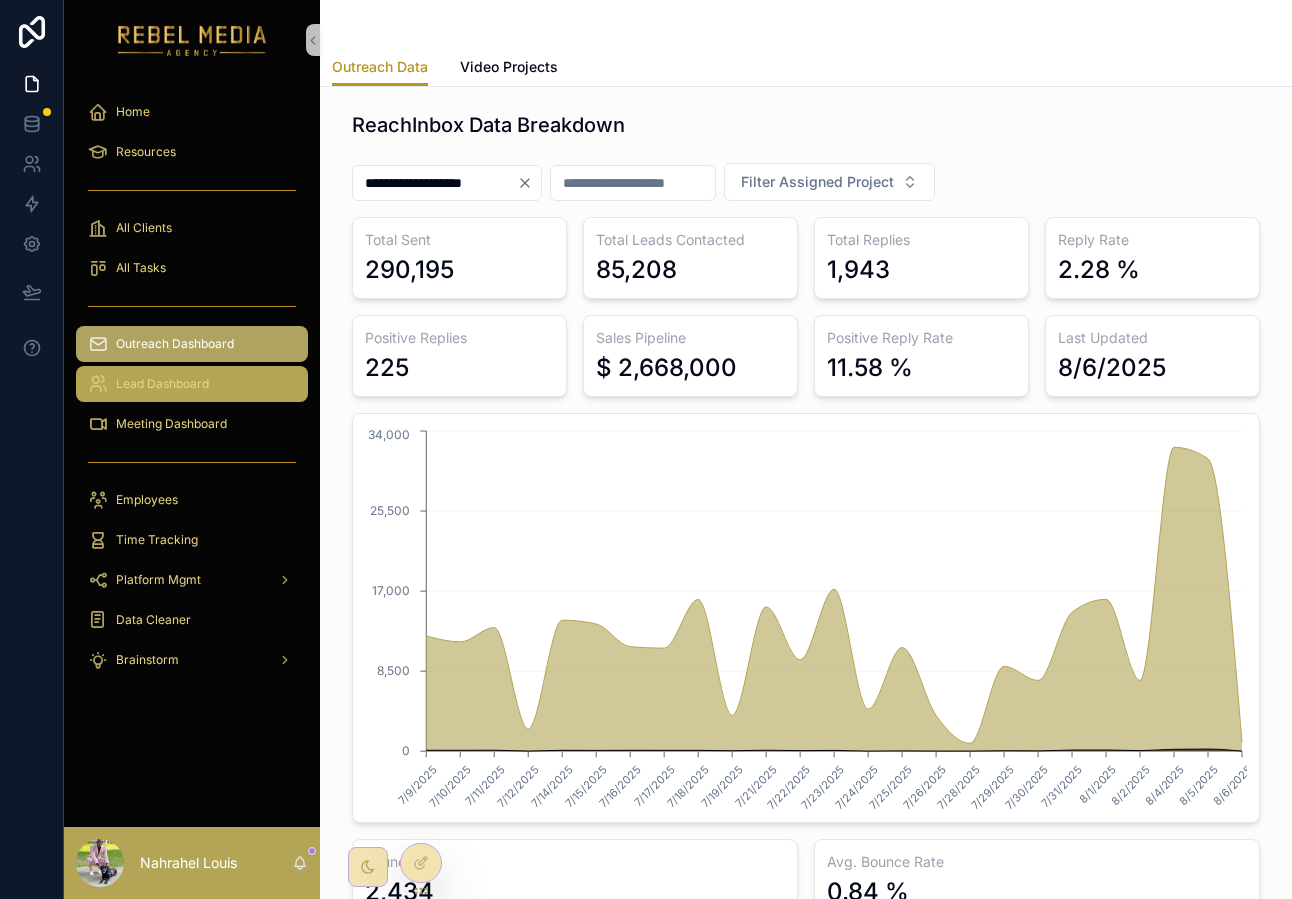 click on "Lead Dashboard" at bounding box center [192, 384] 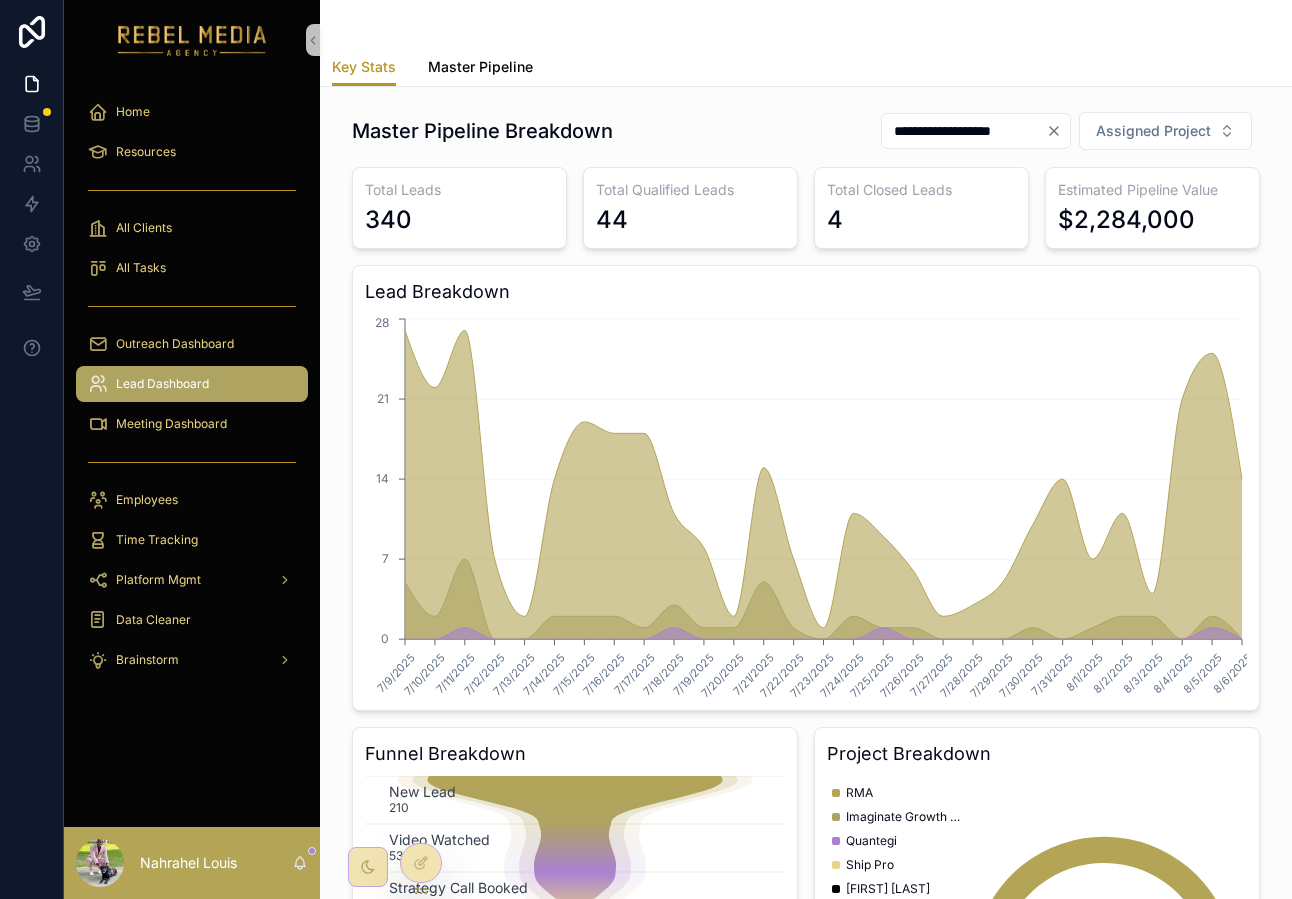 click on "Master Pipeline" at bounding box center (480, 67) 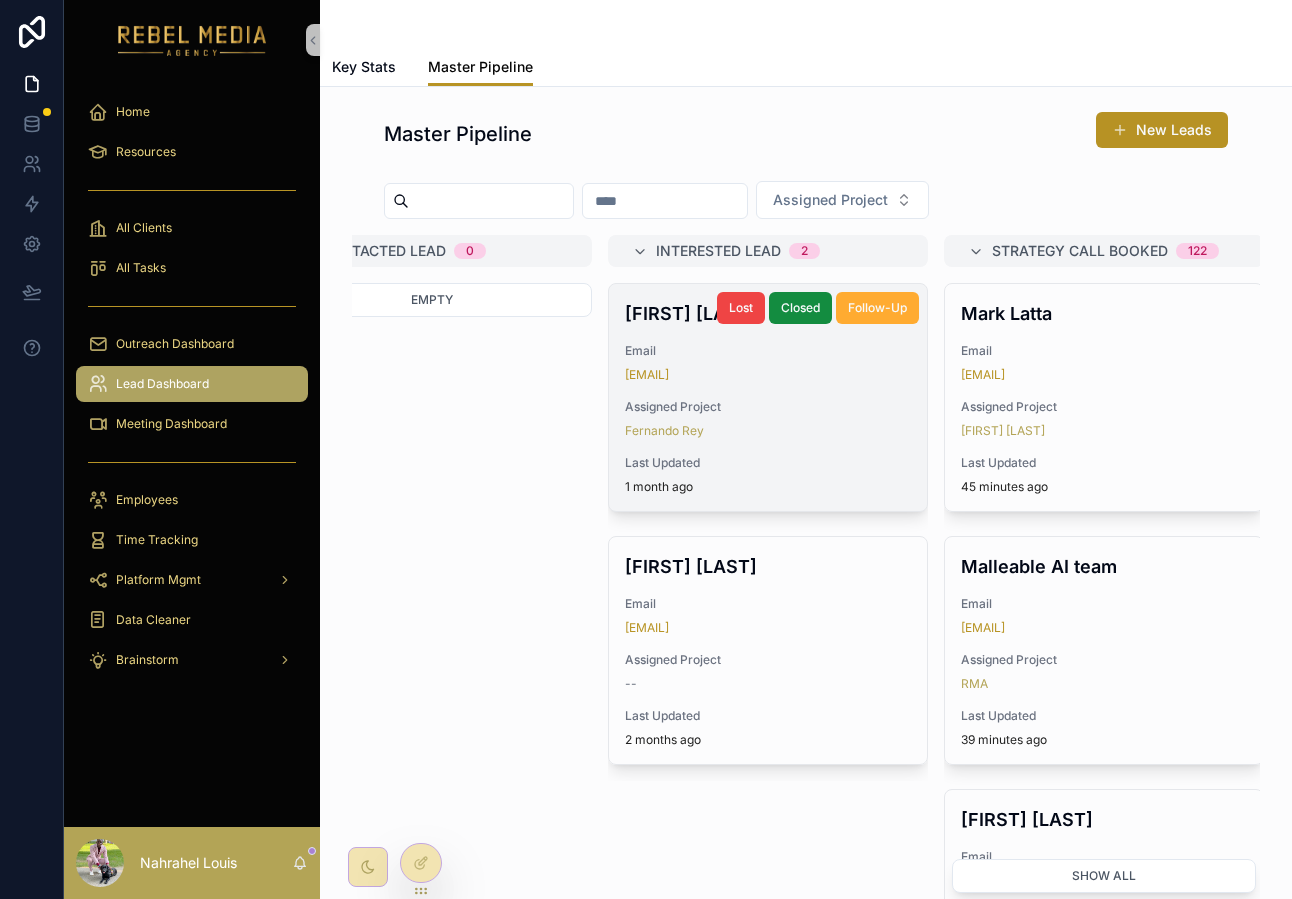 scroll, scrollTop: 0, scrollLeft: 651, axis: horizontal 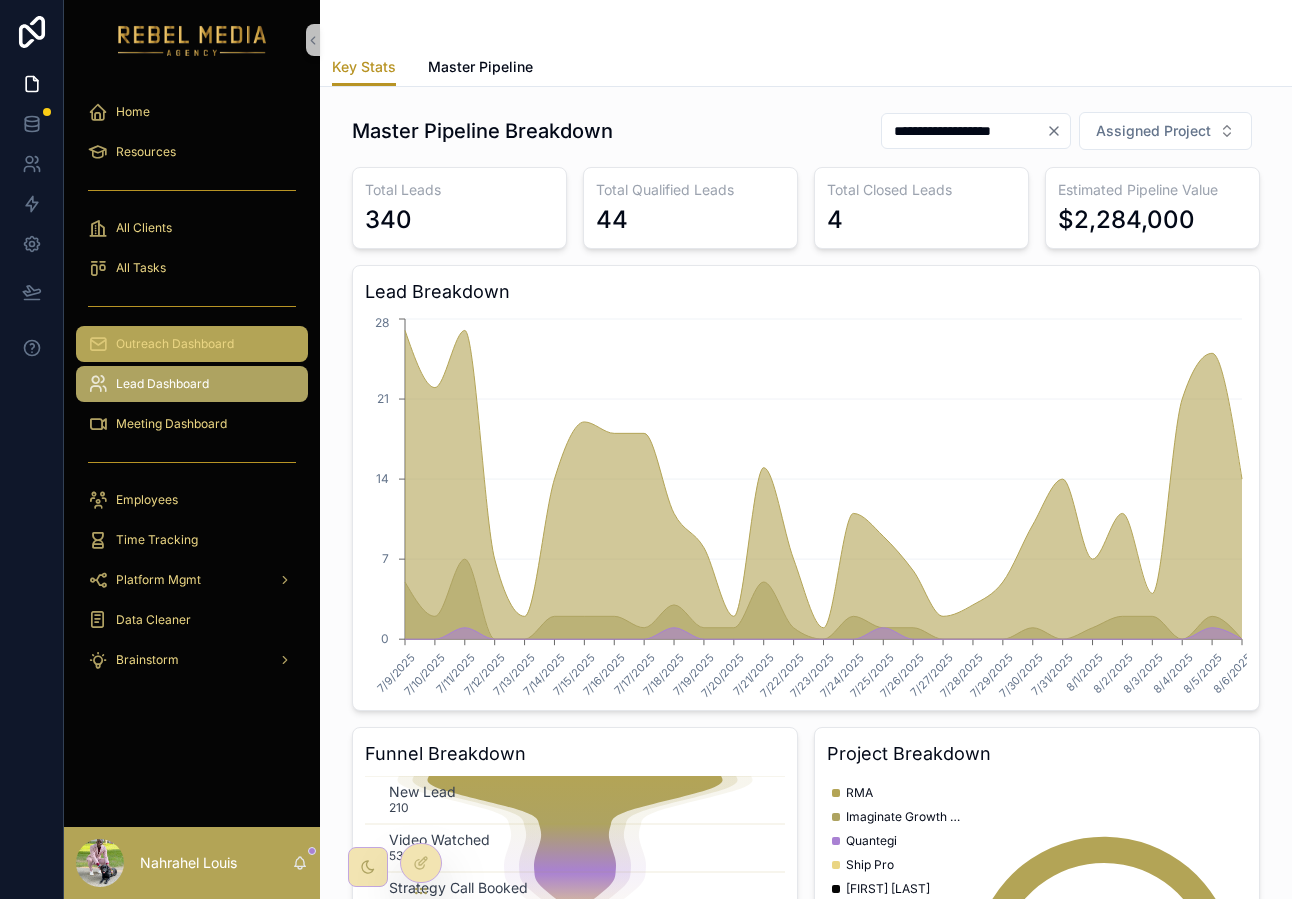 click on "Outreach Dashboard" at bounding box center (175, 344) 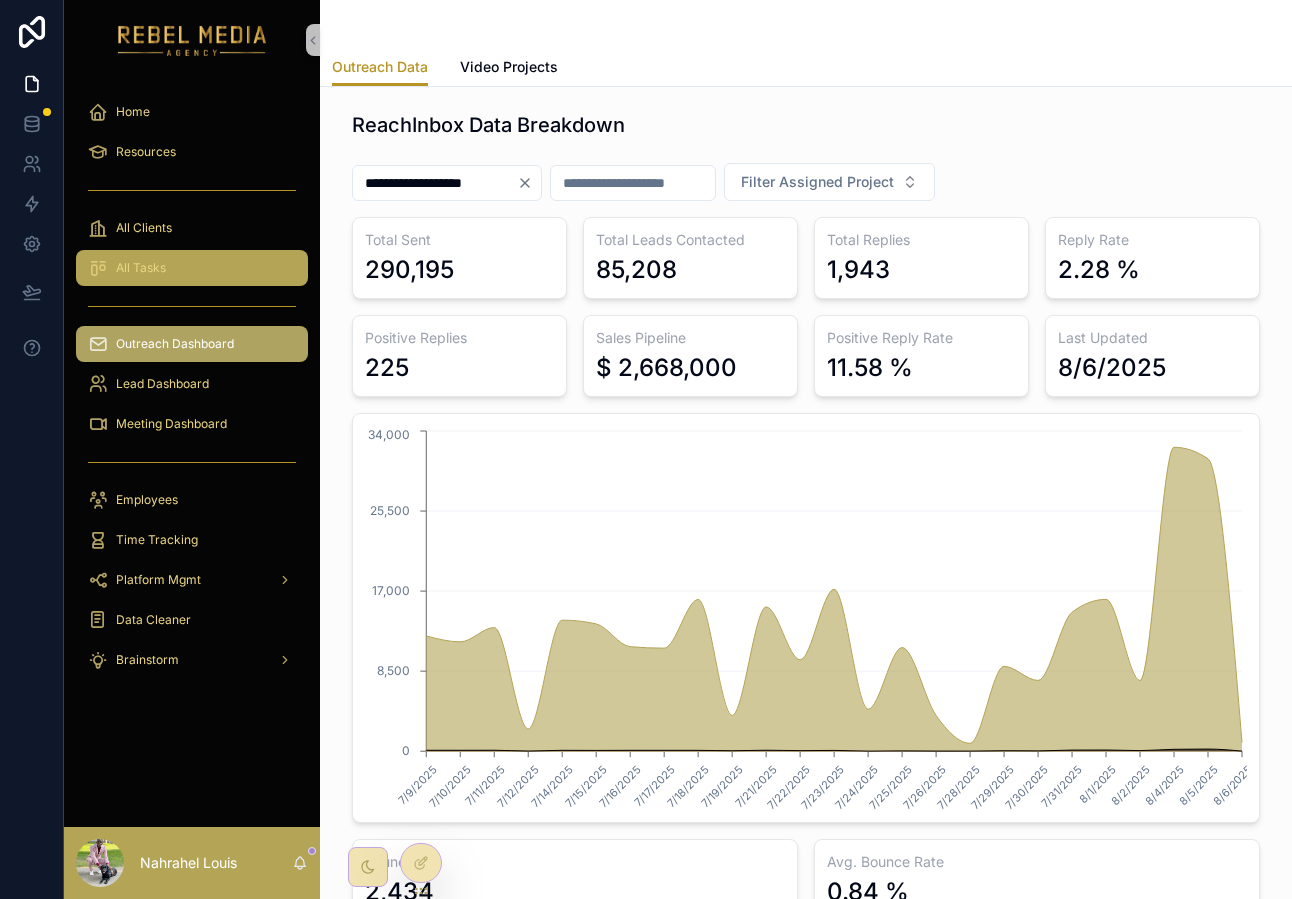 click on "All Tasks" at bounding box center [192, 268] 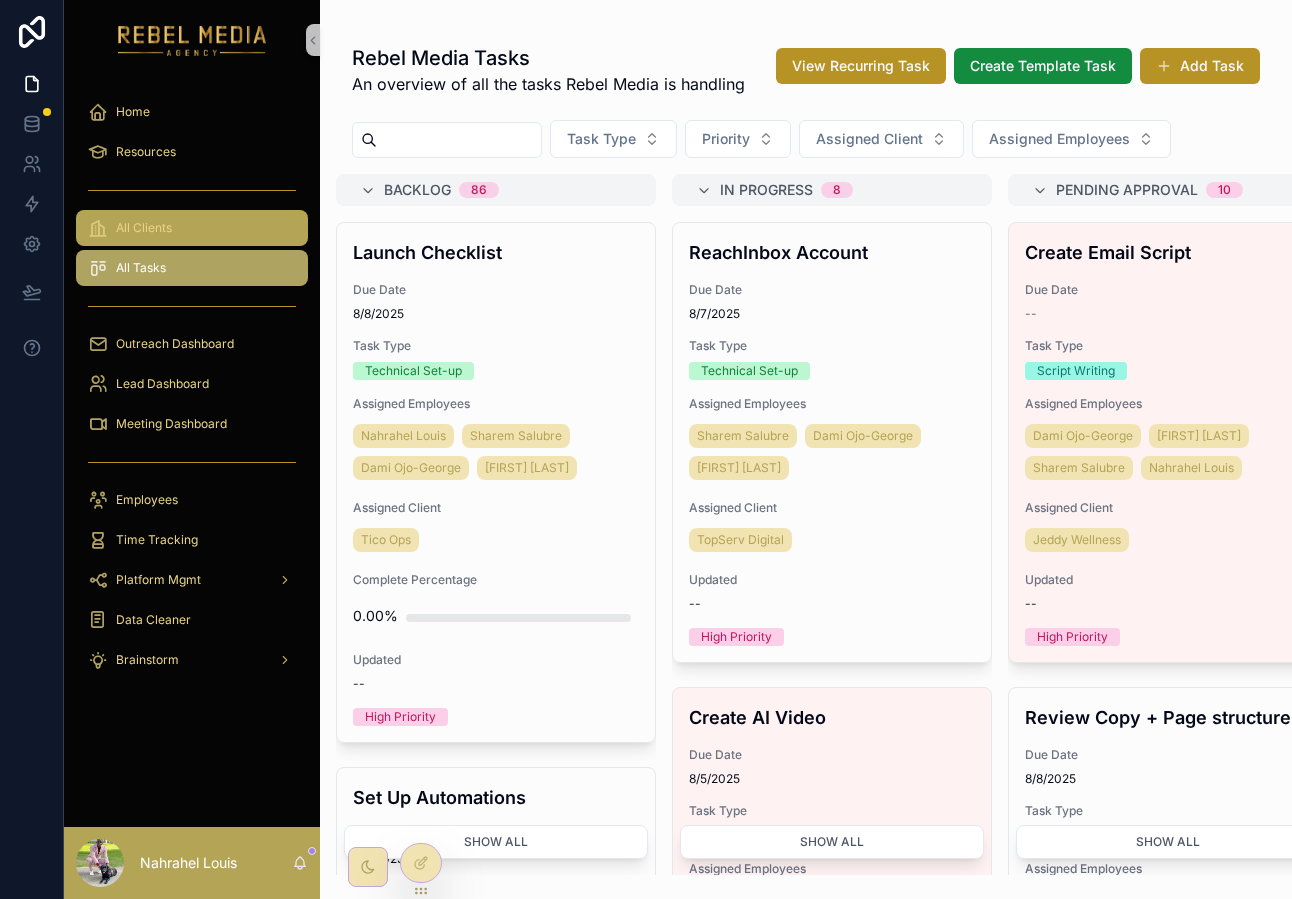 click on "All Clients" at bounding box center [192, 228] 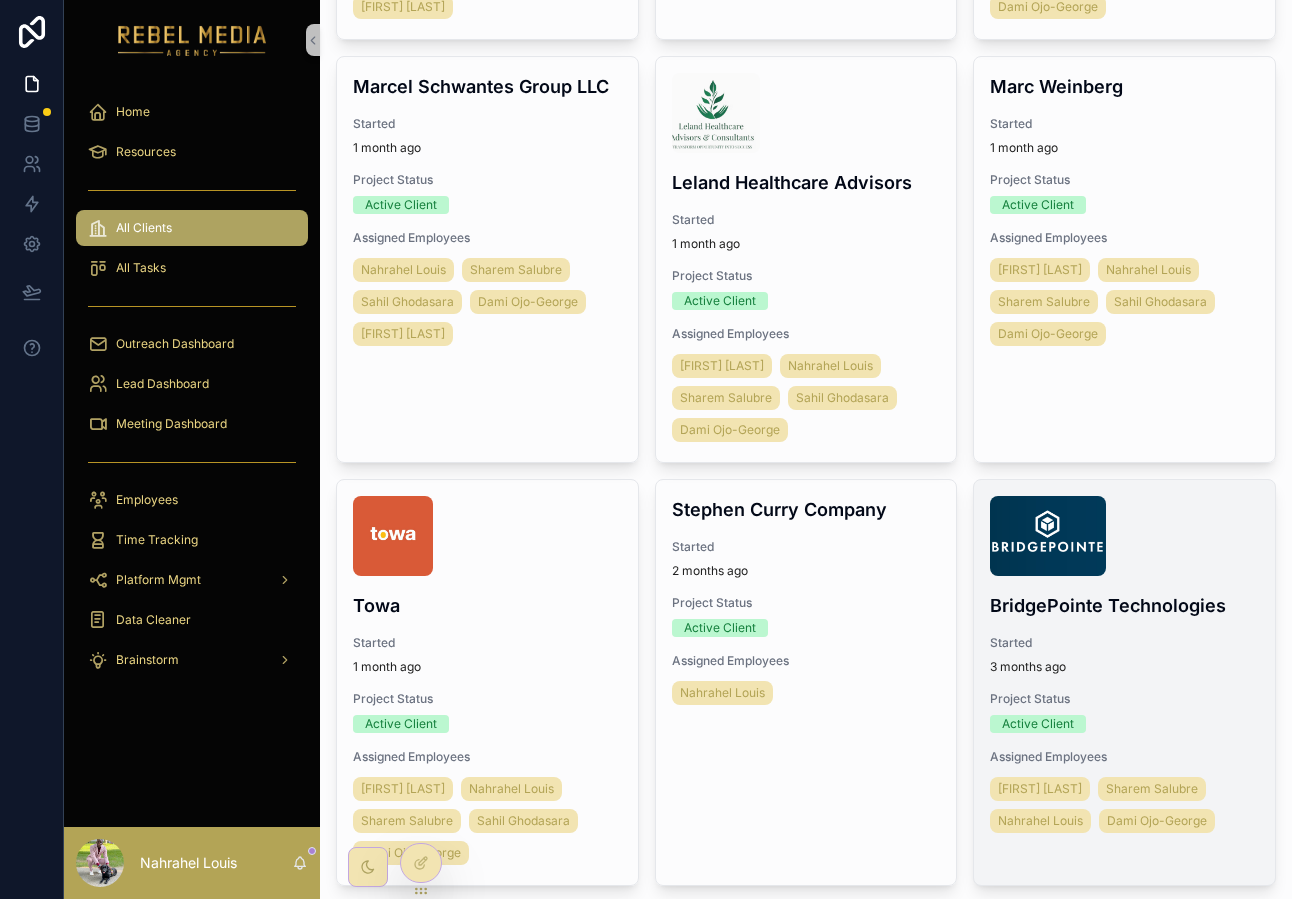 scroll, scrollTop: 1408, scrollLeft: 0, axis: vertical 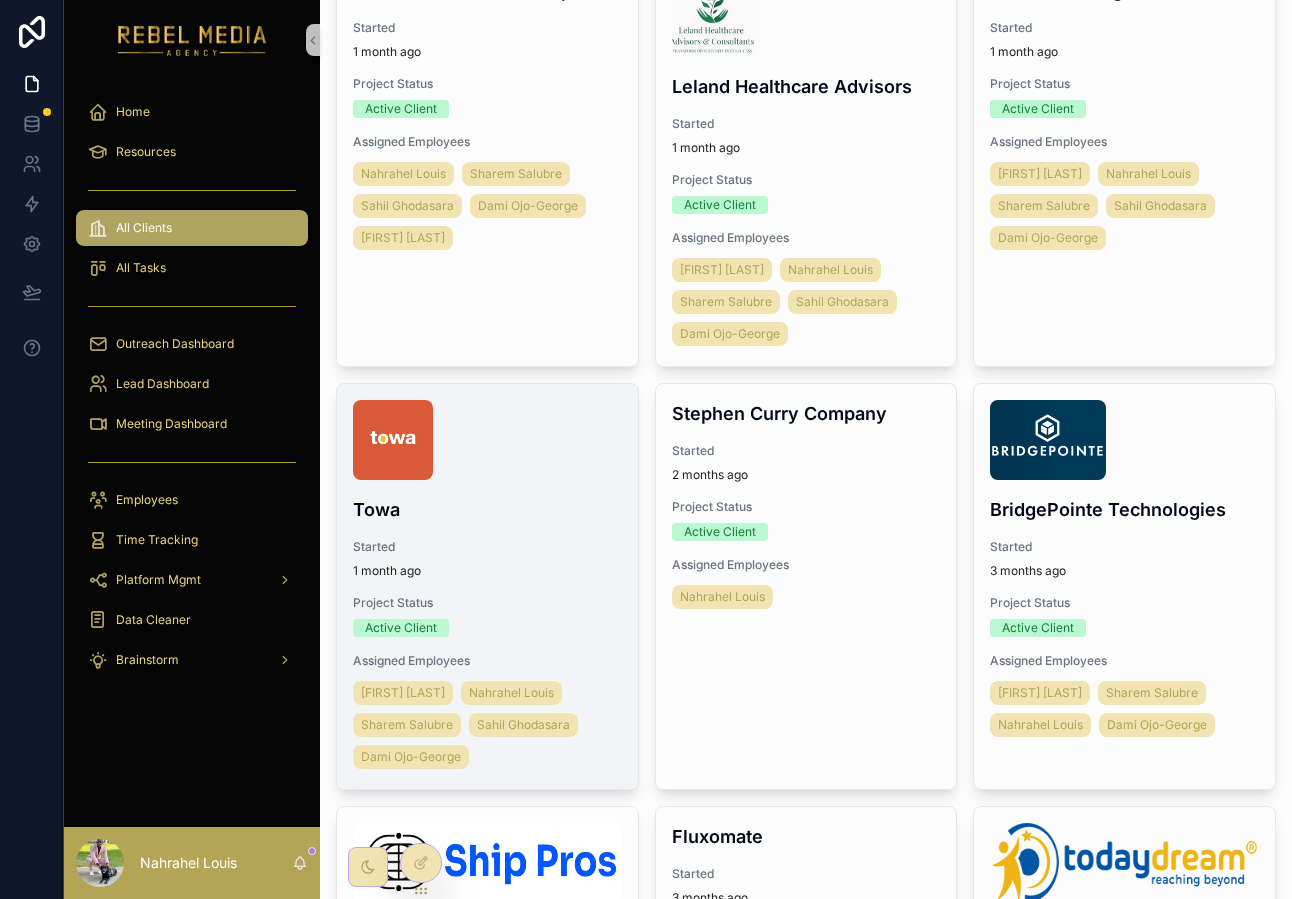 click on "Towa Started 1 month ago Project Status Active Client  Assigned Employees Mico Fernandez Nahrahel Louis Sharem Salubre Sahil Ghodasara Dami Ojo-George" at bounding box center (487, 586) 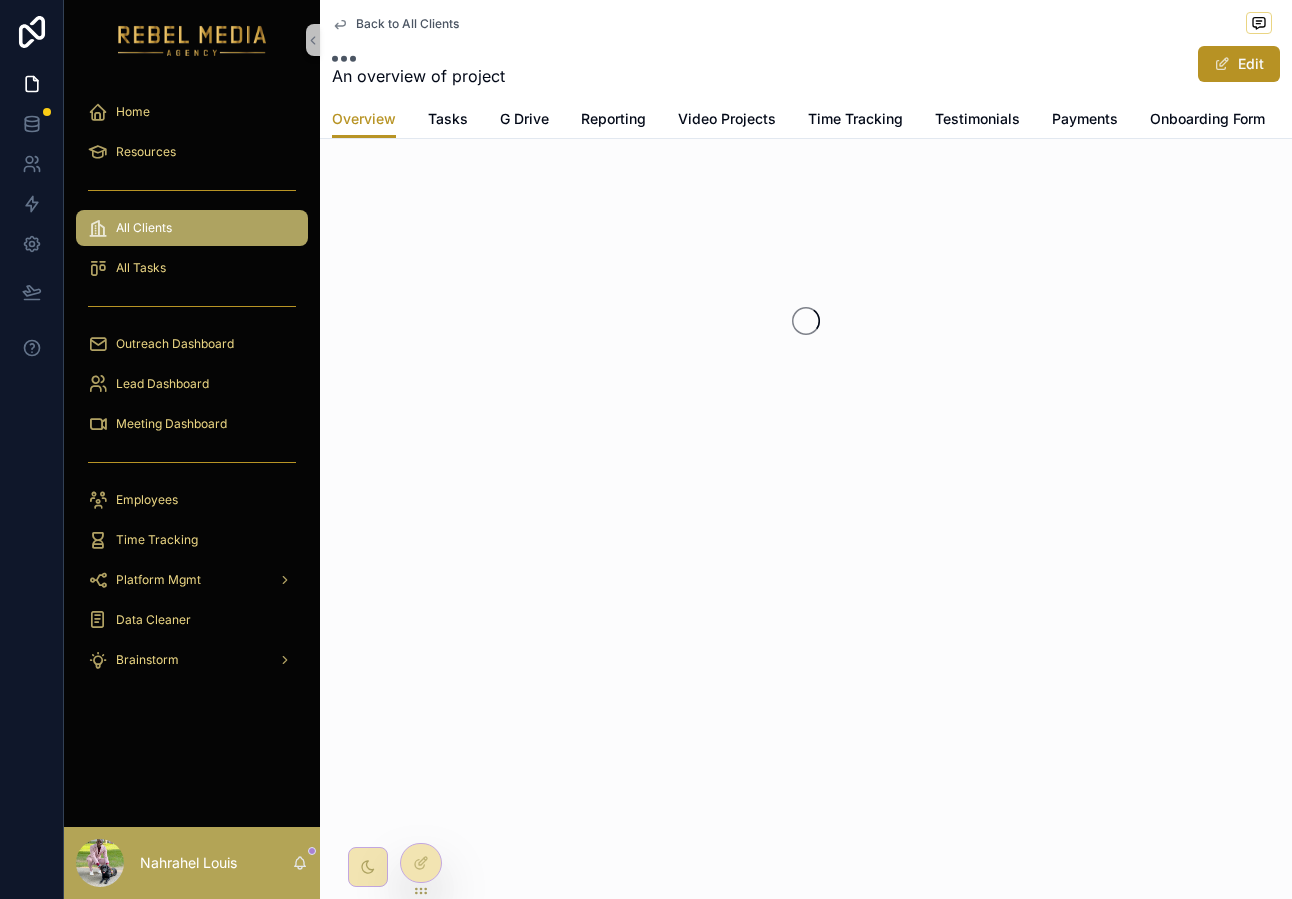 scroll, scrollTop: 0, scrollLeft: 0, axis: both 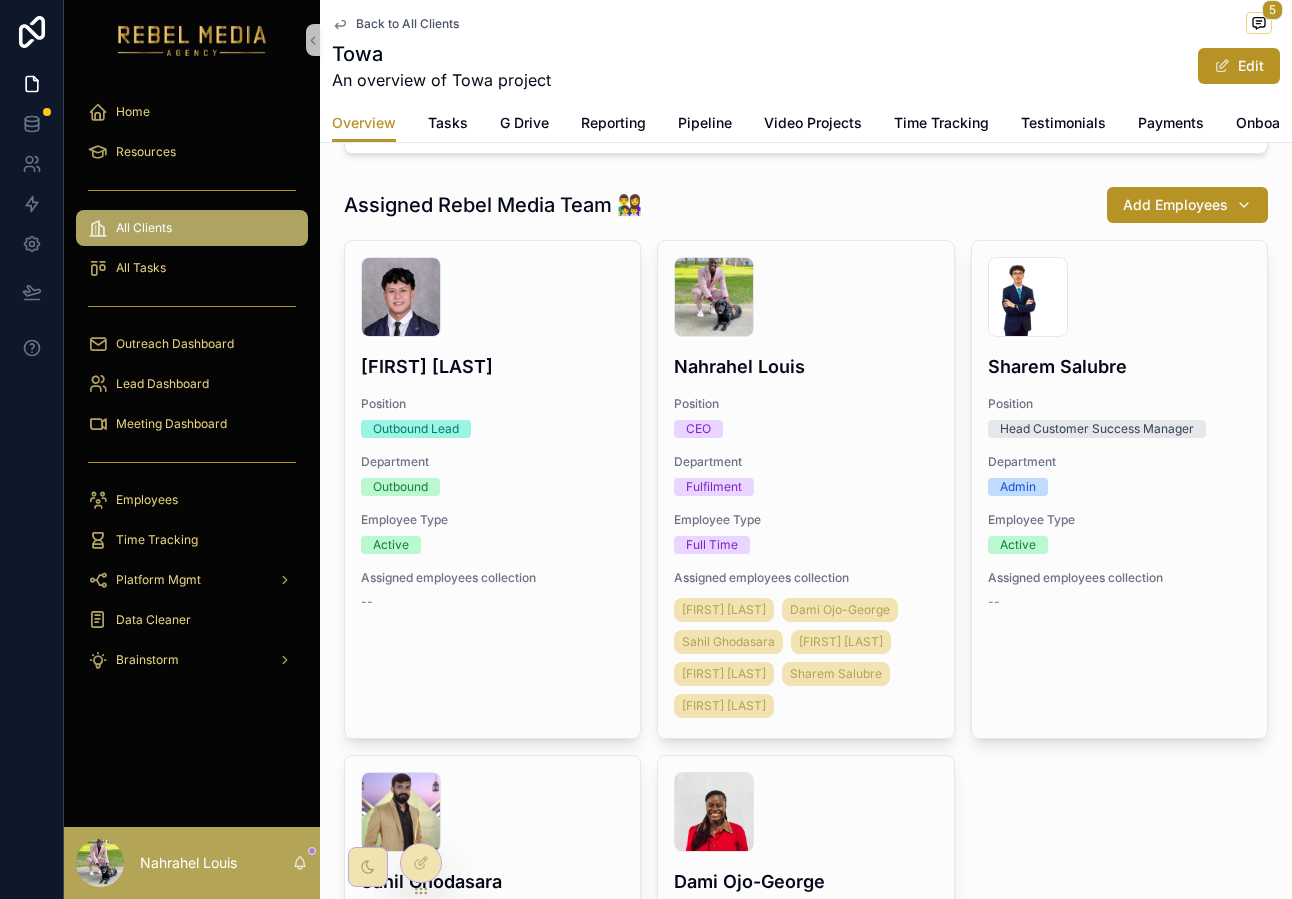 click on "Back to All Clients" at bounding box center (407, 24) 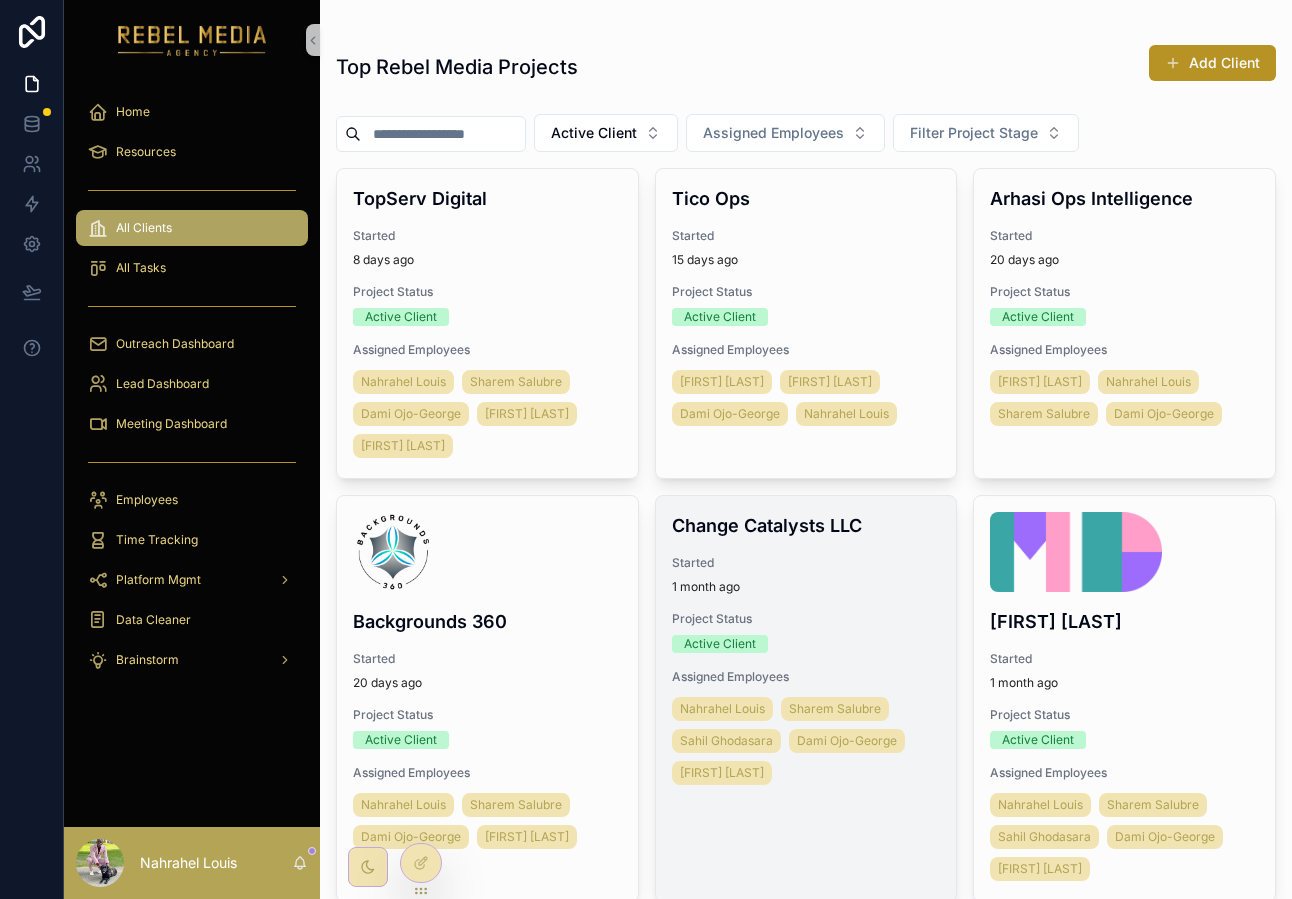 scroll, scrollTop: 1, scrollLeft: 0, axis: vertical 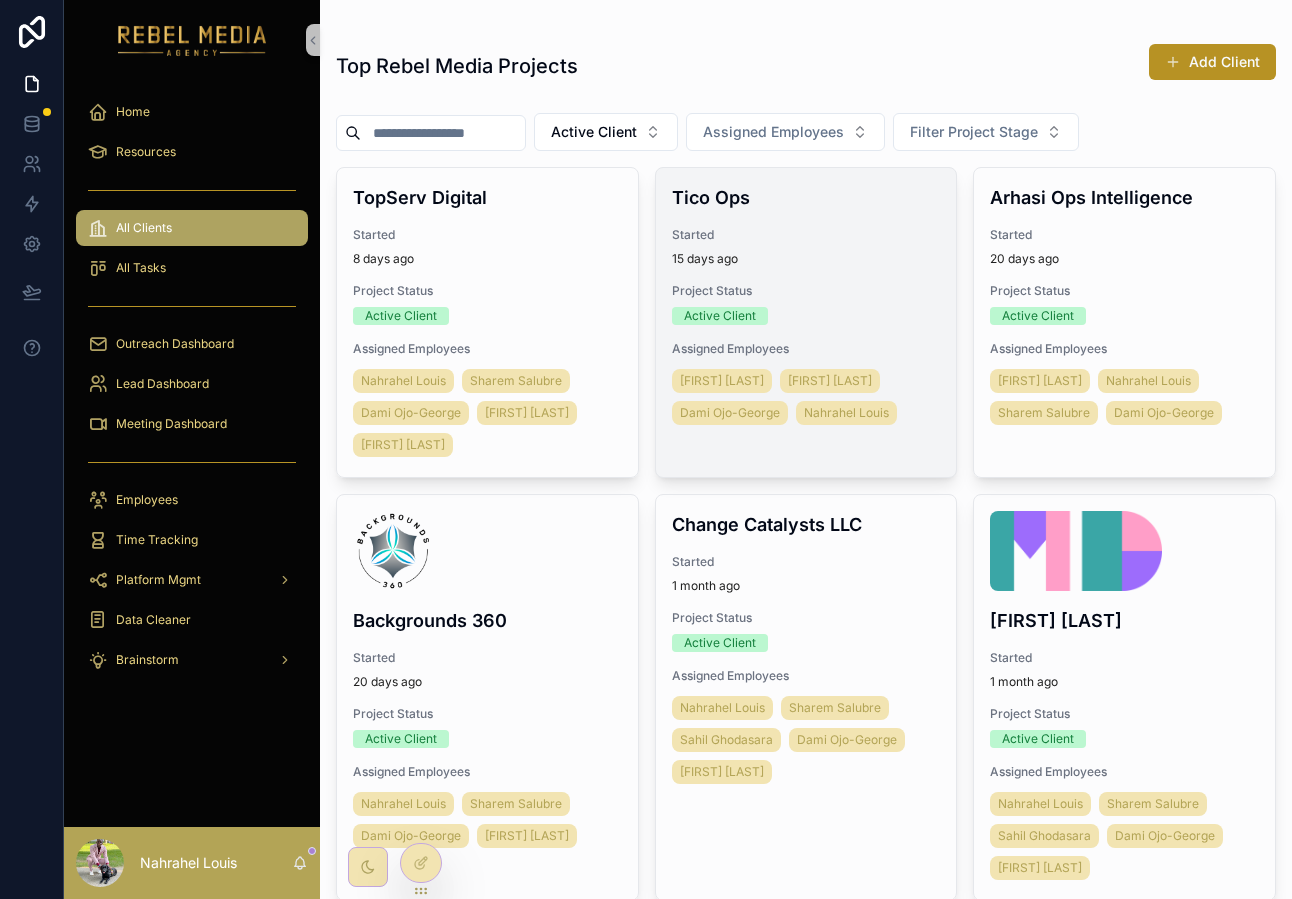 click on "Started" at bounding box center (806, 235) 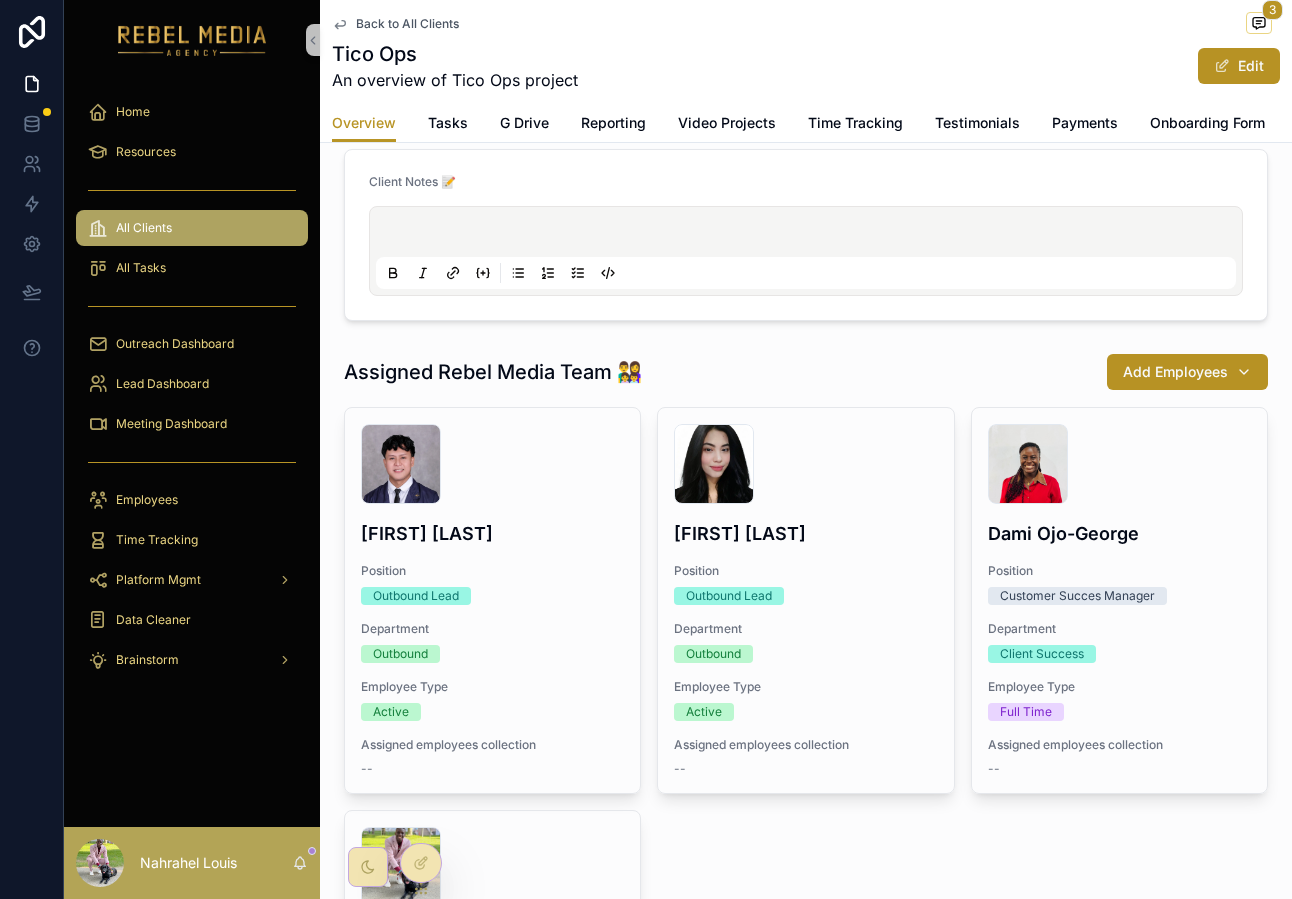 scroll, scrollTop: 247, scrollLeft: 0, axis: vertical 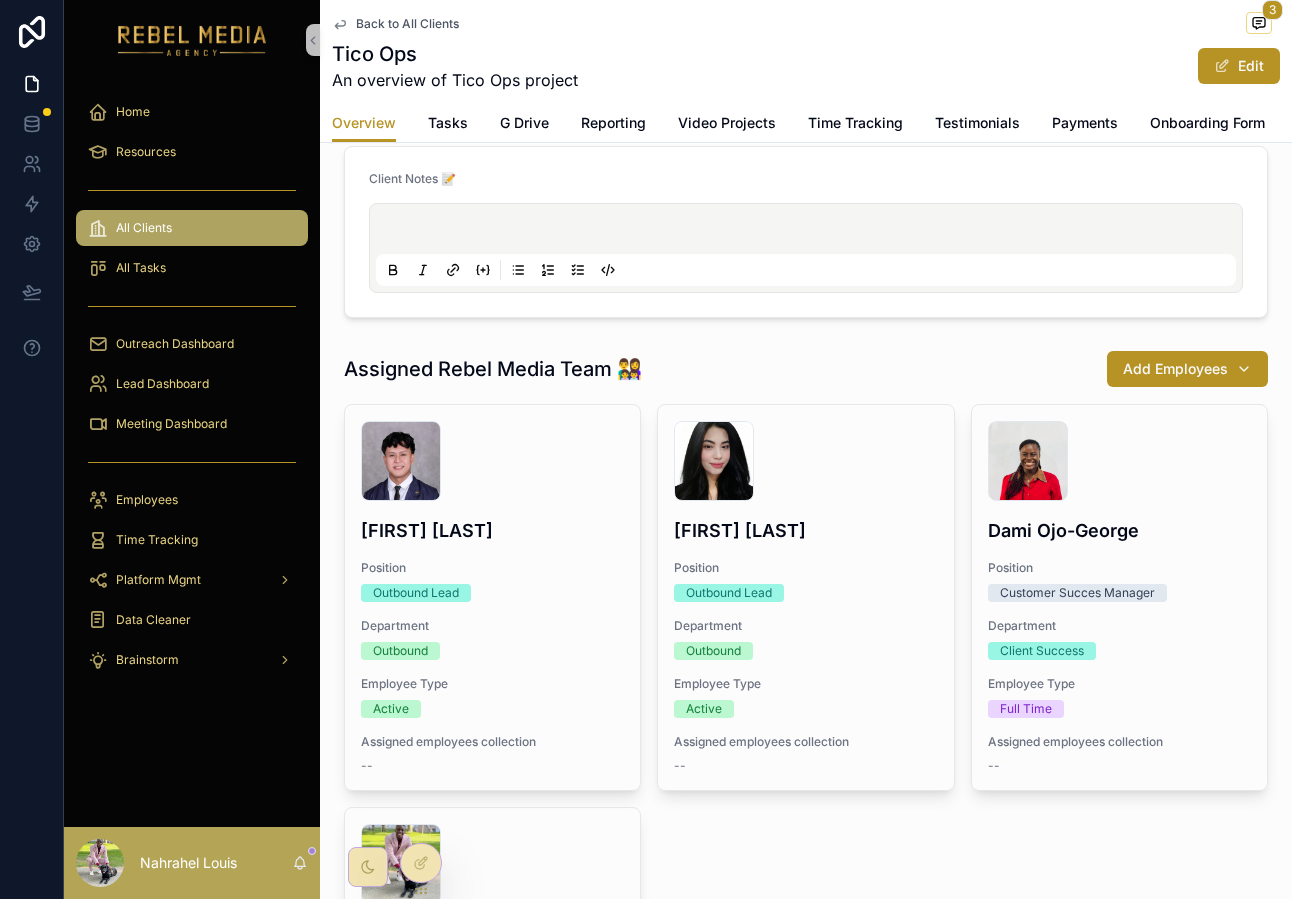 click on "Back to All Clients" at bounding box center (407, 24) 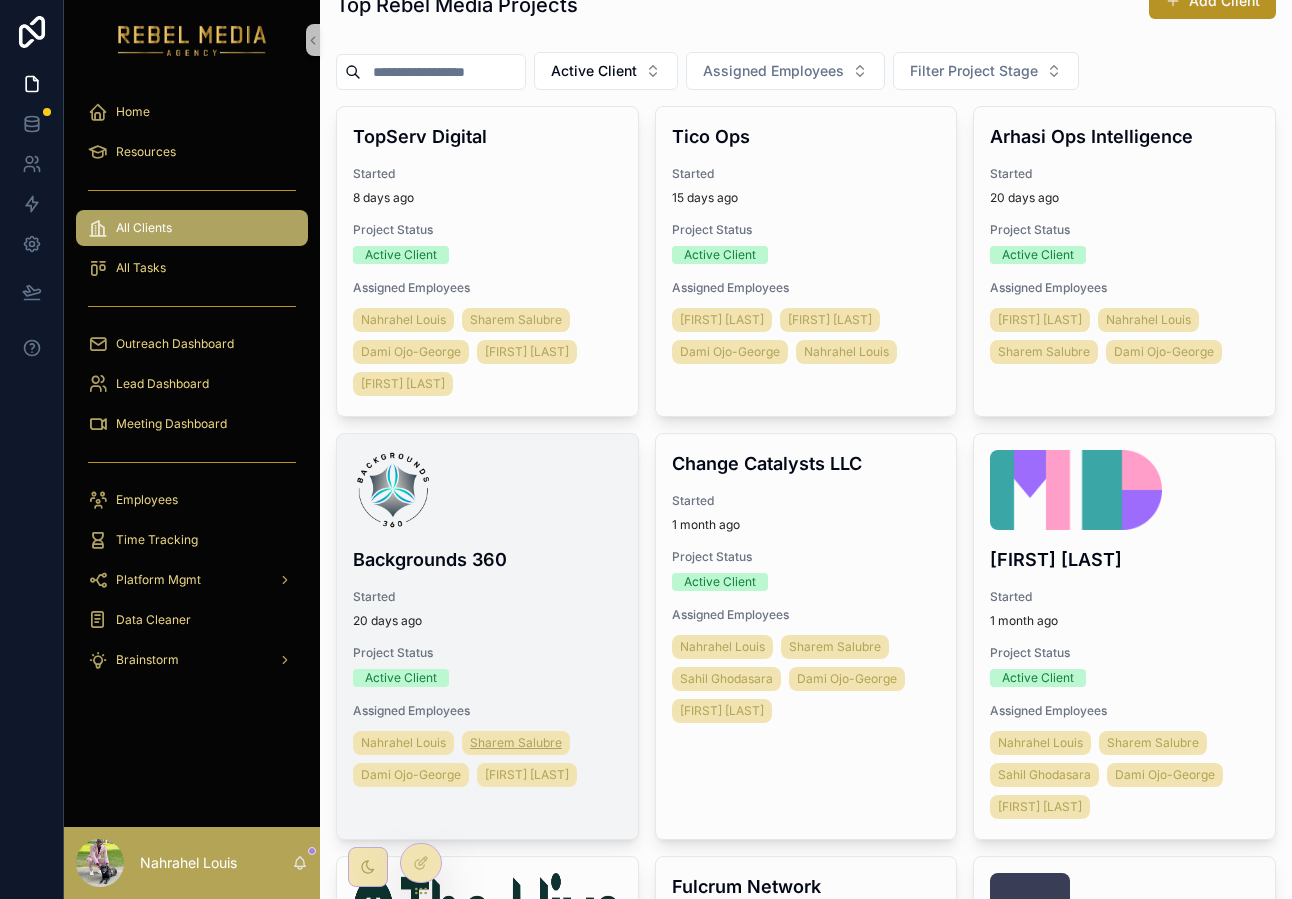 scroll, scrollTop: 53, scrollLeft: 0, axis: vertical 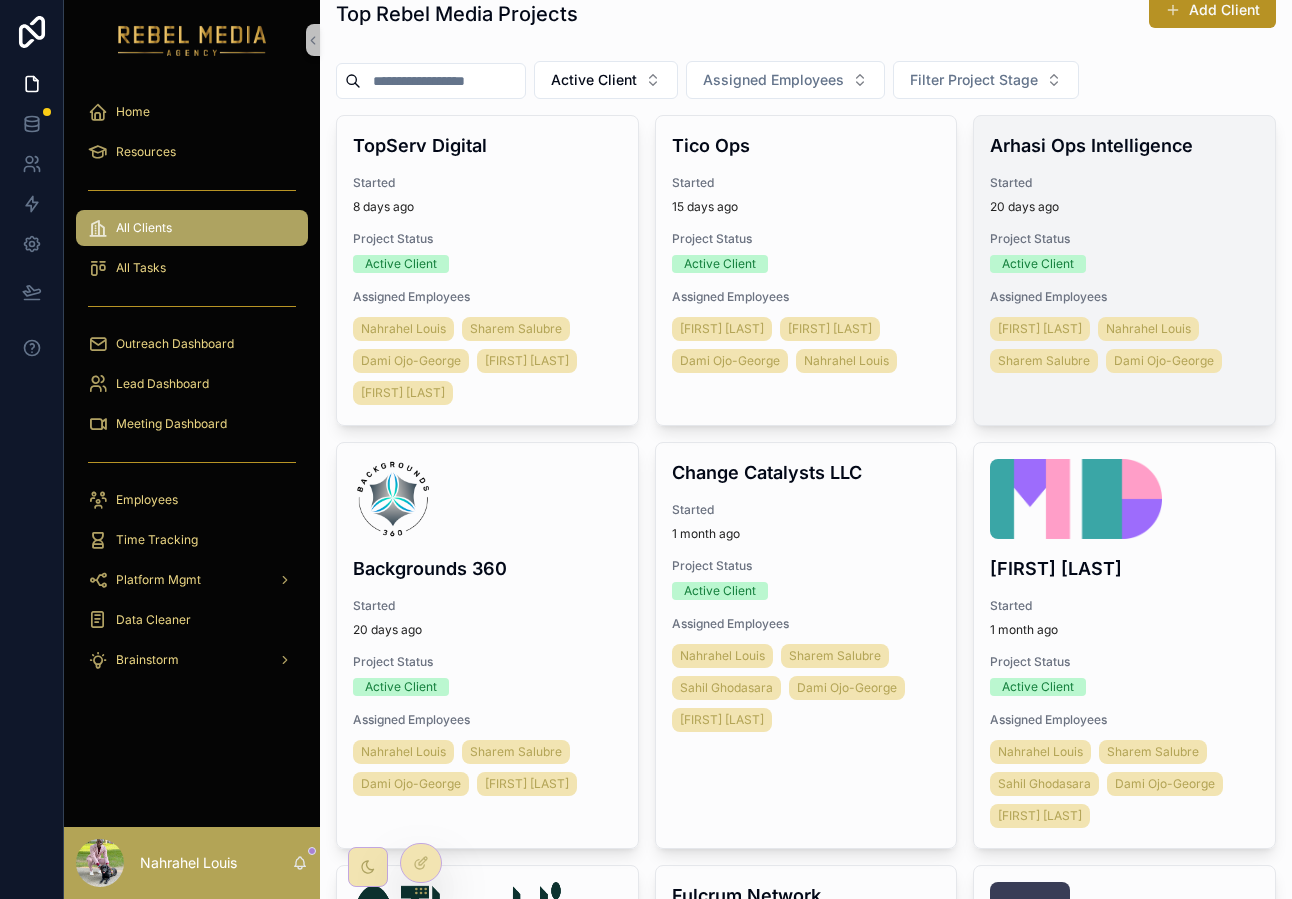 click on "Arhasi Ops Intelligence Started 20 days ago Project Status Active Client  Assigned Employees Mico Fernandez Nahrahel Louis Sharem Salubre Dami Ojo-George" at bounding box center [1124, 254] 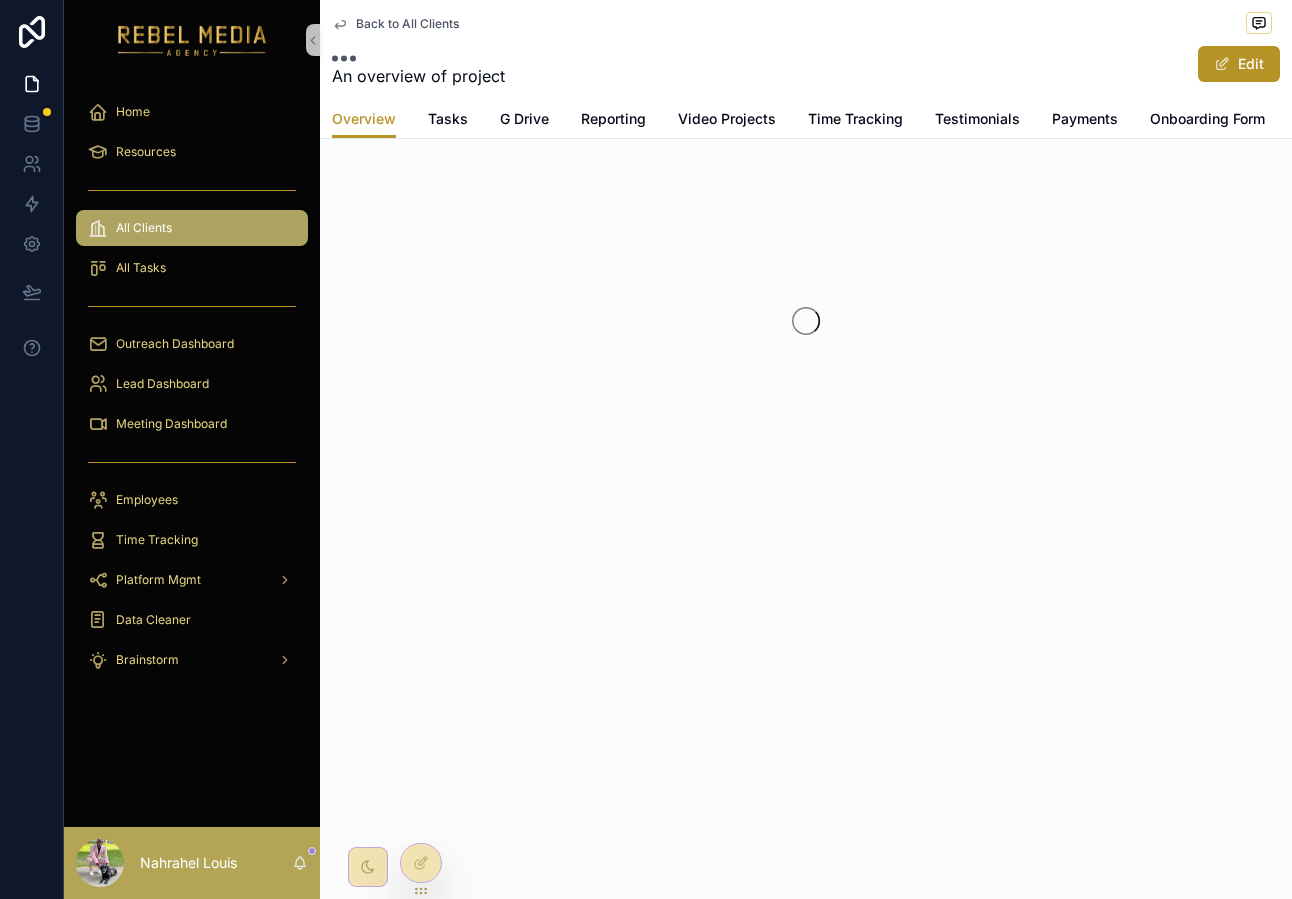 scroll, scrollTop: 0, scrollLeft: 0, axis: both 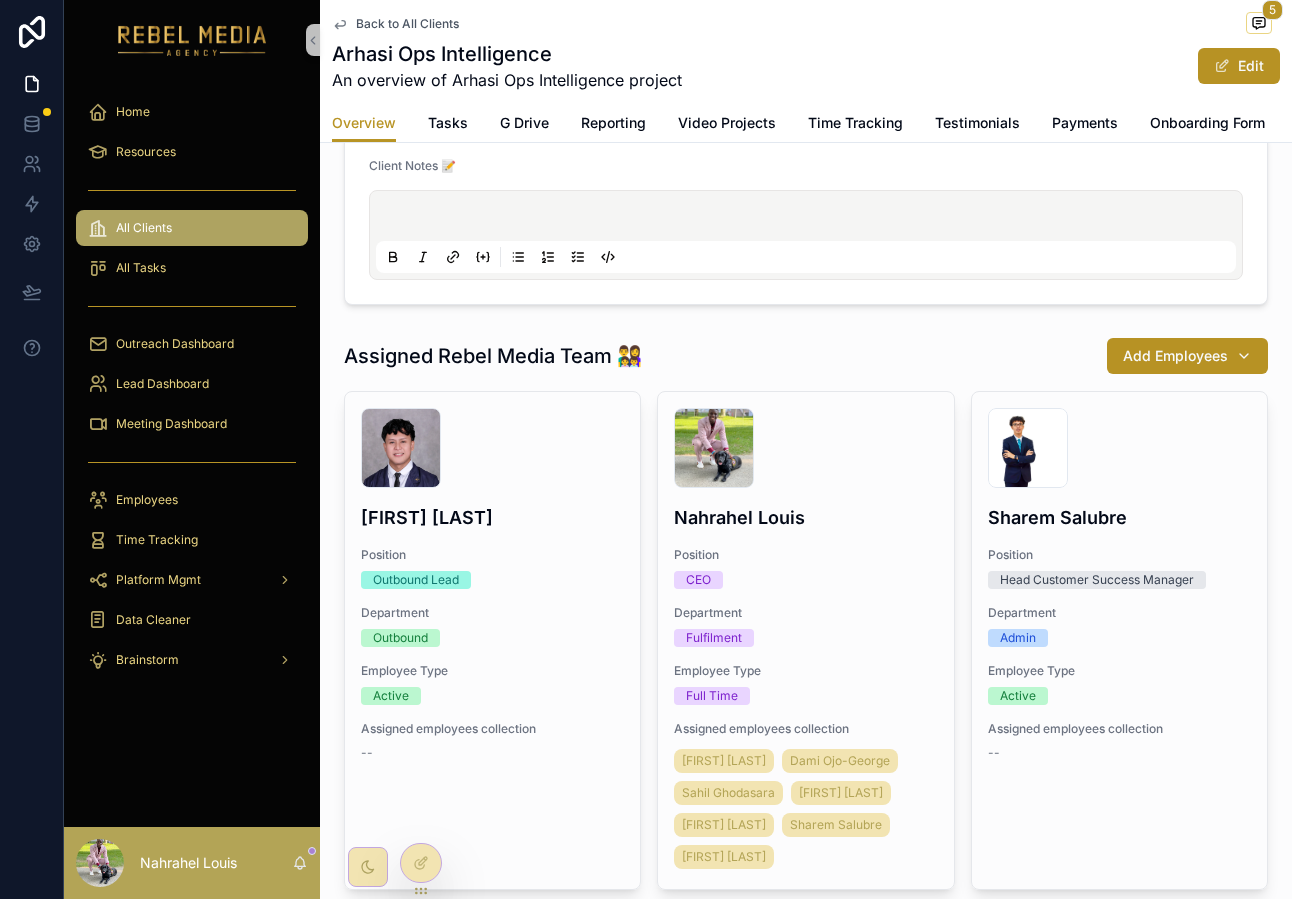click on "All Clients" at bounding box center (192, 228) 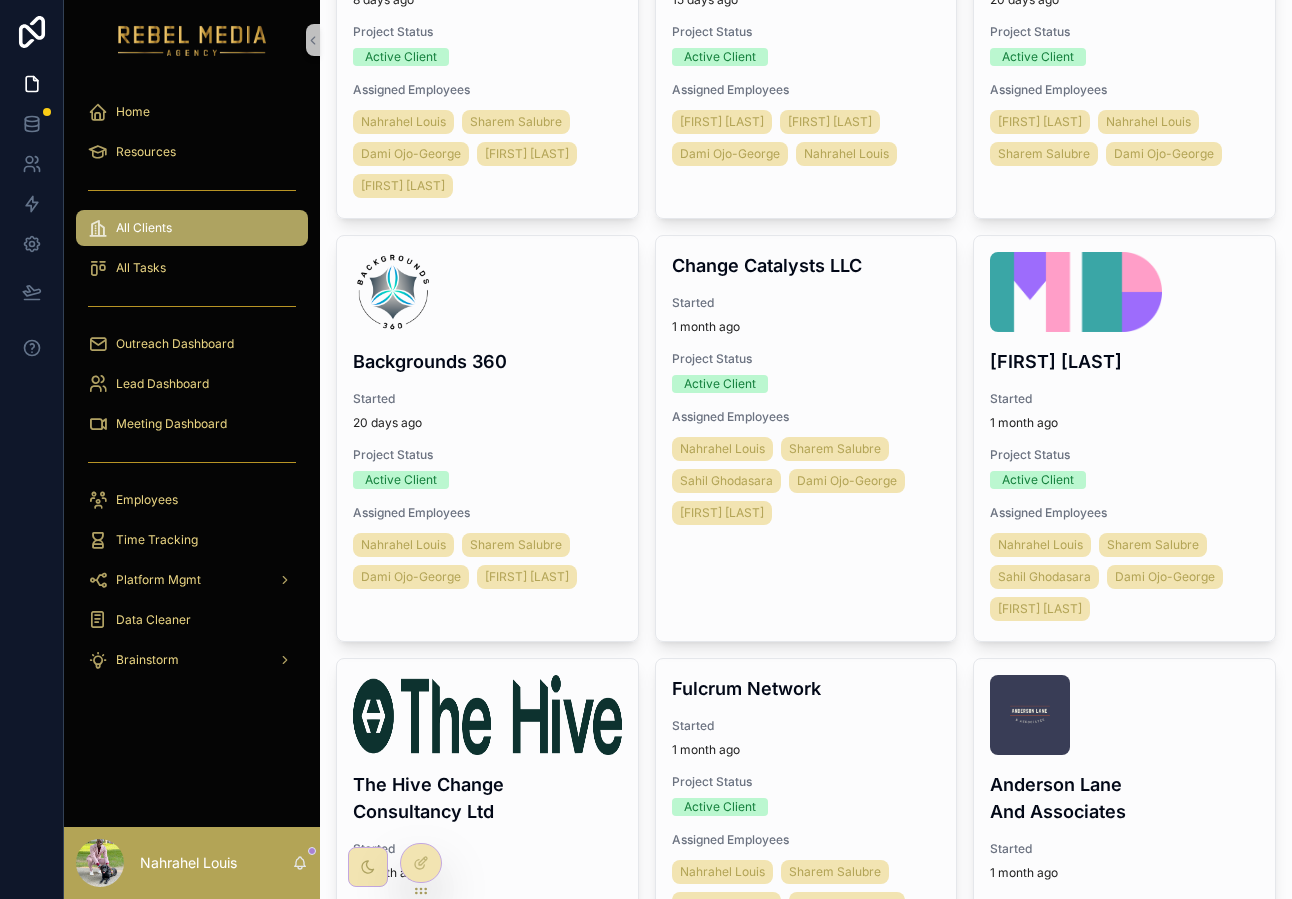 click on "All Clients" at bounding box center [192, 228] 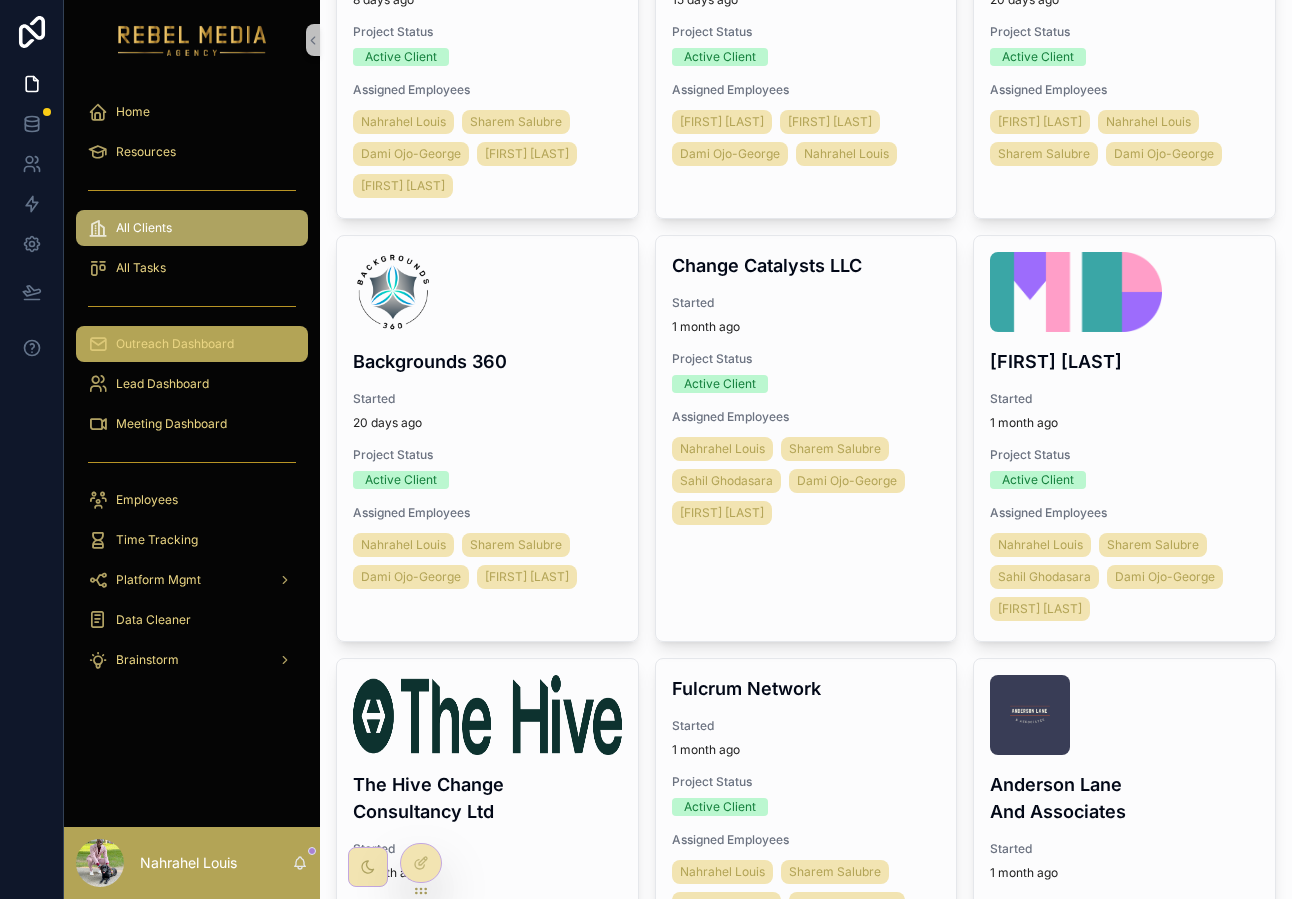 click on "Outreach Dashboard" at bounding box center [192, 344] 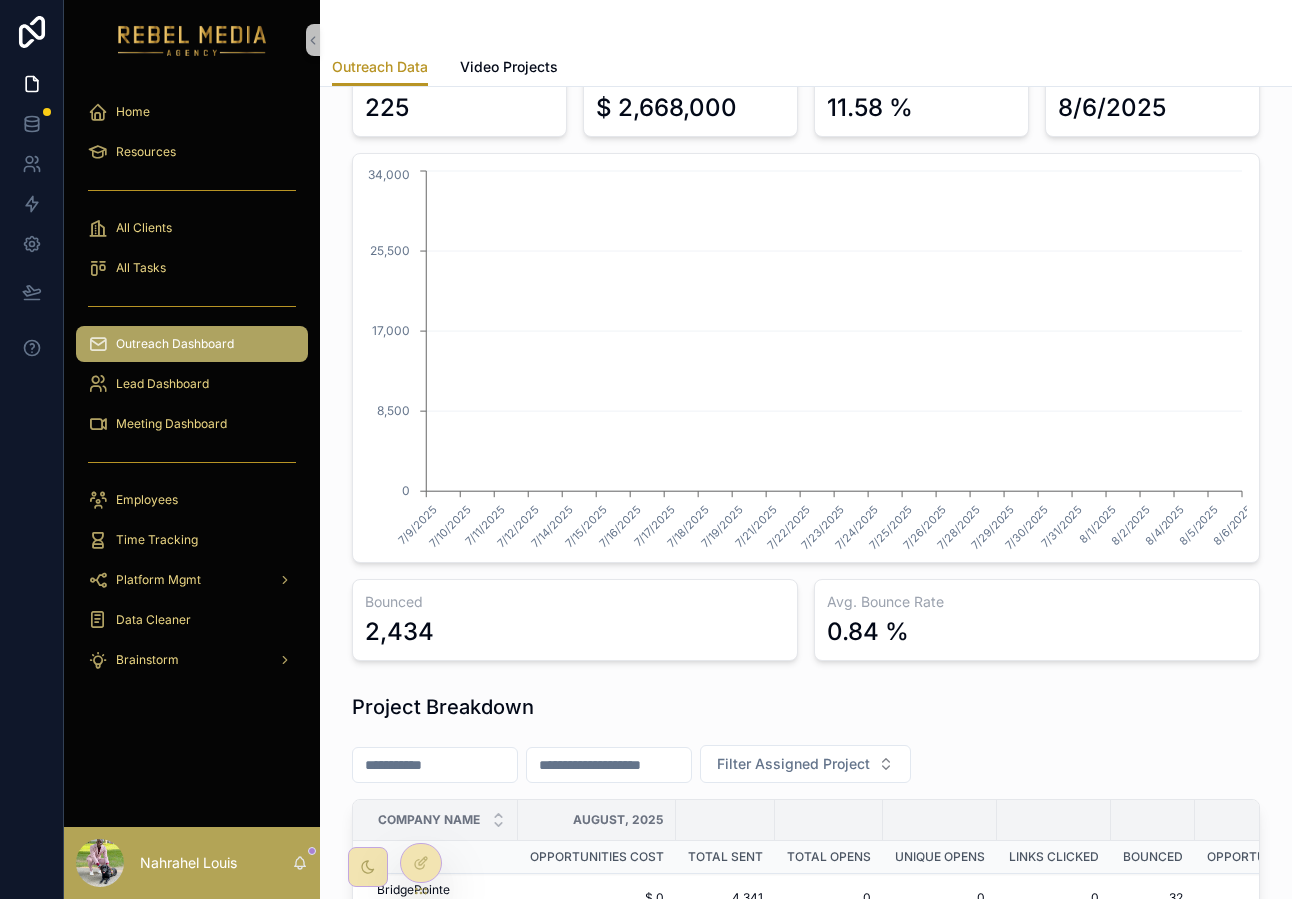 scroll, scrollTop: 0, scrollLeft: 0, axis: both 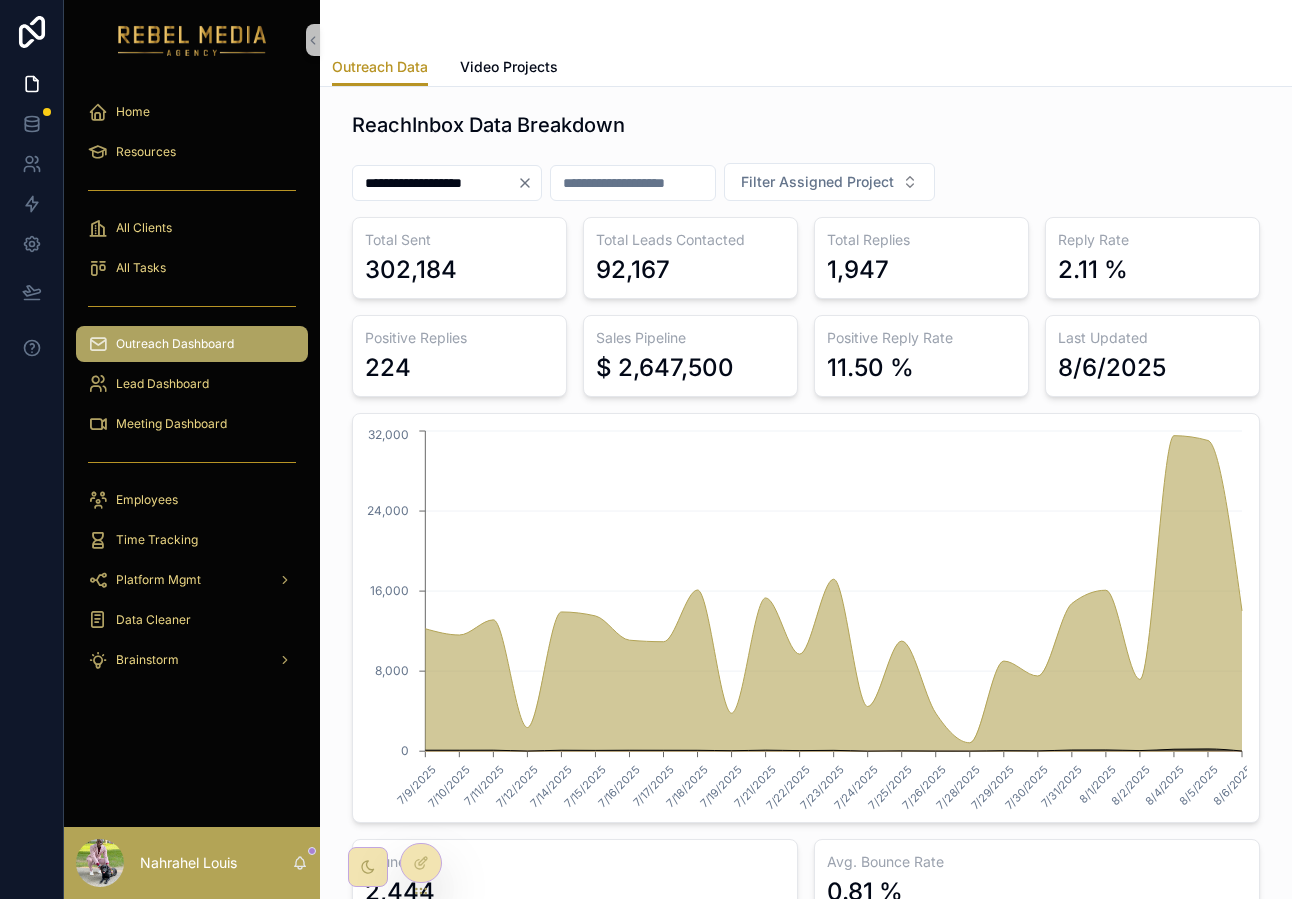 click 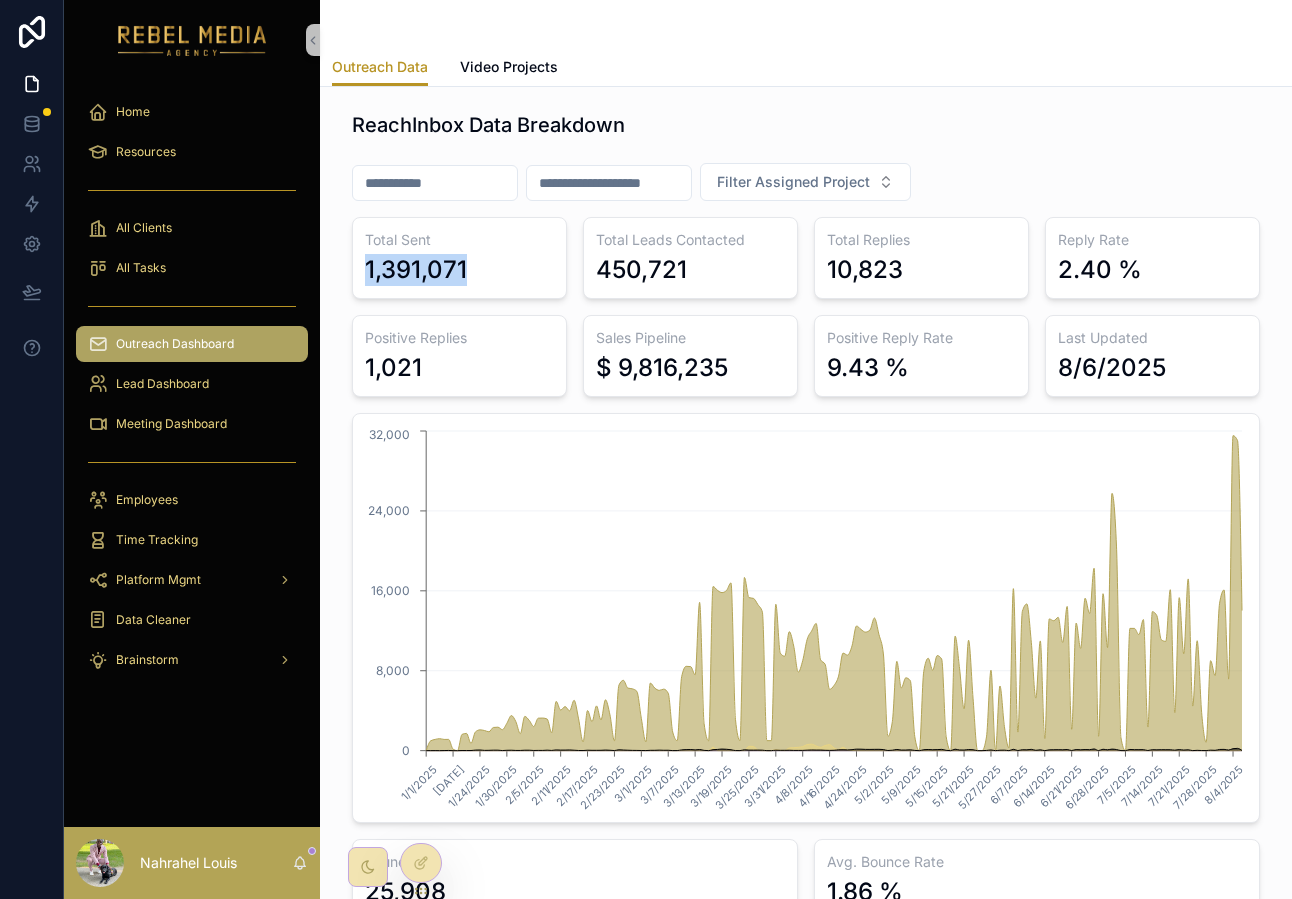 drag, startPoint x: 359, startPoint y: 266, endPoint x: 492, endPoint y: 269, distance: 133.03383 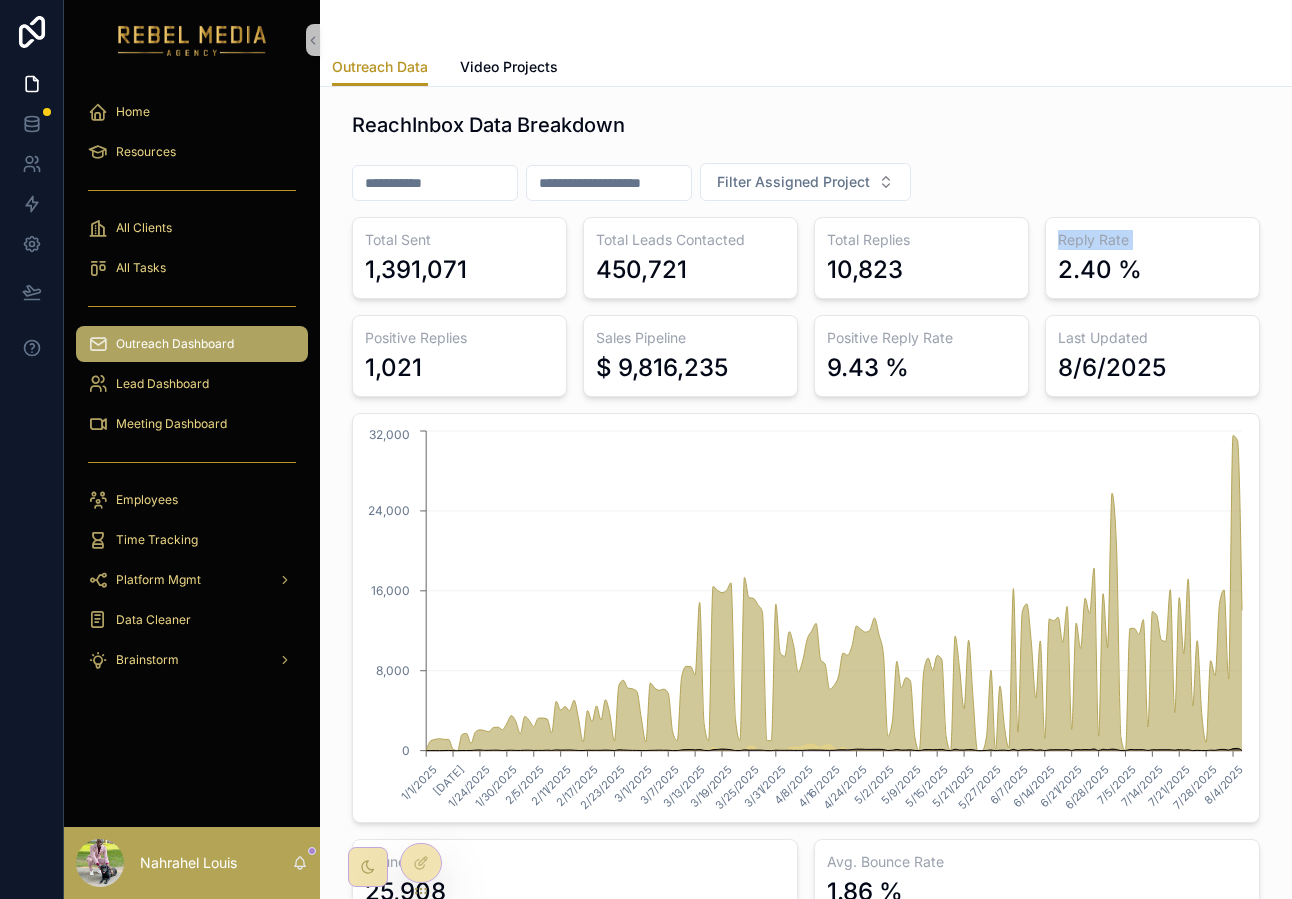 drag, startPoint x: 1047, startPoint y: 248, endPoint x: 1151, endPoint y: 252, distance: 104.0769 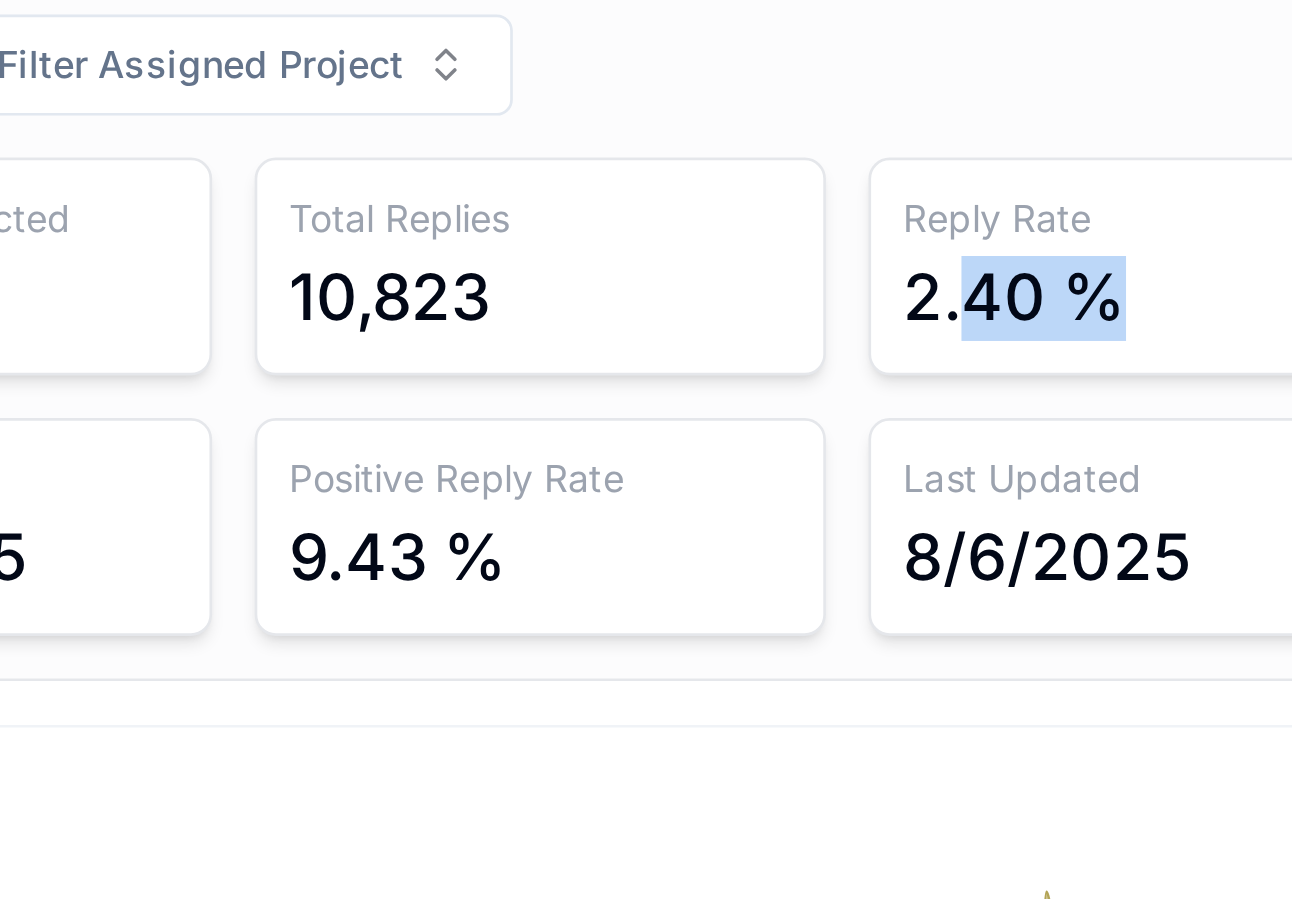 drag, startPoint x: 1079, startPoint y: 263, endPoint x: 1156, endPoint y: 263, distance: 77 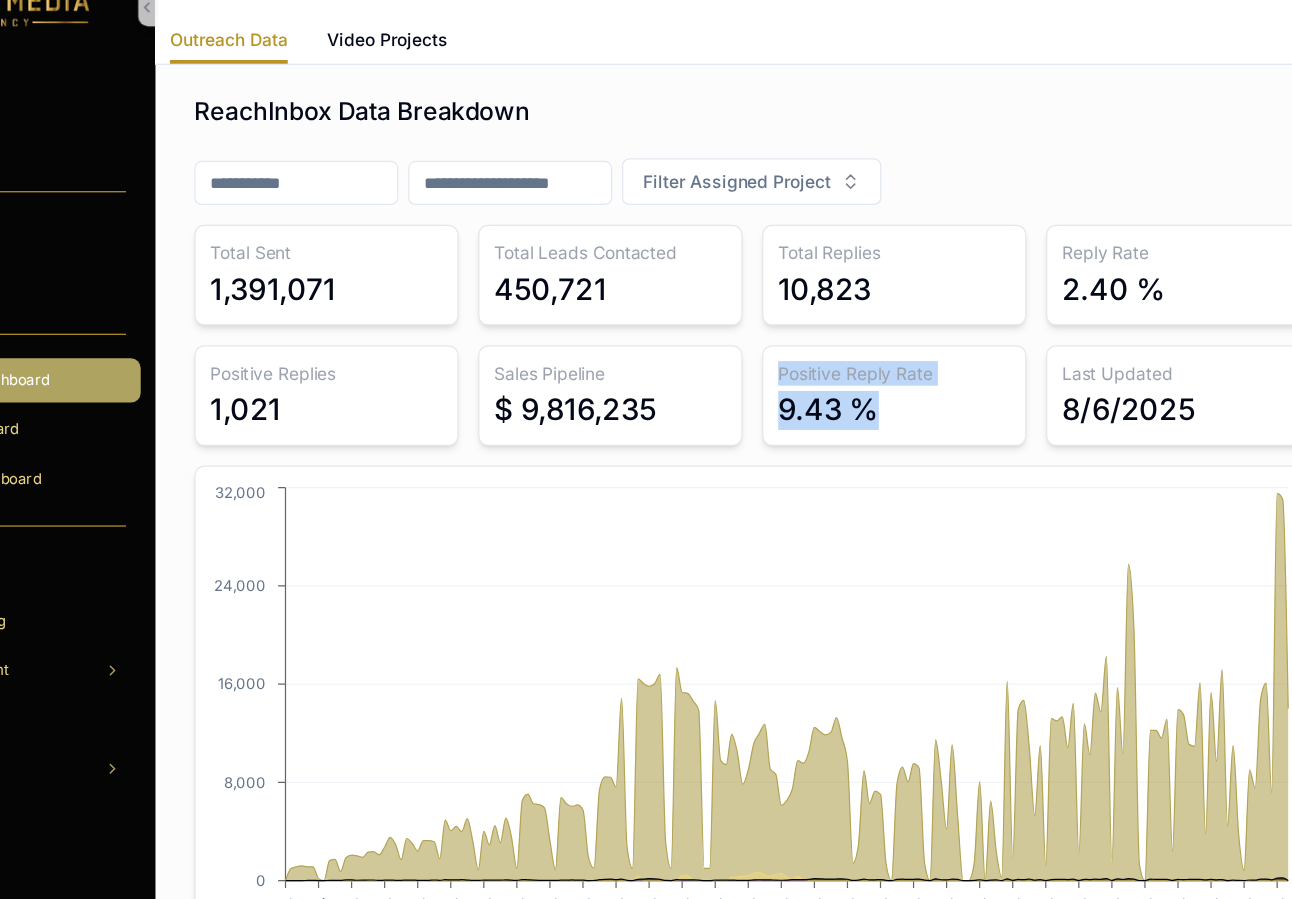 drag, startPoint x: 822, startPoint y: 334, endPoint x: 969, endPoint y: 356, distance: 148.63715 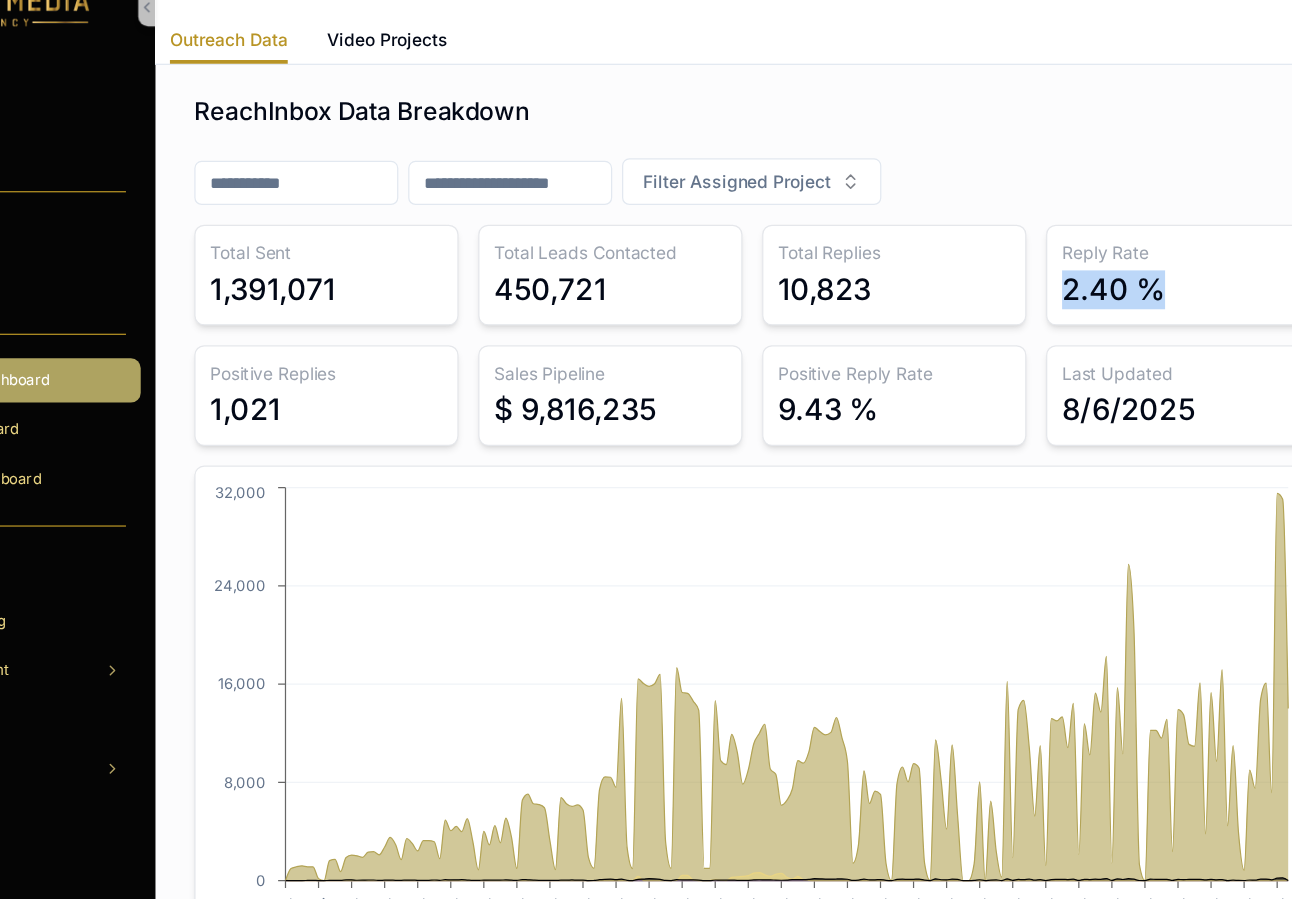 drag, startPoint x: 1045, startPoint y: 255, endPoint x: 1182, endPoint y: 280, distance: 139.26234 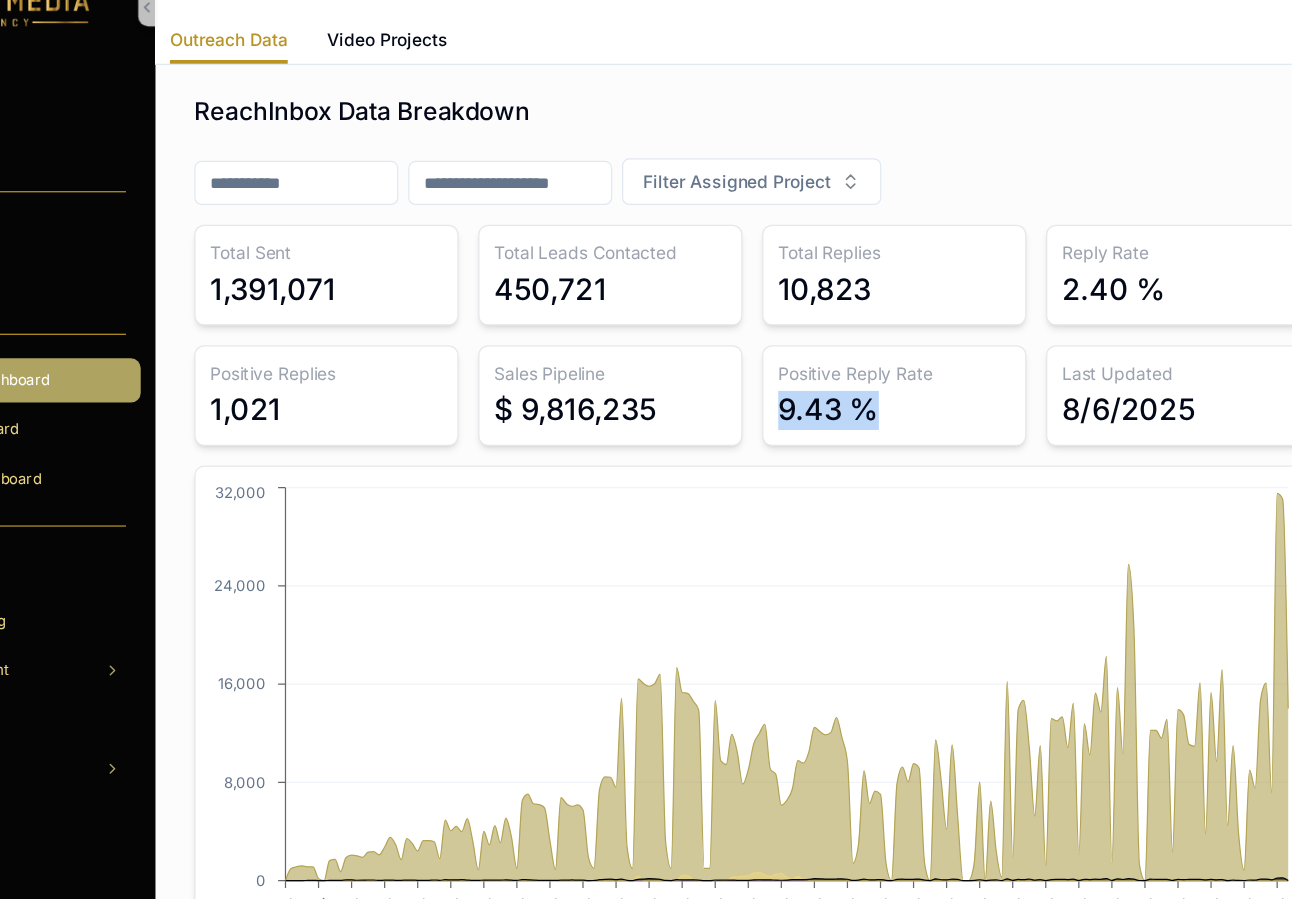 drag, startPoint x: 822, startPoint y: 363, endPoint x: 919, endPoint y: 369, distance: 97.18539 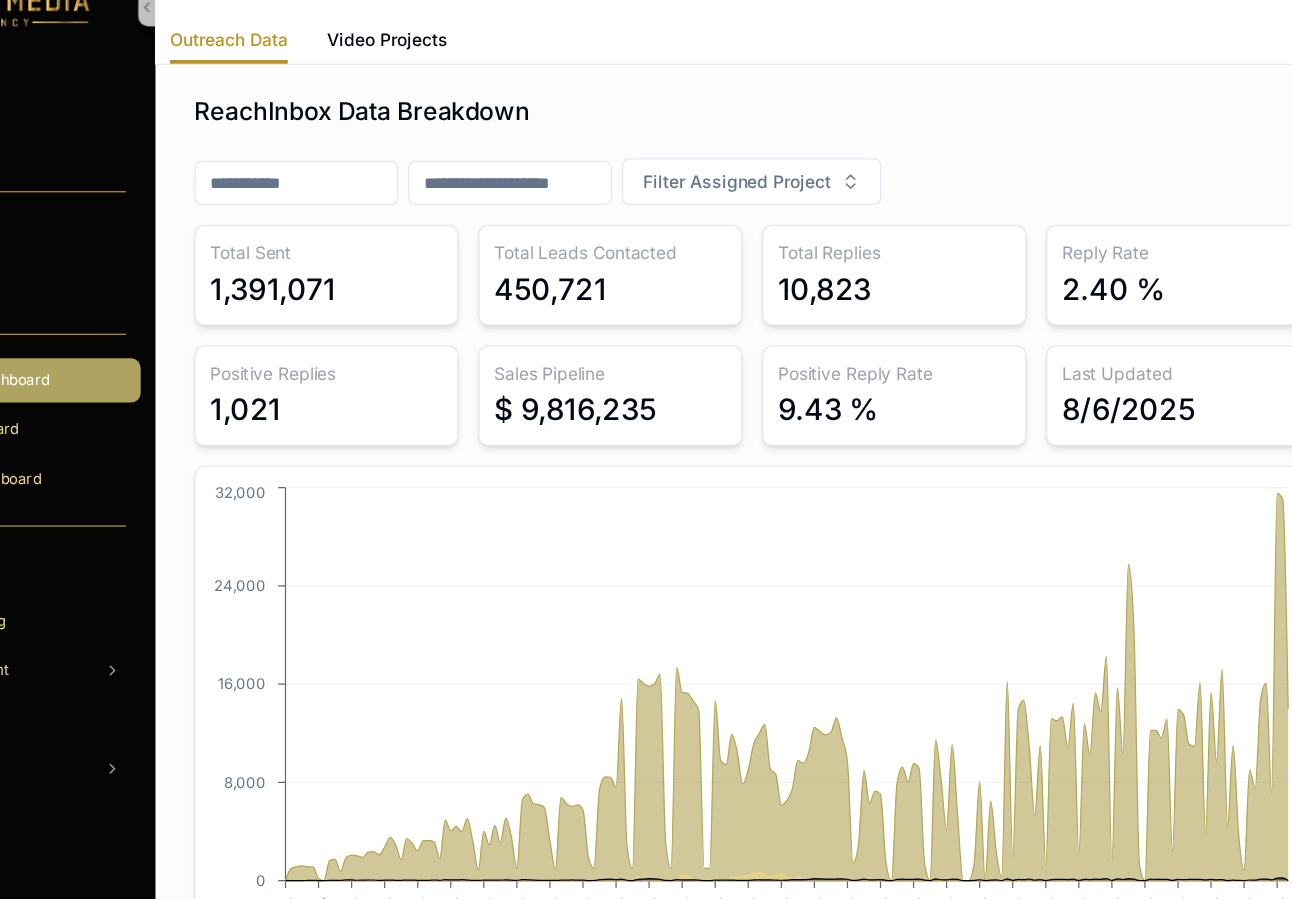 click on "ReachInbox Data Breakdown Filter Assigned Project Total Sent 1,391,071 Total Leads Contacted 450,721 Total Replies 10,823 Reply Rate 2.40 % Positive Replies 1,021 Sales Pipeline $ 9,816,235 Positive Reply Rate 9.43 % Last Updated 8/6/2025 1/1/2025 1/18/2025 1/24/2025 1/30/2025 2/5/2025 2/11/2025 2/17/2025 2/23/2025 3/1/2025 3/7/2025 3/13/2025 3/19/2025 3/25/2025 3/31/2025 4/8/2025 4/16/2025 4/24/2025 5/2/2025 5/9/2025 5/15/2025 5/21/2025 5/27/2025 6/7/2025 6/14/2025 6/21/2025 6/28/2025 7/5/2025 7/14/2025 7/21/2025 7/28/2025 8/4/2025 0 8,000 16,000 24,000 32,000 Bounced 25,908 Avg. Bounce Rate 1.86 % Project Breakdown Filter Assigned Project Company Name August, 2025 July, 2025 June, 2025 May, 2025 April, 2025 March, 2025 February, 2025 January, 2025 Opportunities Cost SUM Total Sent SUM Total Opens SUM Unique Opens SUM Links Clicked SUM Bounced SUM Opportunities SUM Total Replies SUM Positive Reply SUM Negative Reply SUM Leads Contacted SUM Opportunities Cost Total Sent Total Opens Unique Opens Links Clicked" at bounding box center (806, 983) 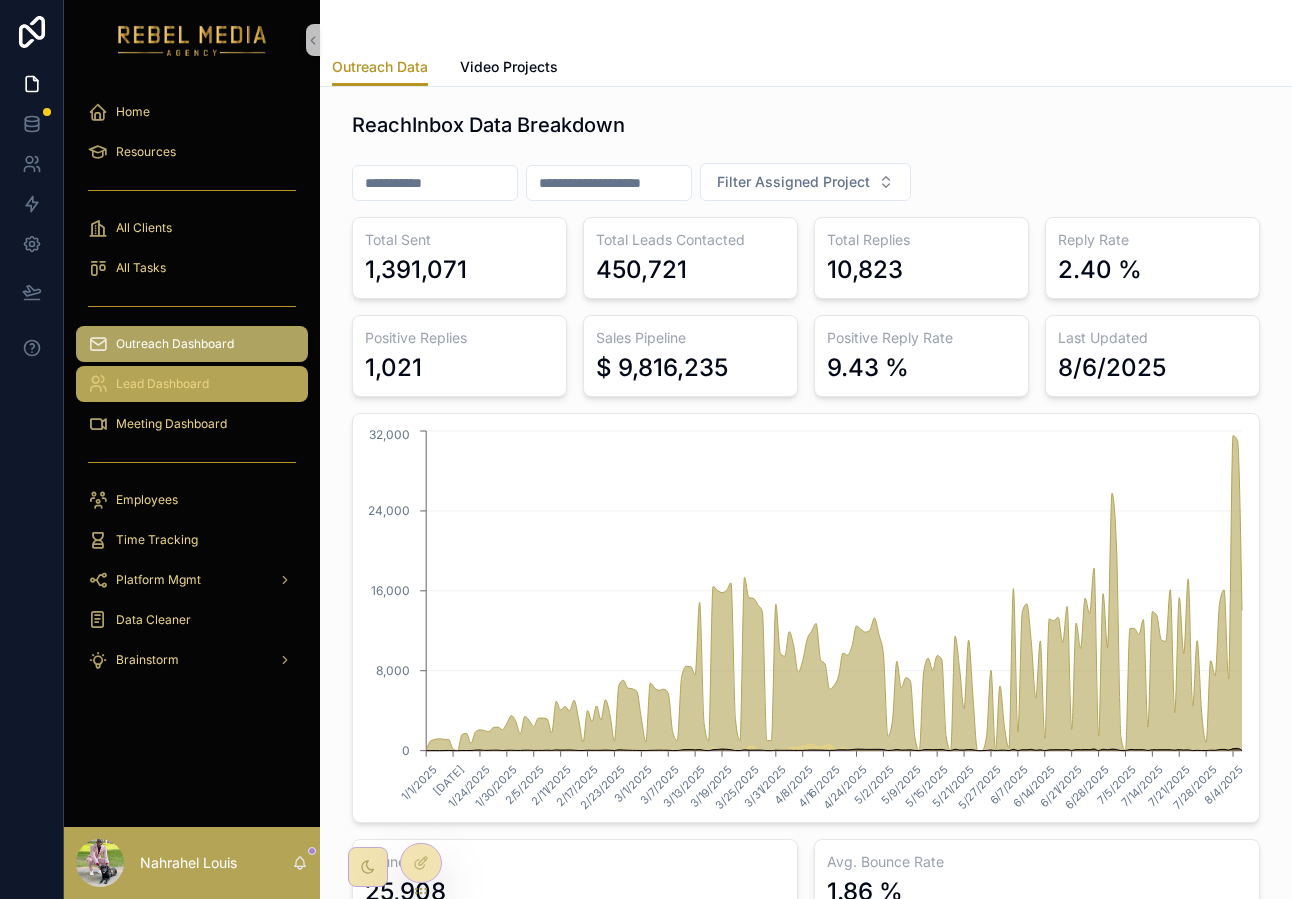 click on "Lead Dashboard" at bounding box center [162, 384] 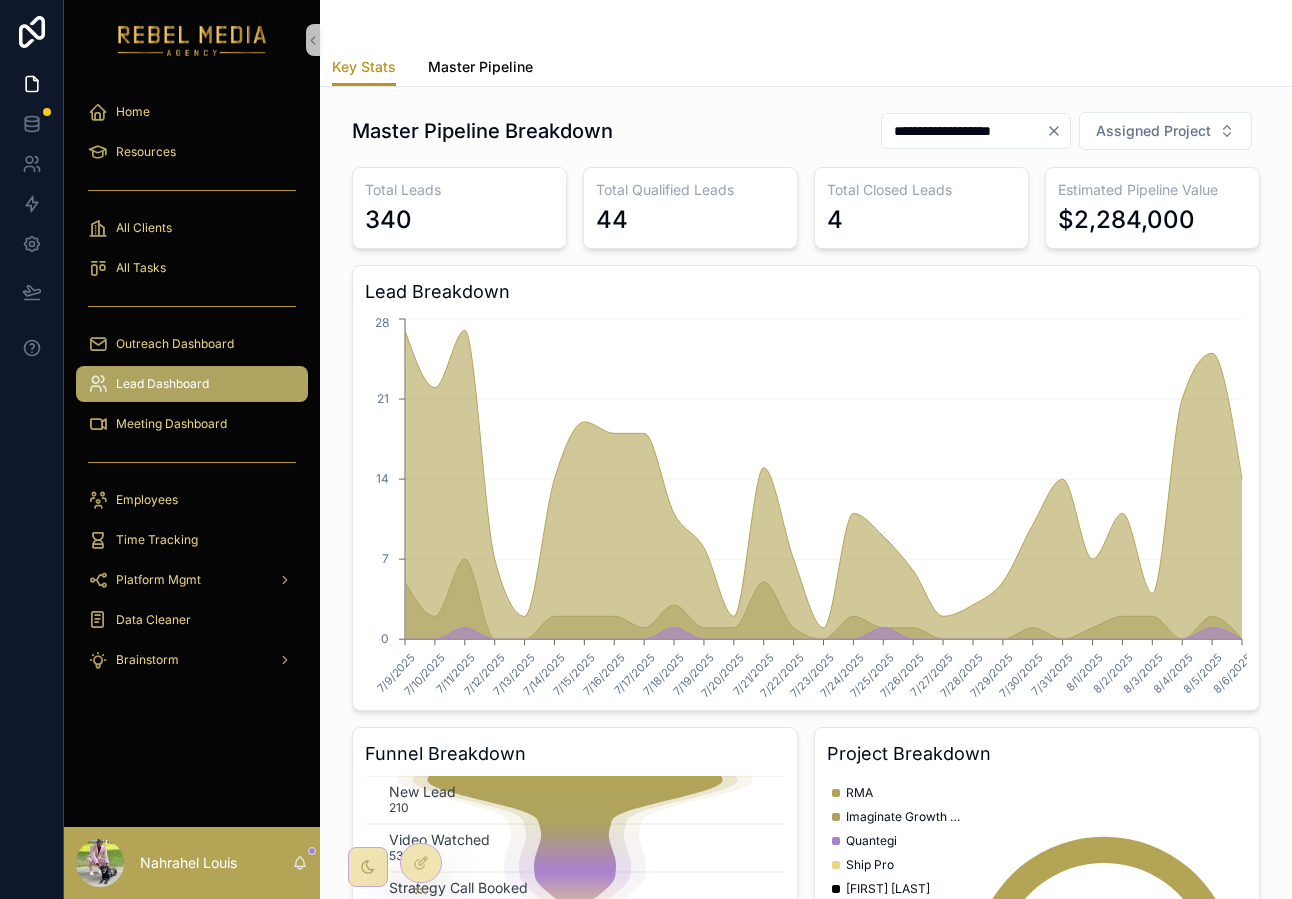 click on "Master Pipeline" at bounding box center (480, 67) 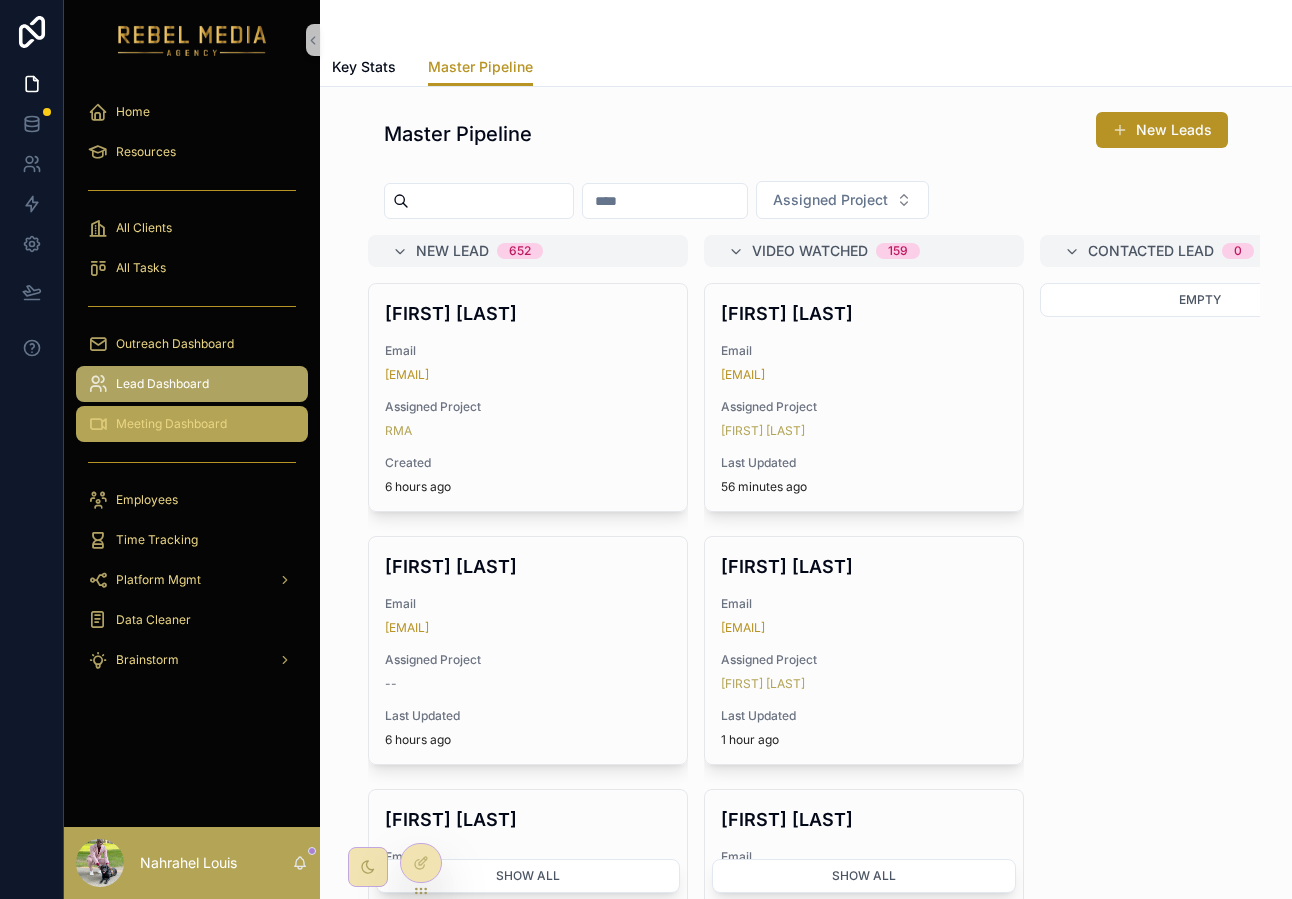 click on "Meeting Dashboard" at bounding box center [171, 424] 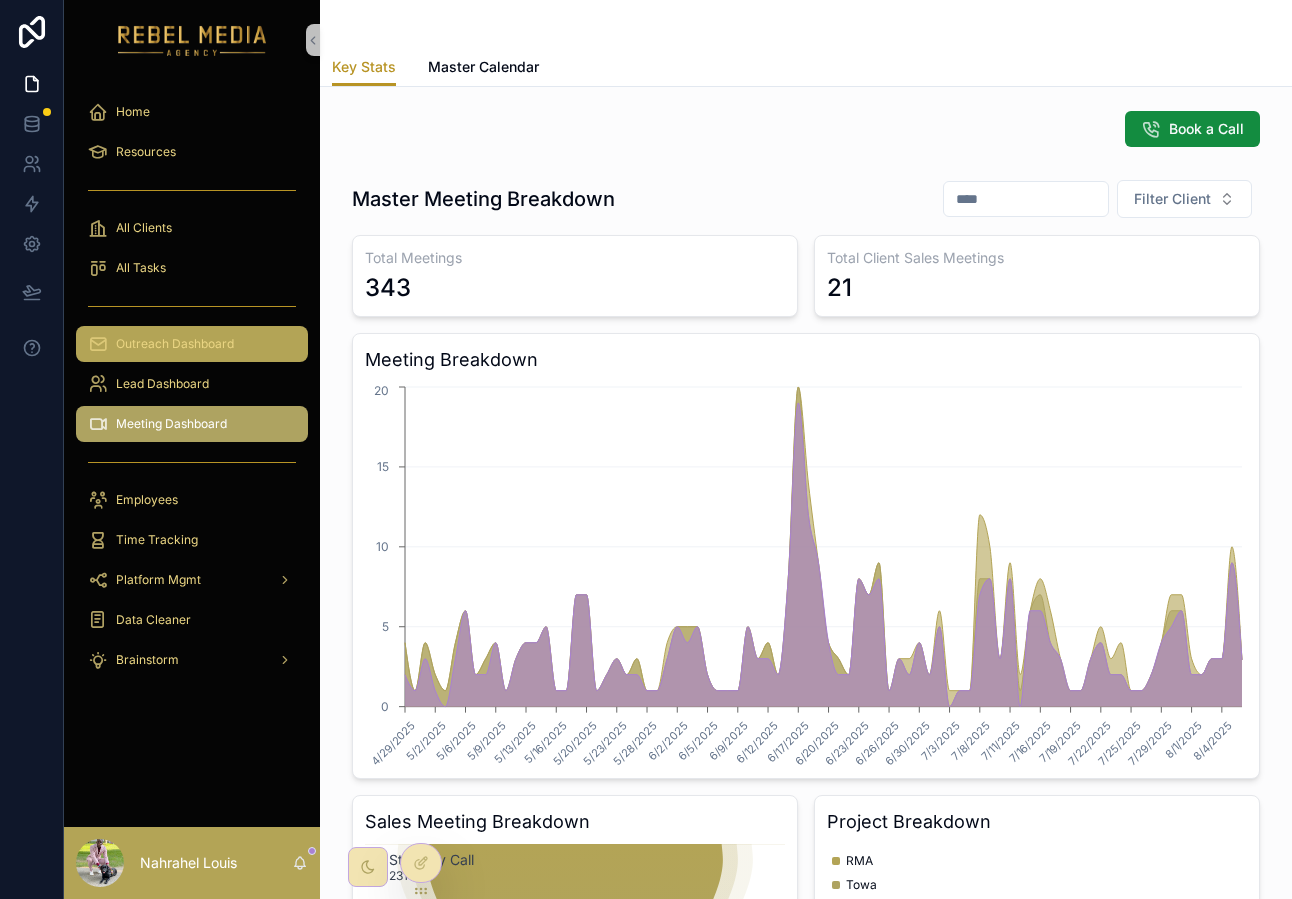 click on "Outreach Dashboard" at bounding box center [175, 344] 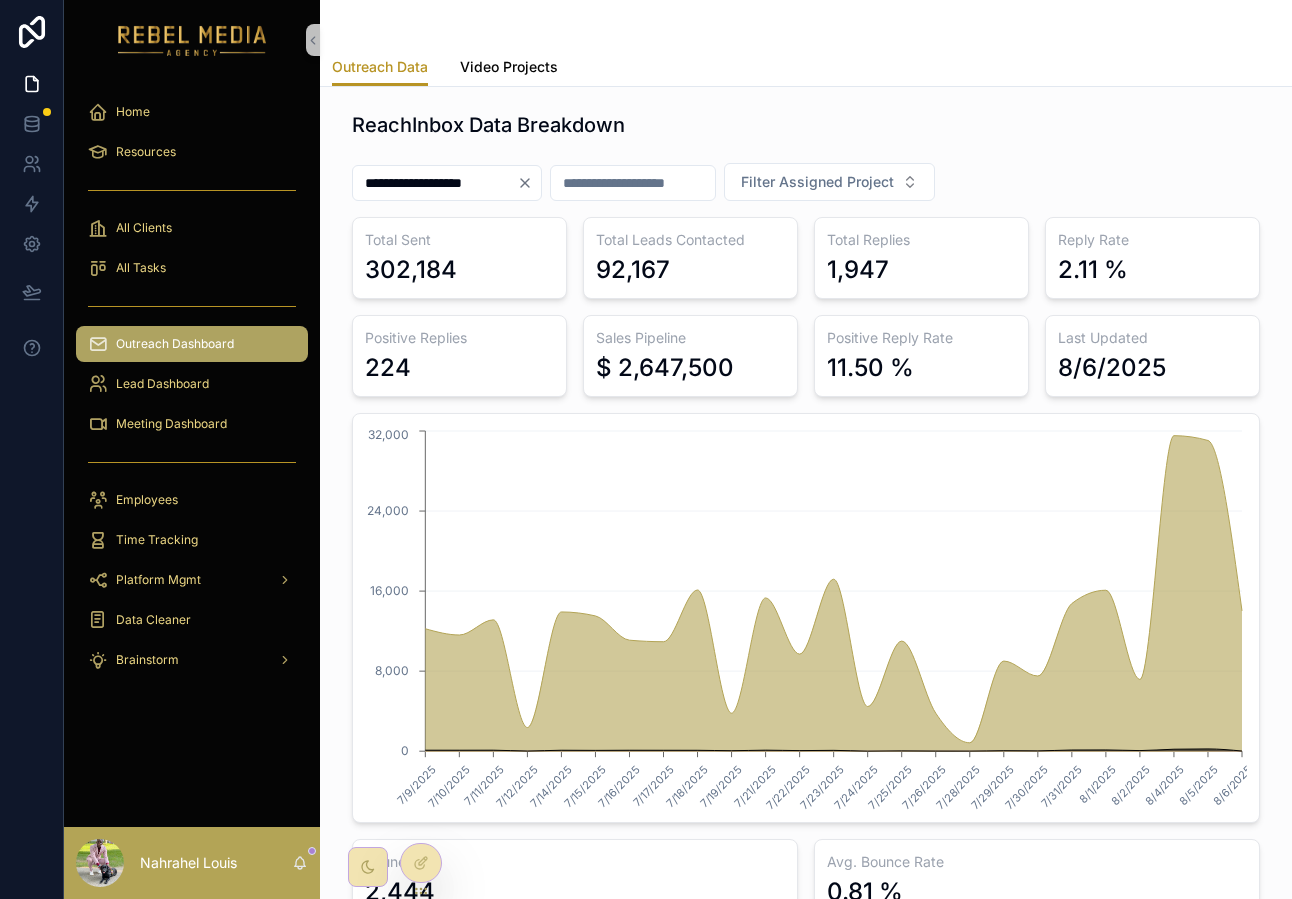 click on "Video Projects" at bounding box center (509, 67) 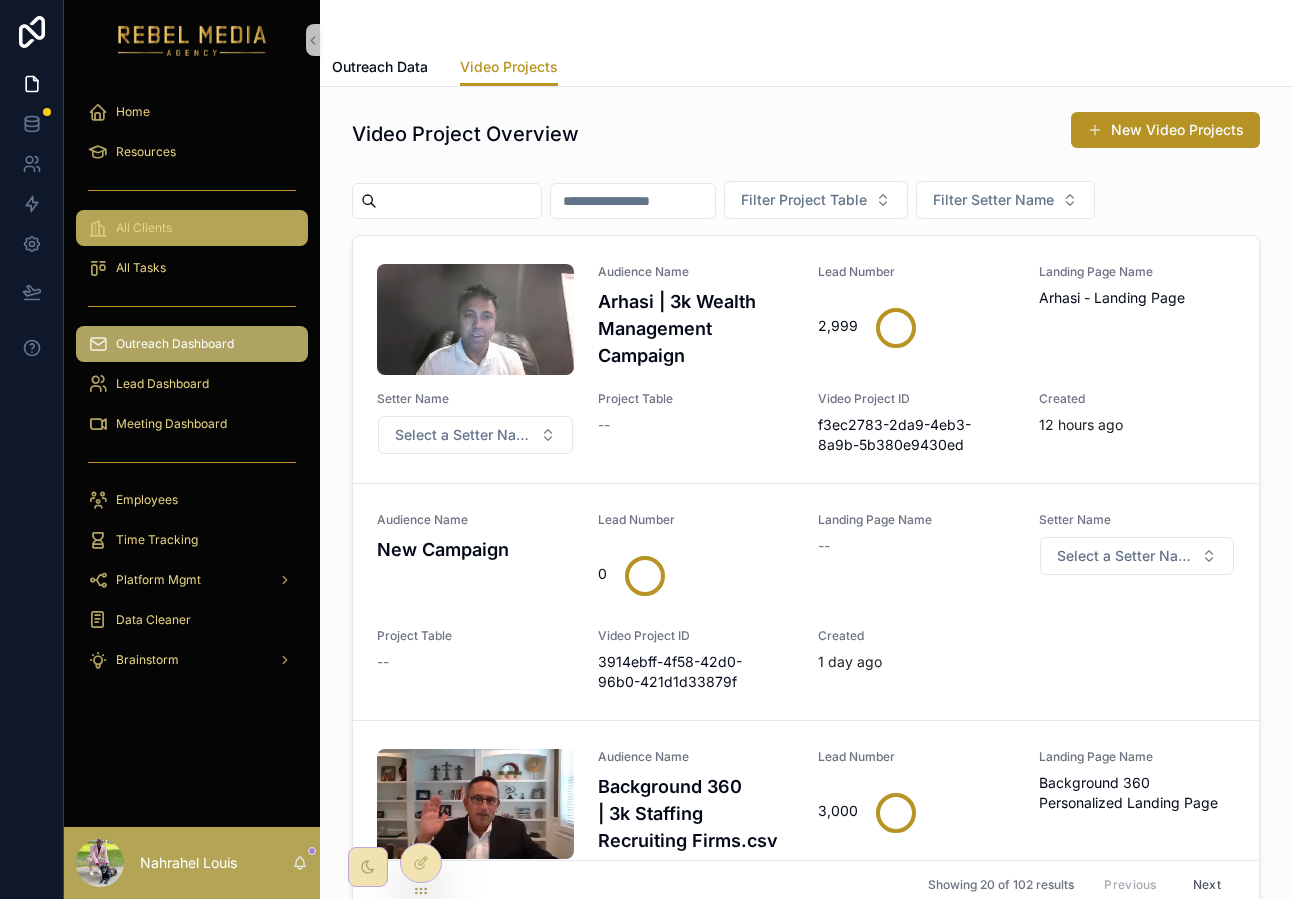 click on "All Clients" at bounding box center (192, 228) 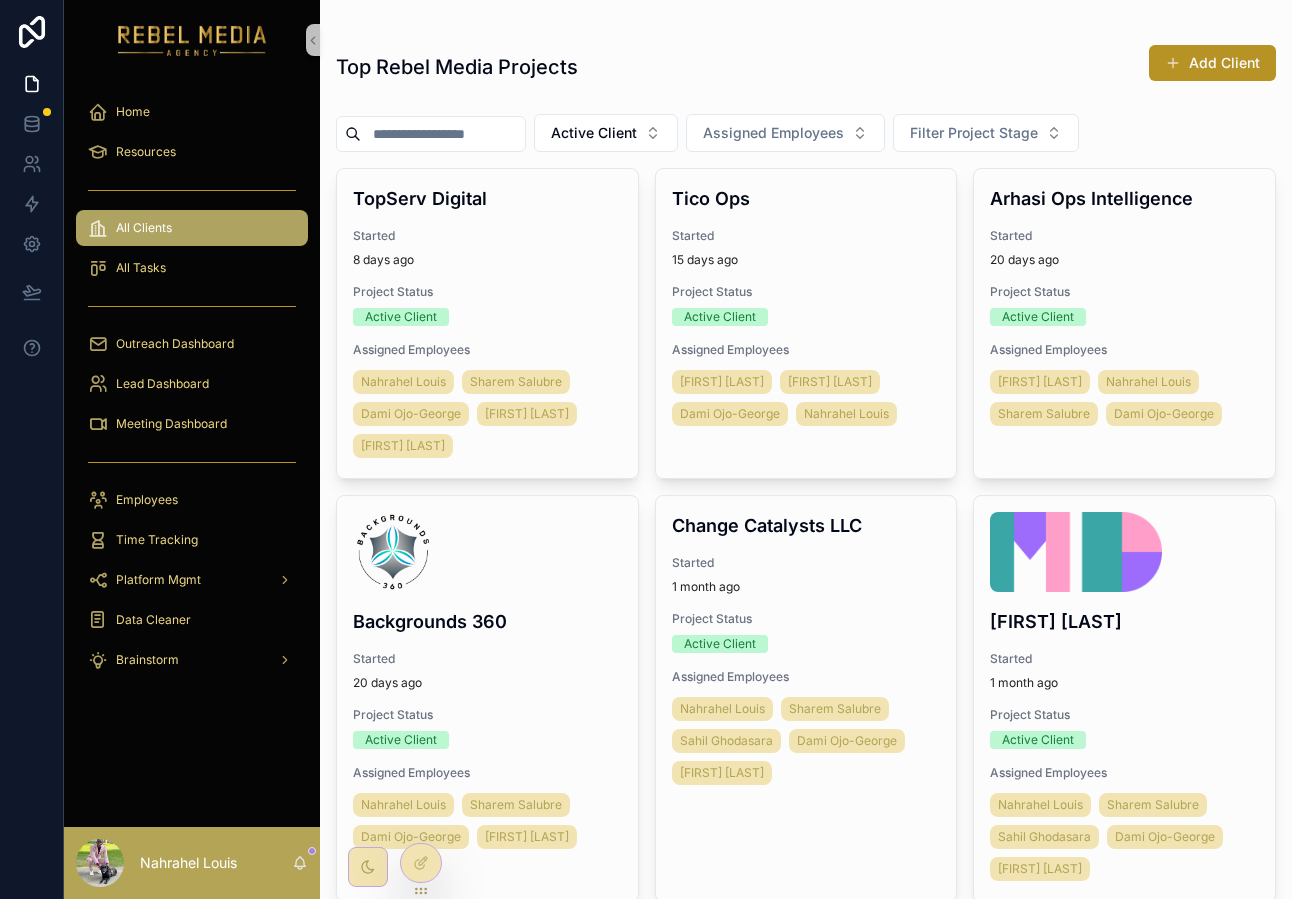 scroll, scrollTop: 8, scrollLeft: 0, axis: vertical 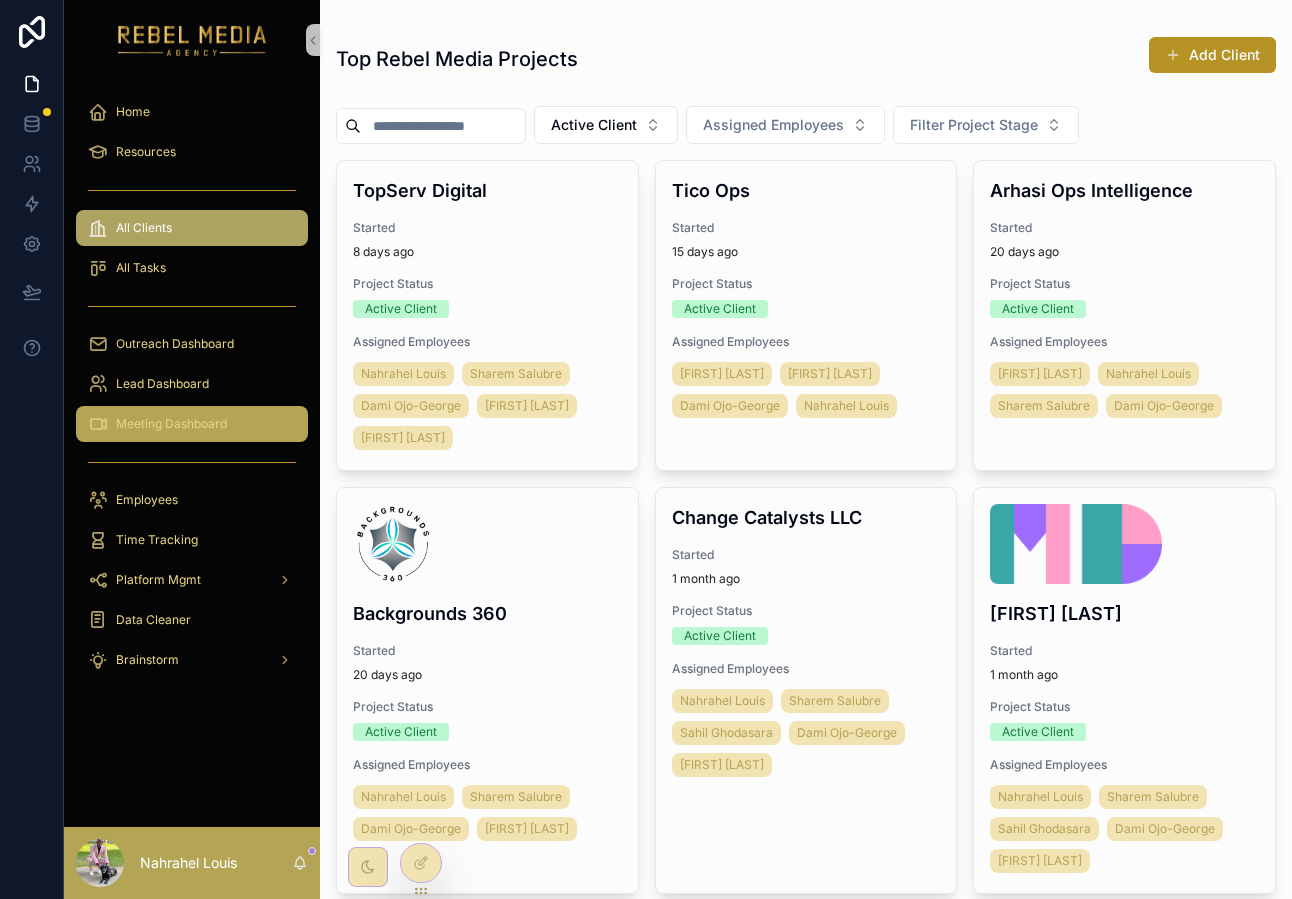 click on "Meeting Dashboard" at bounding box center [192, 424] 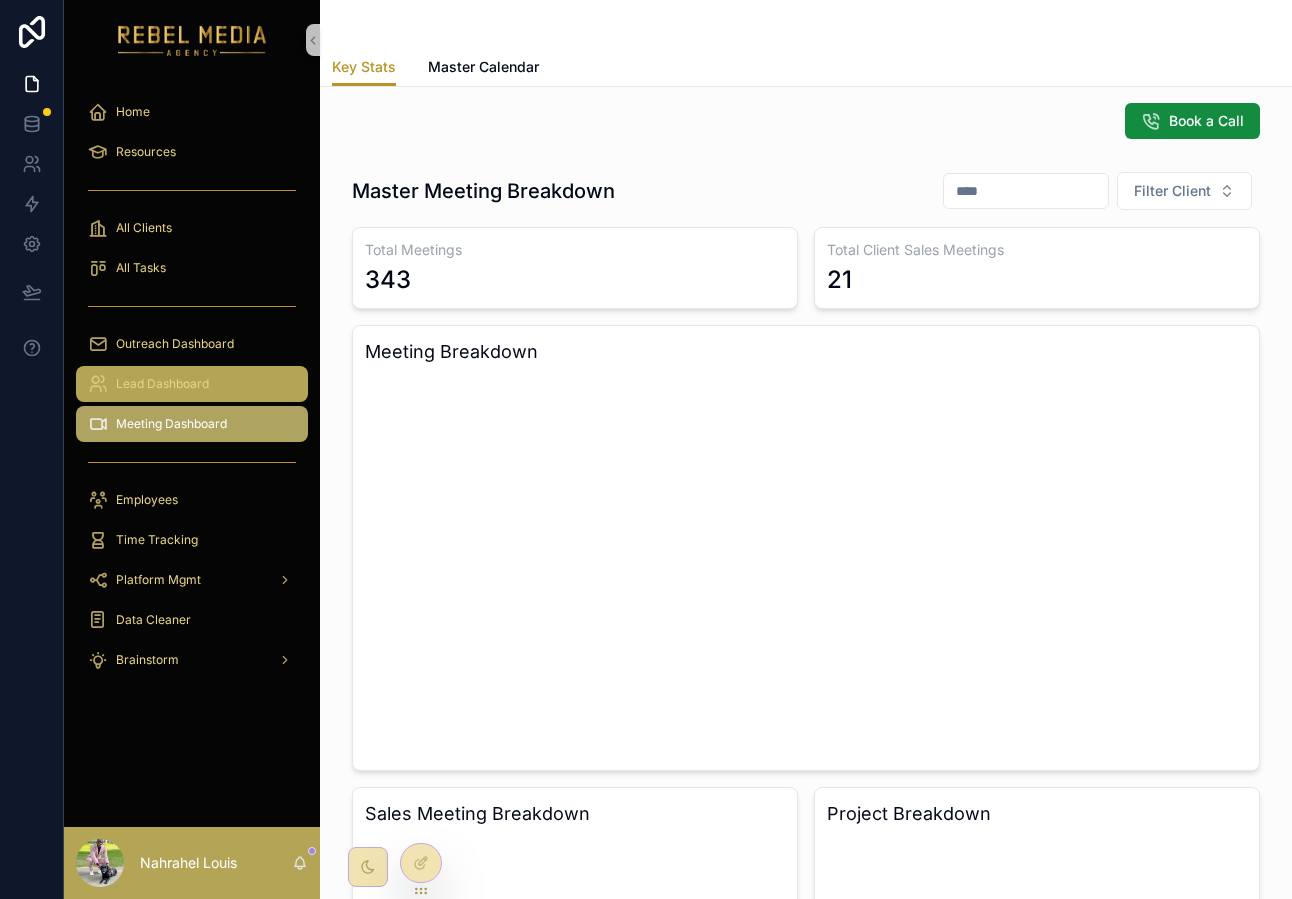 scroll, scrollTop: 0, scrollLeft: 0, axis: both 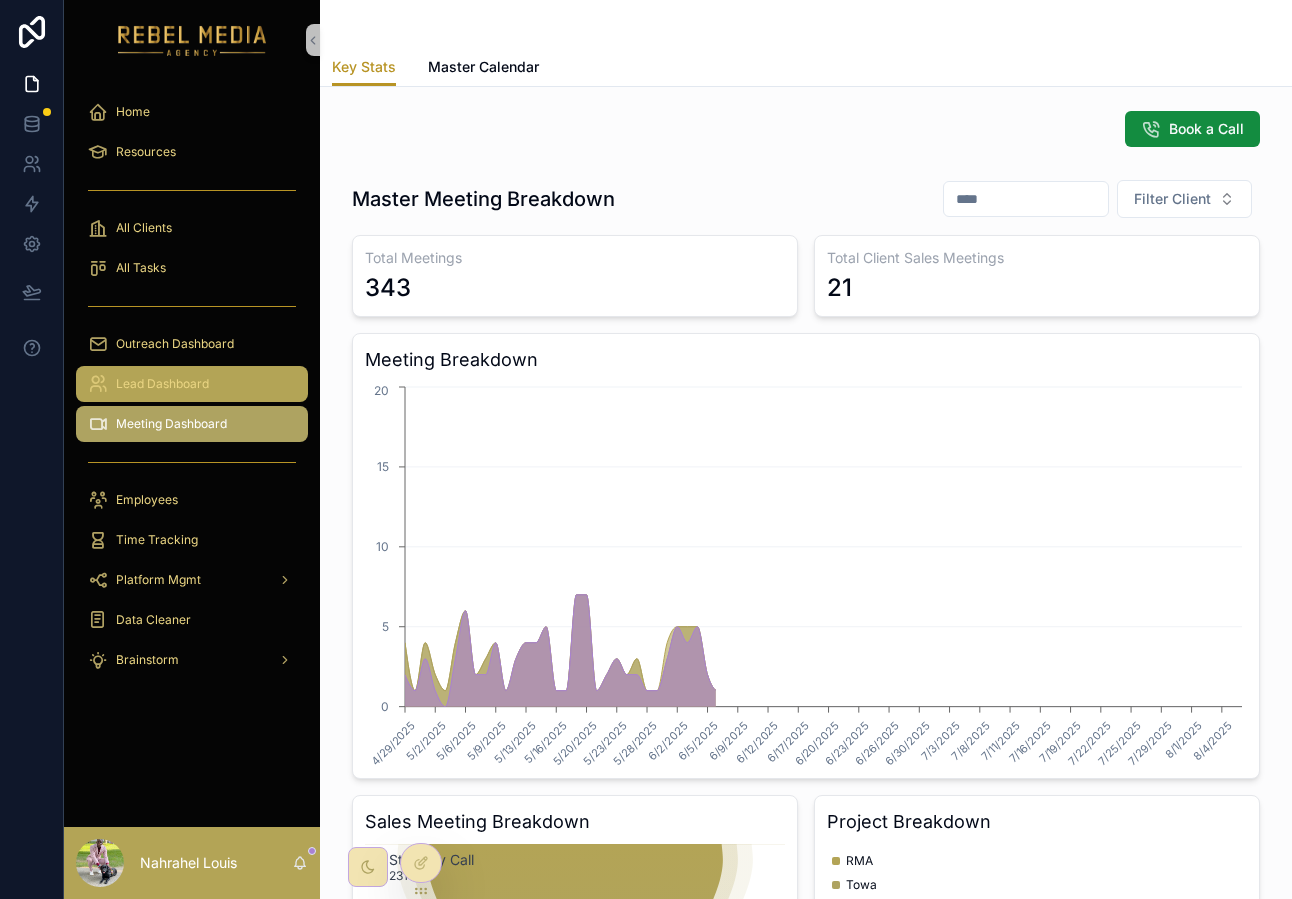 click on "Lead Dashboard" at bounding box center [192, 384] 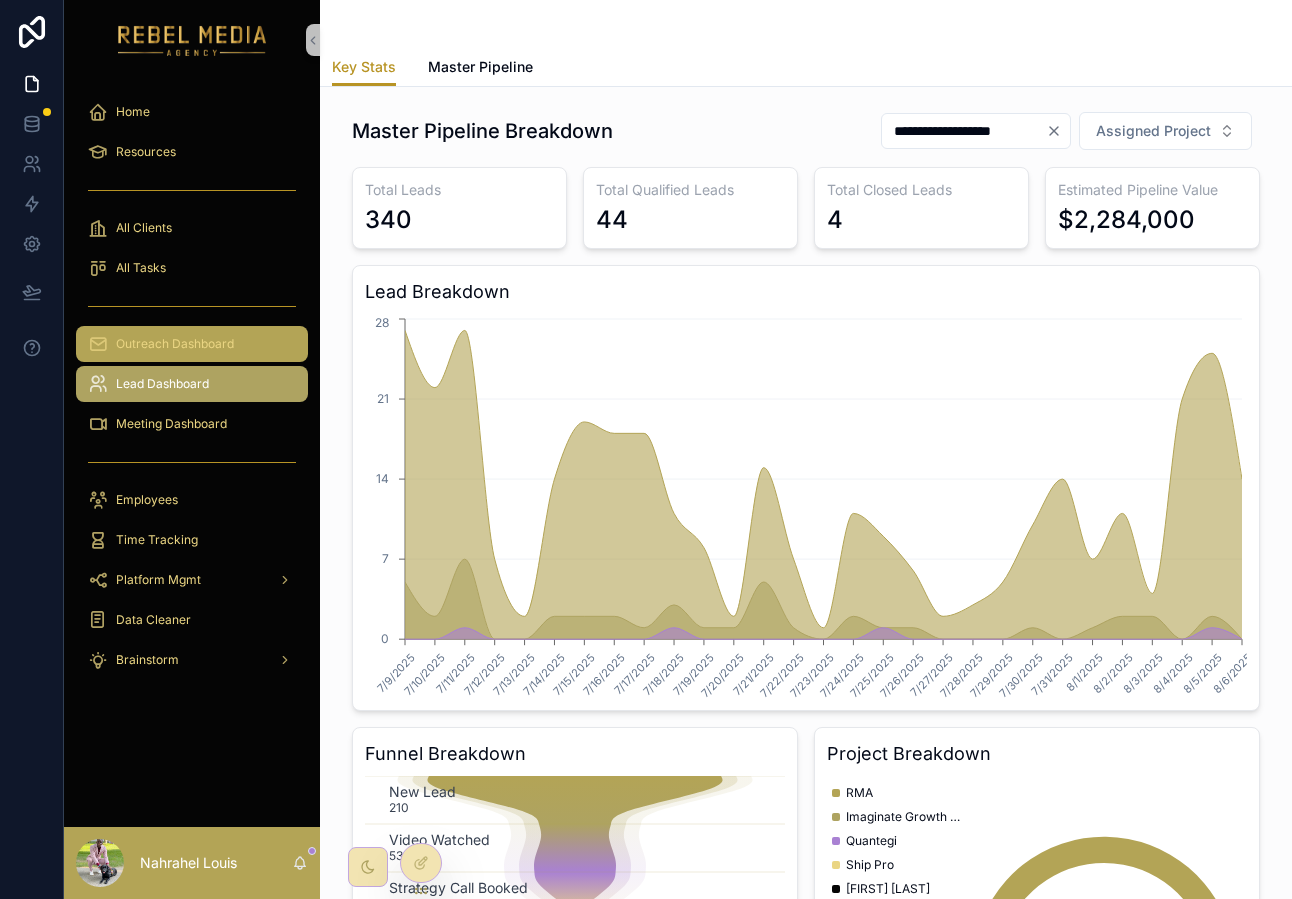 click on "Outreach Dashboard" at bounding box center (175, 344) 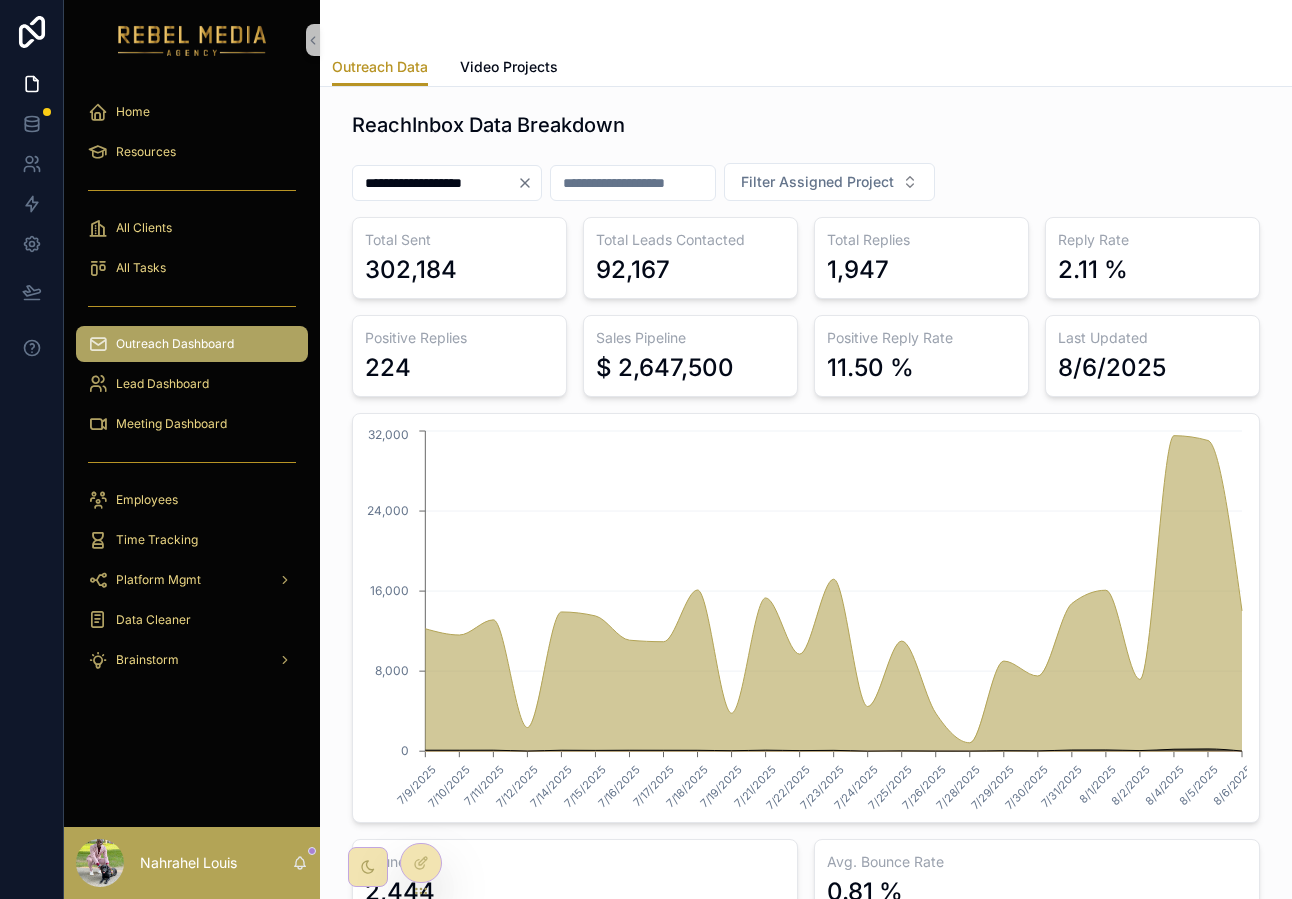 click on "Meeting Dashboard" at bounding box center (192, 424) 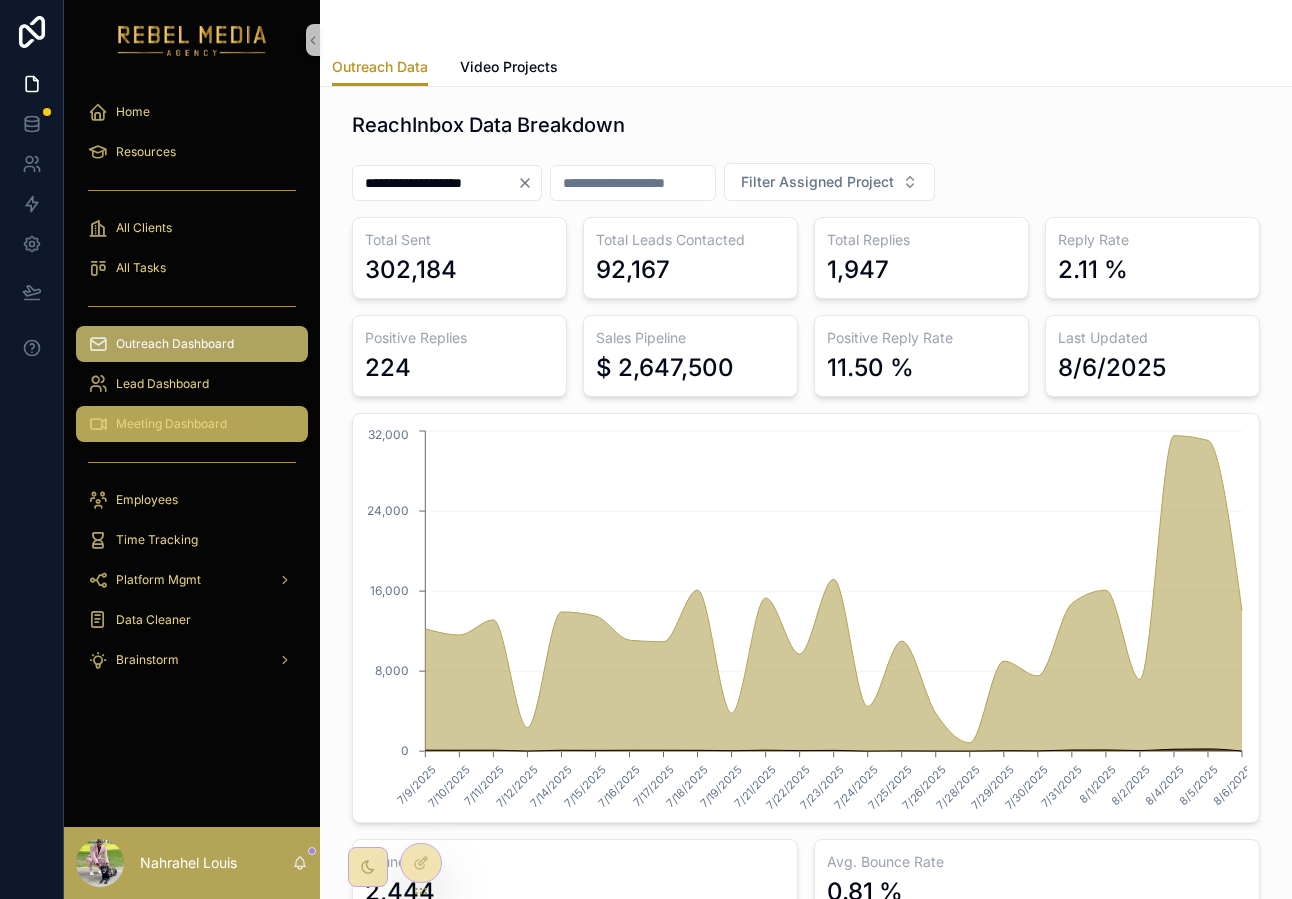 click on "Meeting Dashboard" at bounding box center (171, 424) 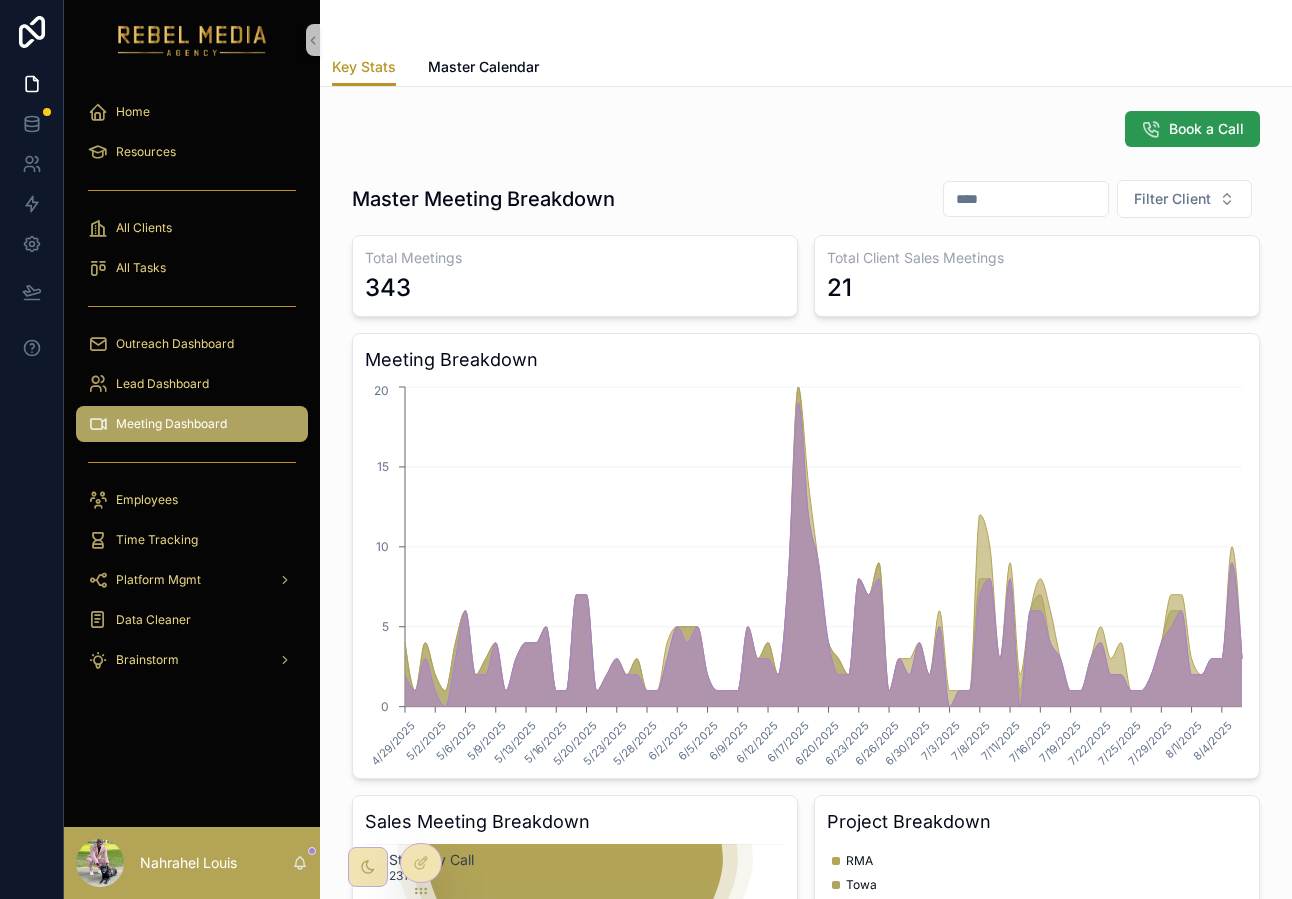 click on "Book a Call" at bounding box center (1206, 129) 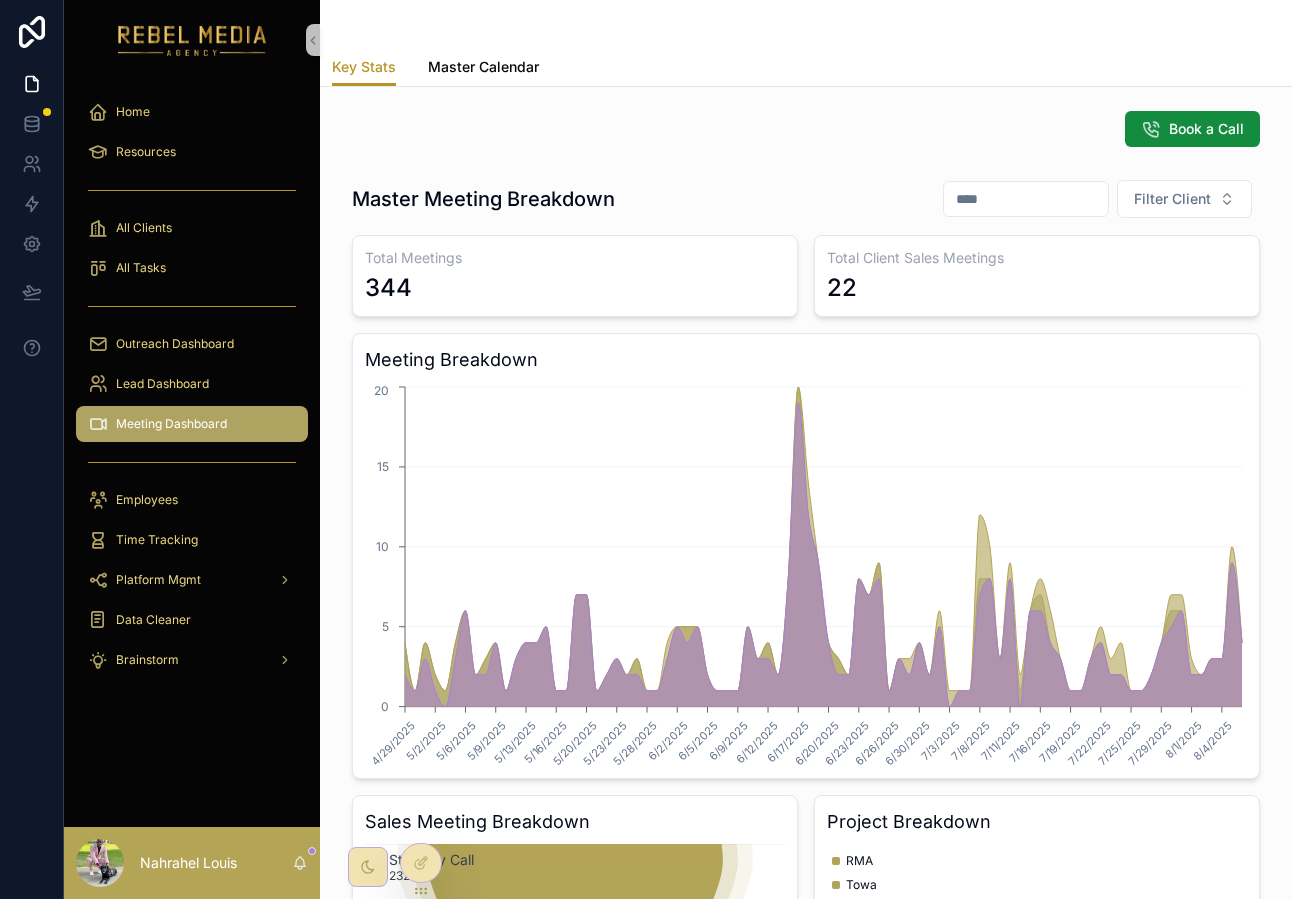 click on "Master Calendar" at bounding box center (483, 67) 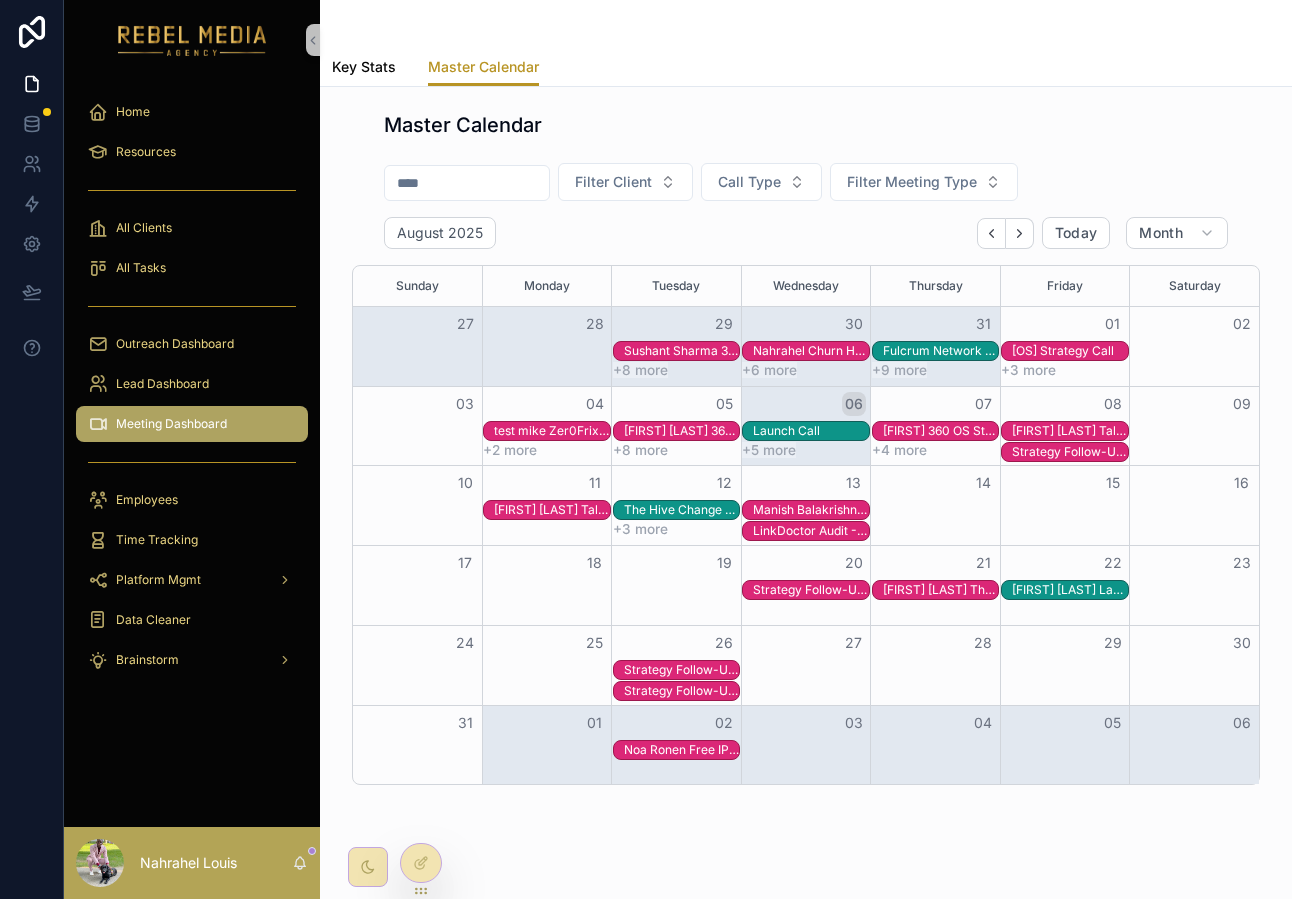 click on "Key Stats" at bounding box center (364, 67) 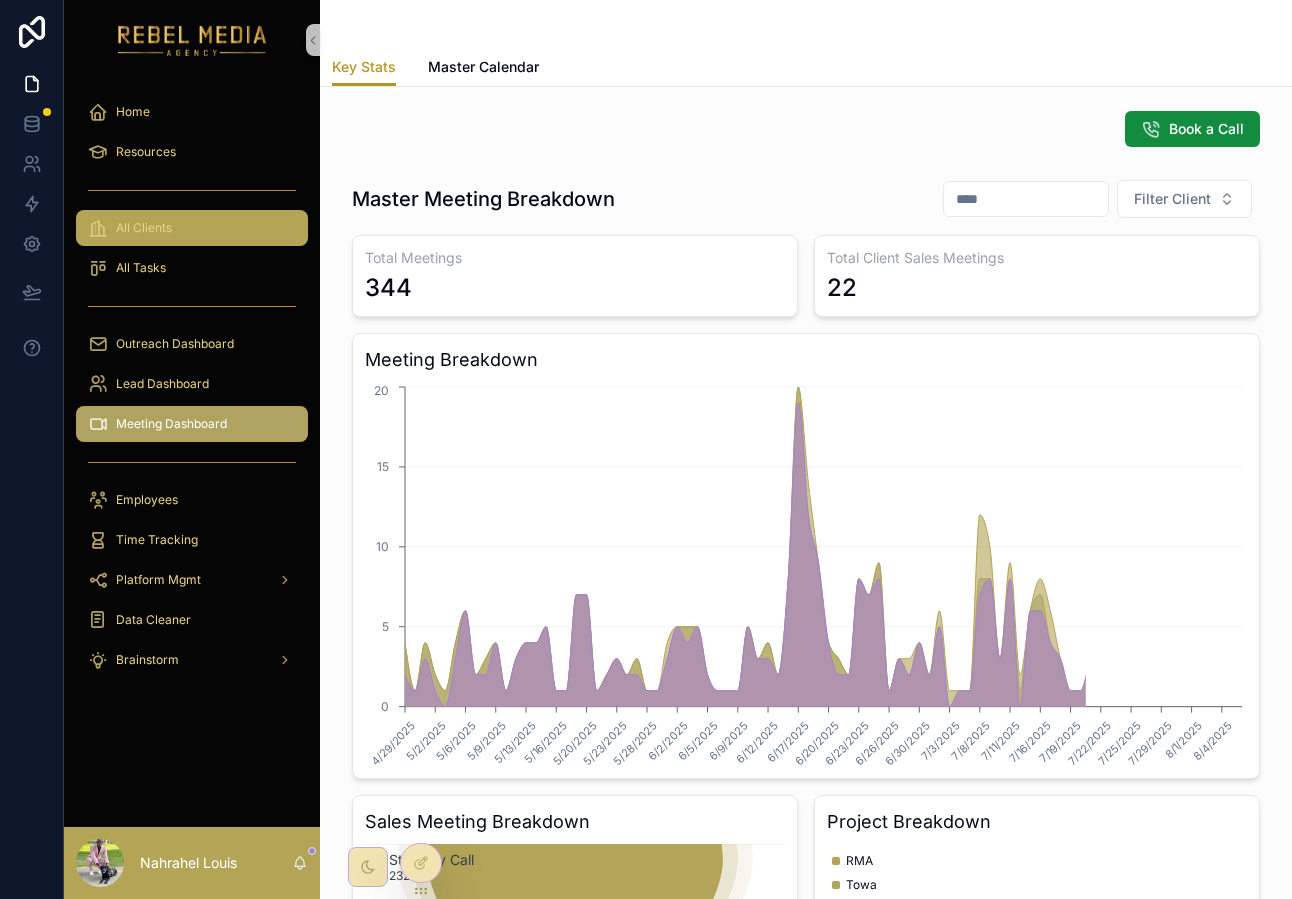 click on "All Clients" at bounding box center (144, 228) 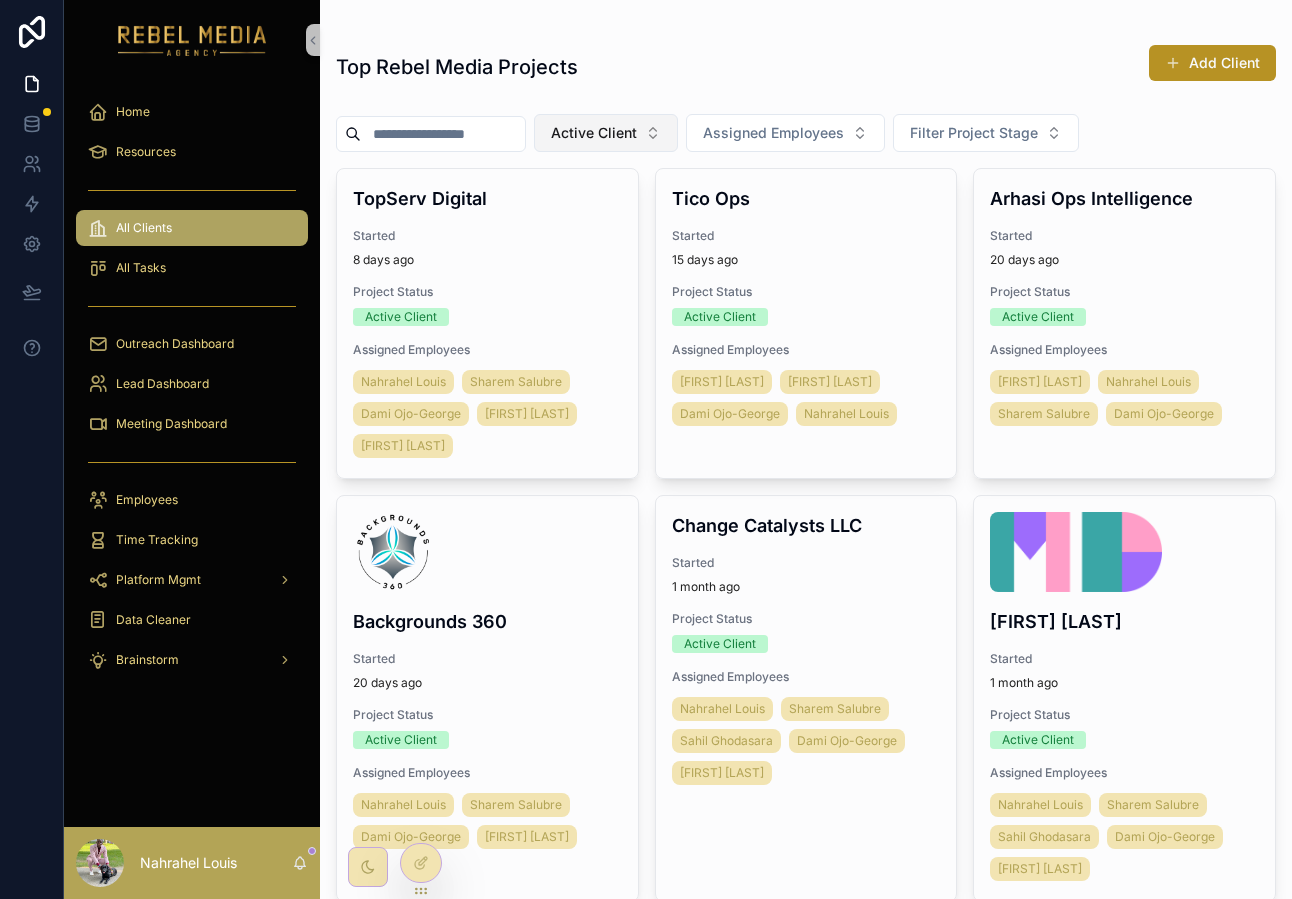 click on "Active Client" at bounding box center [594, 133] 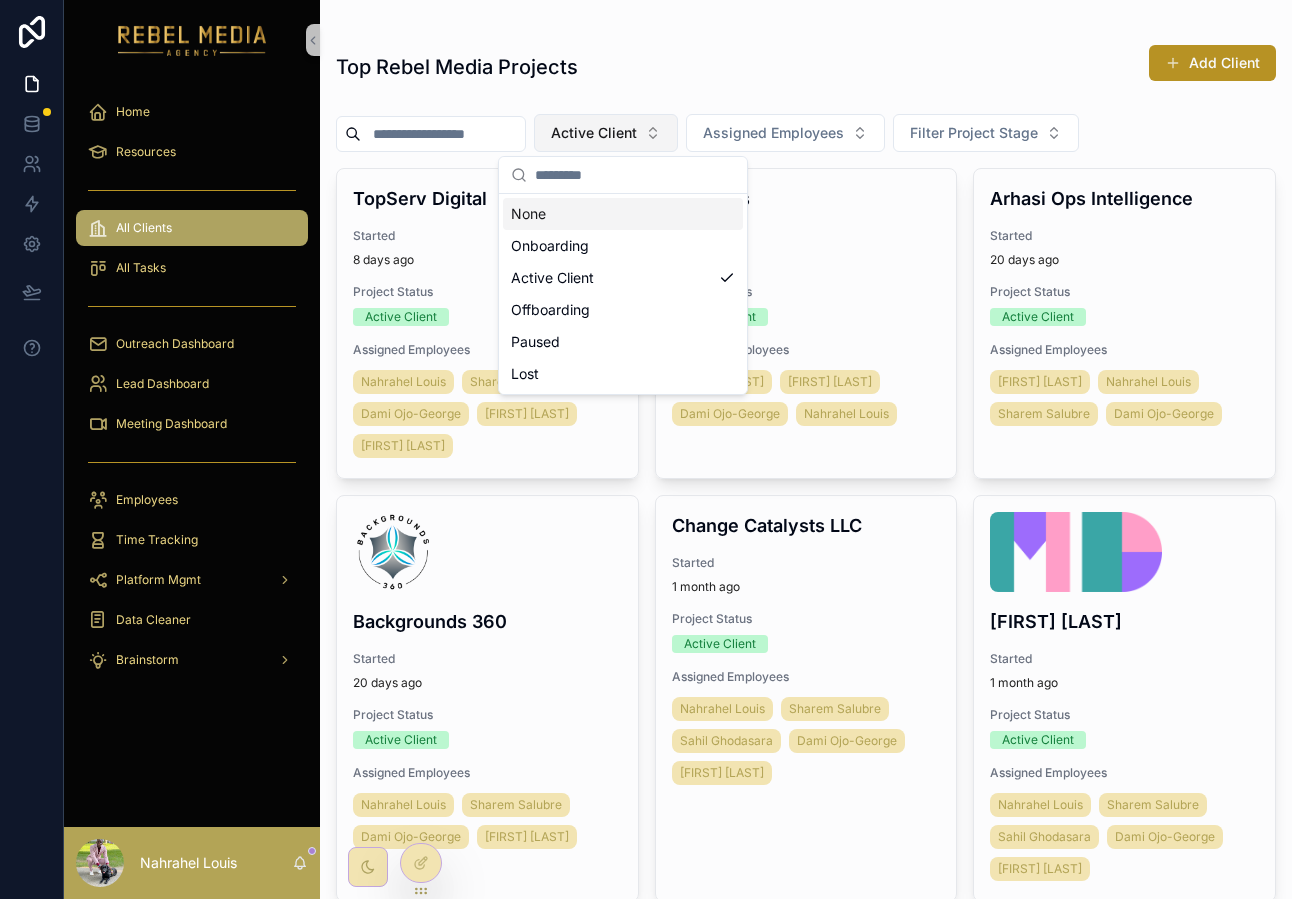 click on "Active Client" at bounding box center (594, 133) 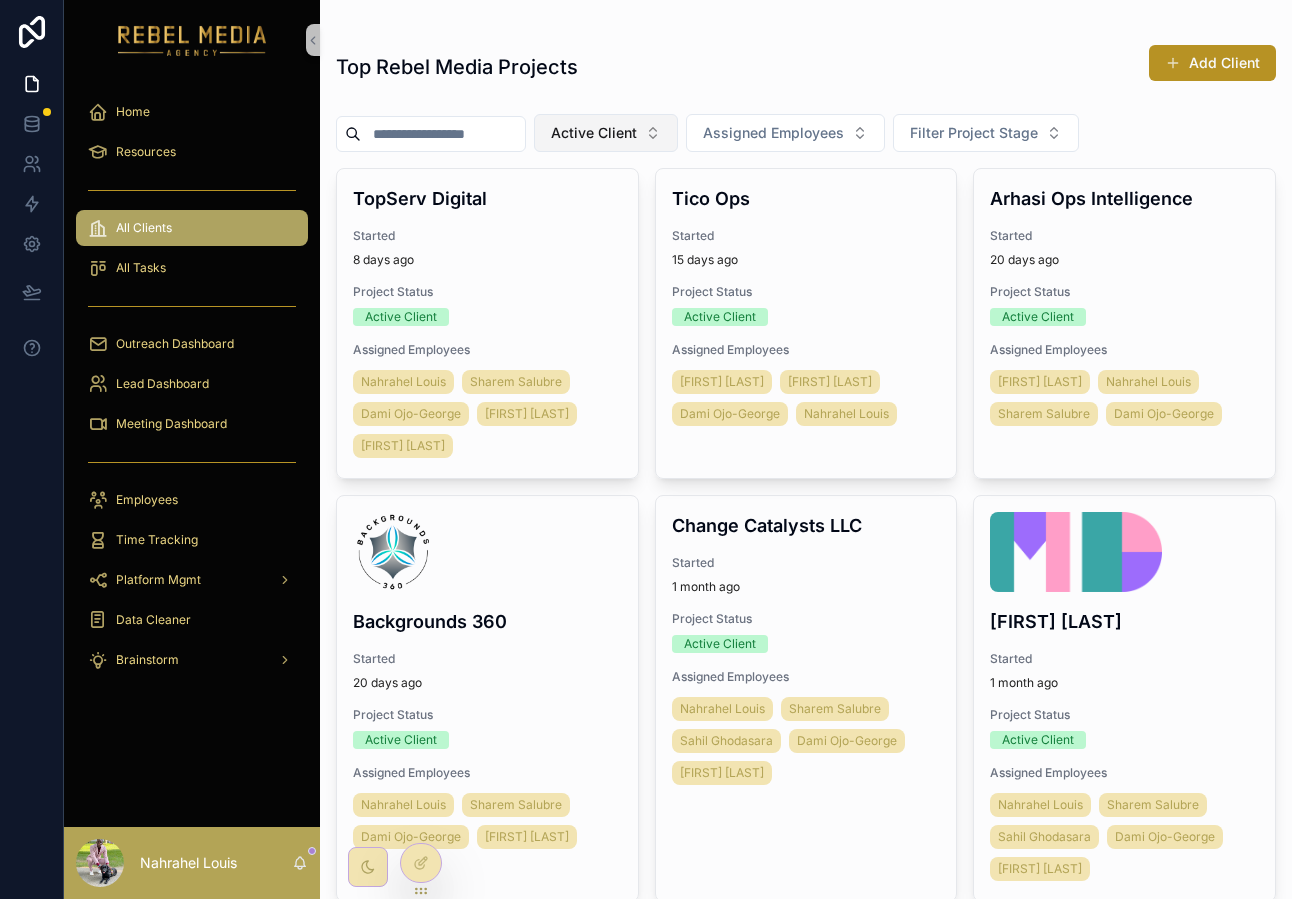 click on "Active Client" at bounding box center [594, 133] 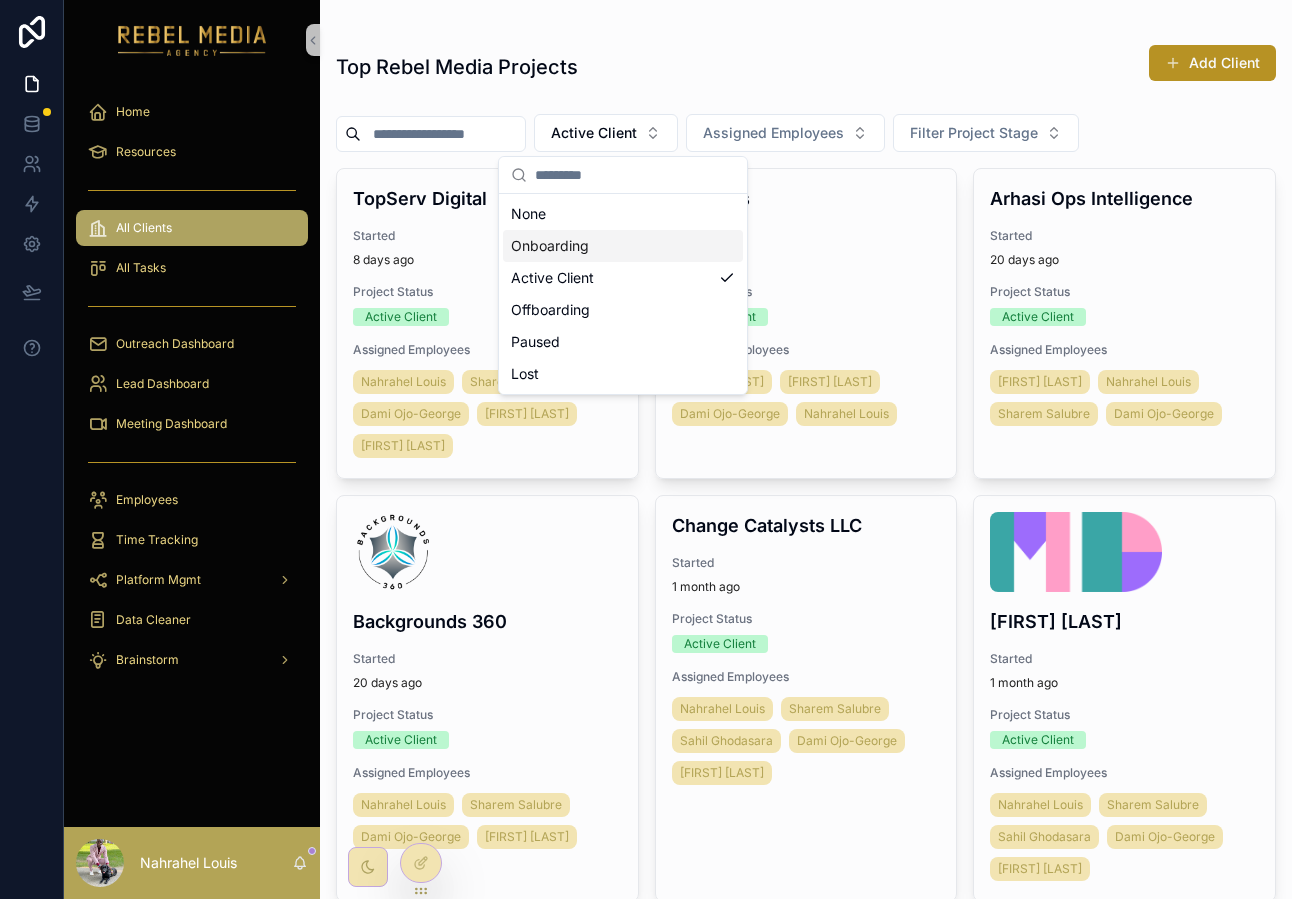 click on "Onboarding" at bounding box center (623, 246) 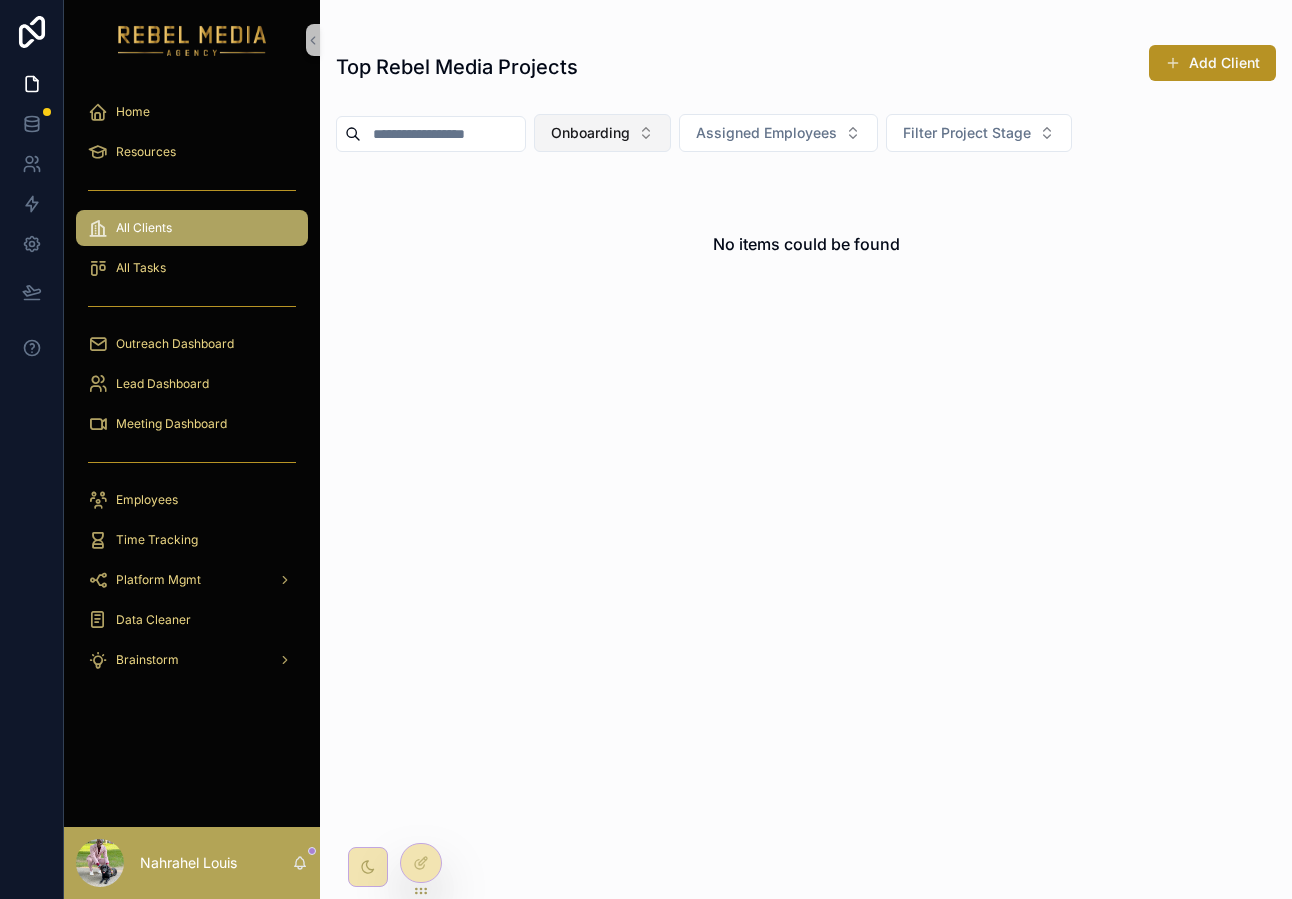 click on "Onboarding" at bounding box center (602, 133) 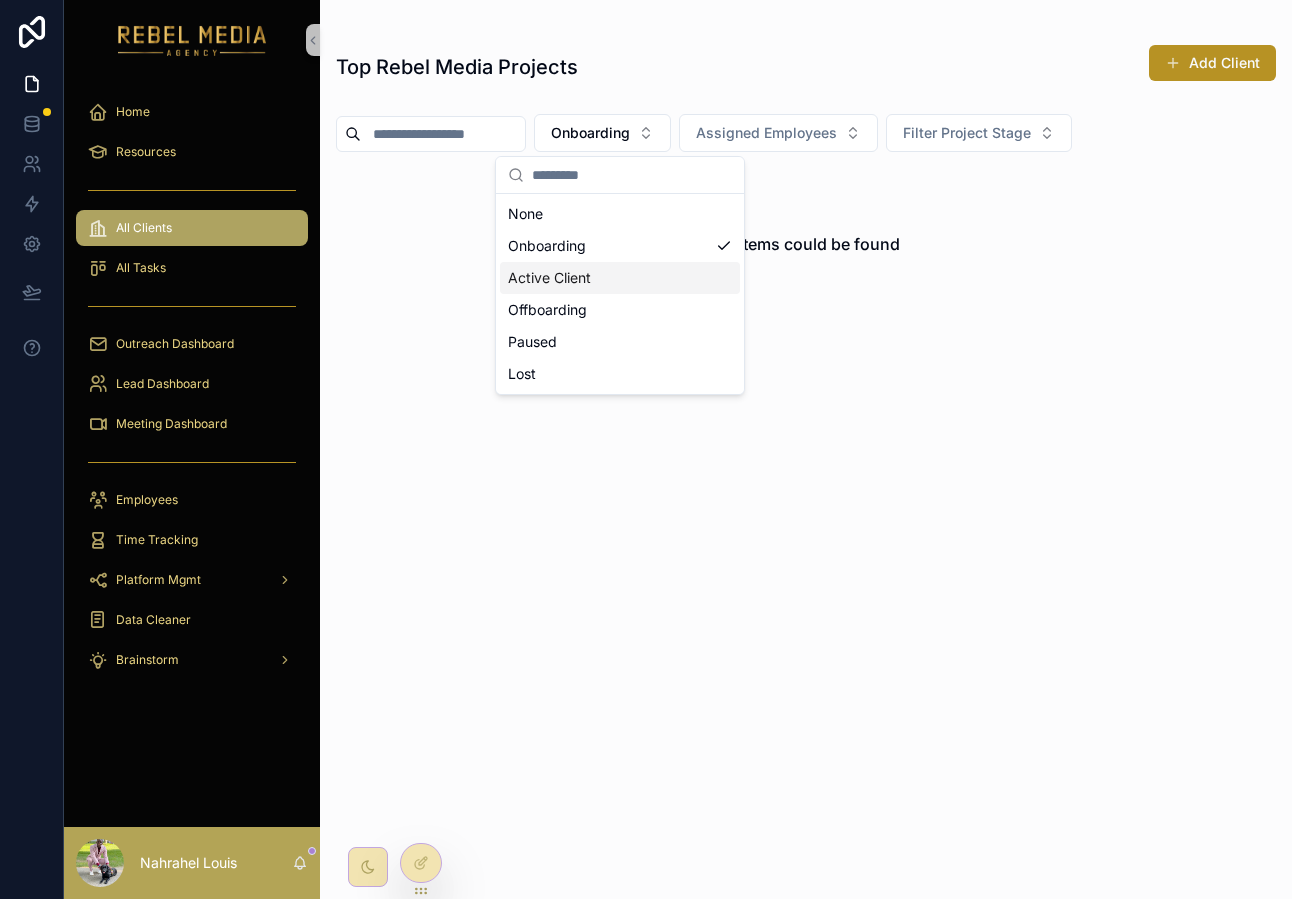 click on "Active Client" at bounding box center (620, 278) 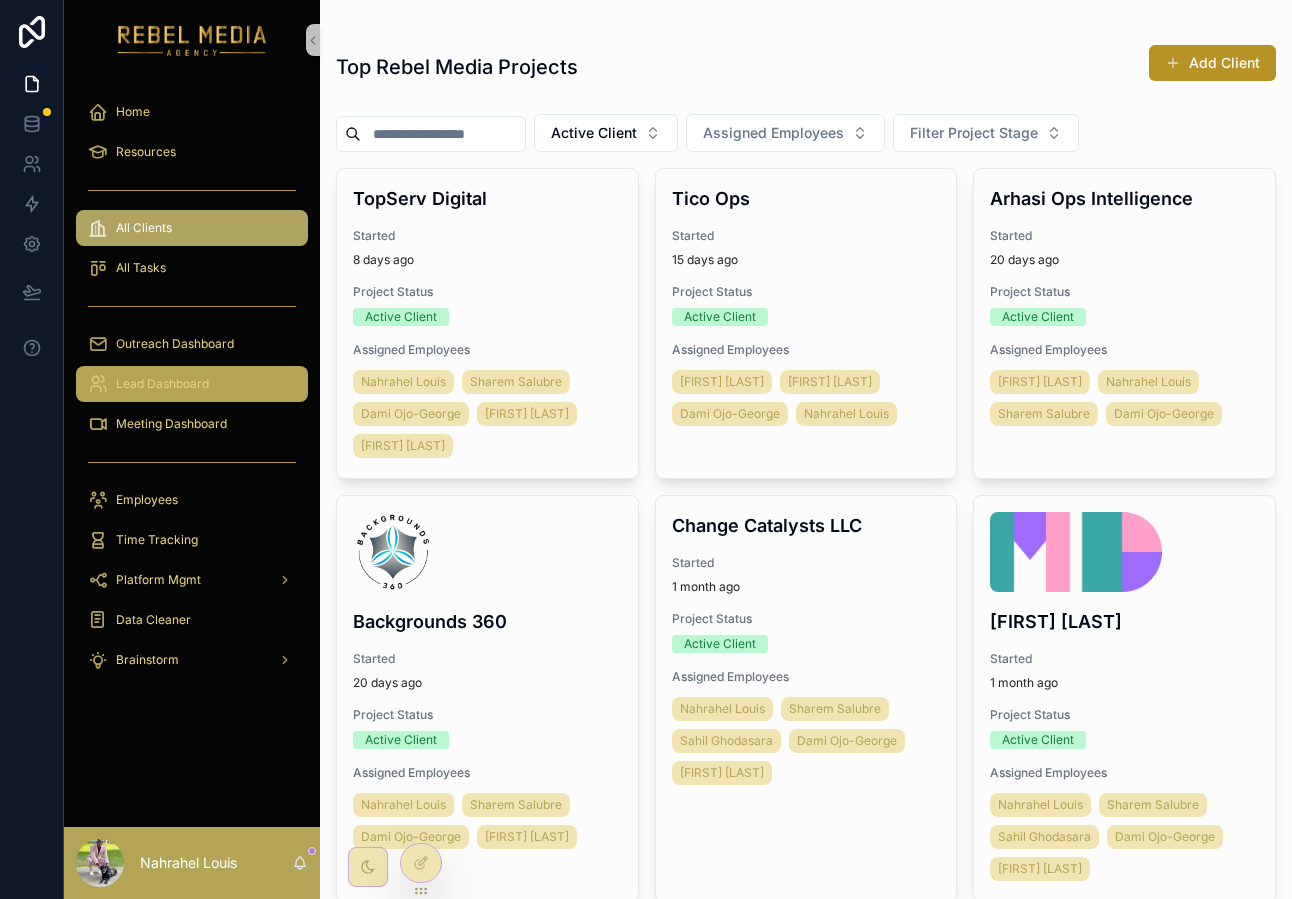 click on "Lead Dashboard" at bounding box center (162, 384) 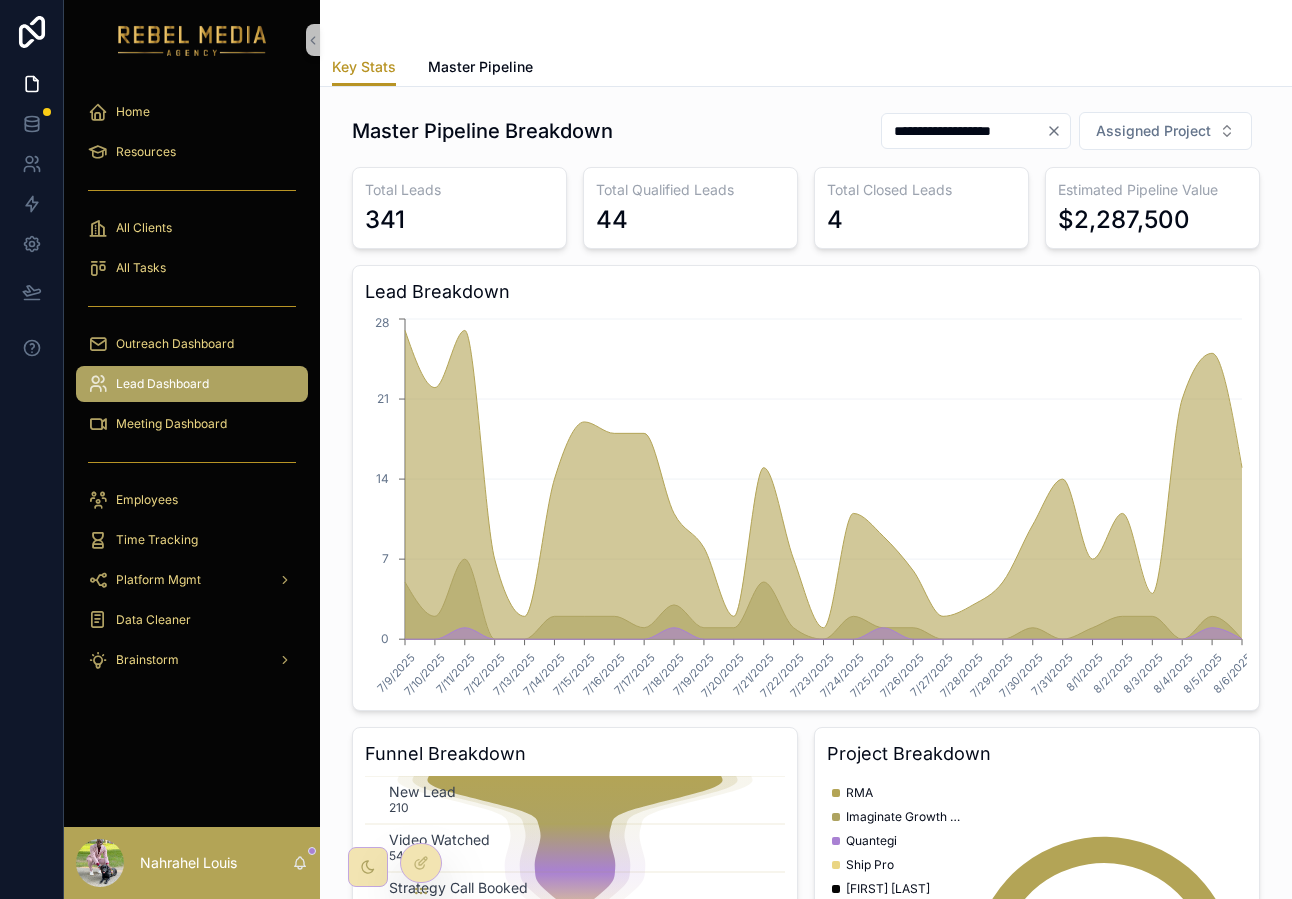 click on "Nahrahel Louis" at bounding box center (192, 863) 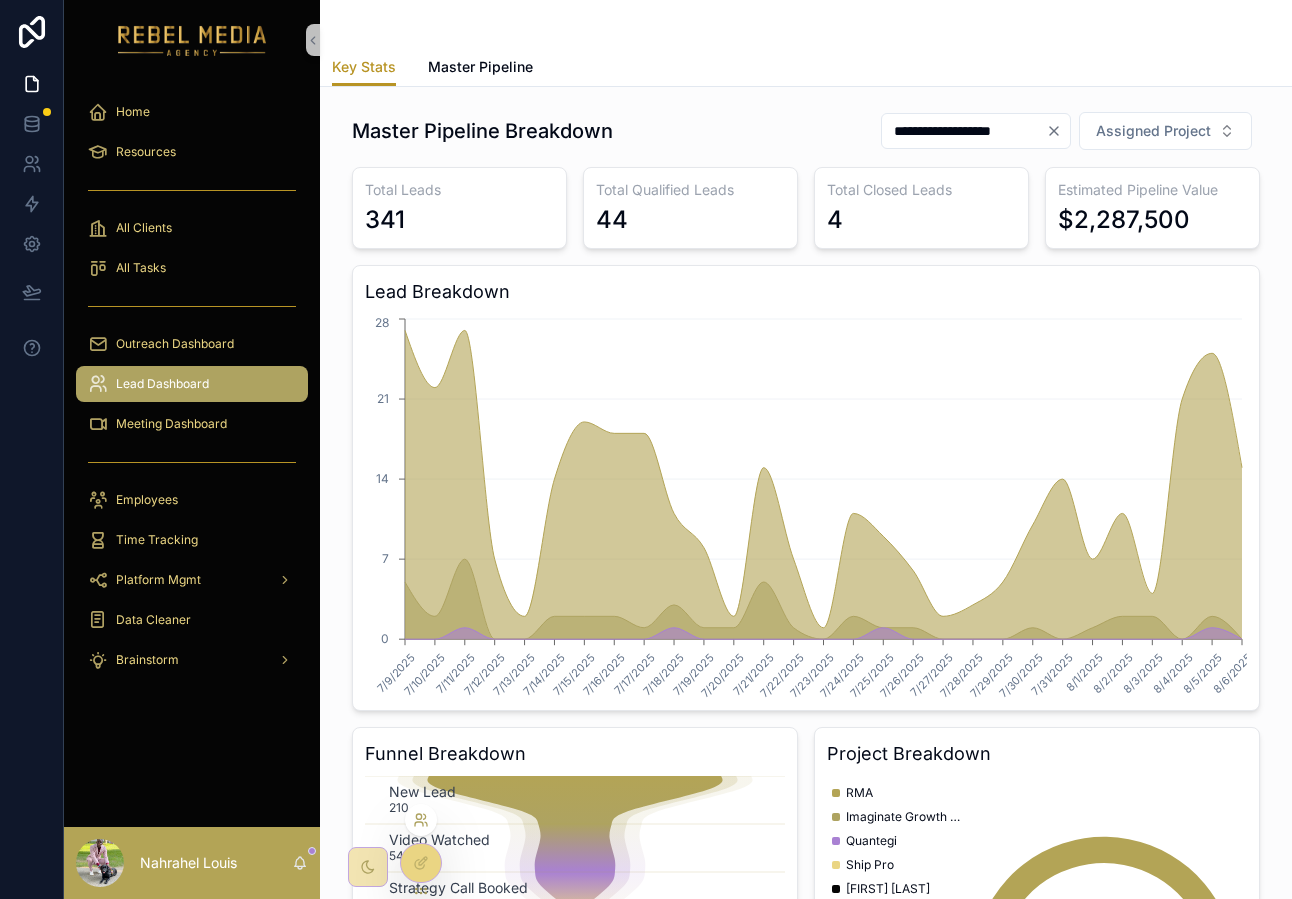 click 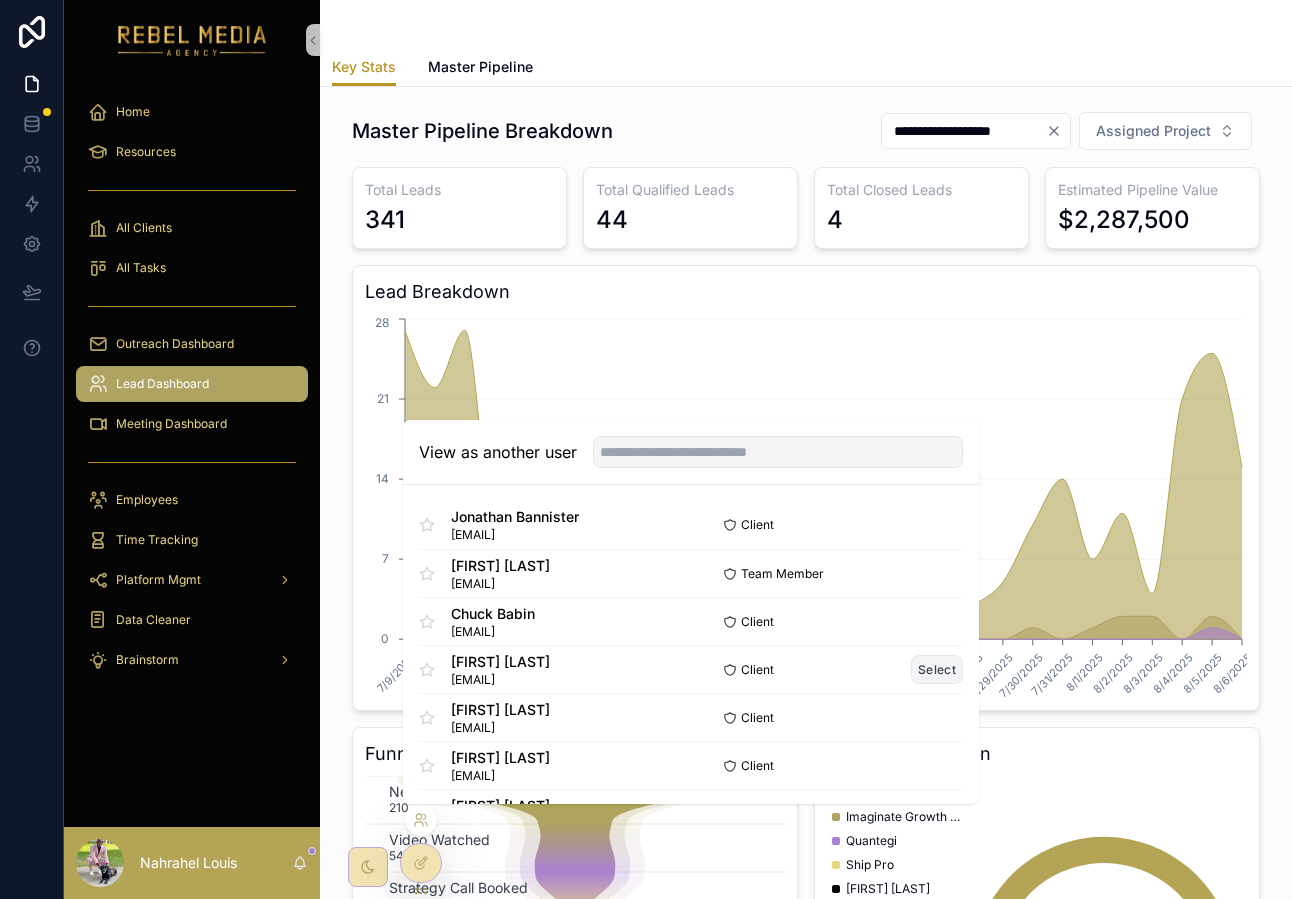 click on "Select" at bounding box center (937, 669) 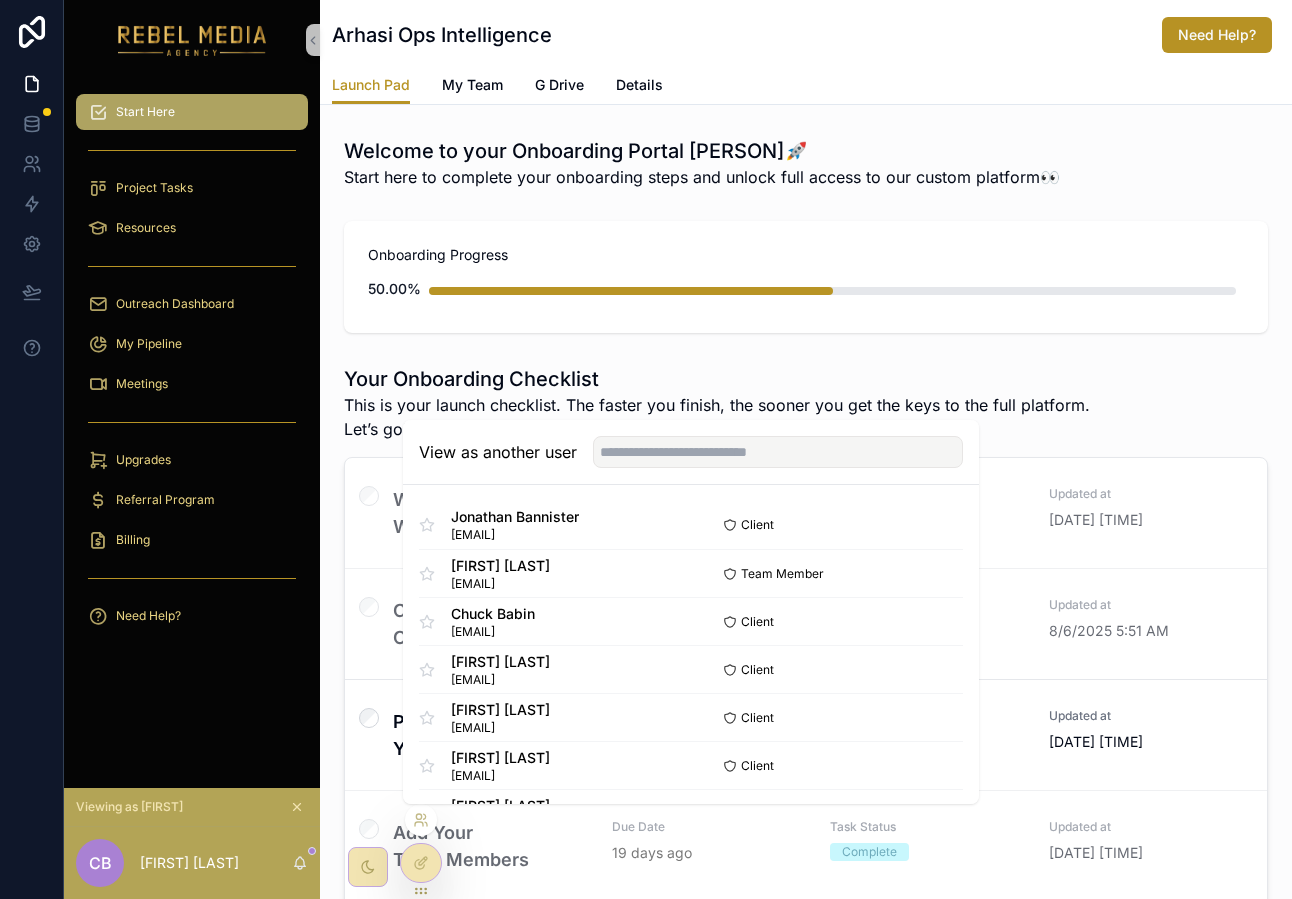 scroll, scrollTop: 349, scrollLeft: 0, axis: vertical 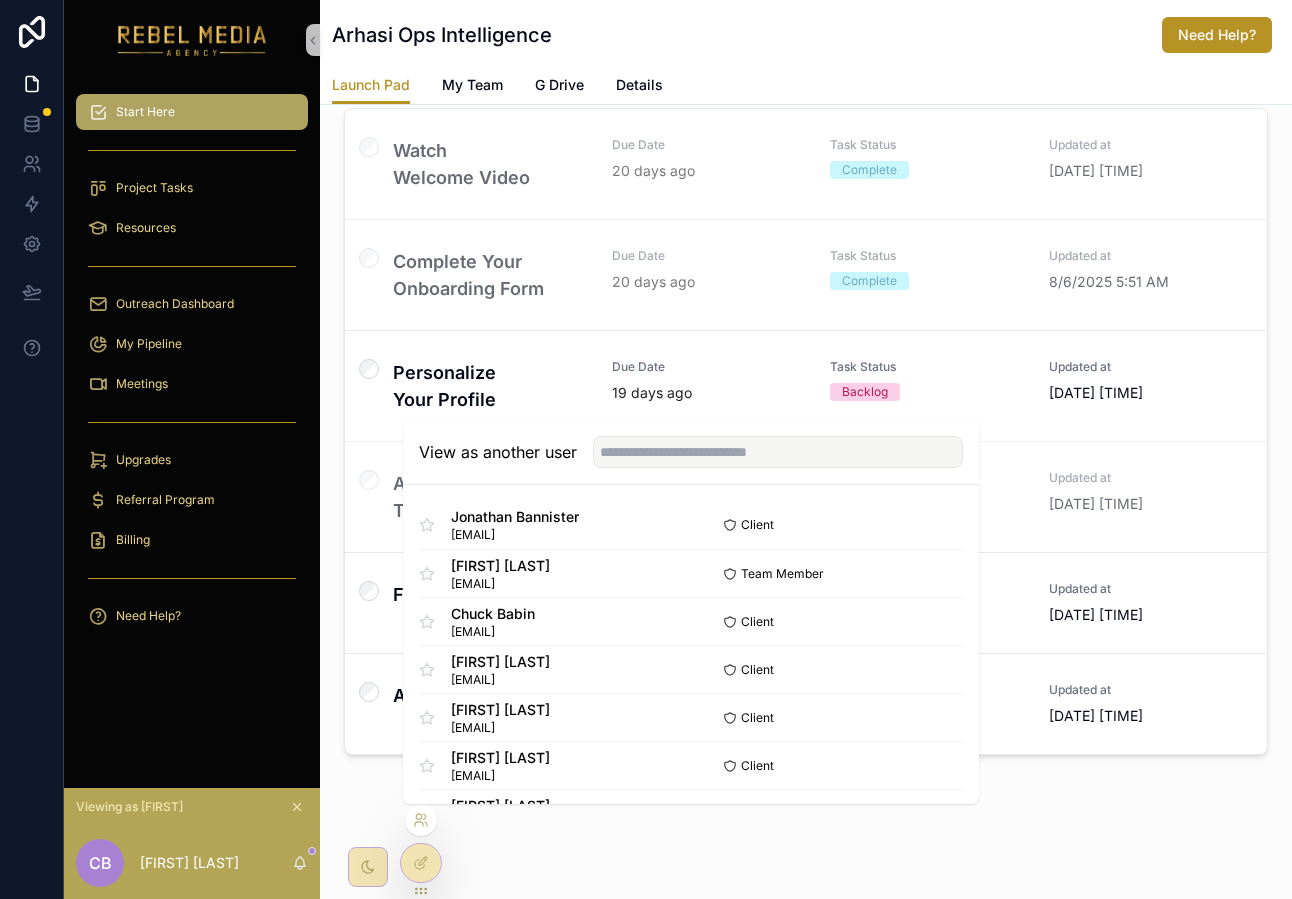 click on "Personalize Your Profile" at bounding box center [490, 386] 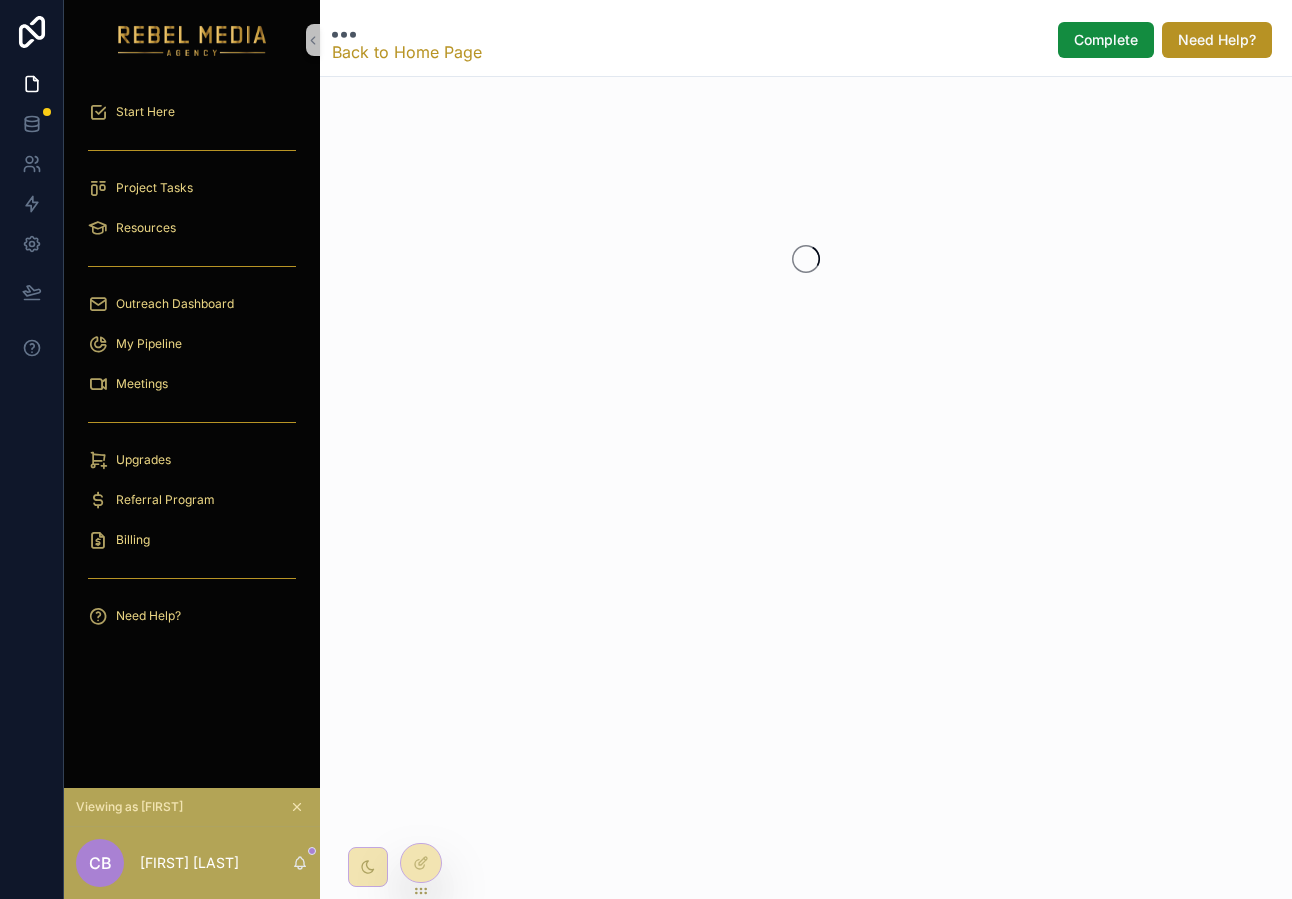scroll, scrollTop: 0, scrollLeft: 0, axis: both 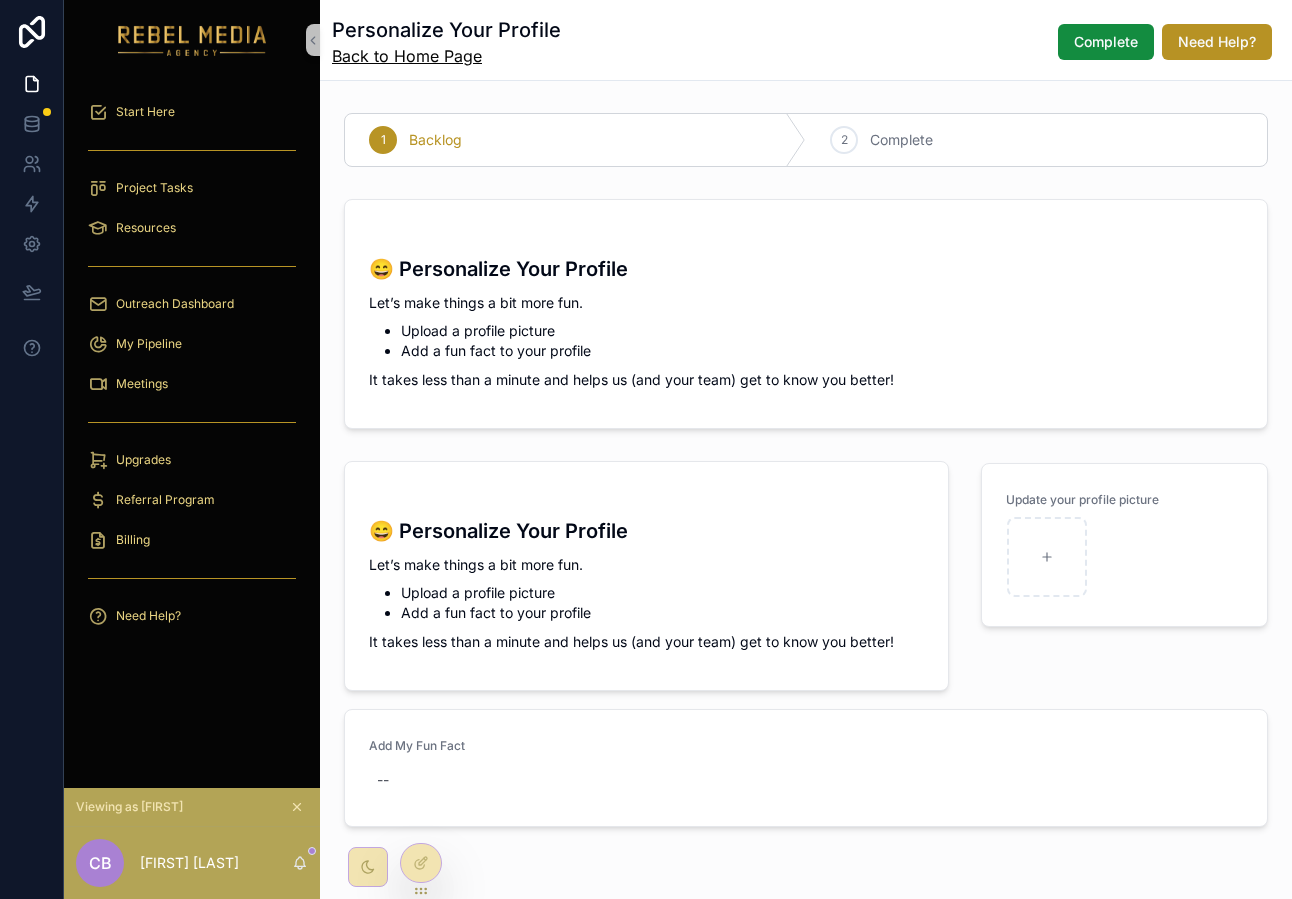 click on "Back to Home Page" at bounding box center [446, 56] 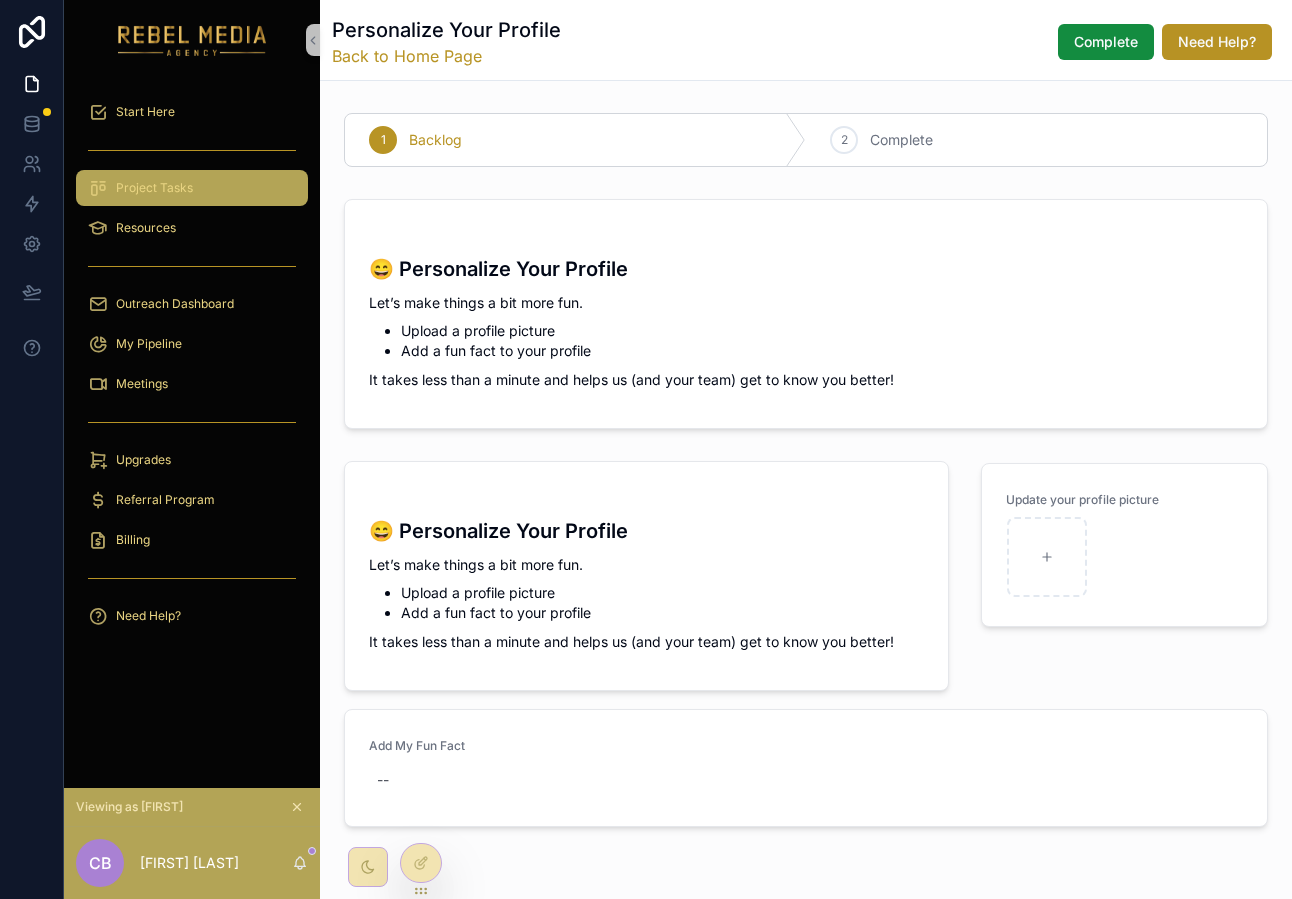 click on "Project Tasks" at bounding box center [192, 188] 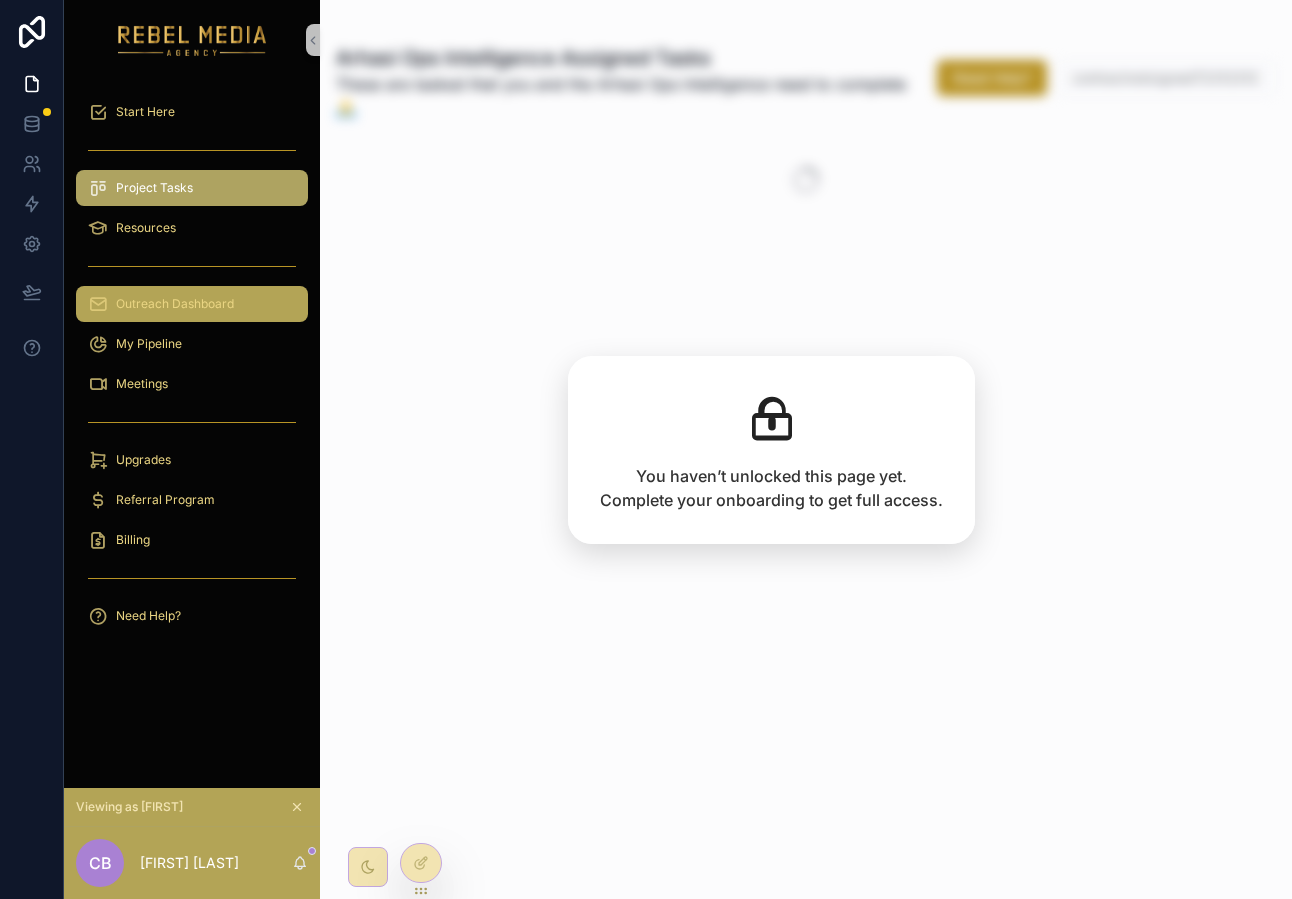 click on "Outreach Dashboard" at bounding box center (192, 304) 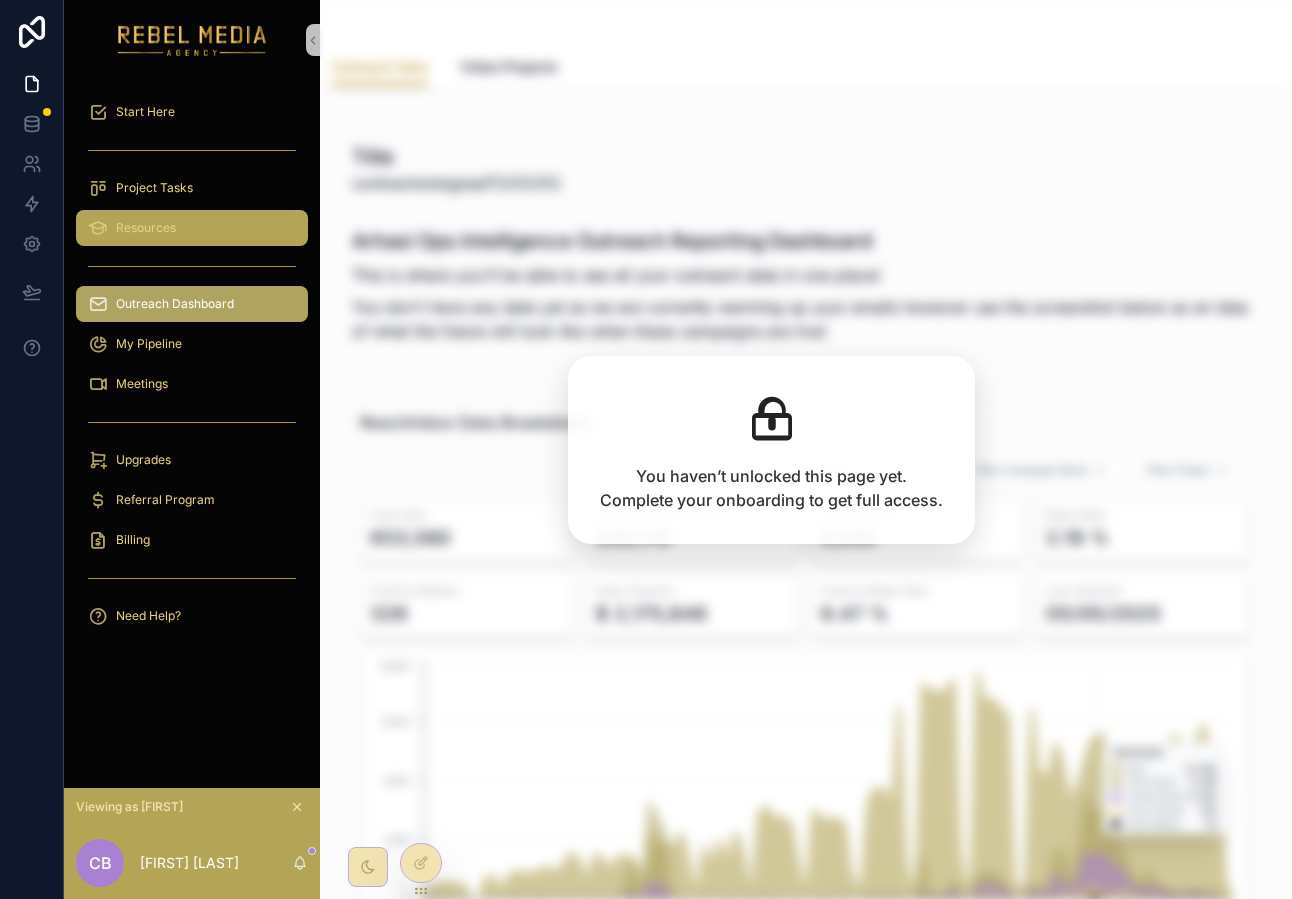 click on "Resources" at bounding box center [192, 228] 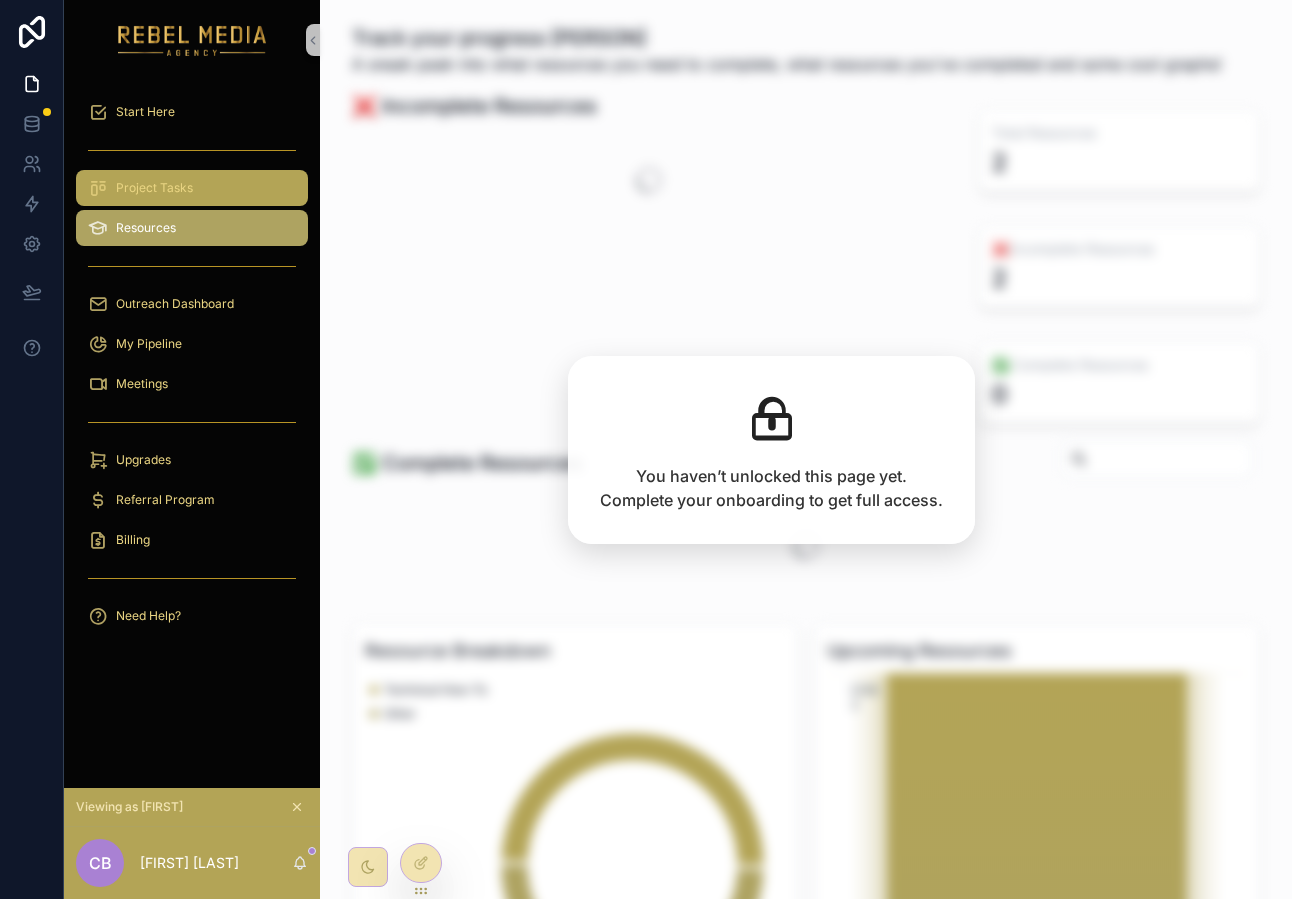 click on "Project Tasks" at bounding box center [192, 188] 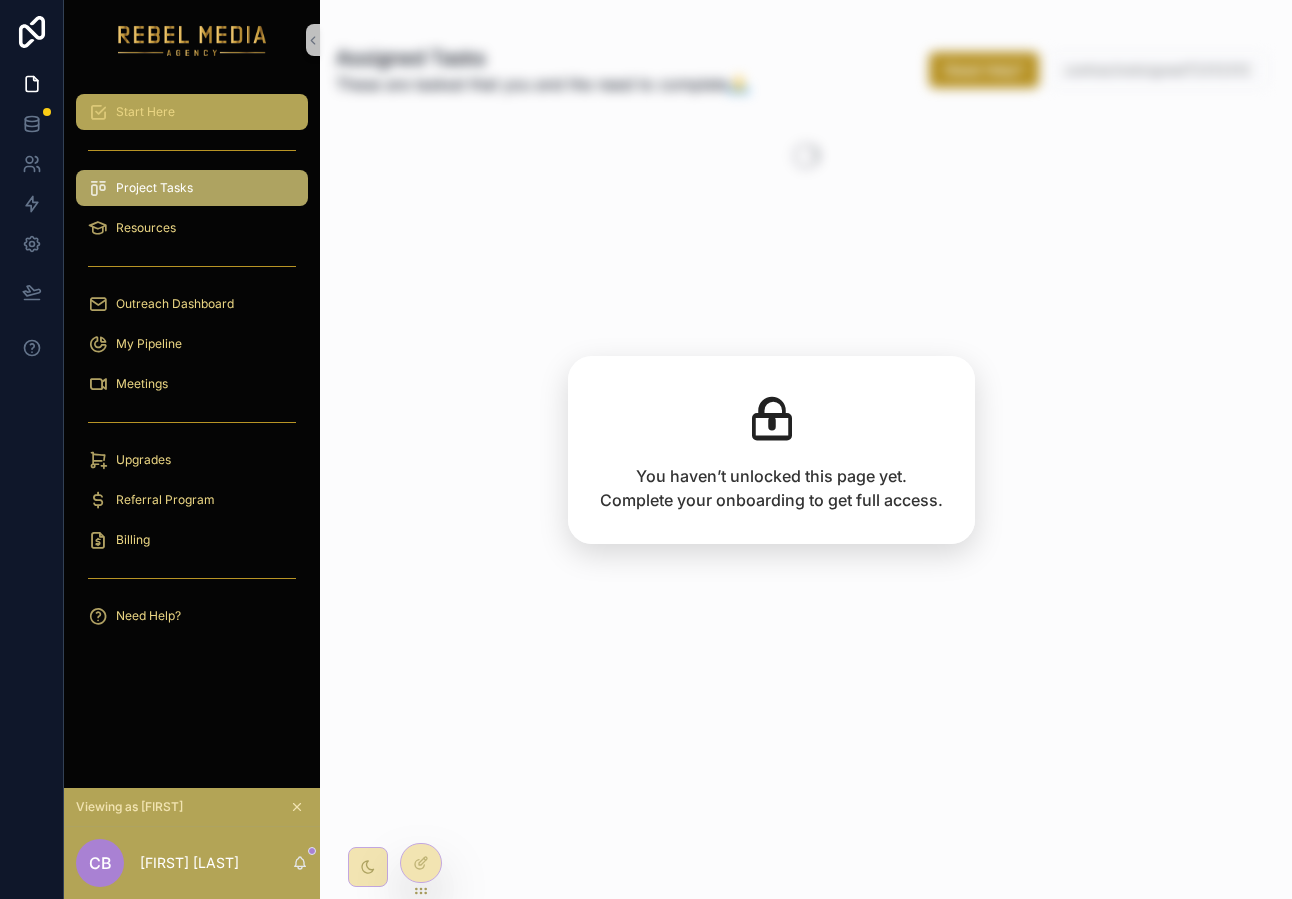 click on "Start Here" at bounding box center [192, 112] 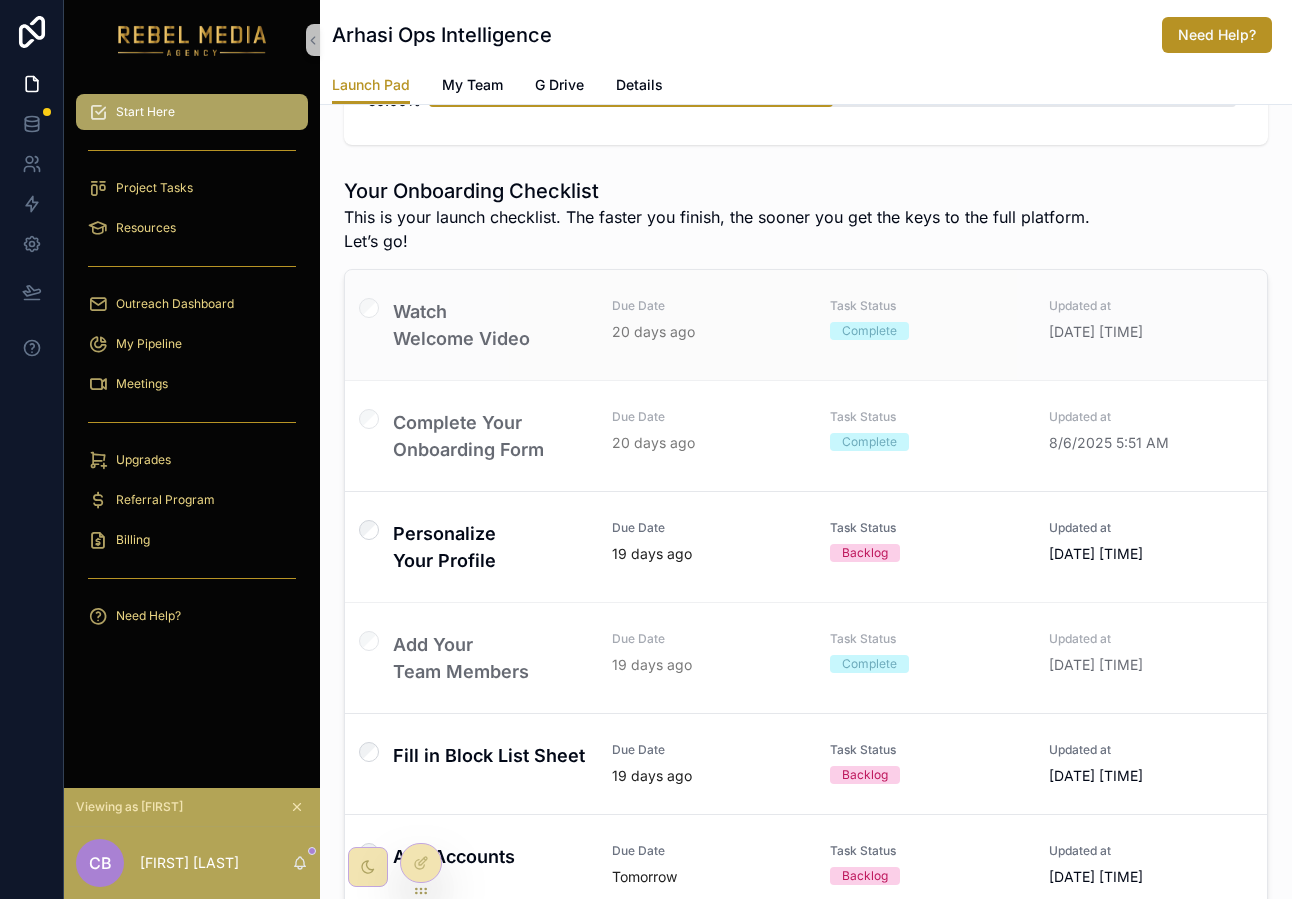 scroll, scrollTop: 349, scrollLeft: 0, axis: vertical 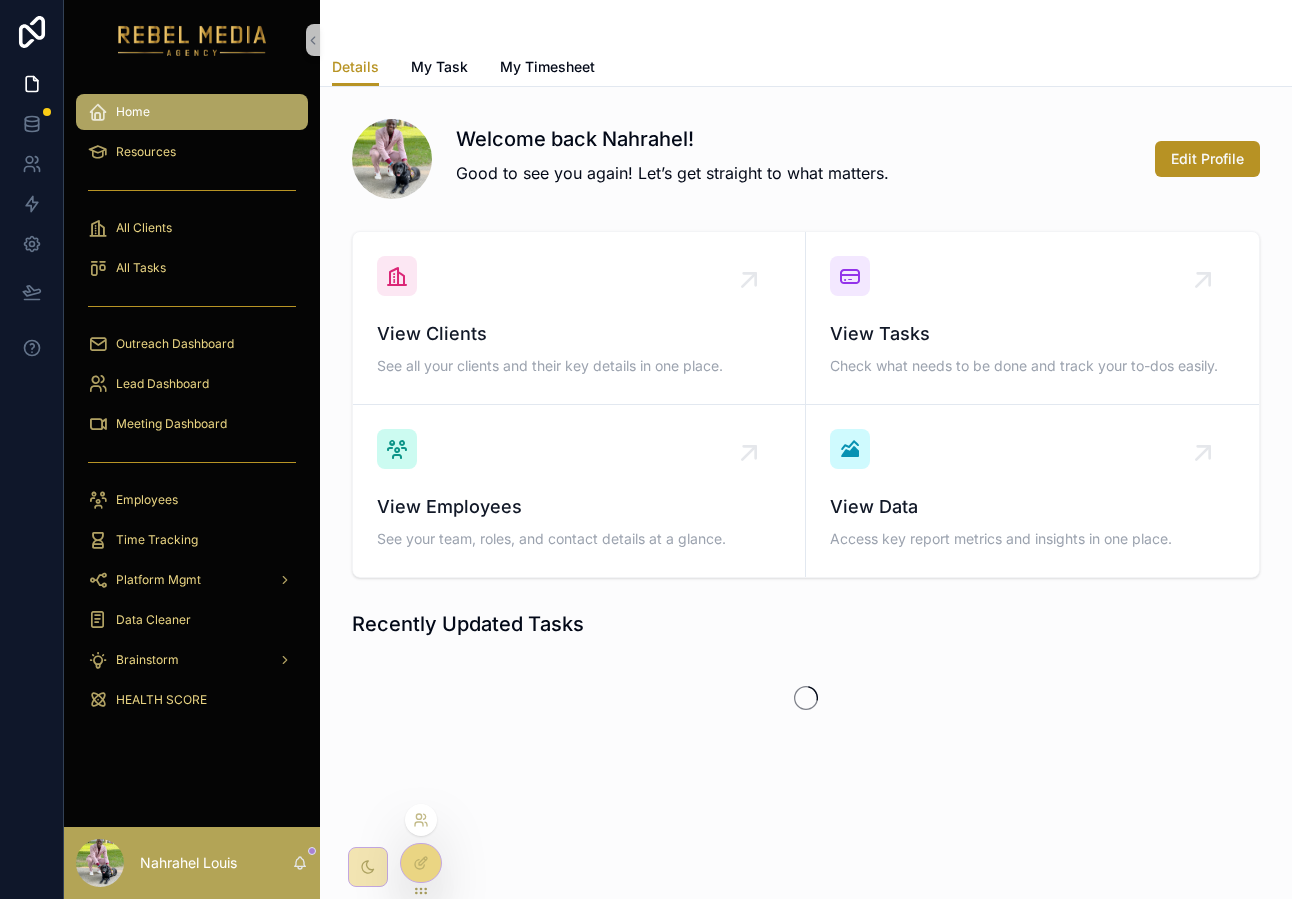 click at bounding box center (421, 820) 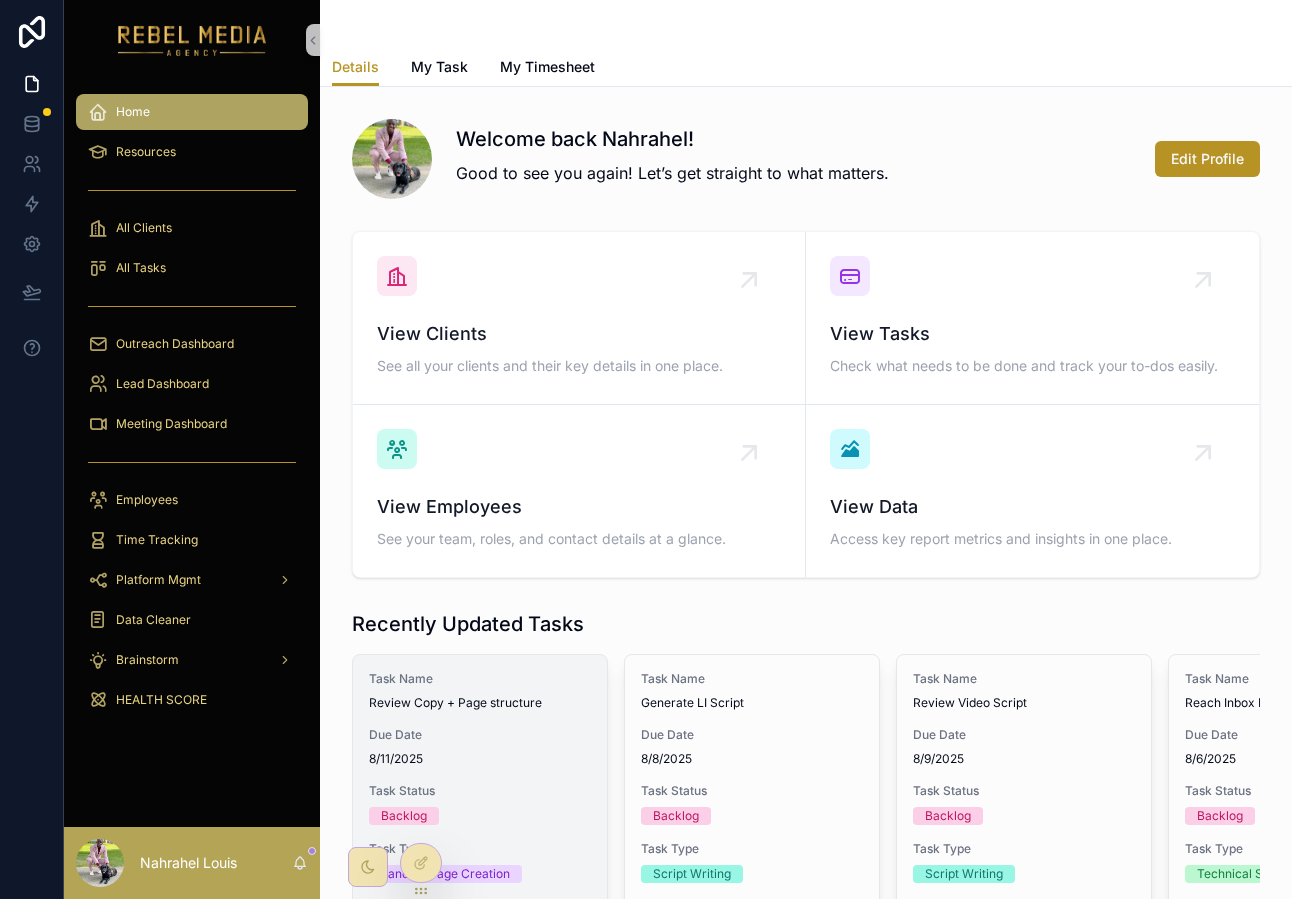 click on "Backlog" at bounding box center [404, 816] 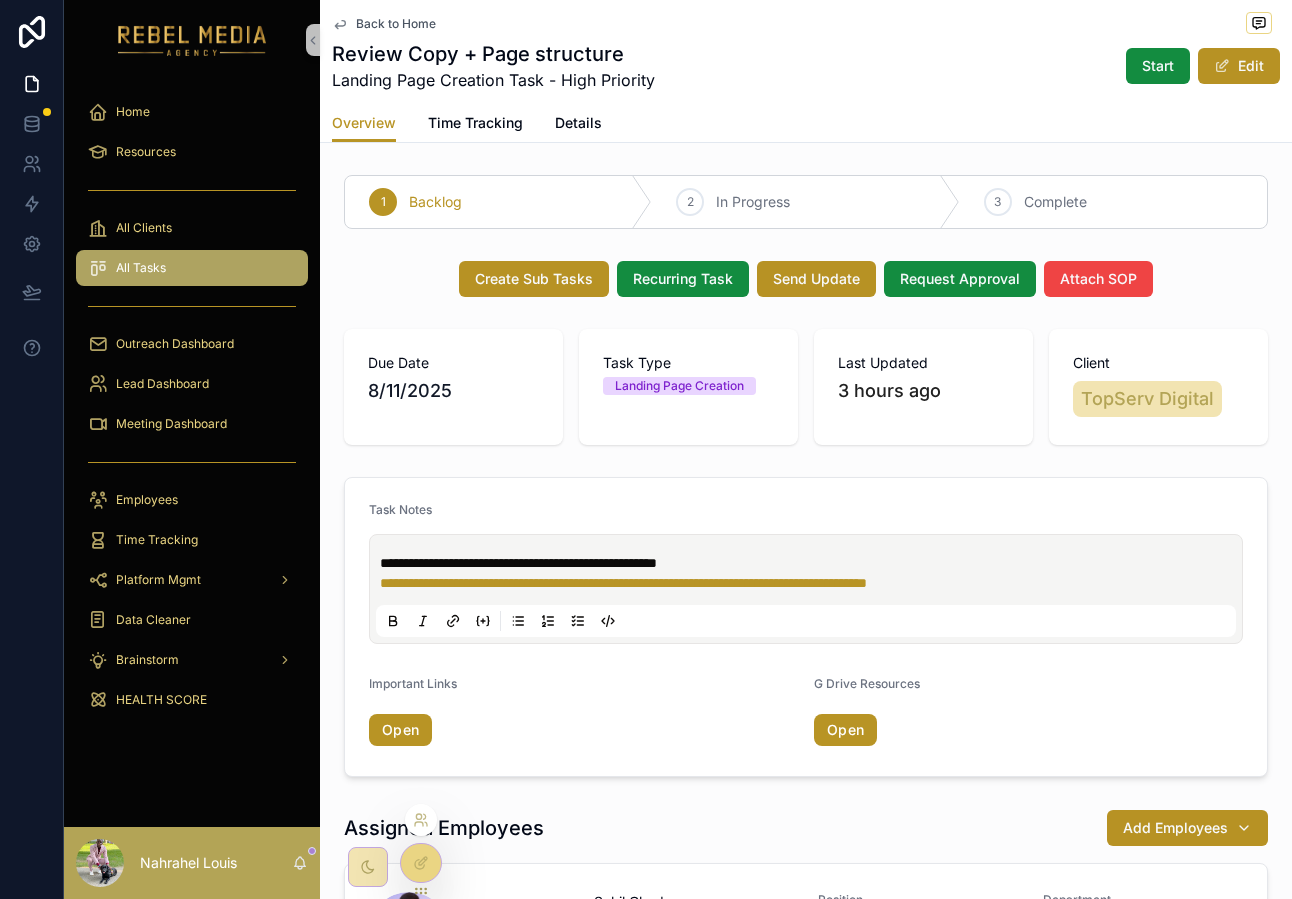 click at bounding box center [421, 820] 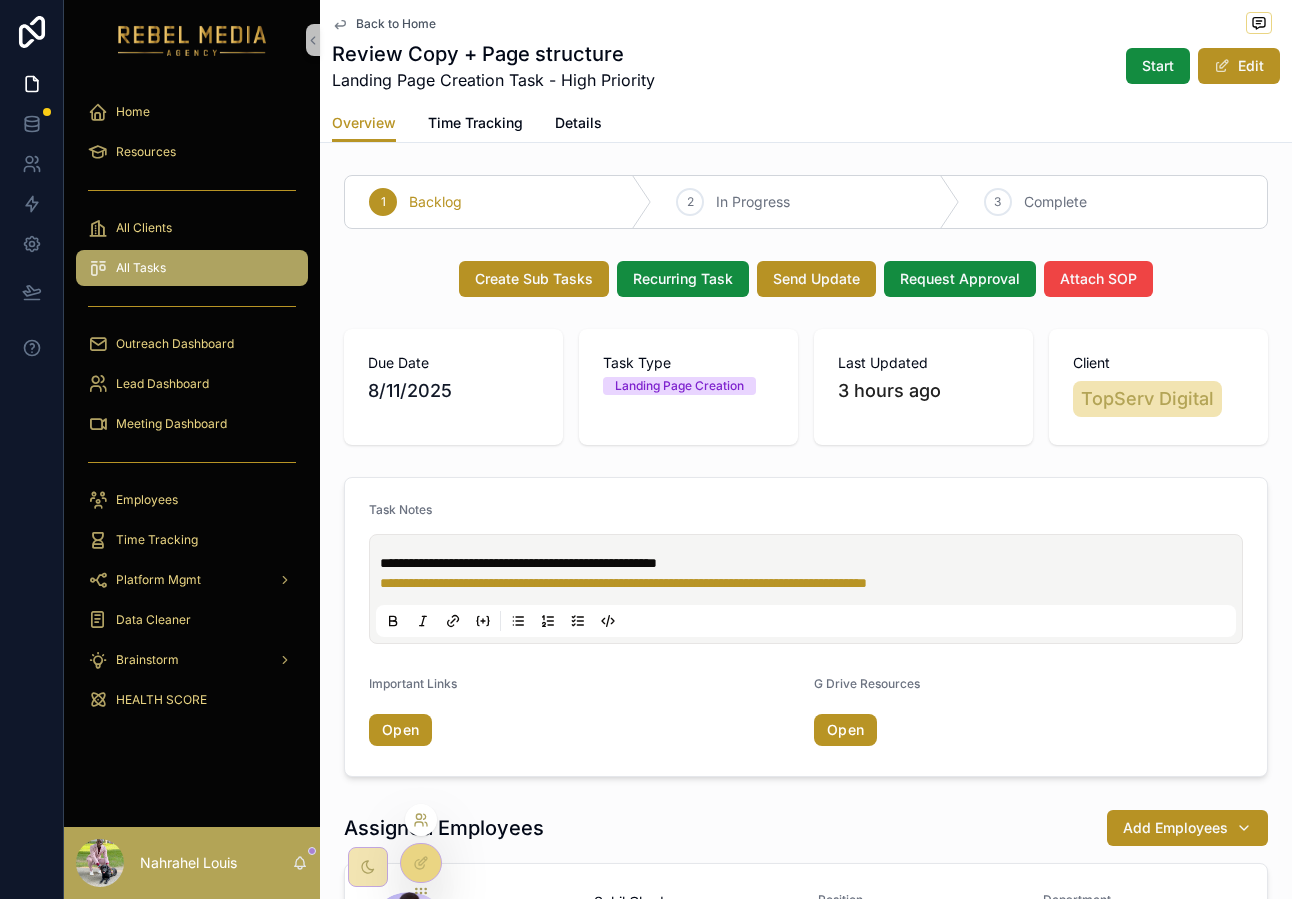 click 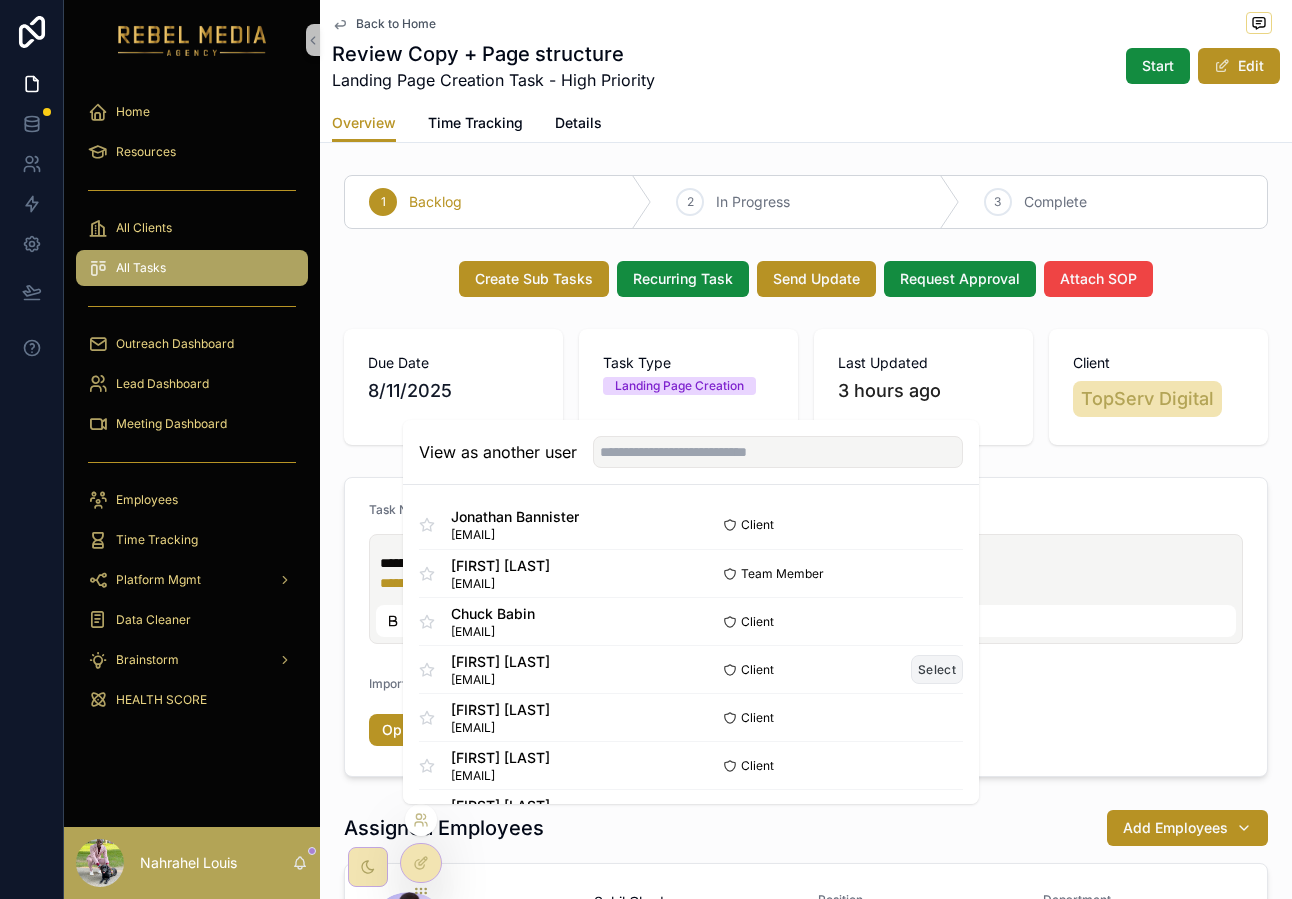 click on "Select" at bounding box center (937, 669) 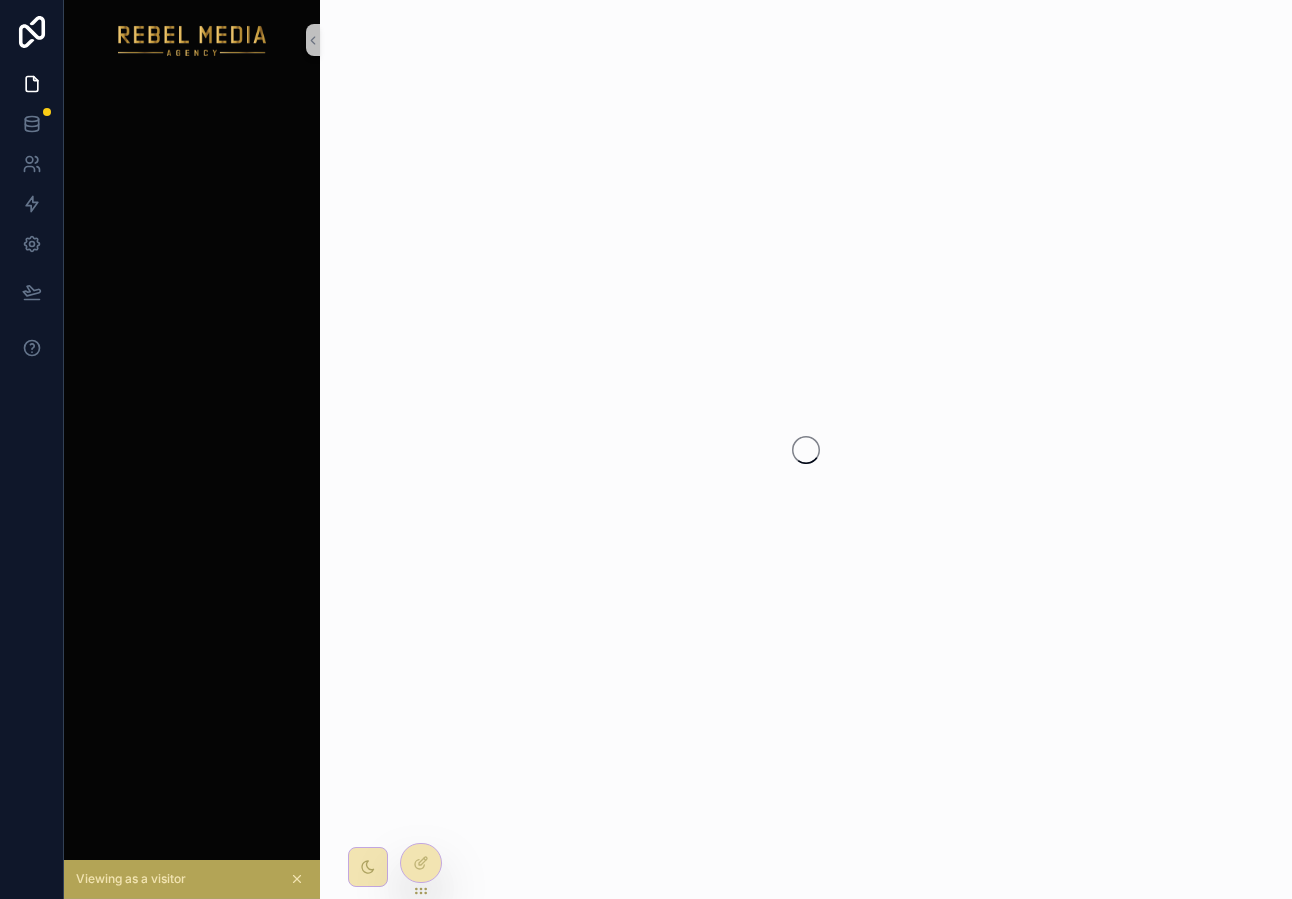scroll, scrollTop: 0, scrollLeft: 0, axis: both 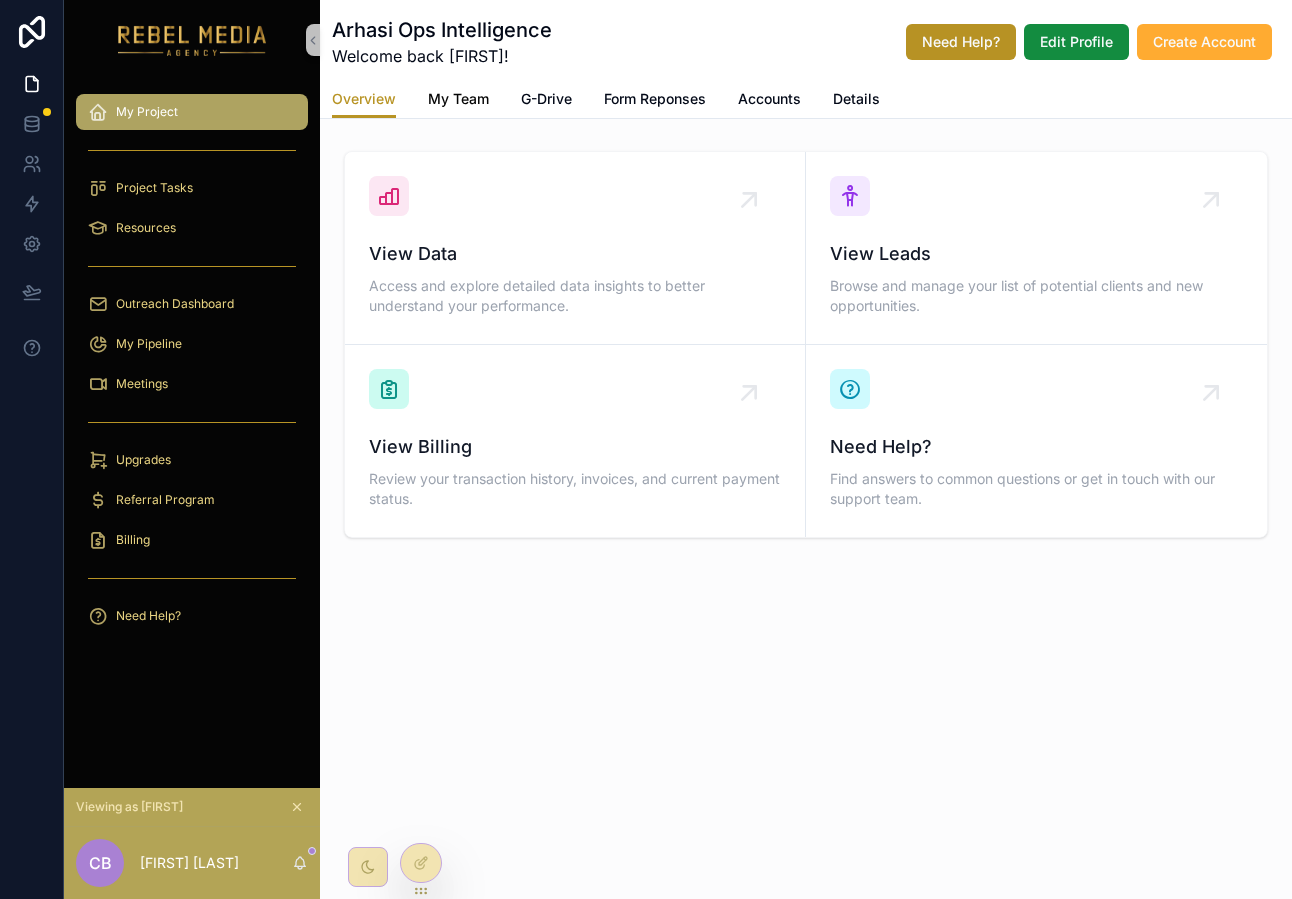 click on "My Team" at bounding box center (458, 99) 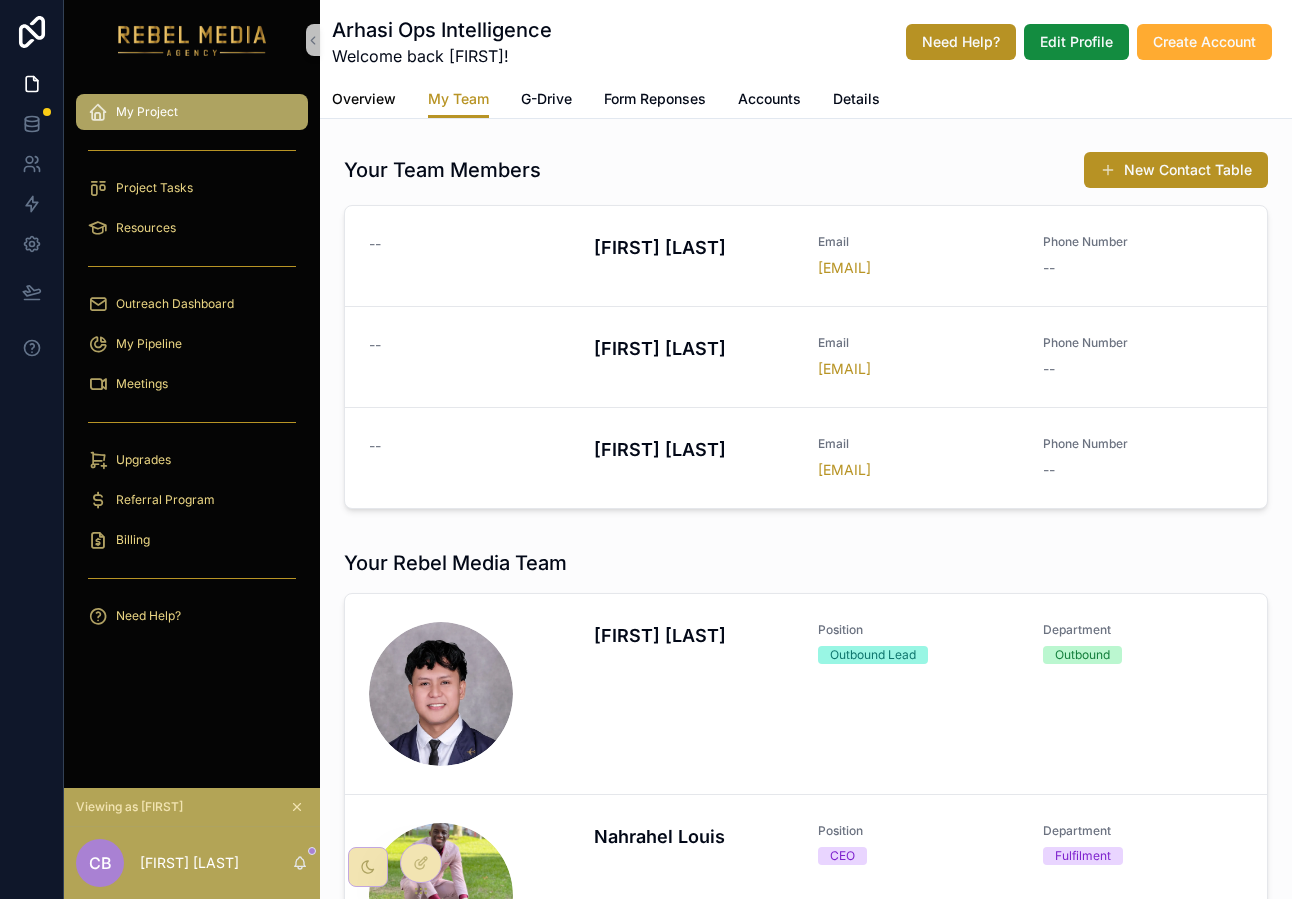 click on "Overview" at bounding box center [364, 101] 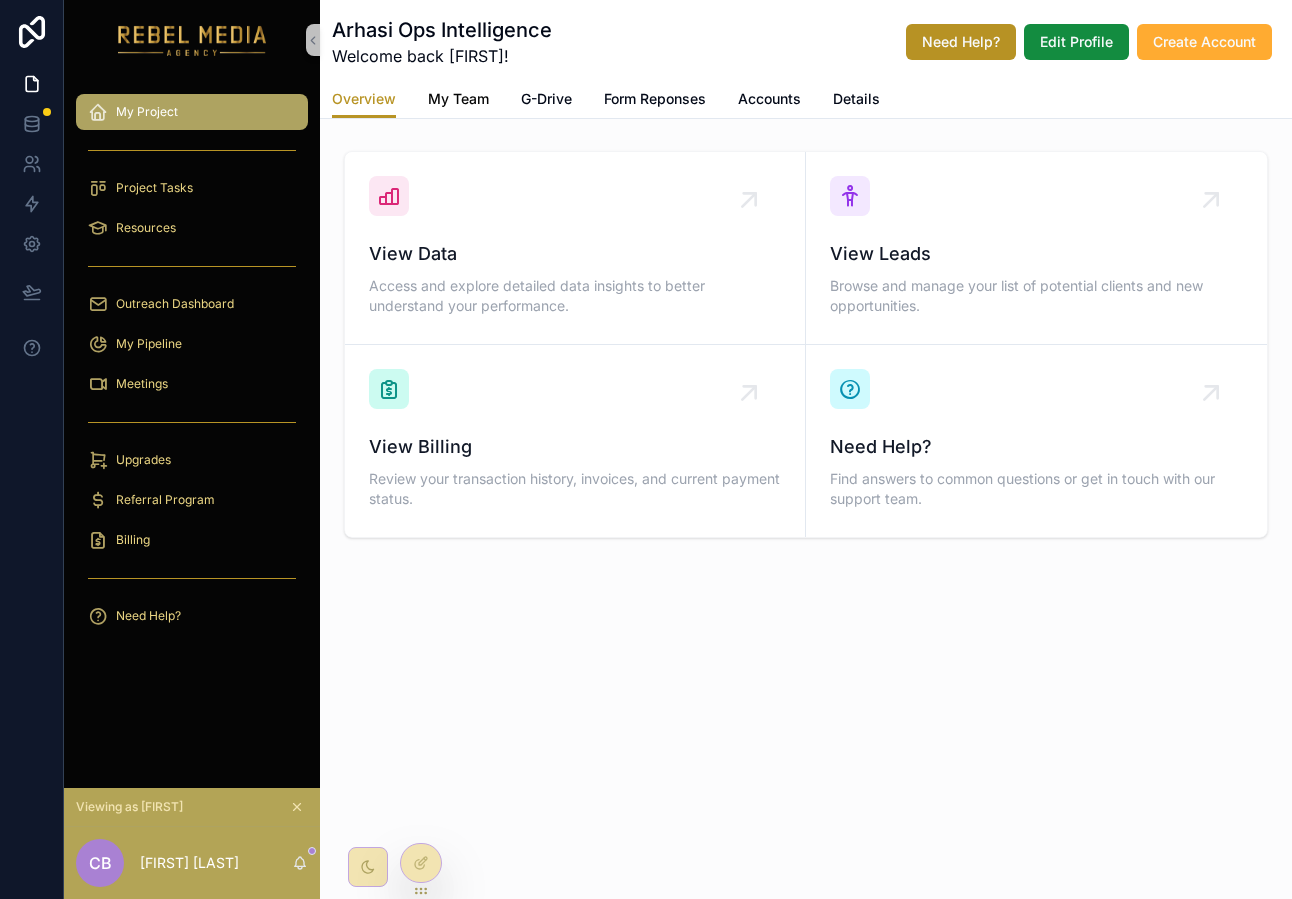 click on "My Team" at bounding box center [458, 99] 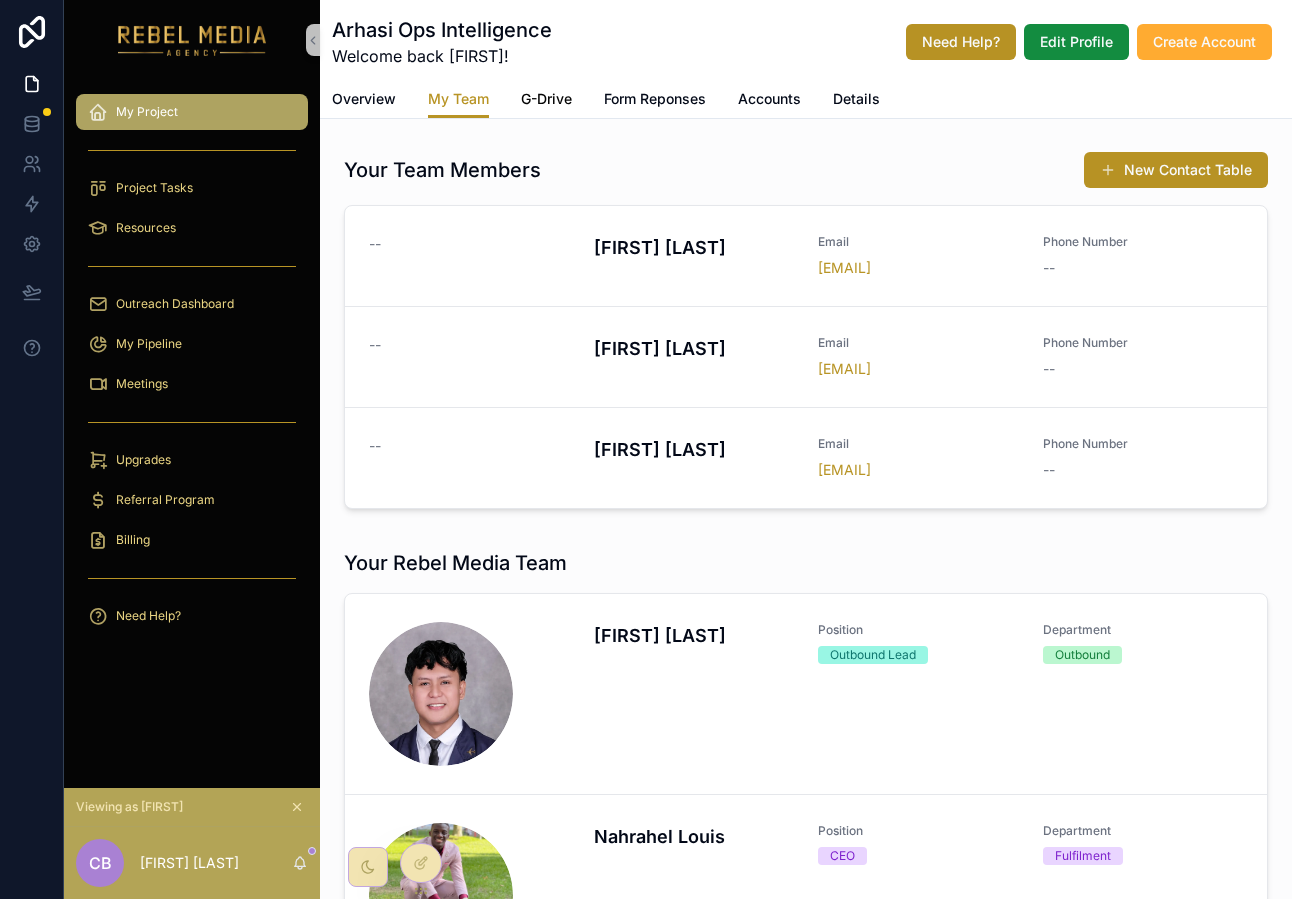 click on "G-Drive" at bounding box center (546, 101) 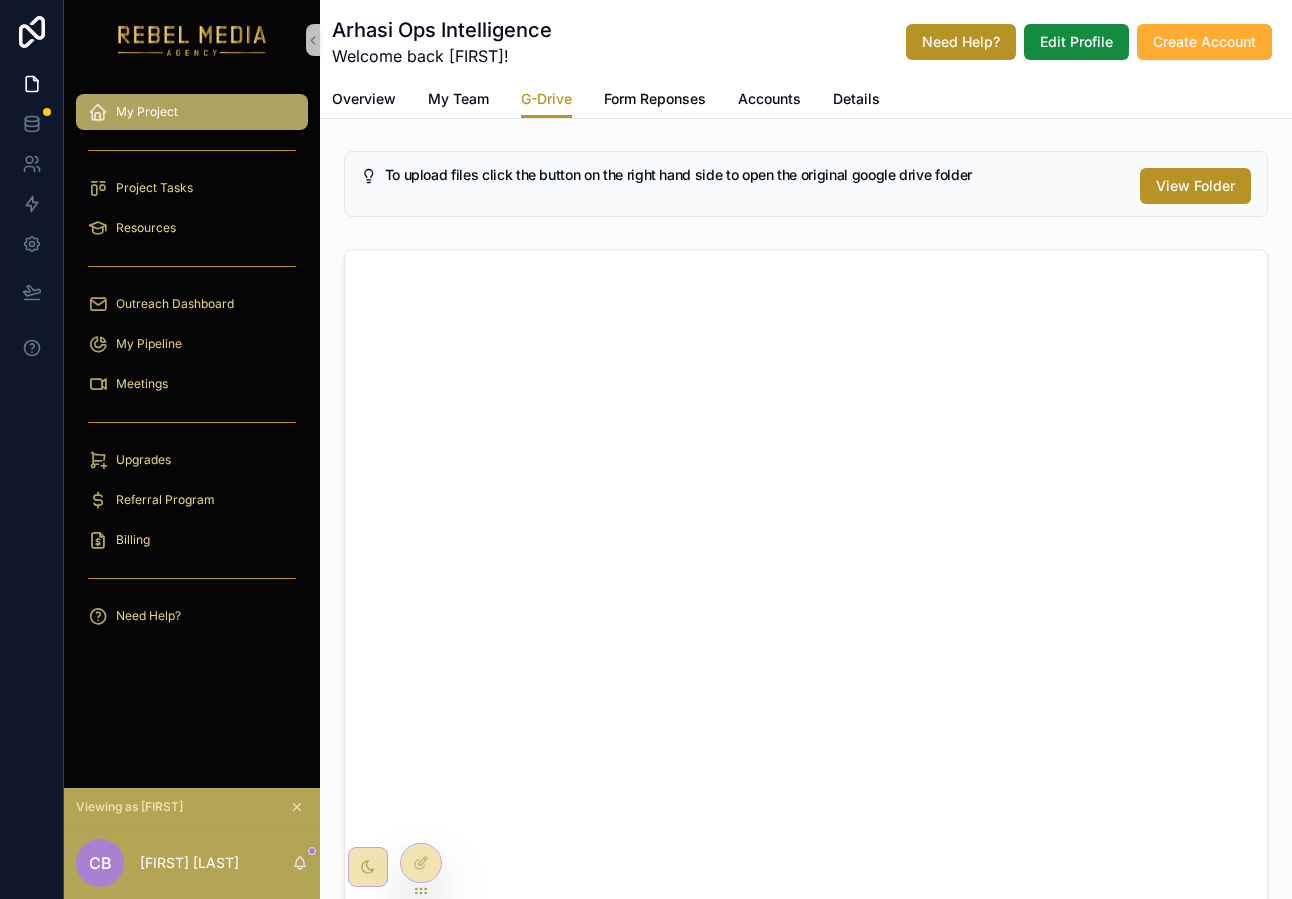 click on "Form Reponses" at bounding box center [655, 99] 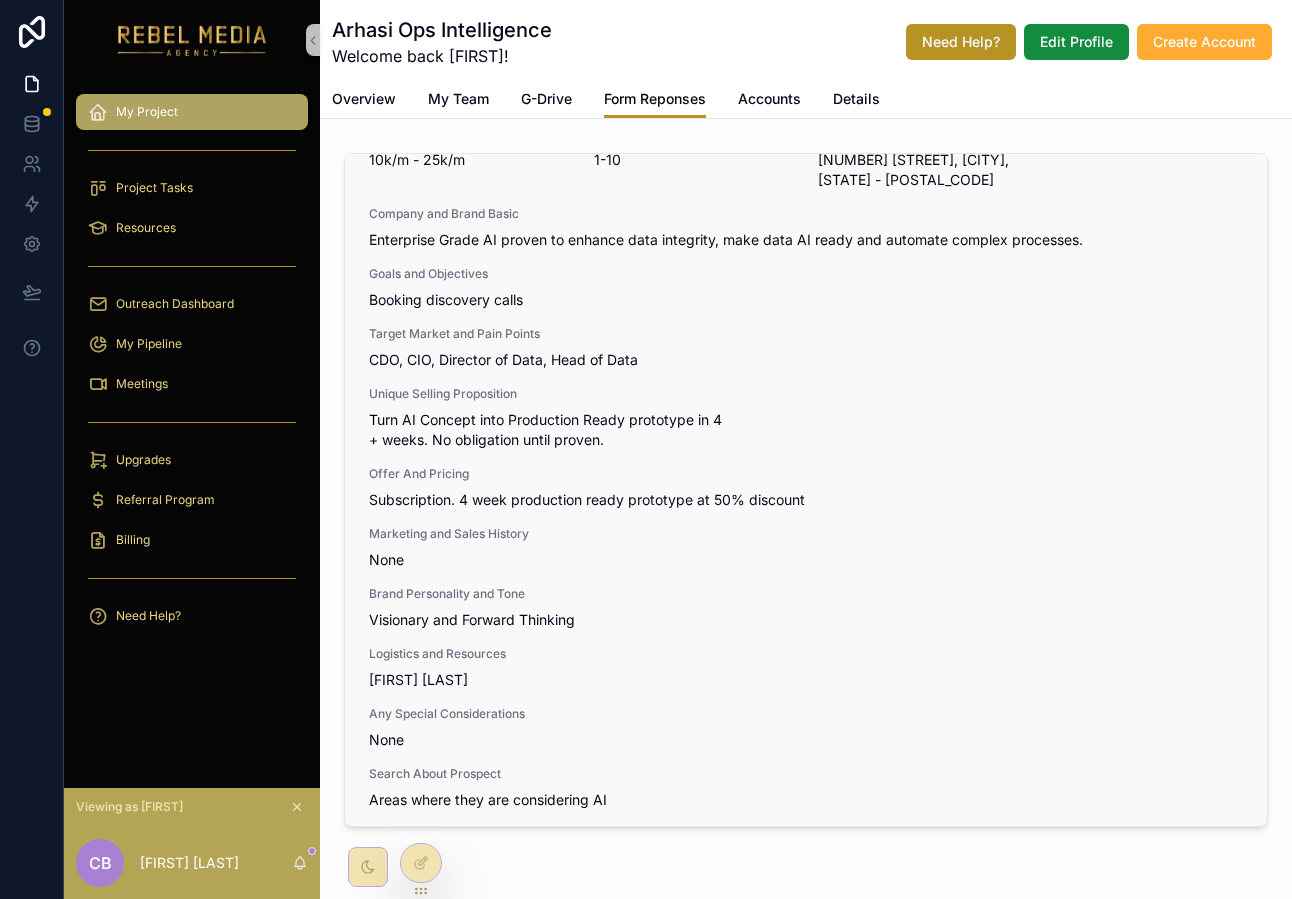 scroll, scrollTop: 0, scrollLeft: 0, axis: both 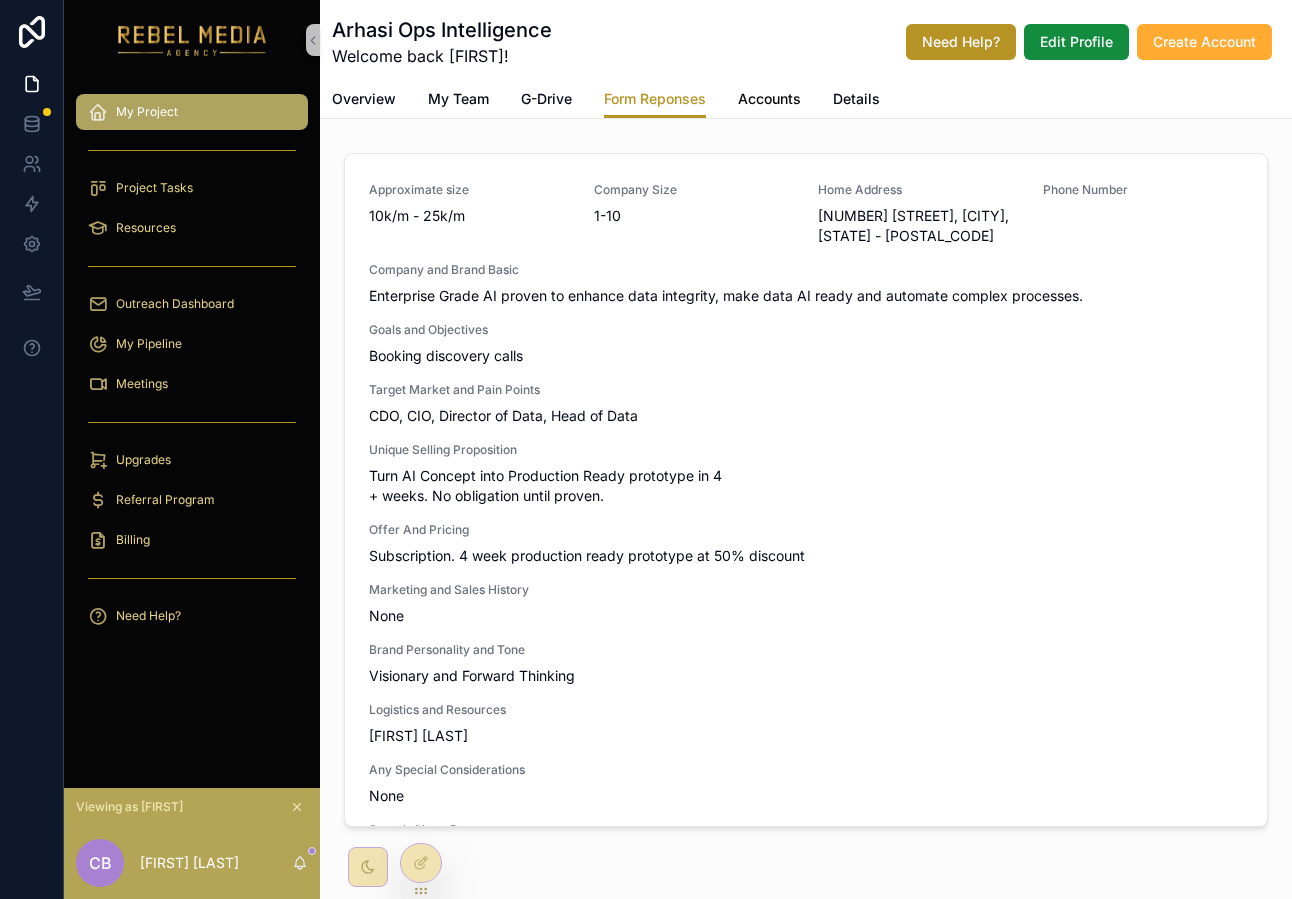 click on "Accounts" at bounding box center (769, 99) 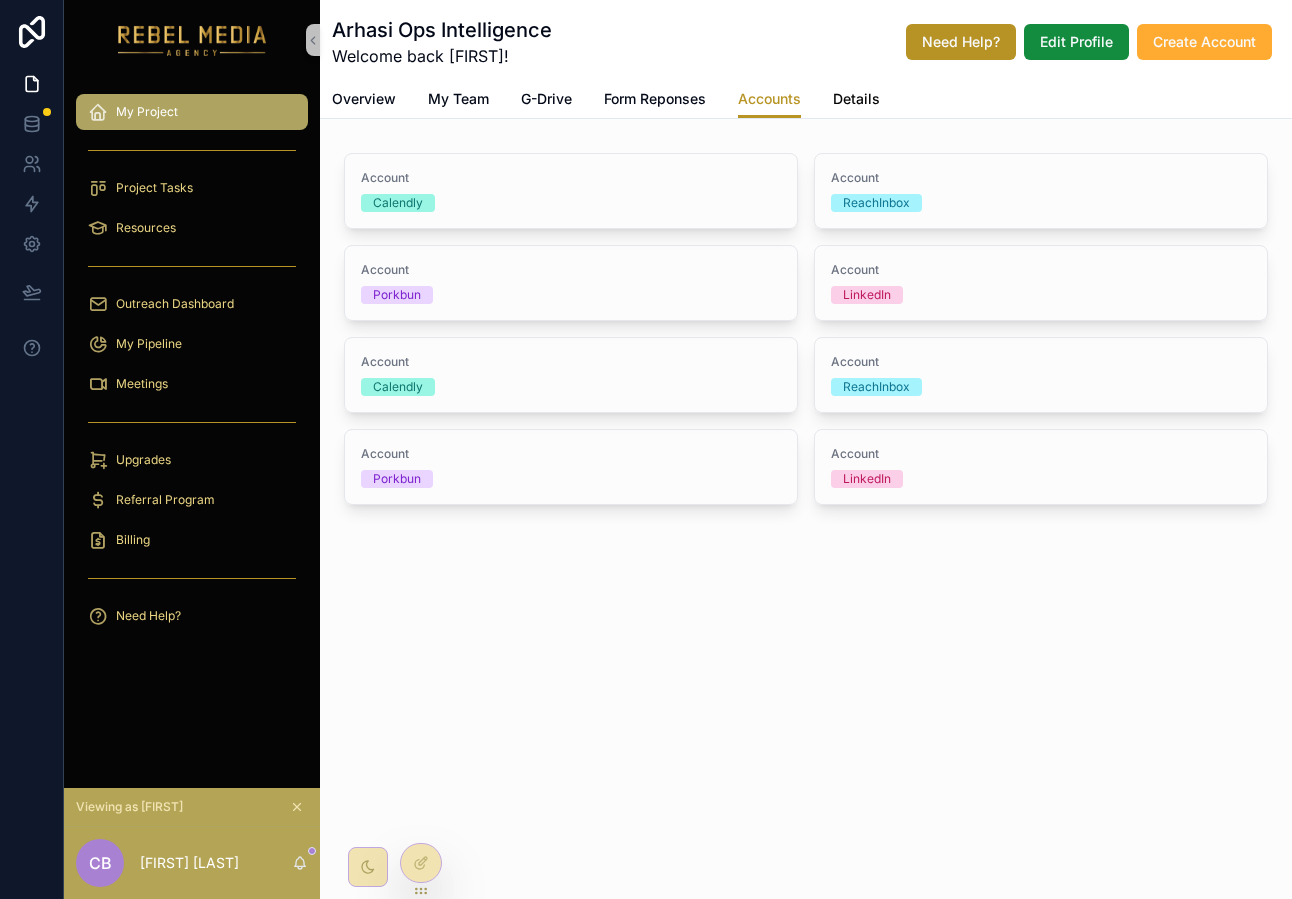 click on "Details" at bounding box center [856, 99] 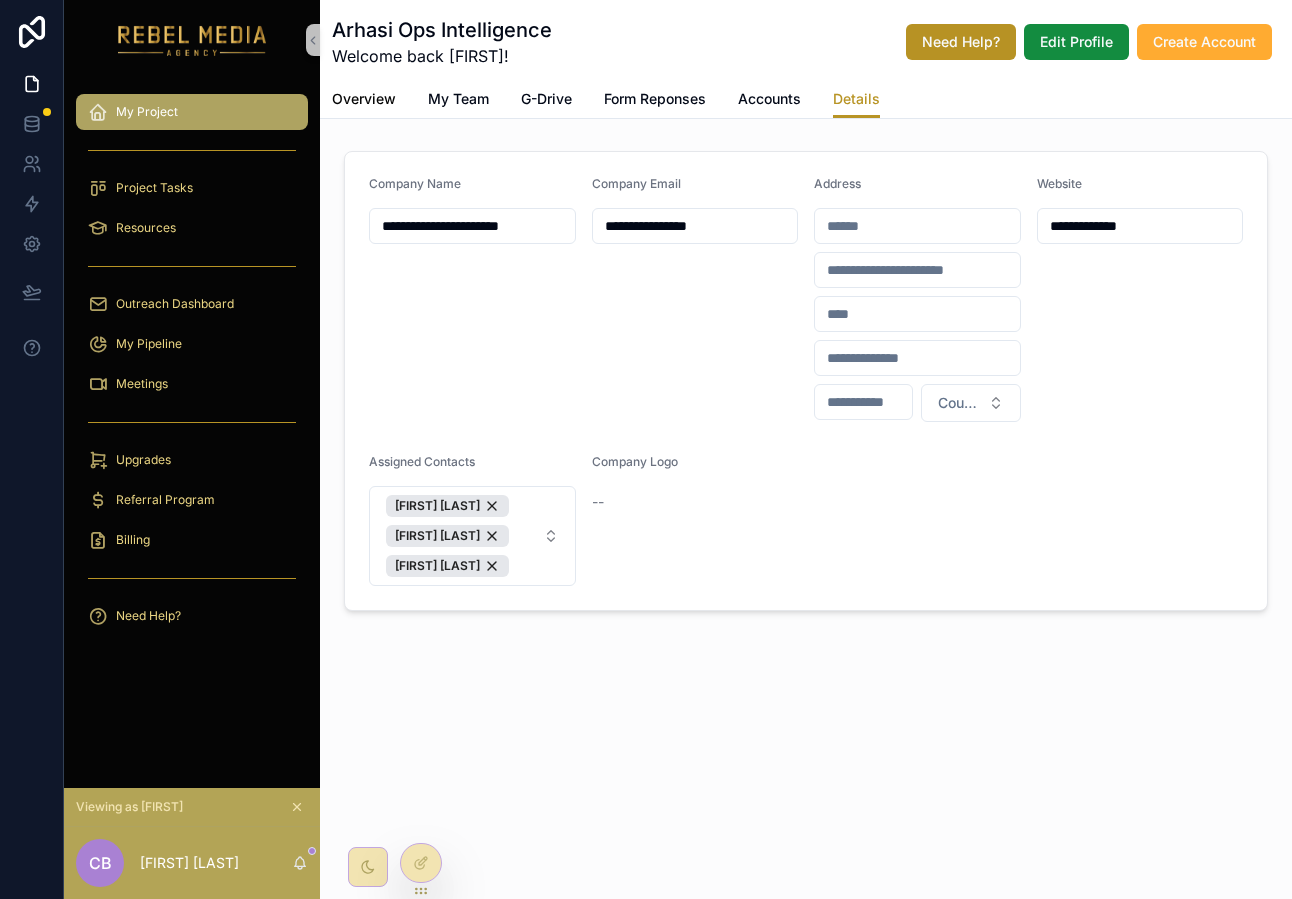 click on "Overview" at bounding box center (364, 99) 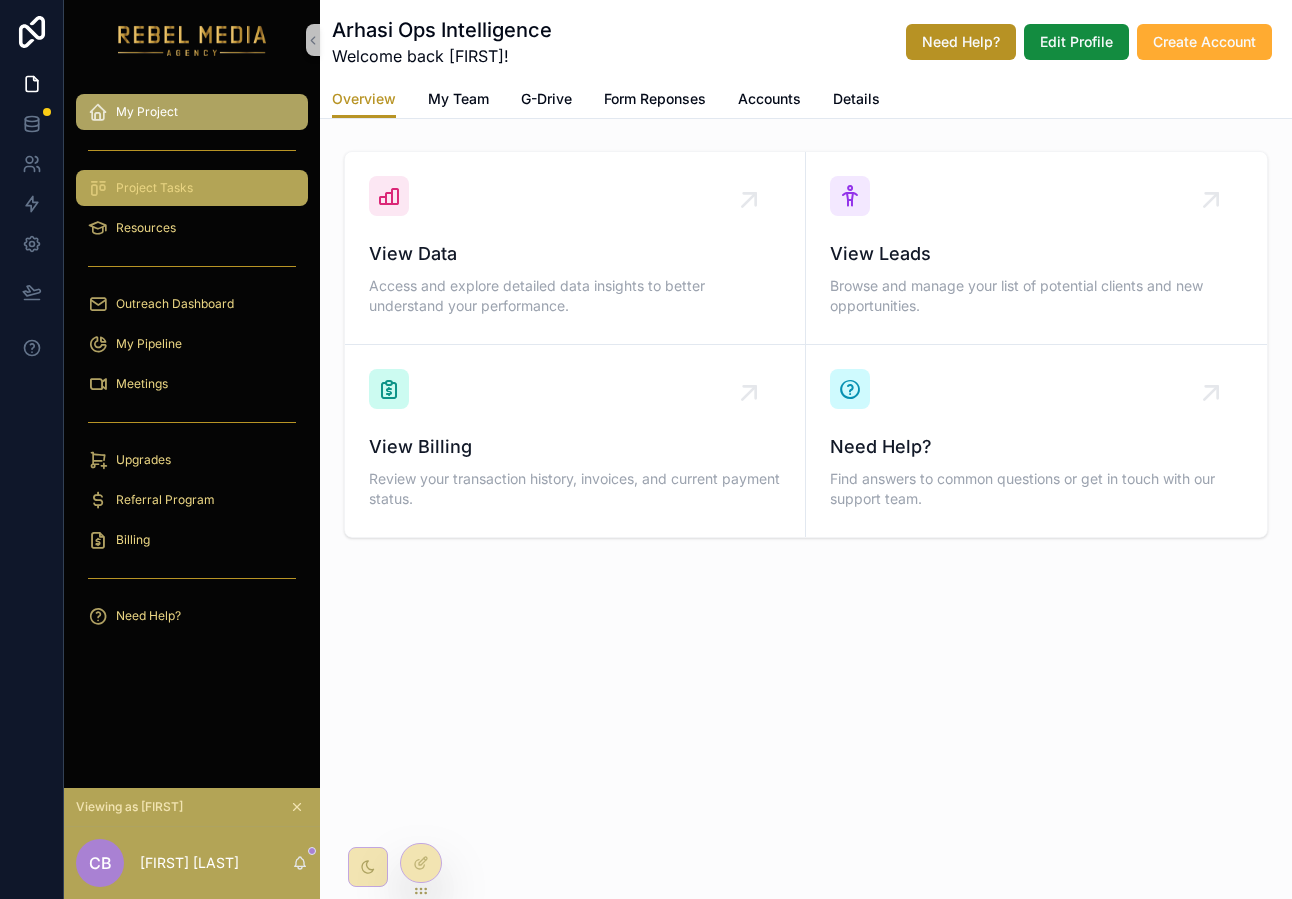 click on "Project Tasks" at bounding box center (154, 188) 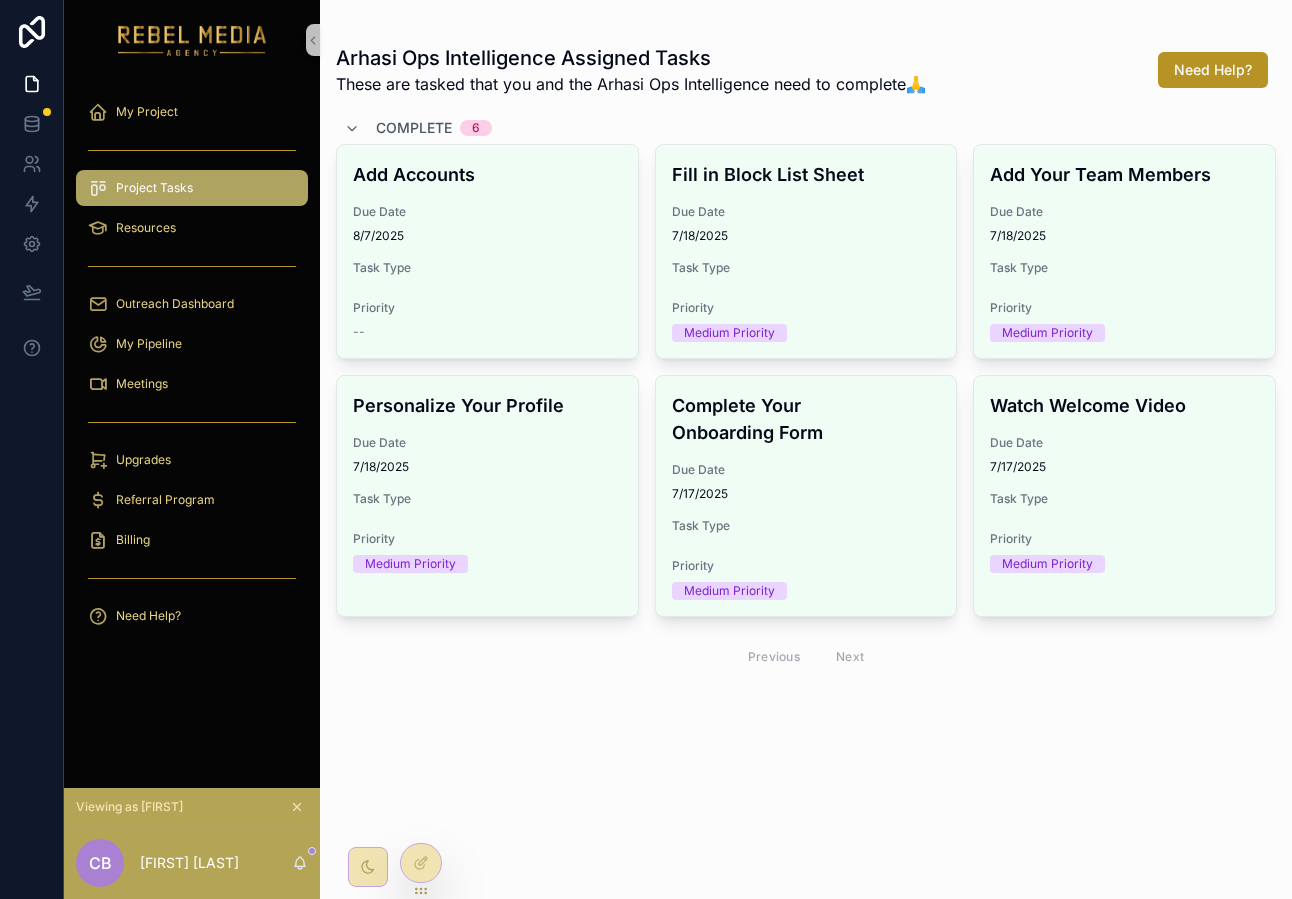 click at bounding box center [192, 266] 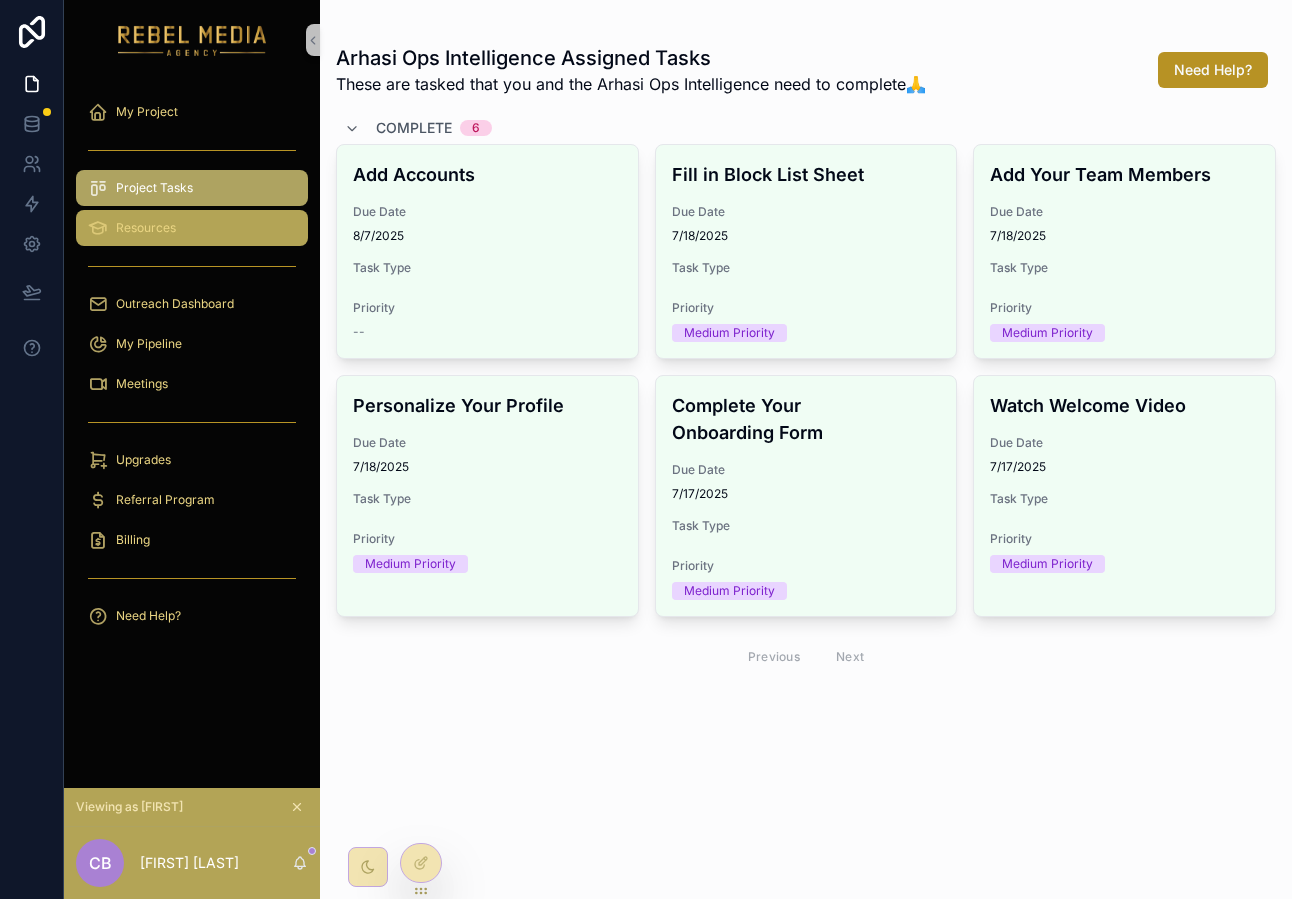 click on "Resources" at bounding box center [192, 228] 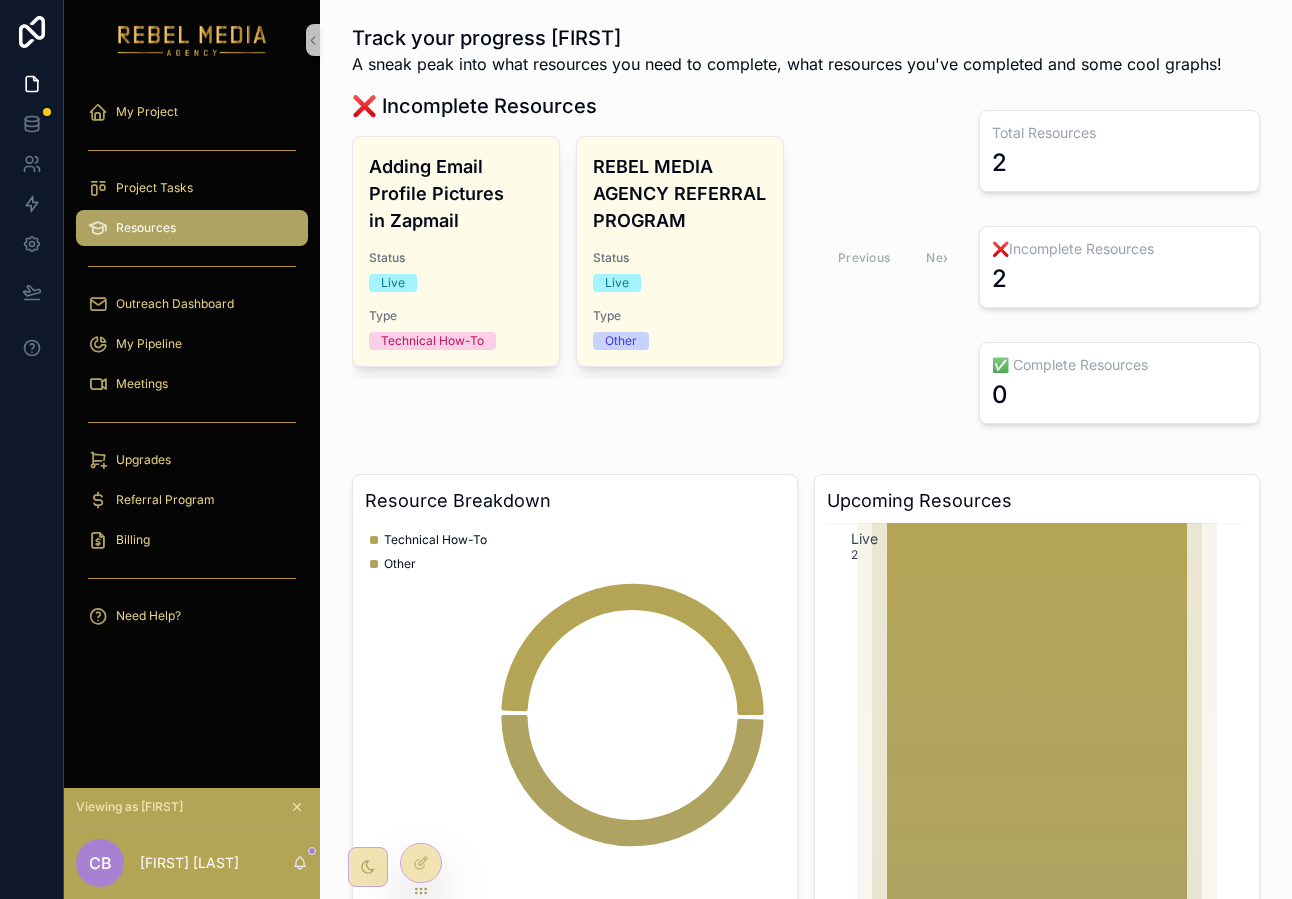 click on "Resource Breakdown Technical How-To Other" at bounding box center (575, 697) 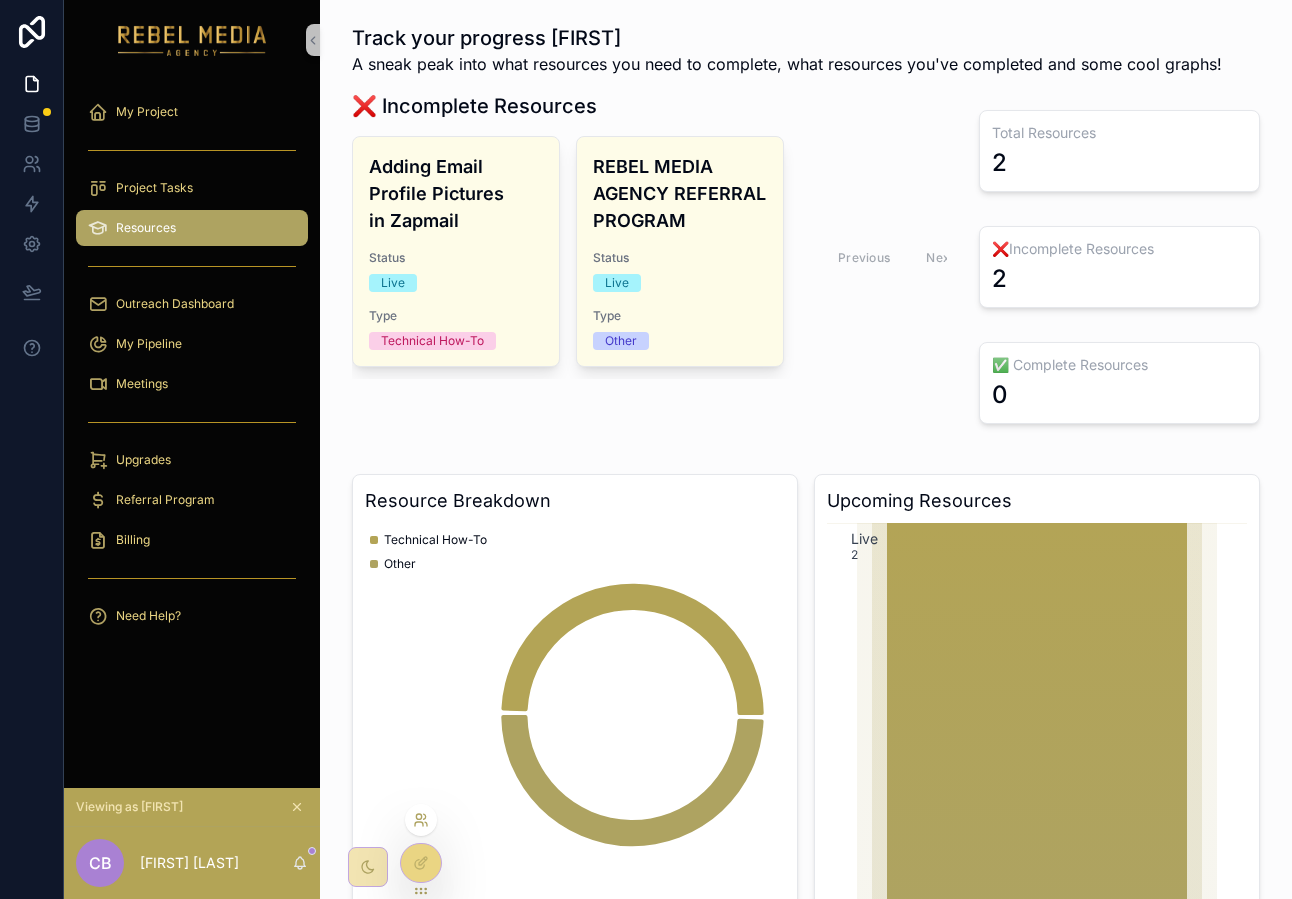 click 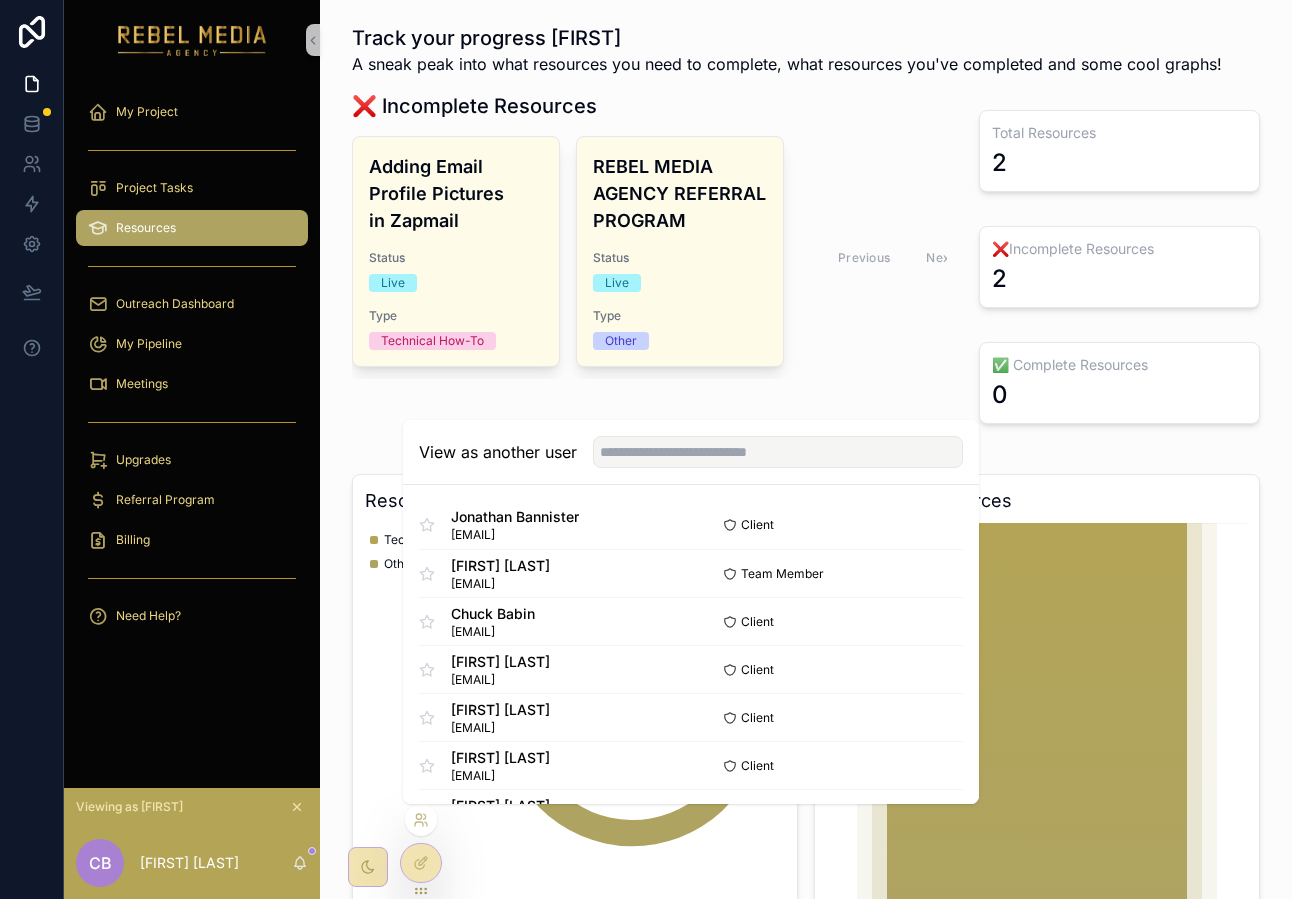 click 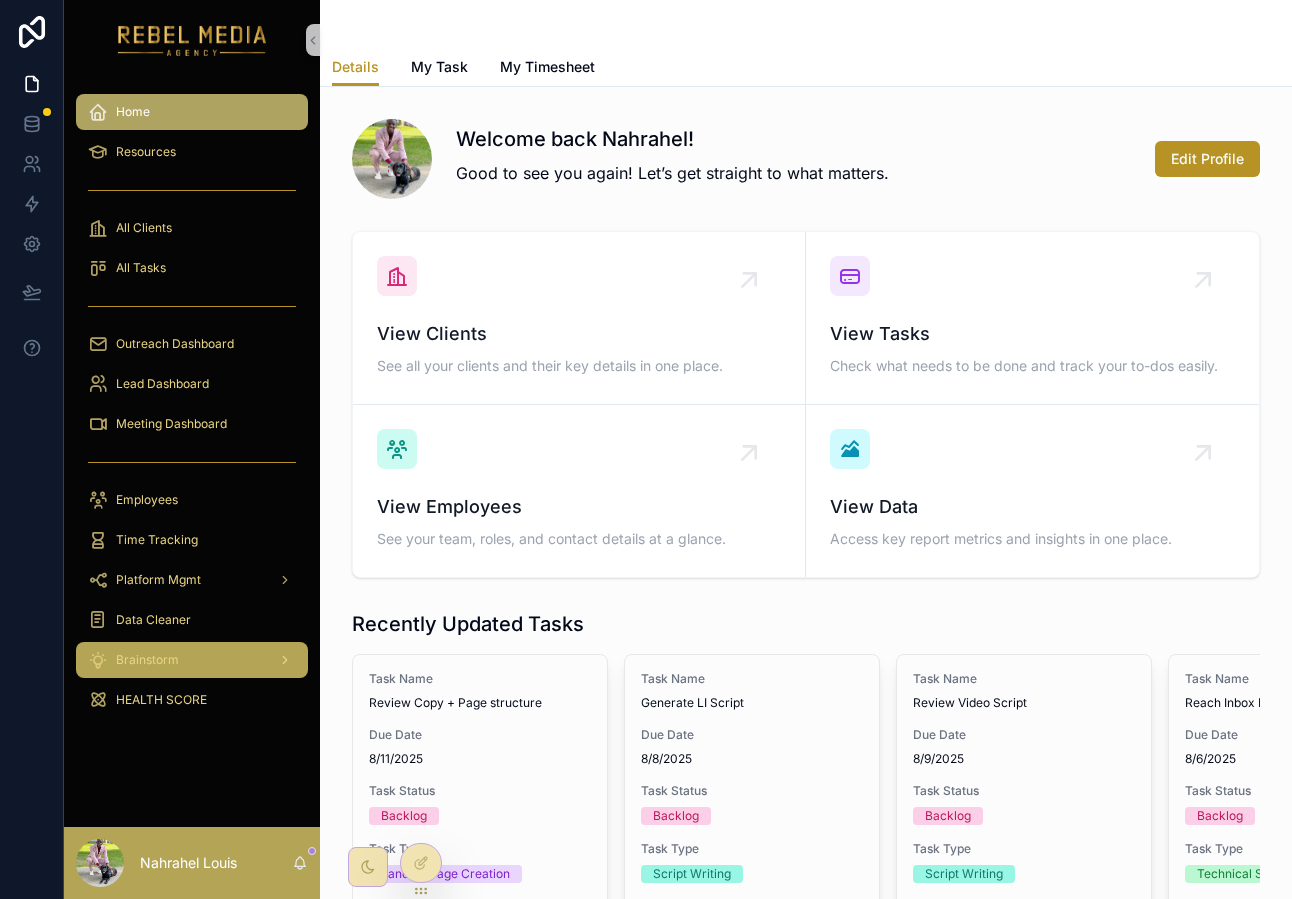 click on "Brainstorm" at bounding box center [192, 660] 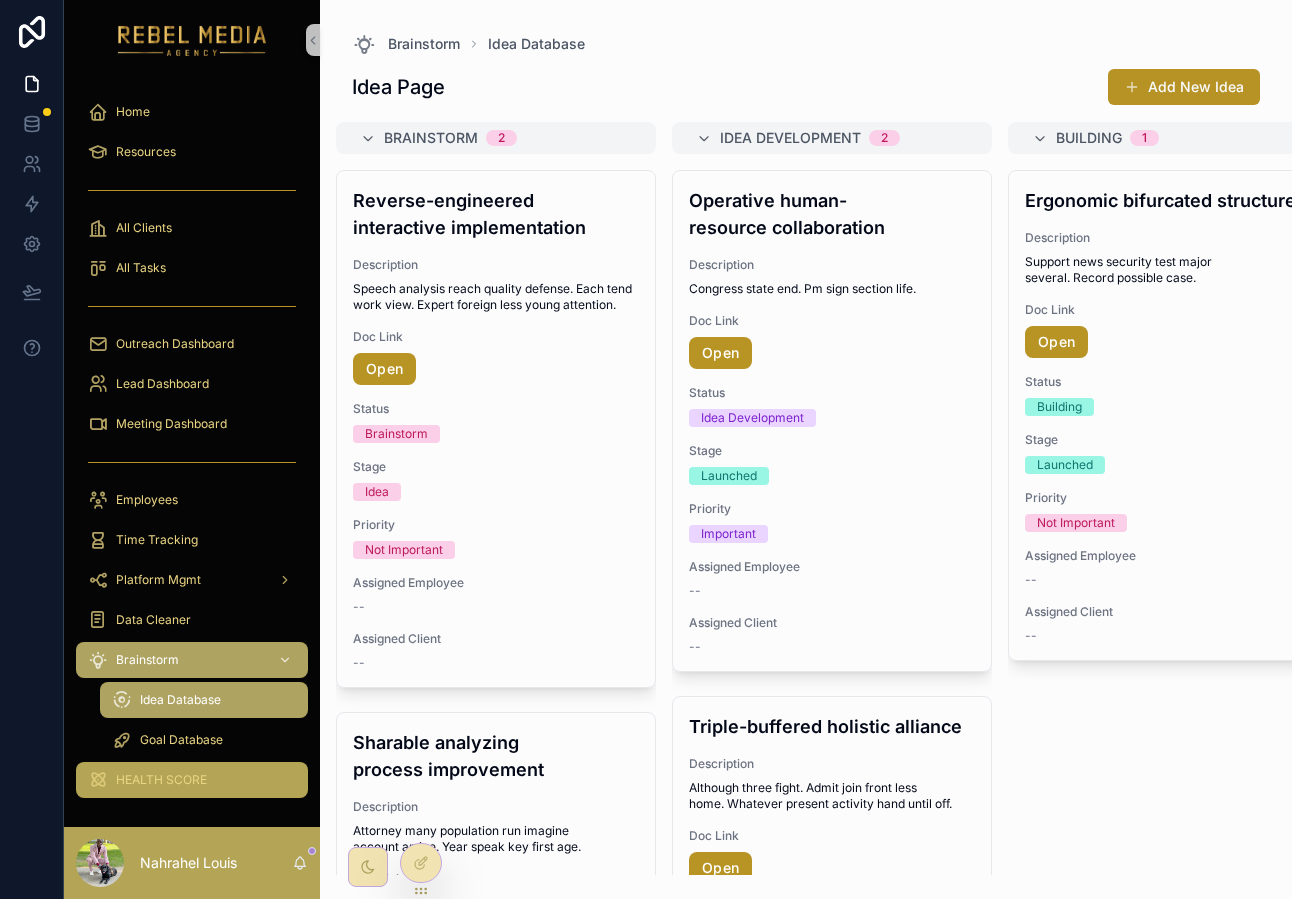 click on "HEALTH SCORE" at bounding box center [192, 780] 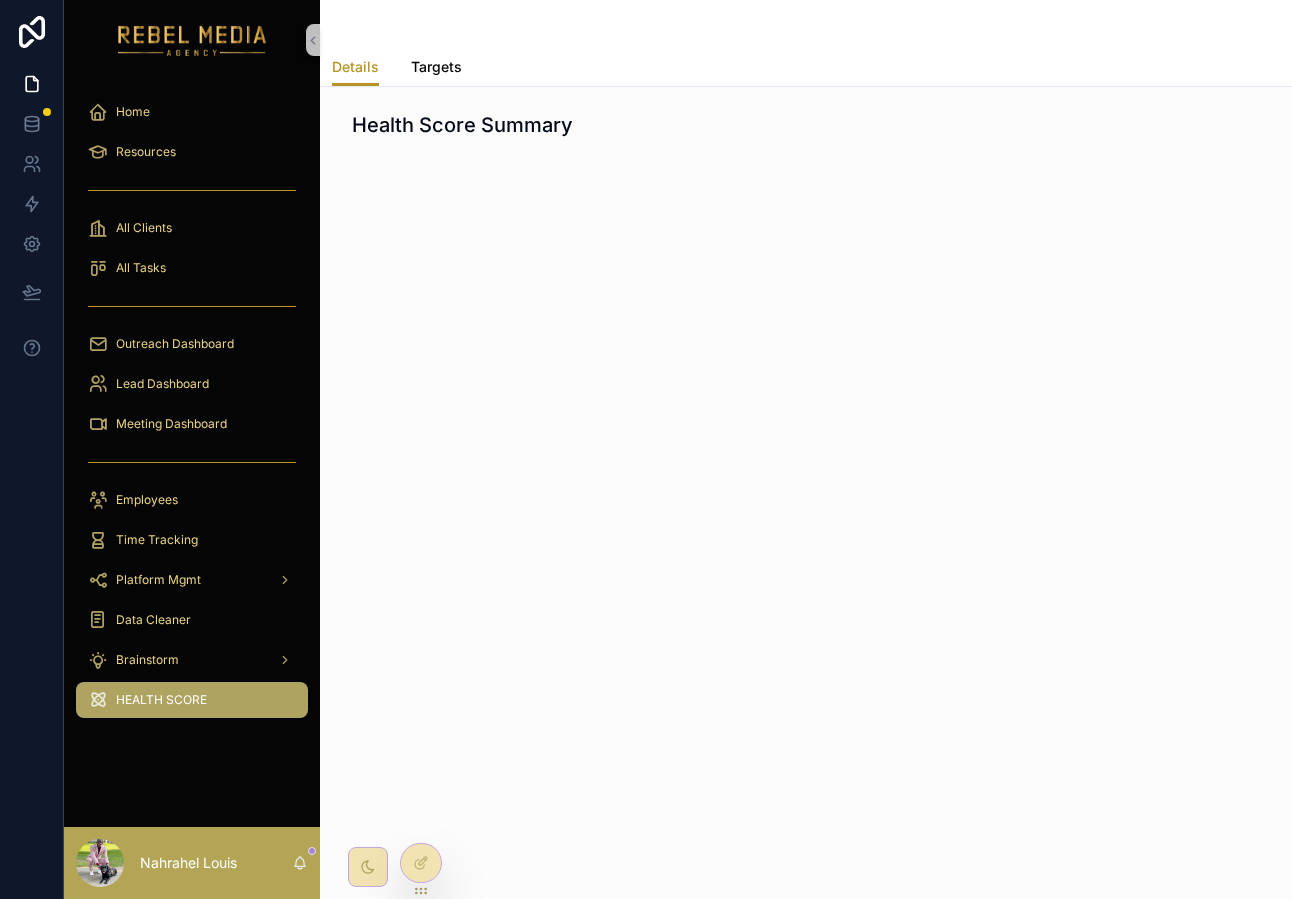 click on "Targets" at bounding box center (436, 67) 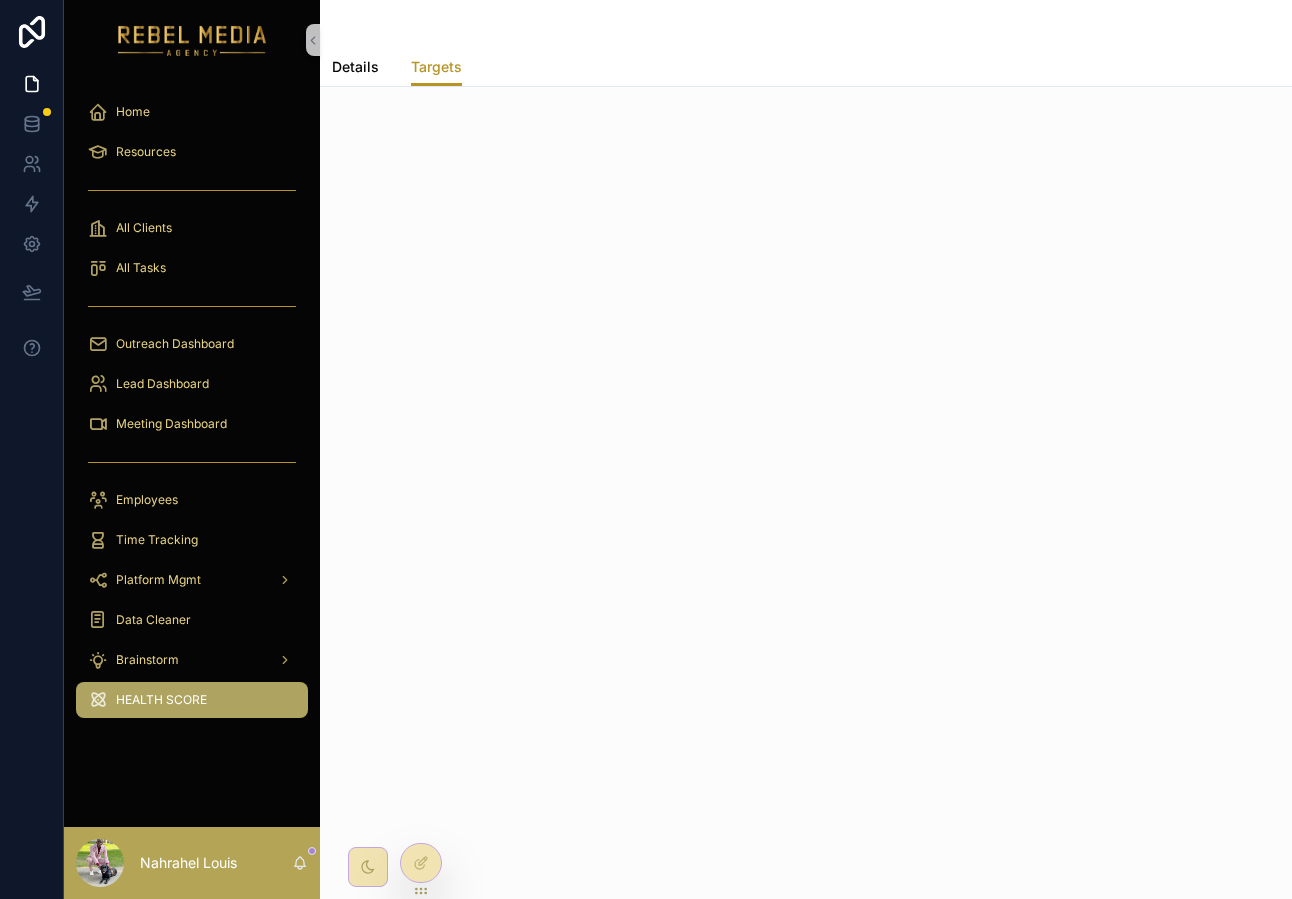 click on "Details" at bounding box center [355, 67] 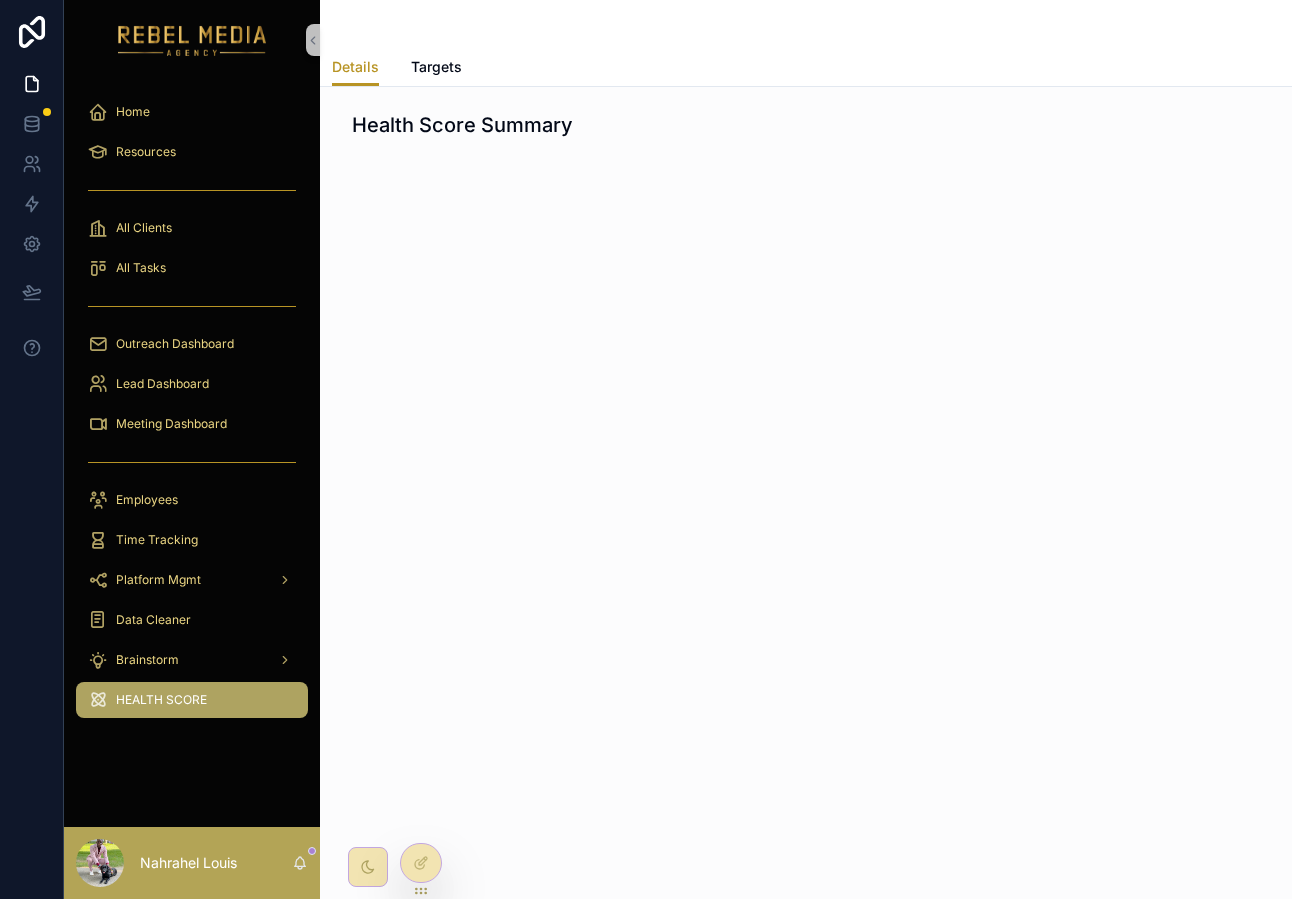 click on "HEALTH SCORE" at bounding box center [192, 700] 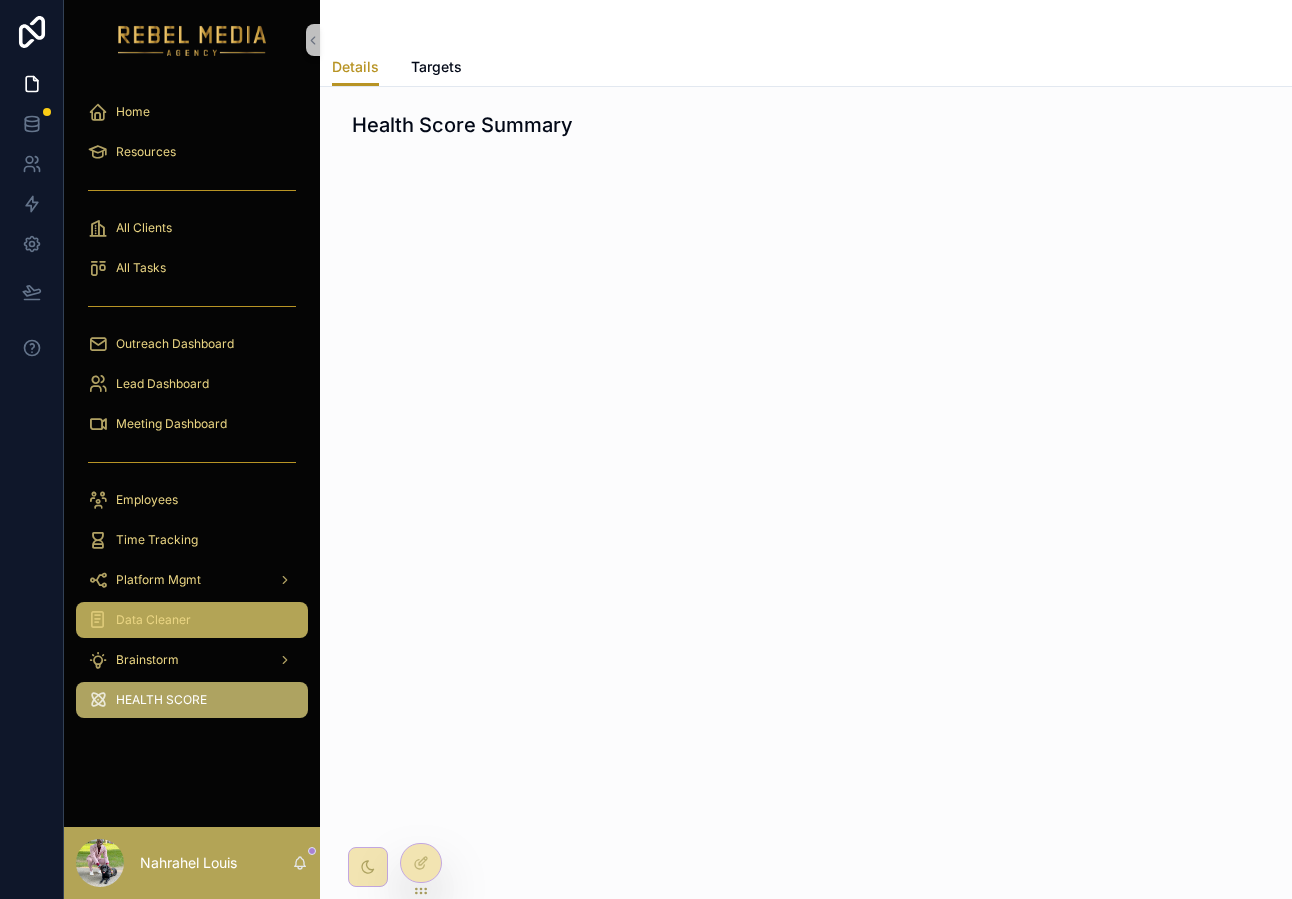 click on "Data Cleaner" at bounding box center (153, 620) 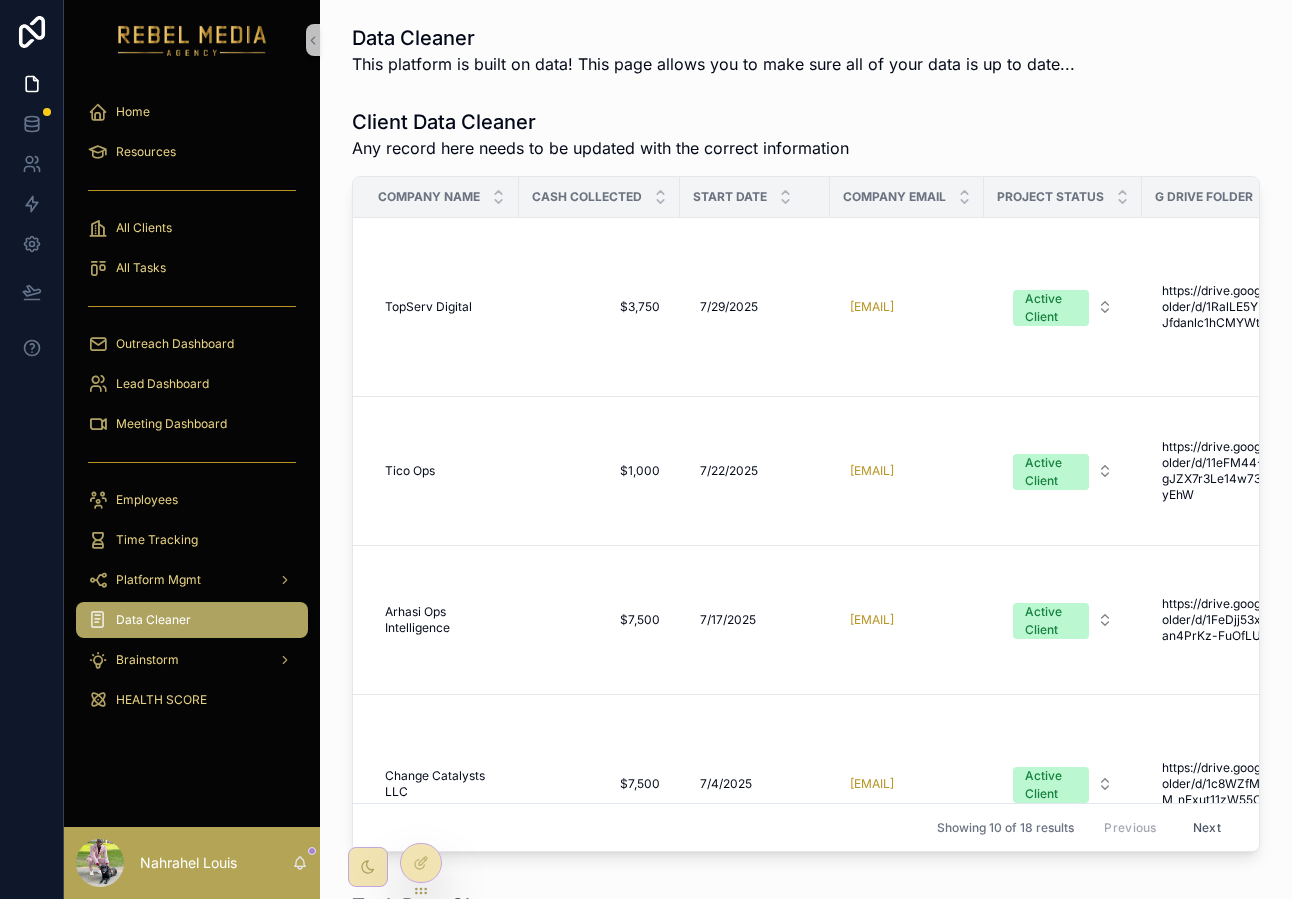 click on "Data Cleaner" at bounding box center (192, 620) 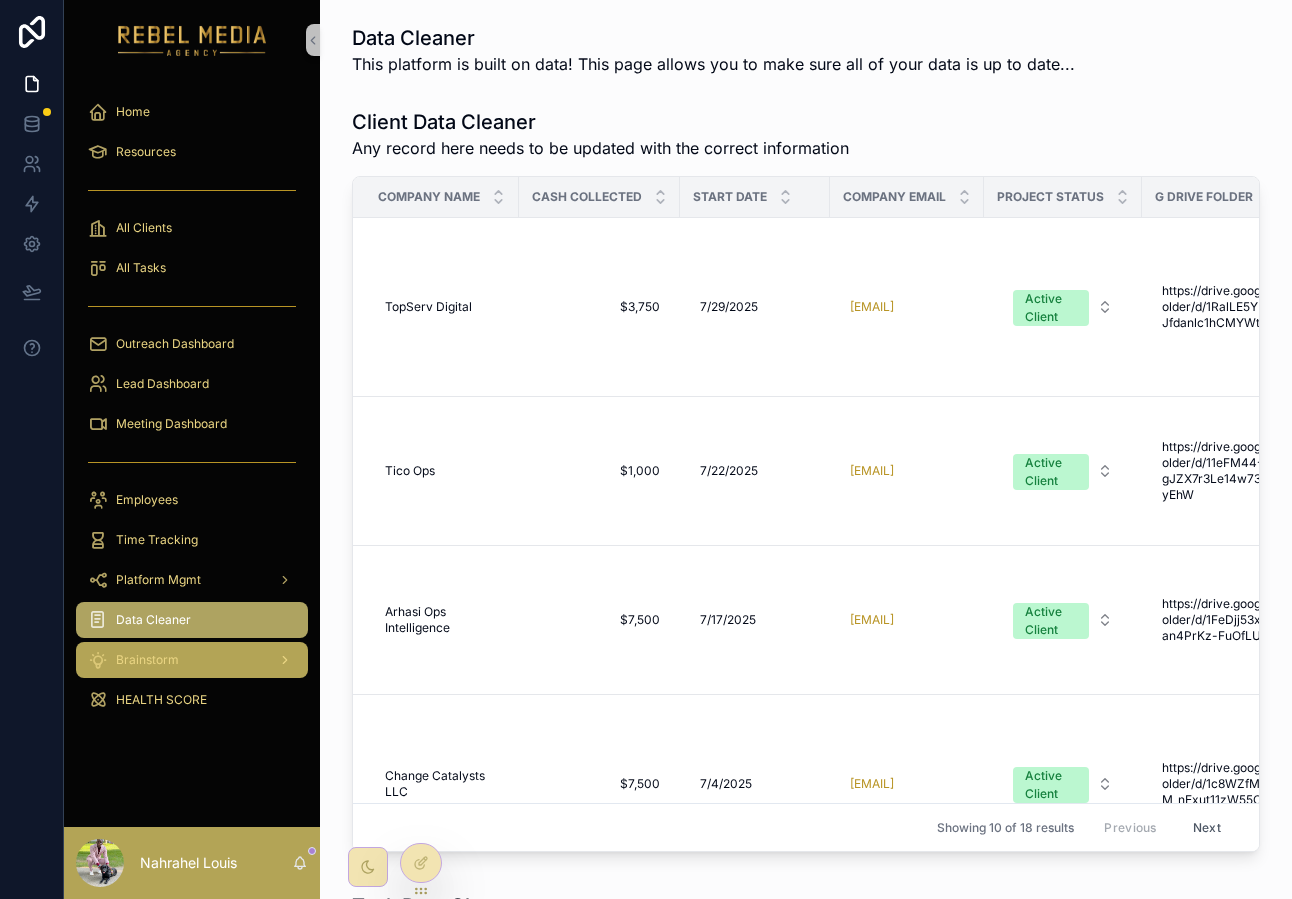 click on "Brainstorm" at bounding box center (192, 660) 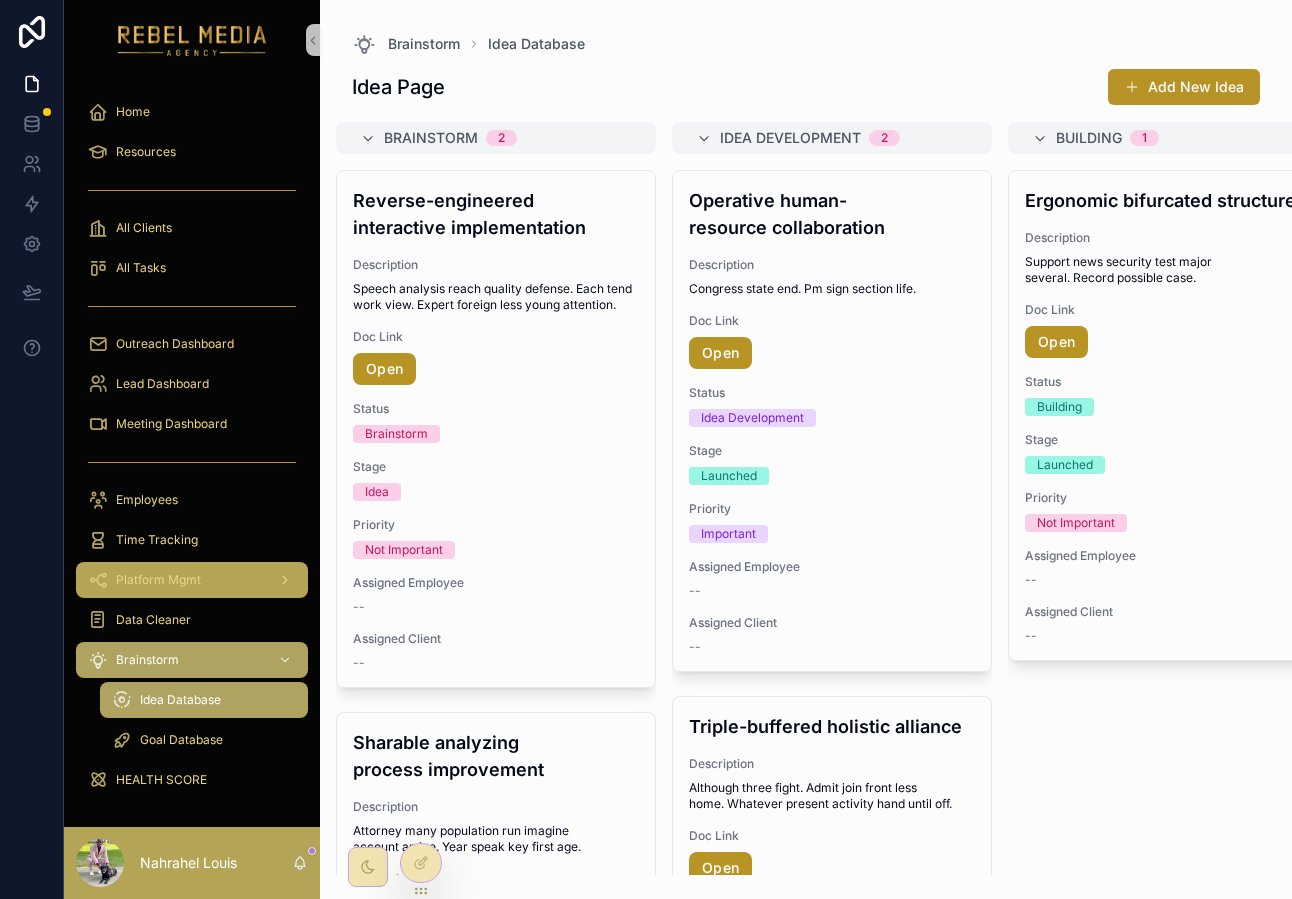 click on "Platform Mgmt" at bounding box center (158, 580) 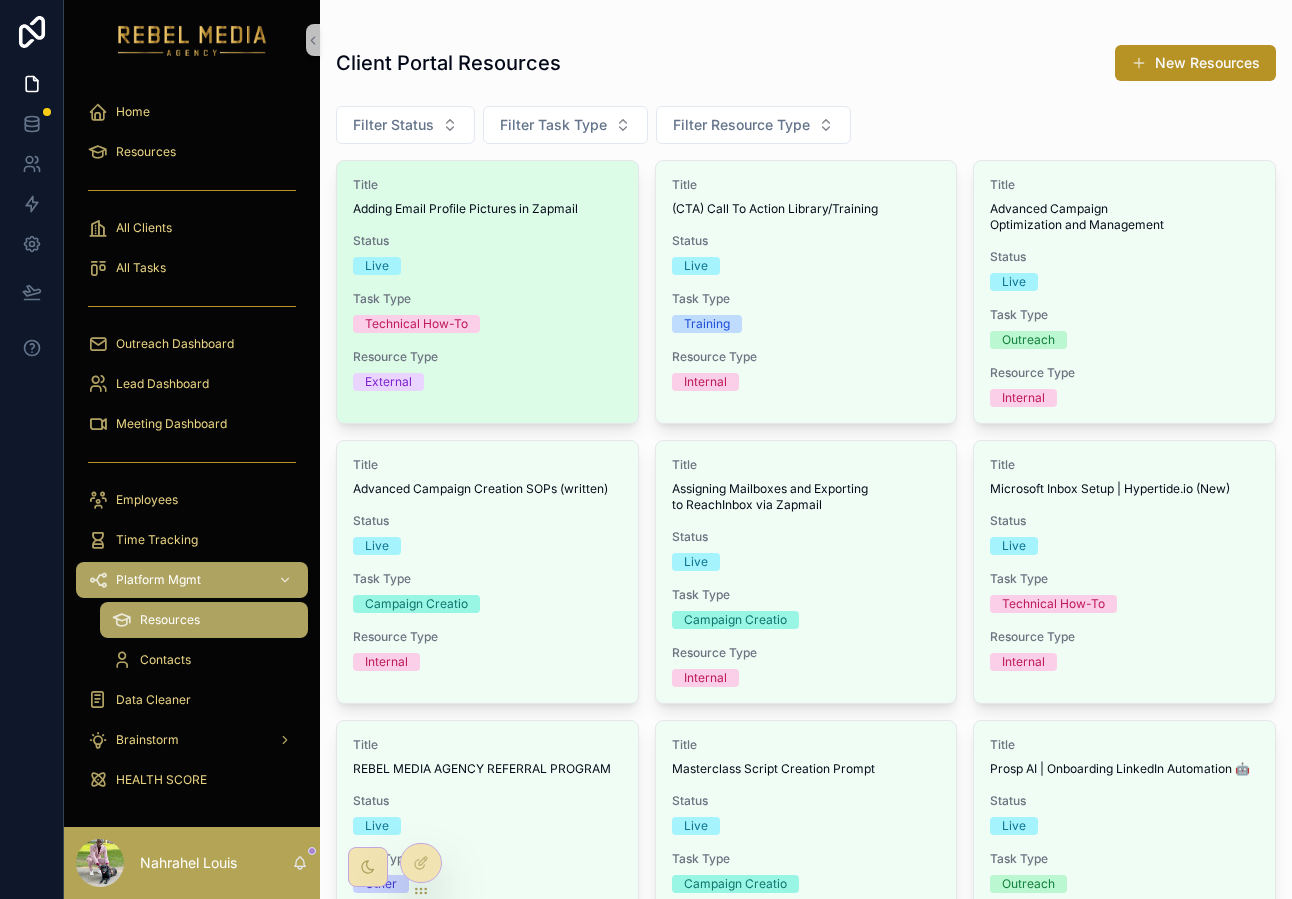 click on "Technical How-To" at bounding box center (487, 324) 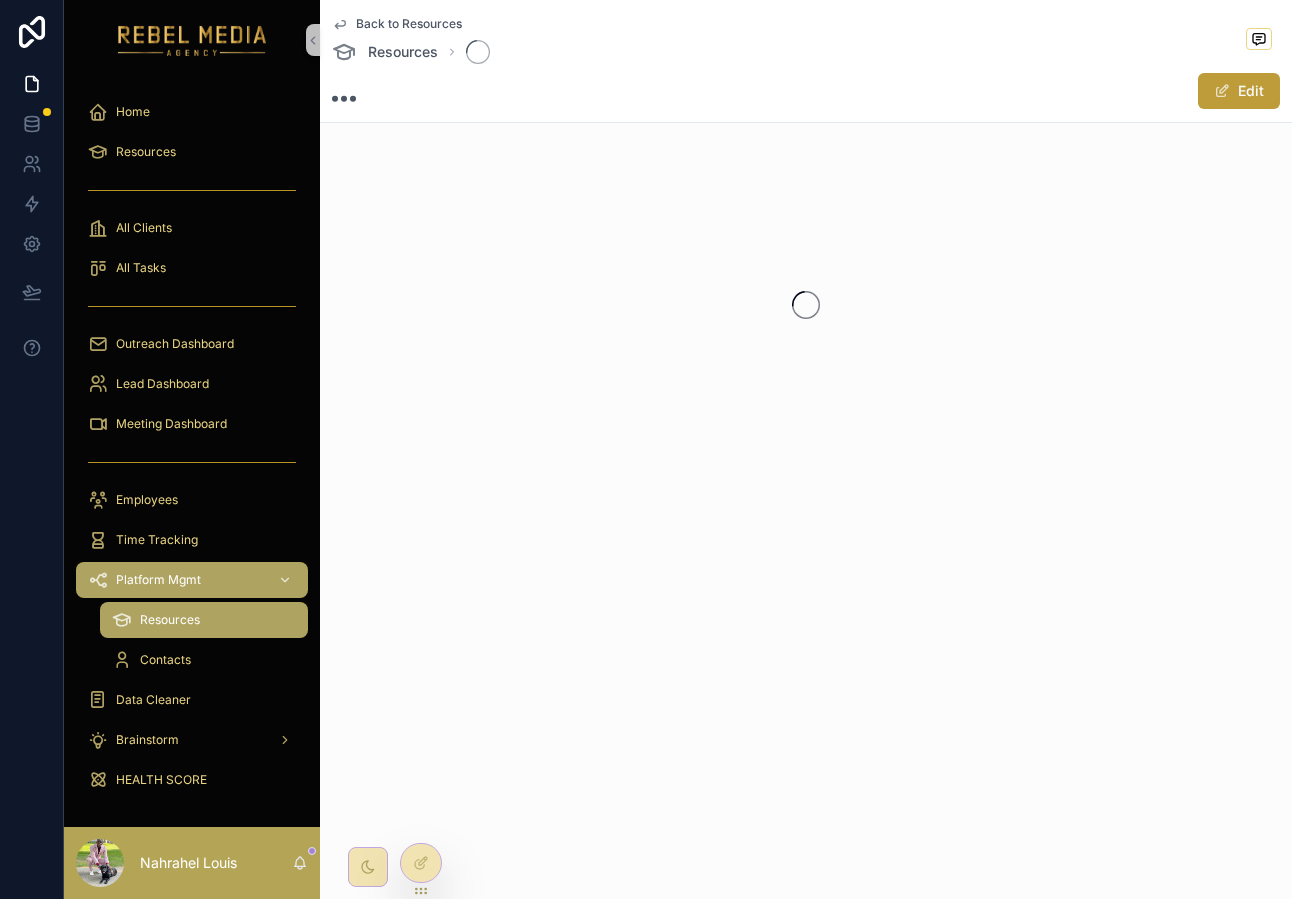click on "Edit" at bounding box center [1239, 91] 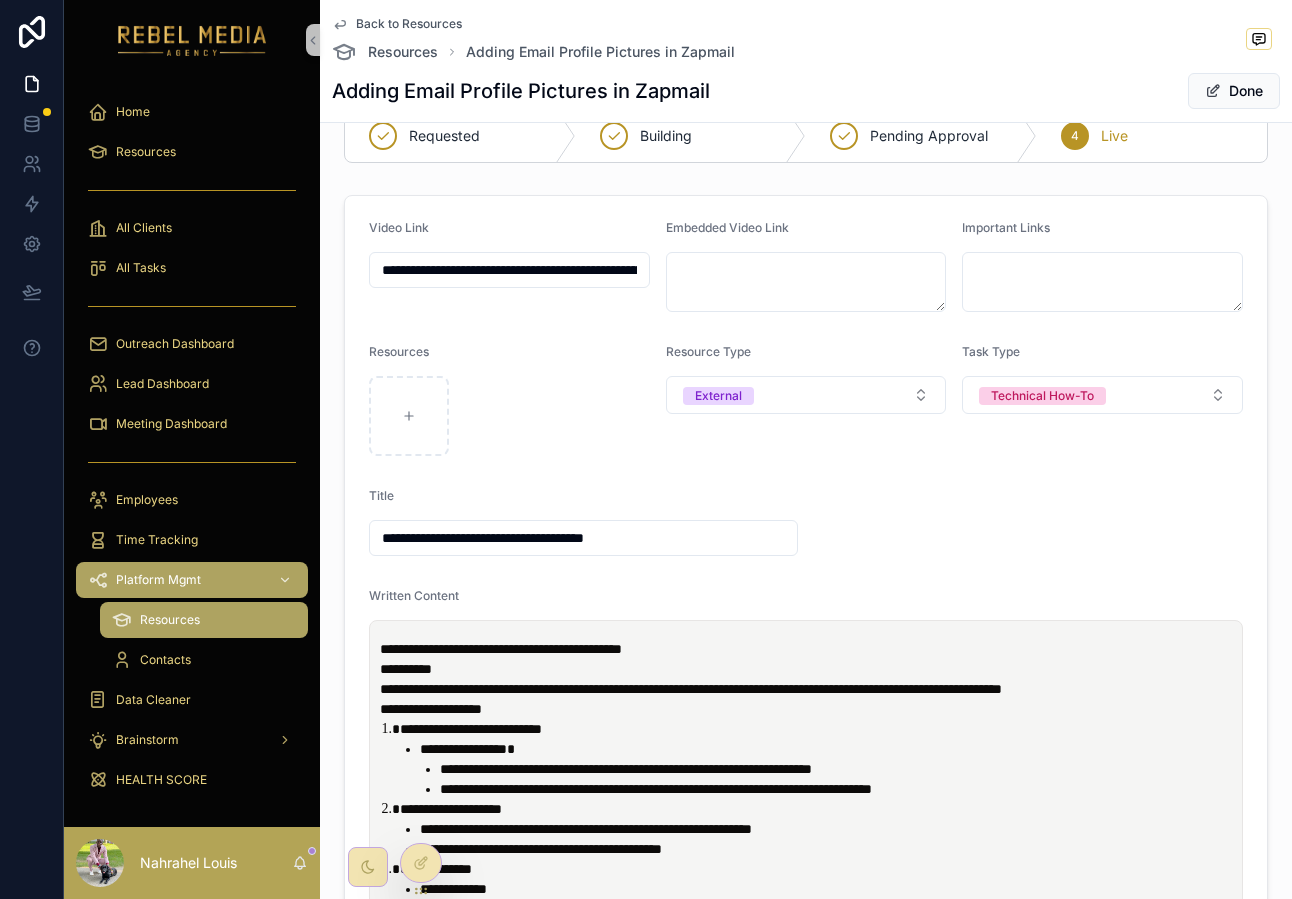 scroll, scrollTop: 54, scrollLeft: 0, axis: vertical 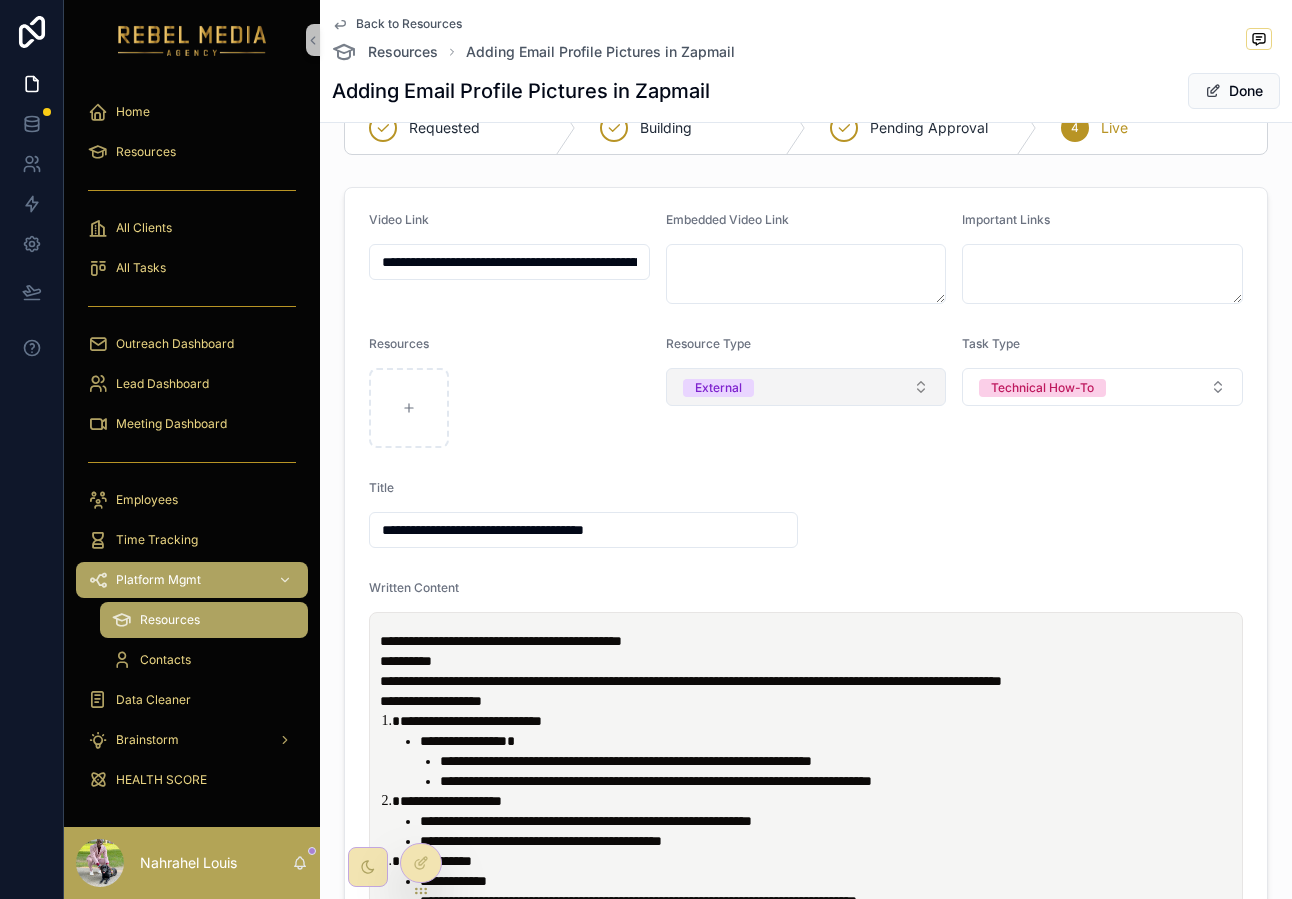 click on "External" at bounding box center (806, 387) 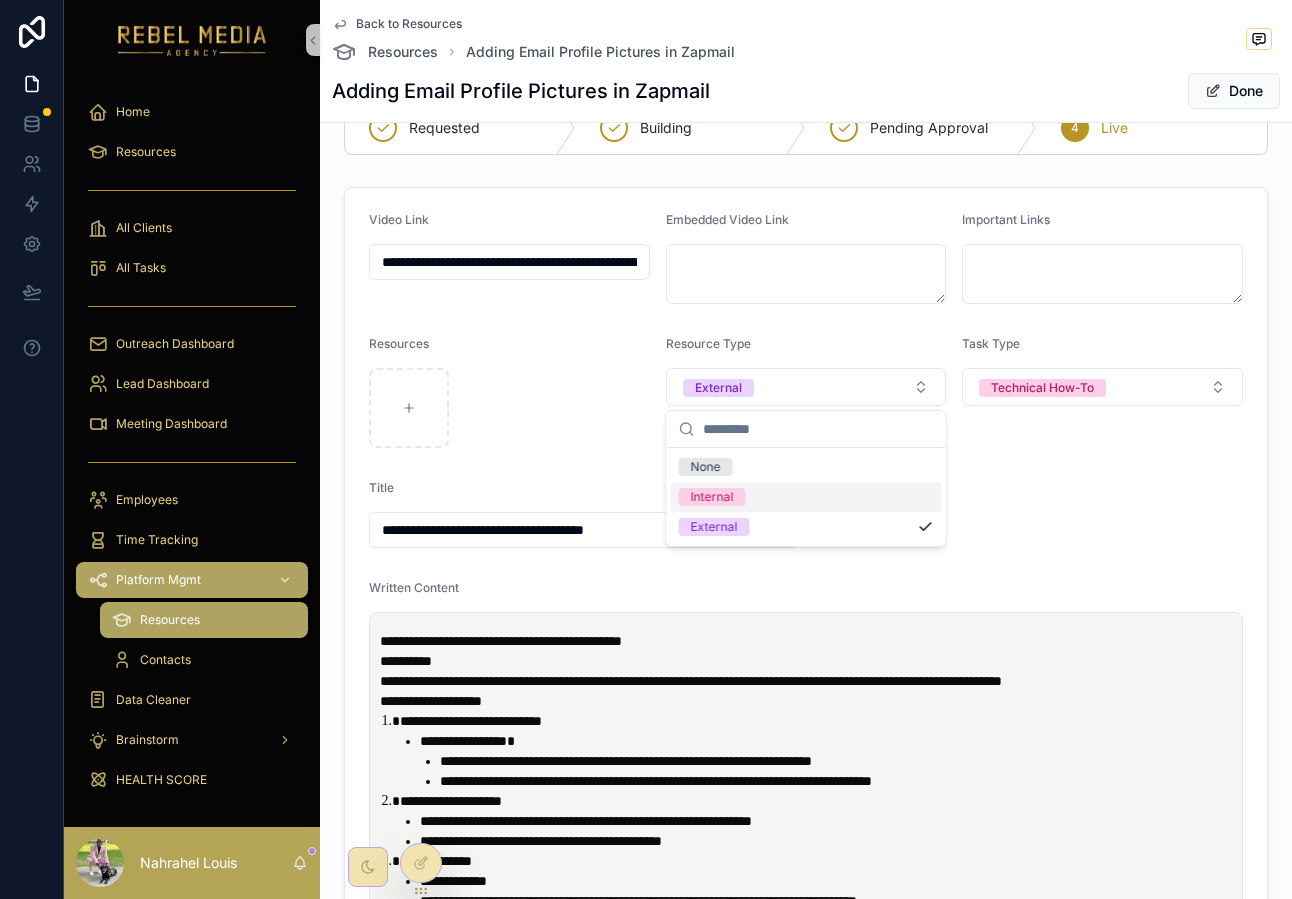 click on "Internal" at bounding box center (712, 497) 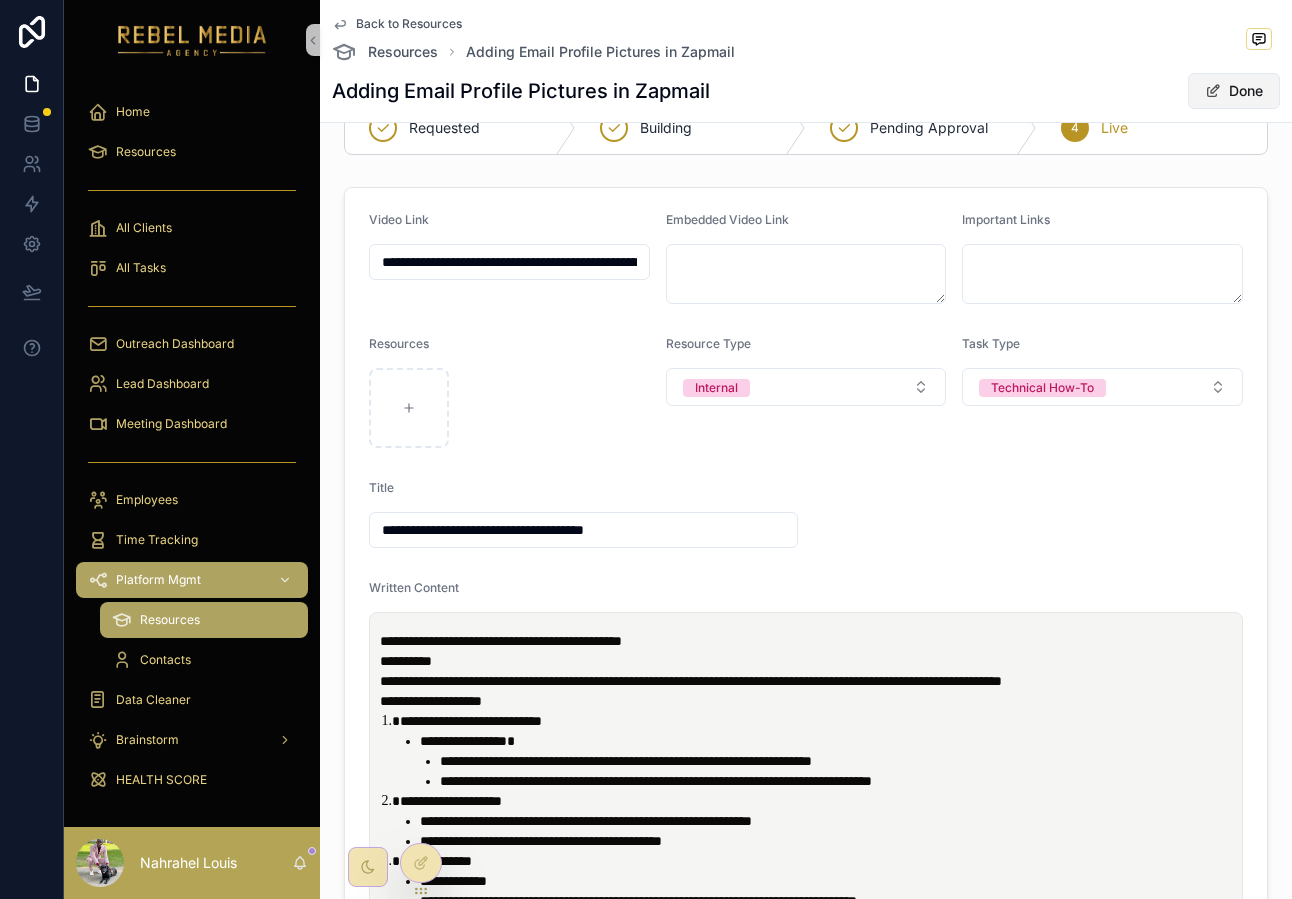 click on "Done" at bounding box center (1234, 91) 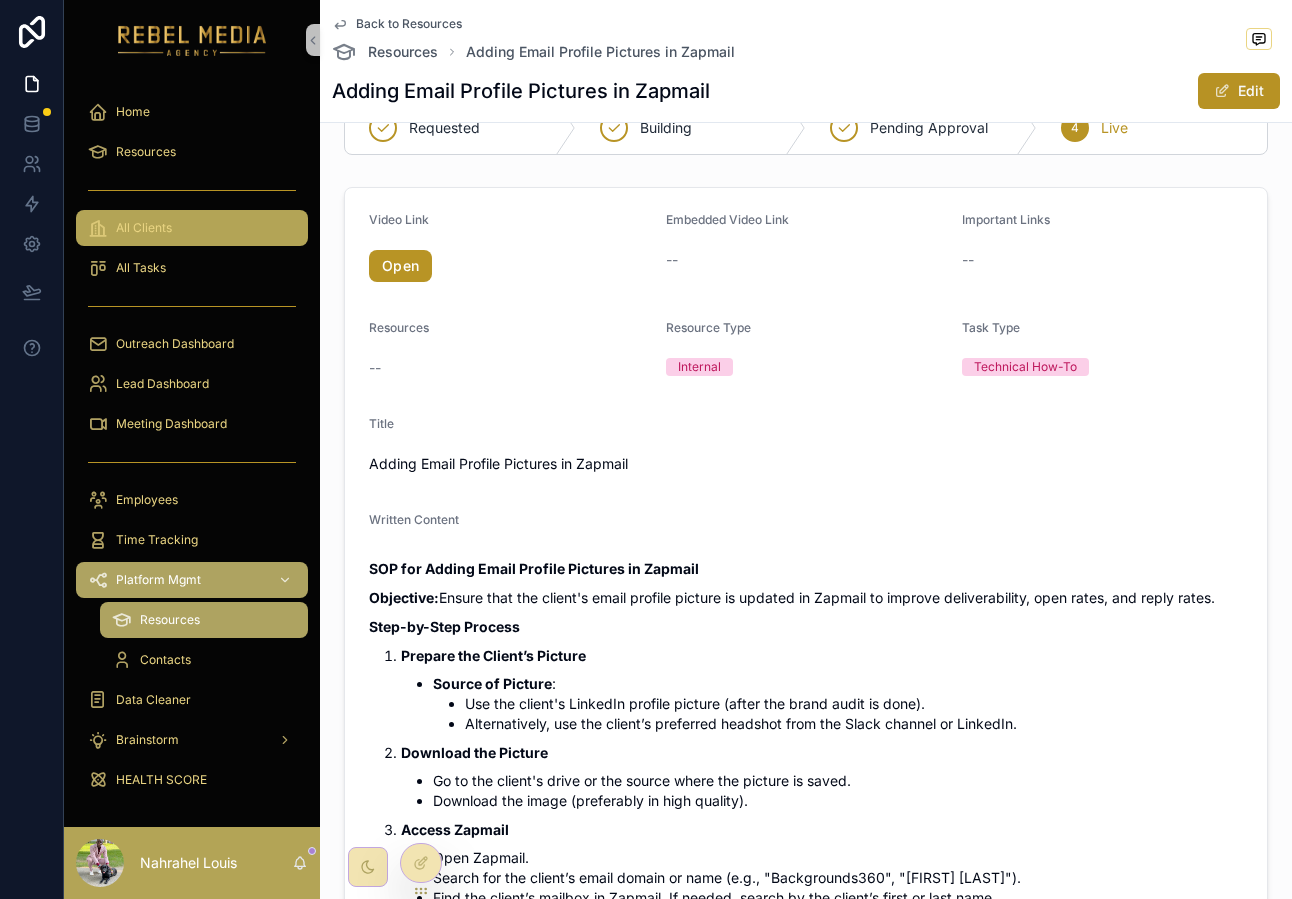 click on "All Clients" at bounding box center [192, 228] 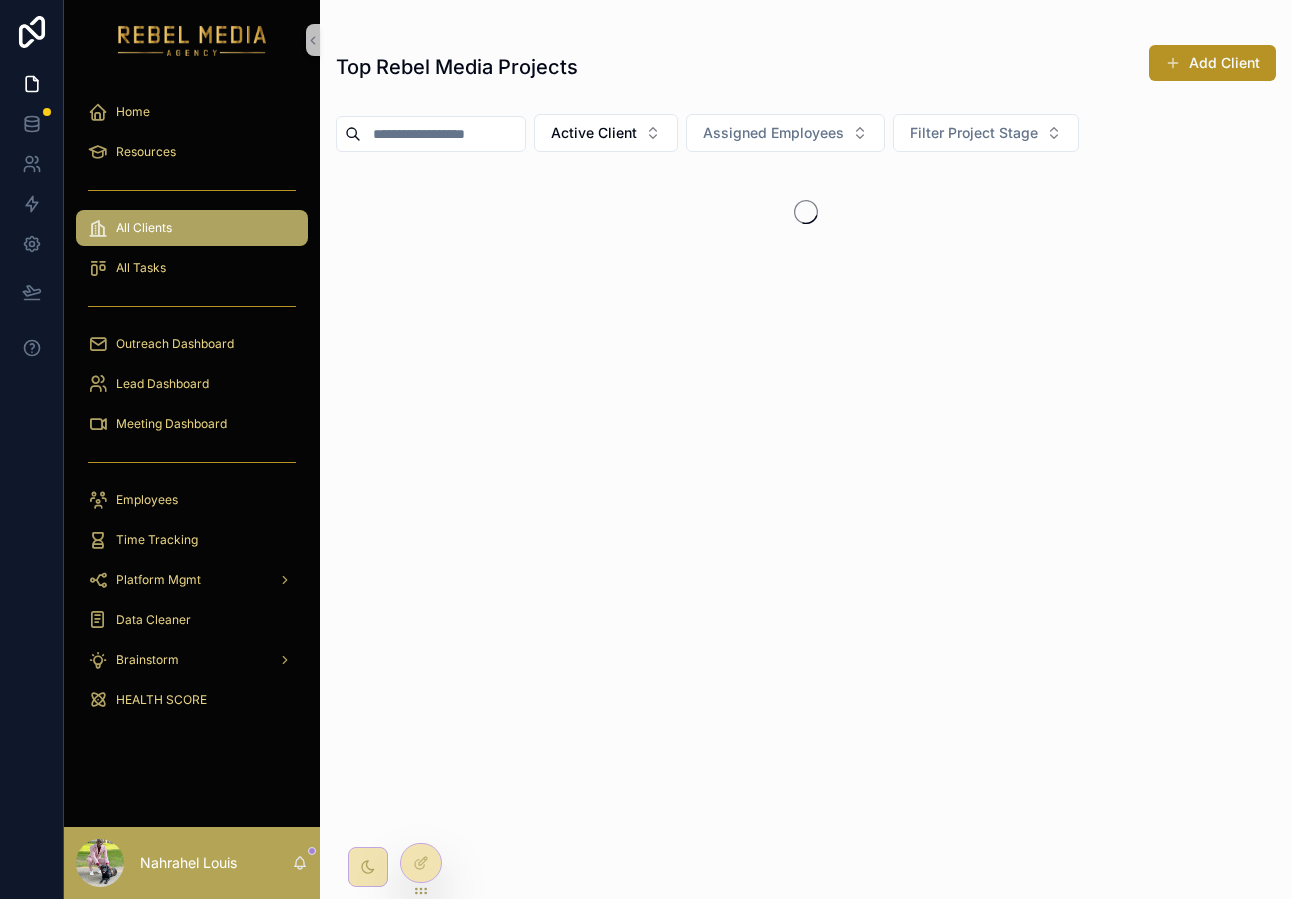 scroll, scrollTop: 0, scrollLeft: 0, axis: both 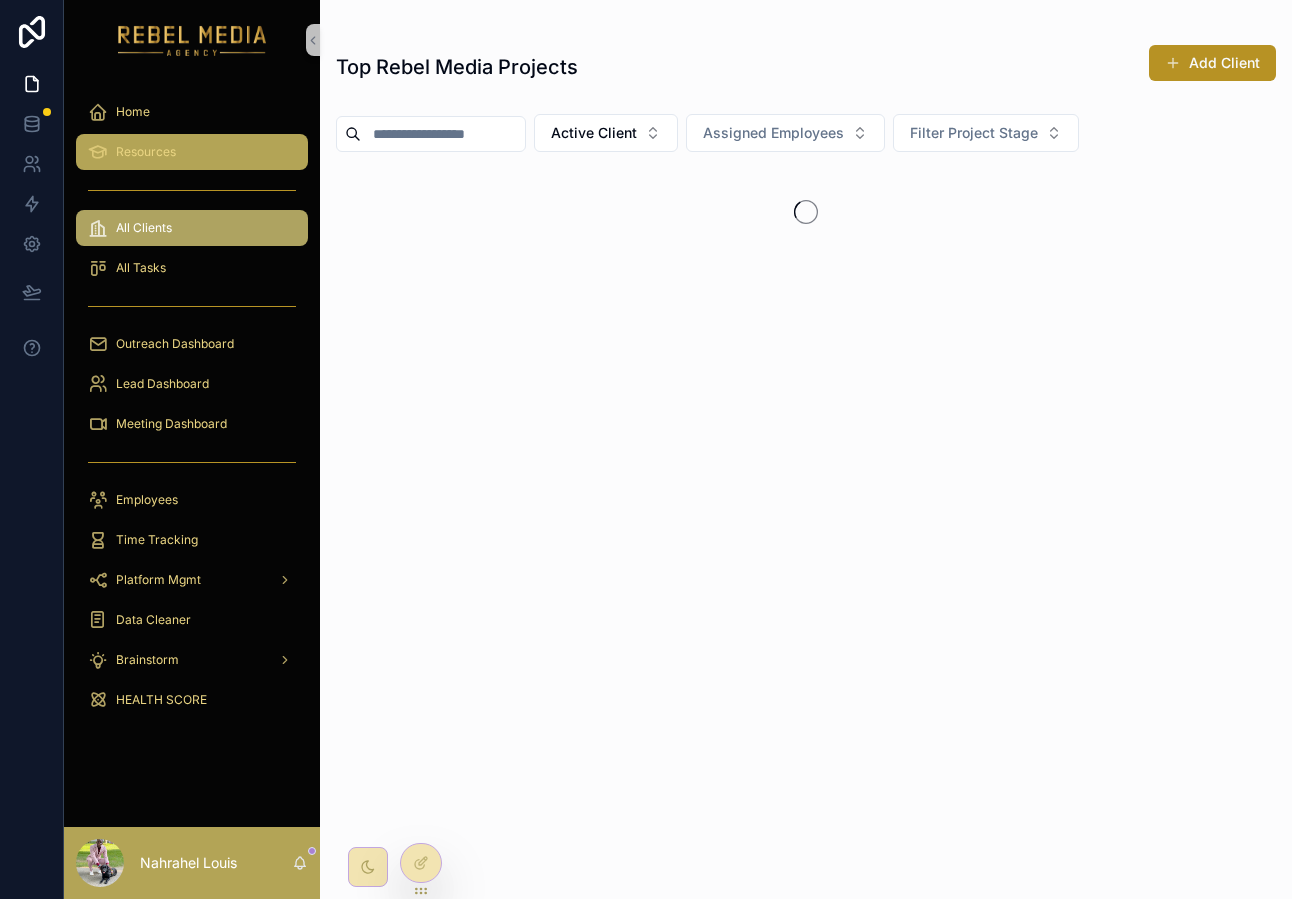 click on "Resources" at bounding box center [192, 152] 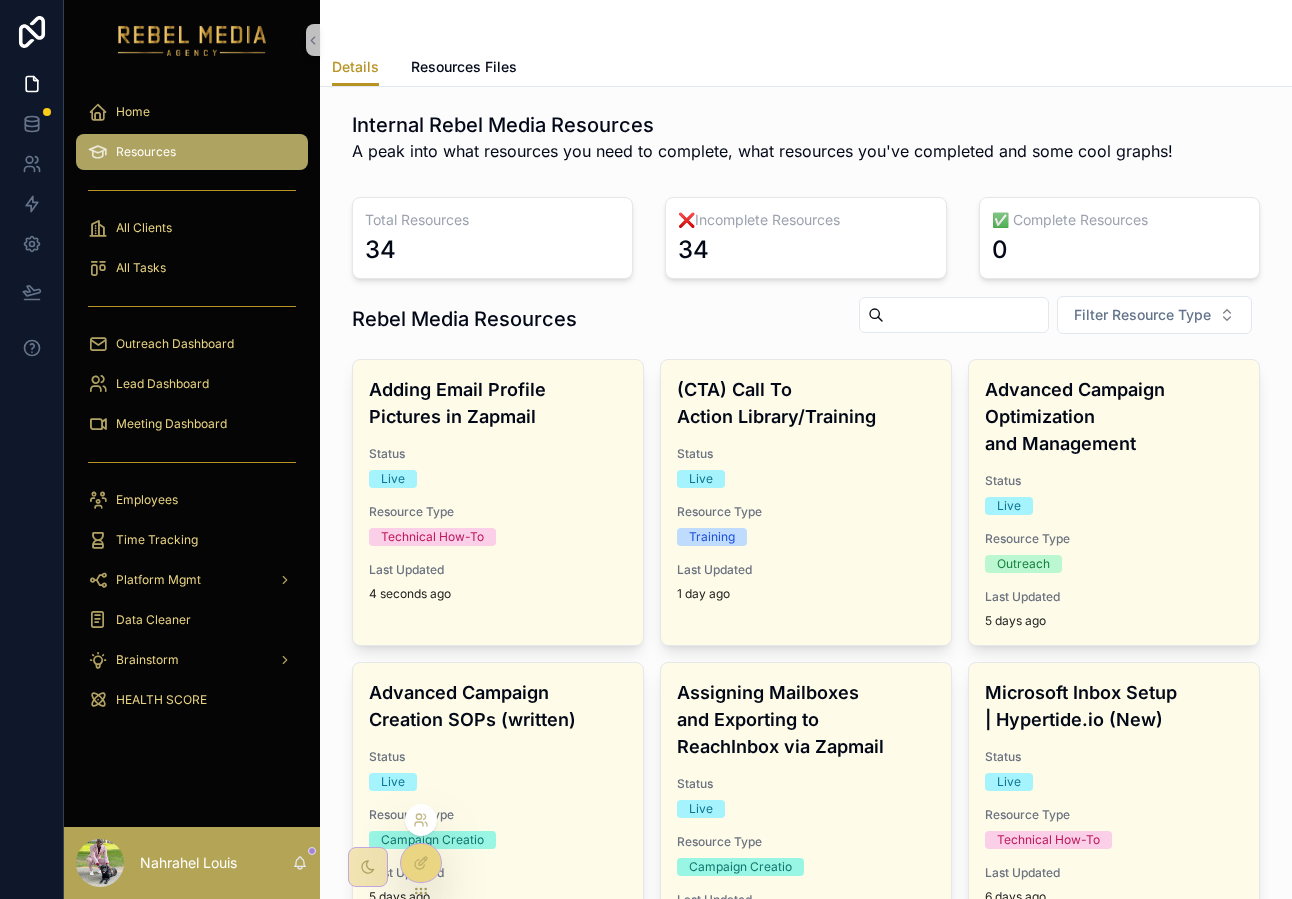 click at bounding box center (421, 820) 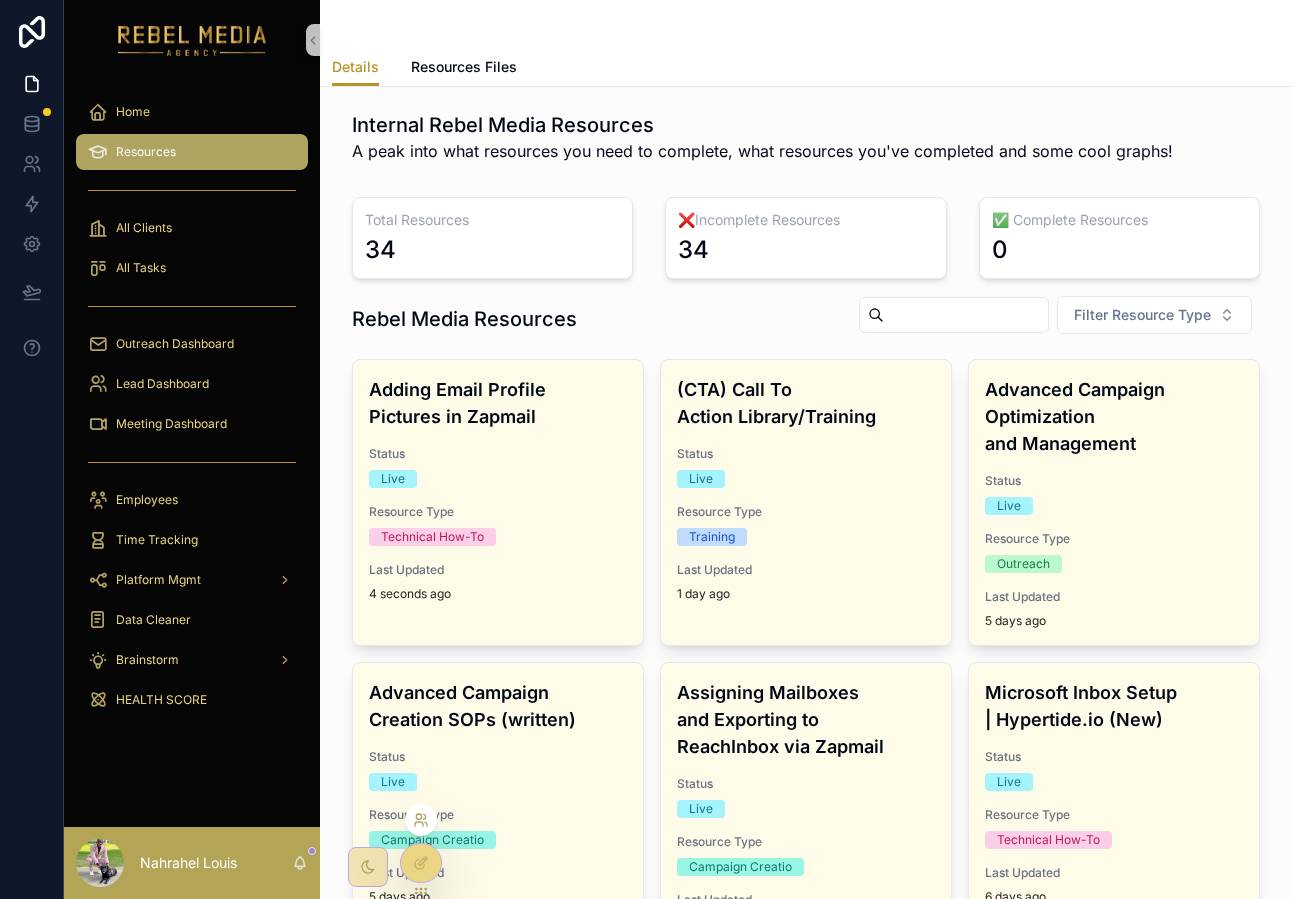 click 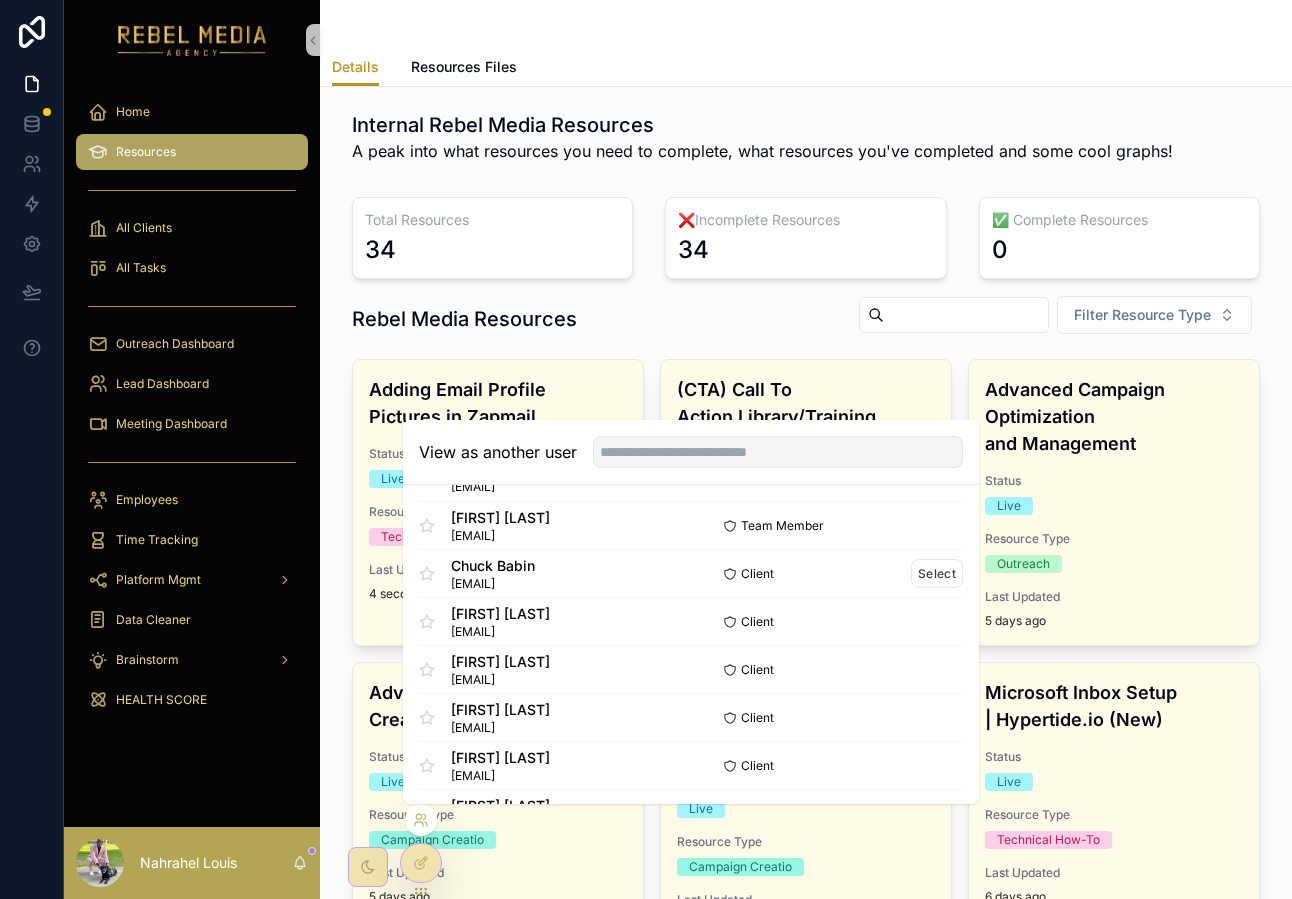 scroll, scrollTop: 49, scrollLeft: 0, axis: vertical 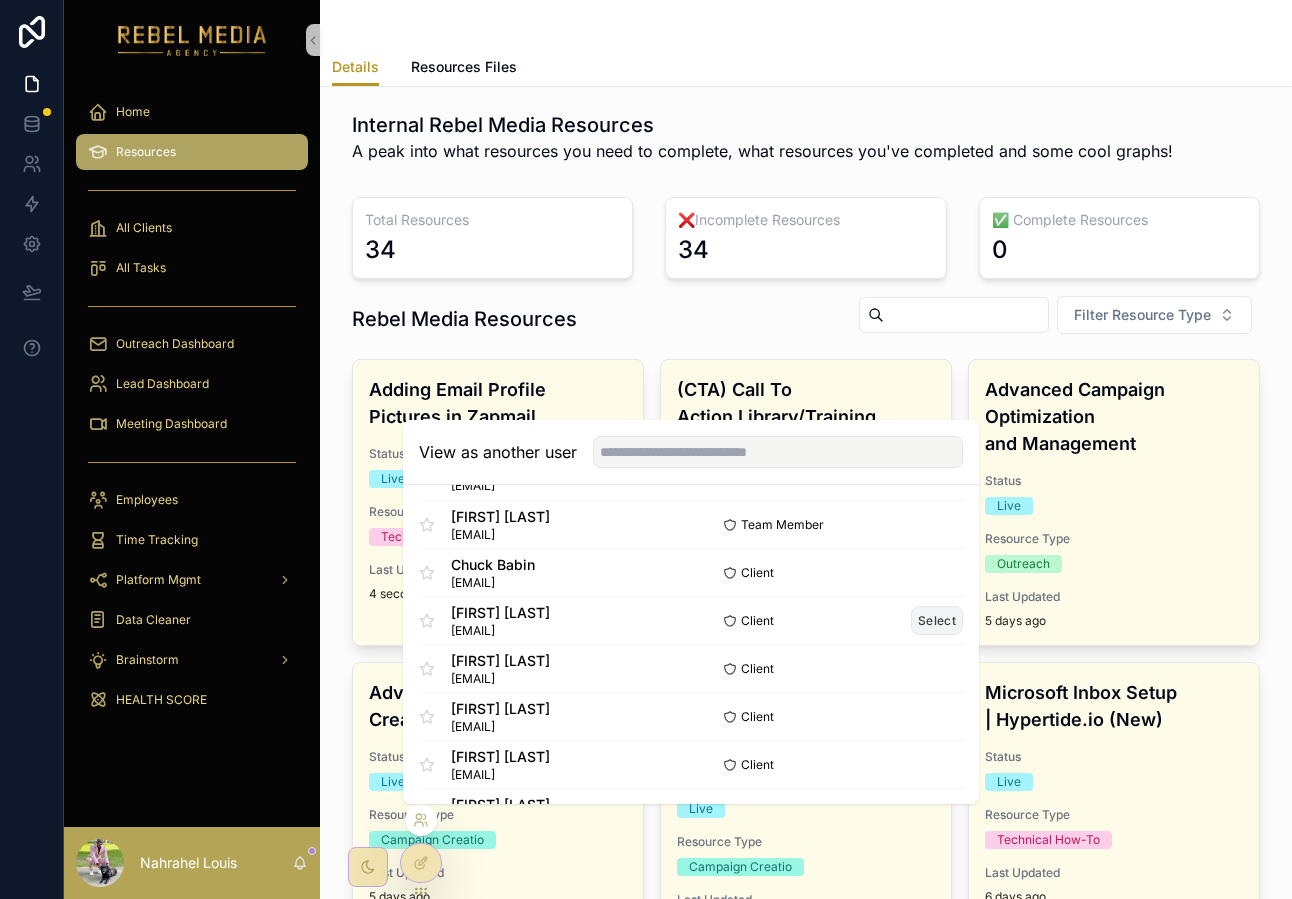 click on "Select" at bounding box center [937, 620] 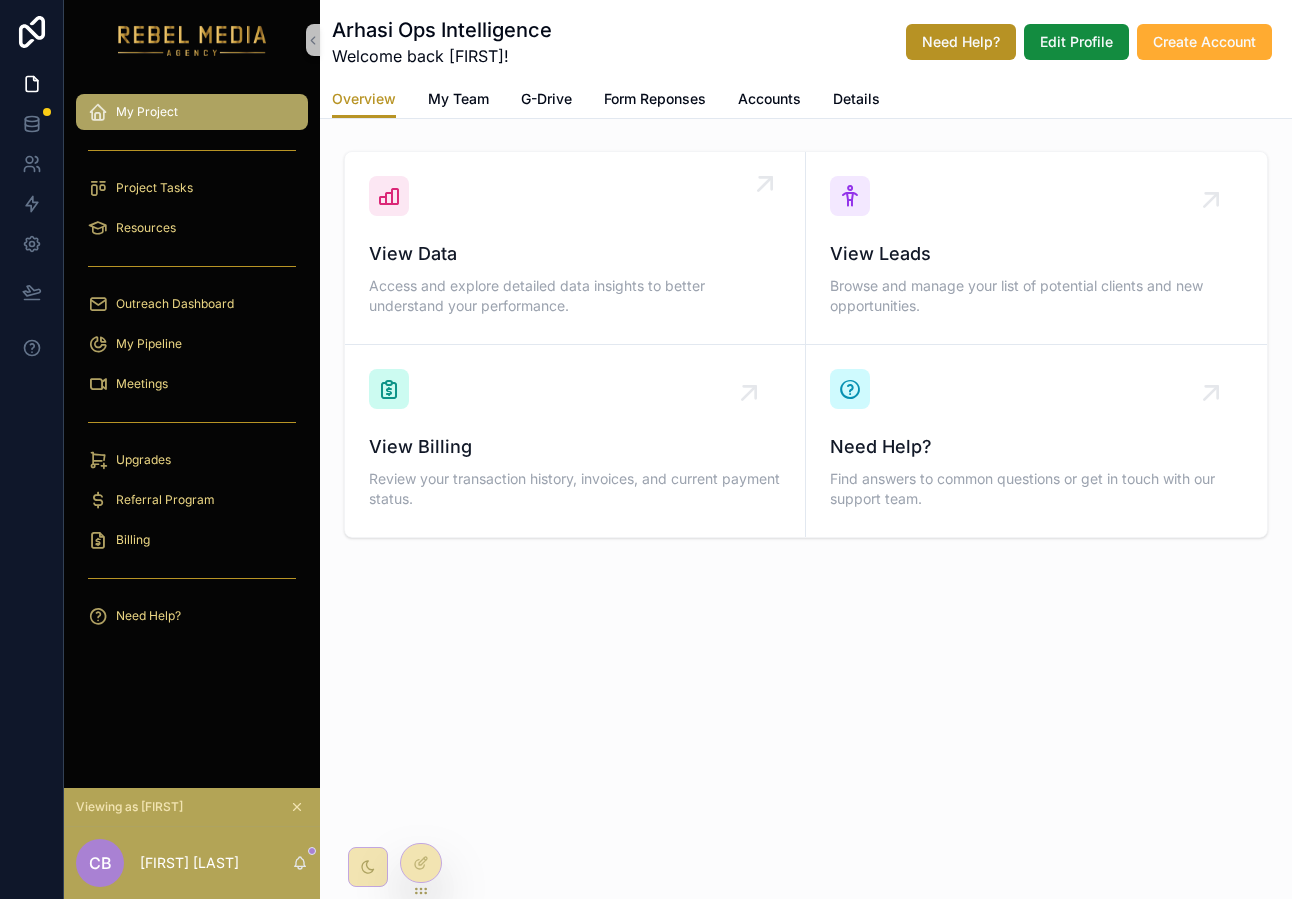 click on "View Data Access and explore detailed data insights to better understand your performance." at bounding box center (575, 248) 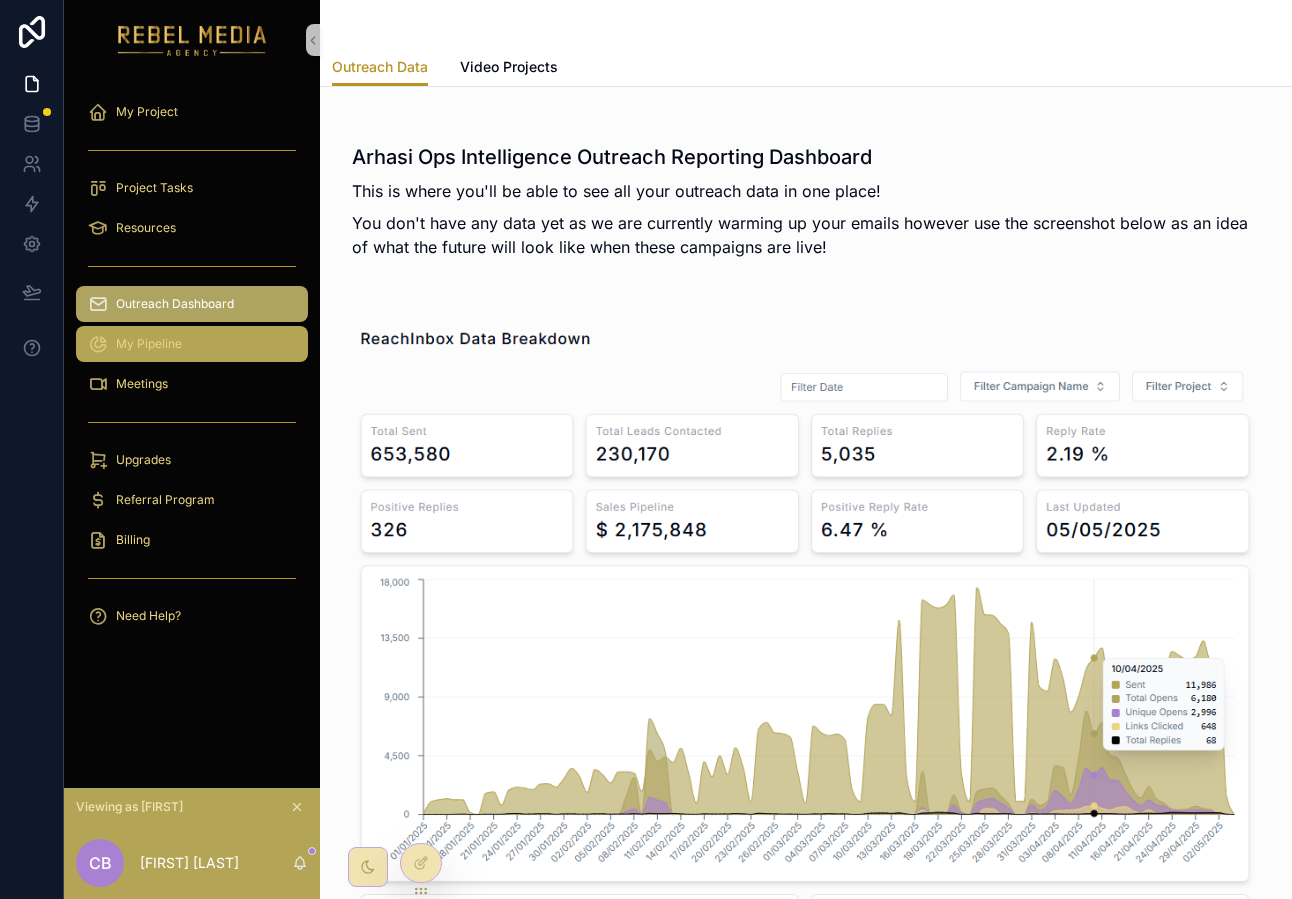 click on "My Pipeline" at bounding box center (192, 344) 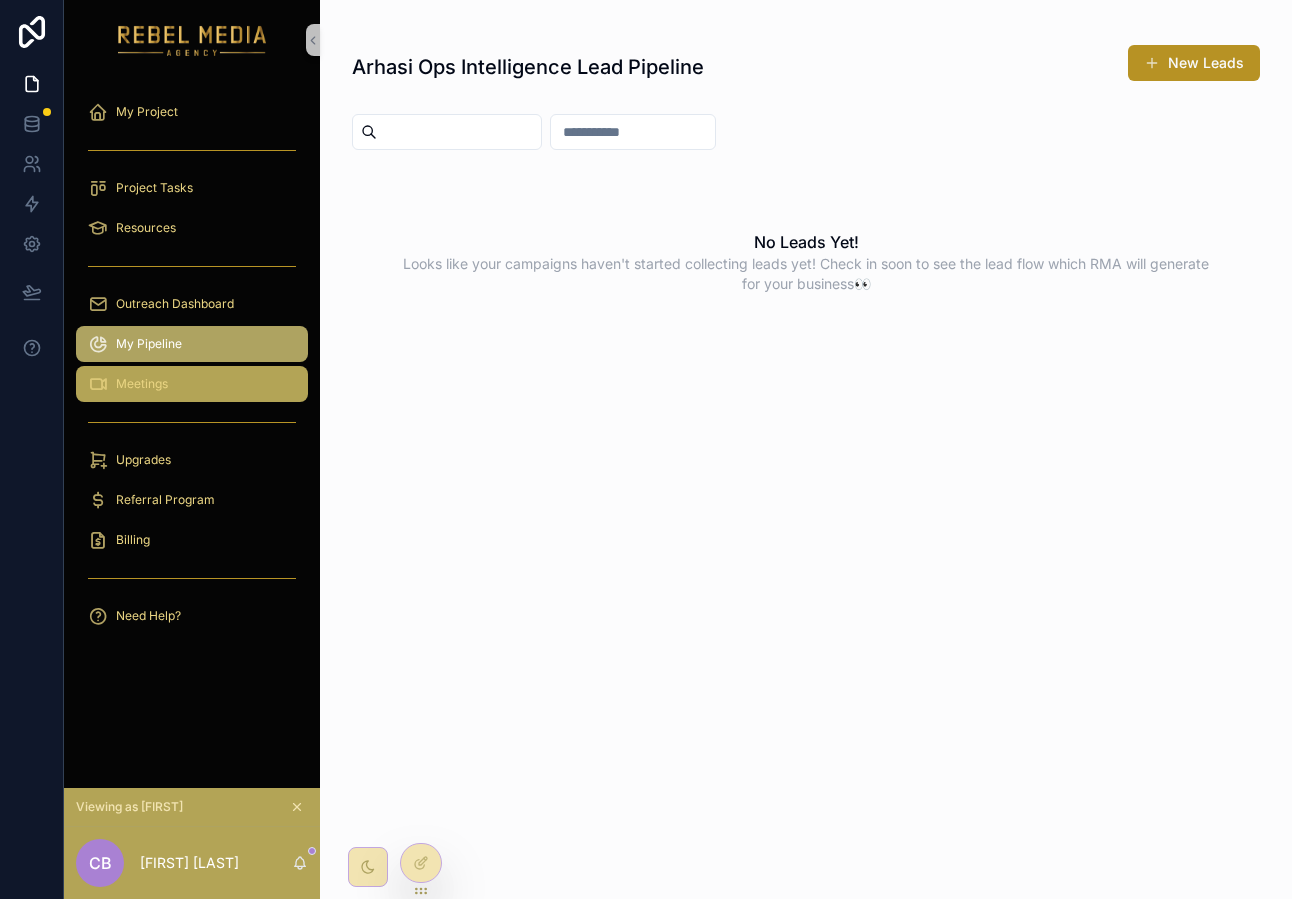 click on "Meetings" at bounding box center (192, 384) 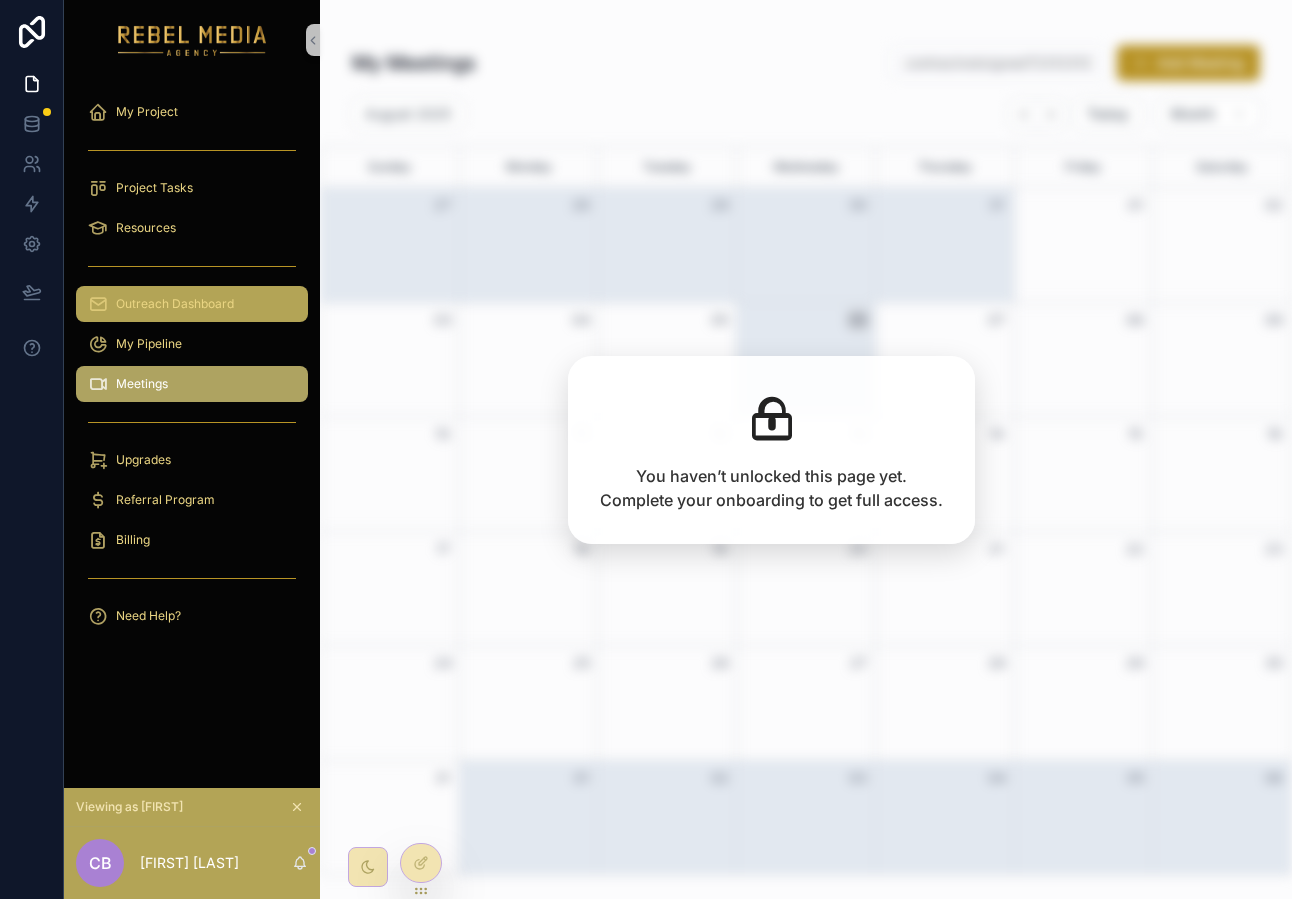 click on "Outreach Dashboard" at bounding box center [175, 304] 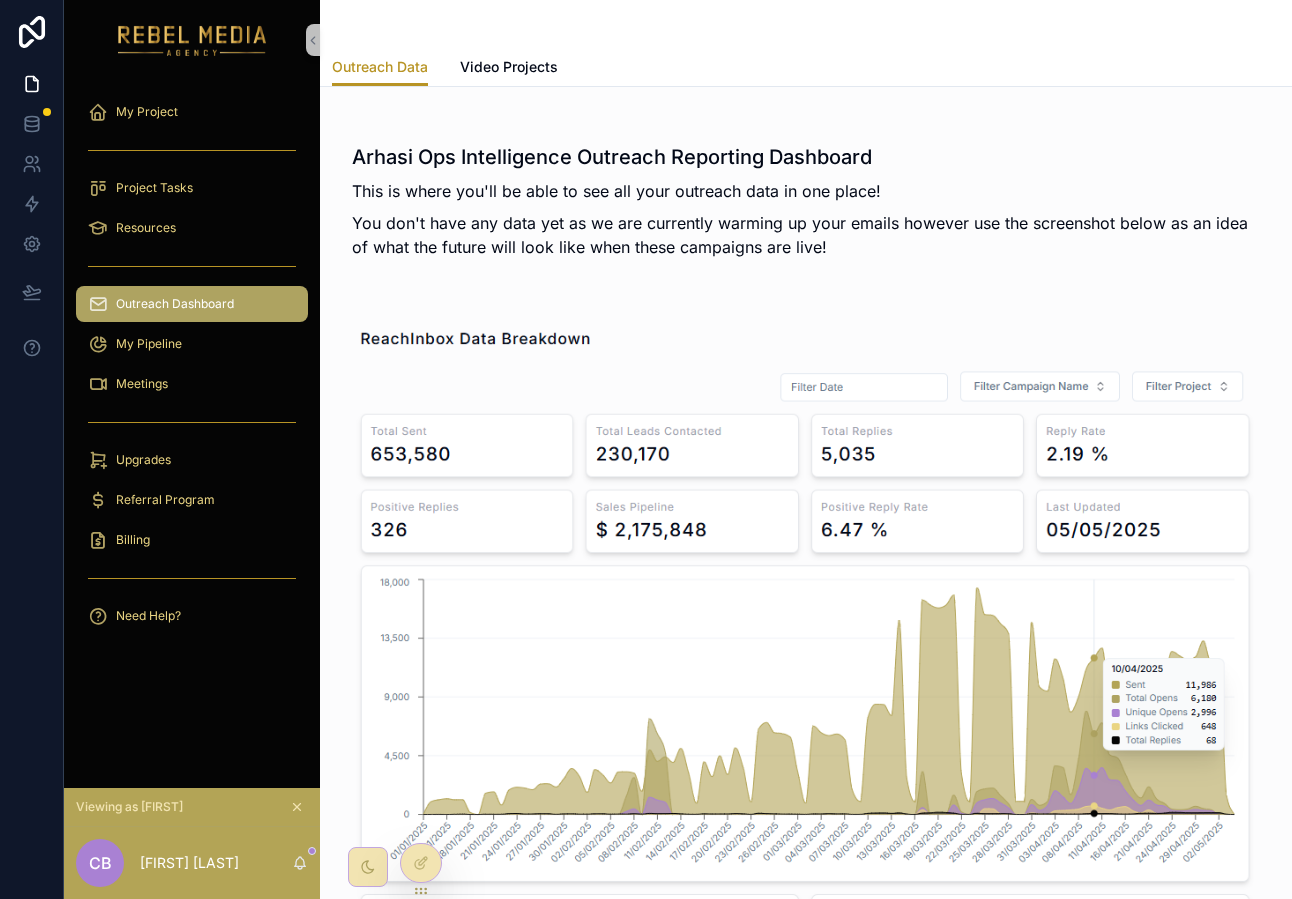 scroll, scrollTop: 262, scrollLeft: 0, axis: vertical 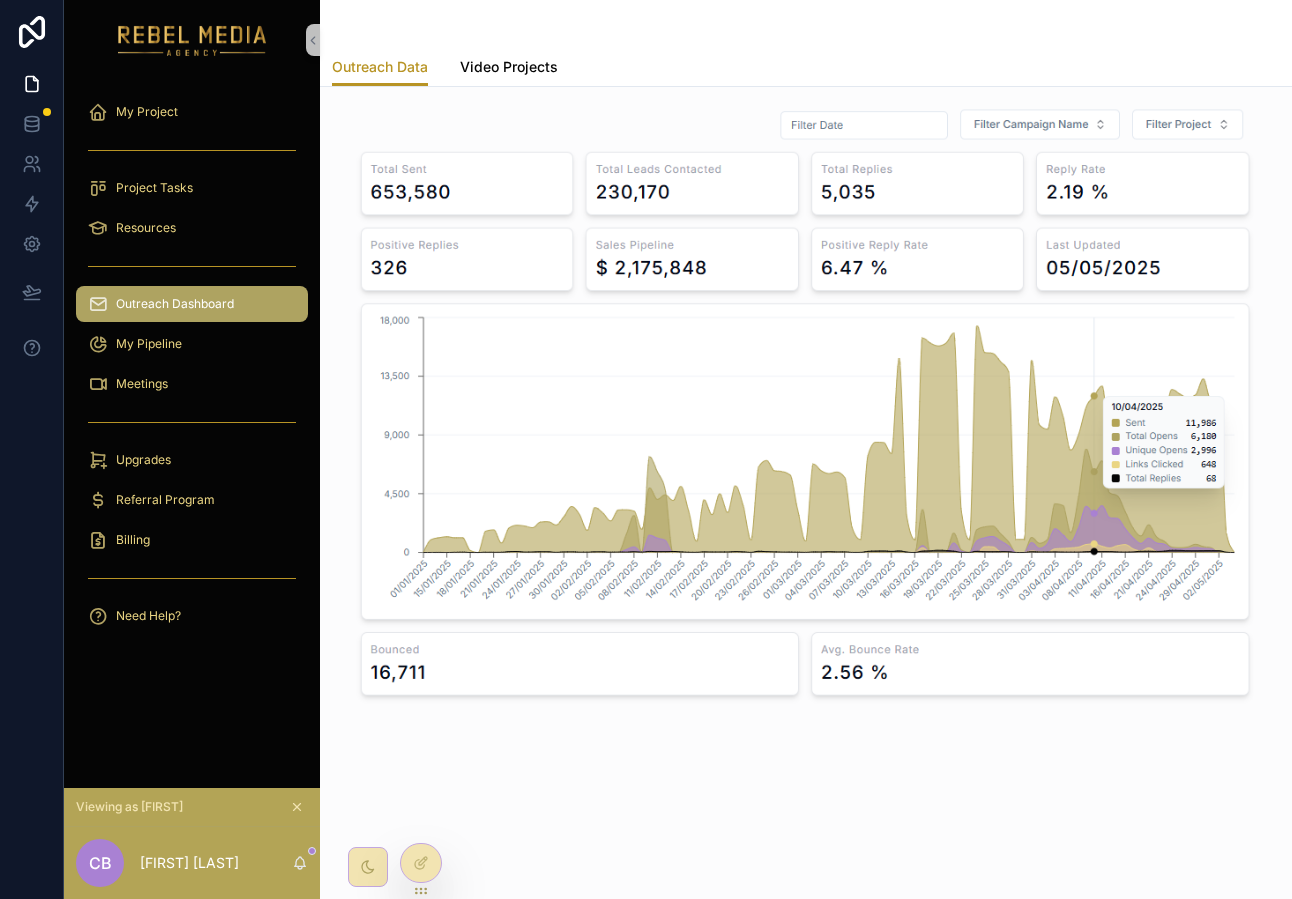 click on "Video Projects" at bounding box center [509, 67] 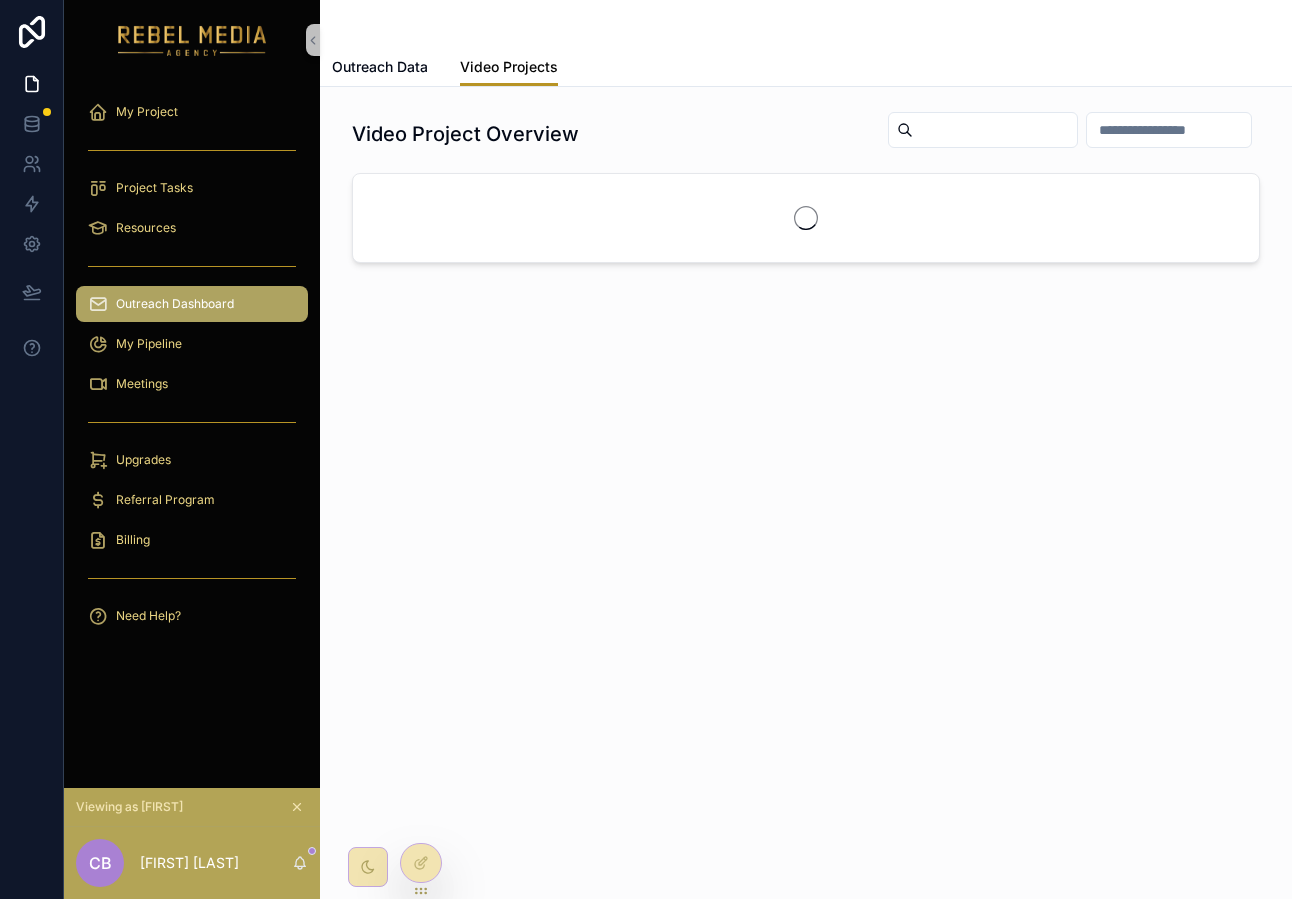 scroll, scrollTop: 0, scrollLeft: 0, axis: both 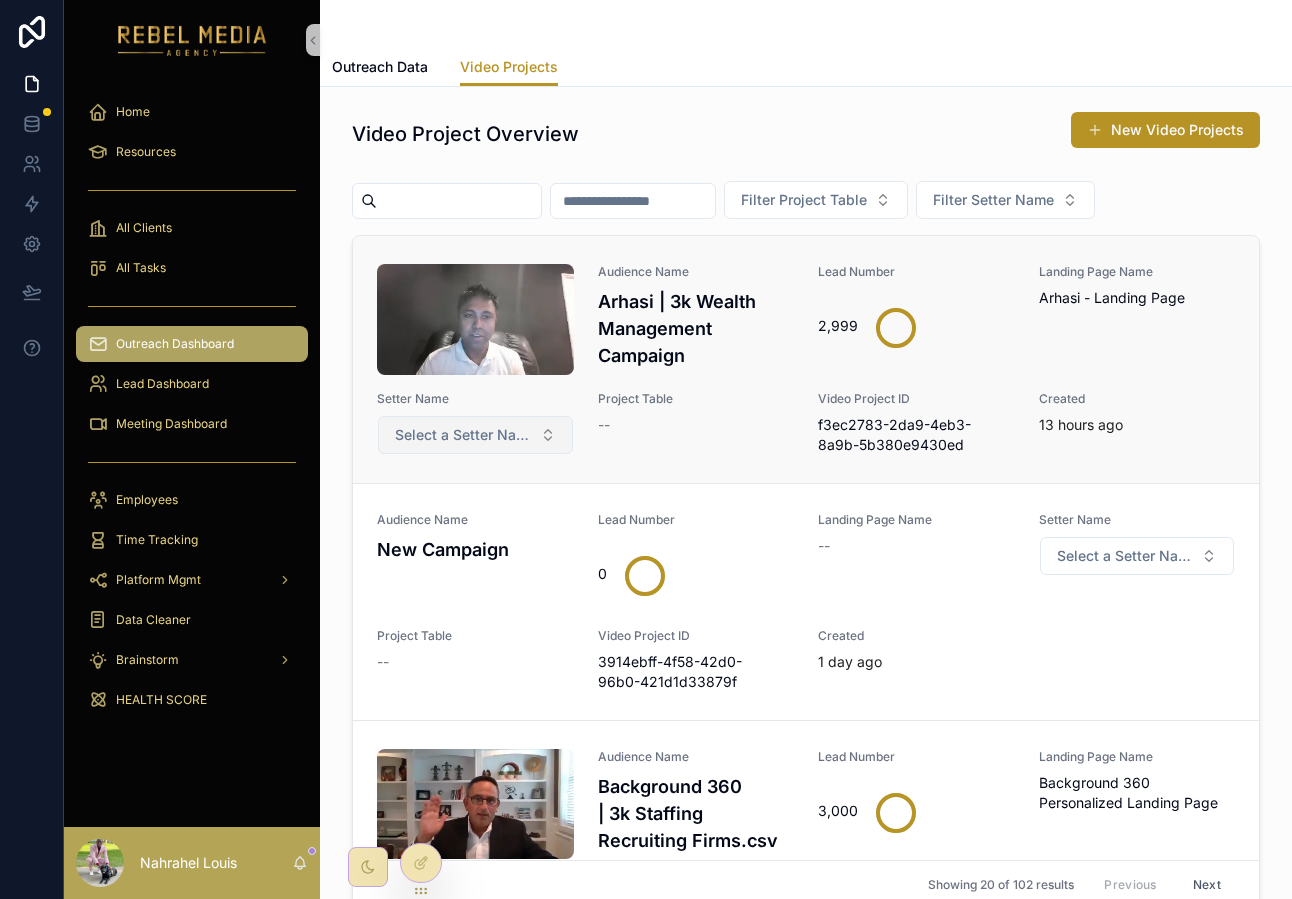 click on "Select a Setter Name" at bounding box center [463, 435] 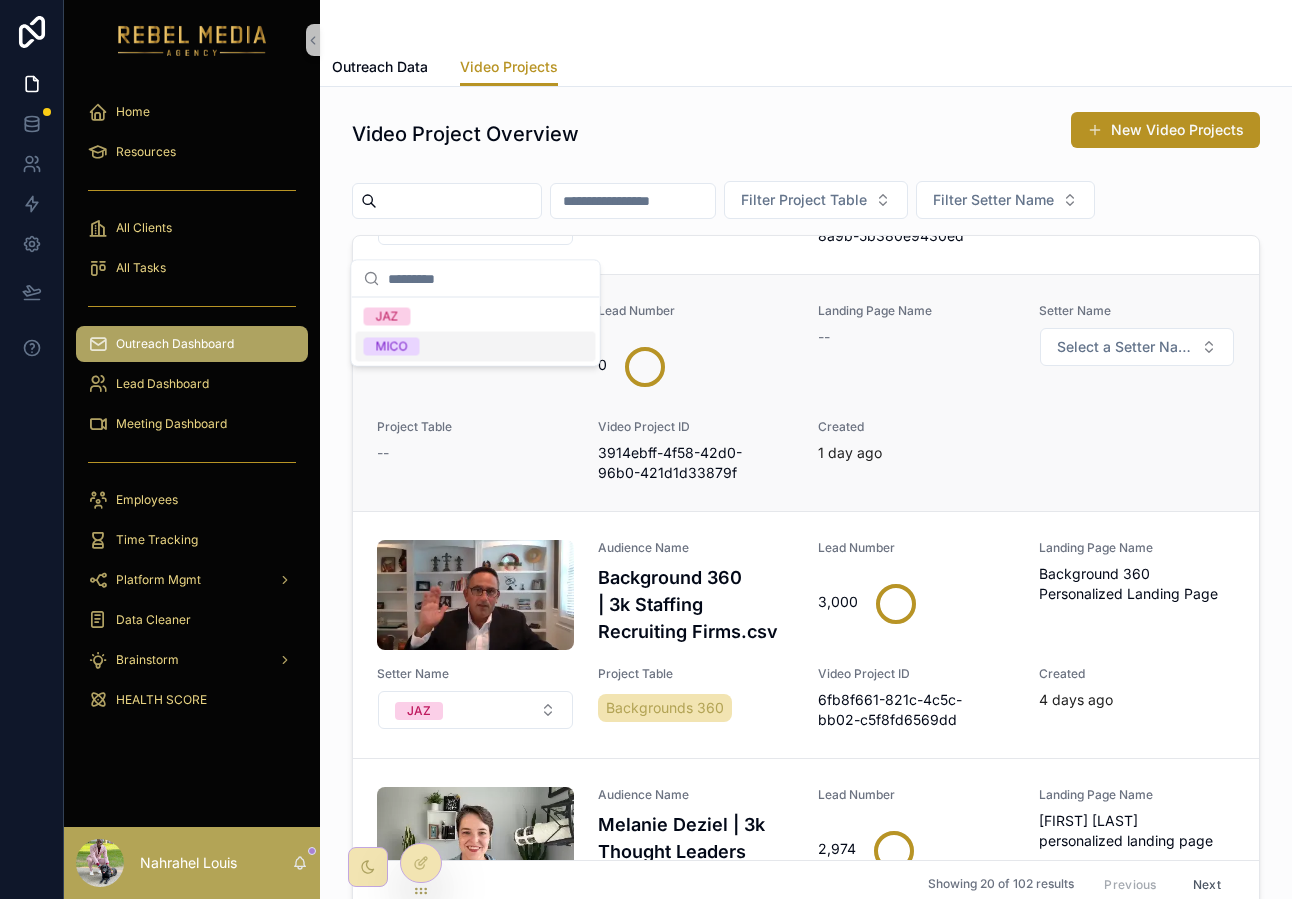 scroll, scrollTop: 0, scrollLeft: 0, axis: both 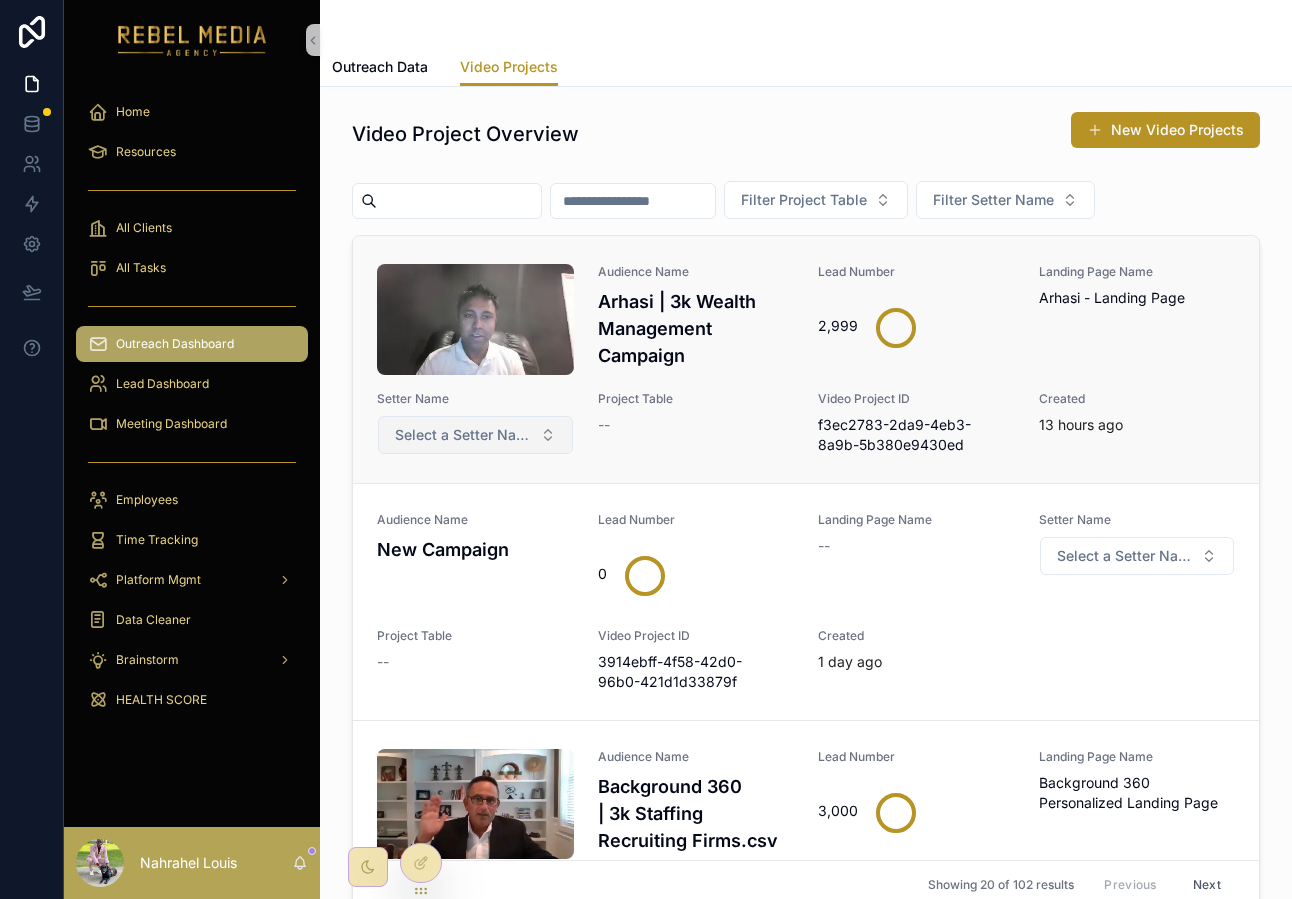 click on "Select a Setter Name" at bounding box center [463, 435] 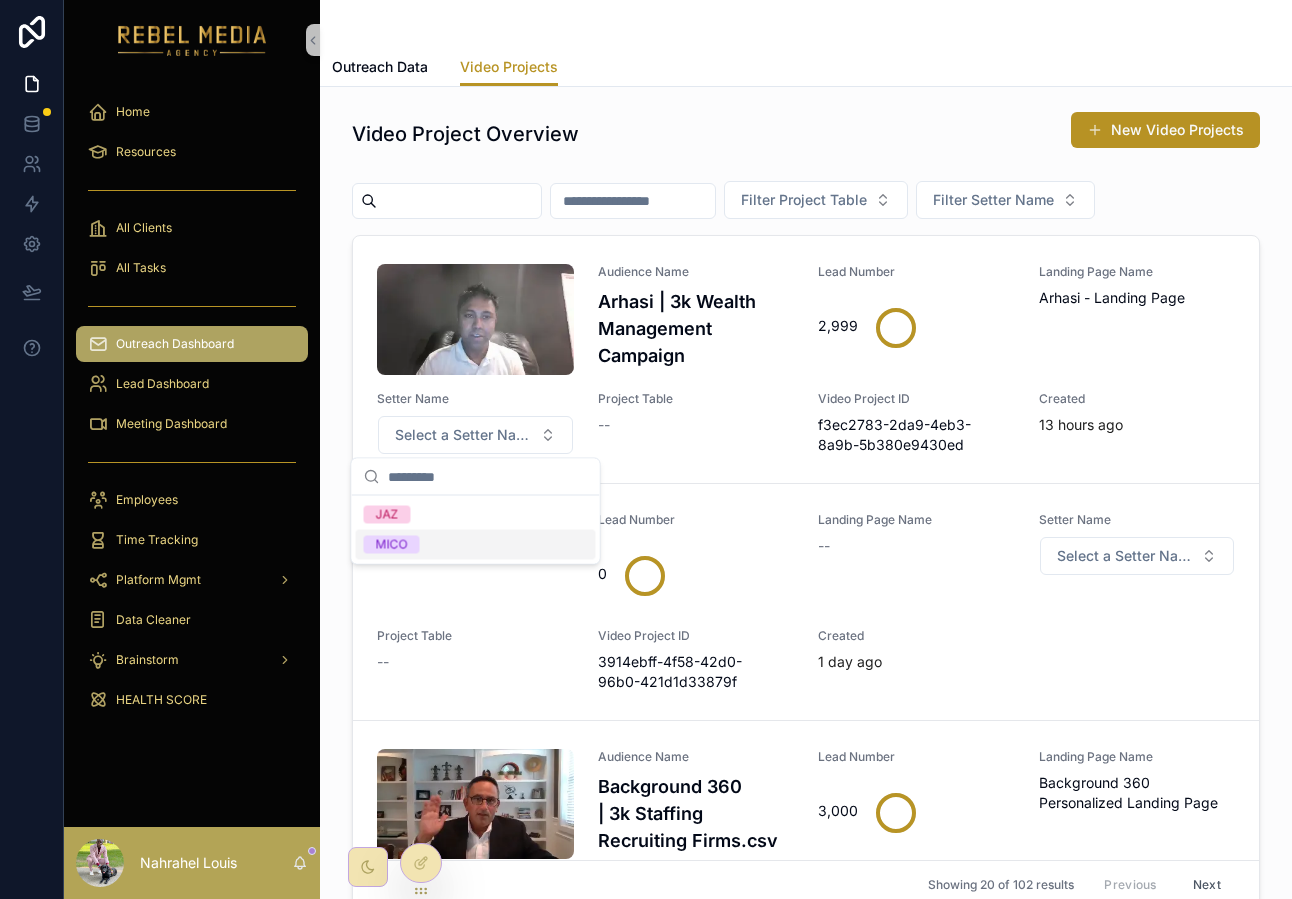 click on "MICO" at bounding box center (476, 545) 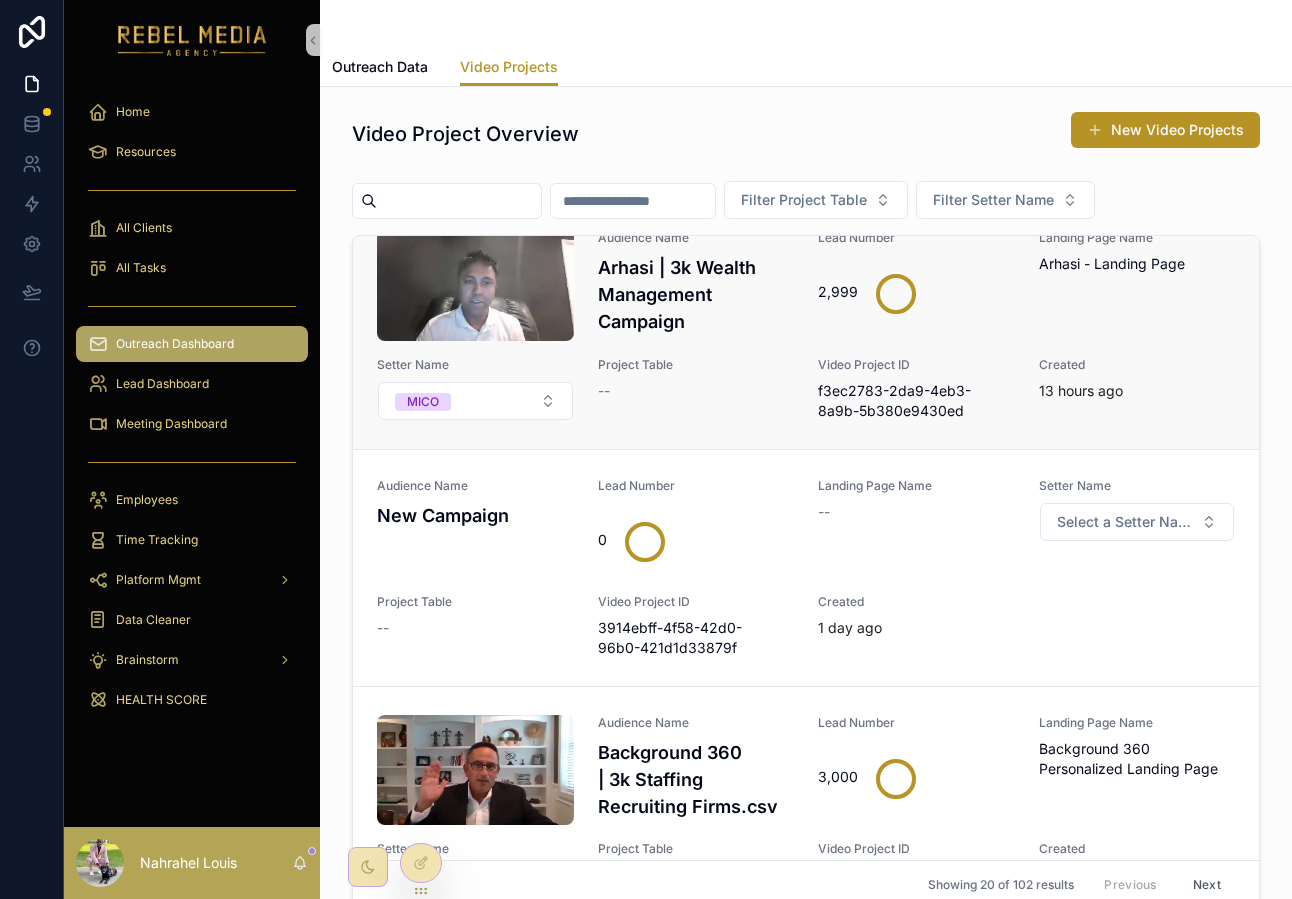 scroll, scrollTop: 0, scrollLeft: 0, axis: both 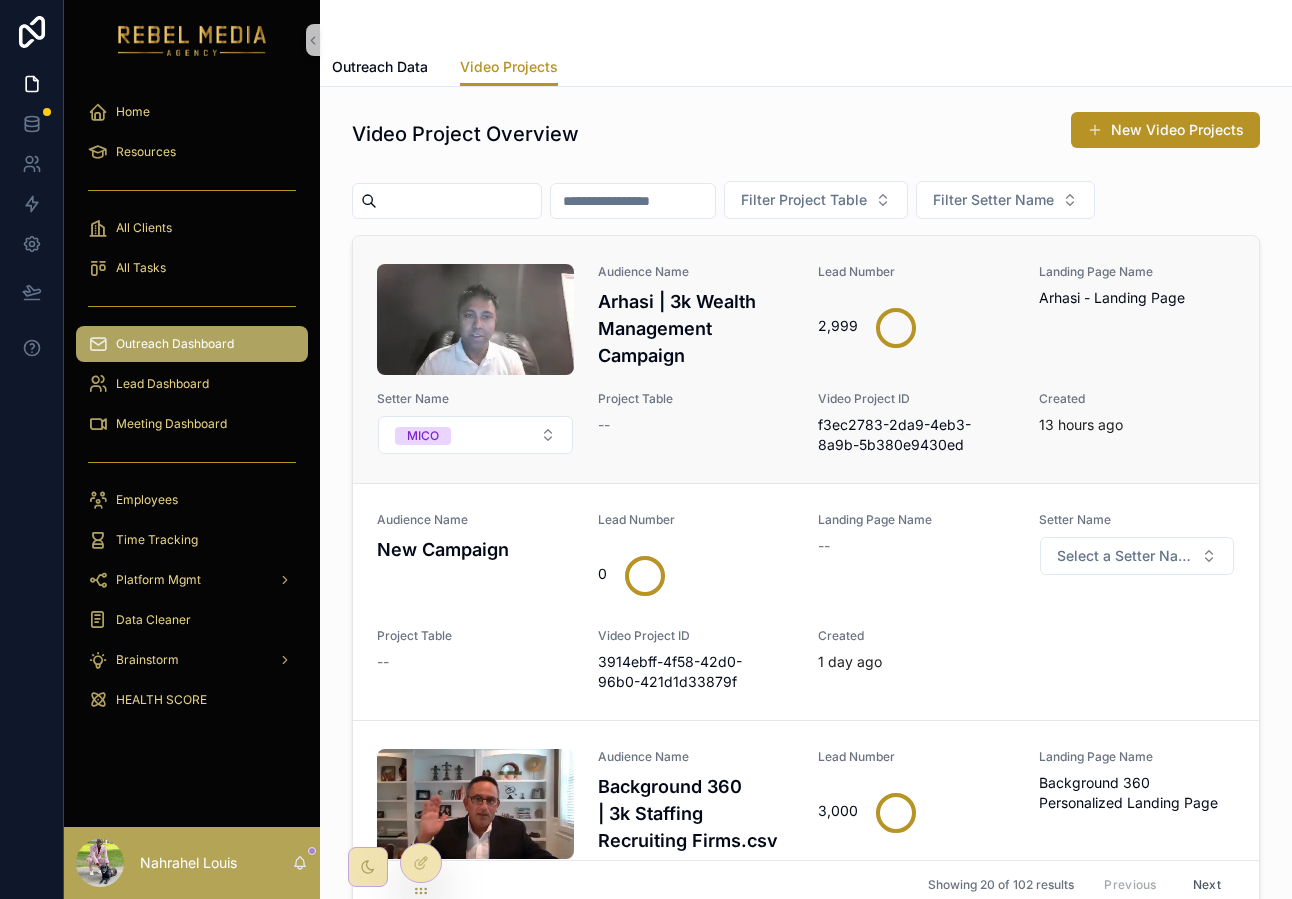 click on "--" at bounding box center [604, 425] 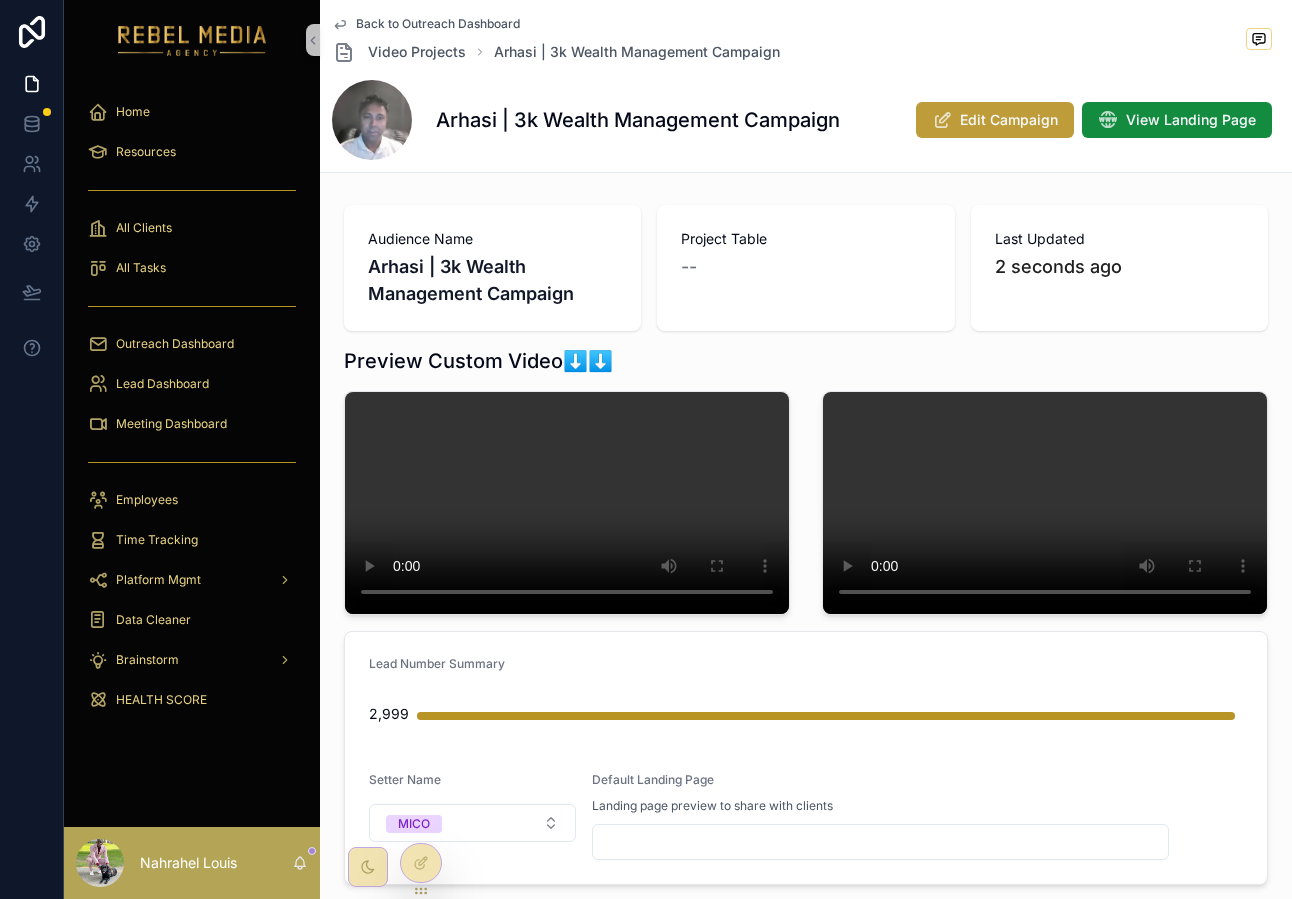 click on "Edit Campaign" at bounding box center [995, 120] 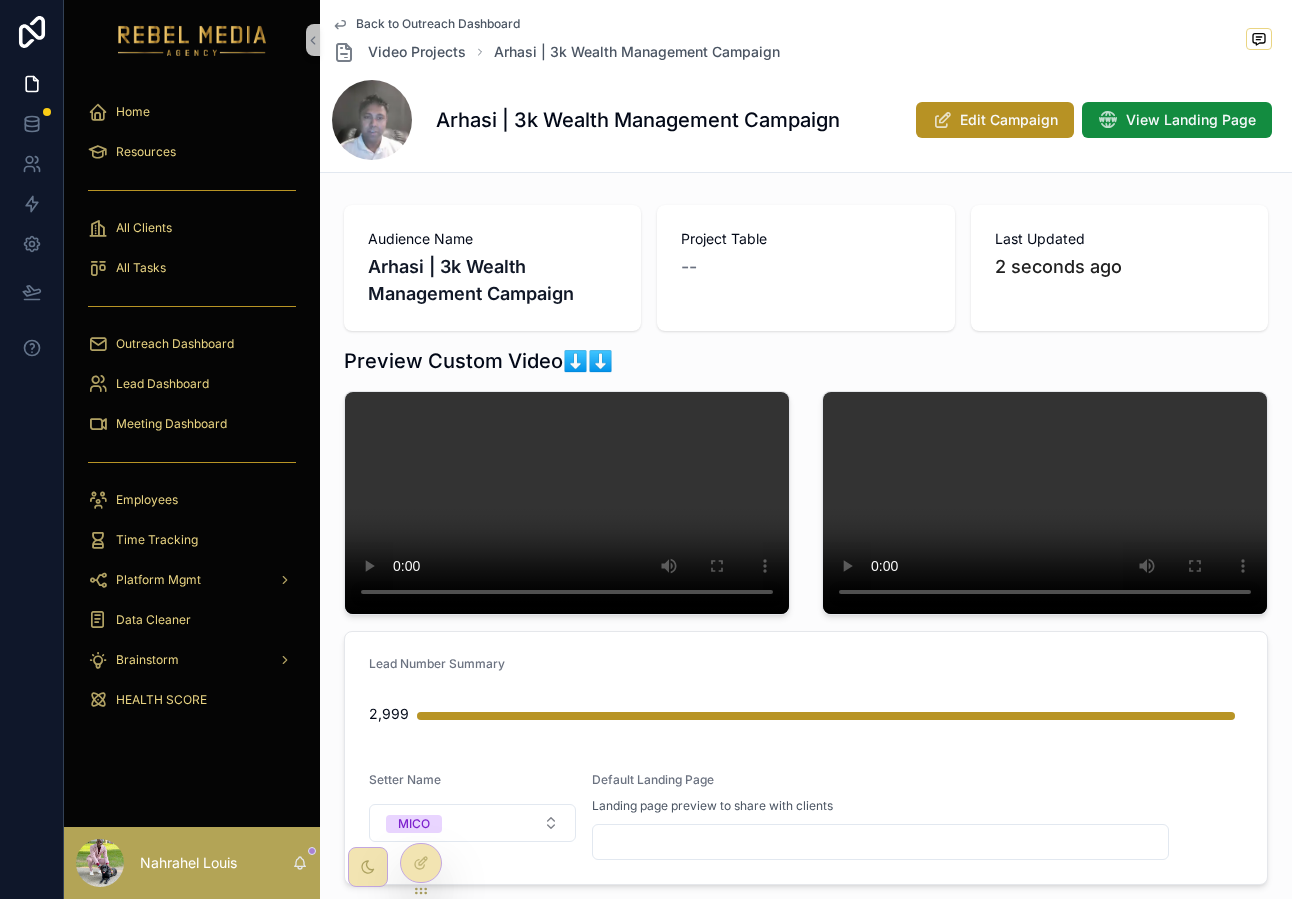 click on "Back to Outreach Dashboard" at bounding box center [438, 24] 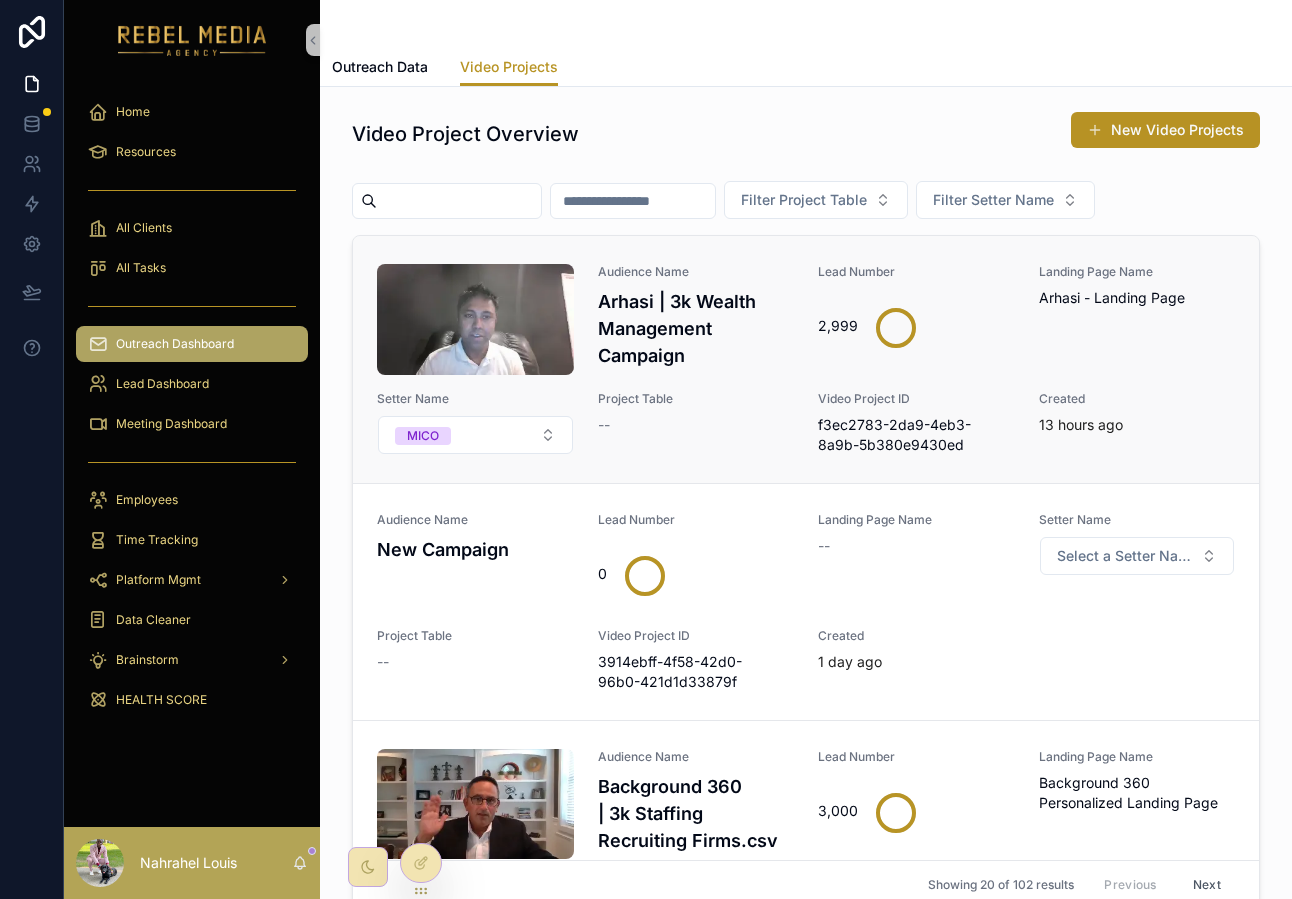 click on "Landing Page Name Arhasi - Landing Page" at bounding box center [1137, 319] 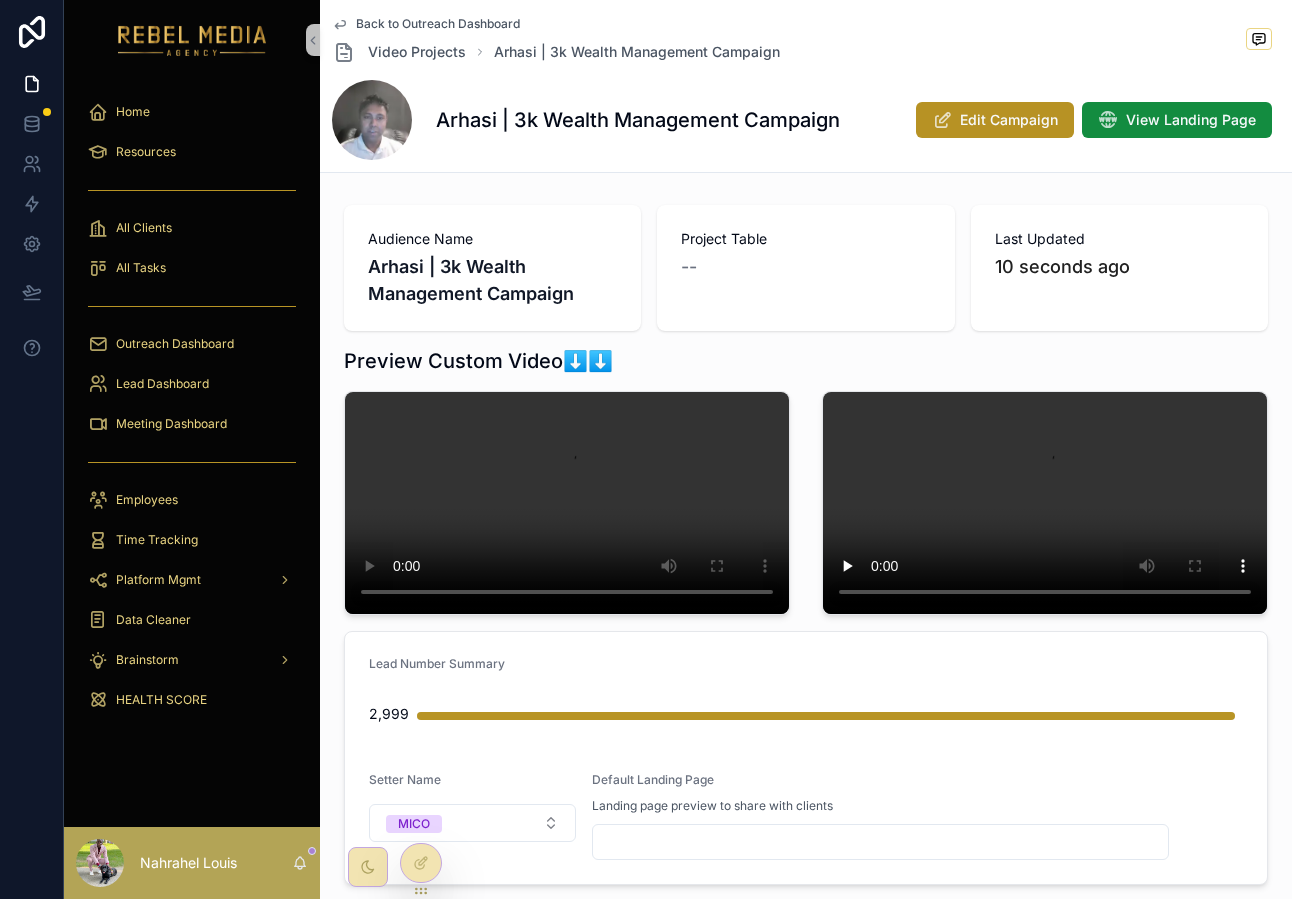 scroll, scrollTop: 166, scrollLeft: 0, axis: vertical 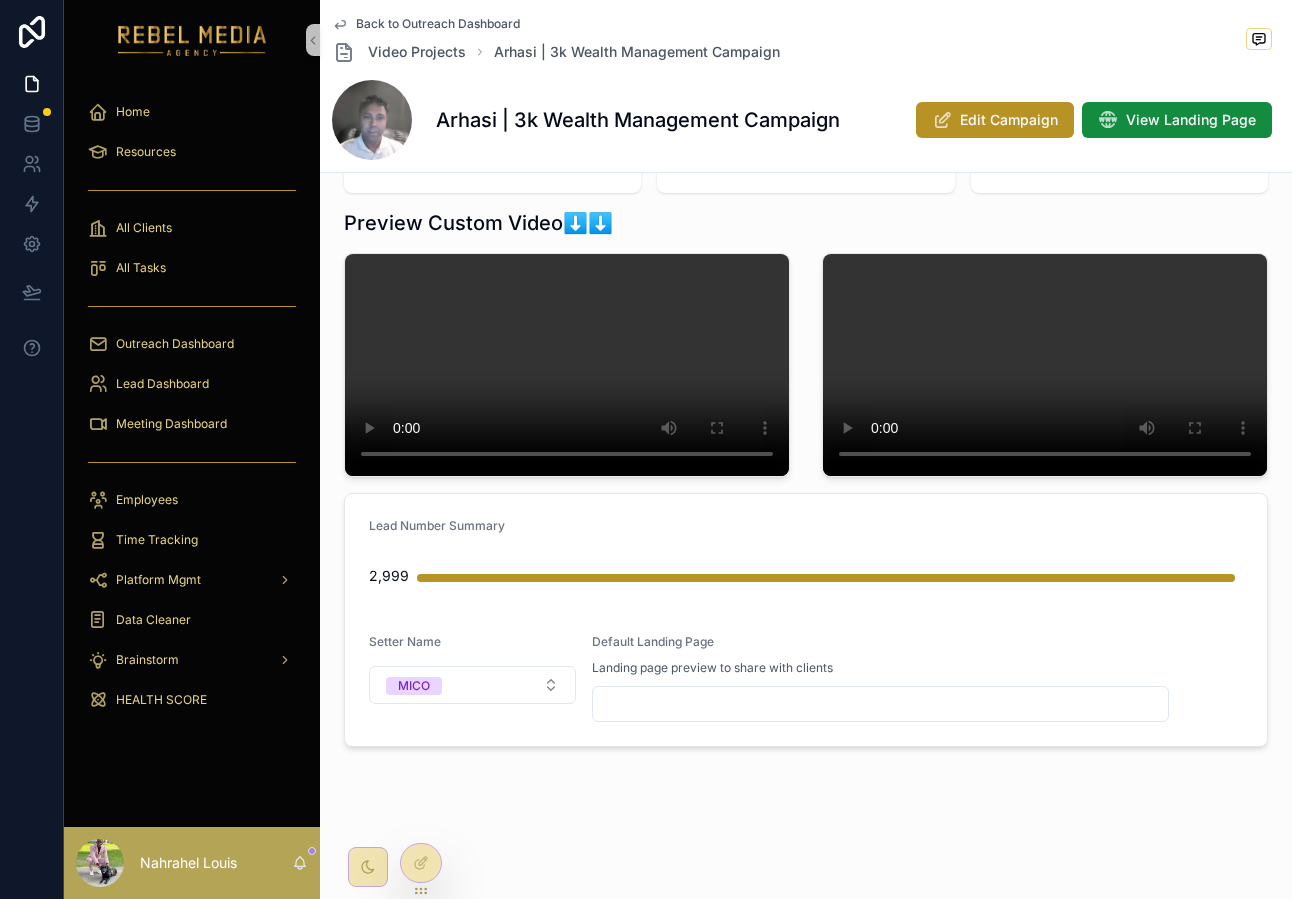 click at bounding box center (880, 704) 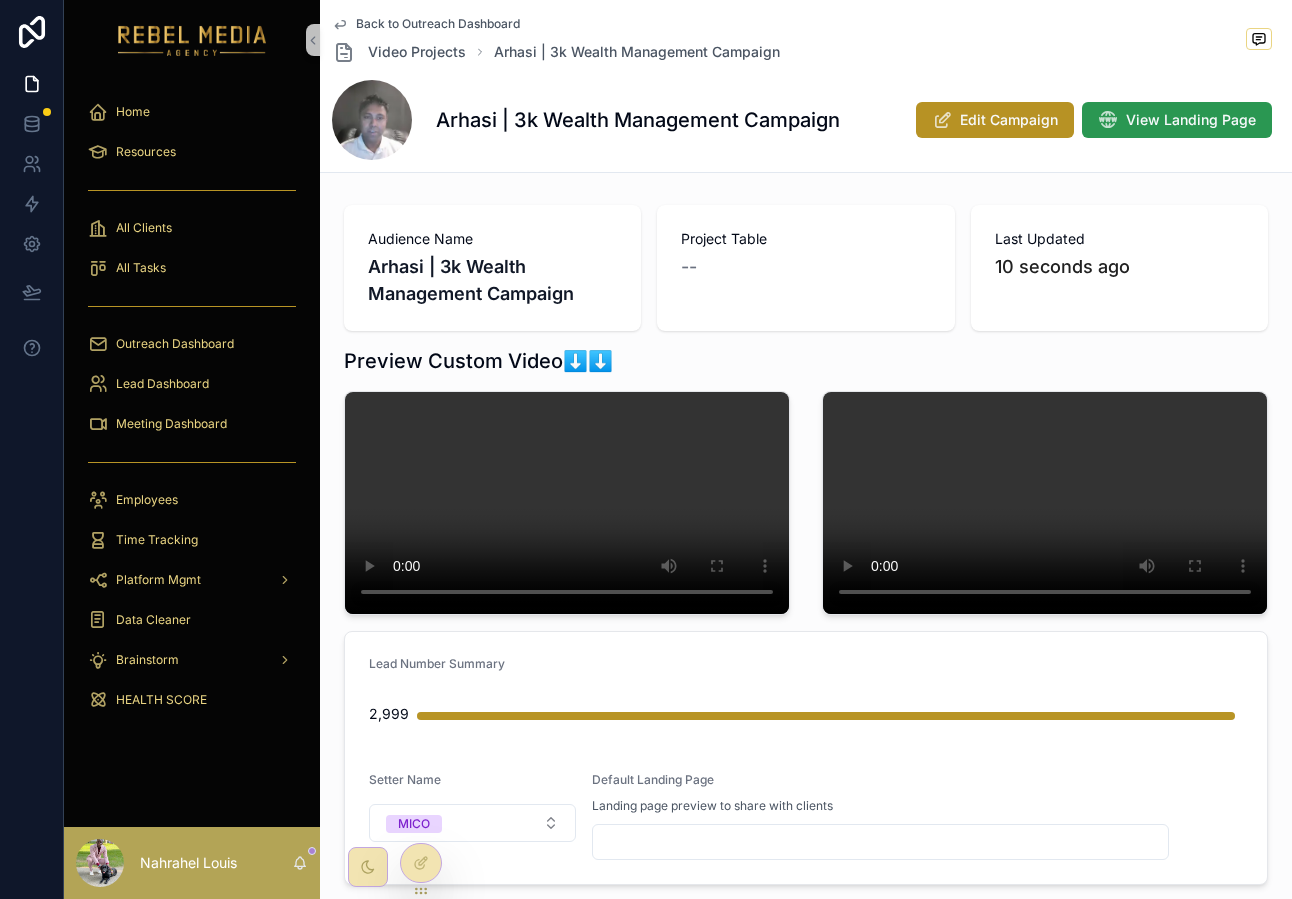 click on "View Landing Page" at bounding box center (1191, 120) 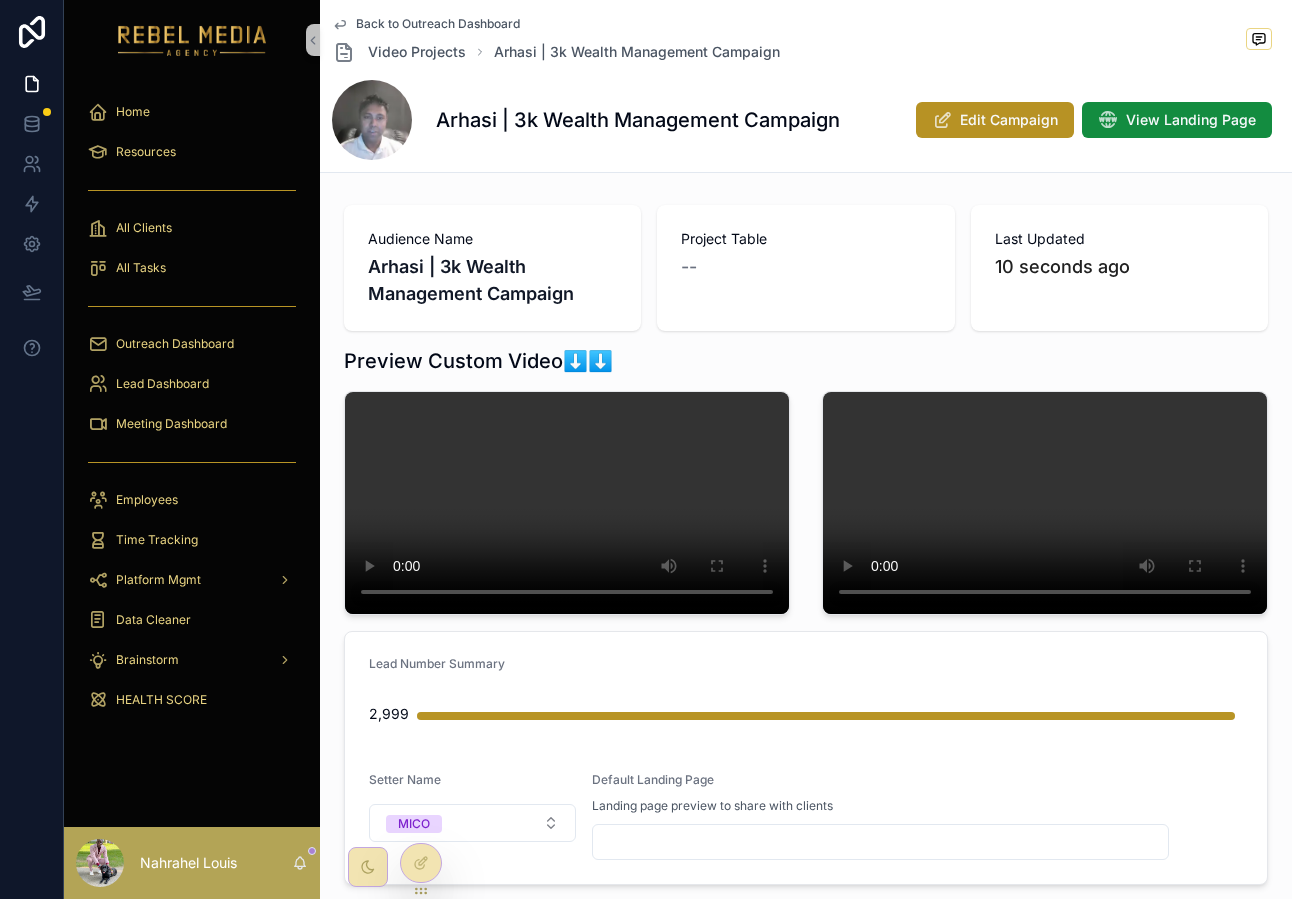 click on "Back to Outreach Dashboard" at bounding box center [438, 24] 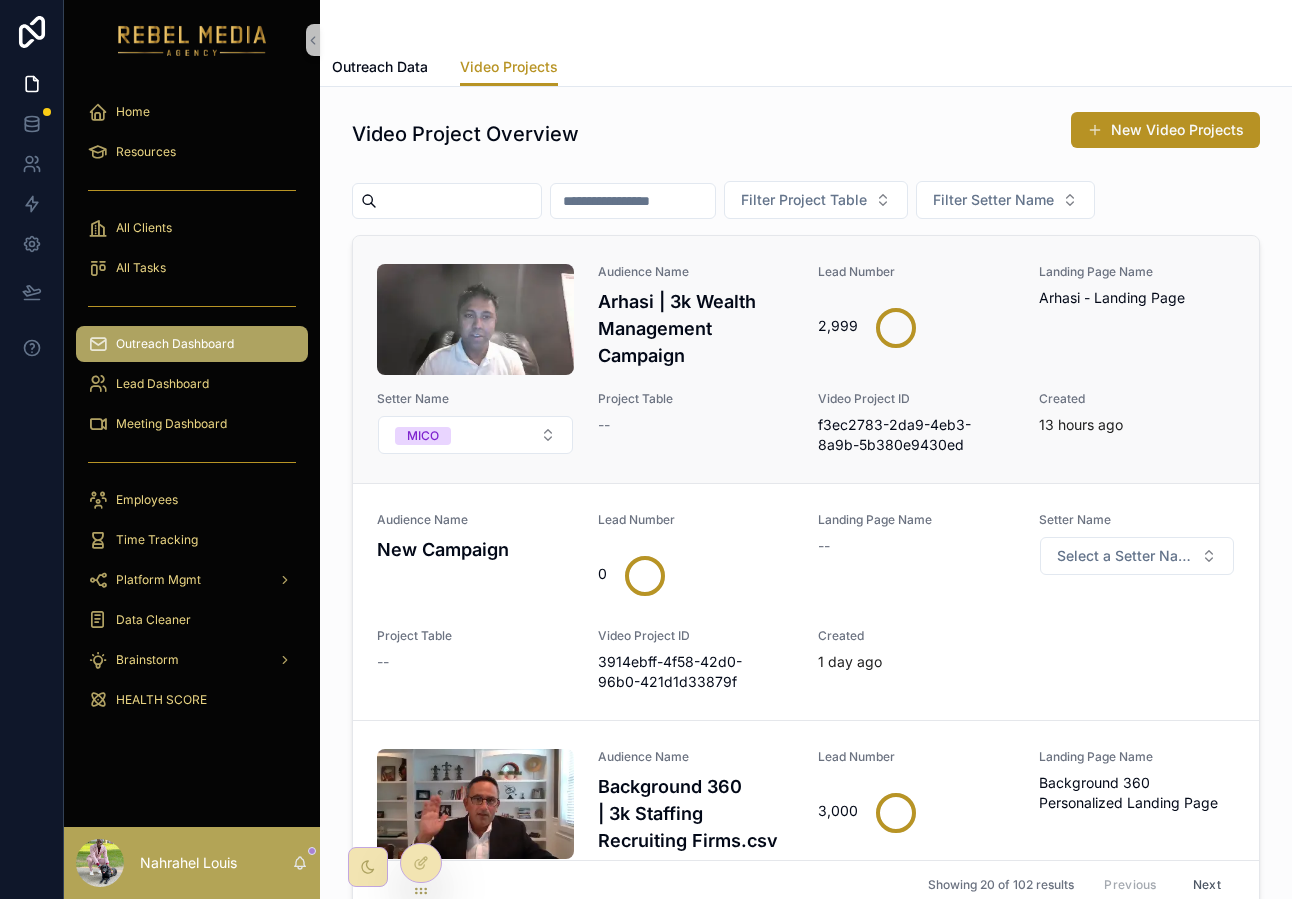 click on "Landing Page Name Arhasi - Landing Page" at bounding box center (1137, 319) 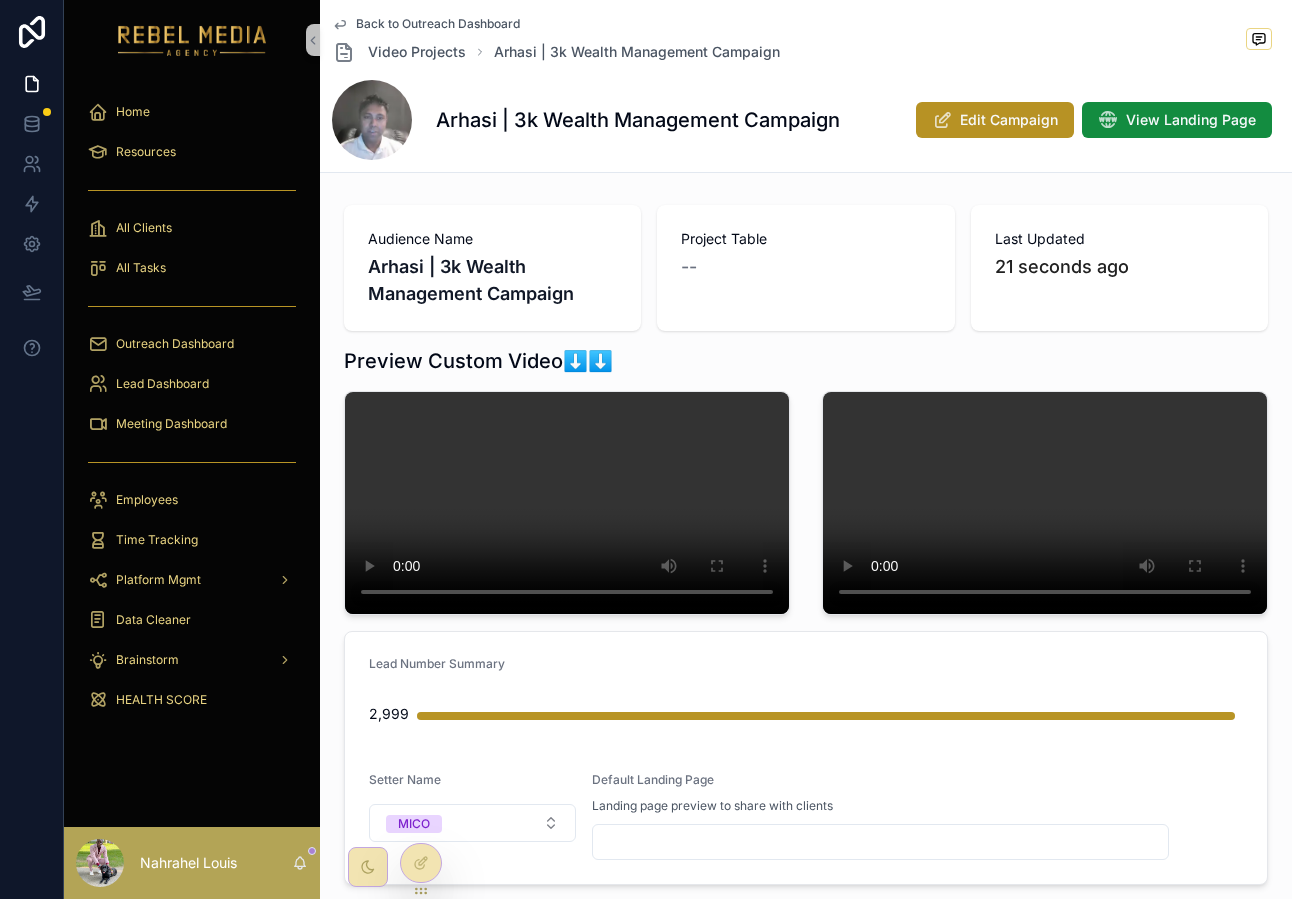 click on "Back to Outreach Dashboard" at bounding box center (438, 24) 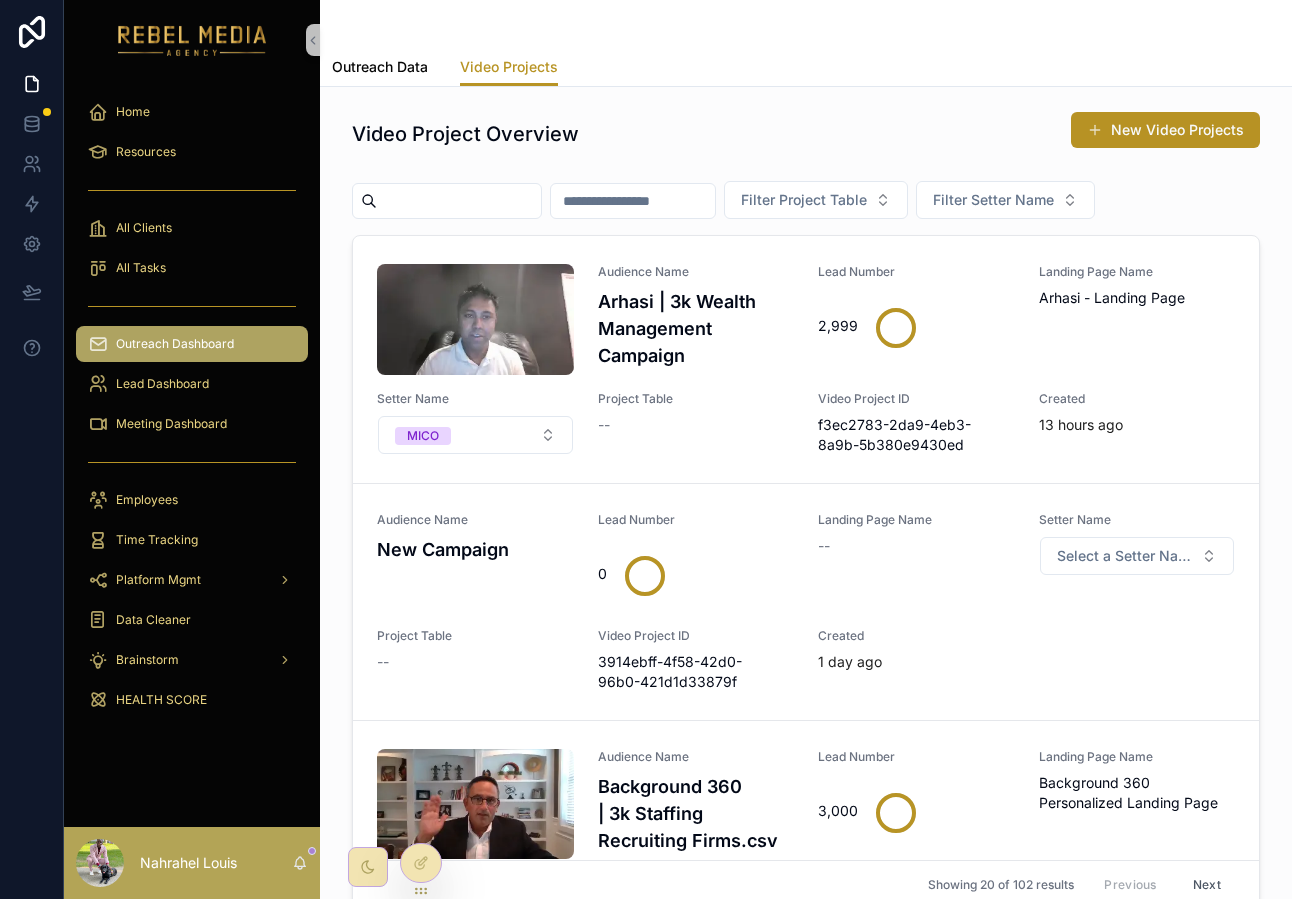 click on "Outreach Data" at bounding box center (380, 67) 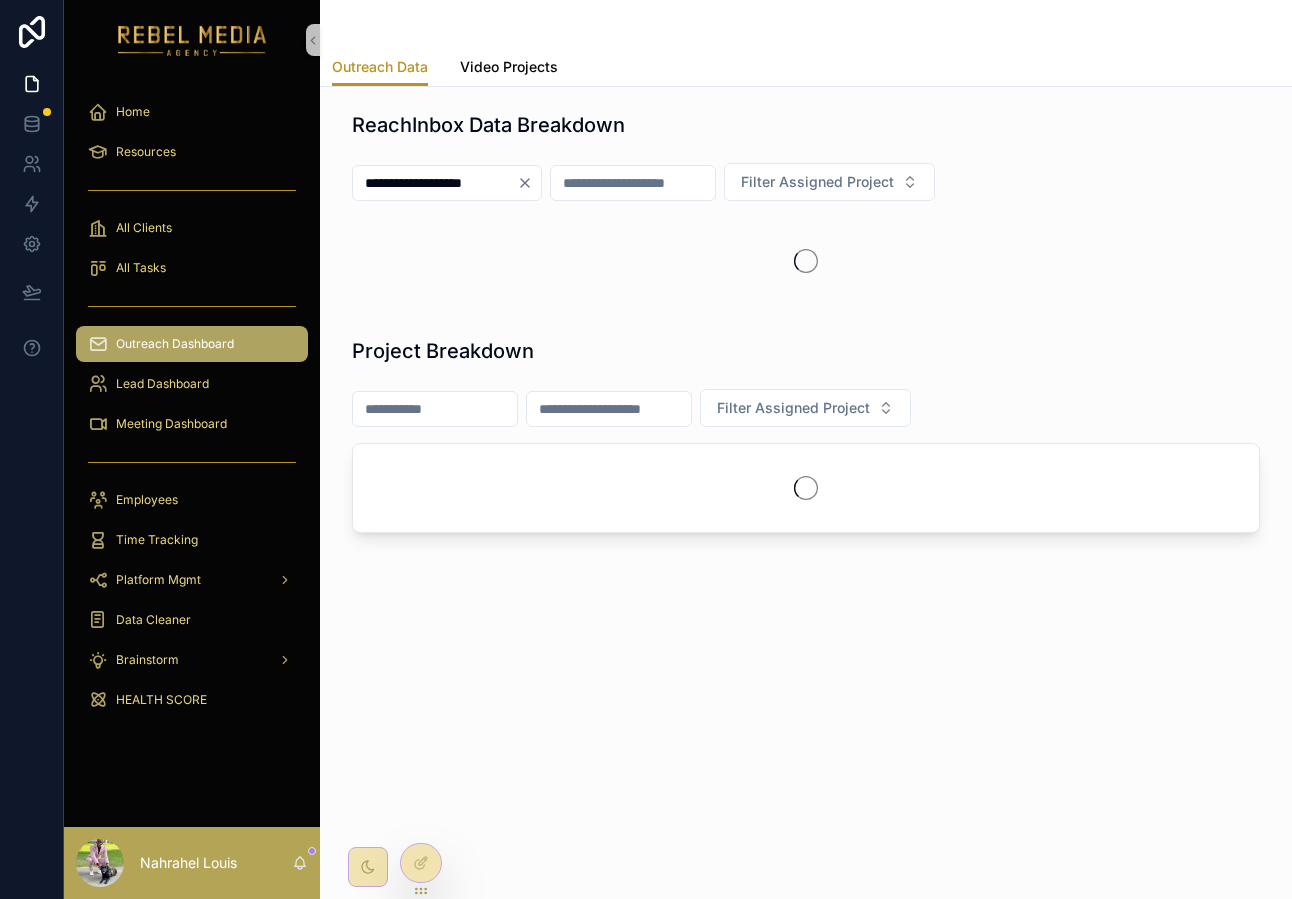 click on "Video Projects" at bounding box center [509, 67] 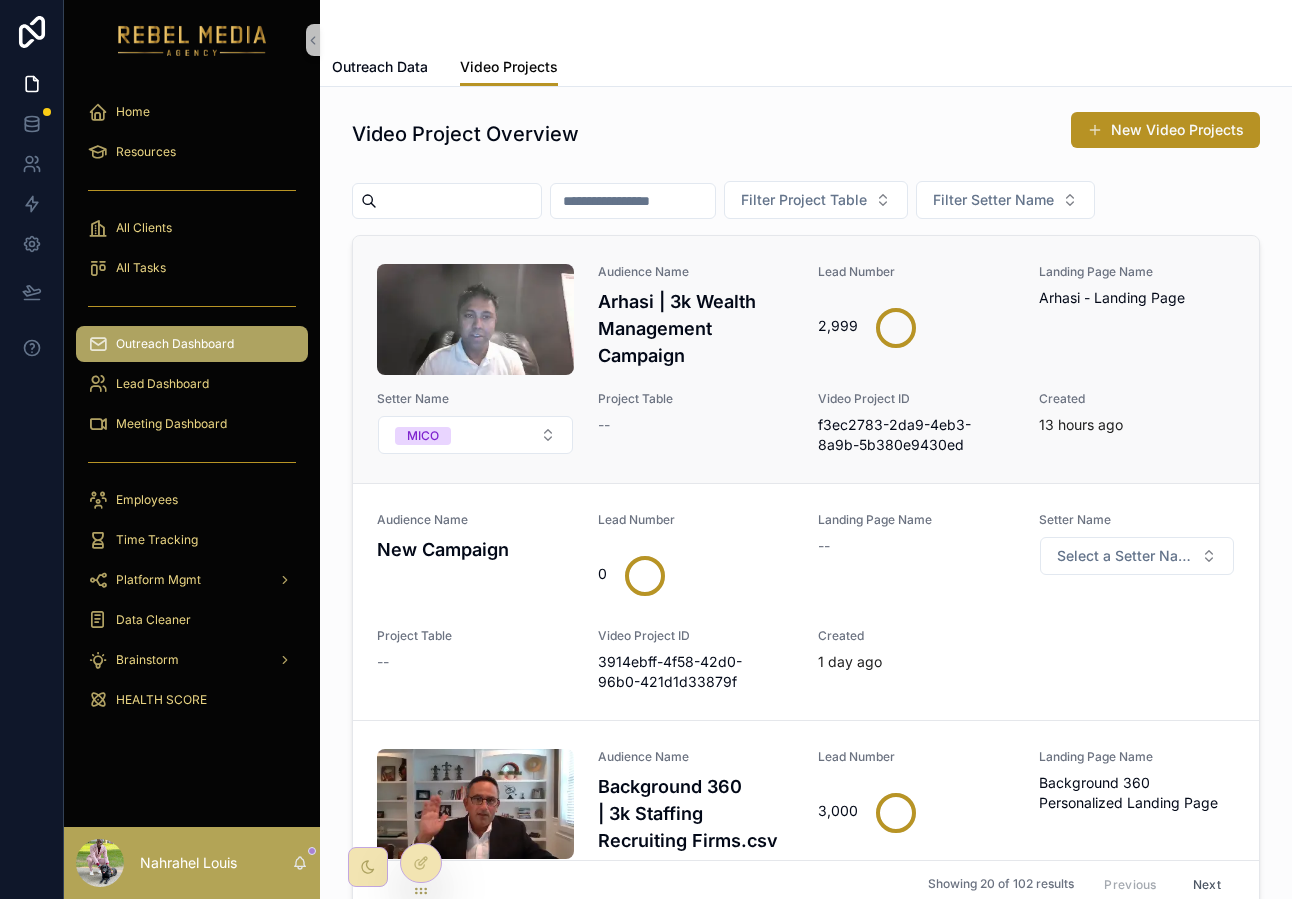 scroll, scrollTop: 89, scrollLeft: 0, axis: vertical 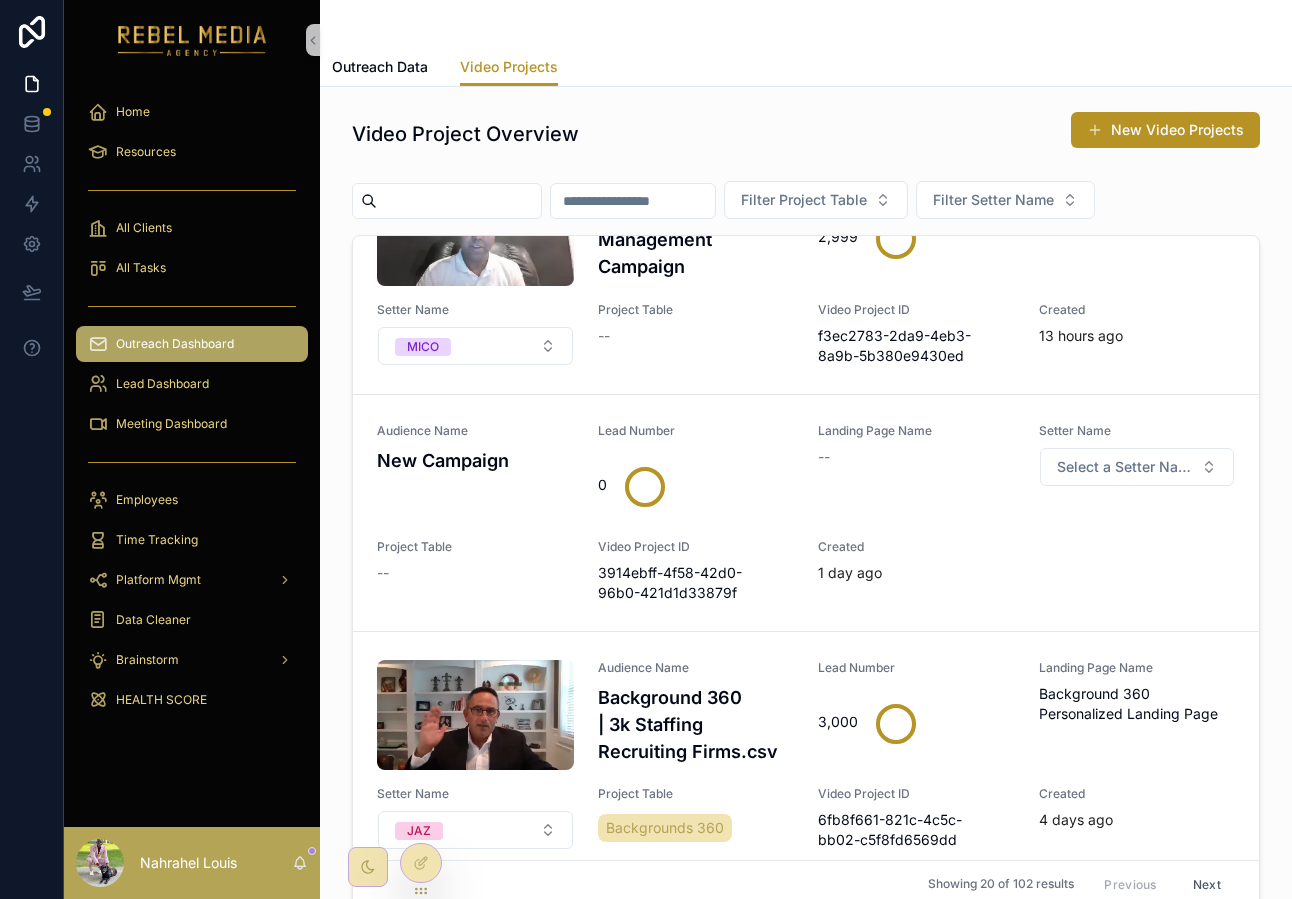 click on "Meeting Dashboard" at bounding box center (192, 424) 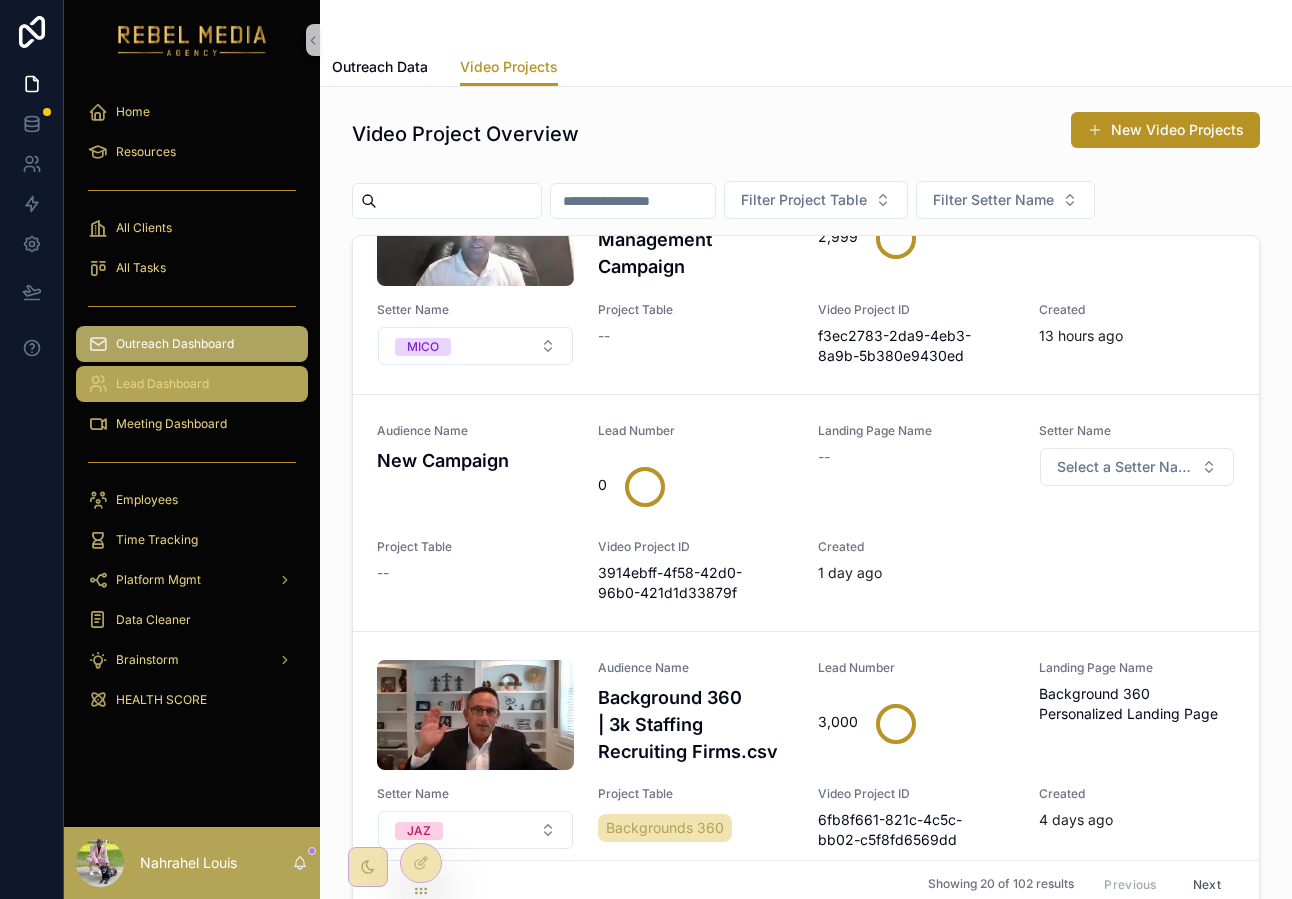 click on "Lead Dashboard" at bounding box center (192, 384) 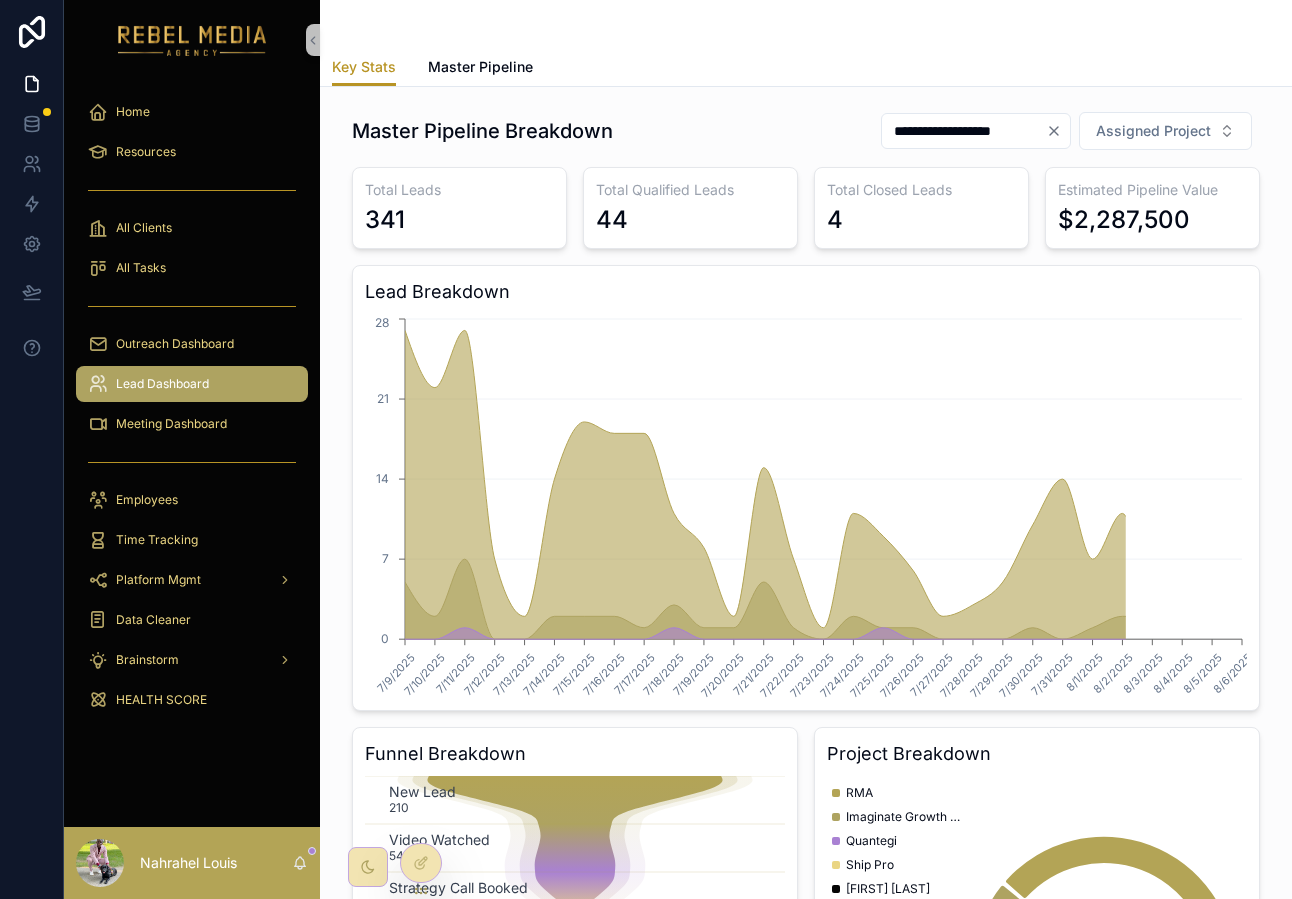 click on "Key Stats Master Pipeline" at bounding box center [806, 67] 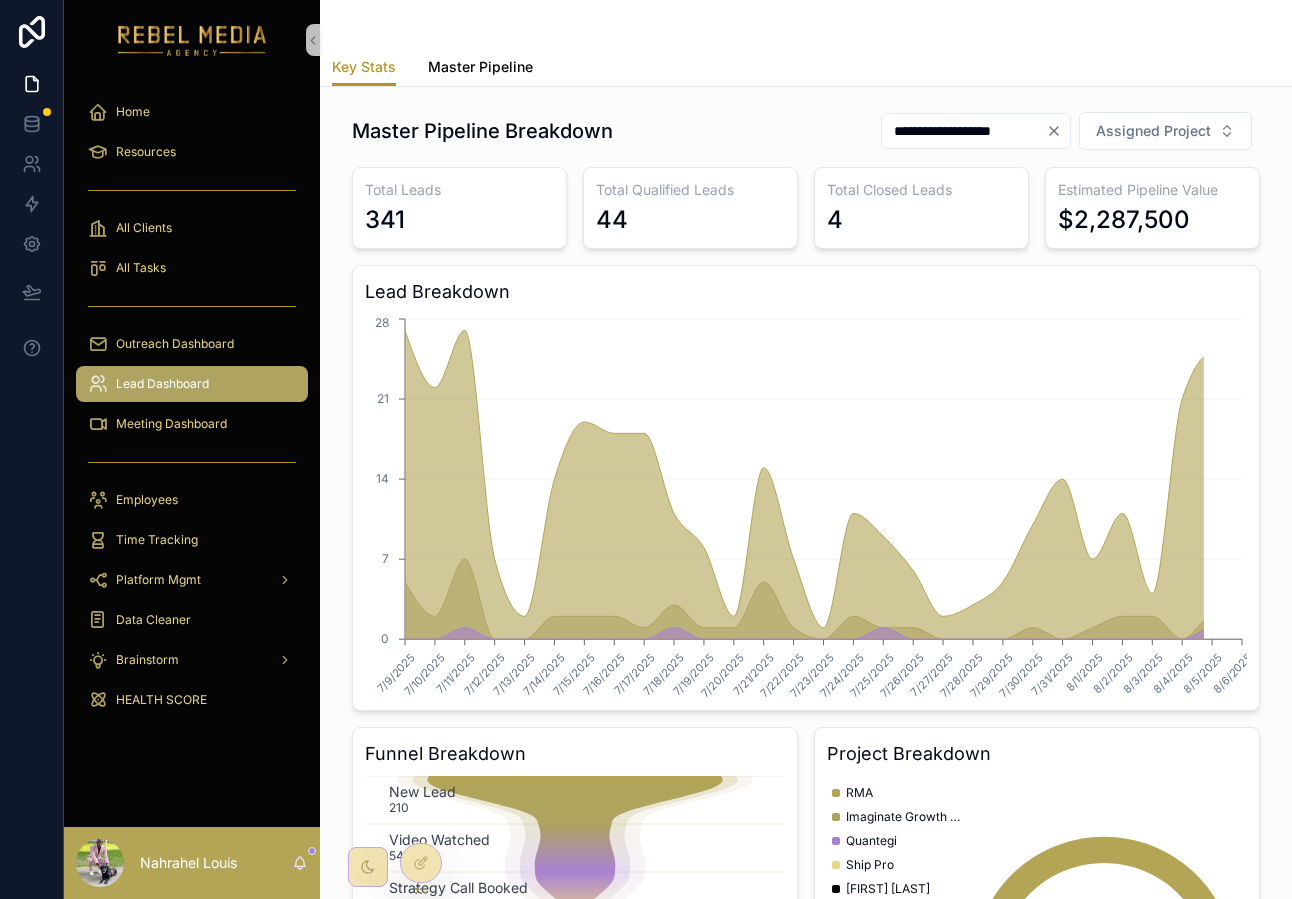 click on "Master Pipeline" at bounding box center [480, 67] 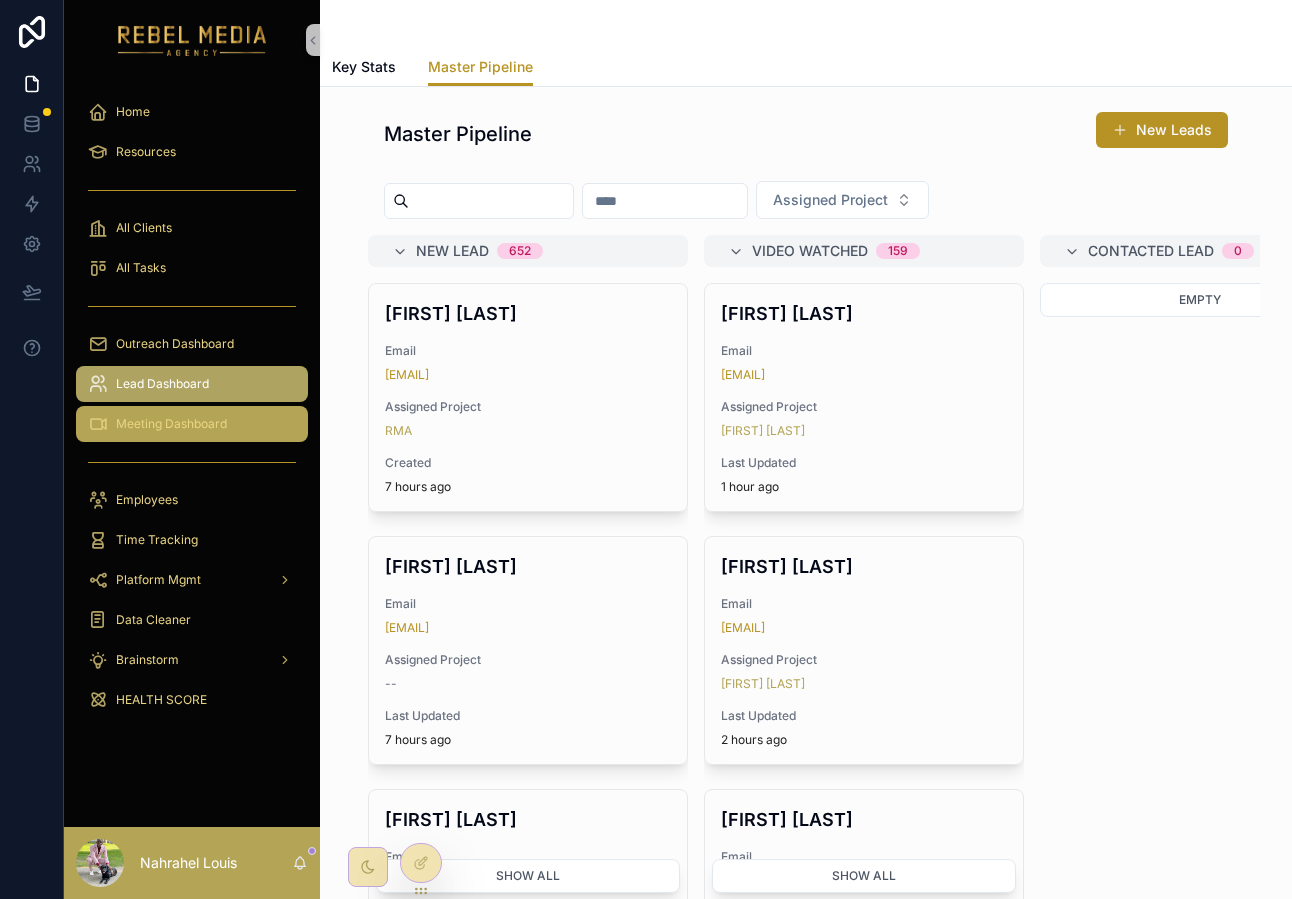 click on "Meeting Dashboard" at bounding box center [192, 424] 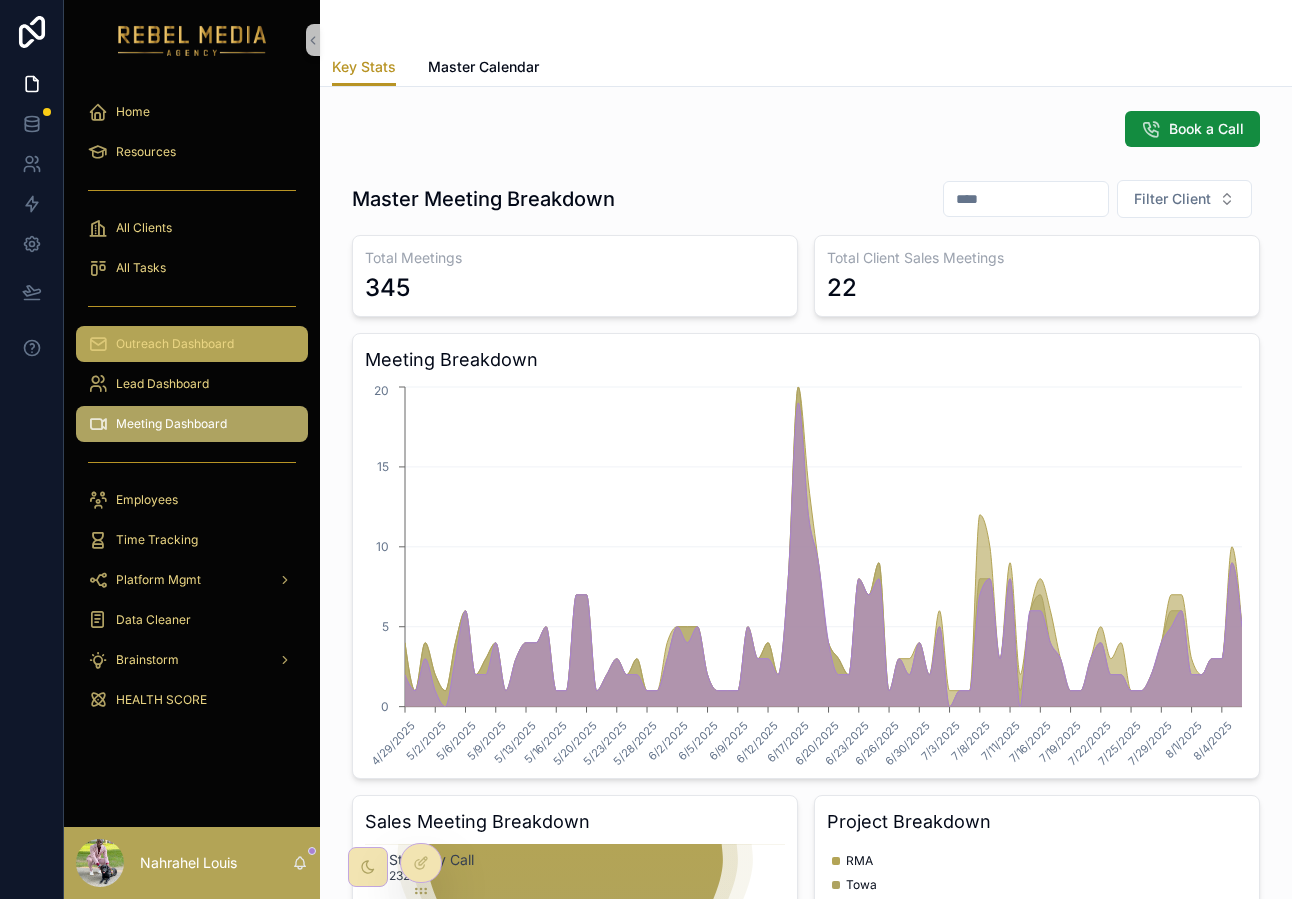 click on "Outreach Dashboard" at bounding box center (192, 344) 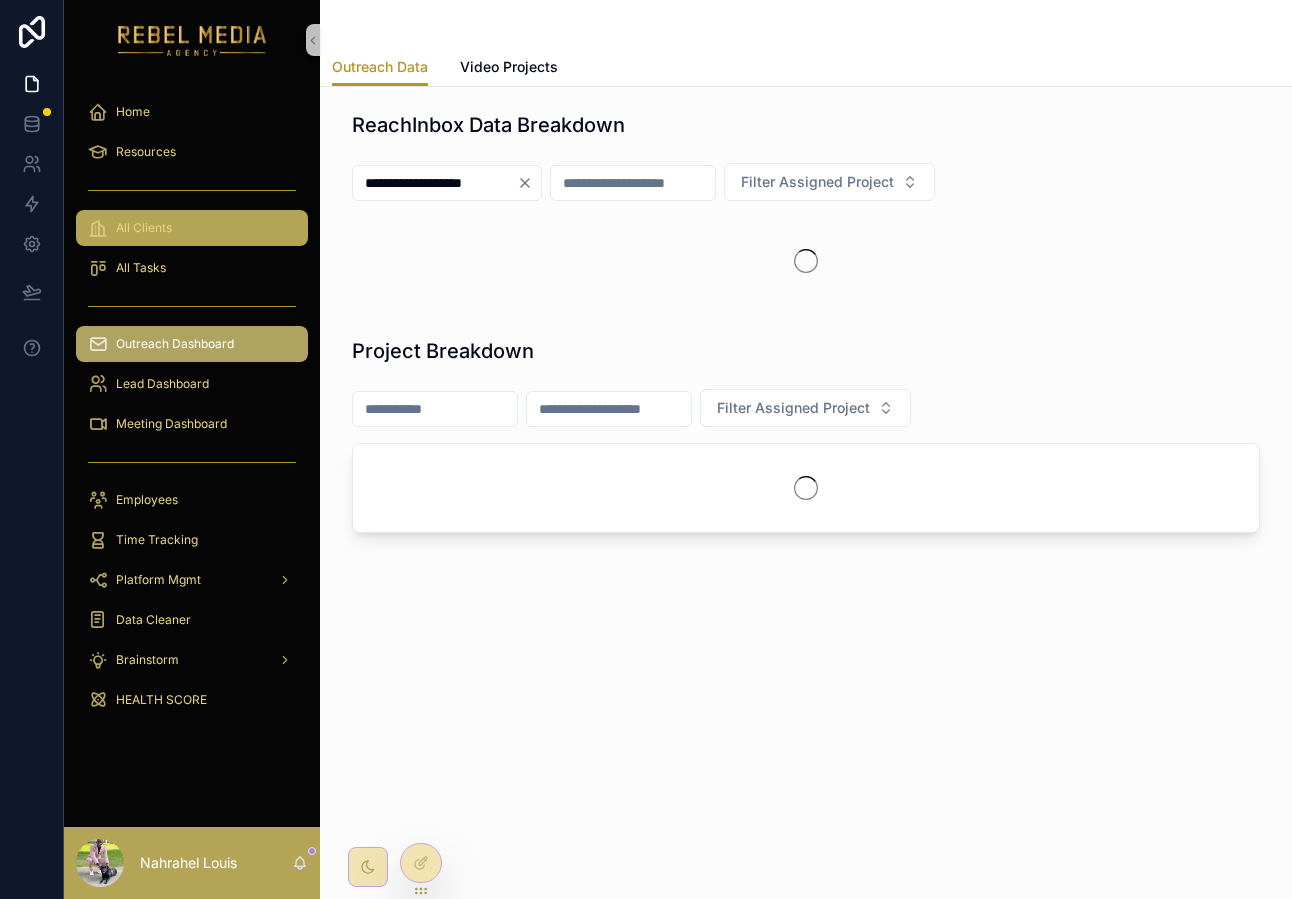 click on "All Clients" at bounding box center (192, 228) 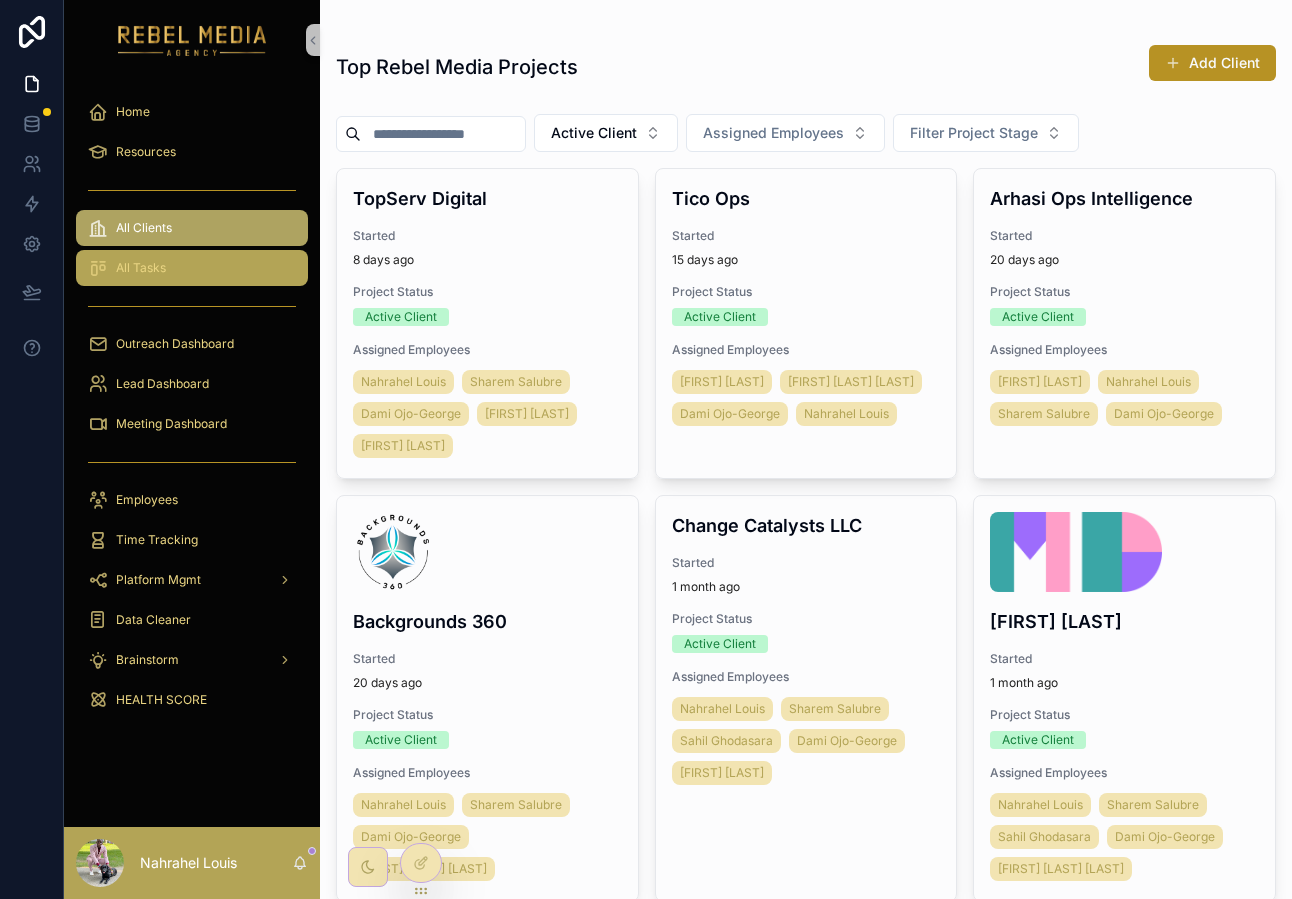 click on "All Tasks" at bounding box center [192, 268] 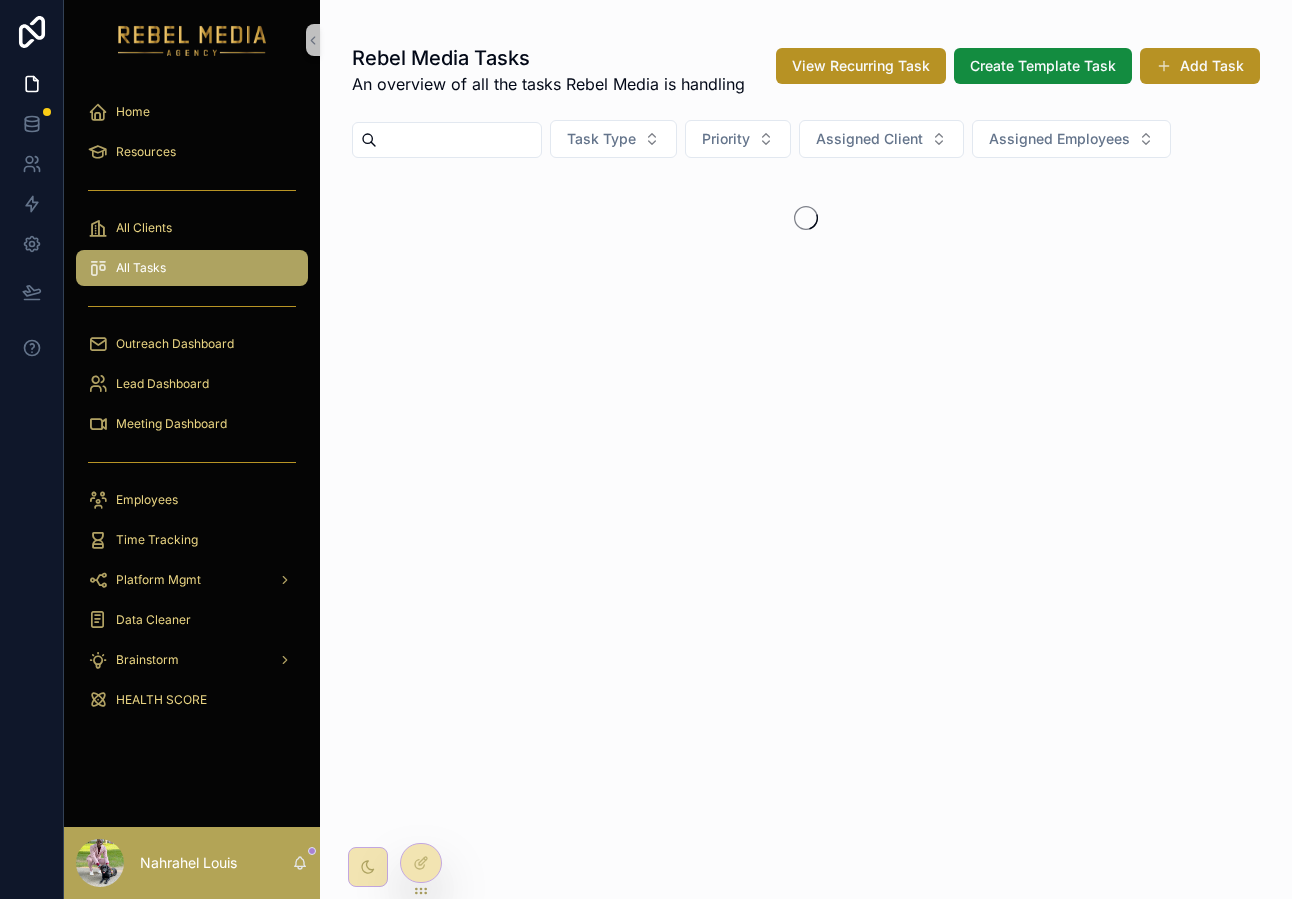 click on "Home Resources All Clients All Tasks Outreach Dashboard Lead Dashboard Meeting Dashboard Employees Time Tracking Platform Mgmt Data Cleaner Brainstorm HEALTH SCORE" at bounding box center (192, 412) 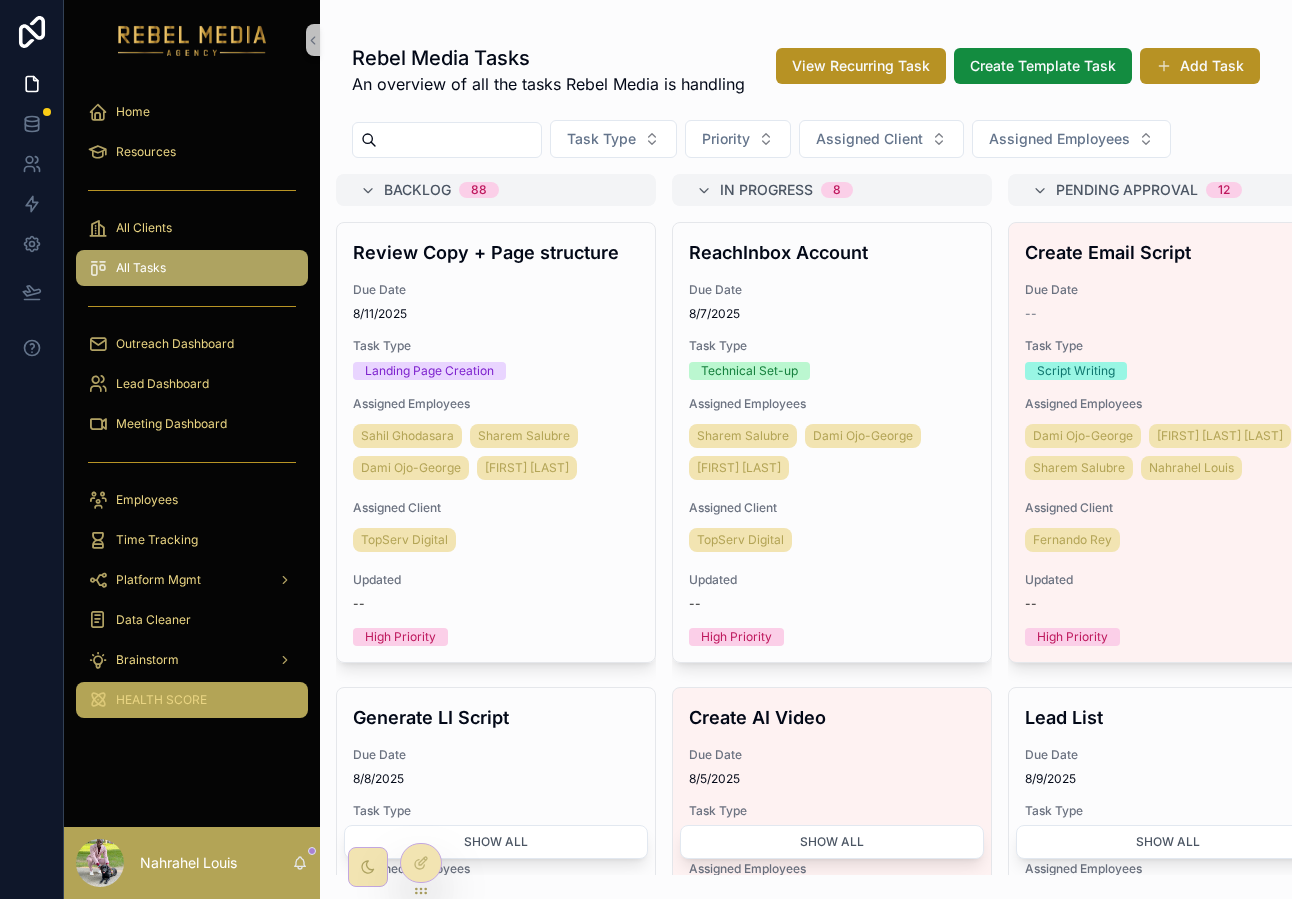 click on "HEALTH SCORE" at bounding box center (192, 700) 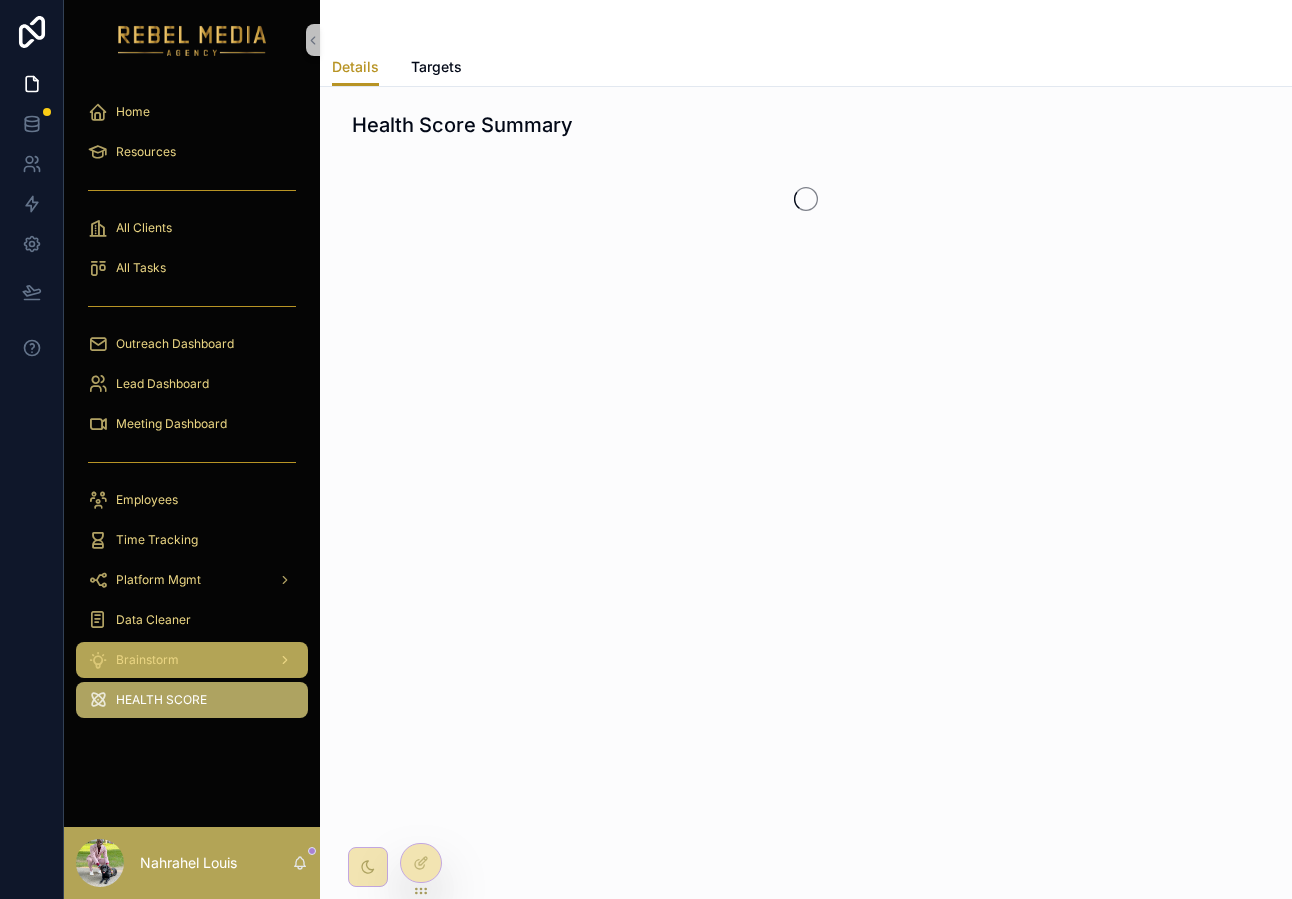 click on "Brainstorm" at bounding box center (192, 660) 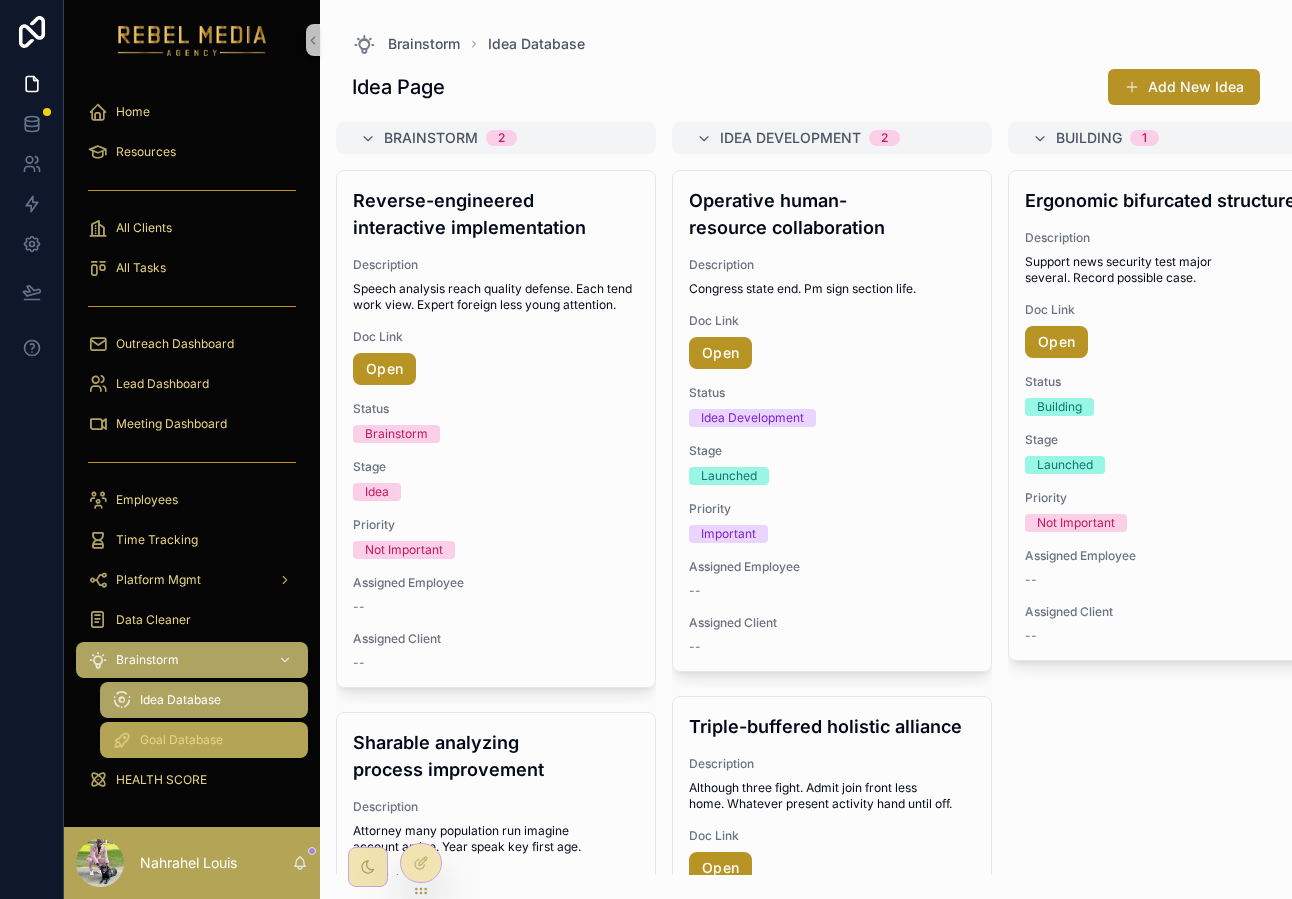 click on "Goal Database" at bounding box center [204, 740] 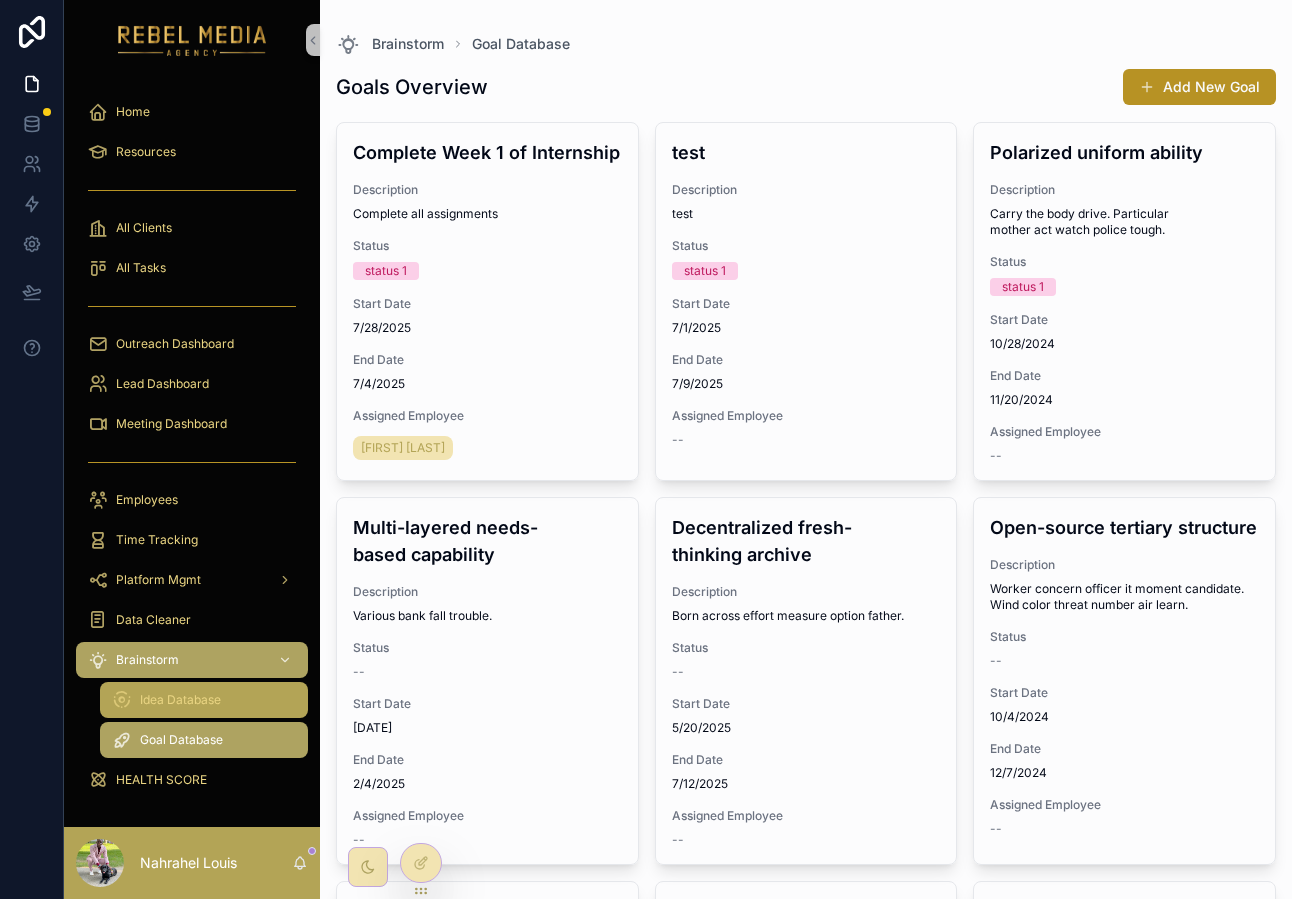 click on "Idea Database" at bounding box center [204, 700] 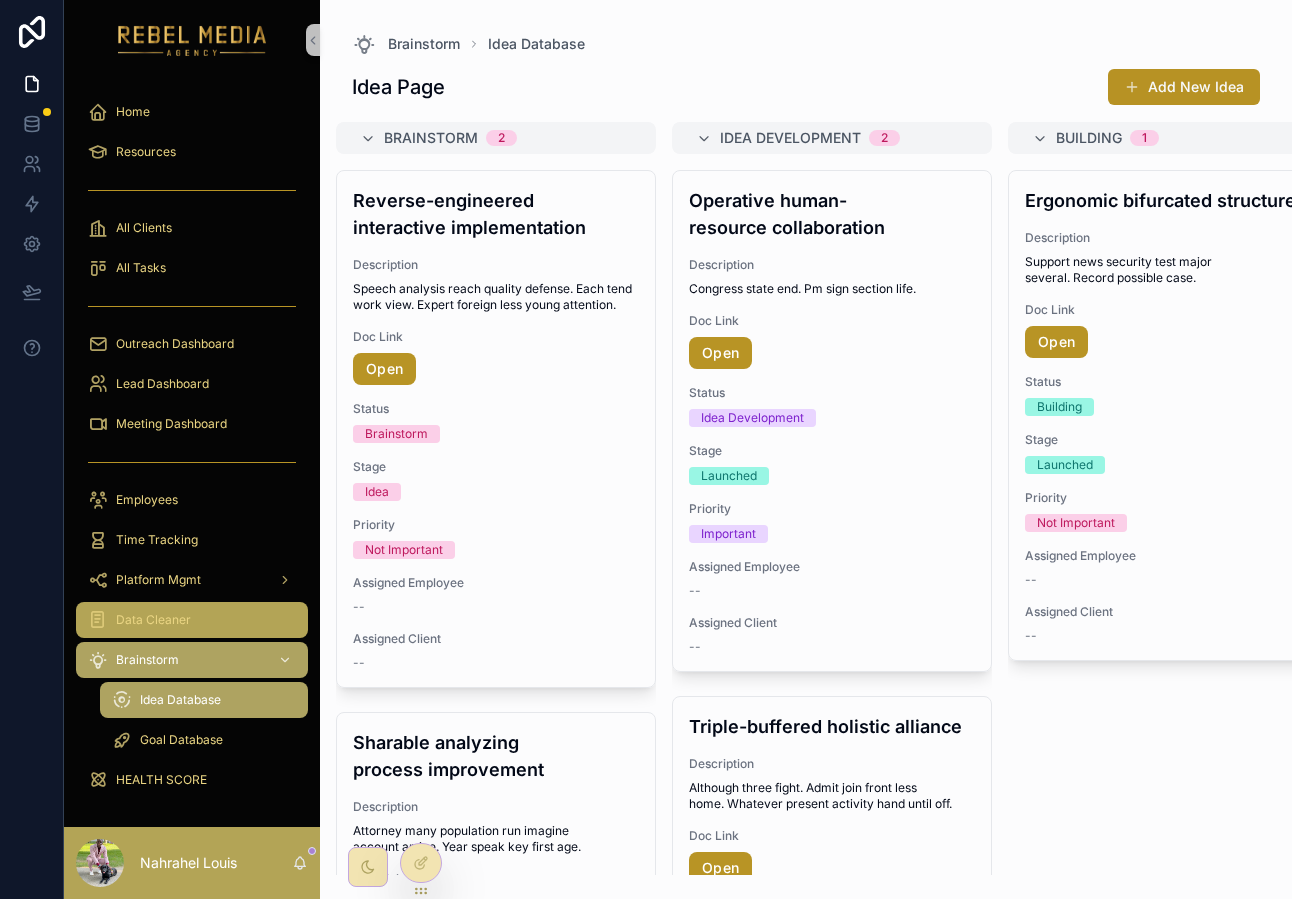 click on "Data Cleaner" at bounding box center [192, 620] 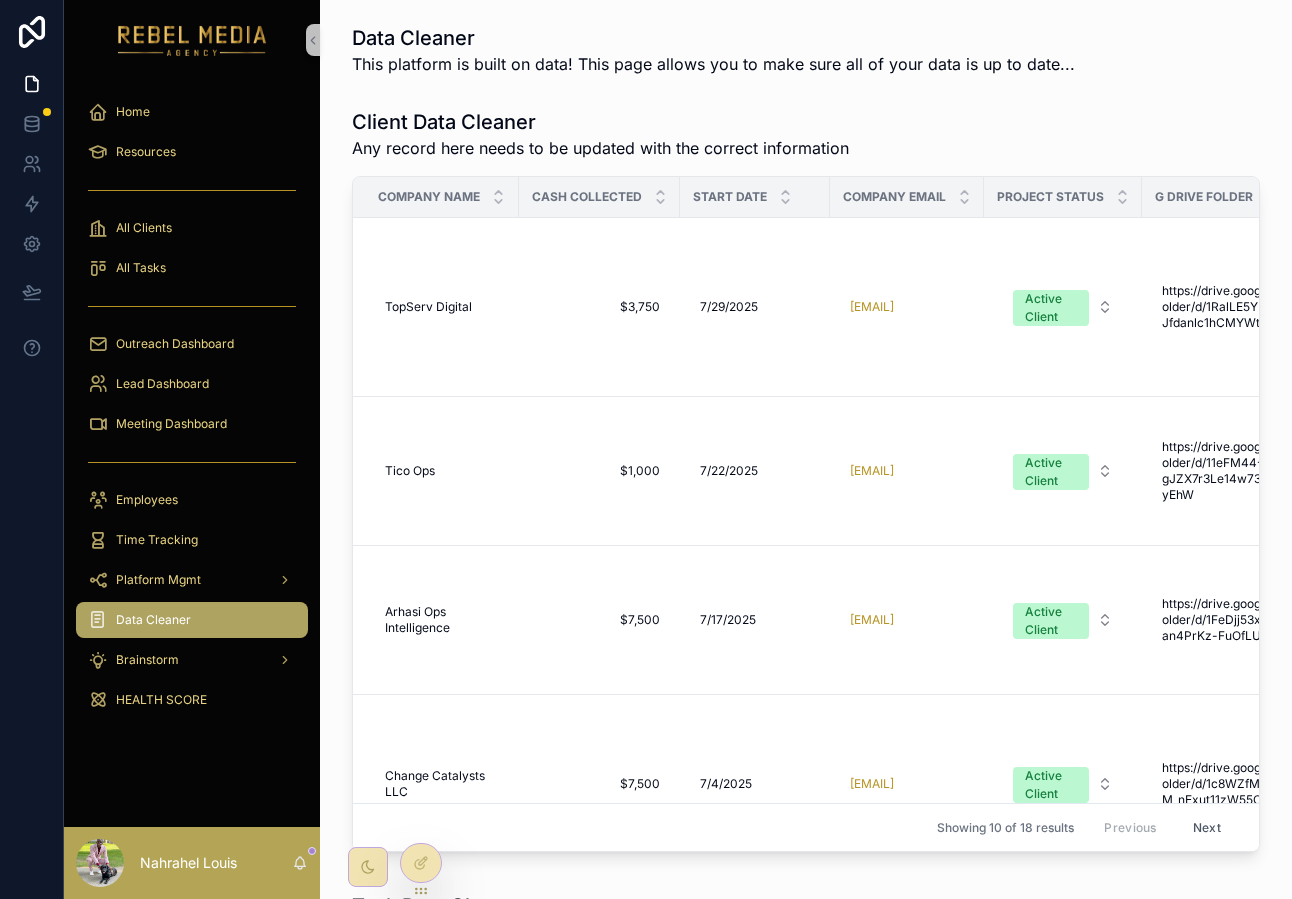 click on "Nahrahel Louis" at bounding box center [192, 863] 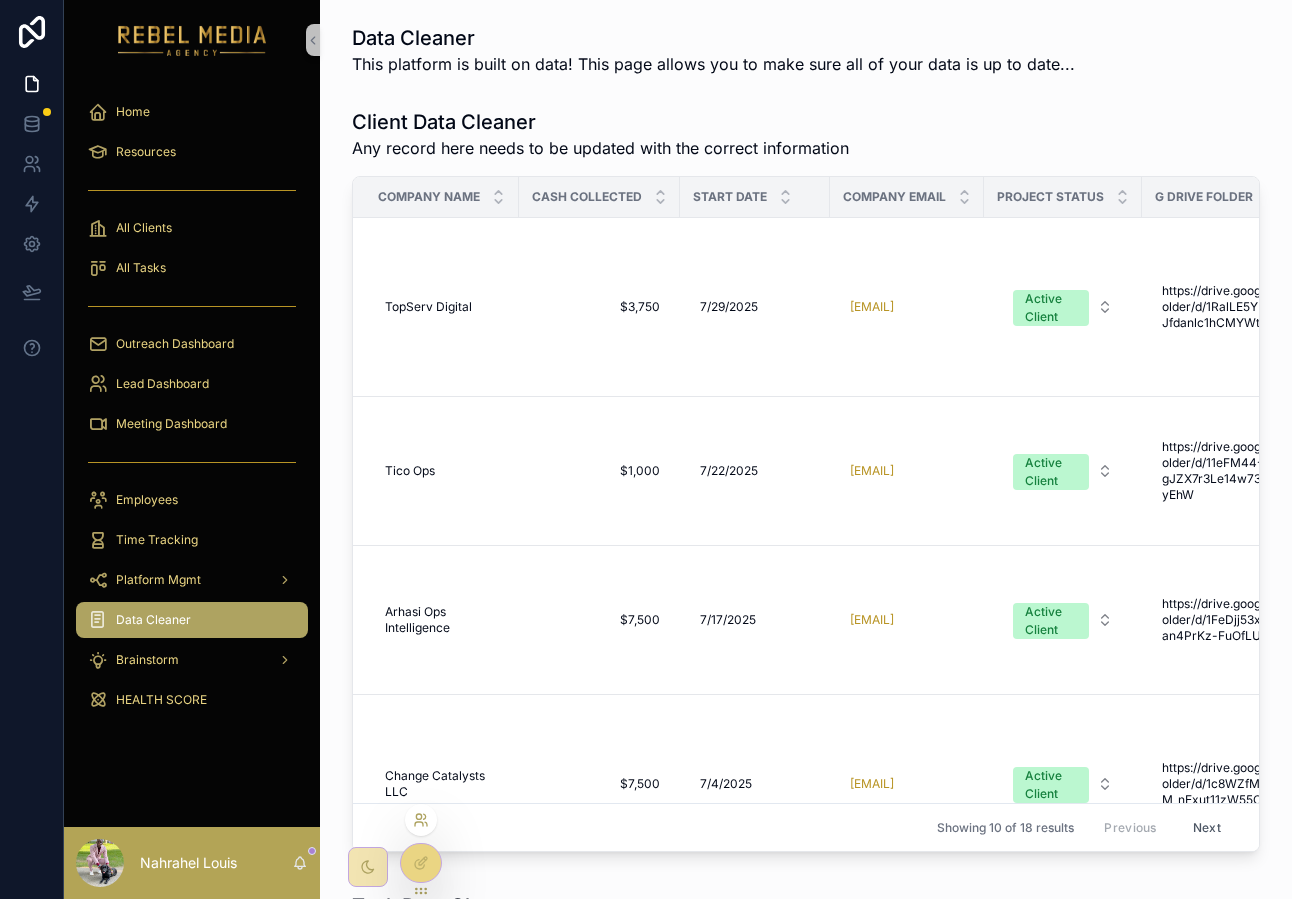 click 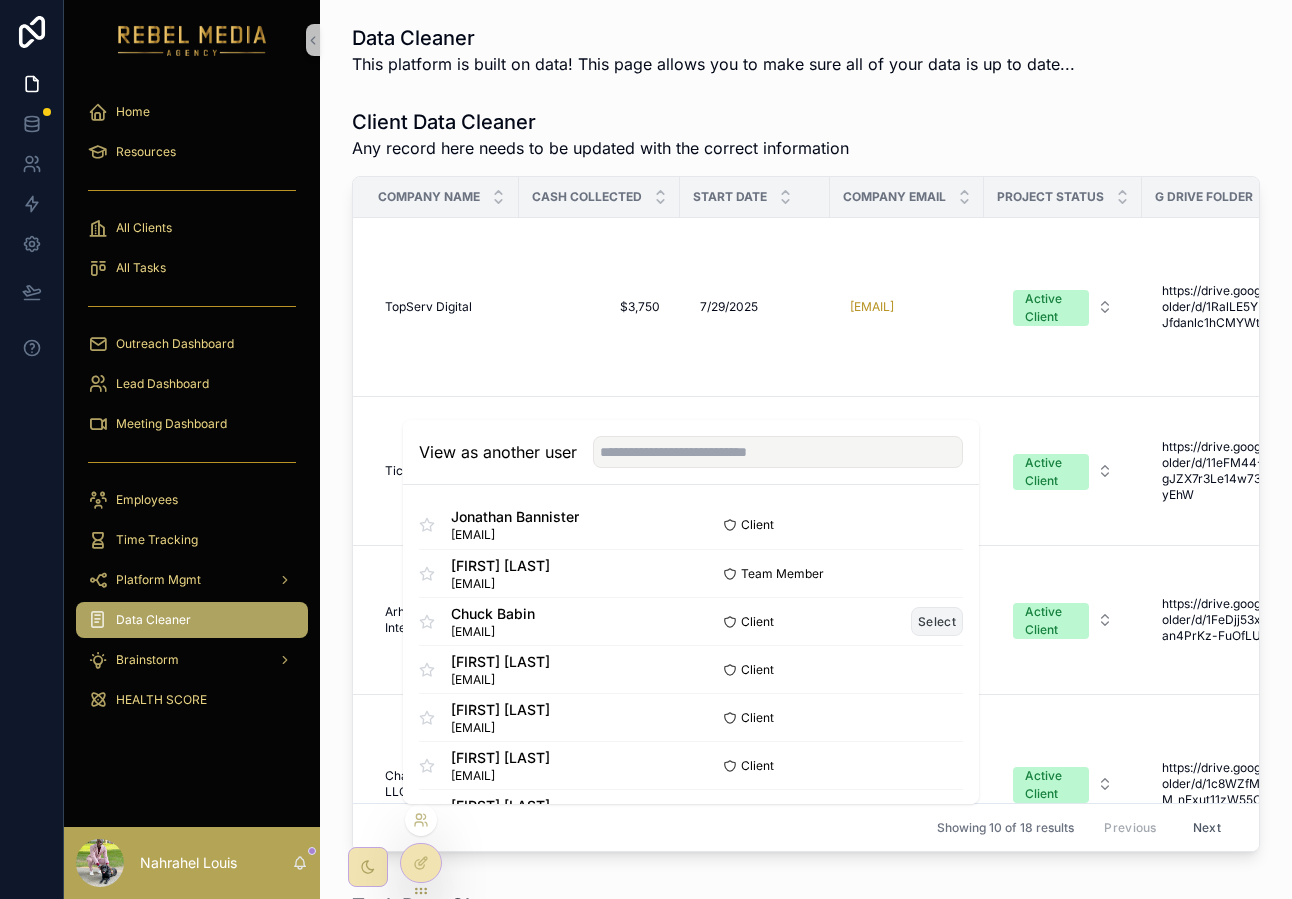 click on "Select" at bounding box center [937, 621] 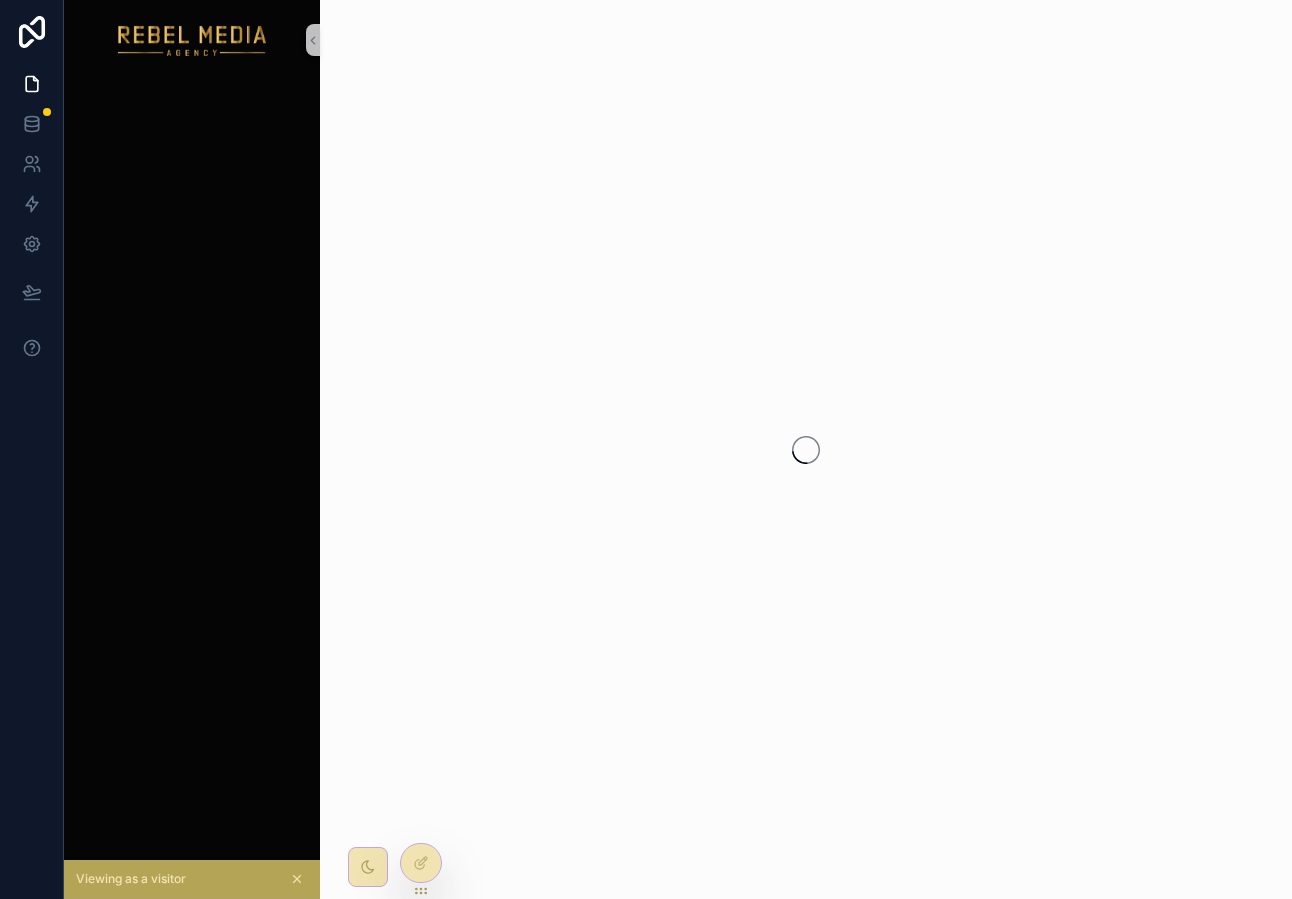 scroll, scrollTop: 0, scrollLeft: 0, axis: both 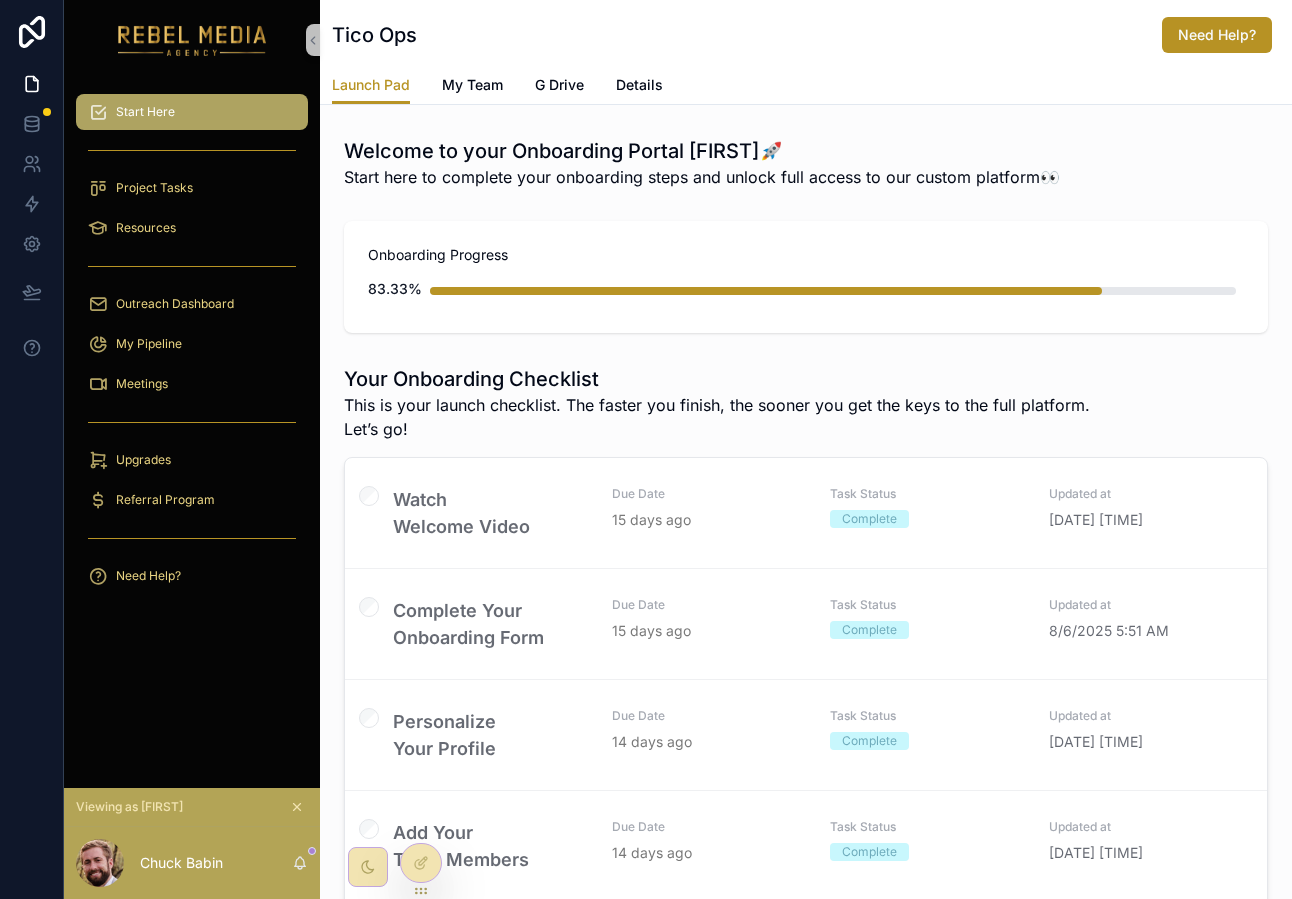 click on "Resources" at bounding box center (192, 228) 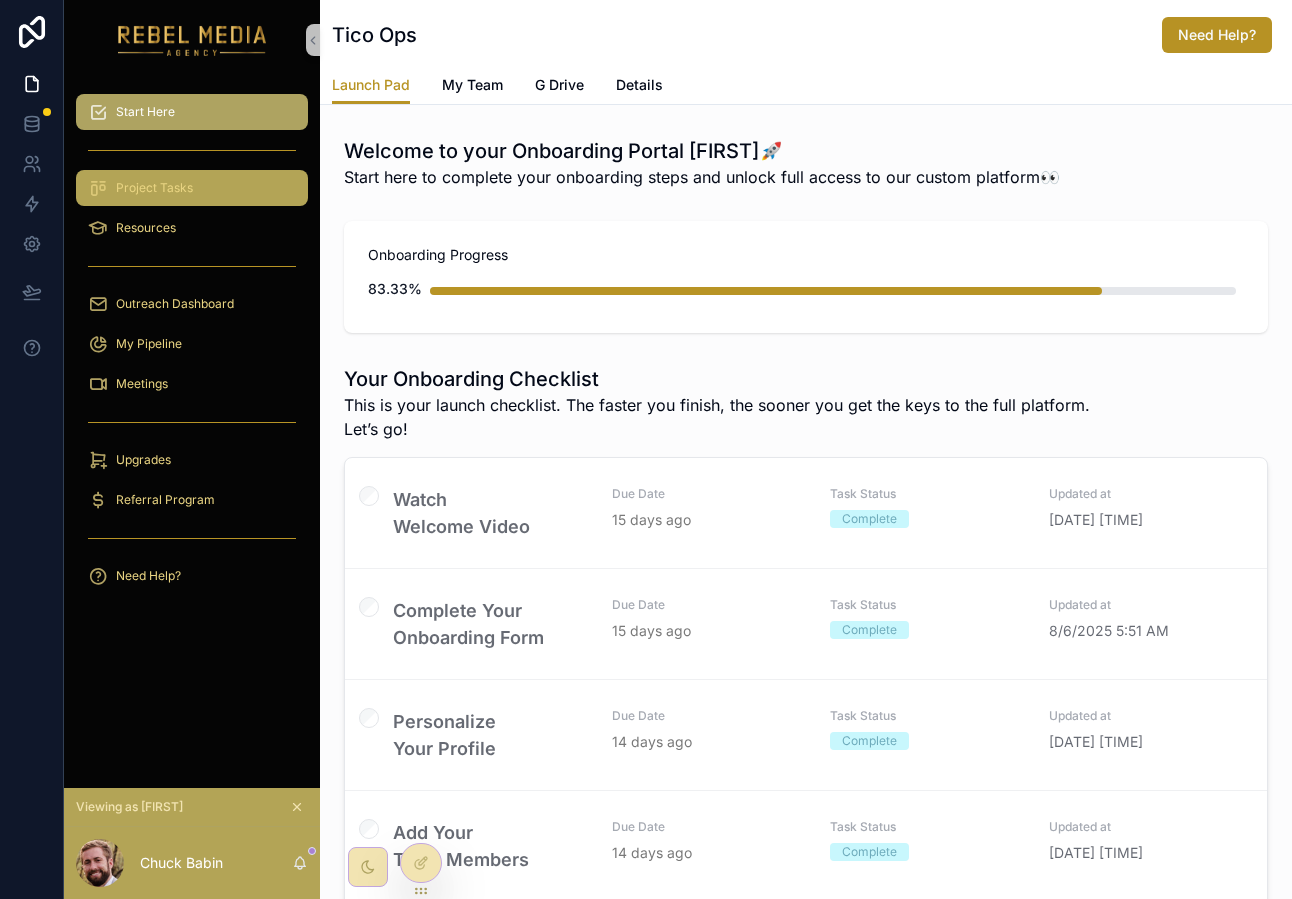 click on "Project Tasks" at bounding box center (192, 188) 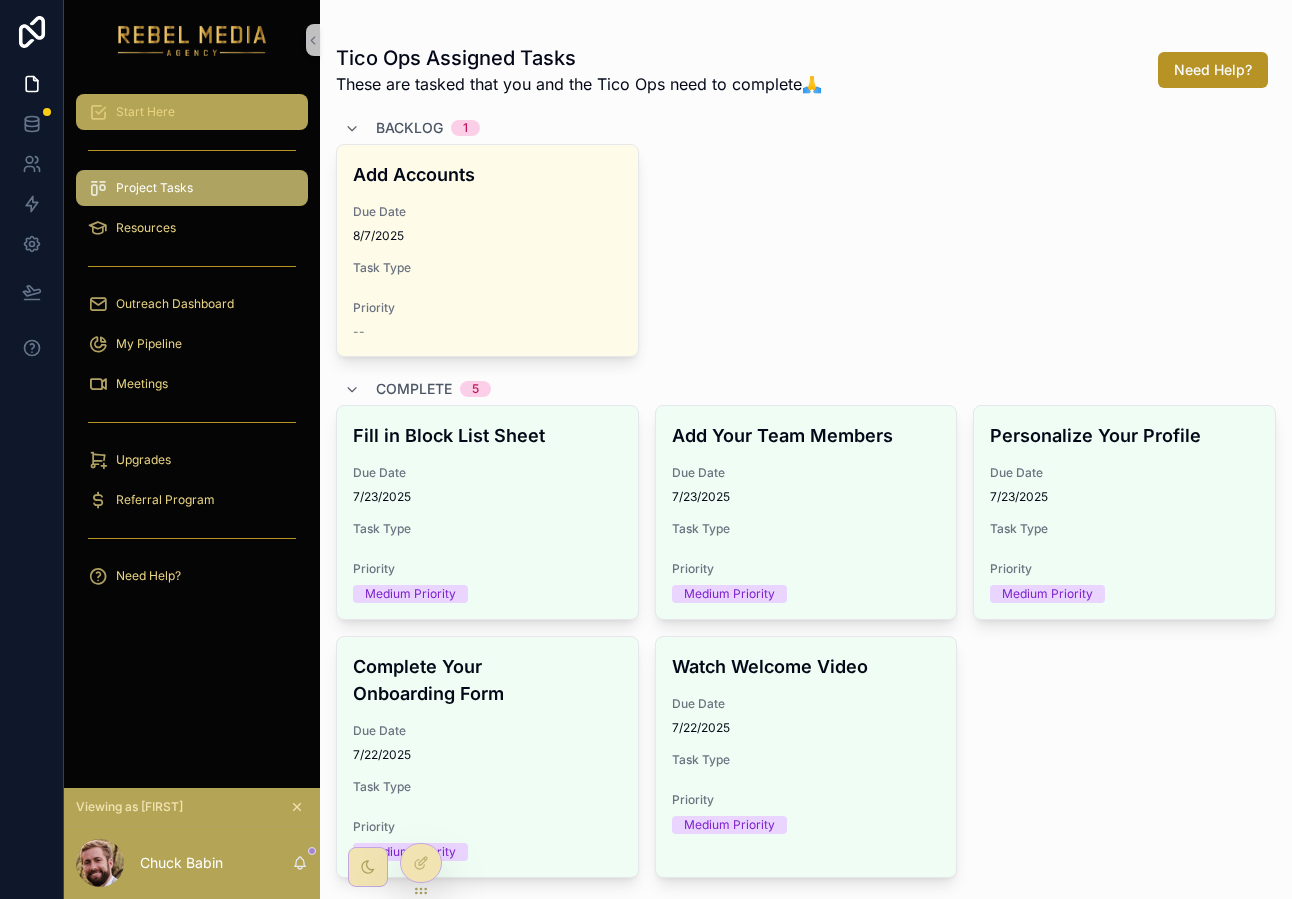 click on "Start Here" at bounding box center (192, 112) 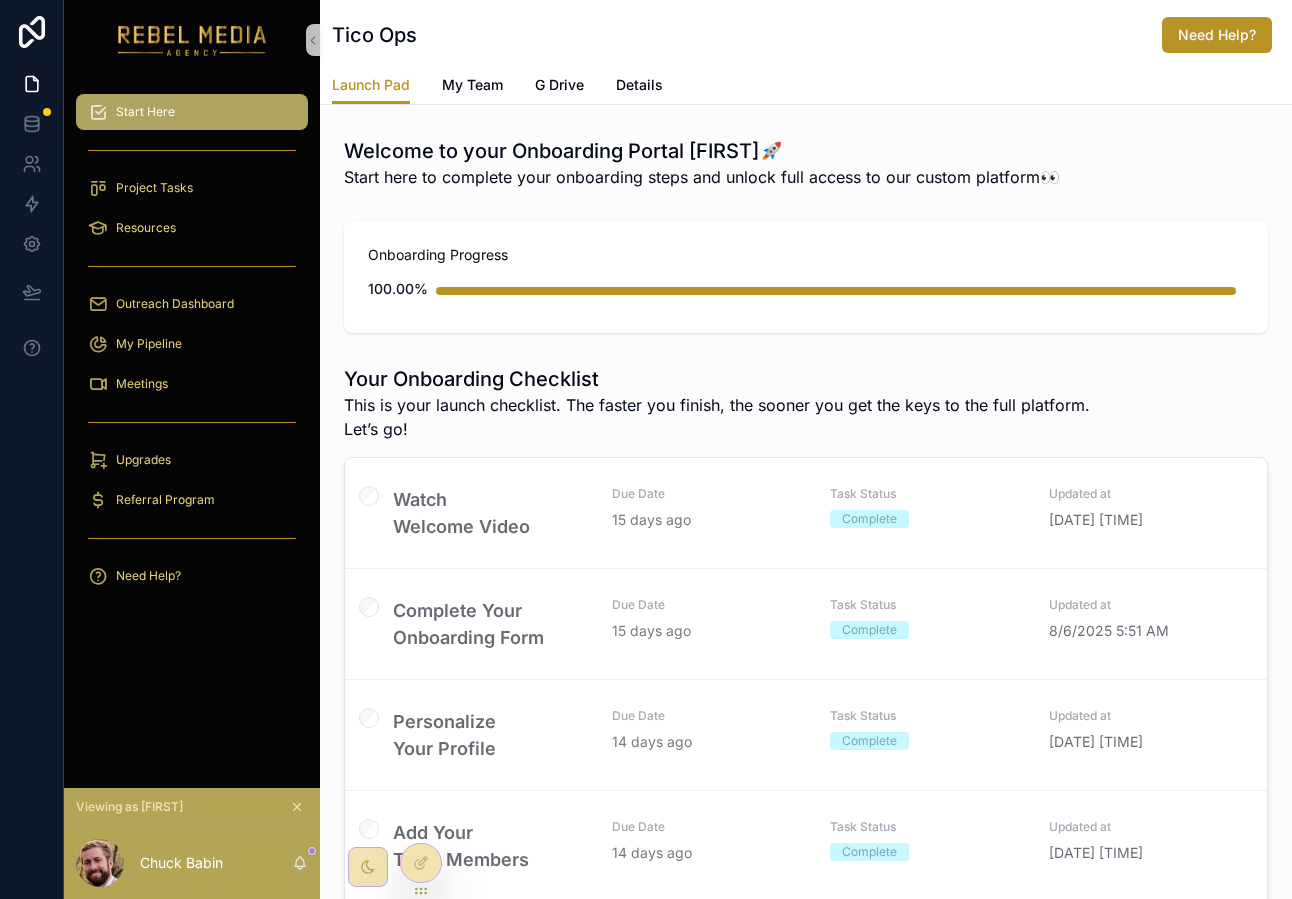 scroll, scrollTop: 0, scrollLeft: 0, axis: both 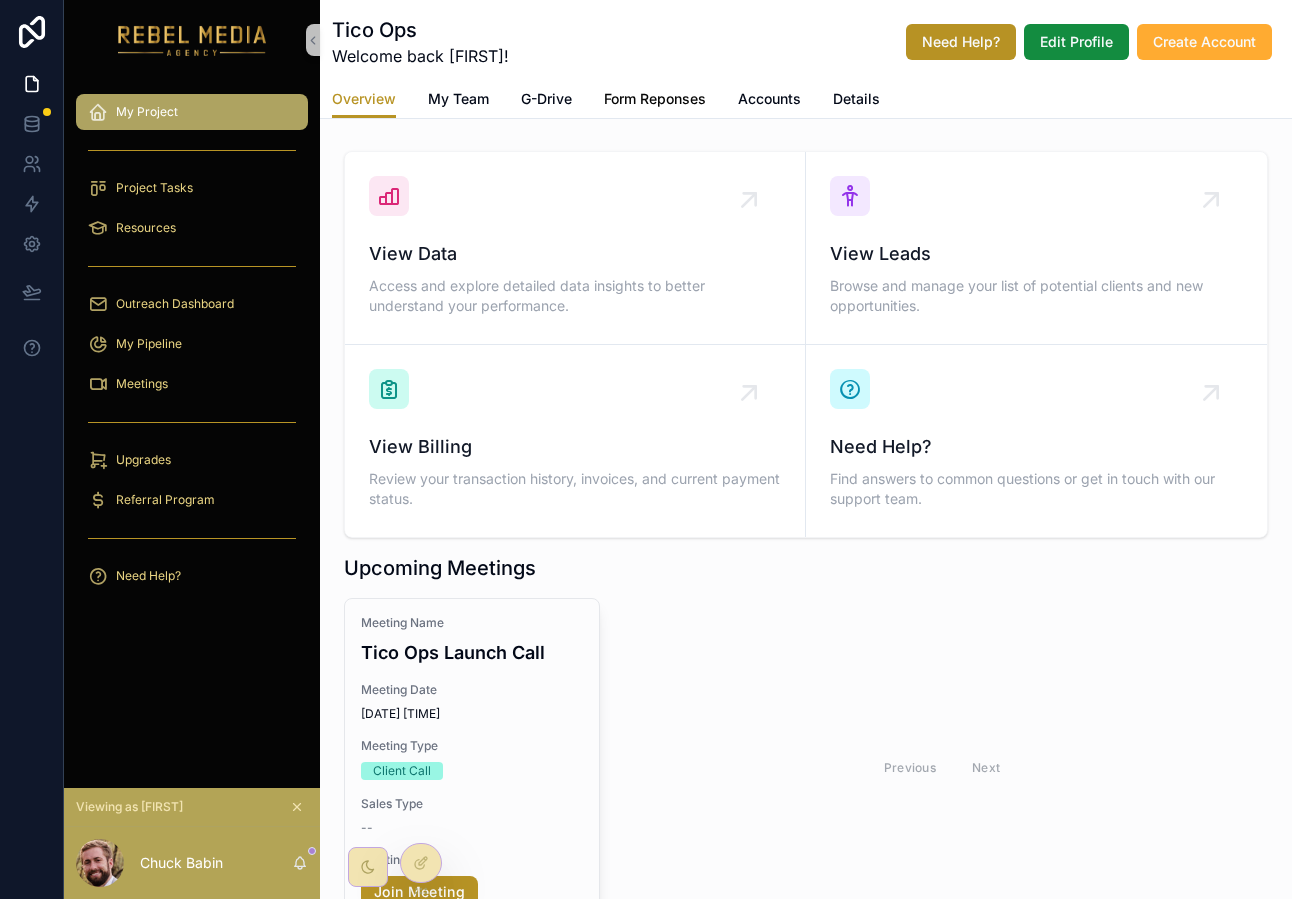 click on "Form Reponses" at bounding box center (655, 99) 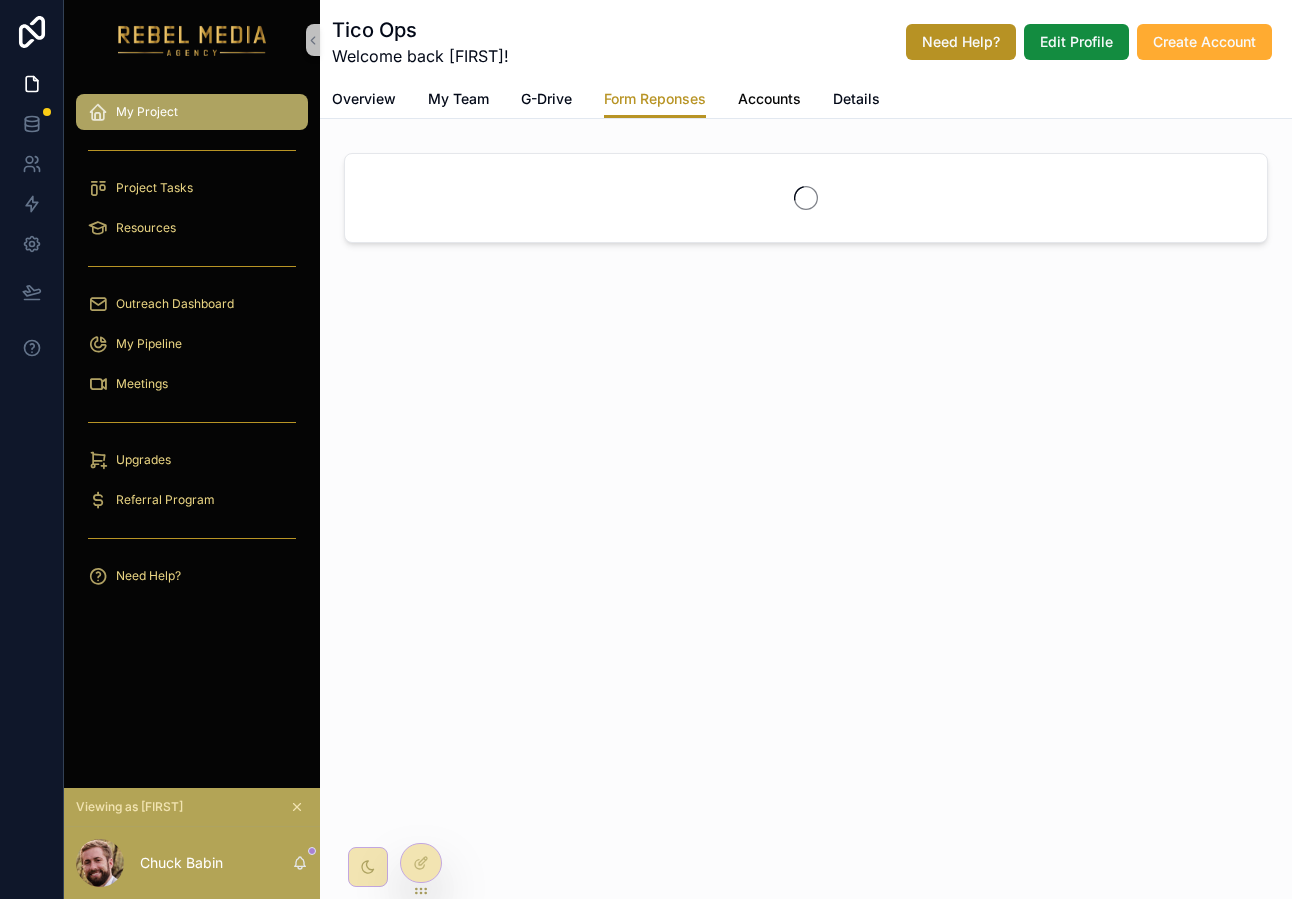 click on "Accounts" at bounding box center [769, 99] 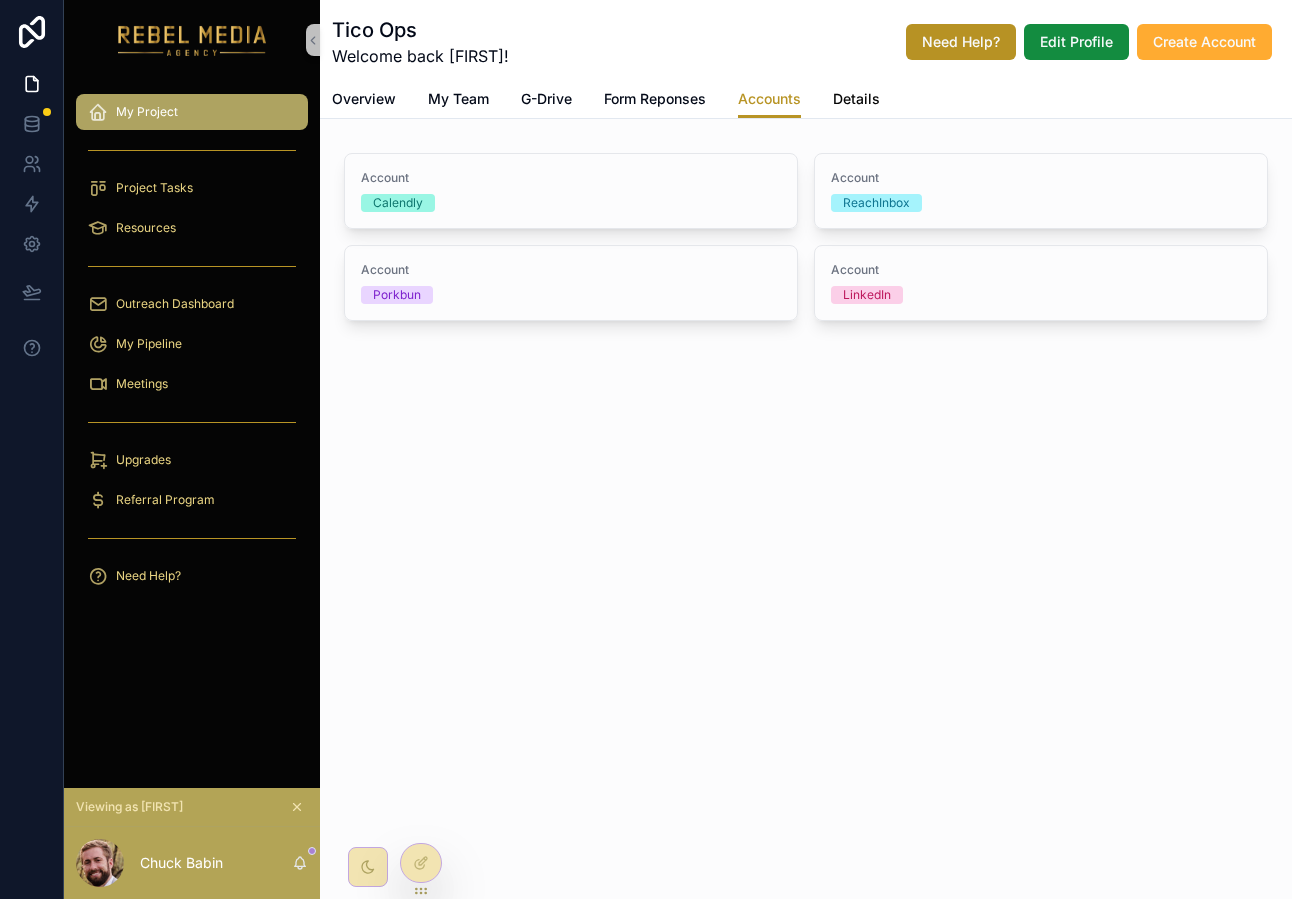 click on "Details" at bounding box center (856, 99) 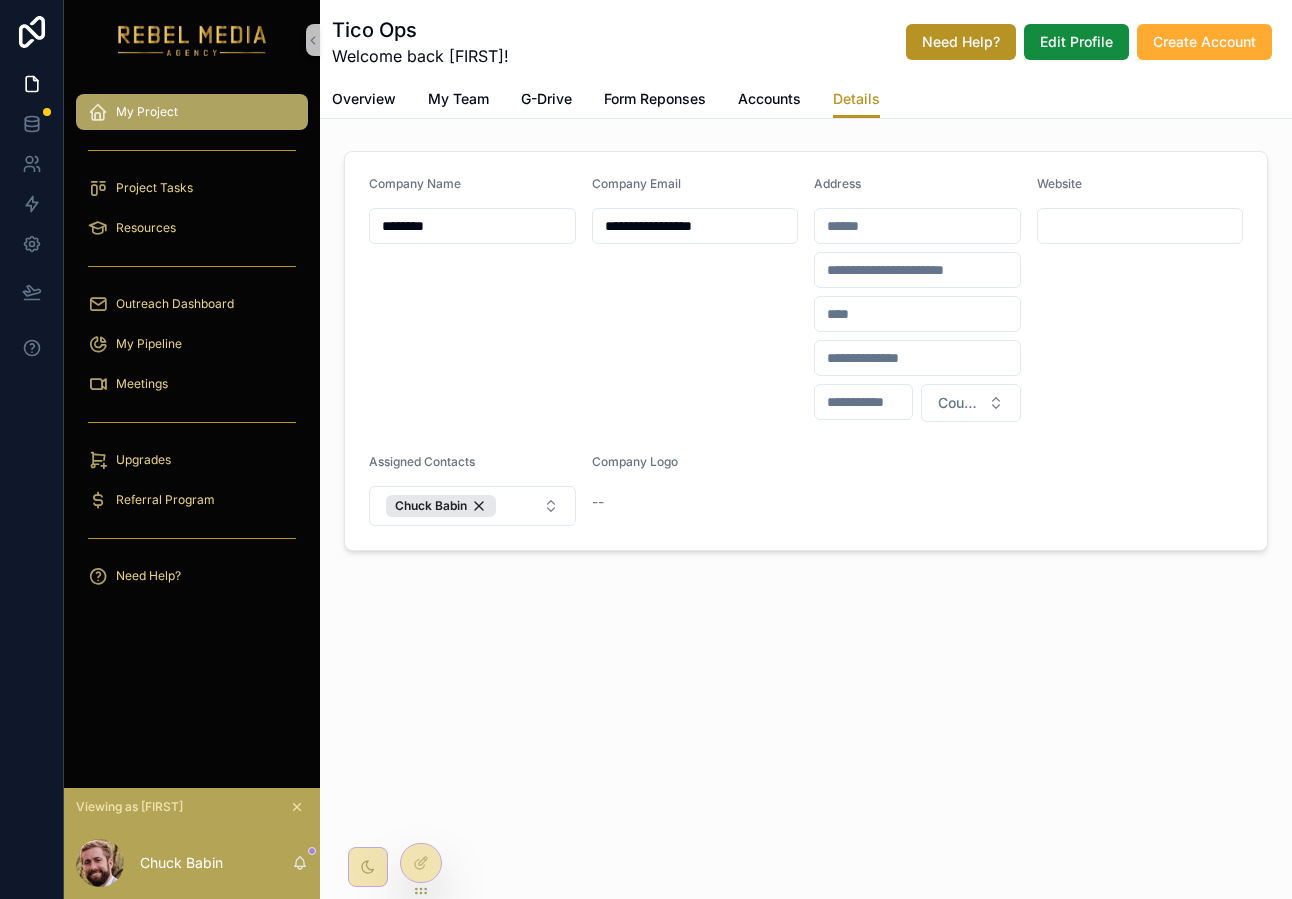 click on "Overview My Team G-Drive Form Reponses Accounts Details" at bounding box center (806, 99) 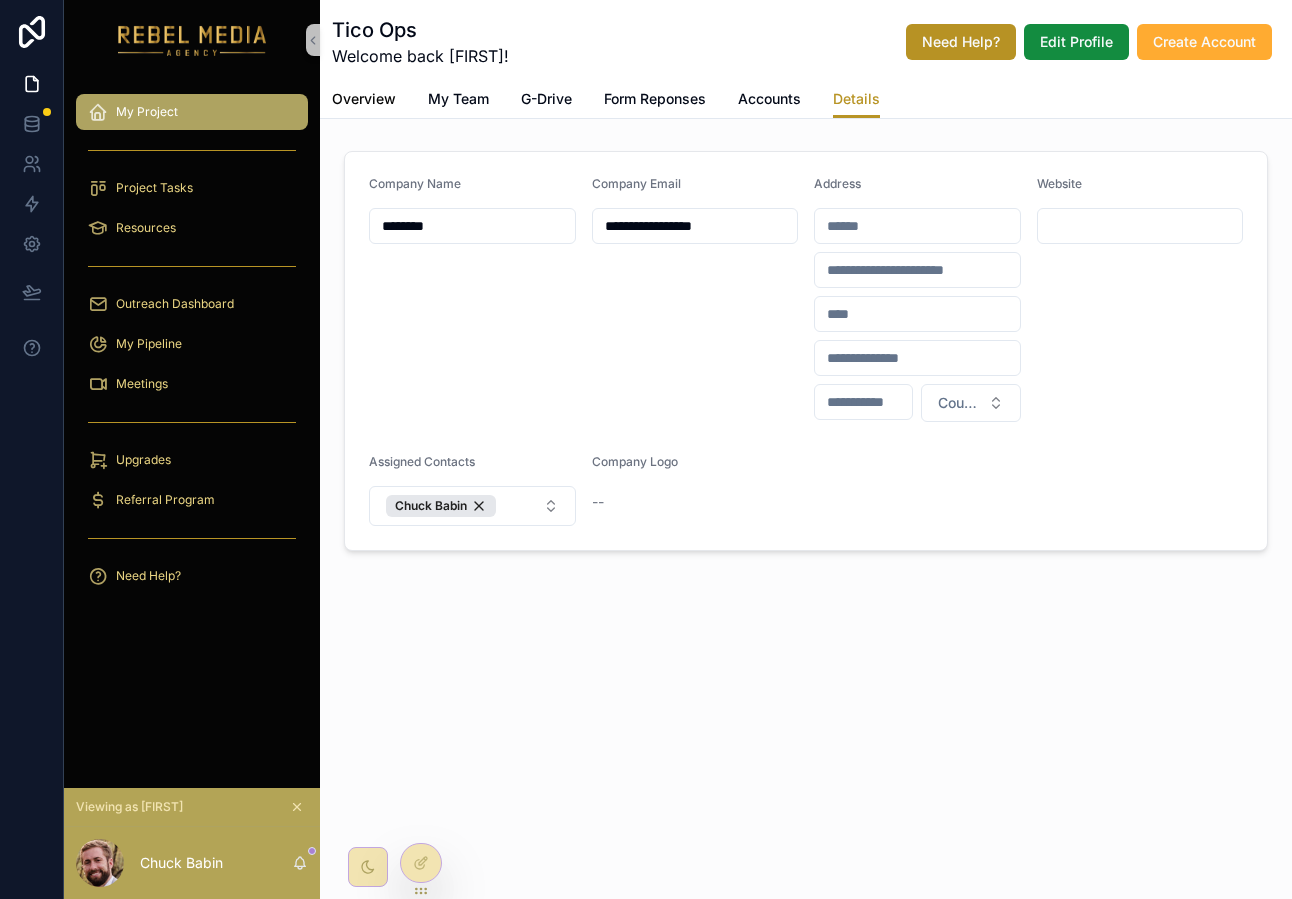 click on "Overview" at bounding box center (364, 99) 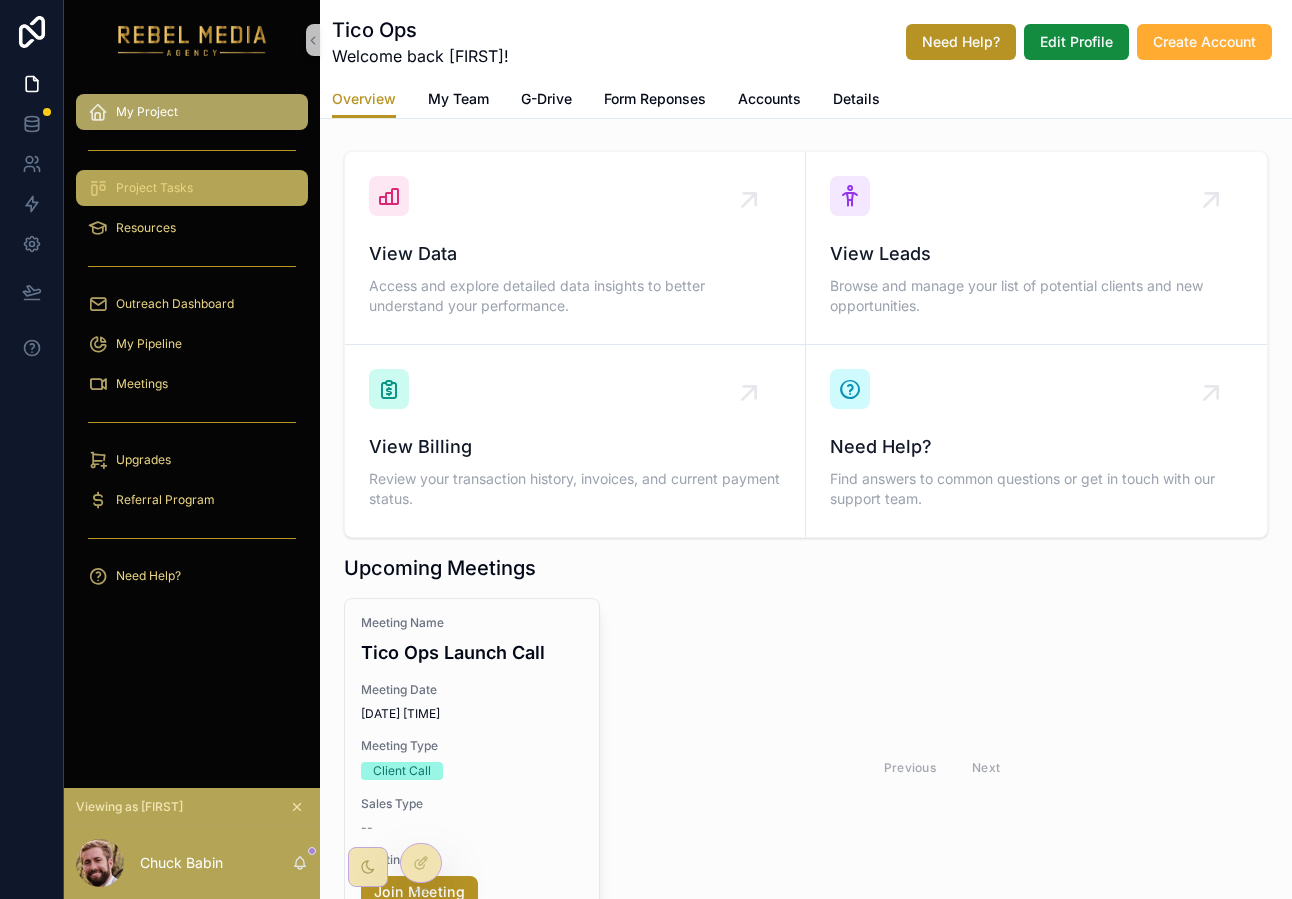 click on "Project Tasks" at bounding box center [192, 188] 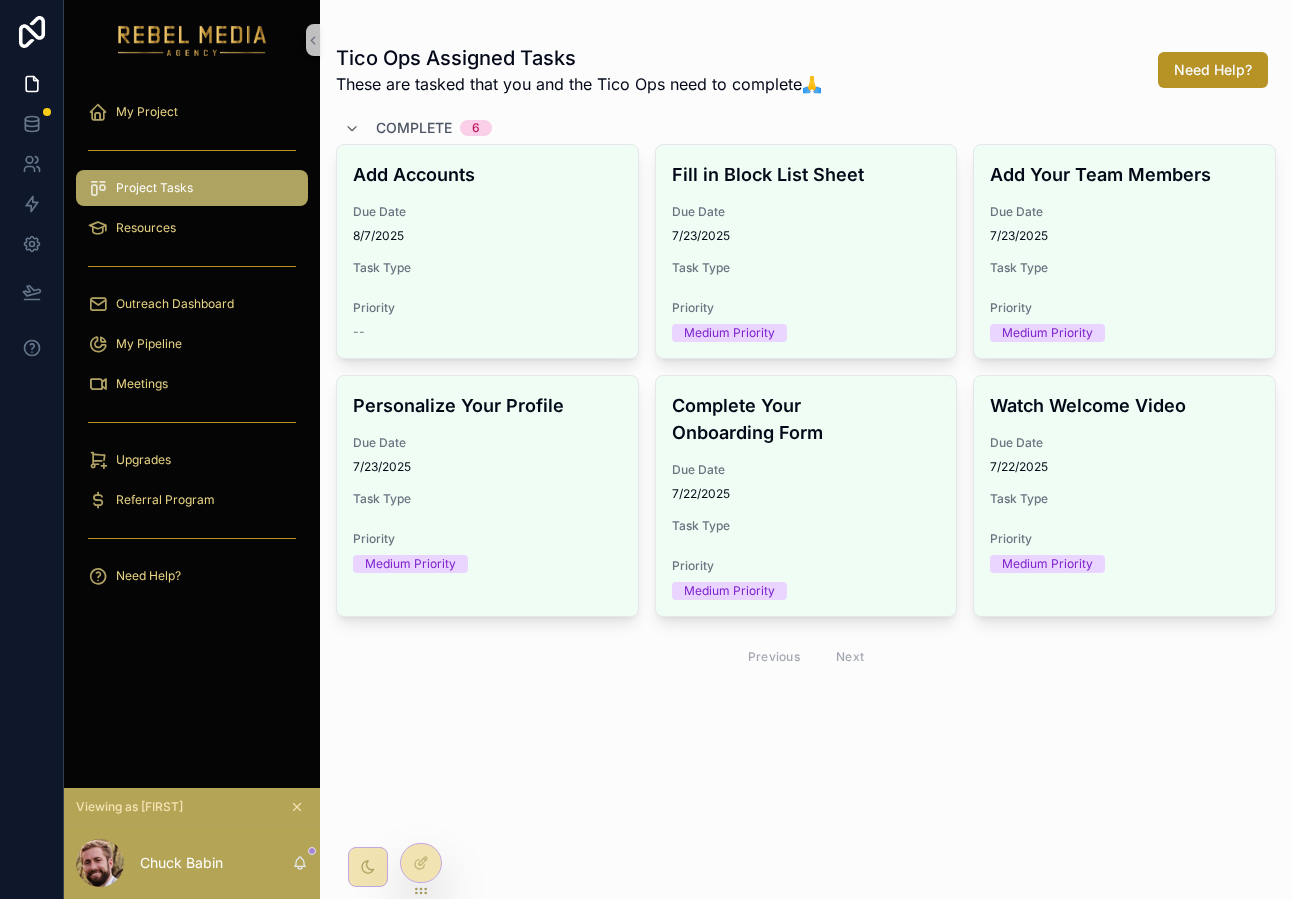 click at bounding box center (192, 266) 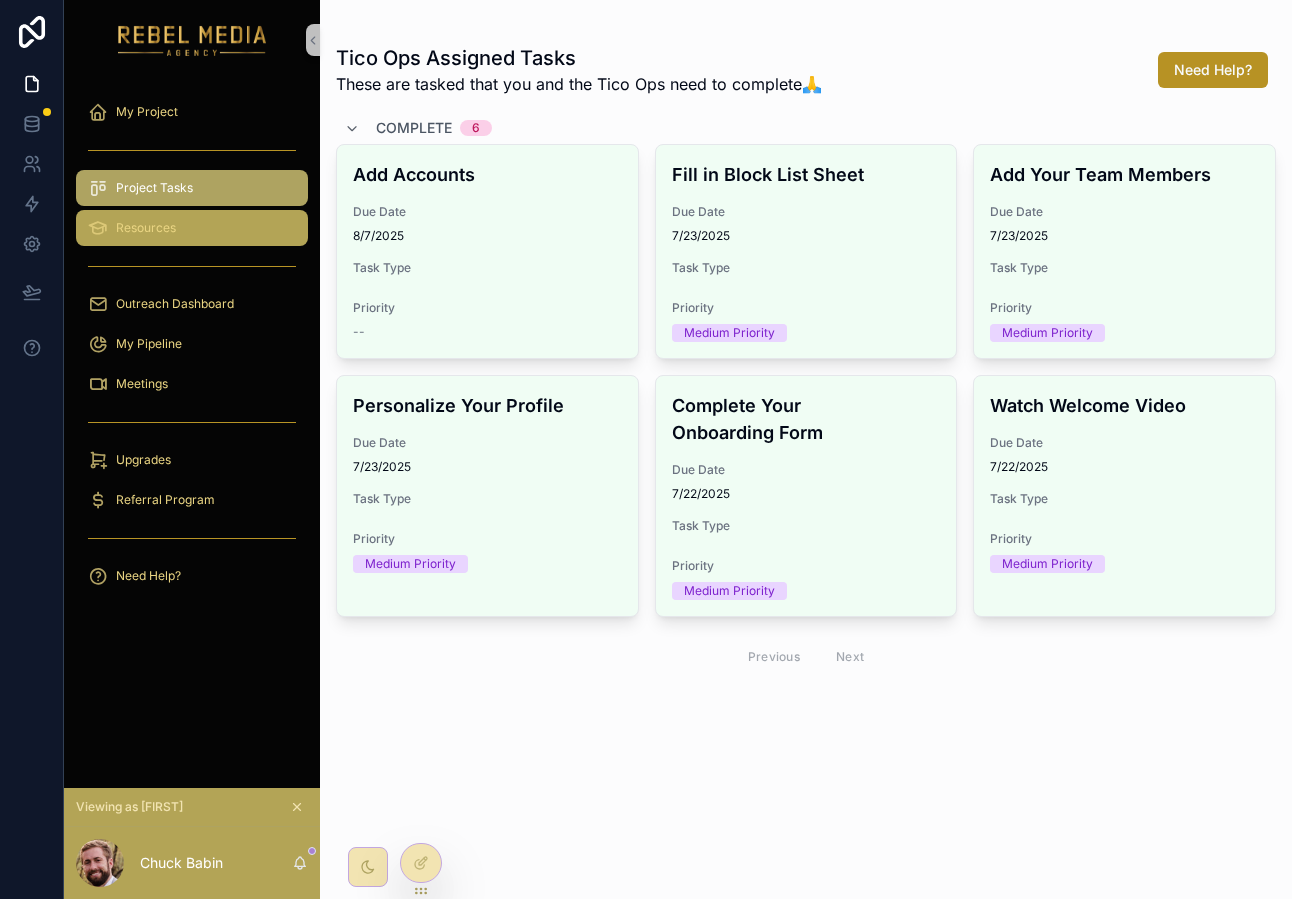 click on "Resources" at bounding box center [192, 228] 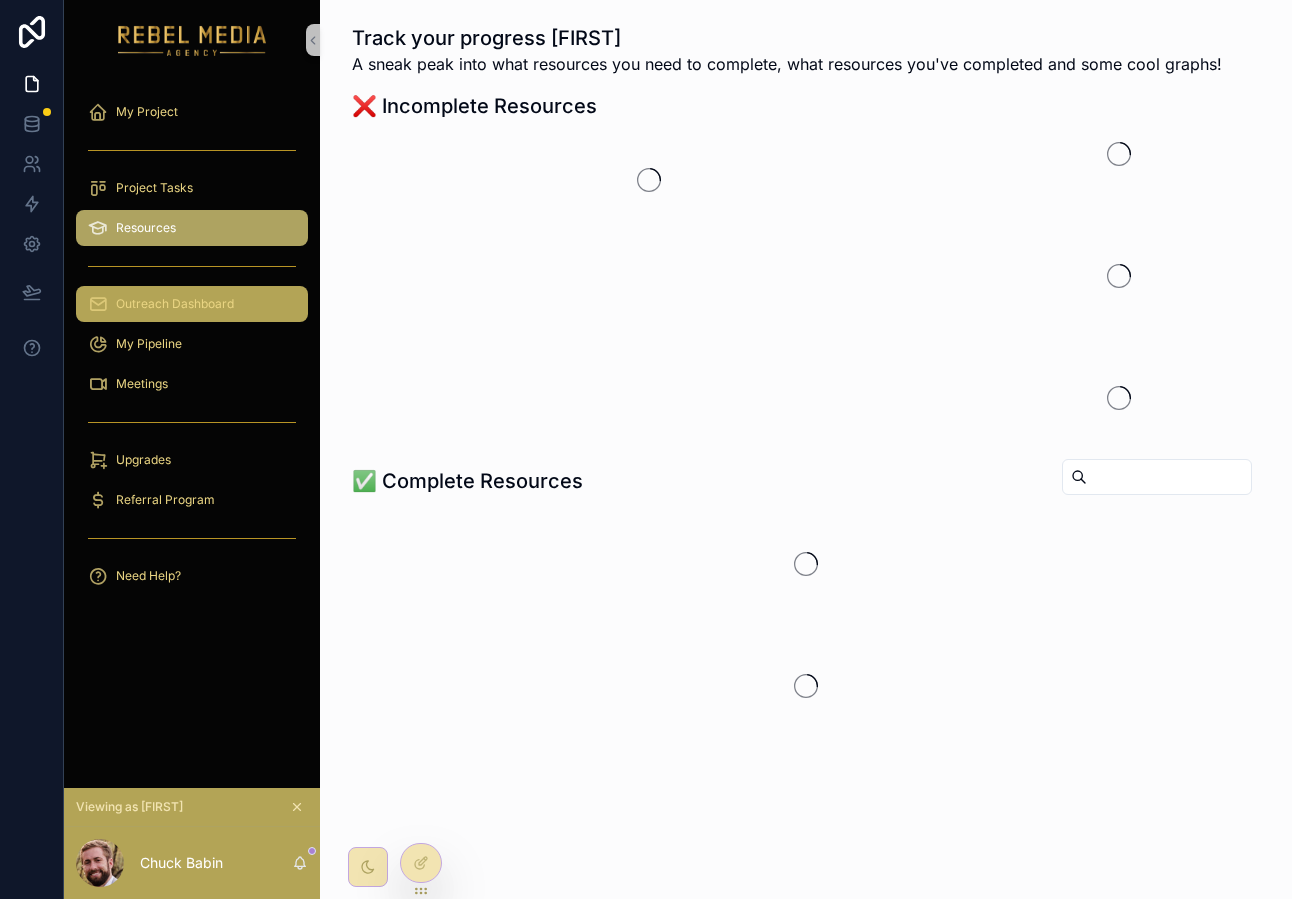 click on "Outreach Dashboard" at bounding box center [192, 304] 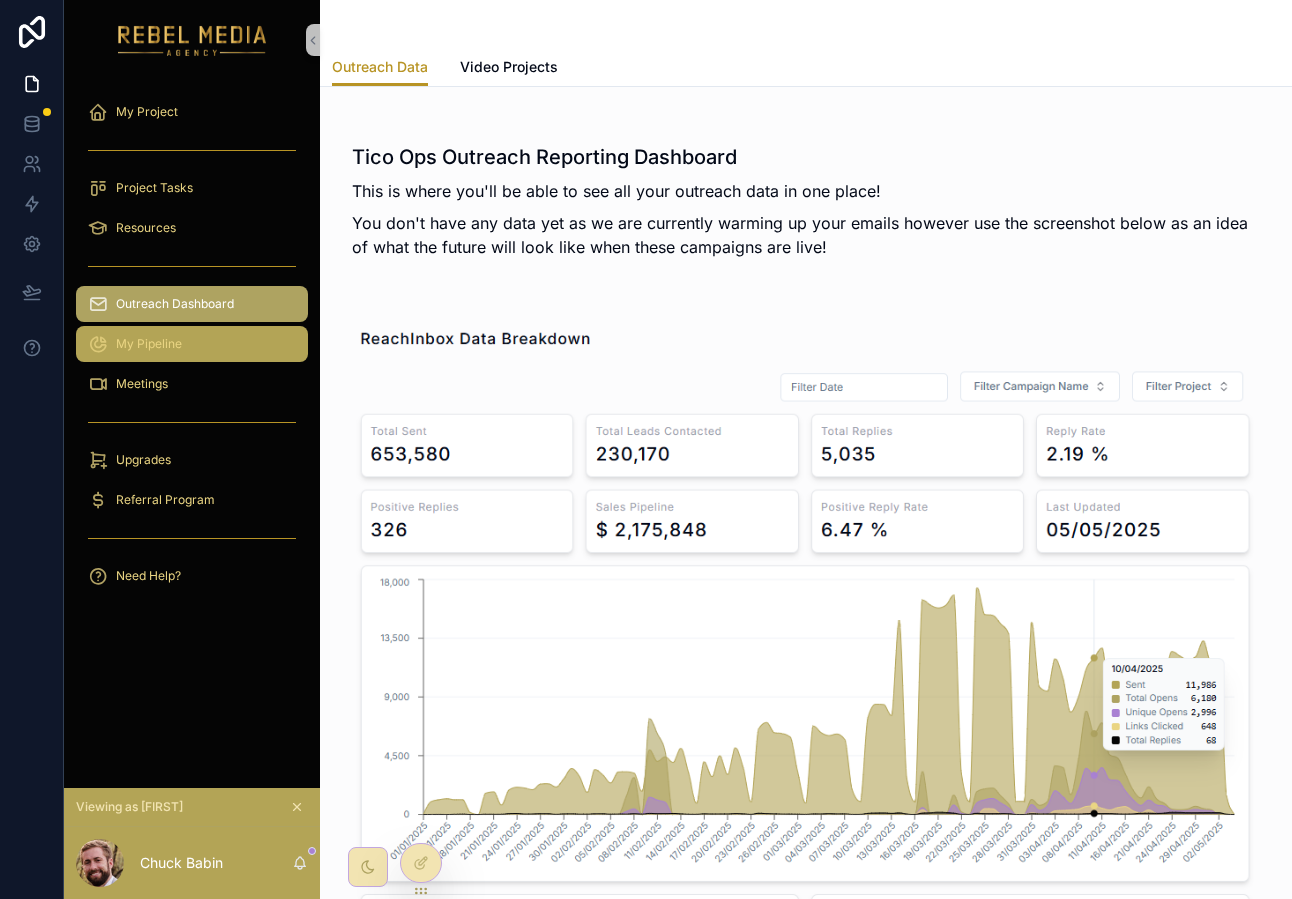 click on "My Pipeline" at bounding box center (192, 344) 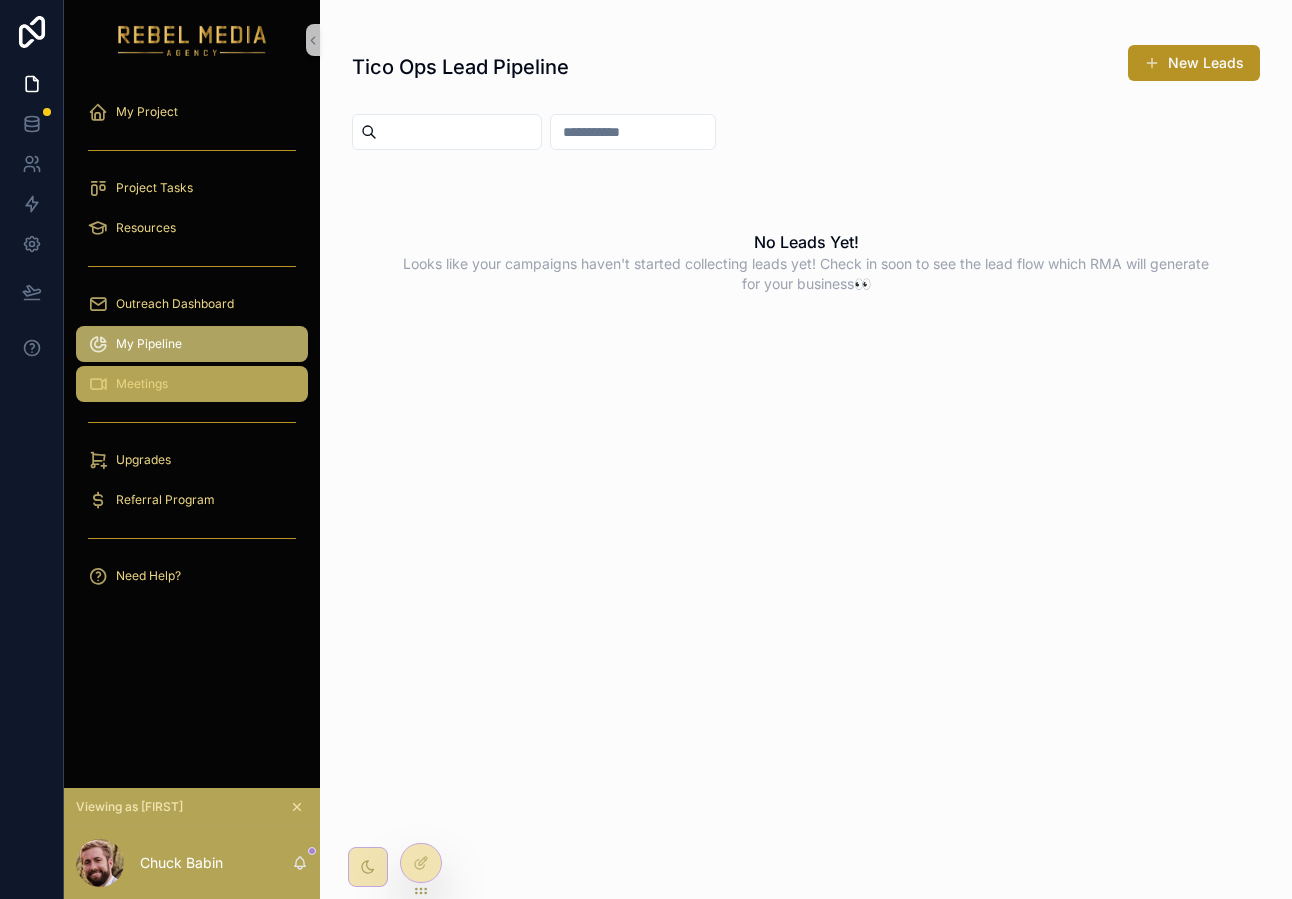 click on "Meetings" at bounding box center [192, 384] 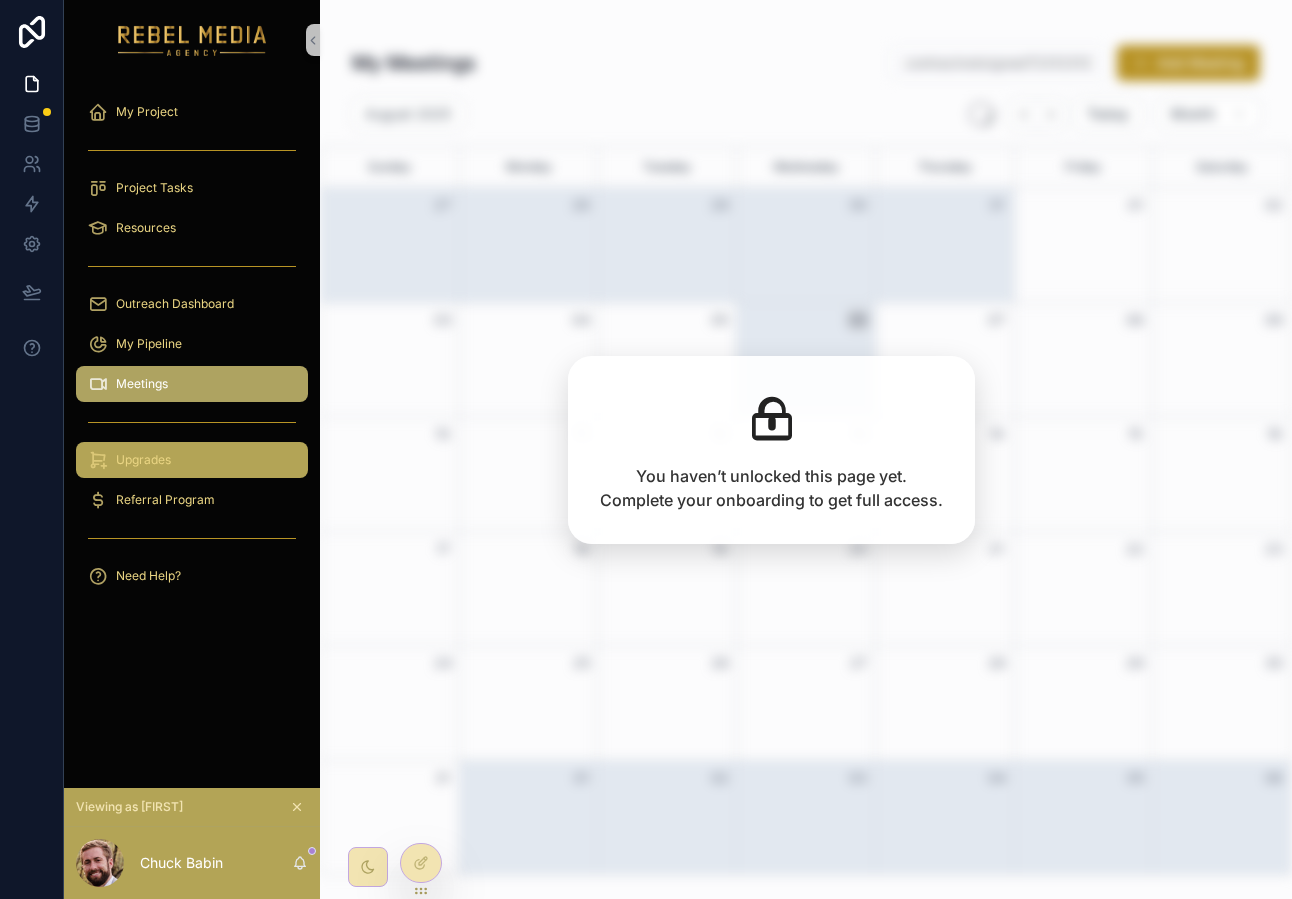 click on "Upgrades" at bounding box center [192, 460] 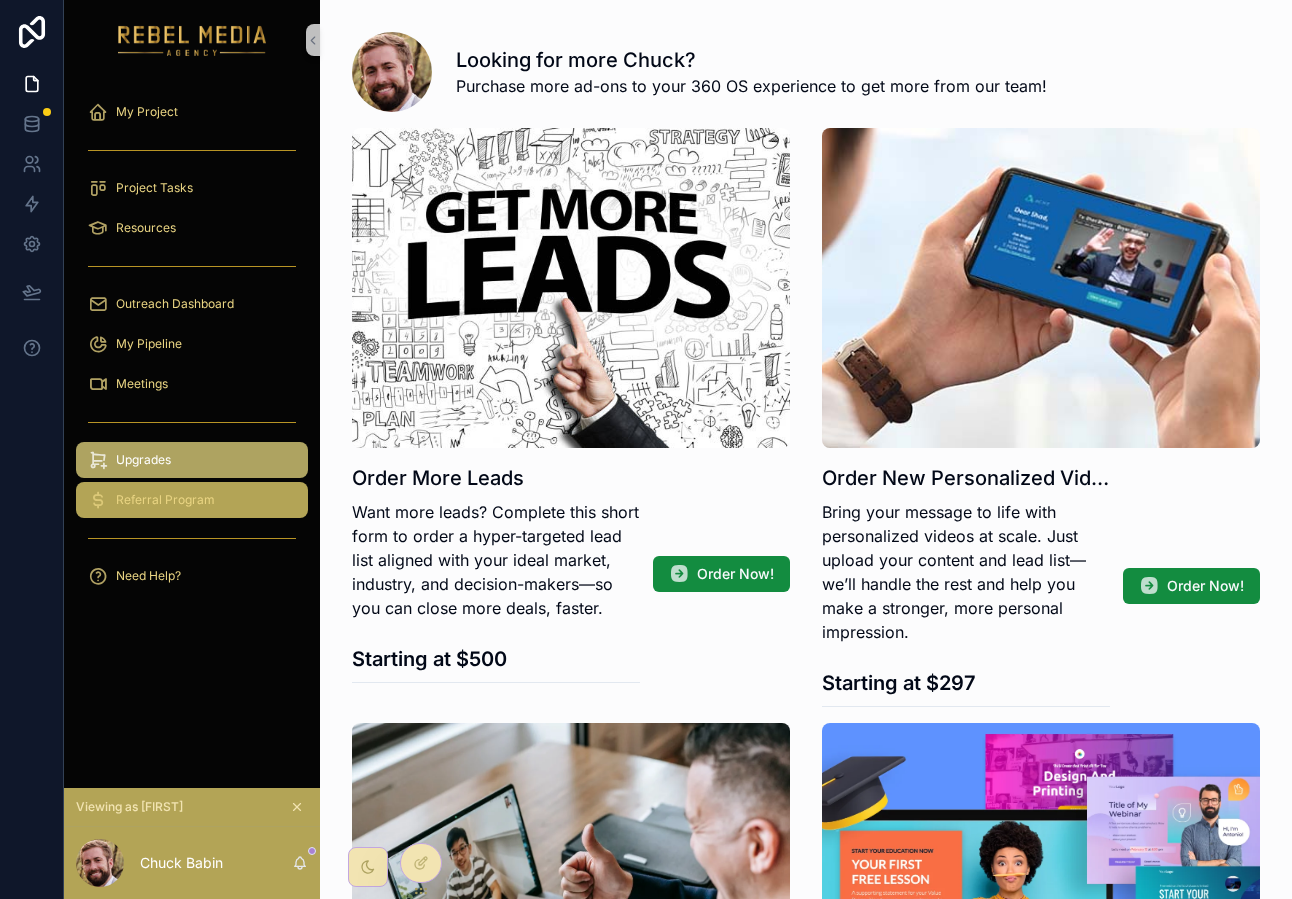 click on "Referral Program" at bounding box center (192, 500) 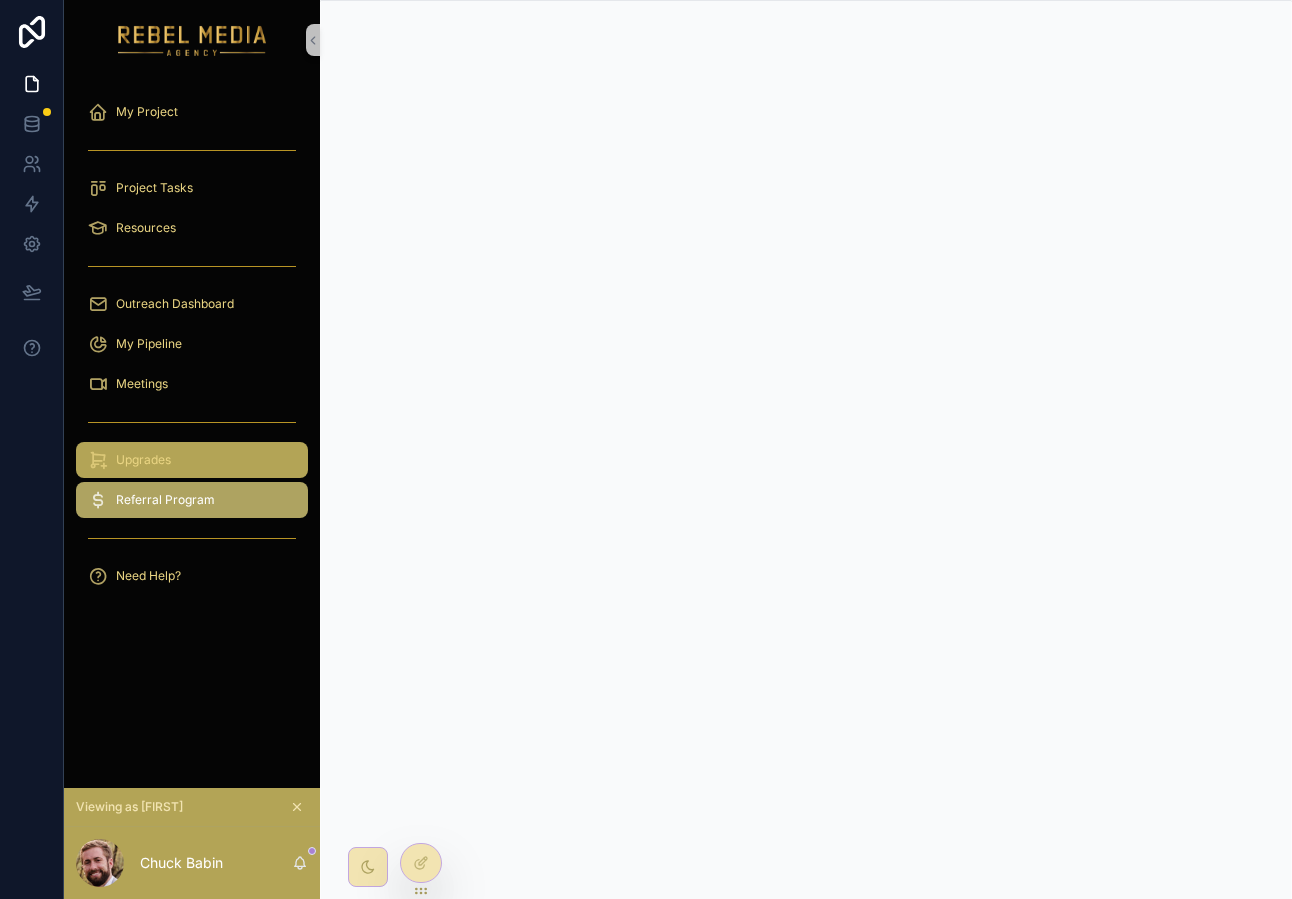 click on "Upgrades" at bounding box center [192, 460] 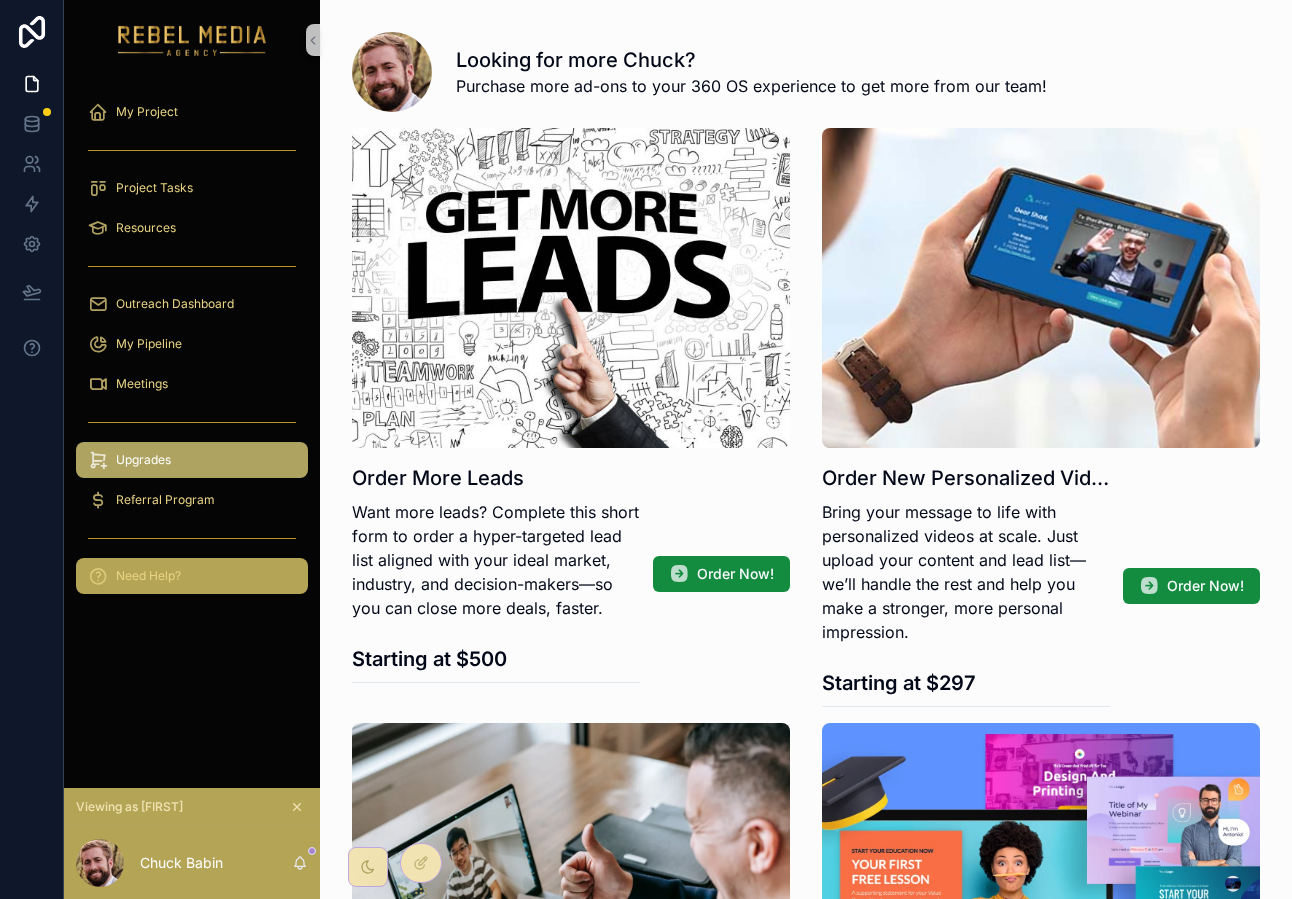 click on "Need Help?" at bounding box center [192, 576] 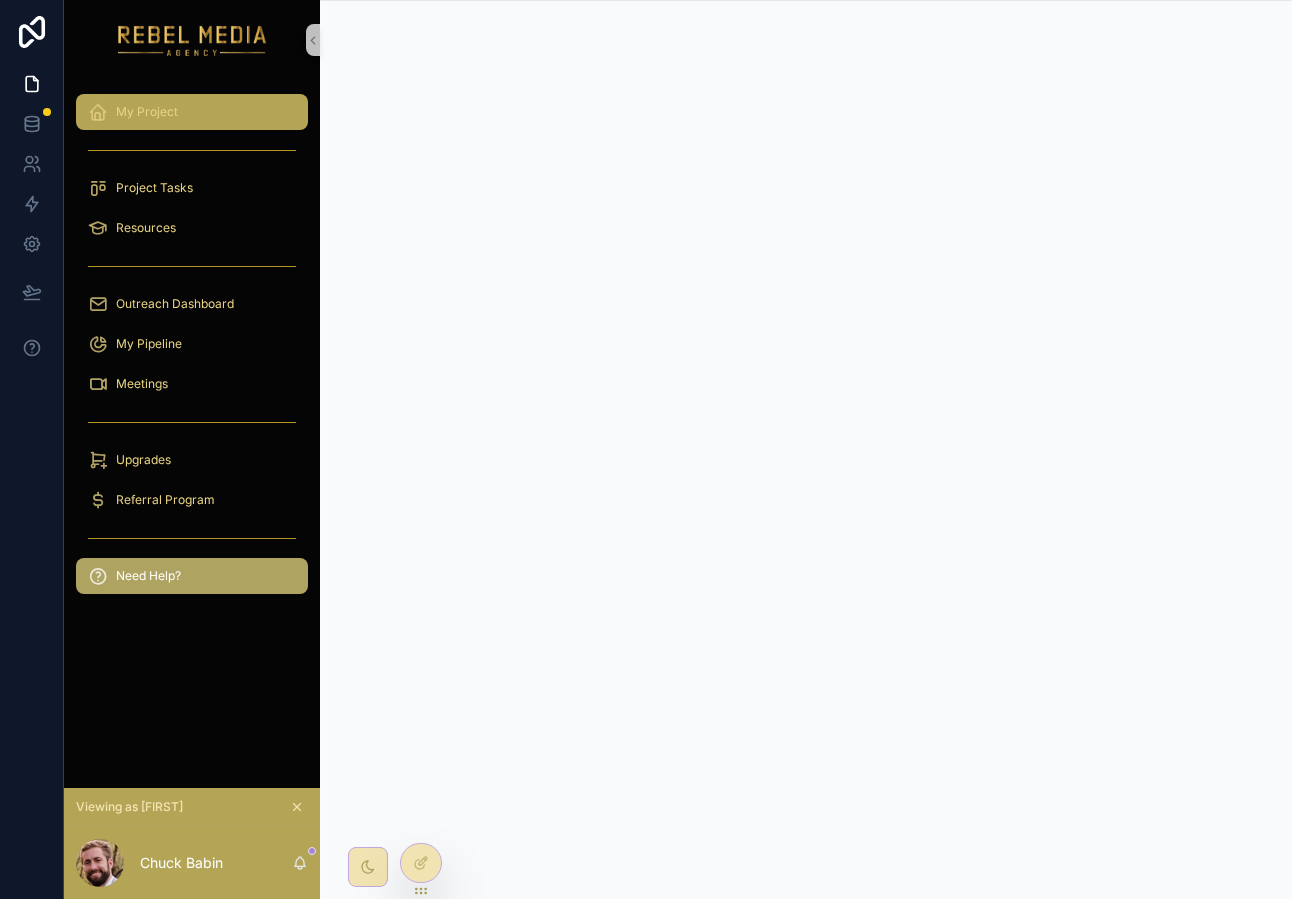 click on "My Project" at bounding box center (192, 112) 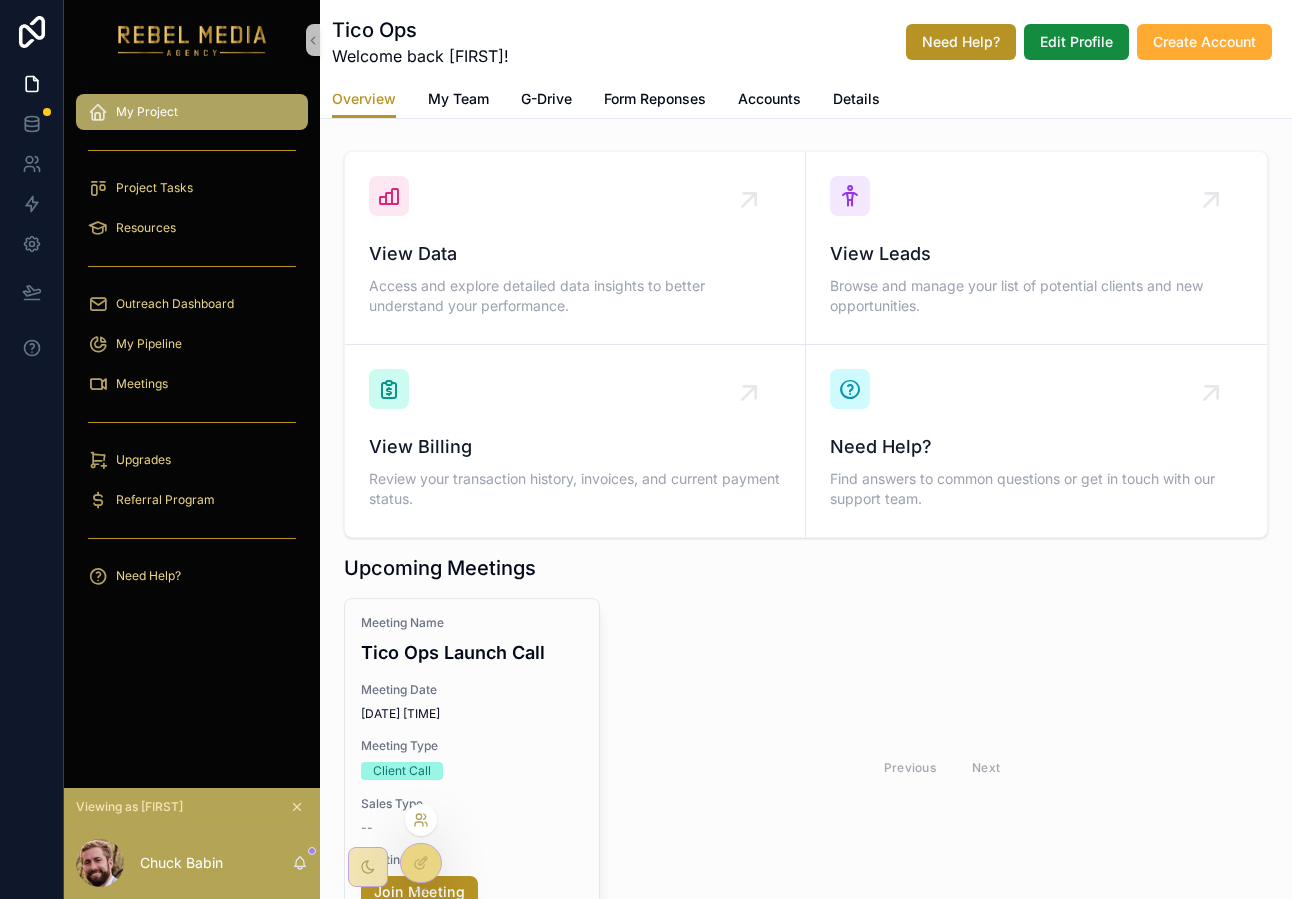 click 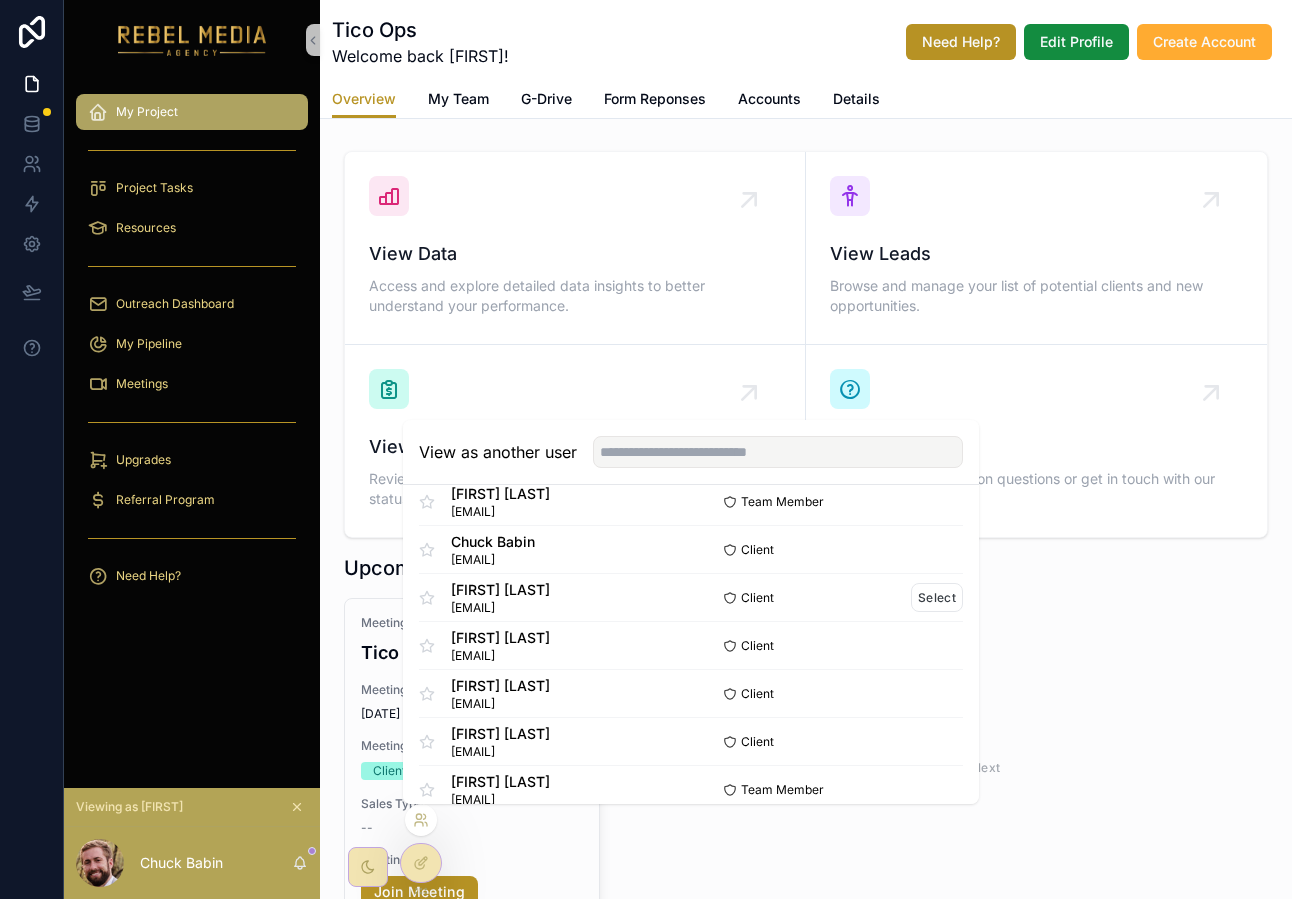 scroll, scrollTop: 80, scrollLeft: 0, axis: vertical 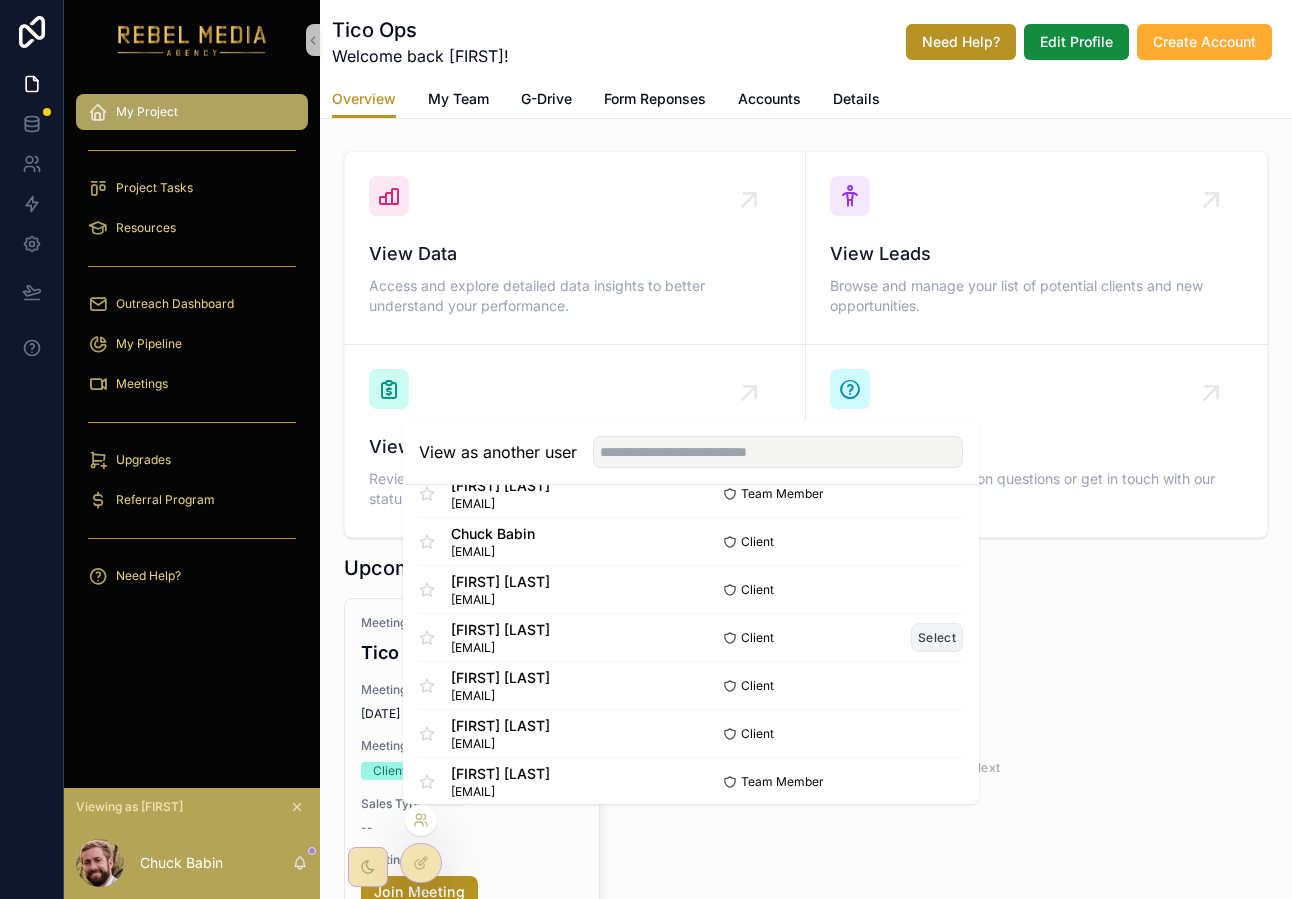 click on "Select" at bounding box center (937, 637) 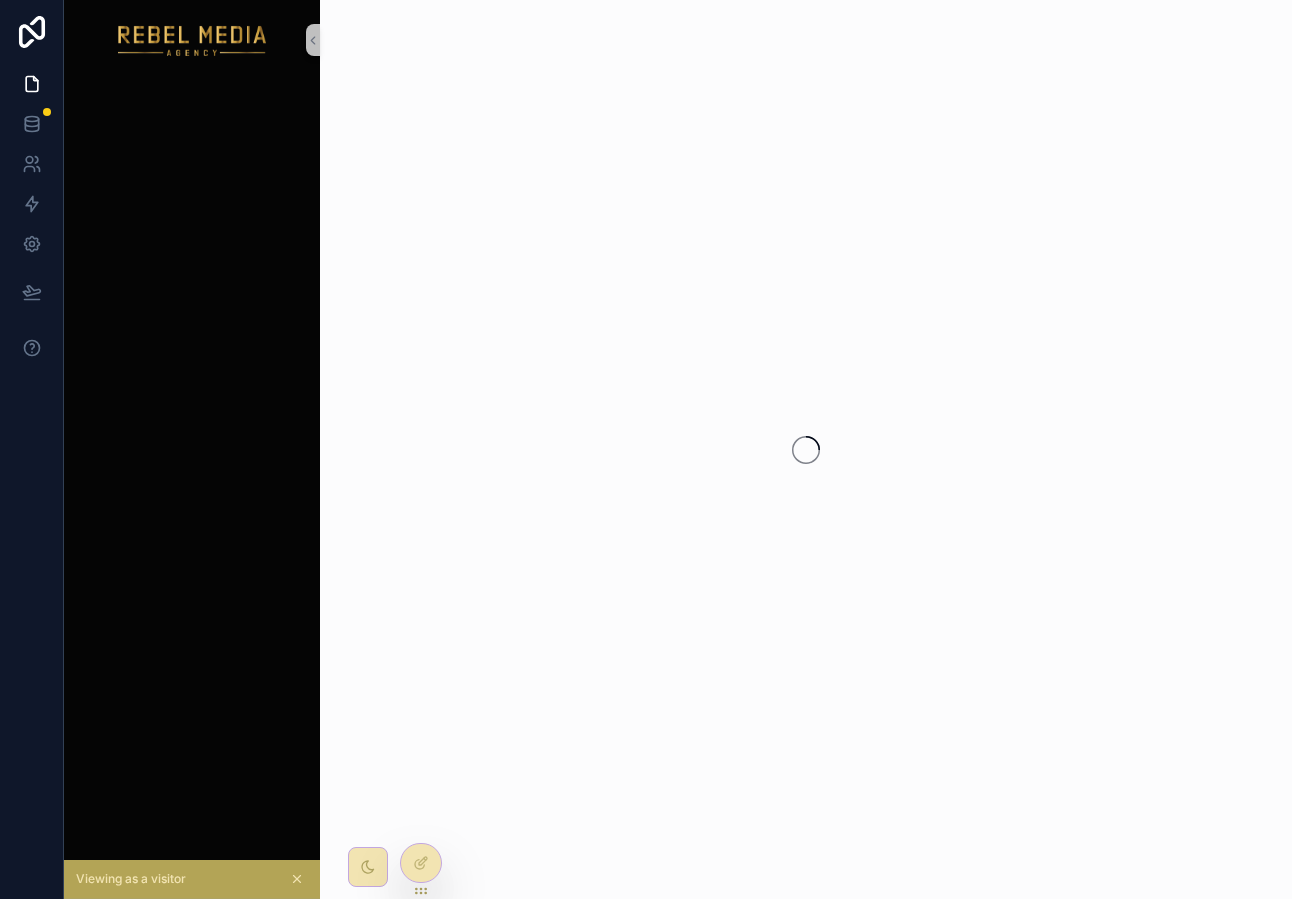 scroll, scrollTop: 0, scrollLeft: 0, axis: both 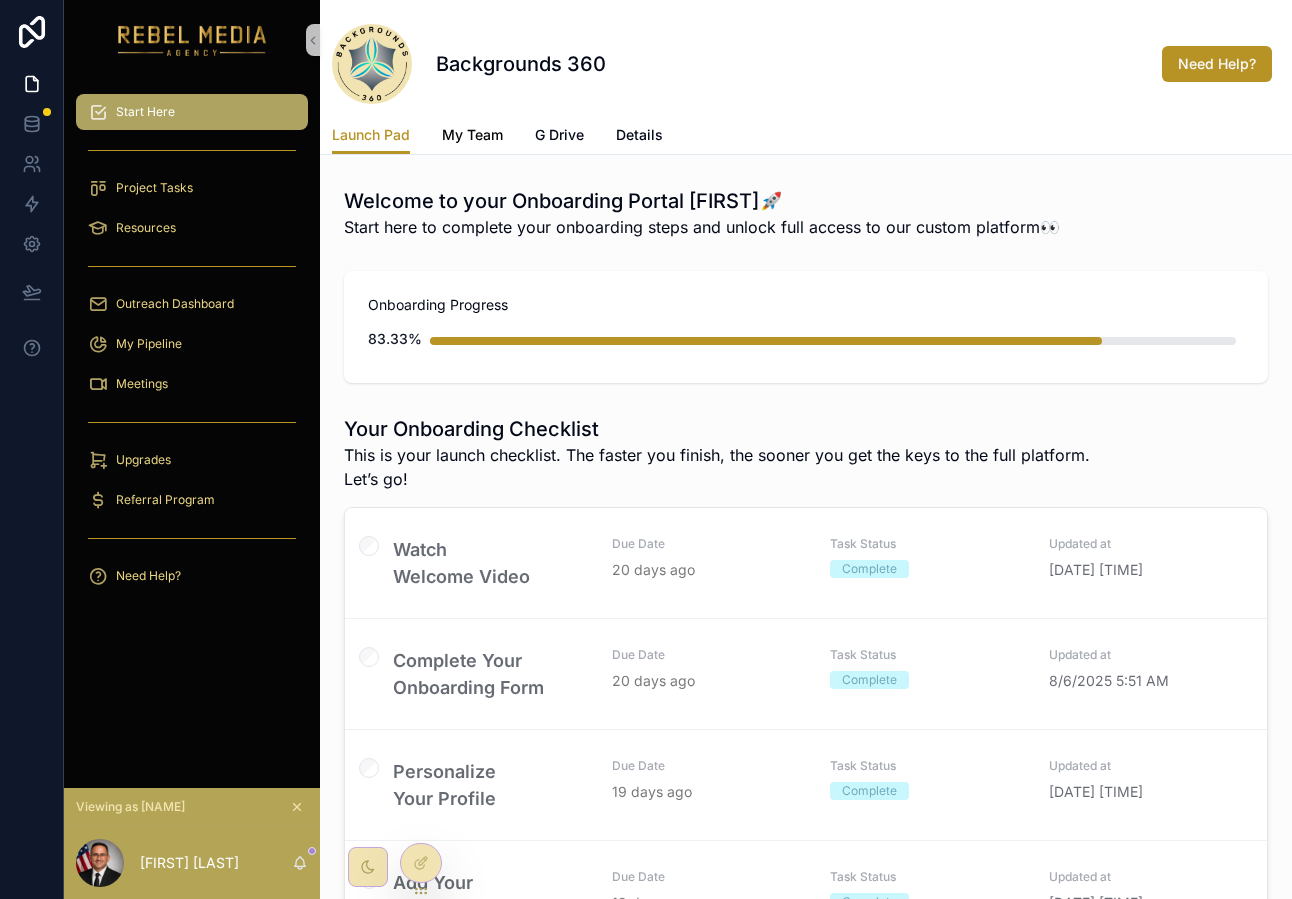 click on "My Team" at bounding box center (472, 135) 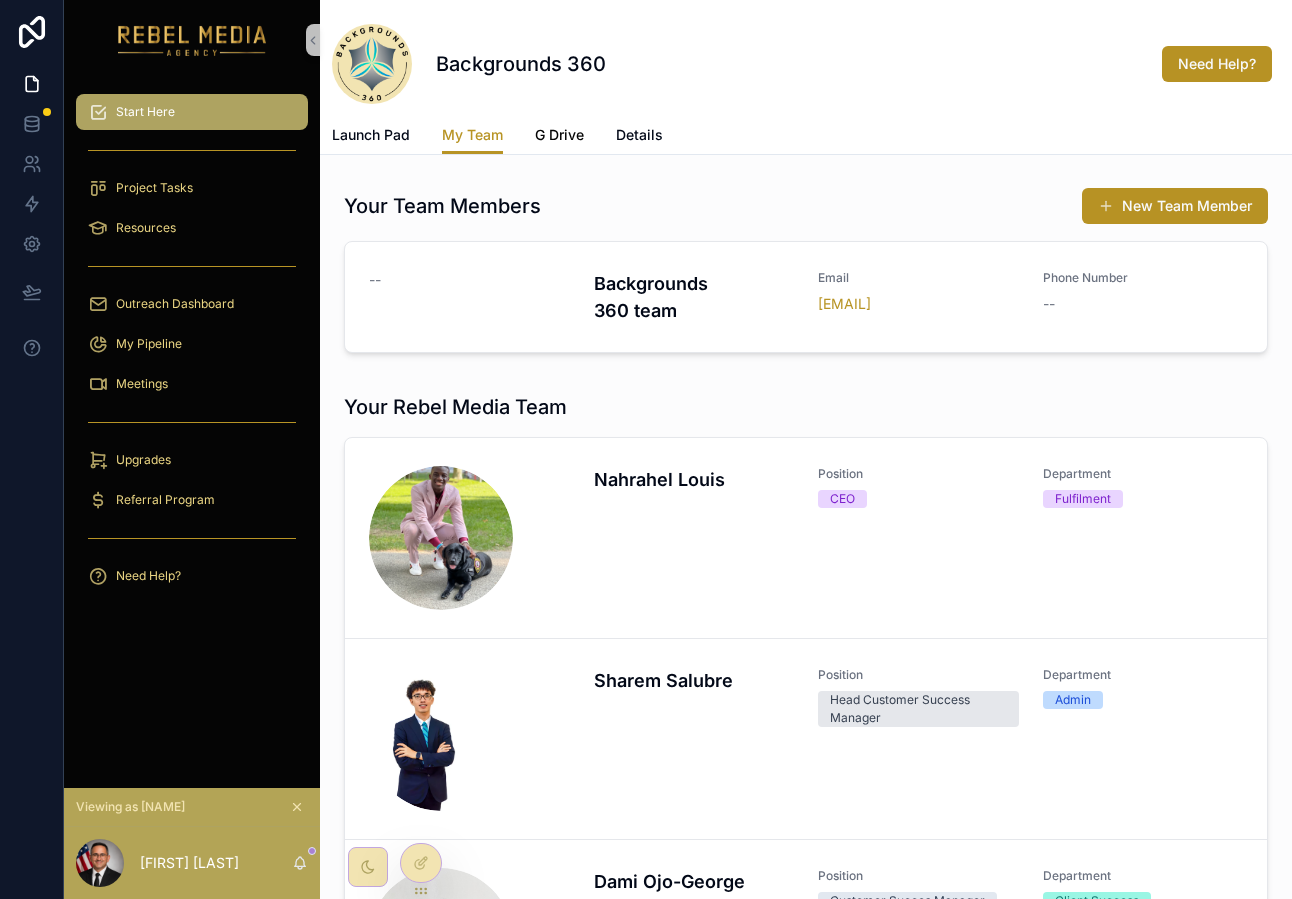 click on "G Drive" at bounding box center (559, 135) 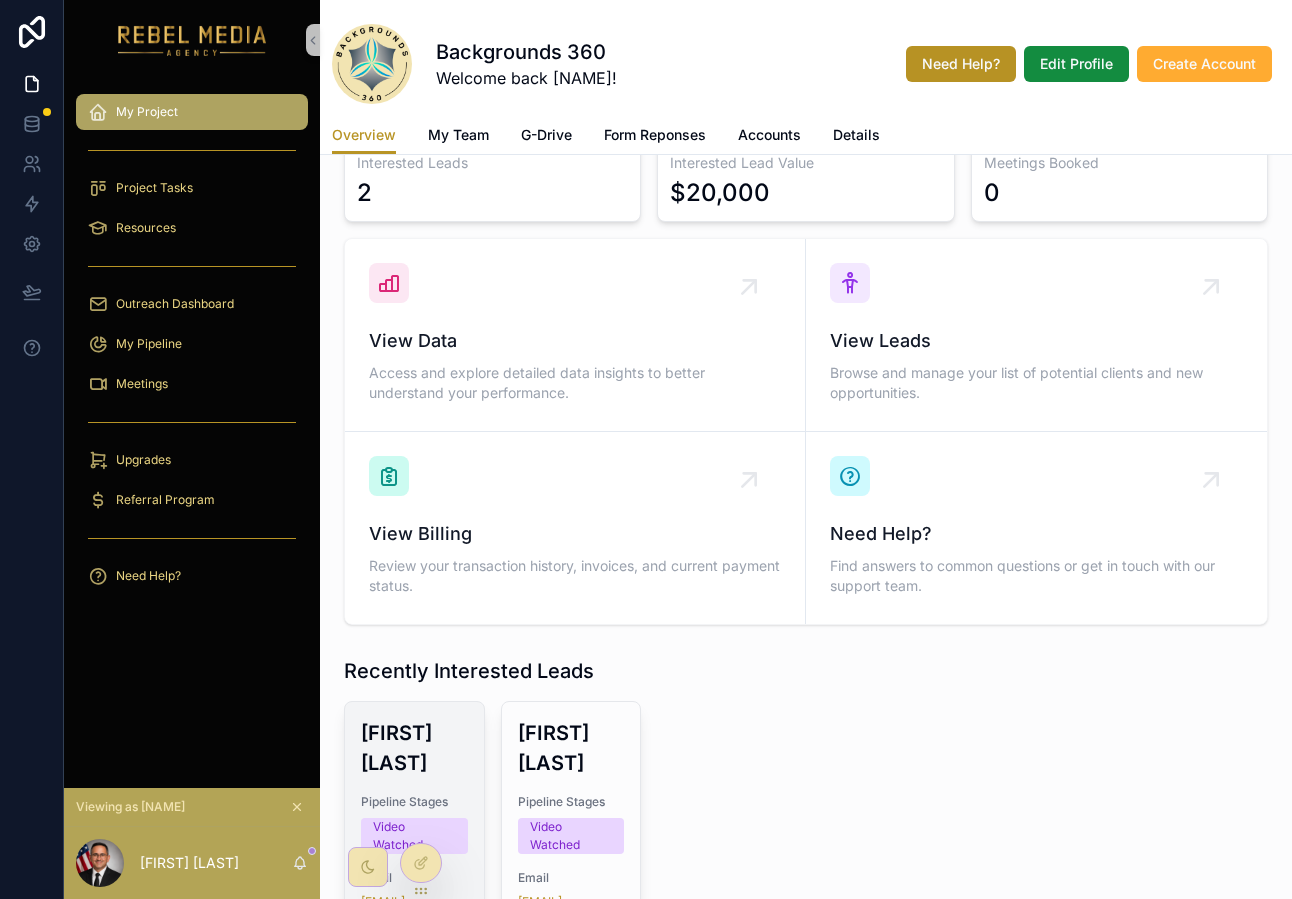 scroll, scrollTop: 0, scrollLeft: 0, axis: both 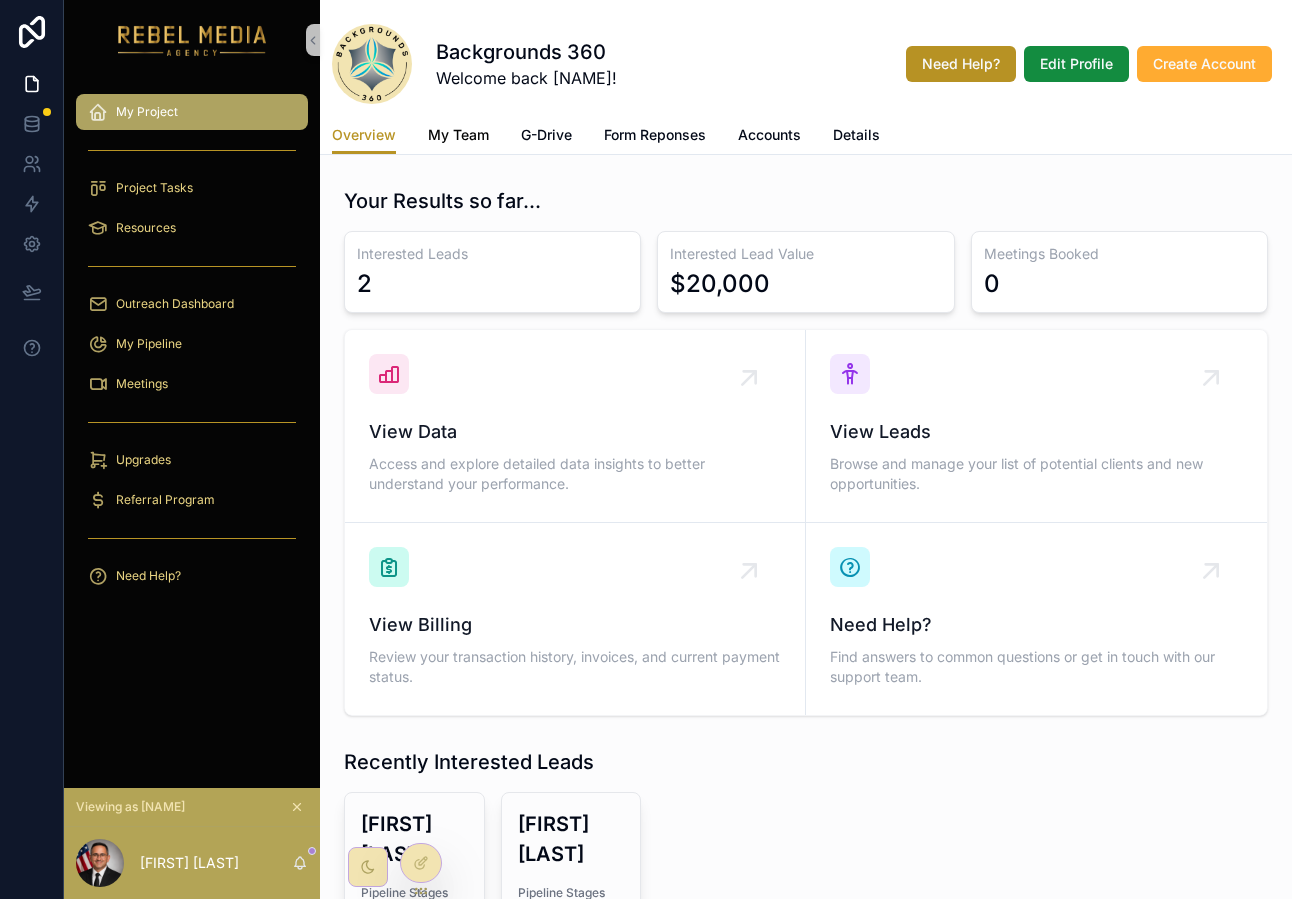 click on "My Team" at bounding box center (458, 135) 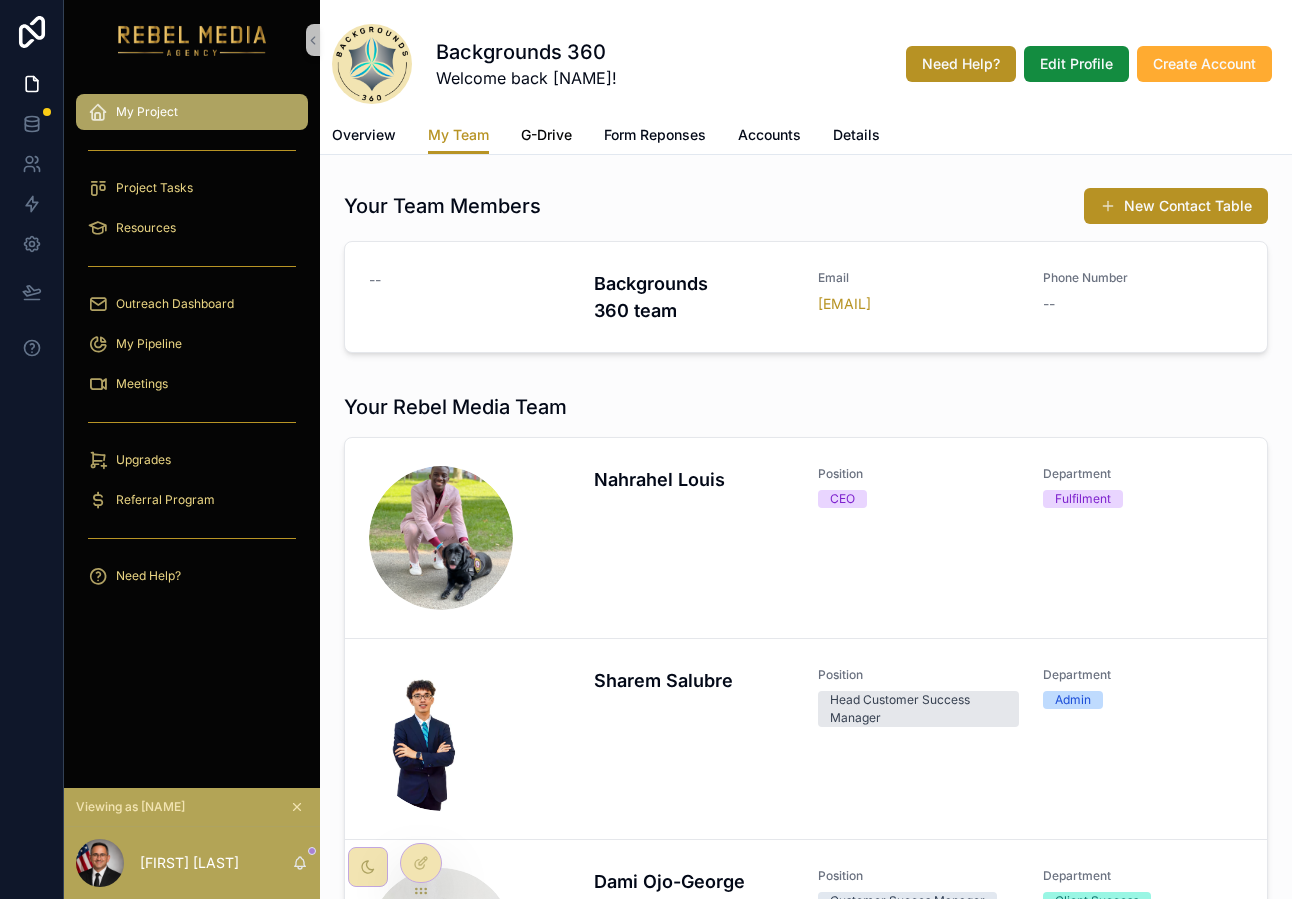 click on "G-Drive" at bounding box center (546, 135) 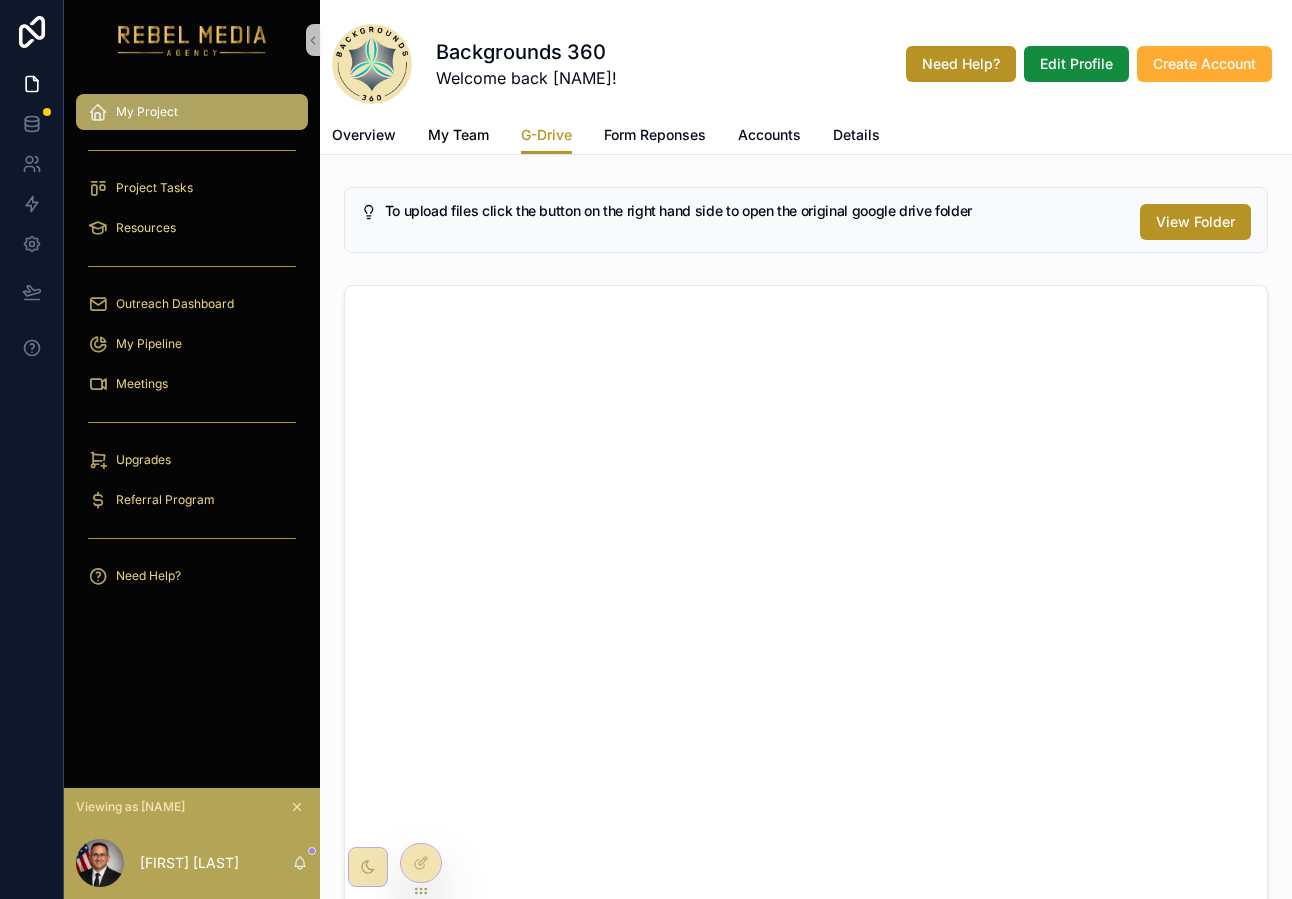 click on "My Team" at bounding box center [458, 135] 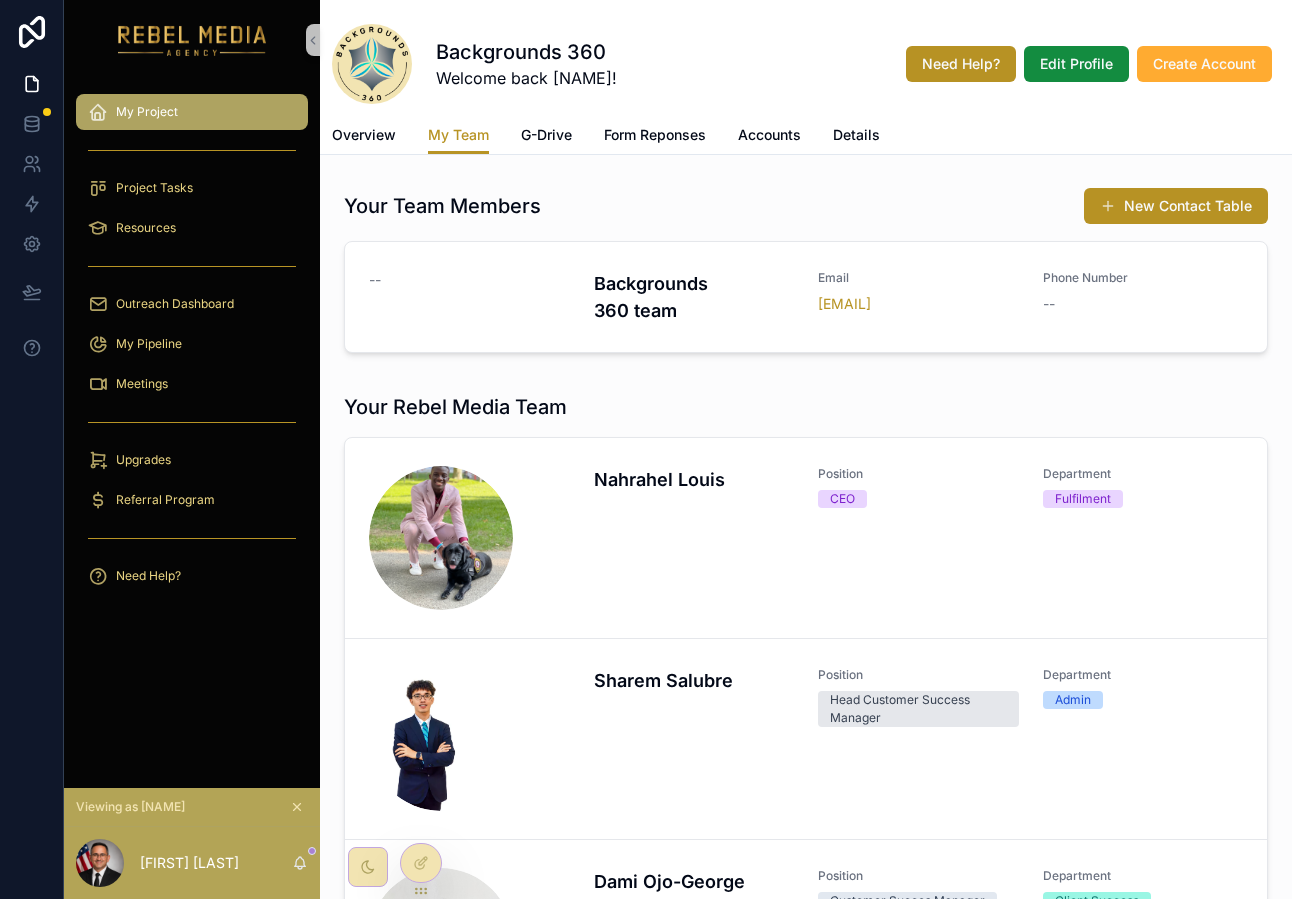 click on "Backgrounds 360 Welcome back Santiago! Need Help? Edit Profile Create Account My Team Overview My Team G-Drive Form Reponses Accounts Details" at bounding box center [806, 77] 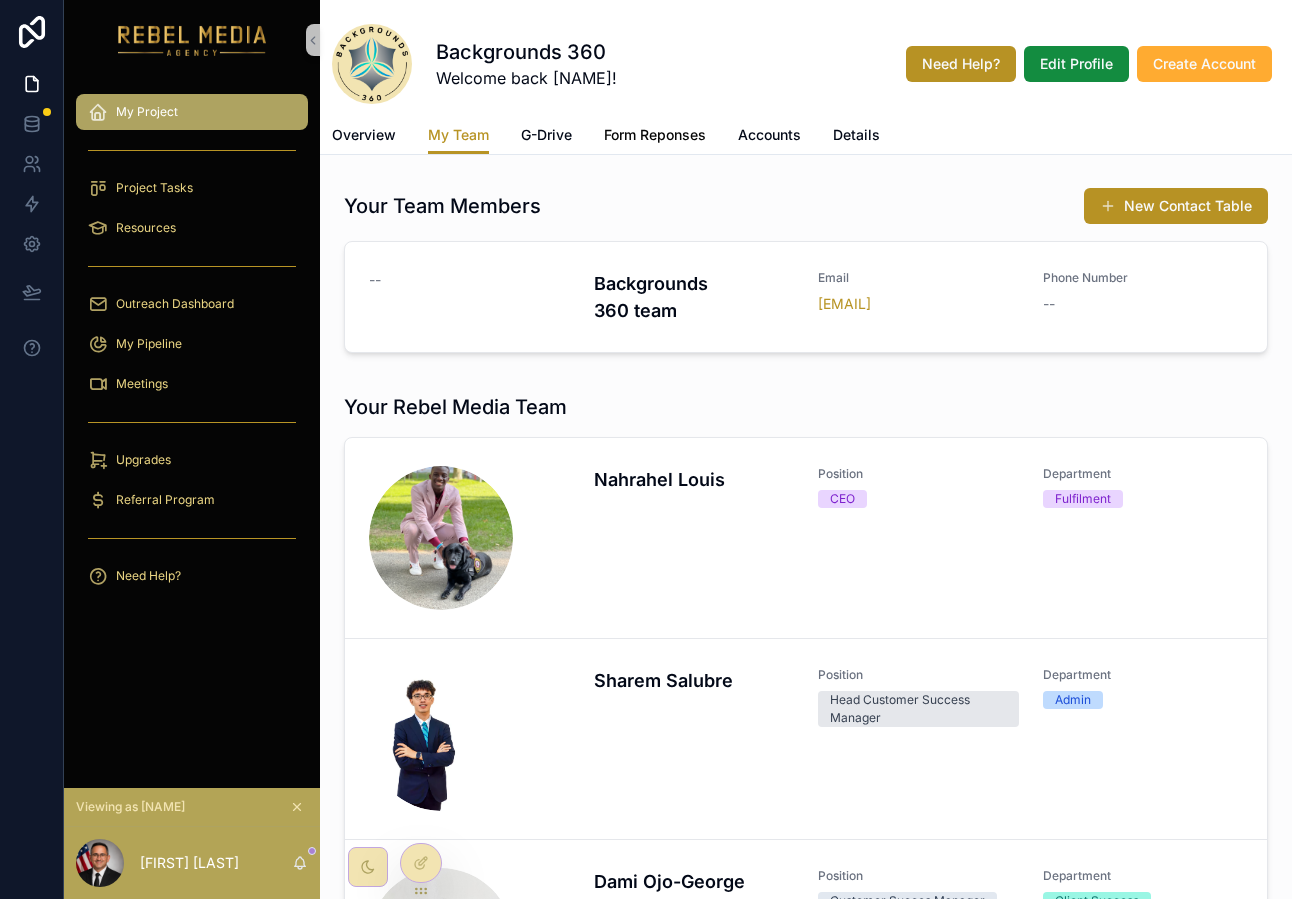 click on "Form Reponses" at bounding box center (655, 135) 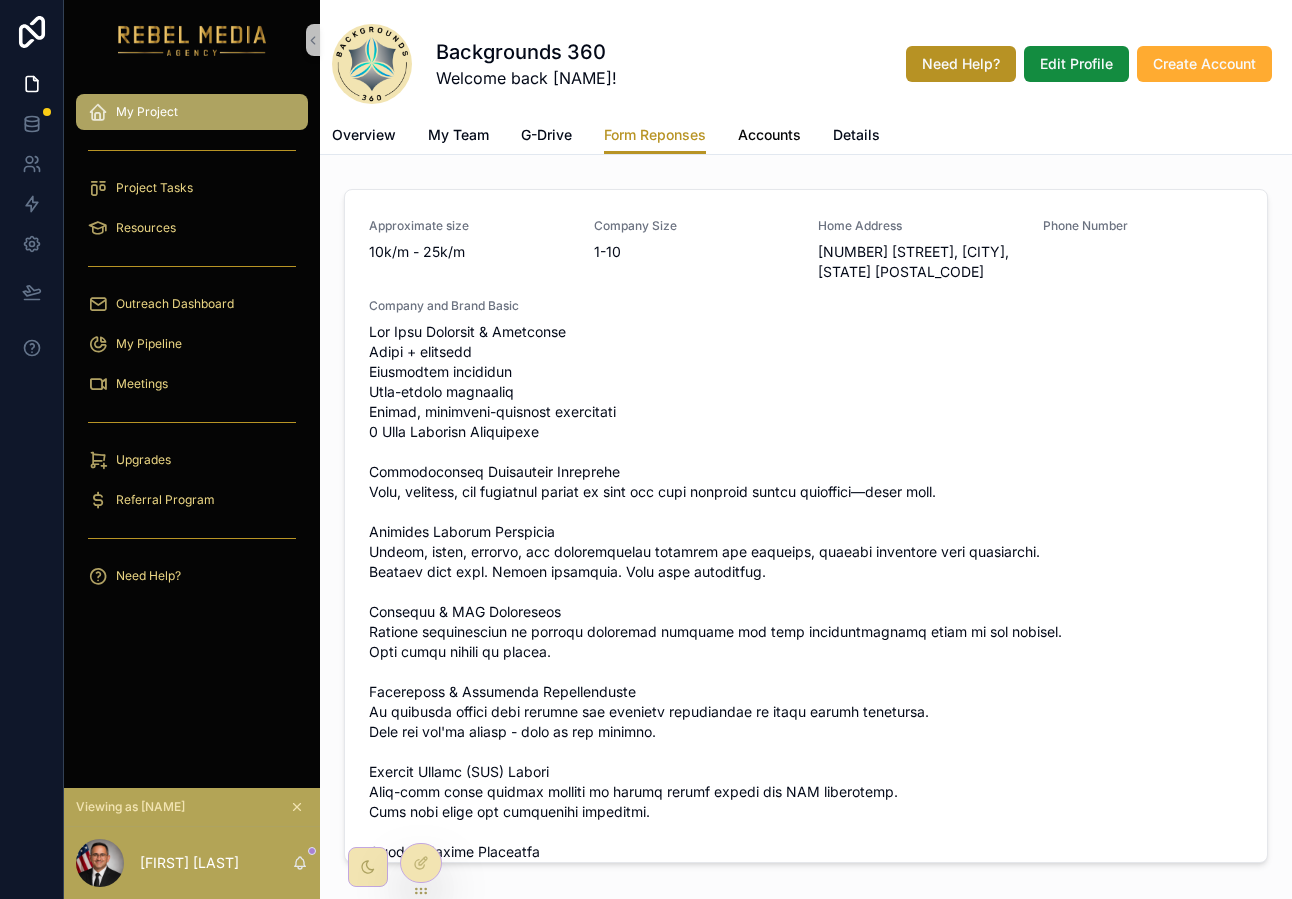 click on "Accounts" at bounding box center [769, 135] 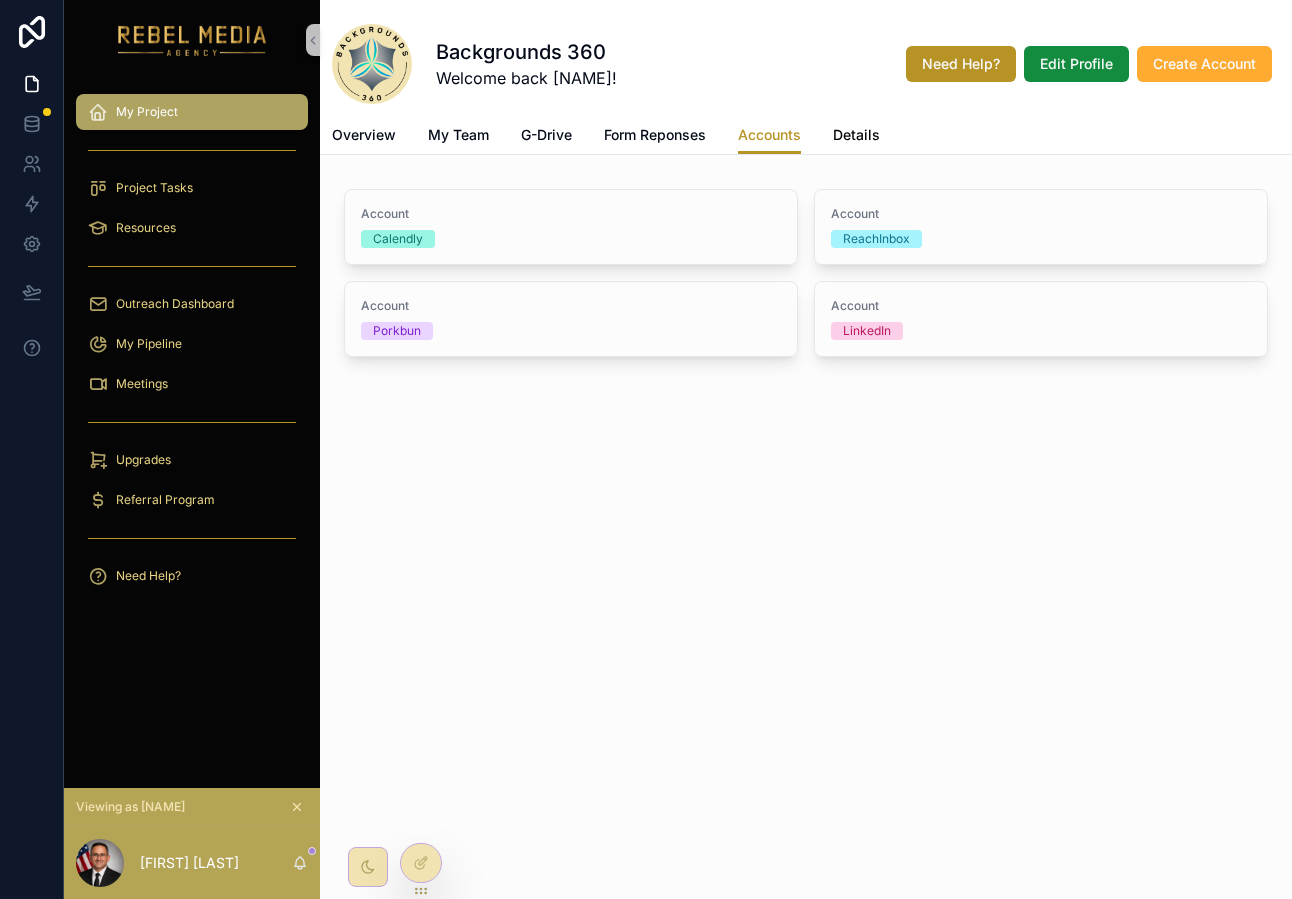 click on "Details" at bounding box center (856, 135) 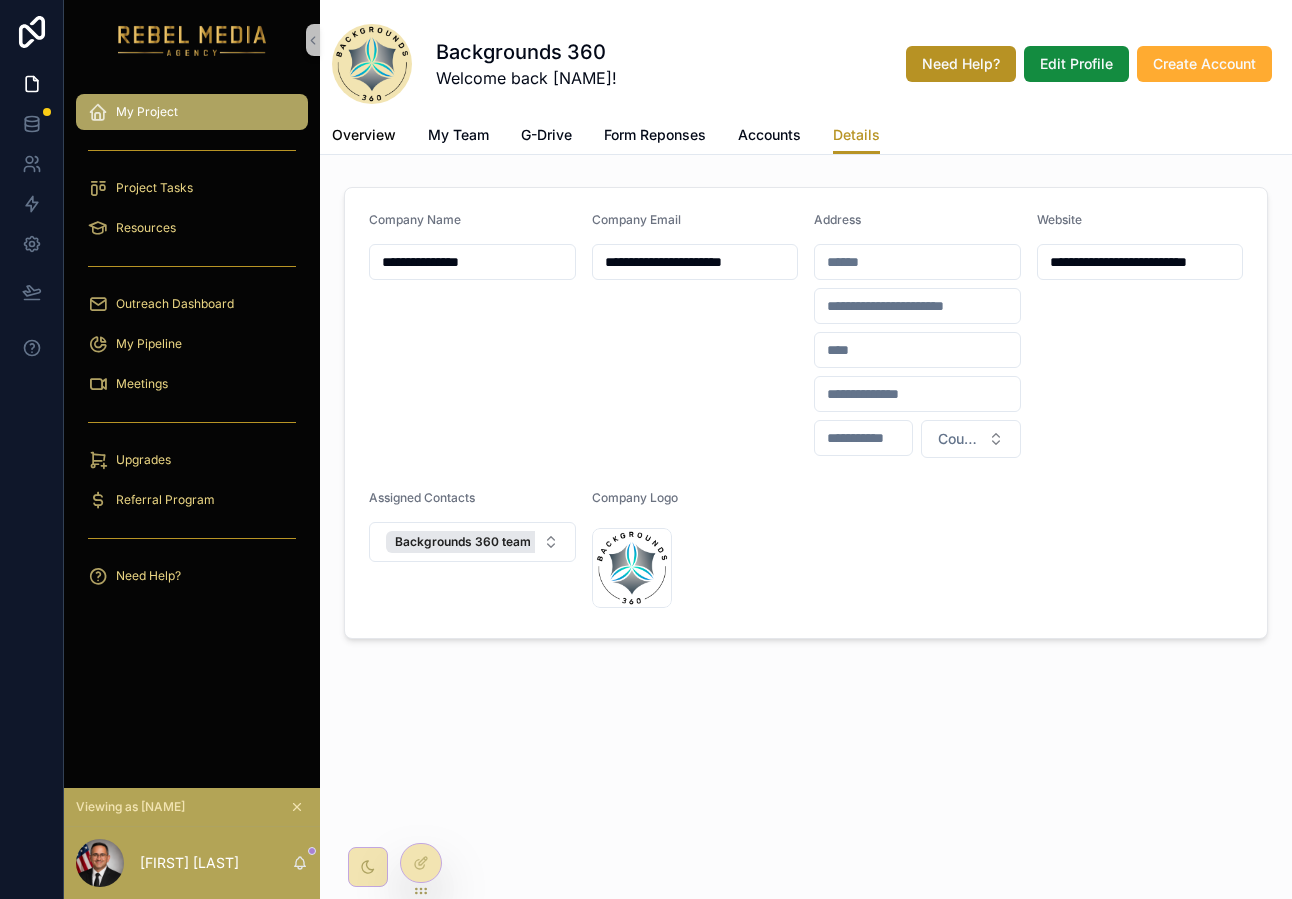 click on "Overview" at bounding box center [364, 137] 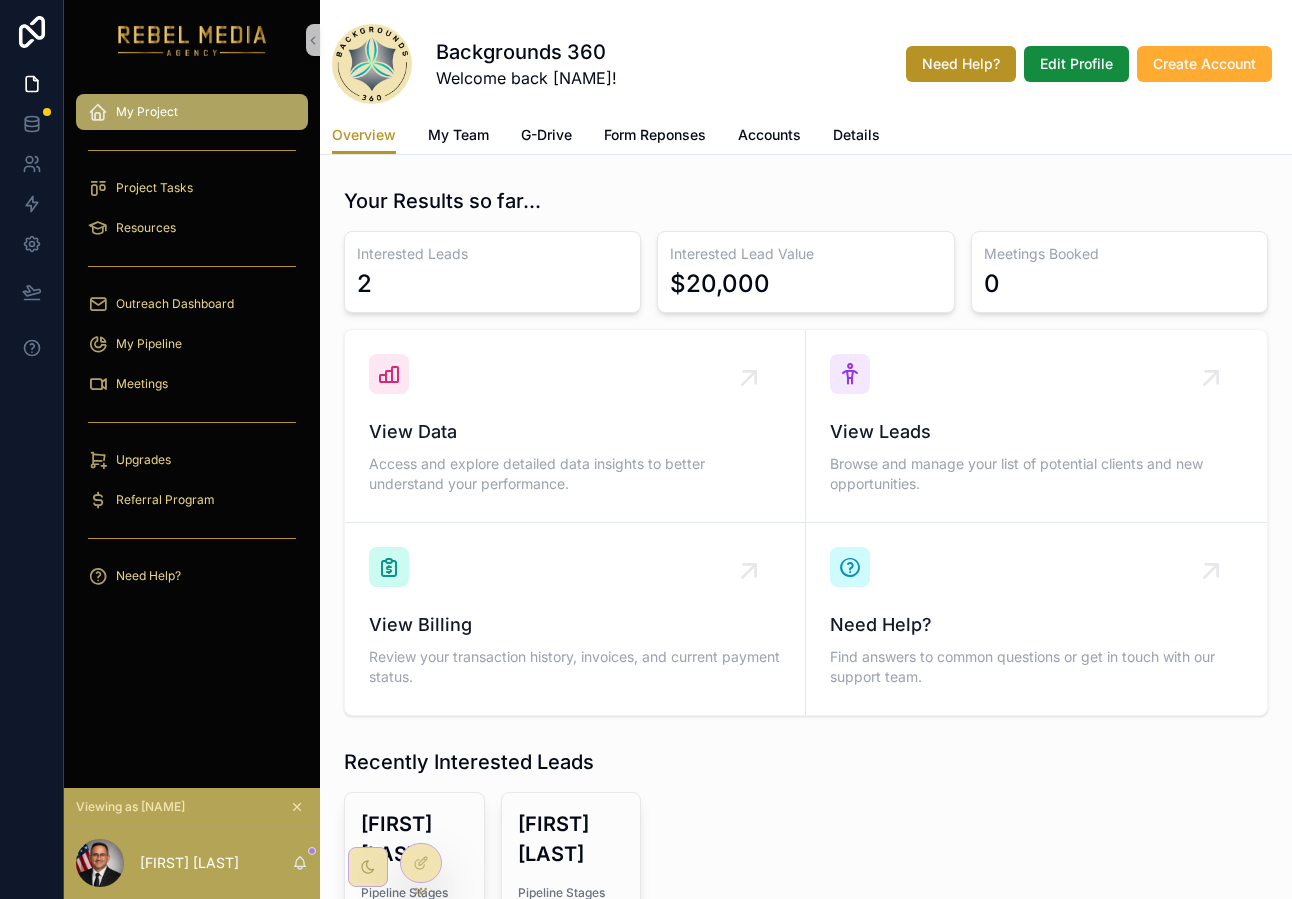 click at bounding box center [372, 64] 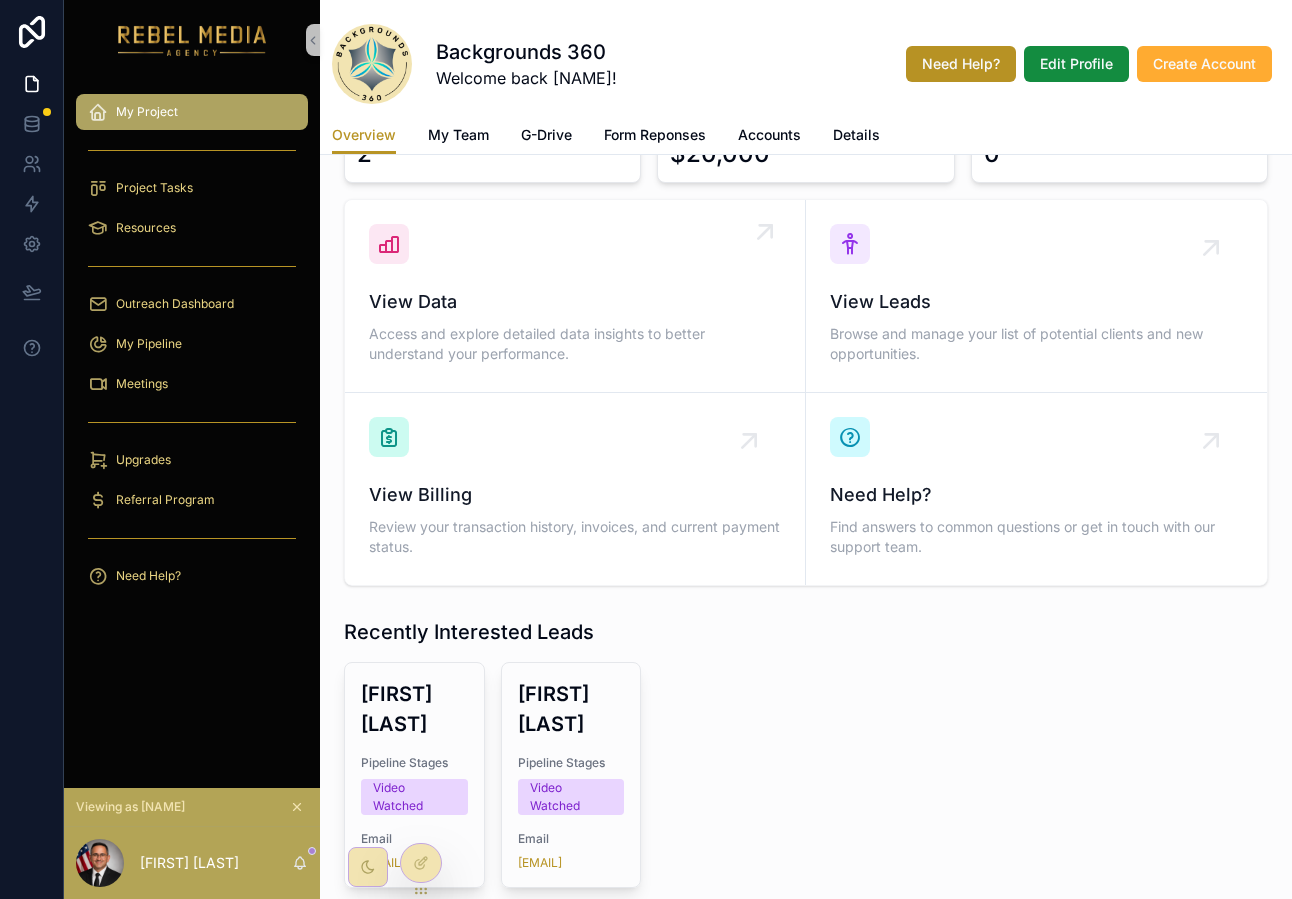 scroll, scrollTop: 134, scrollLeft: 0, axis: vertical 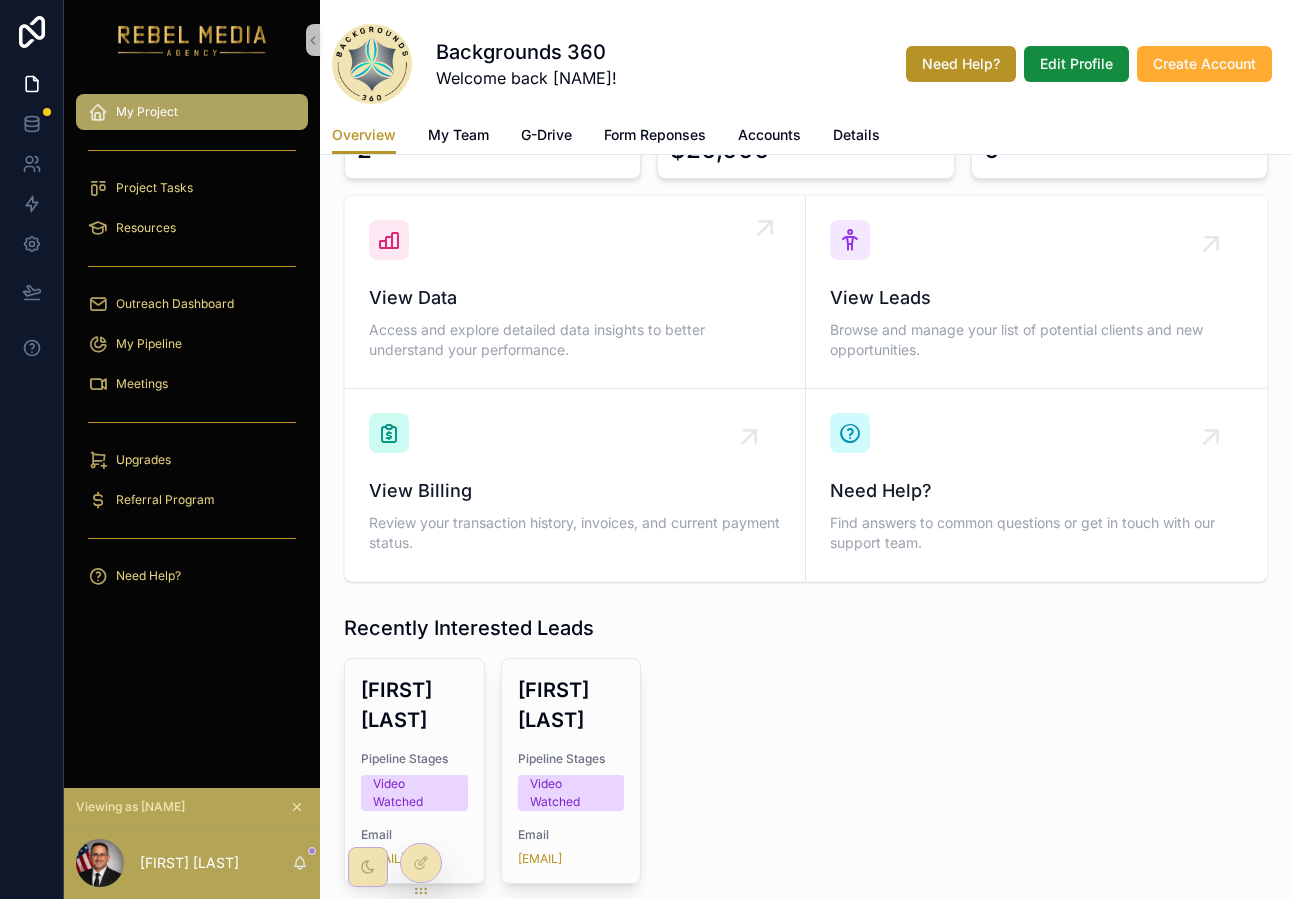 click on "View Data" at bounding box center (575, 298) 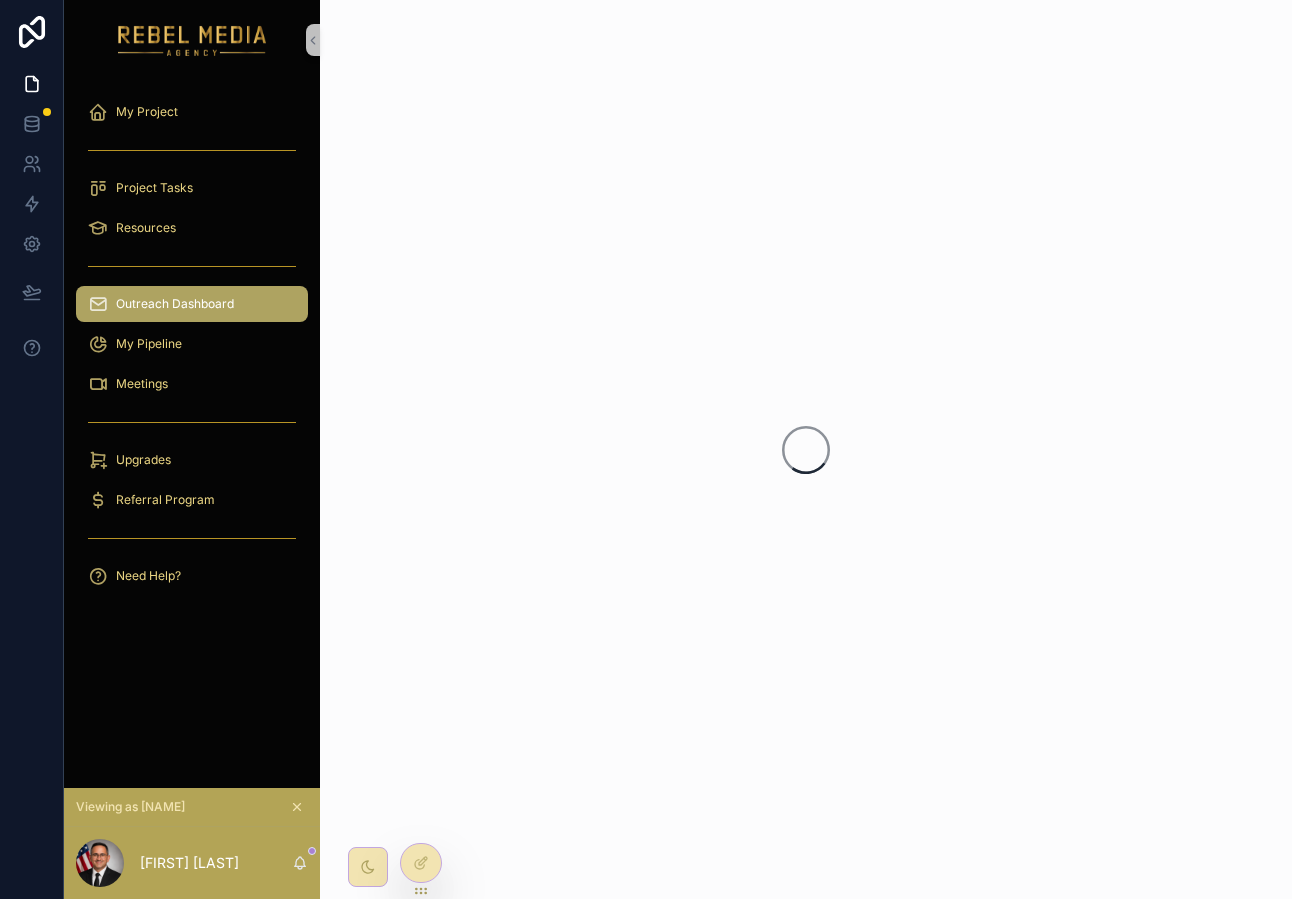 scroll, scrollTop: 0, scrollLeft: 0, axis: both 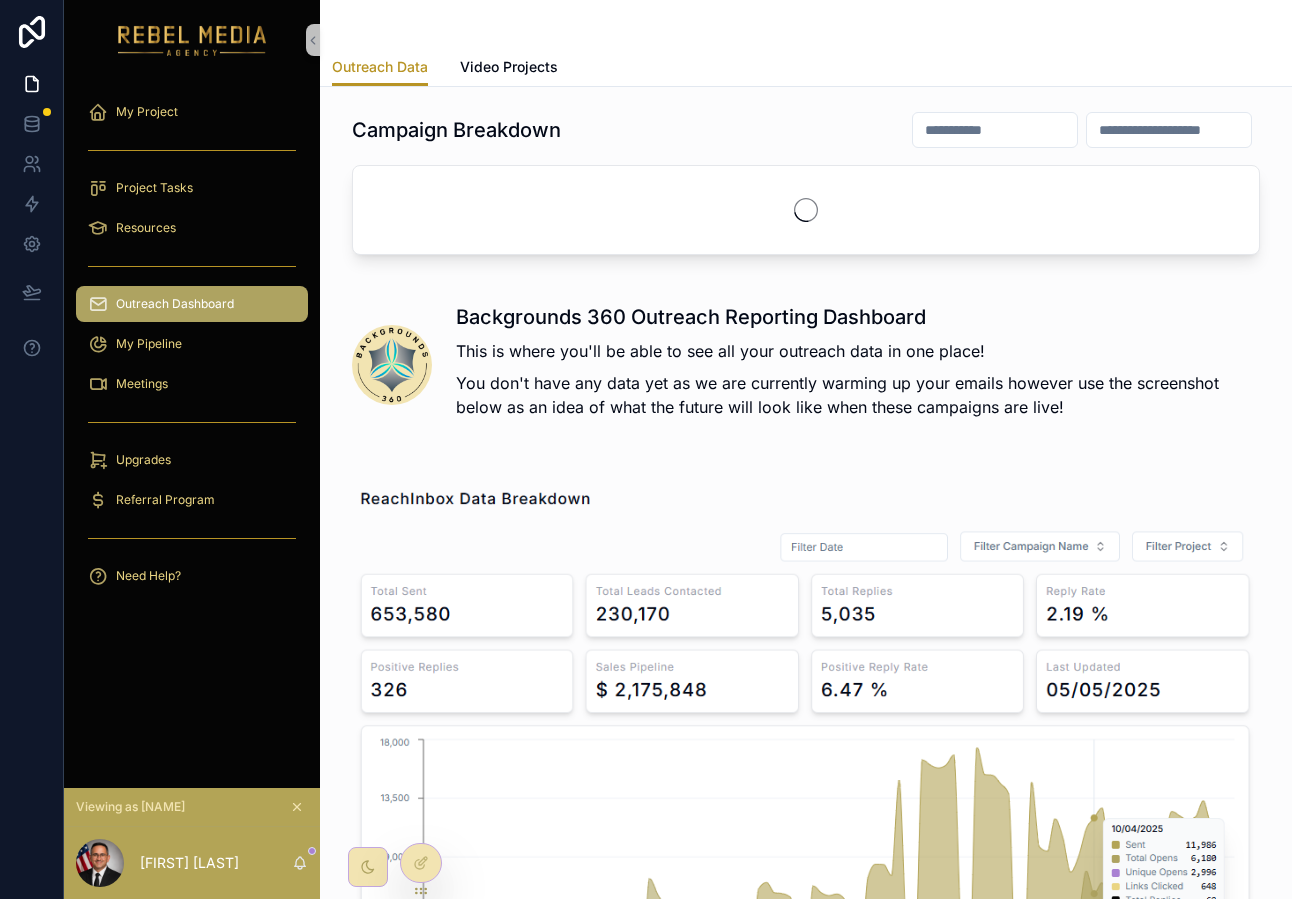 click at bounding box center [806, 210] 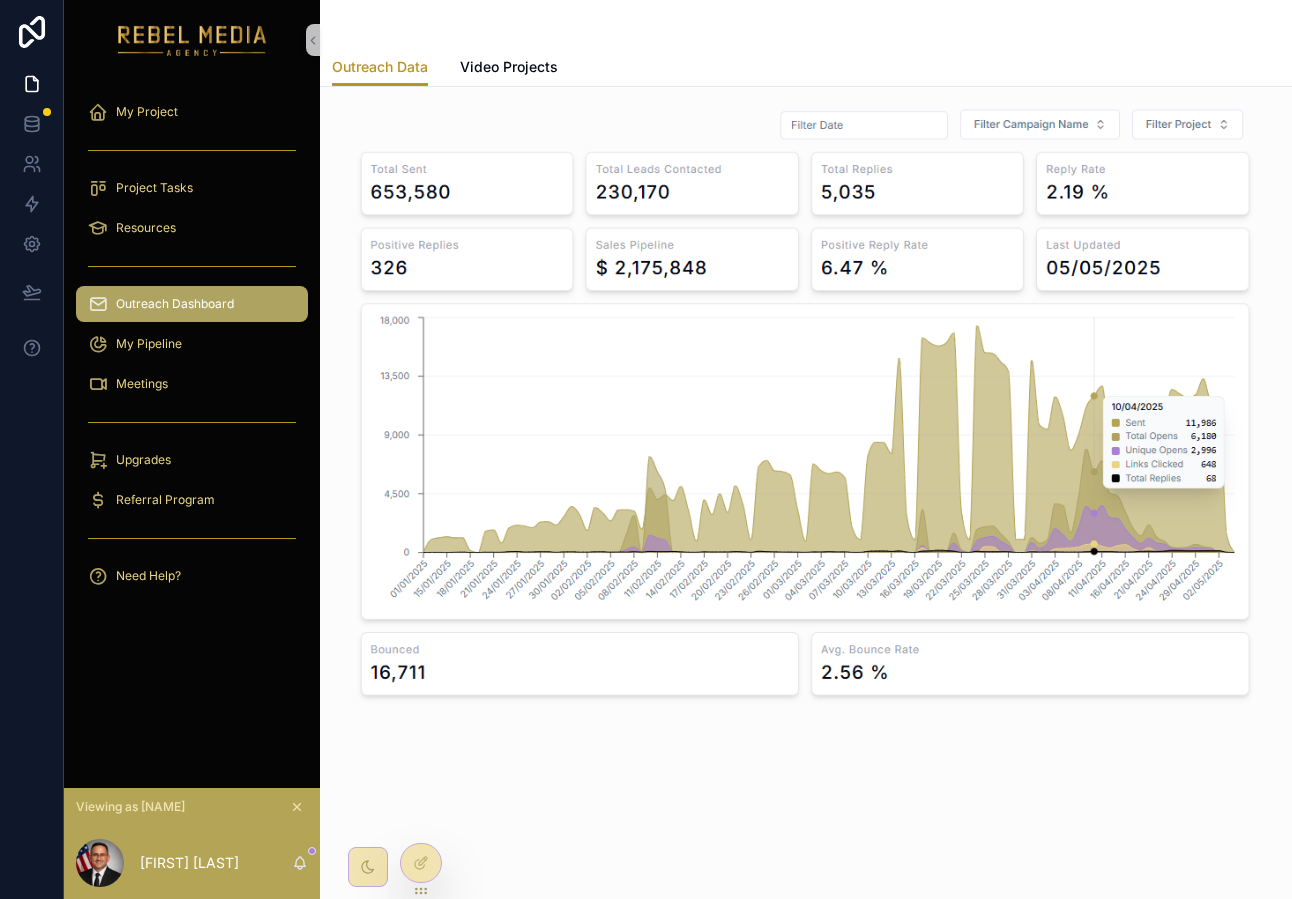scroll, scrollTop: 0, scrollLeft: 0, axis: both 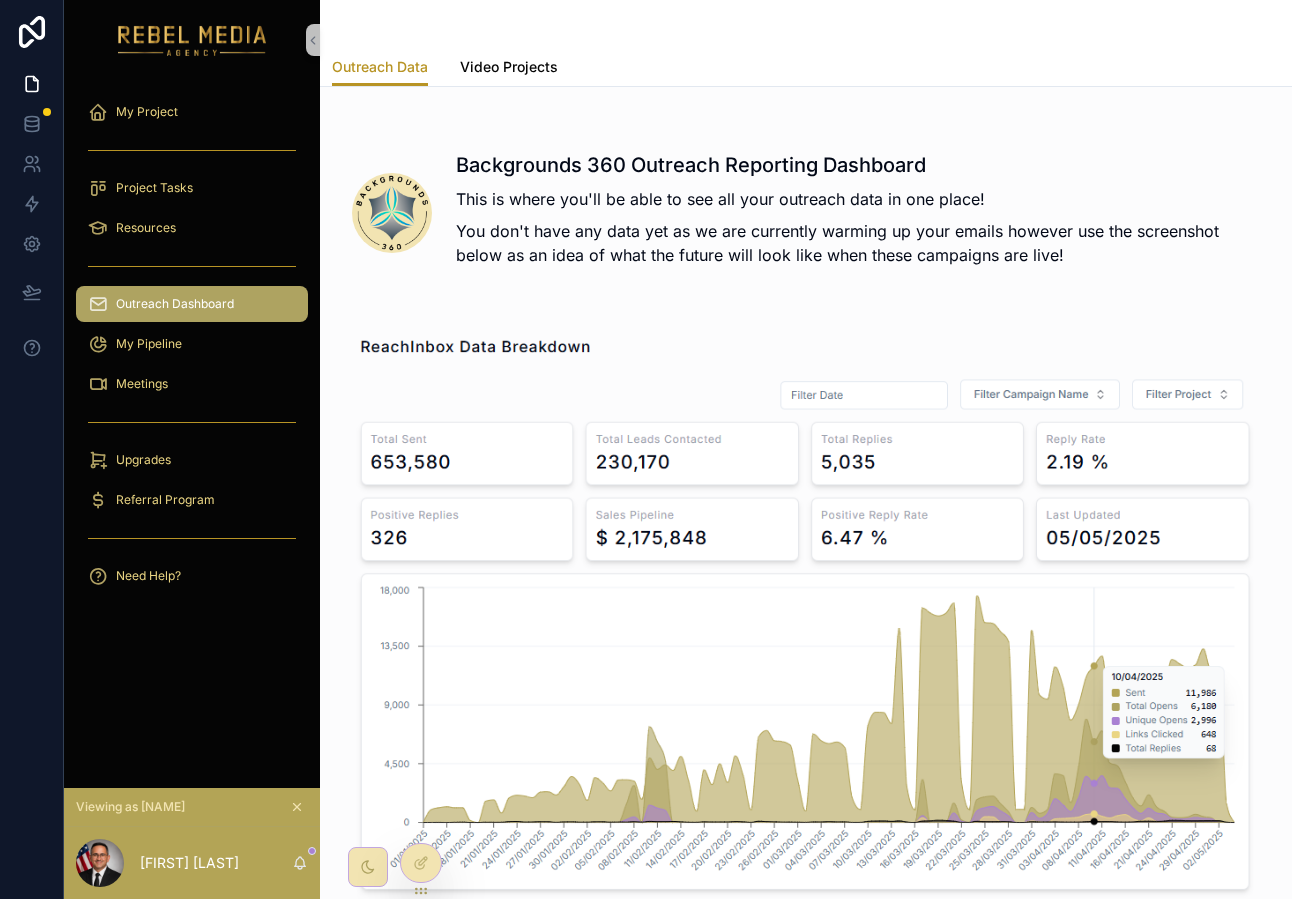 click on "Video Projects" at bounding box center [509, 69] 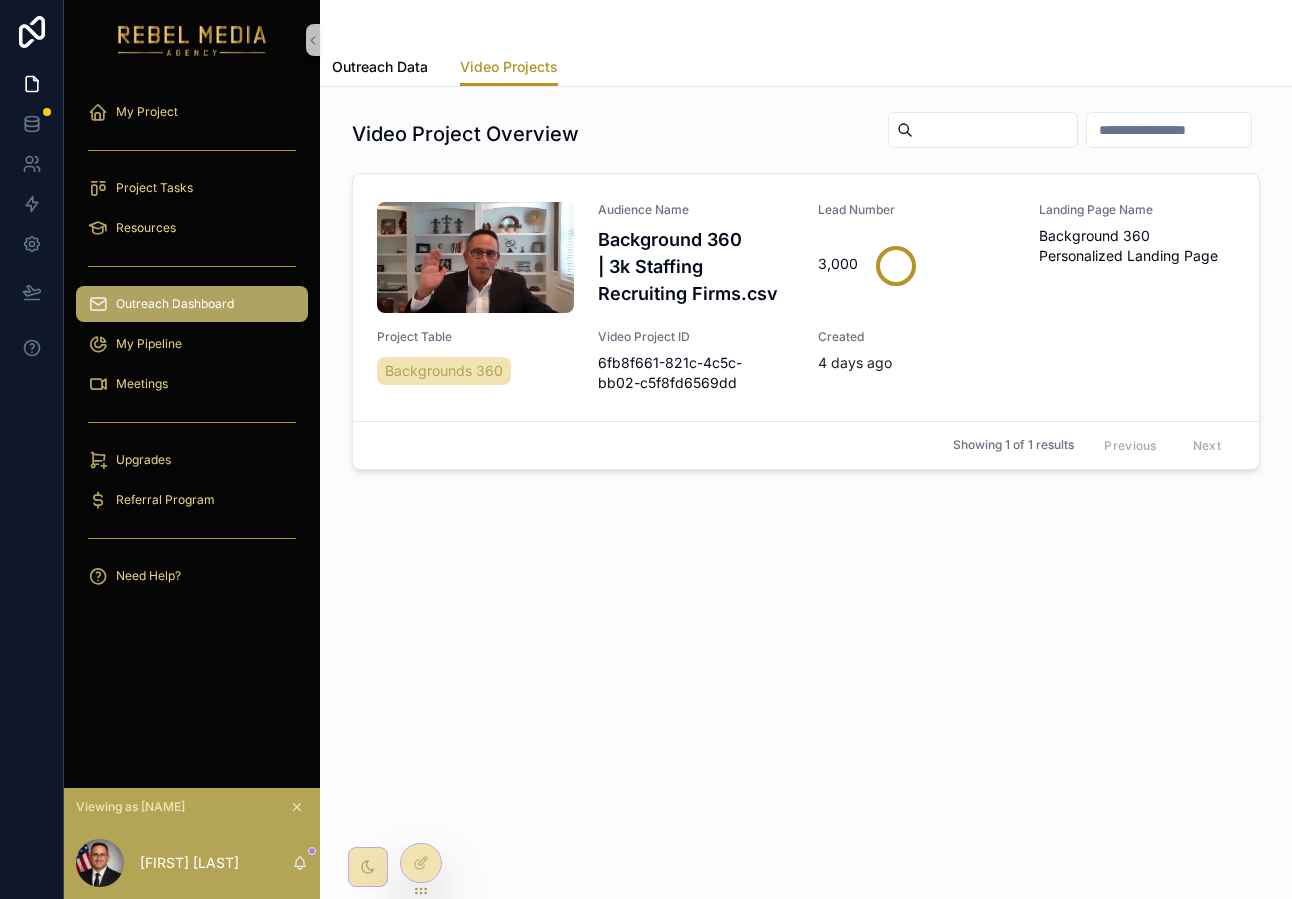 click on "Outreach Data" at bounding box center (380, 67) 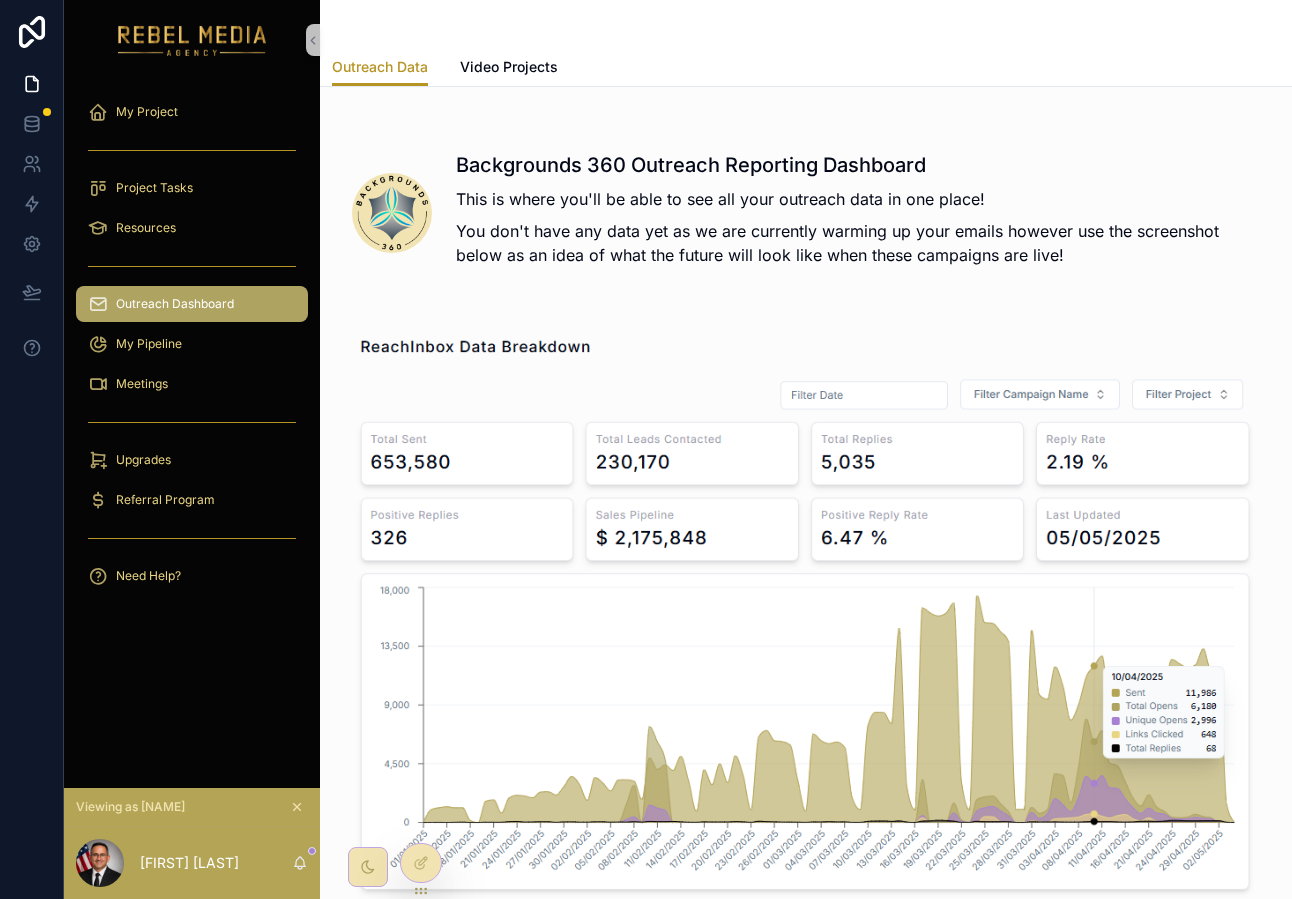 click on "Backgrounds 360 Outreach Reporting Dashboard This is where you'll be able to see all your outreach data in one place! You don't have any data yet as we are currently warming up your emails however use the screenshot below as an idea of what the future will look like when these campaigns are live!" at bounding box center [806, 612] 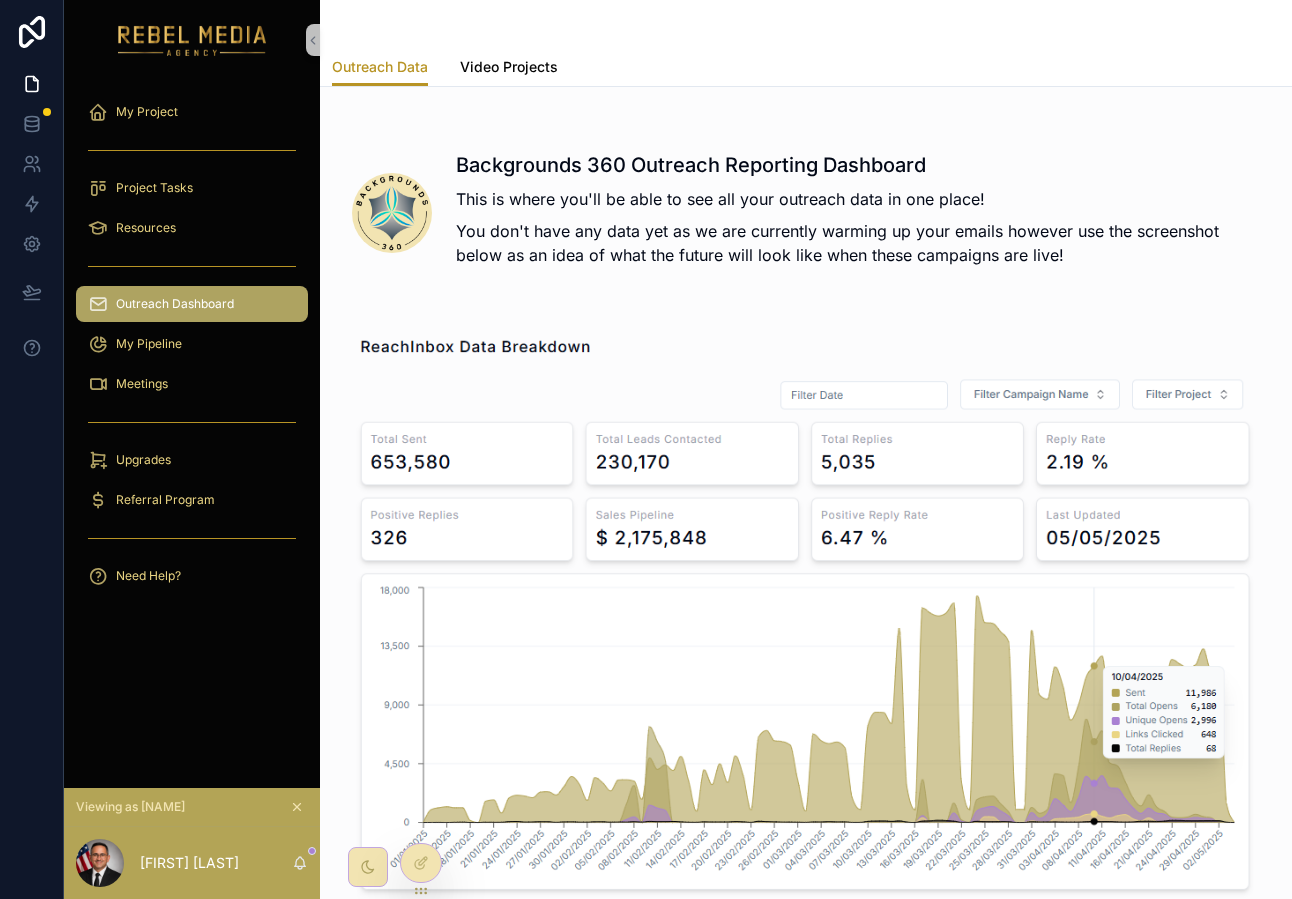 click on "Video Projects" at bounding box center [509, 67] 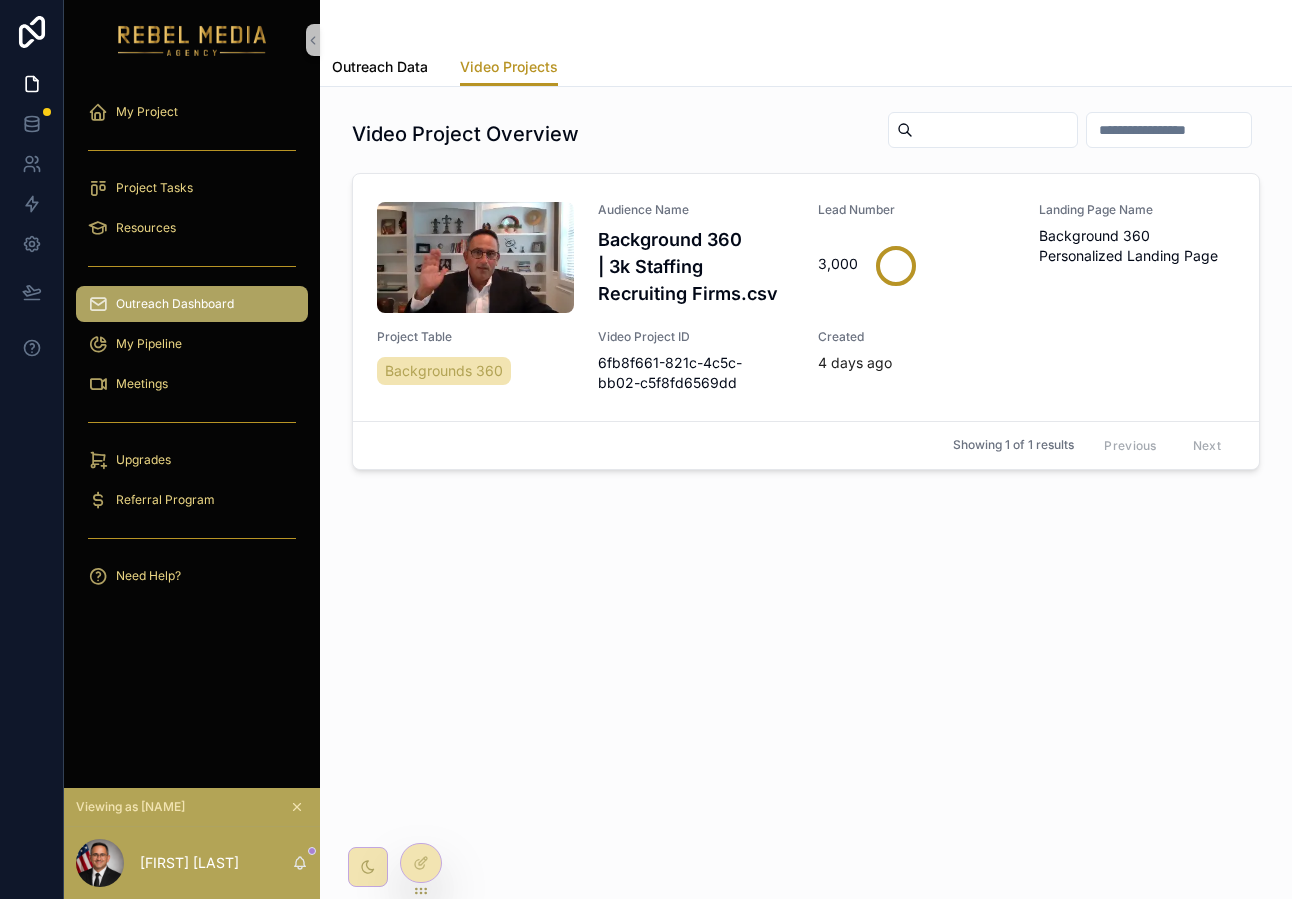 click on "Outreach Data" at bounding box center [380, 69] 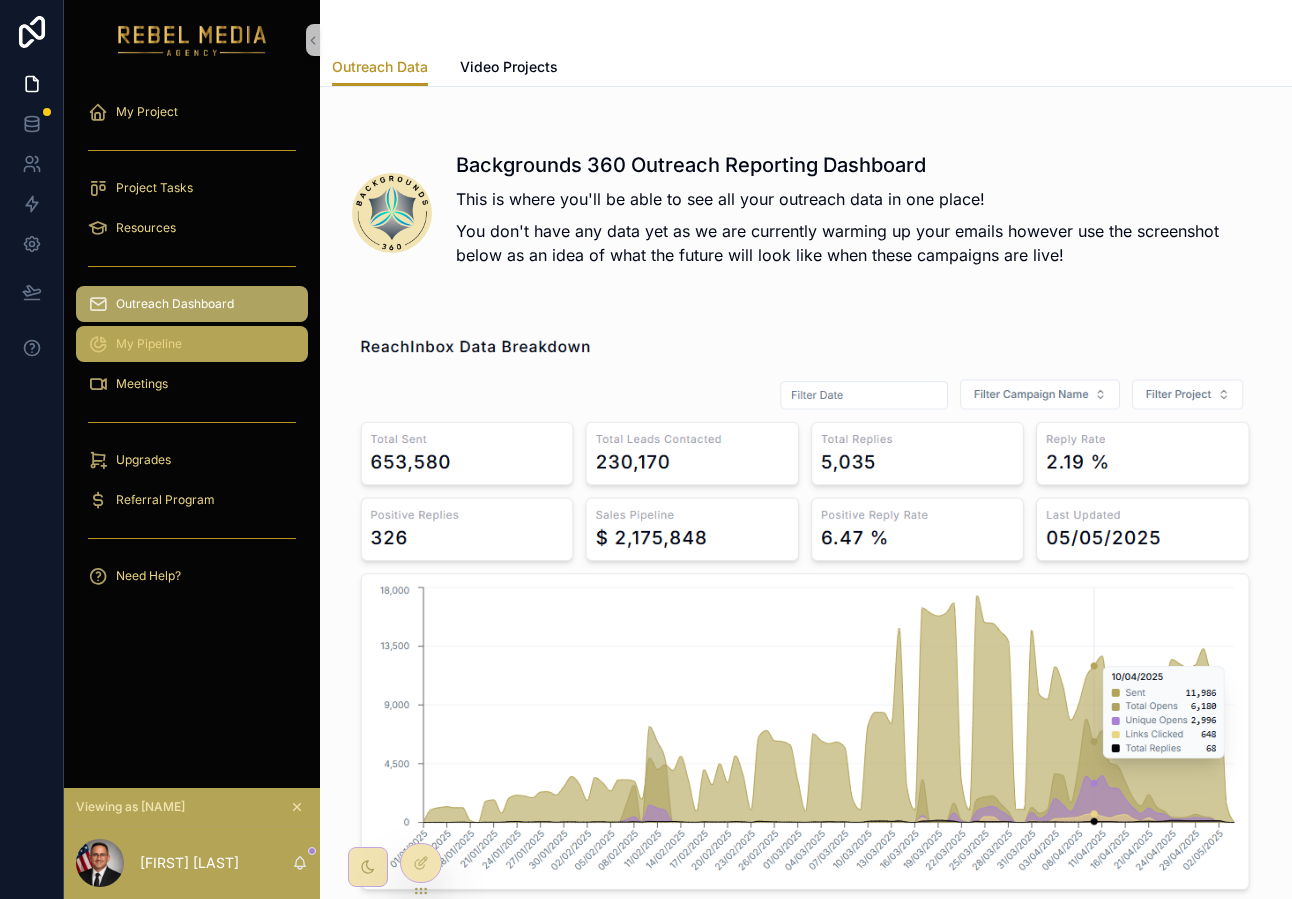 click on "My Pipeline" at bounding box center (192, 344) 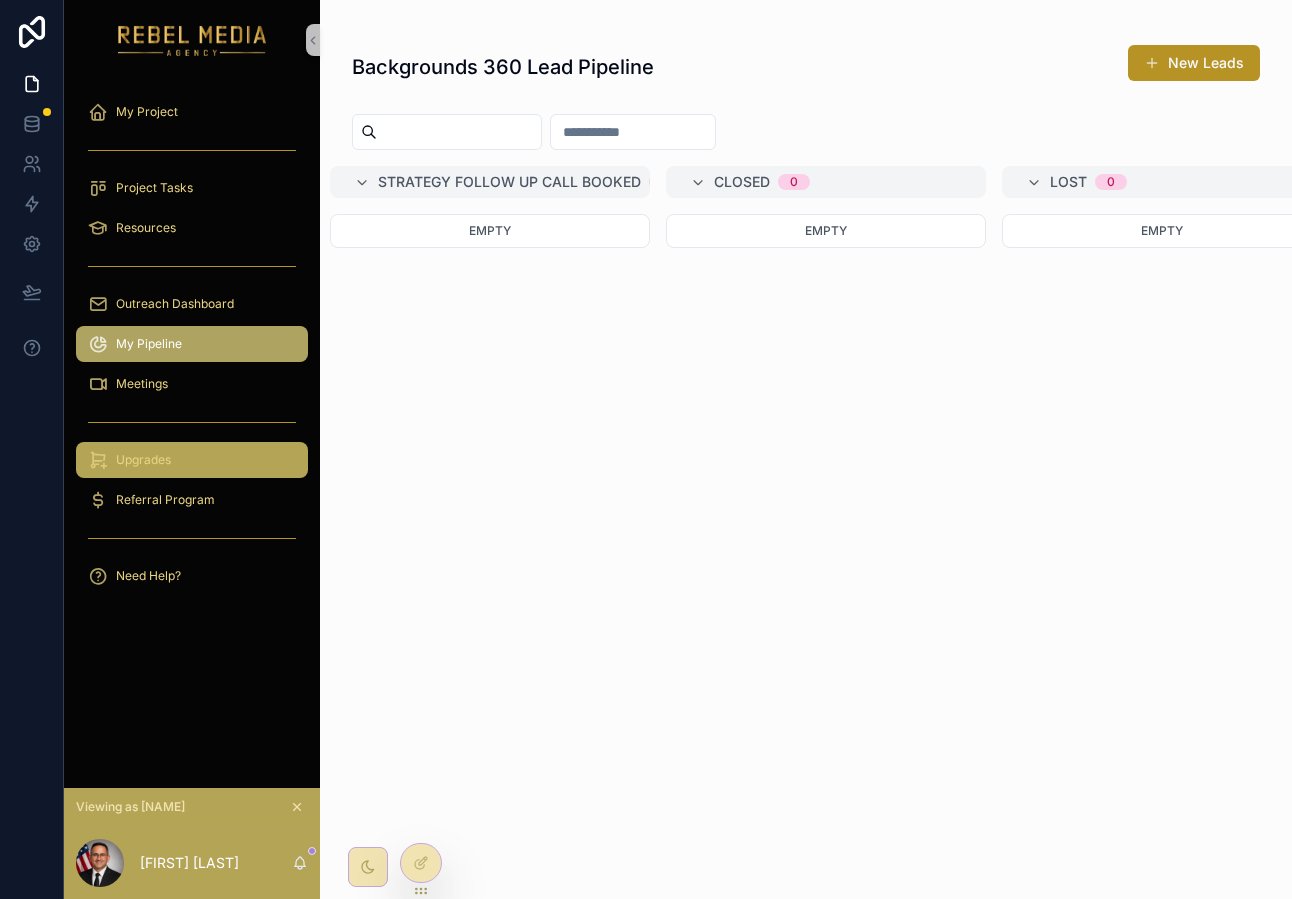 scroll, scrollTop: 0, scrollLeft: 1810, axis: horizontal 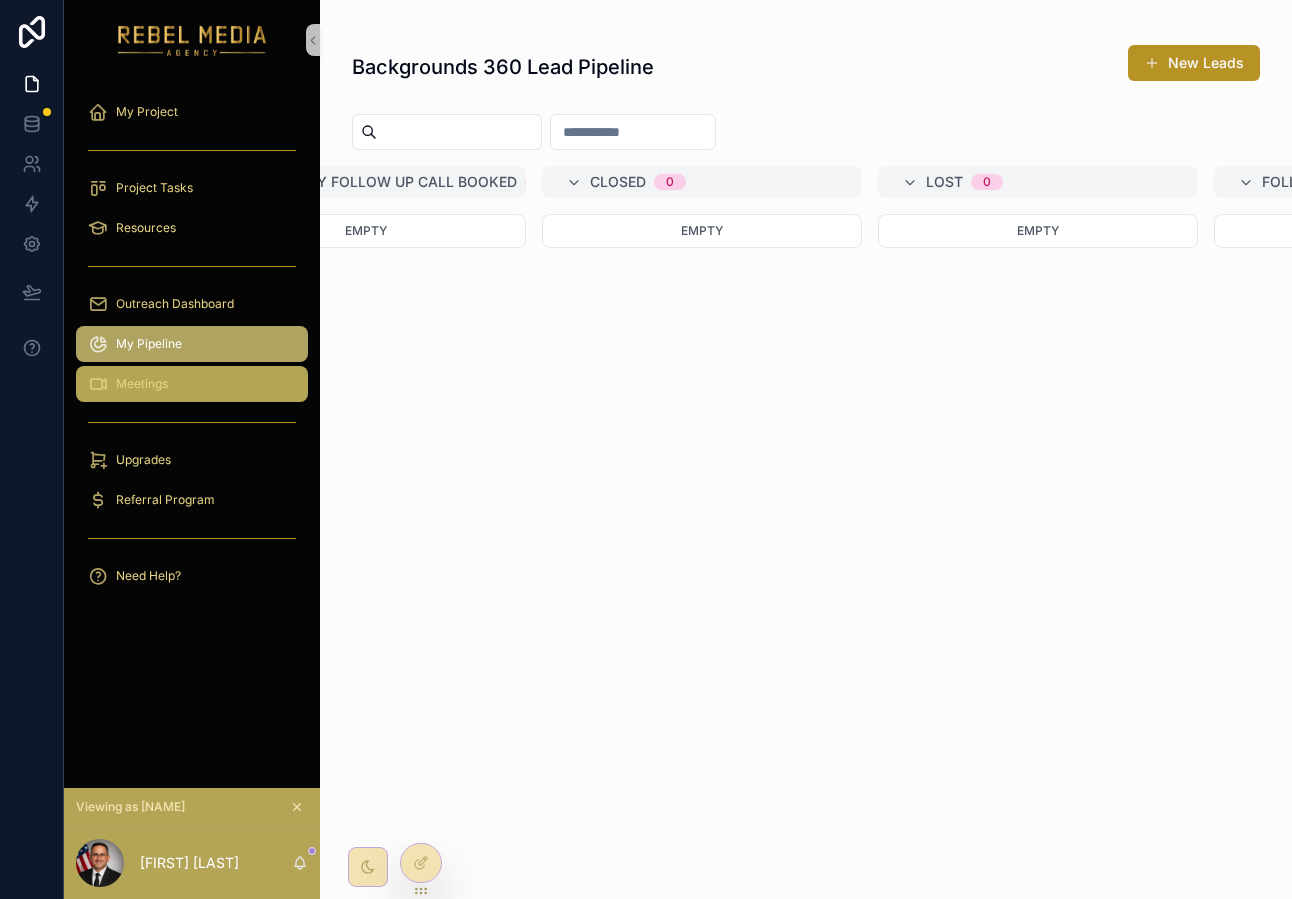 click on "Meetings" at bounding box center [142, 384] 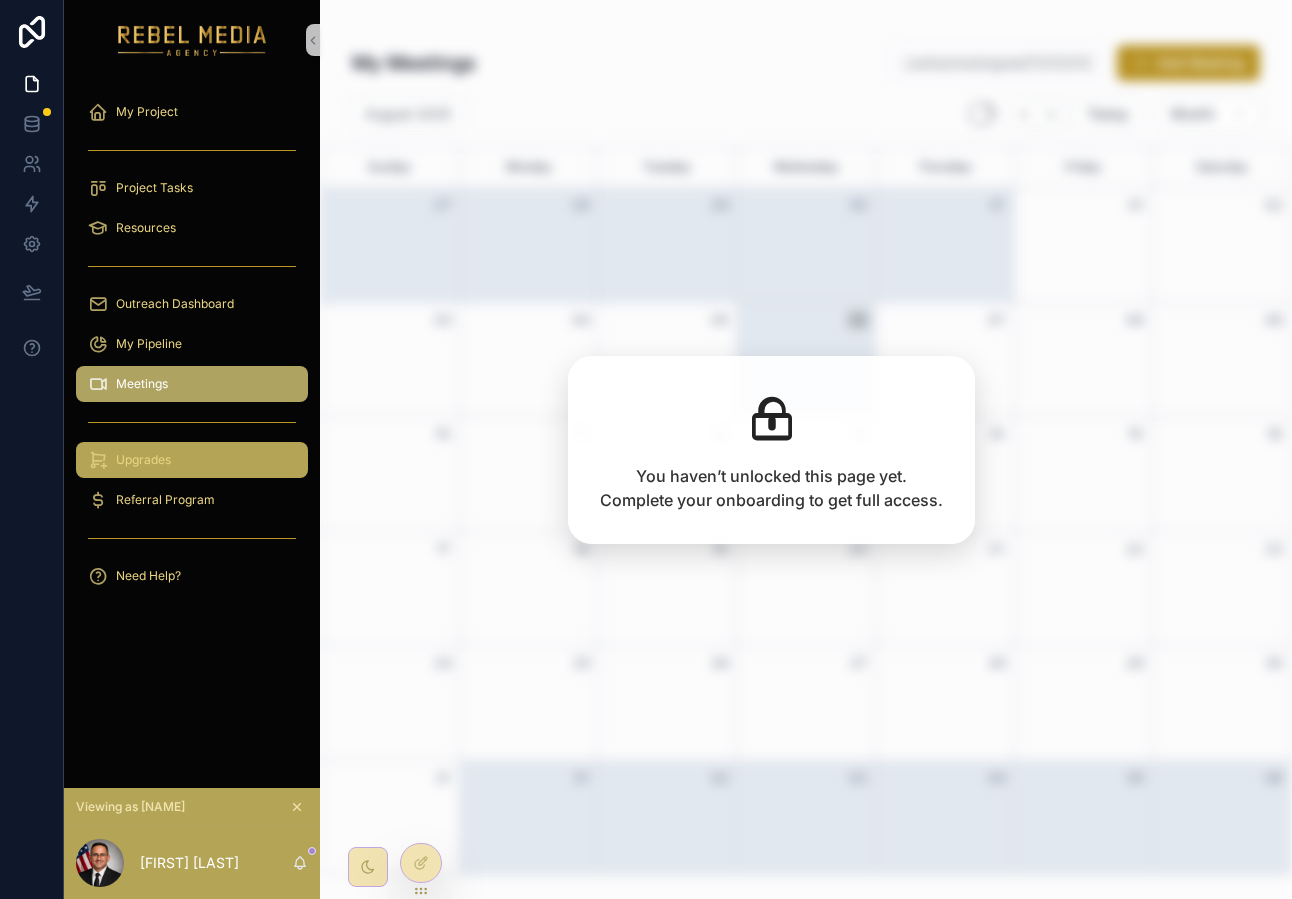 click on "Upgrades" at bounding box center [192, 460] 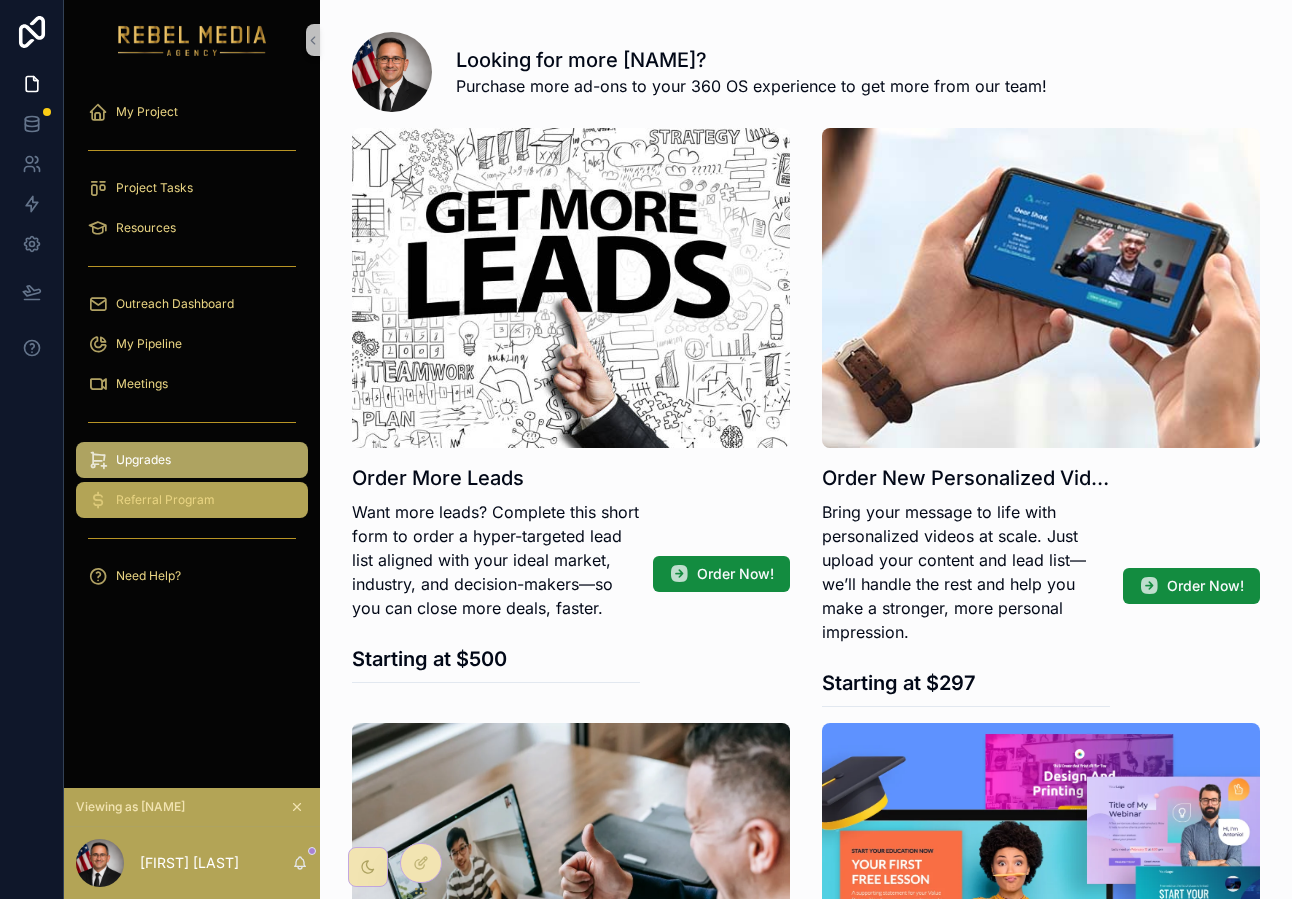 click on "Referral Program" at bounding box center (192, 500) 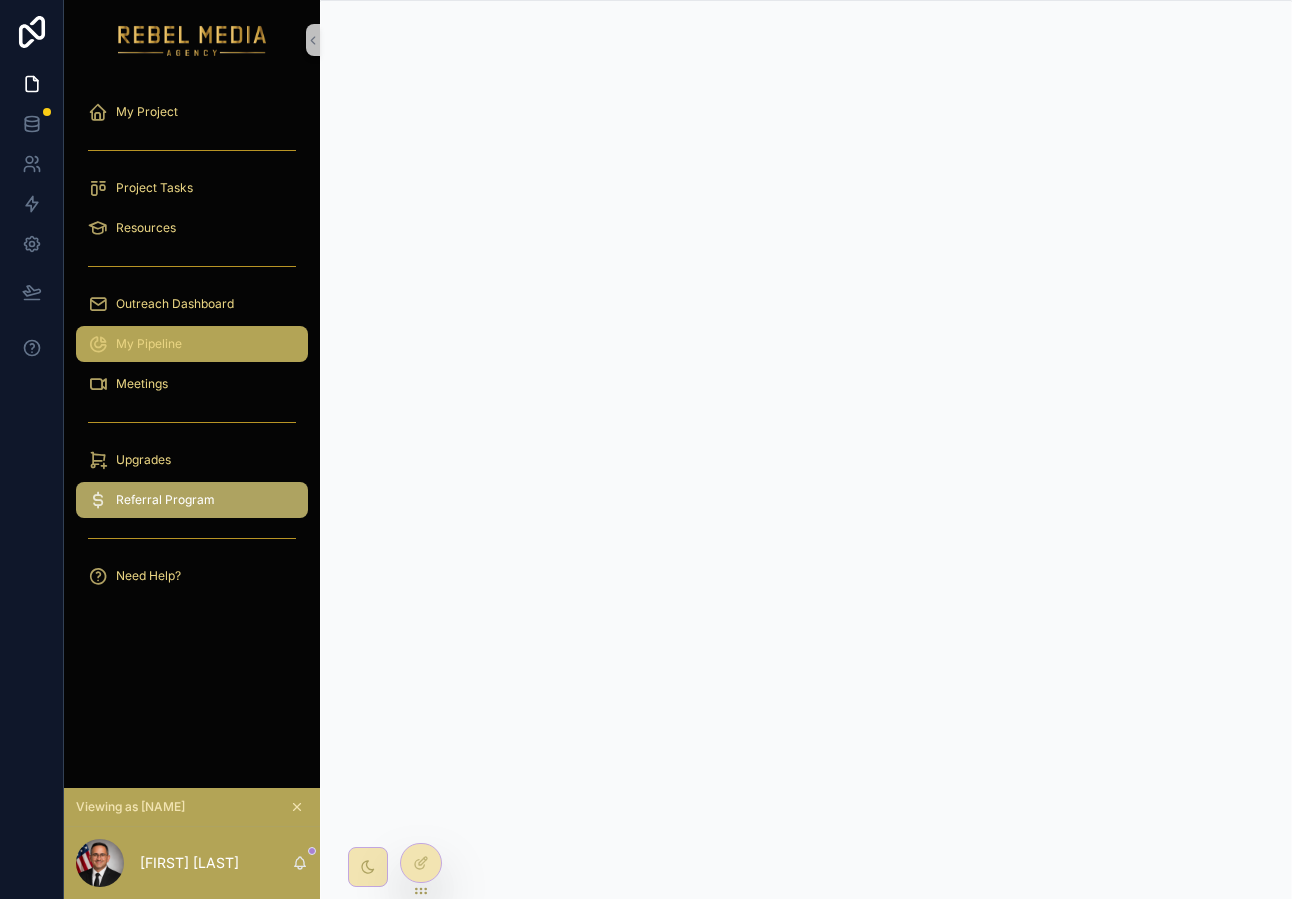 click on "My Pipeline" at bounding box center [192, 344] 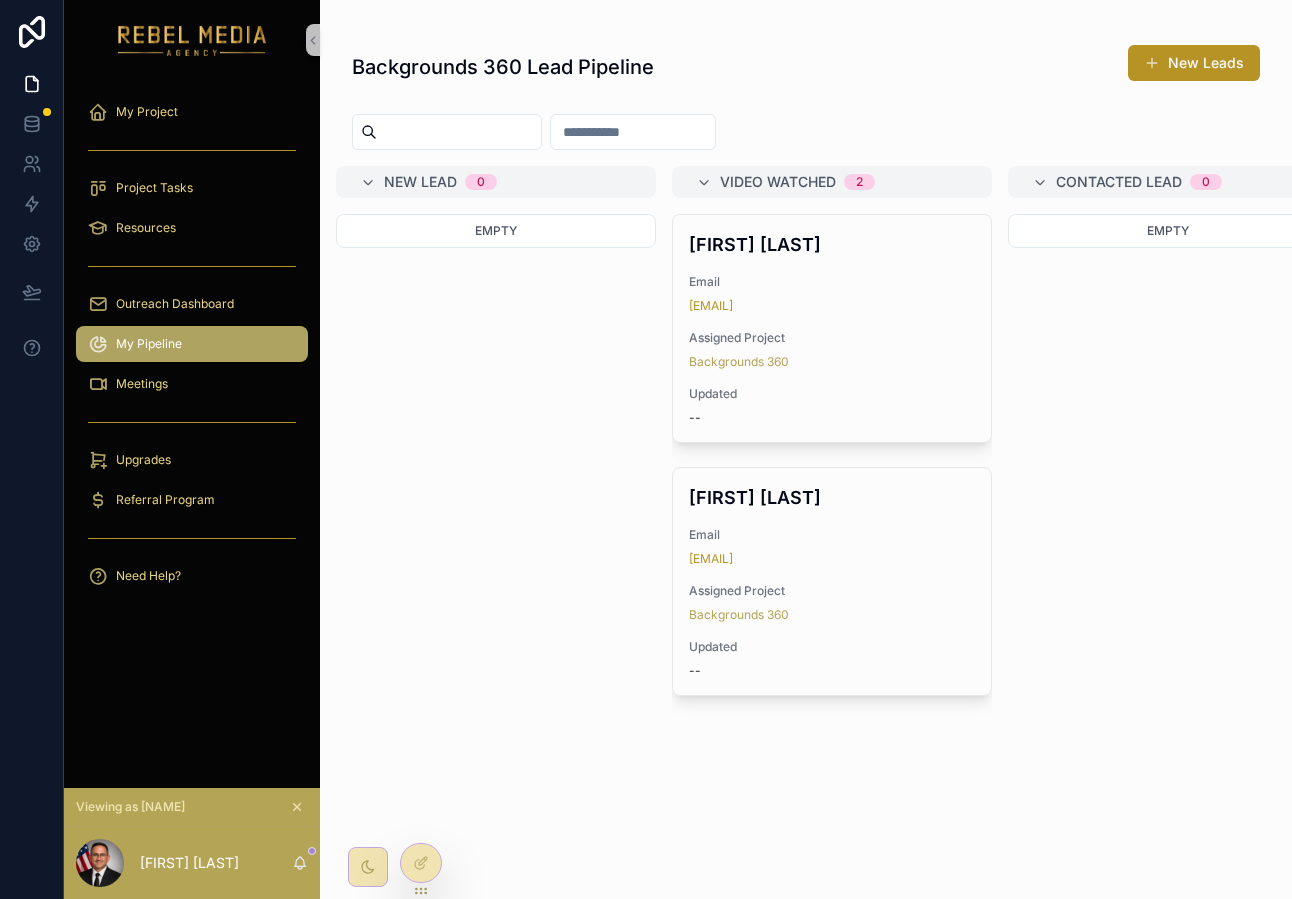 click at bounding box center [192, 150] 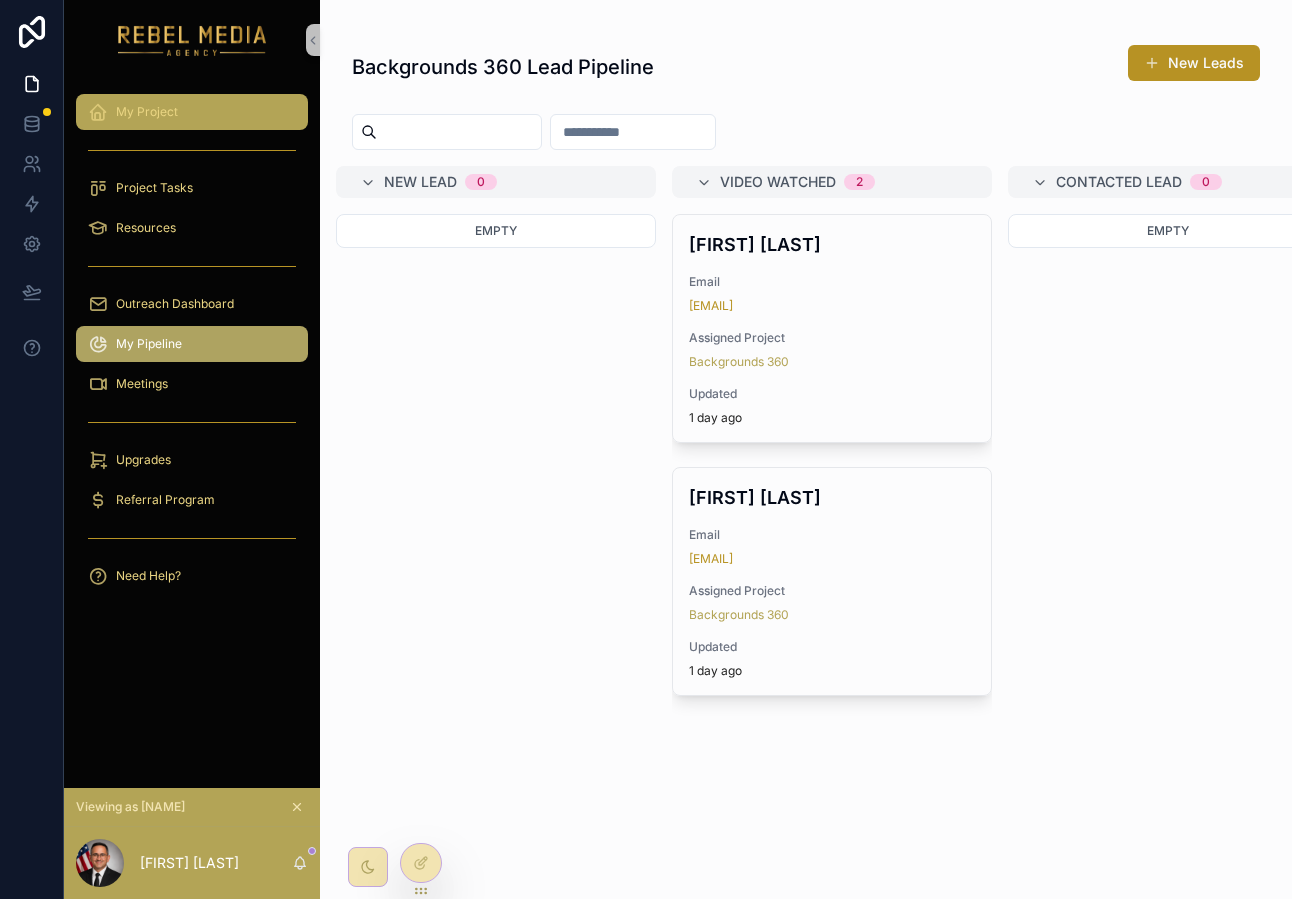 click on "My Project" at bounding box center (192, 112) 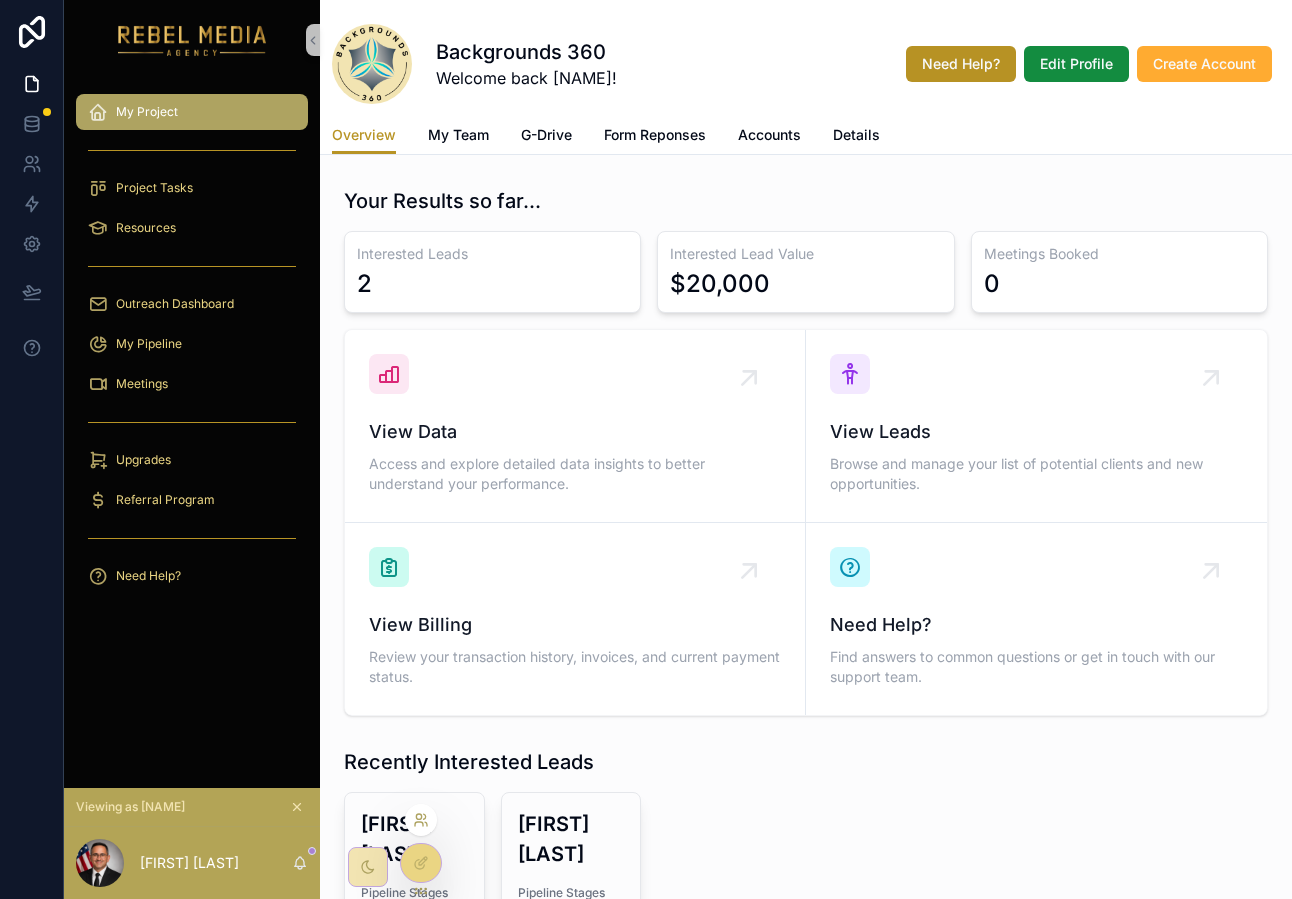 click 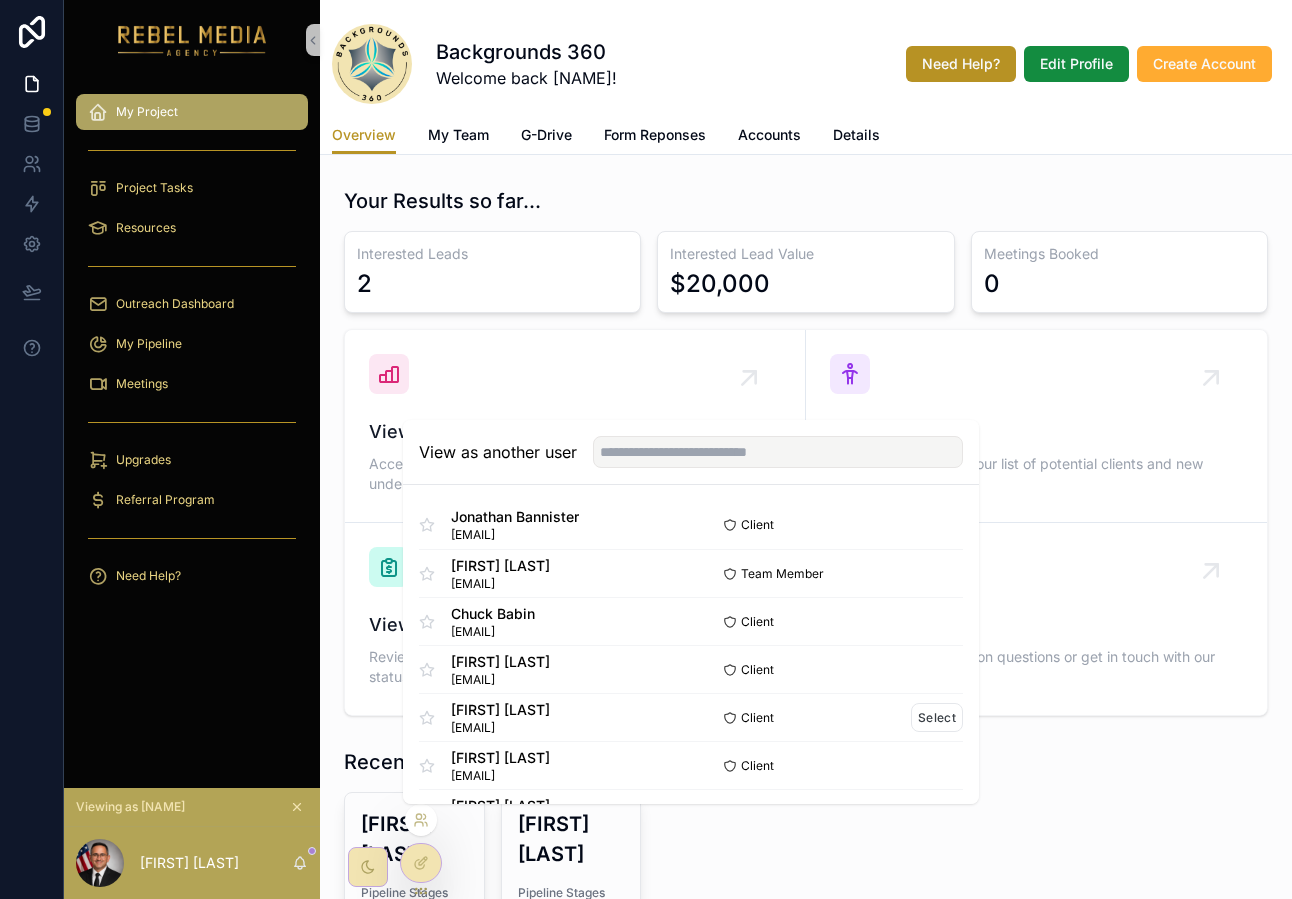 scroll, scrollTop: 39, scrollLeft: 0, axis: vertical 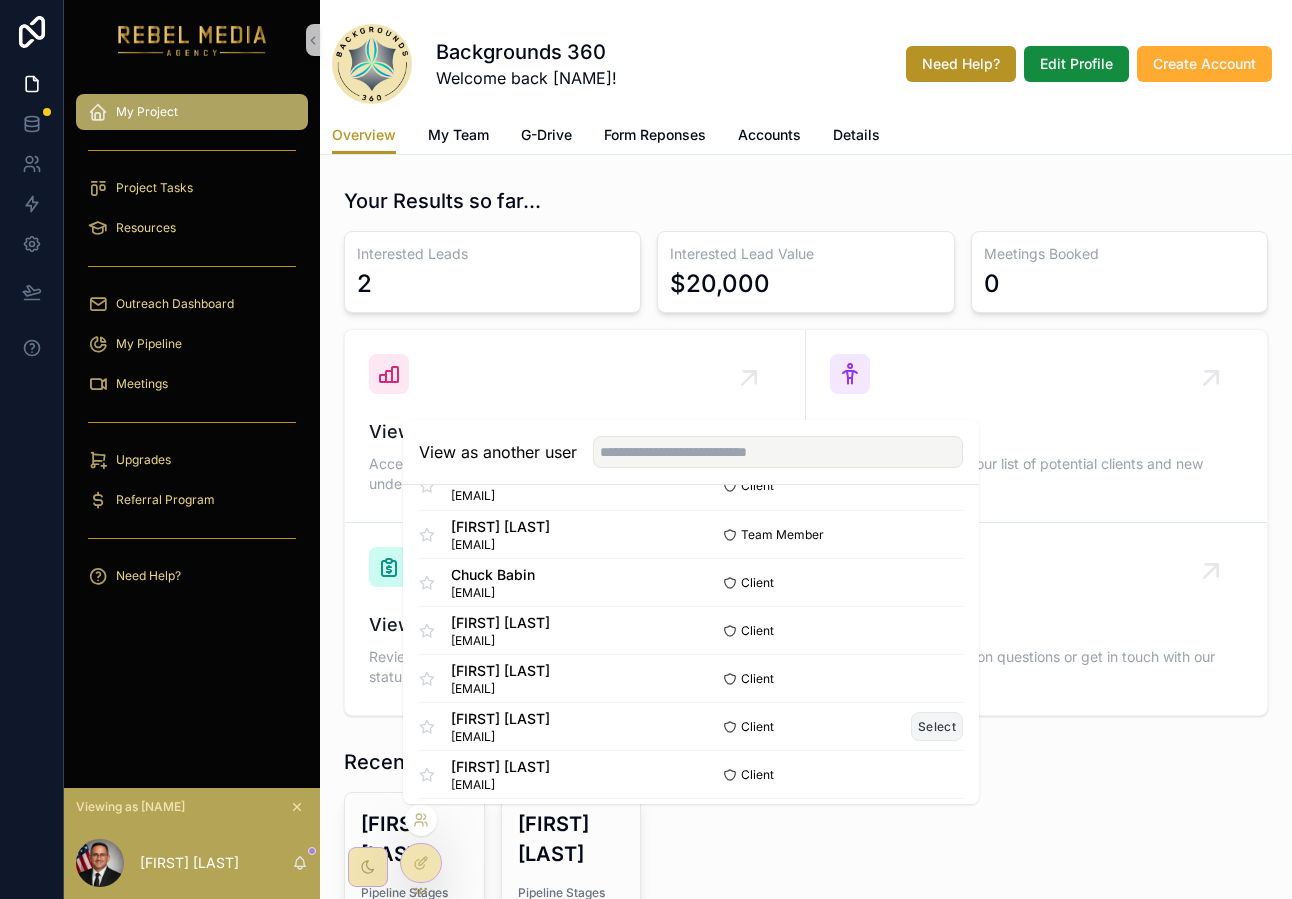 click on "Select" at bounding box center [937, 726] 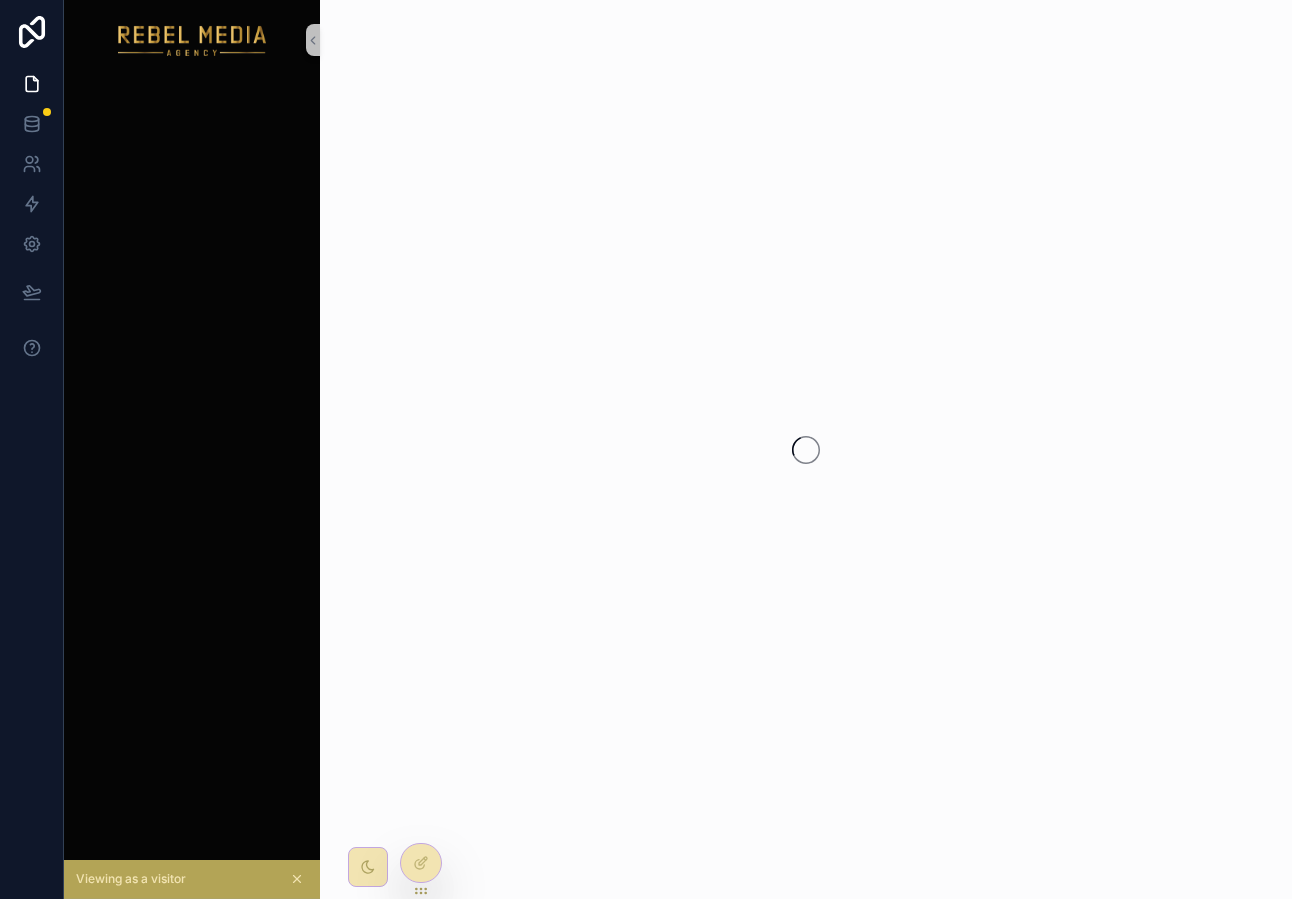 scroll, scrollTop: 0, scrollLeft: 0, axis: both 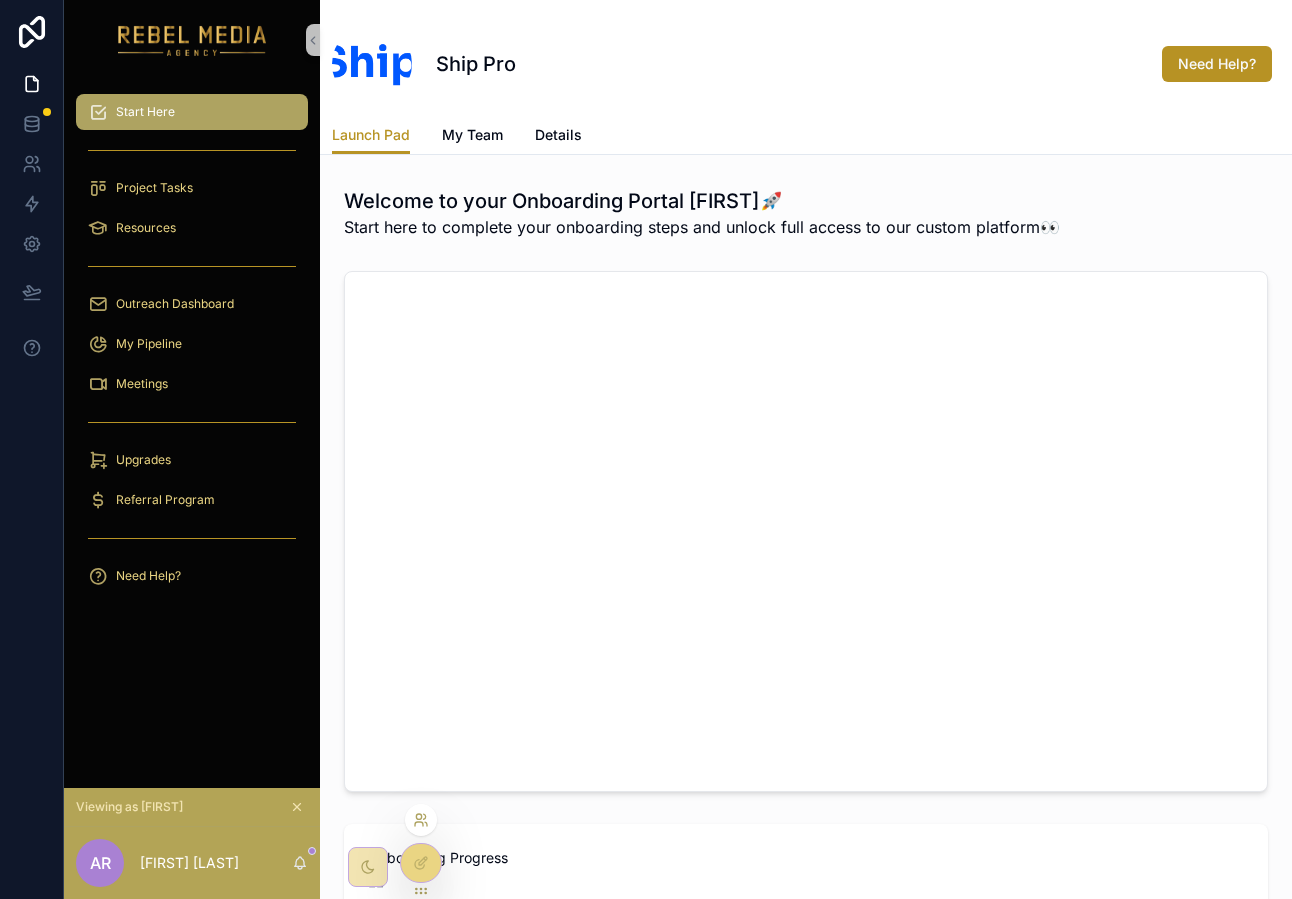 click 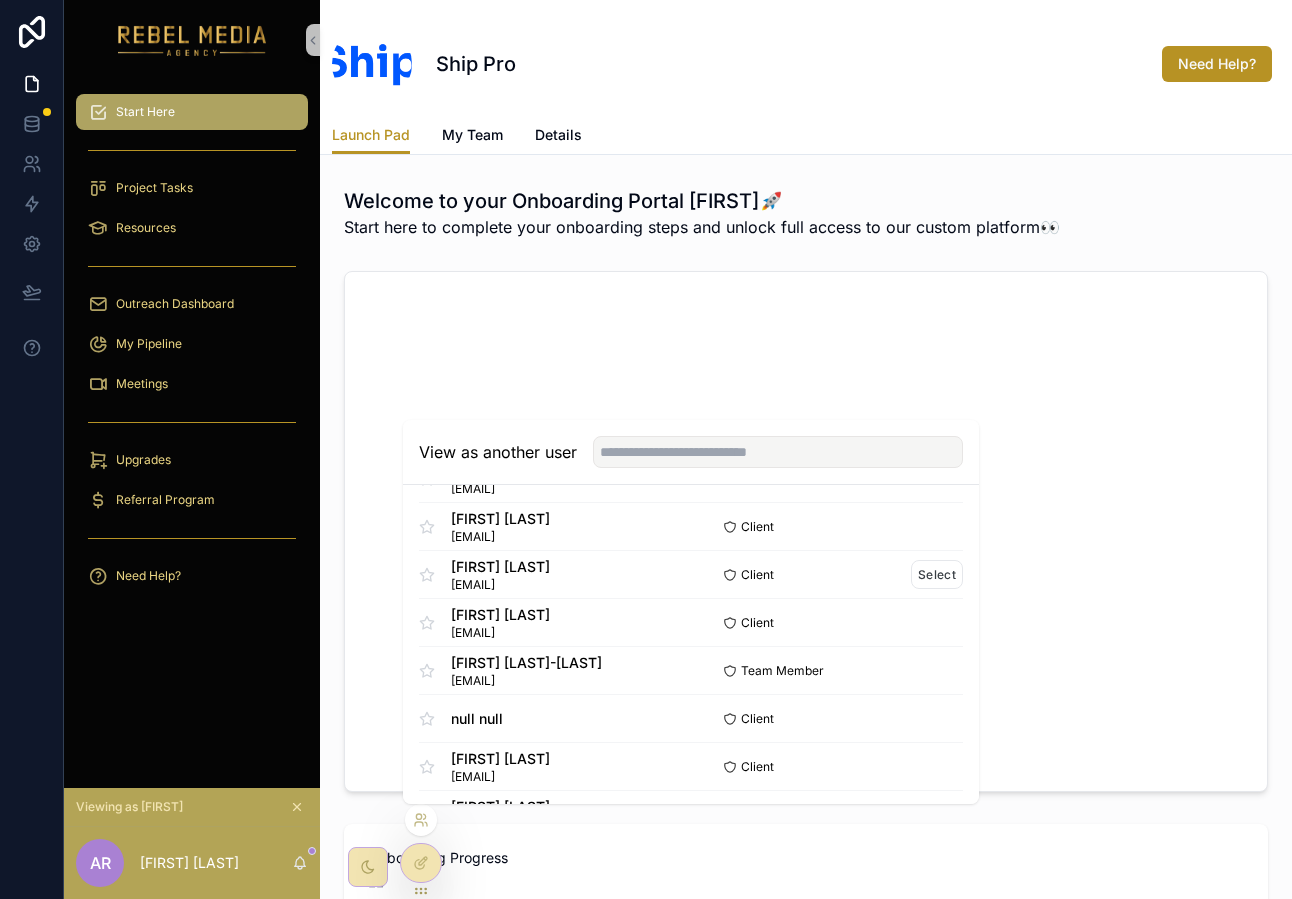 scroll, scrollTop: 193, scrollLeft: 0, axis: vertical 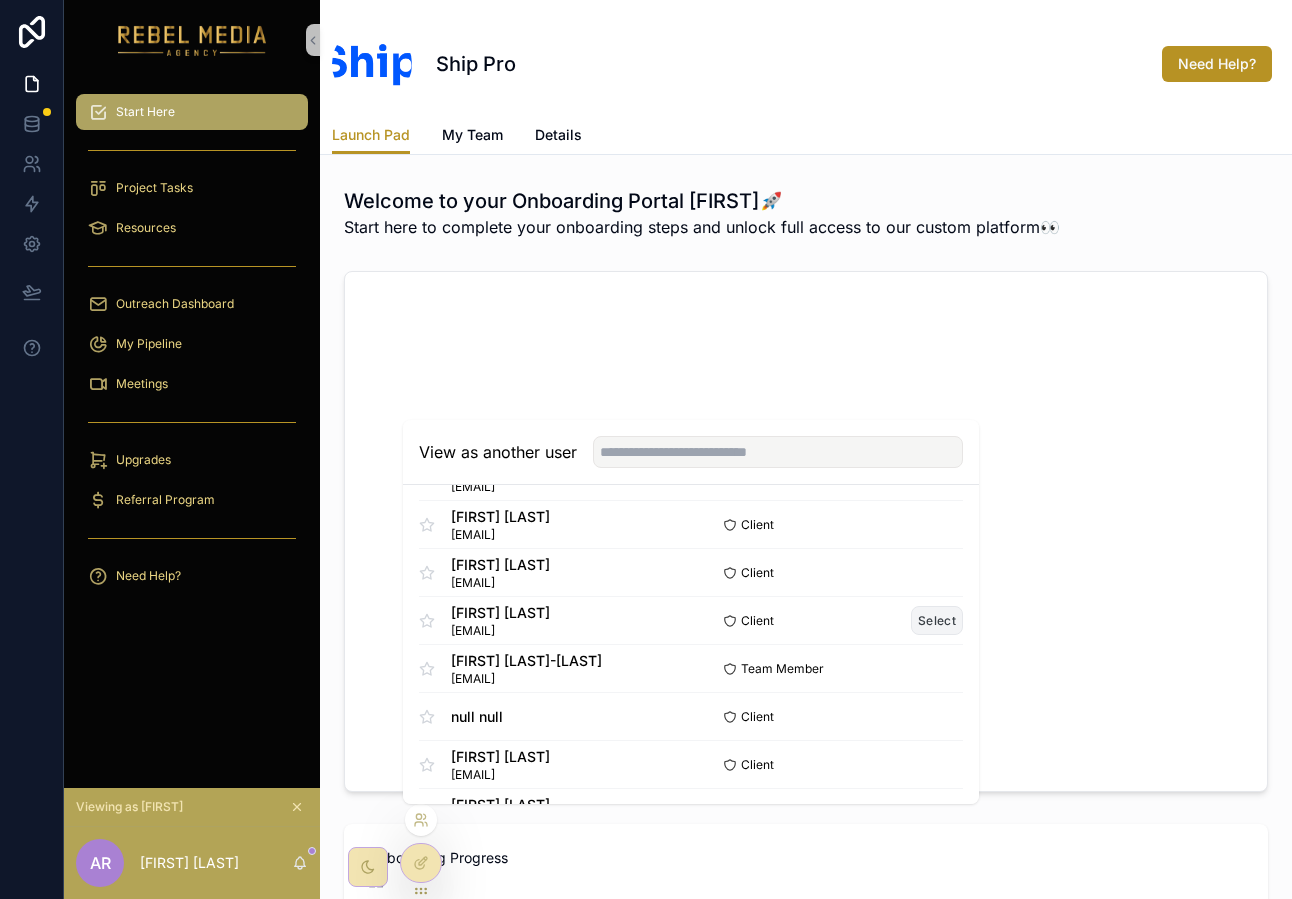 click on "Select" at bounding box center (937, 620) 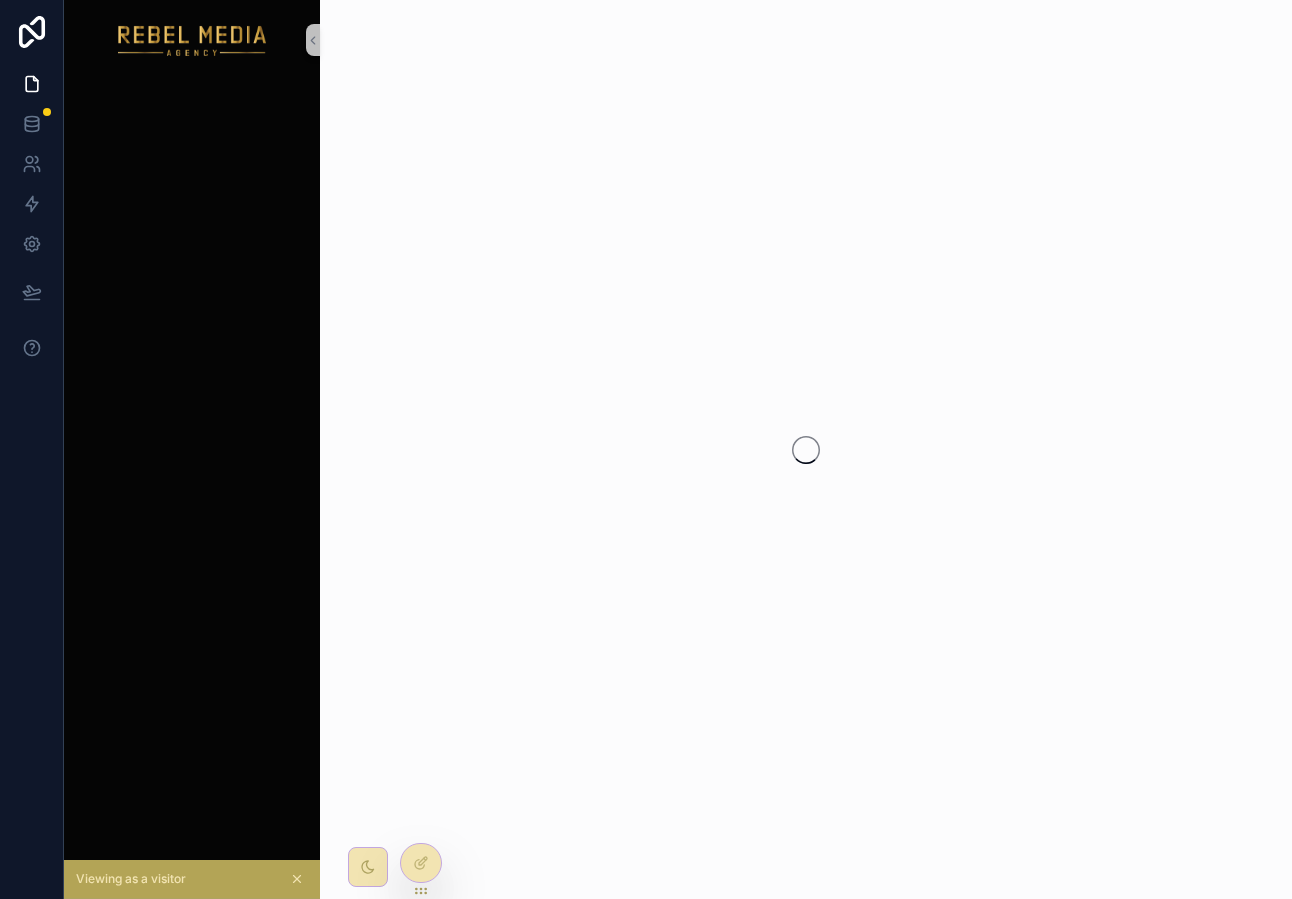 scroll, scrollTop: 0, scrollLeft: 0, axis: both 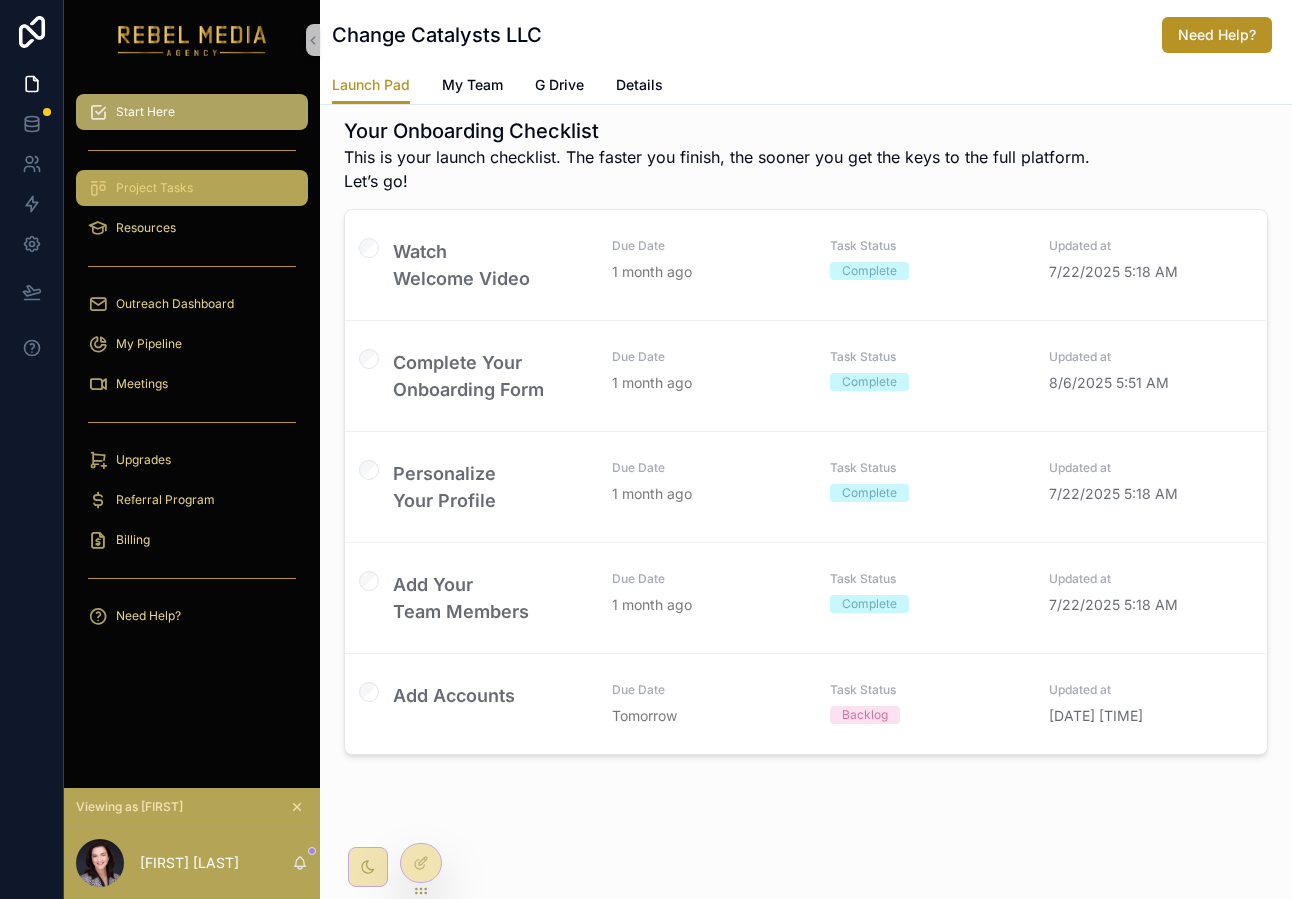 click on "Project Tasks" at bounding box center [192, 188] 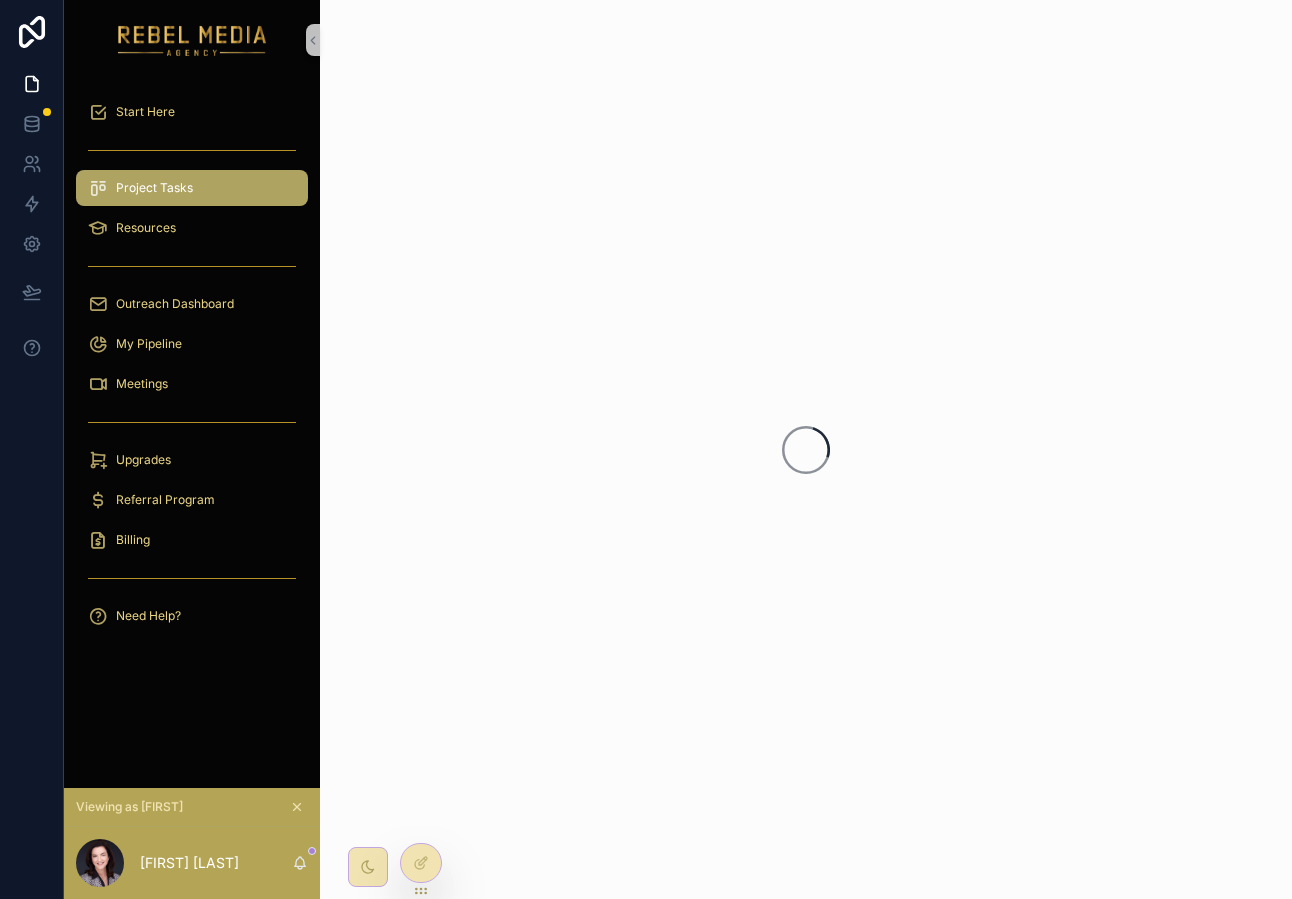 scroll, scrollTop: 0, scrollLeft: 0, axis: both 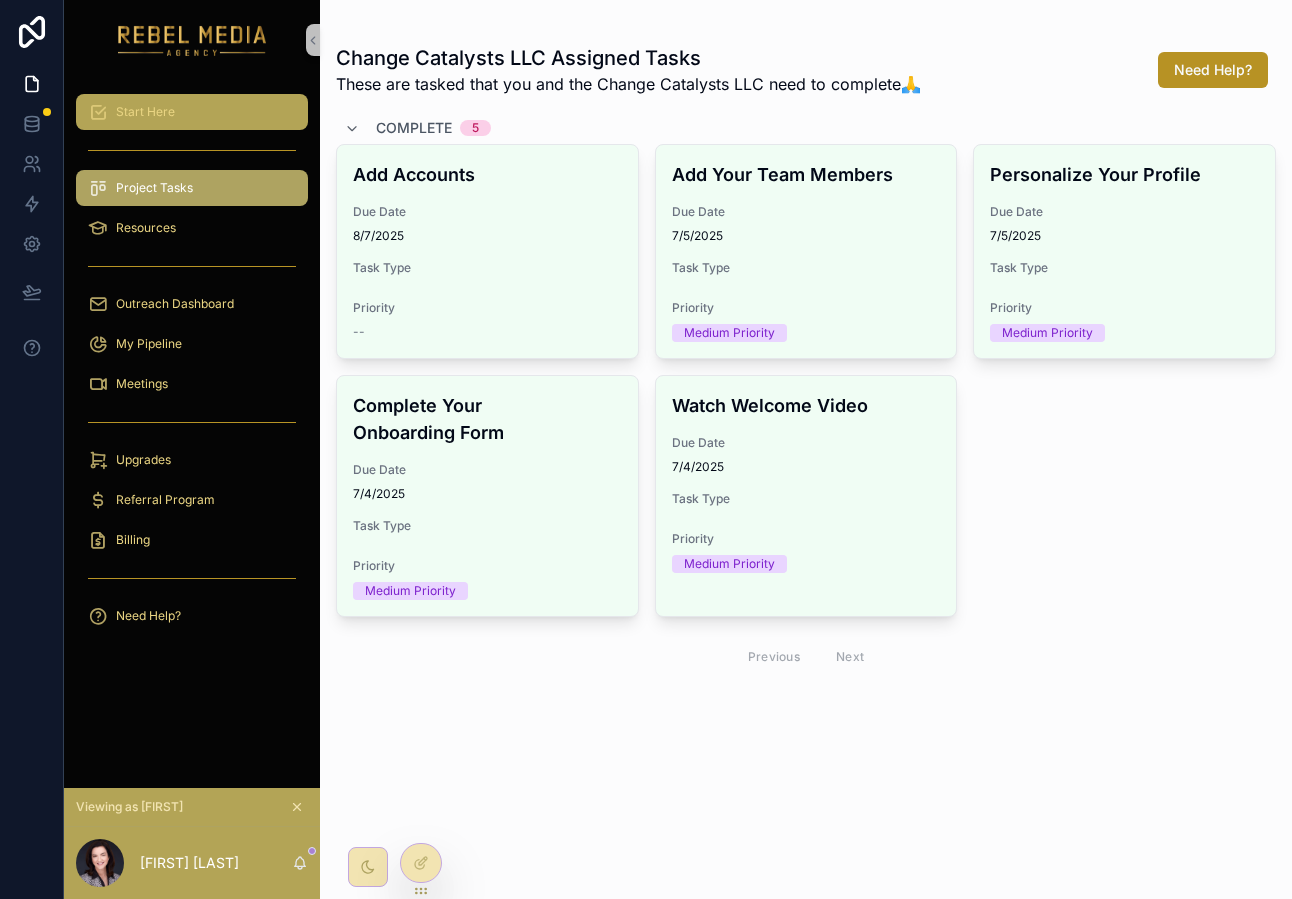 click on "Start Here" at bounding box center [192, 112] 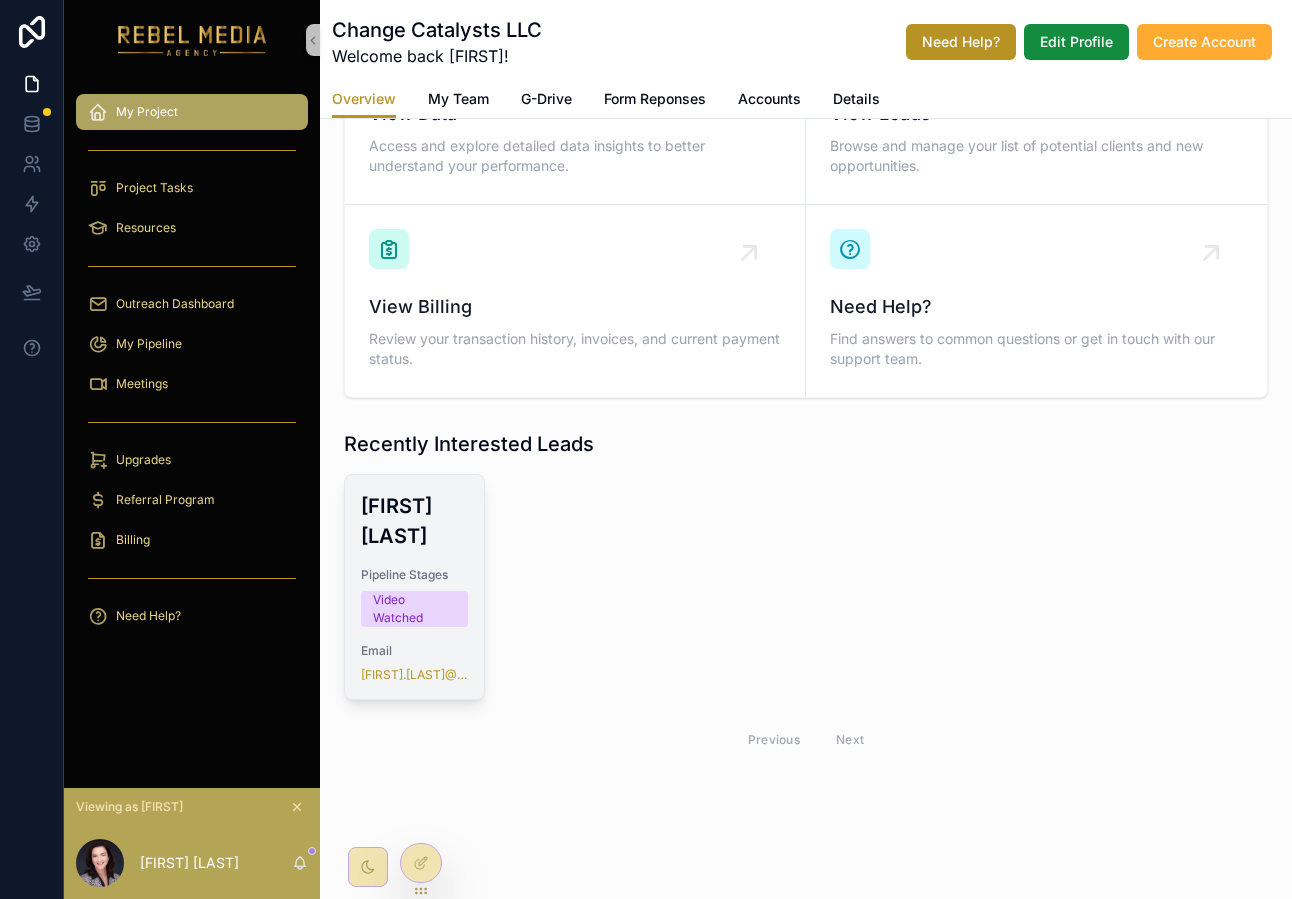 scroll, scrollTop: 0, scrollLeft: 0, axis: both 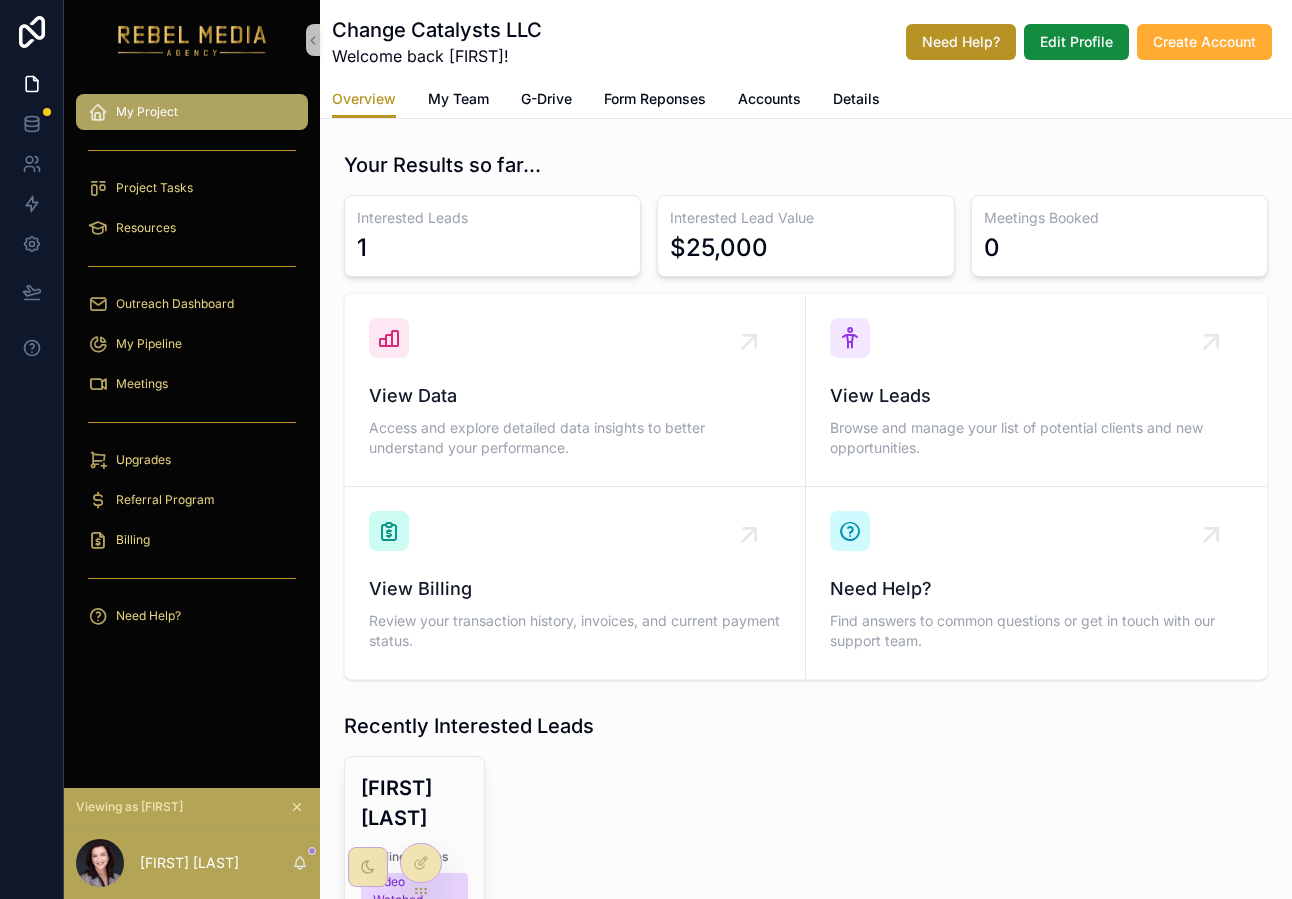 click on "Overview My Team G-Drive Form Reponses Accounts Details" at bounding box center (806, 99) 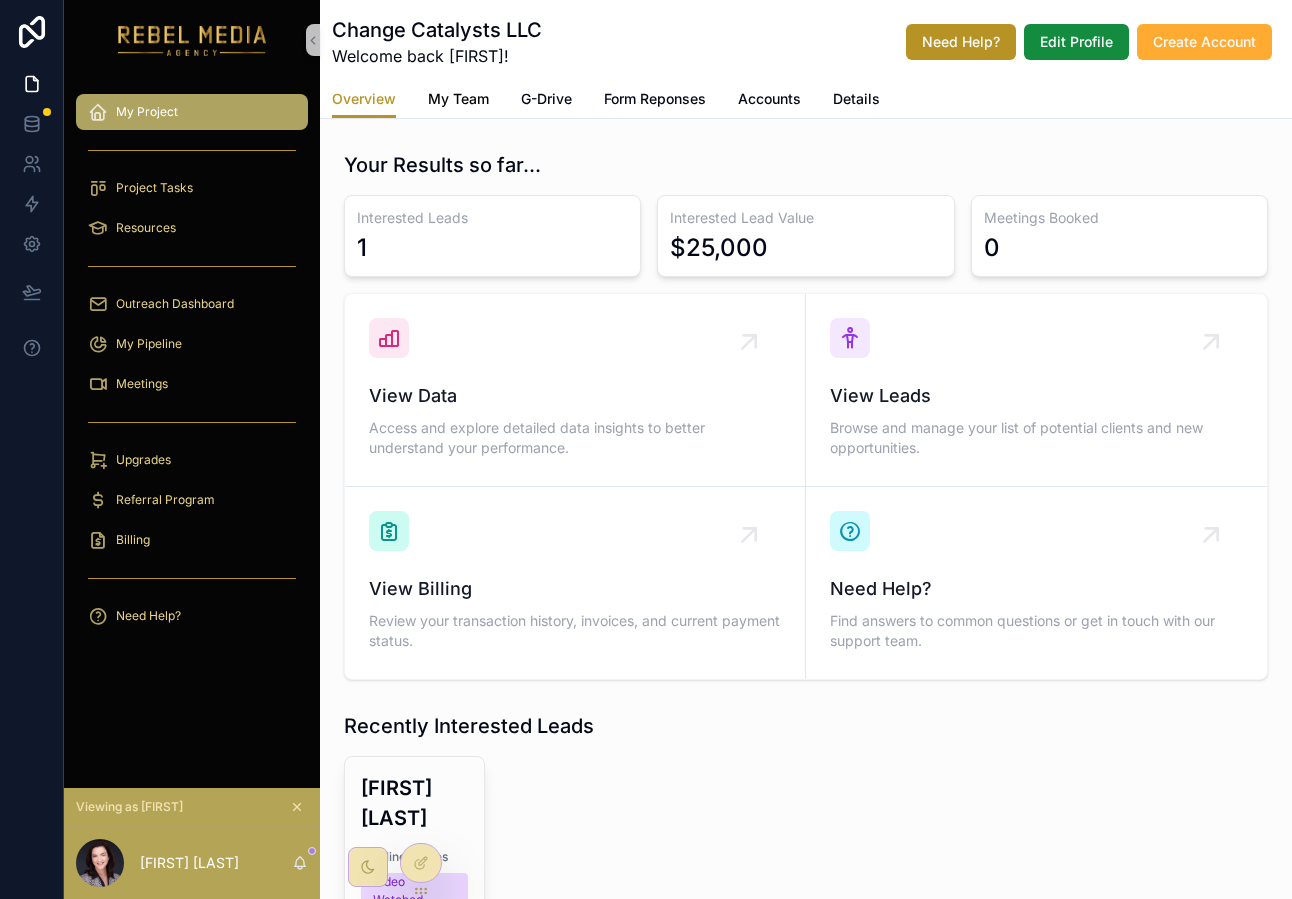 click on "My Team" at bounding box center (458, 99) 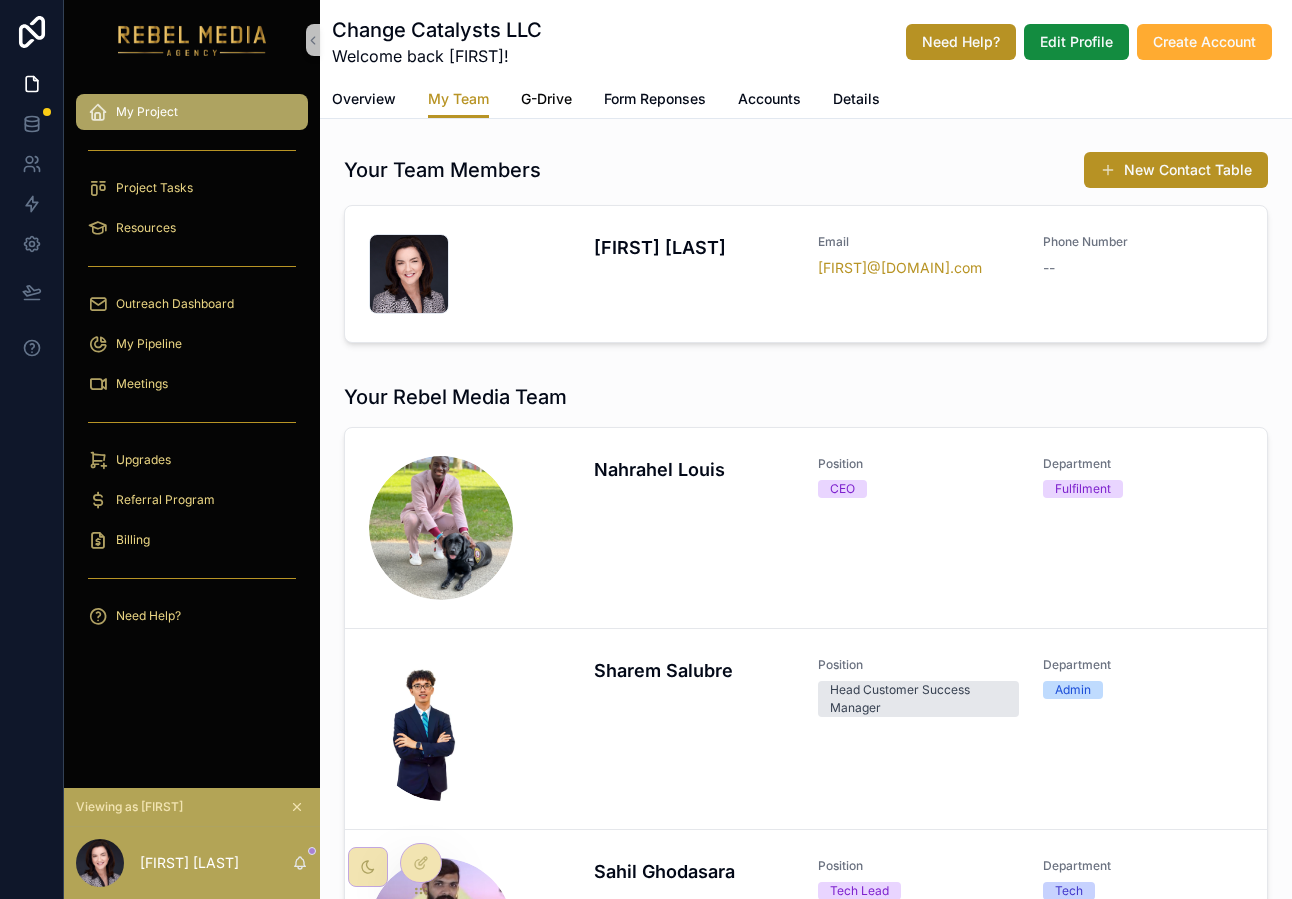 click on "G-Drive" at bounding box center (546, 99) 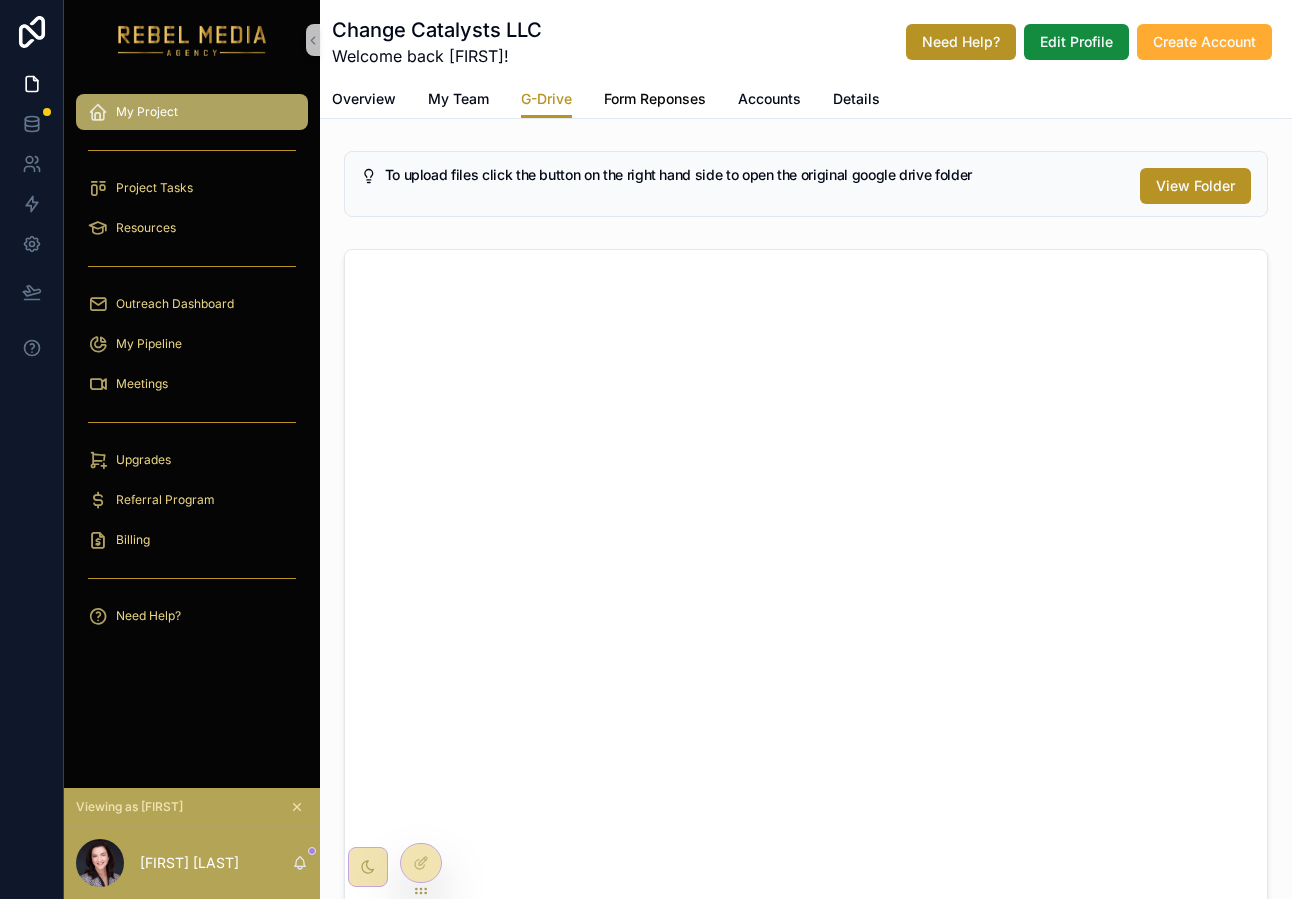 click on "Form Reponses" at bounding box center (655, 99) 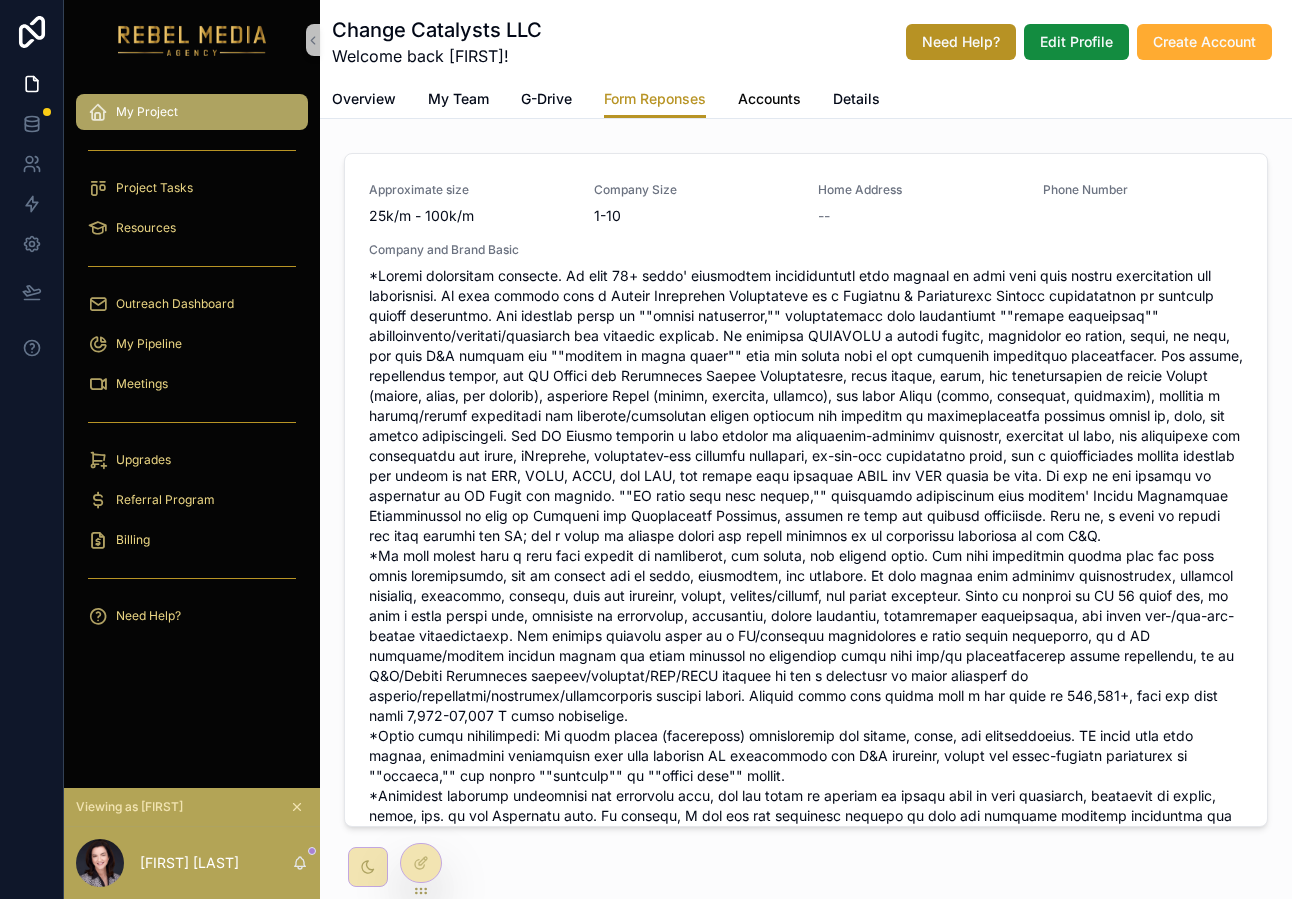 click on "Accounts" at bounding box center (769, 99) 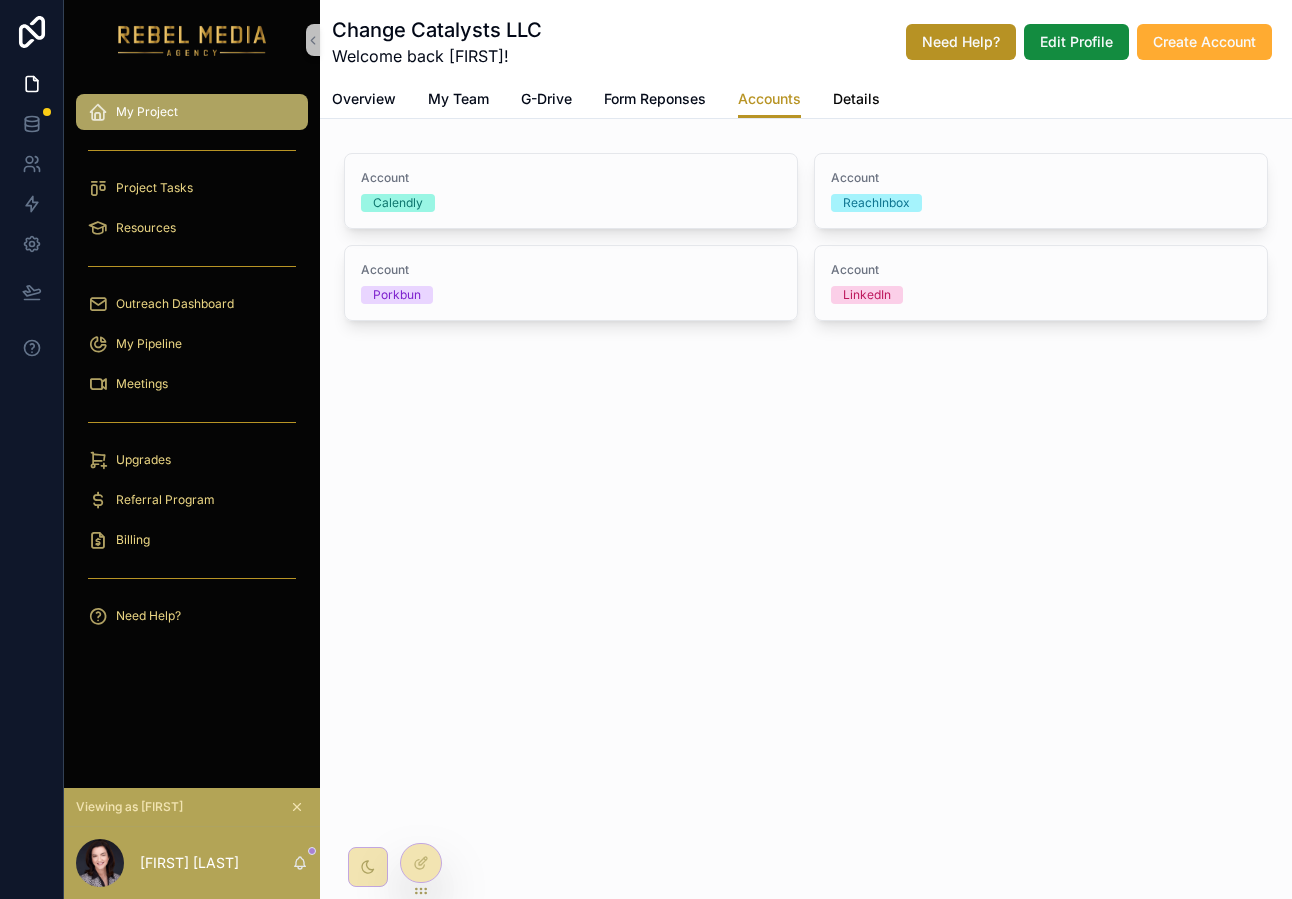 click on "Details" at bounding box center (856, 99) 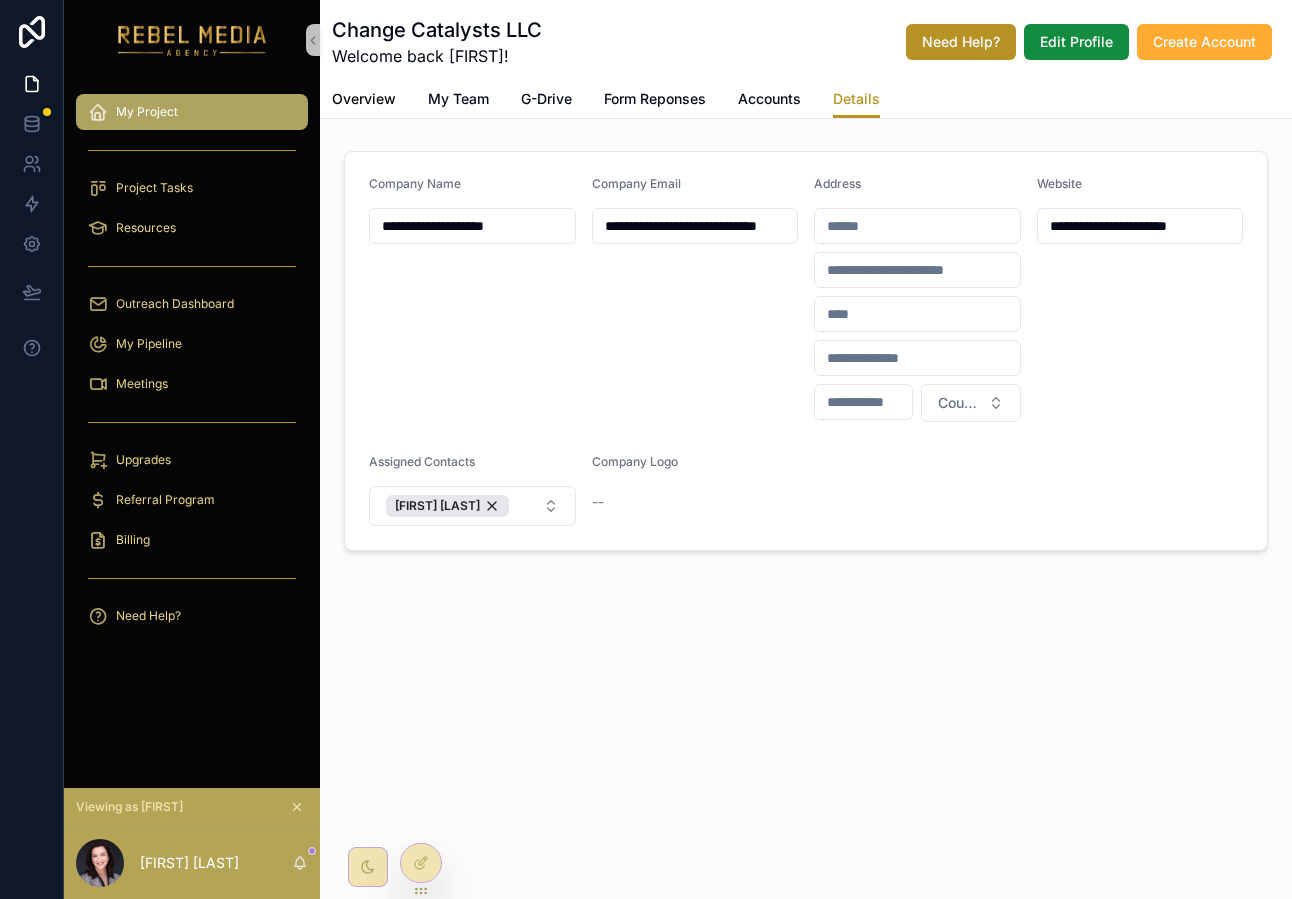 click on "Overview" at bounding box center [364, 99] 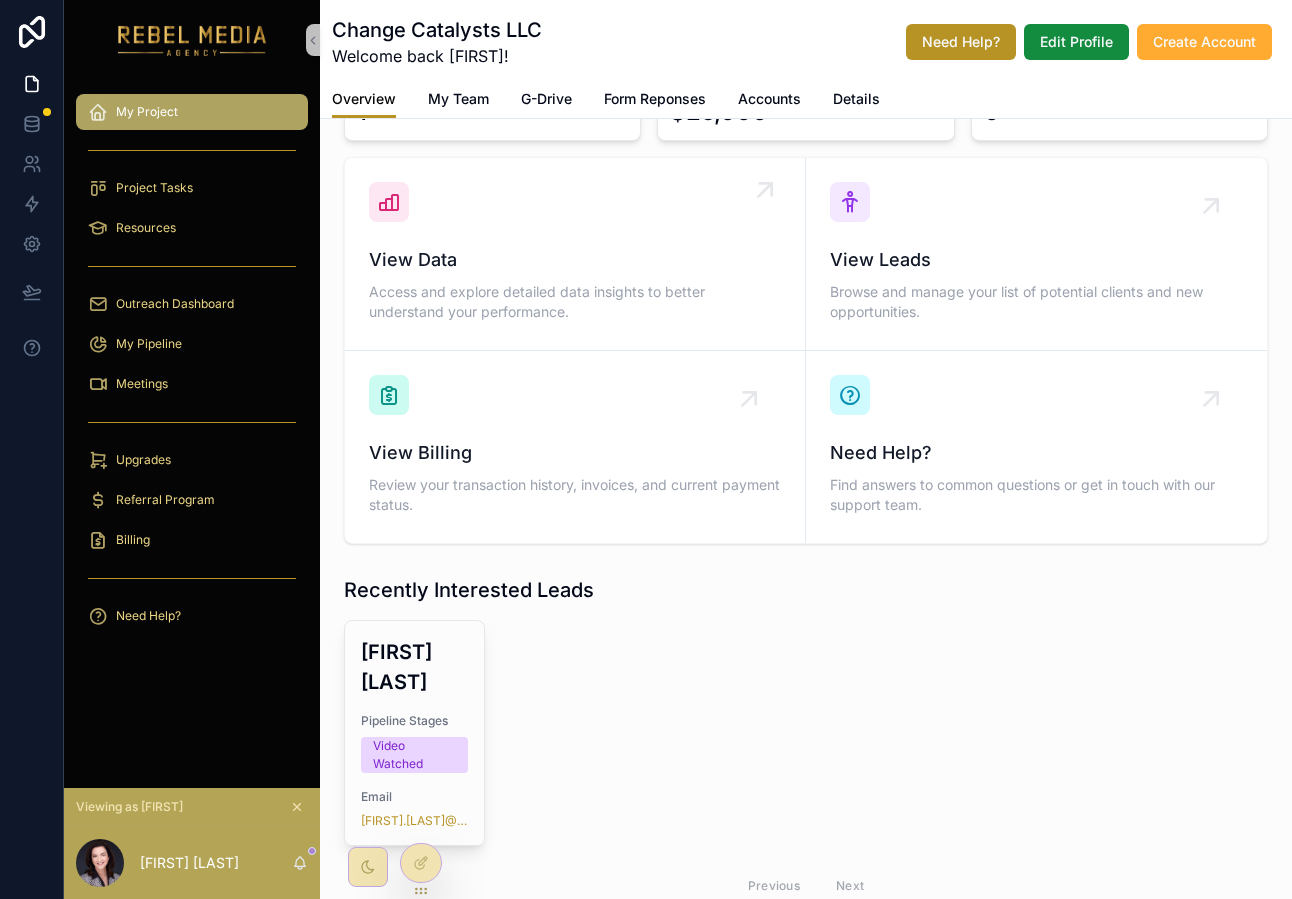 scroll, scrollTop: 282, scrollLeft: 0, axis: vertical 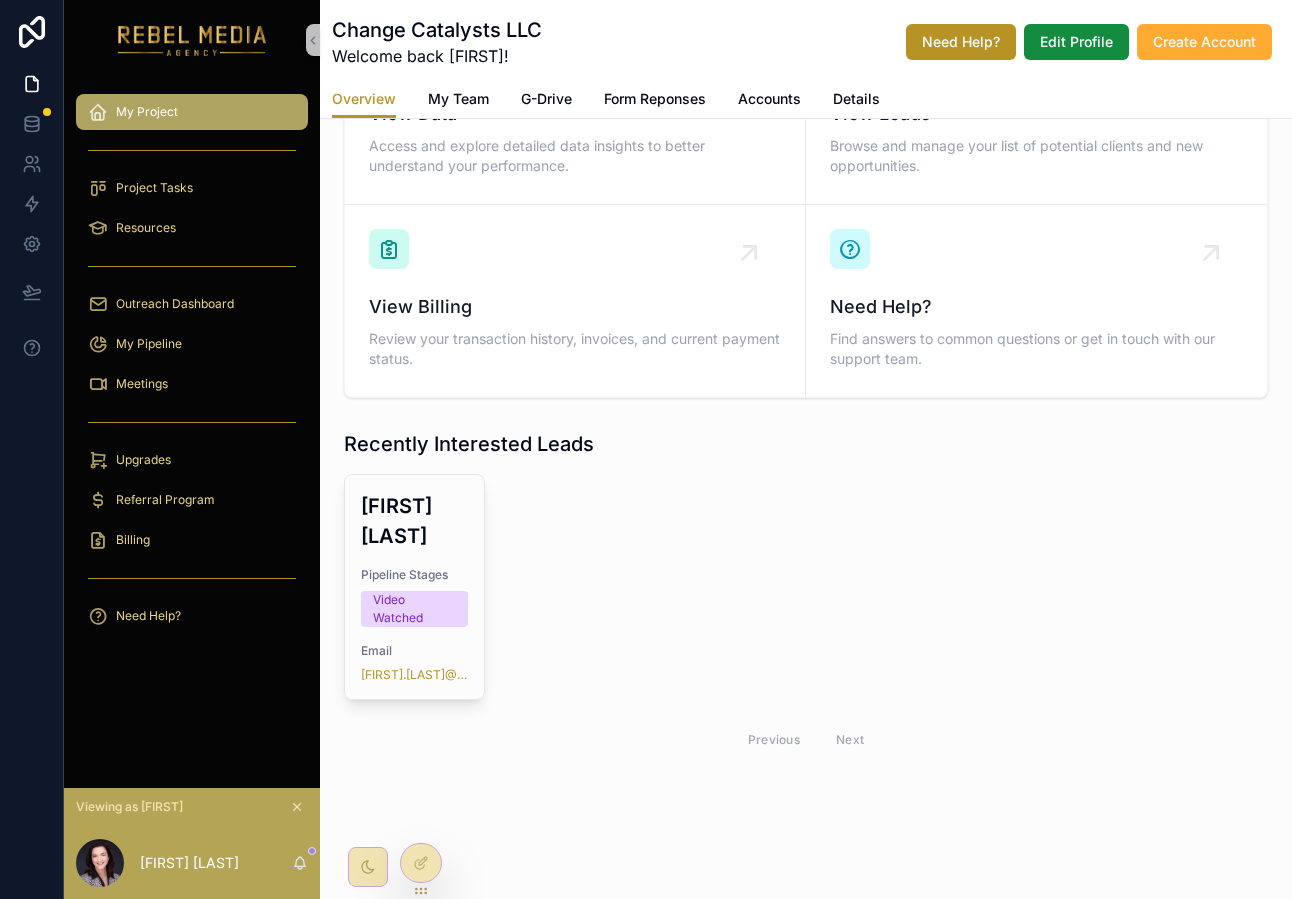 click on "My Project" at bounding box center (192, 112) 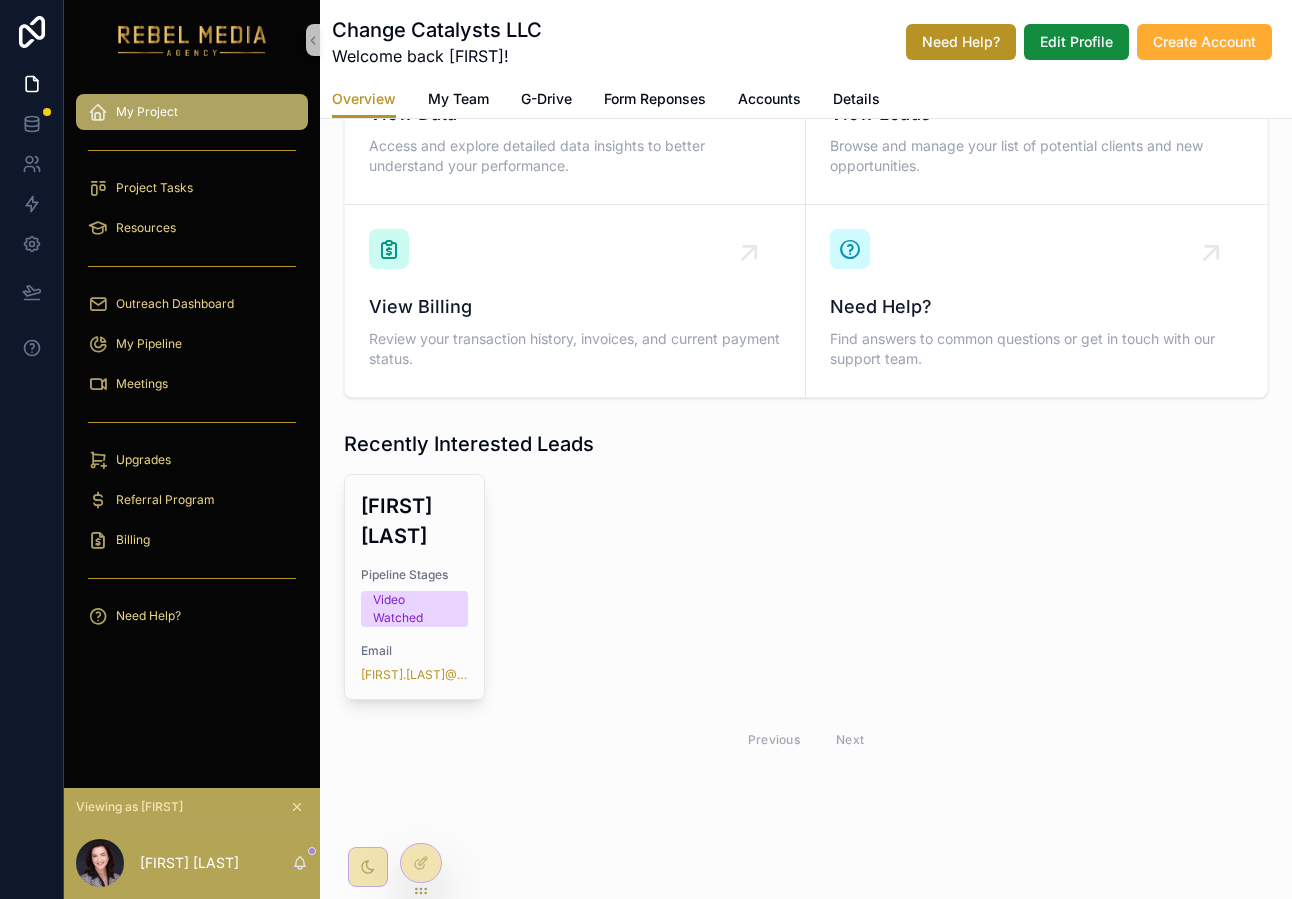 scroll, scrollTop: 0, scrollLeft: 0, axis: both 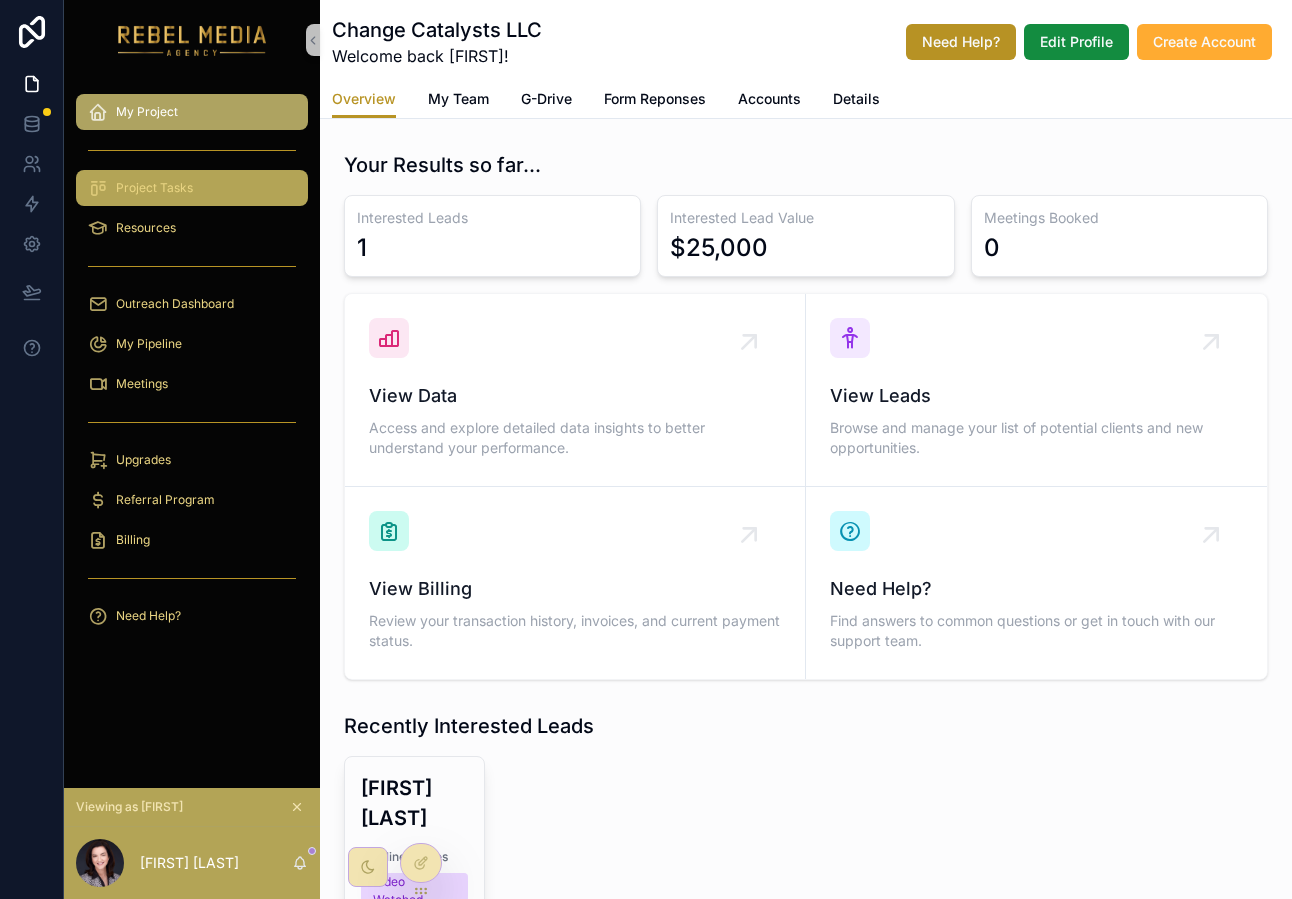 click on "Project Tasks" at bounding box center (192, 188) 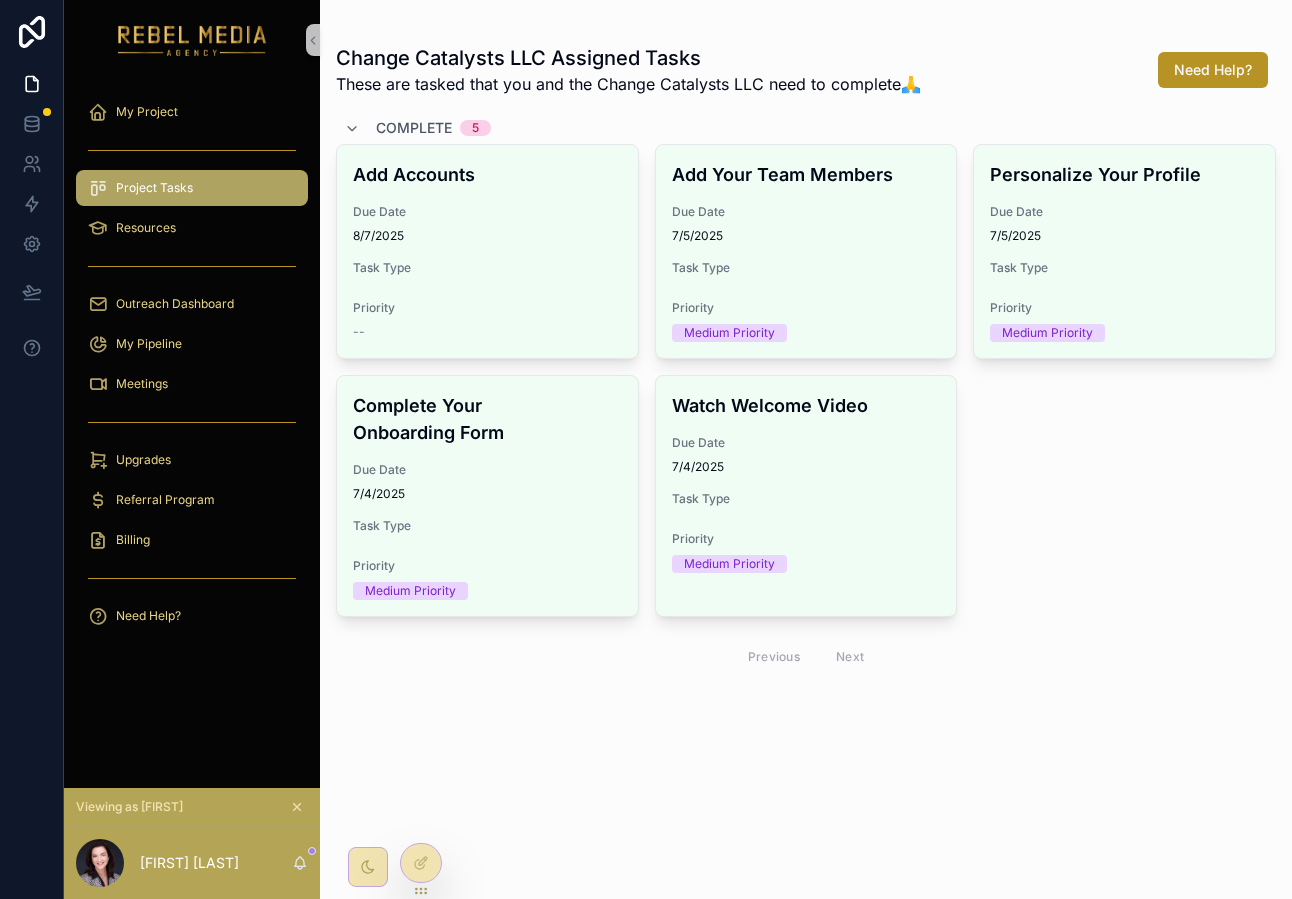 click at bounding box center (192, 266) 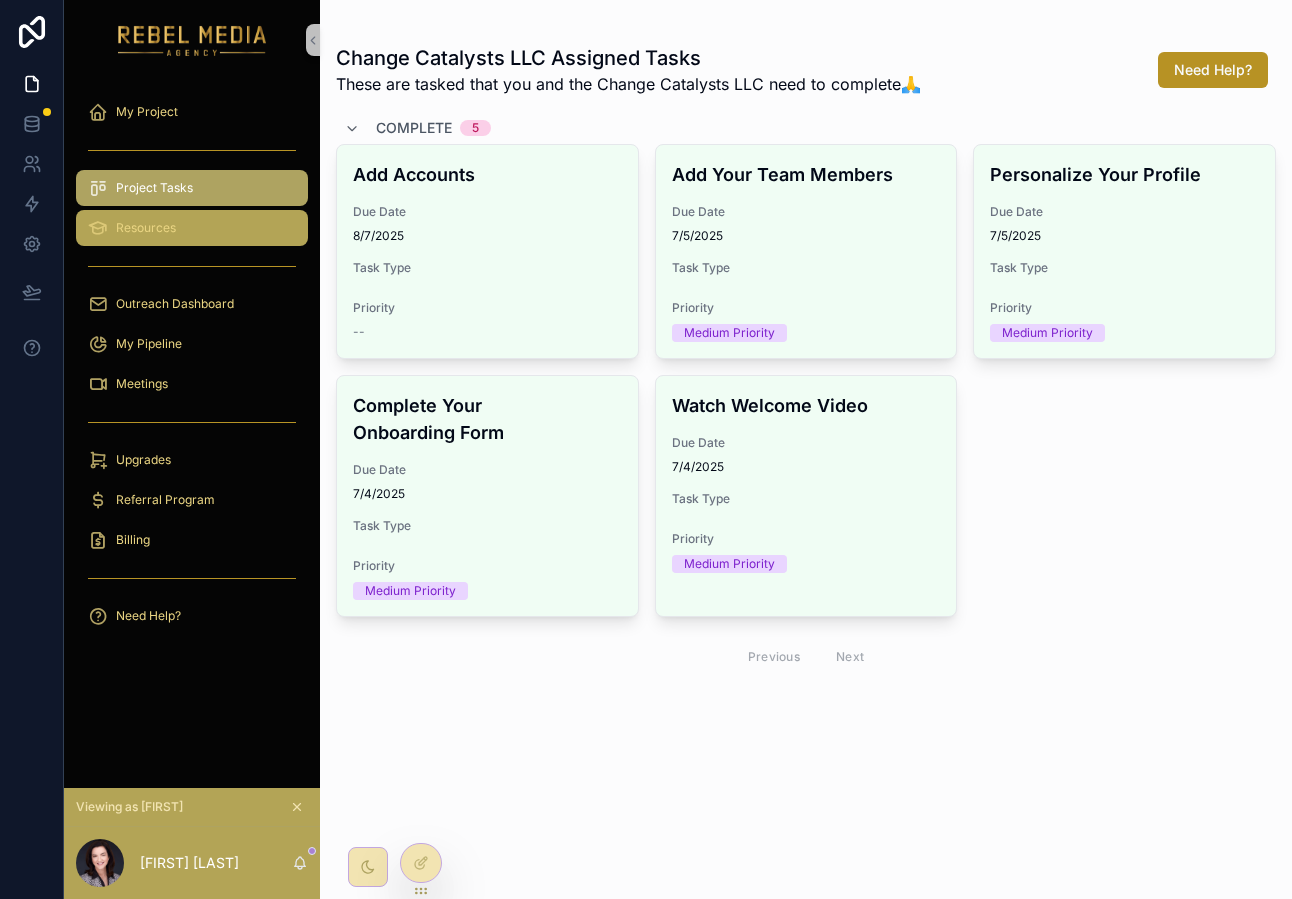 click on "Resources" at bounding box center [192, 228] 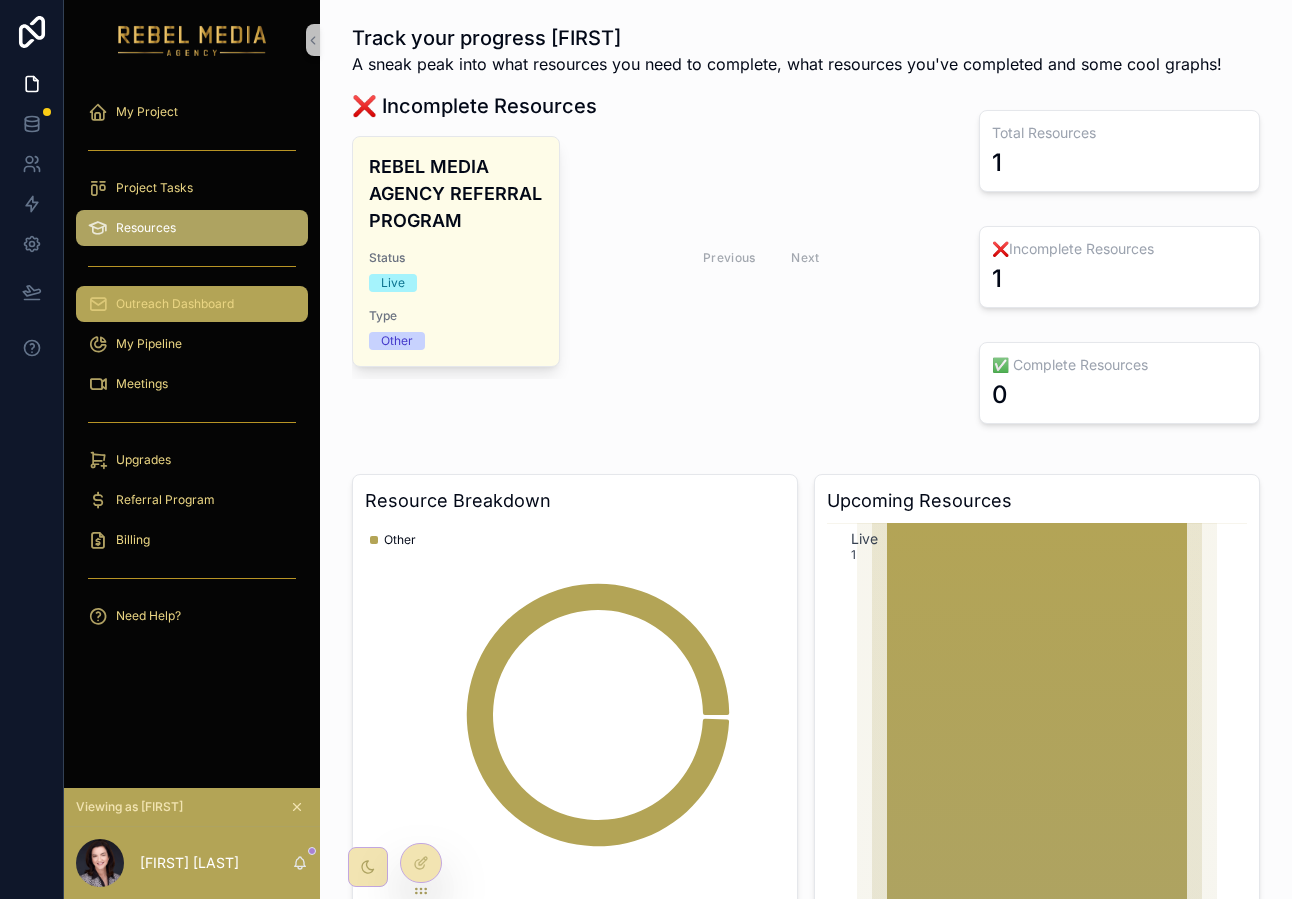 click on "Outreach Dashboard" at bounding box center (192, 304) 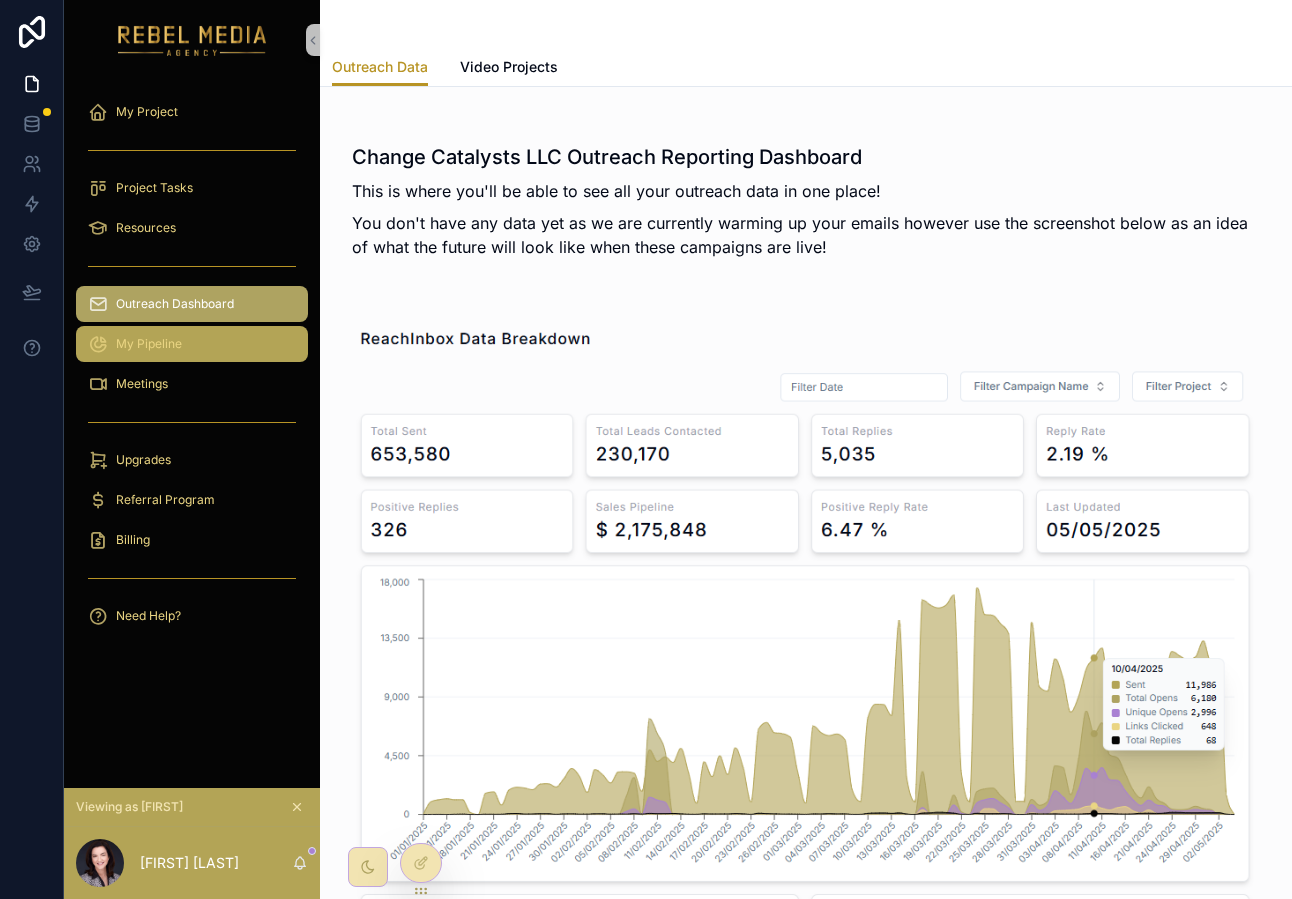 click on "My Pipeline" at bounding box center (192, 344) 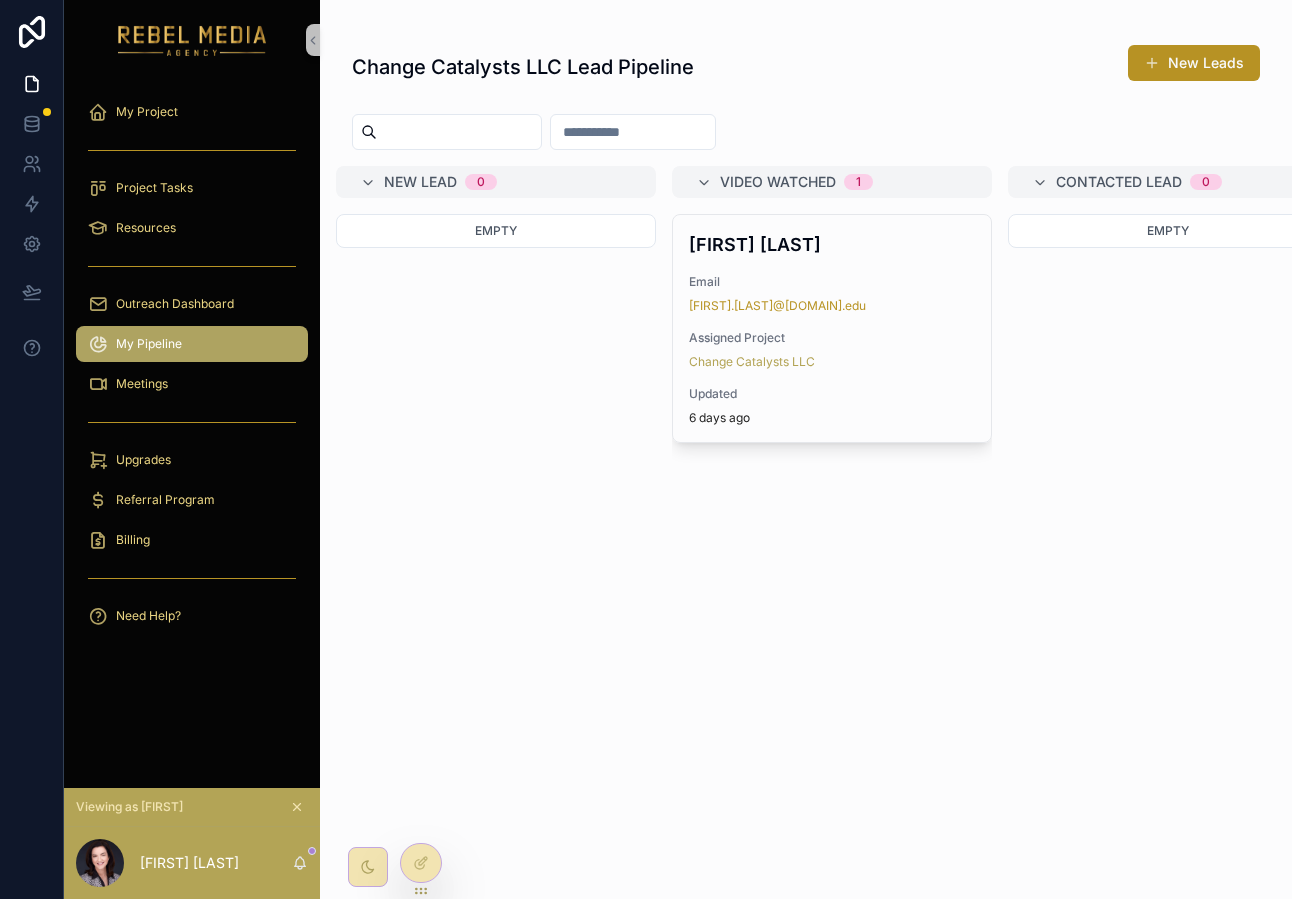click at bounding box center [192, 266] 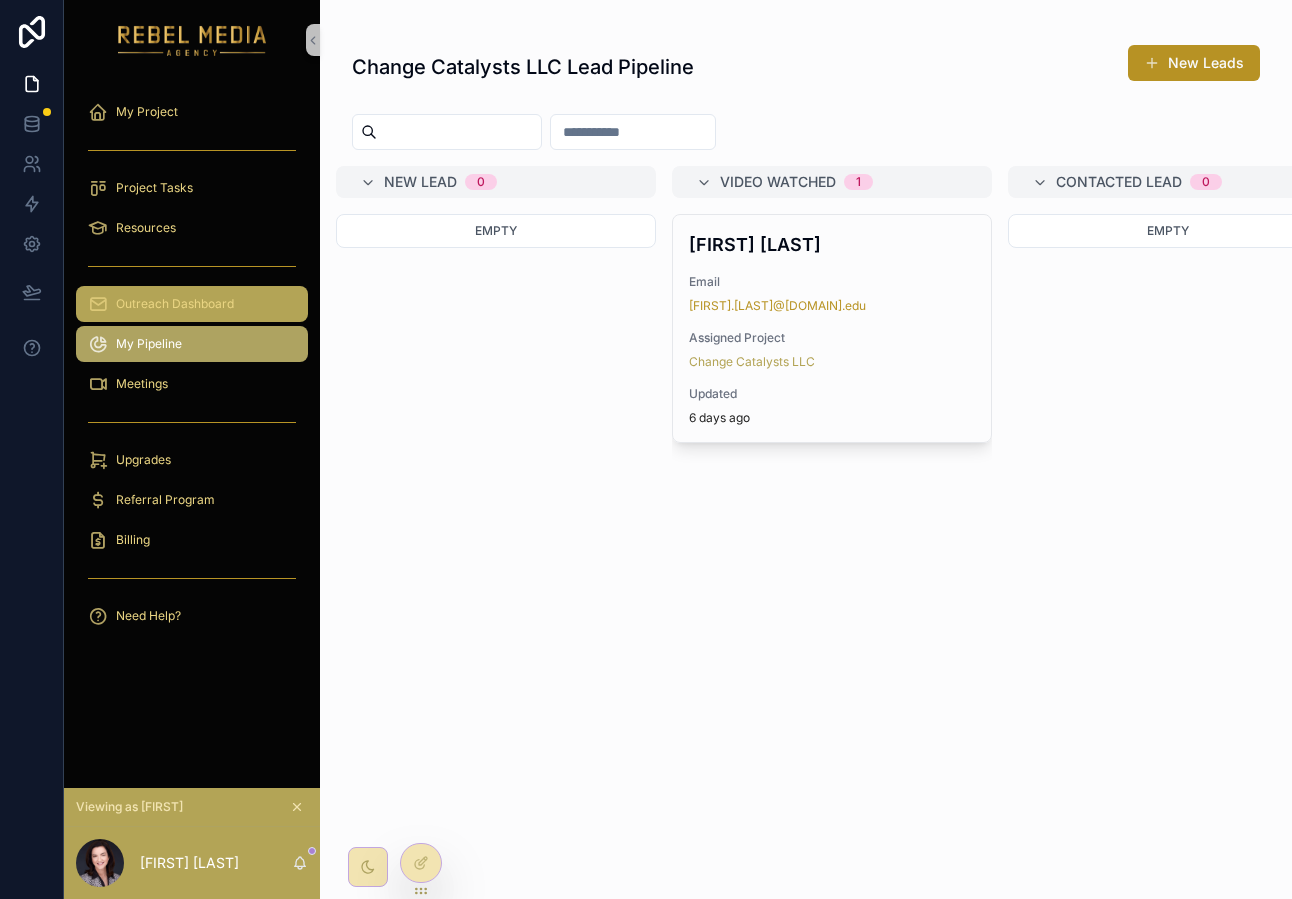 click on "Outreach Dashboard" at bounding box center (175, 304) 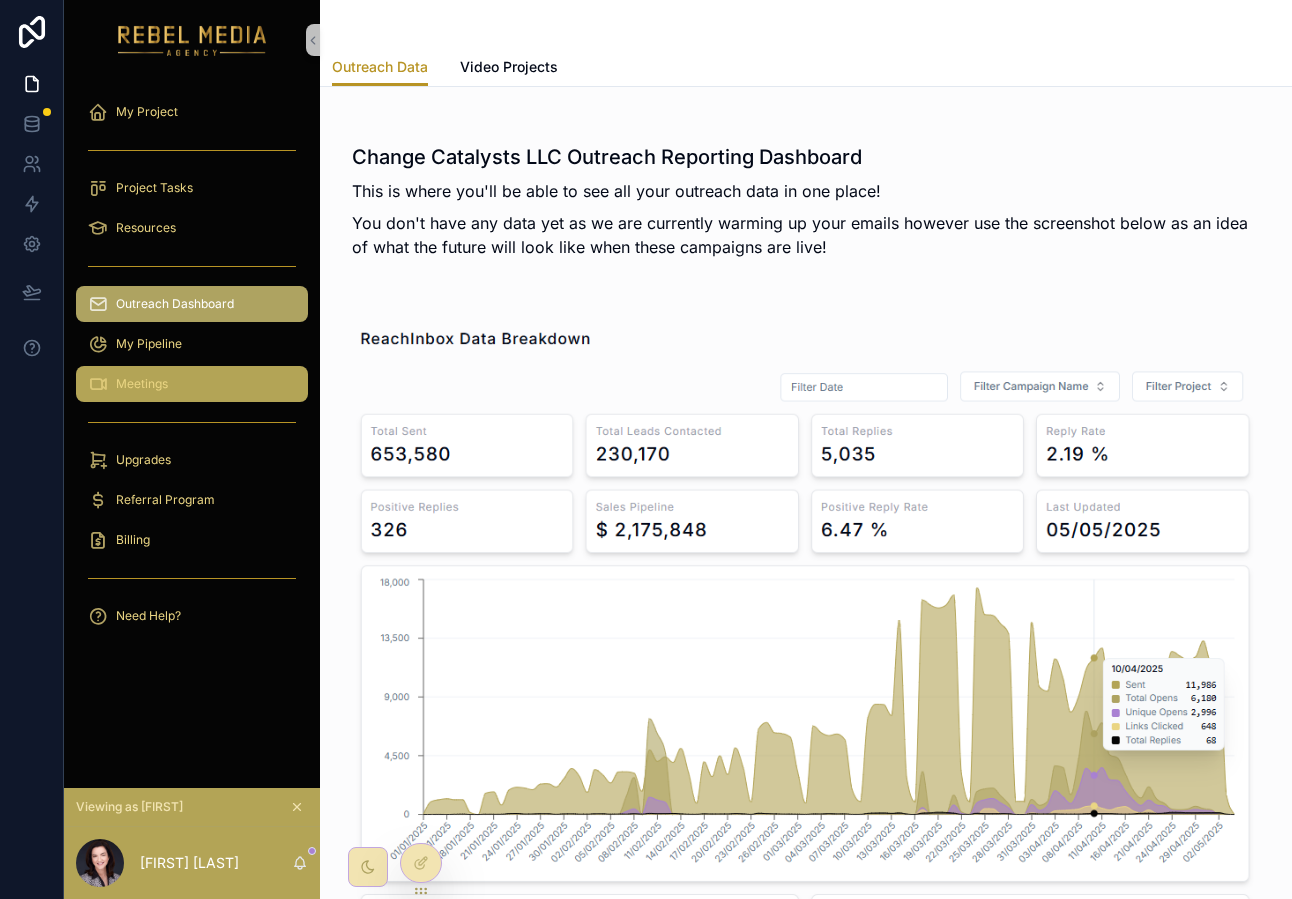 click on "Meetings" at bounding box center (192, 384) 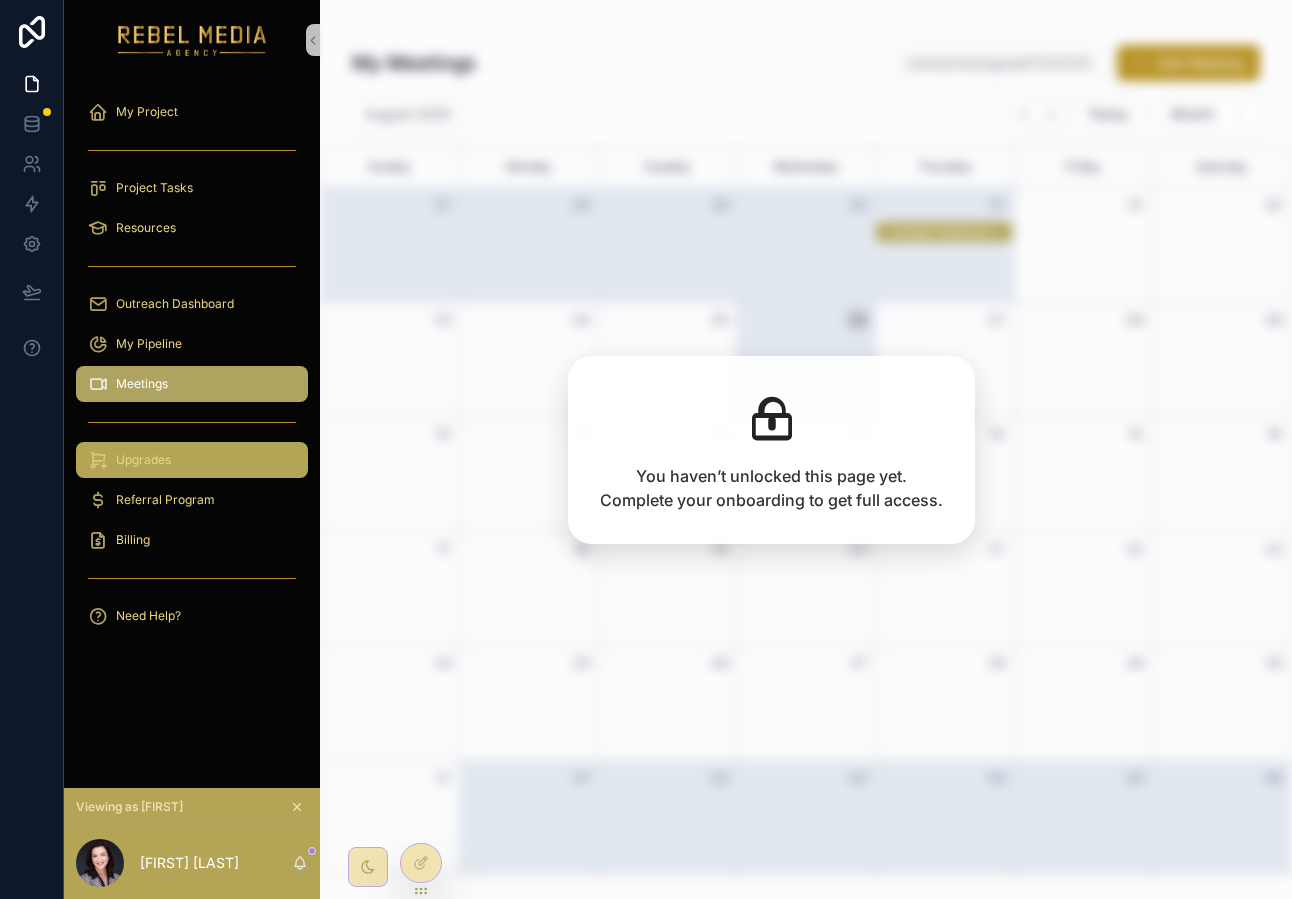click on "Upgrades" at bounding box center [192, 460] 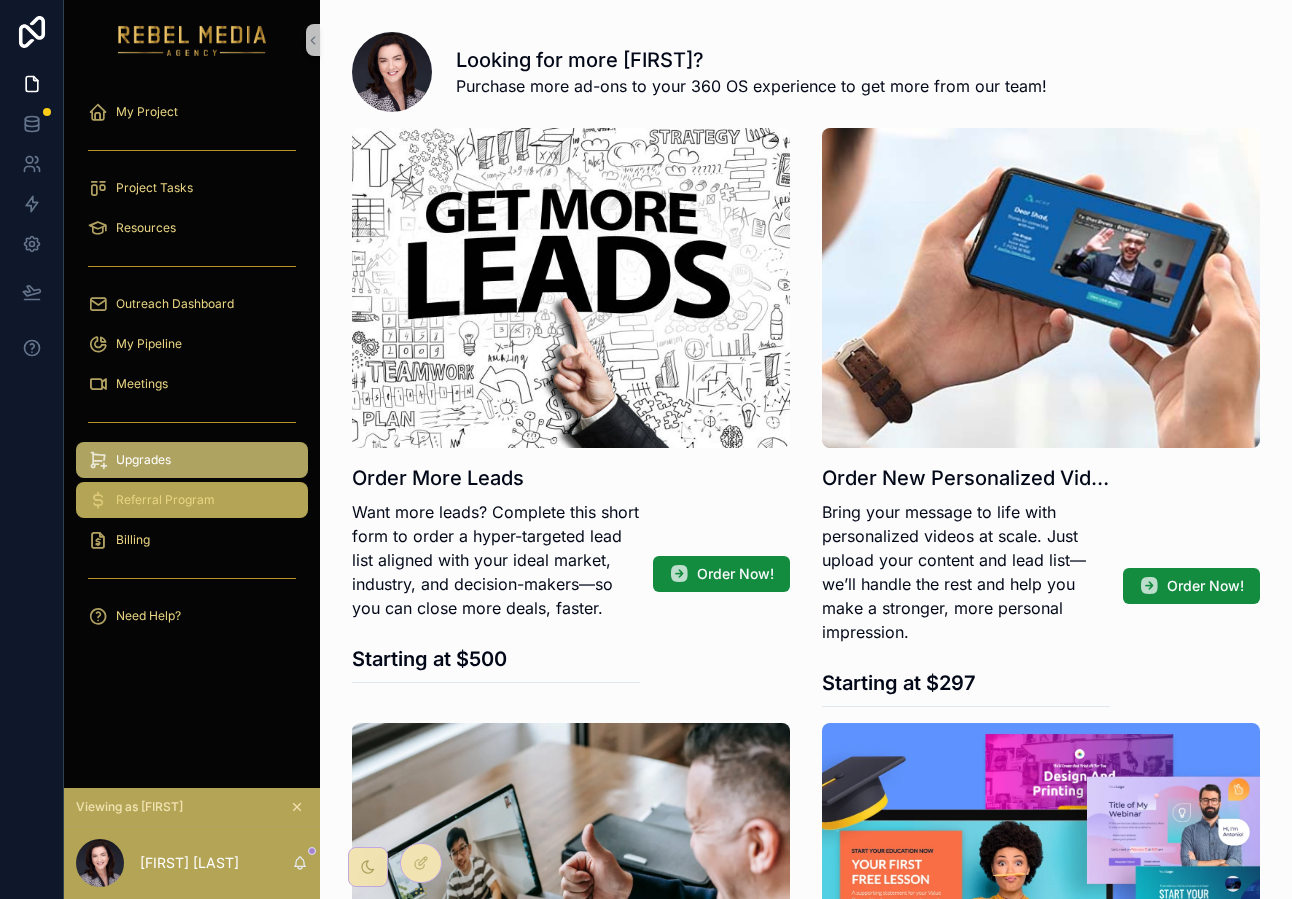 click on "Referral Program" at bounding box center [165, 500] 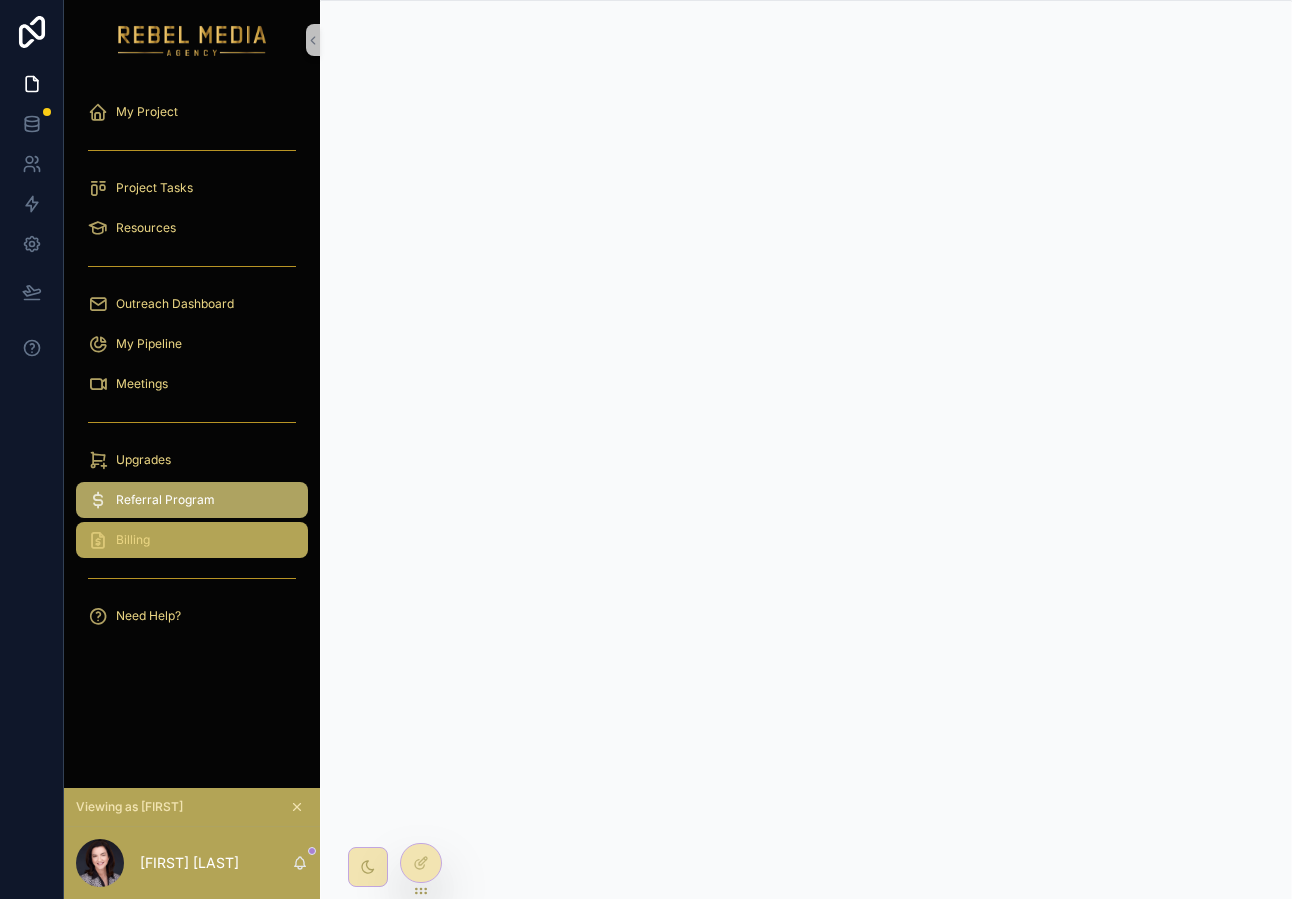 click on "Billing" at bounding box center [192, 540] 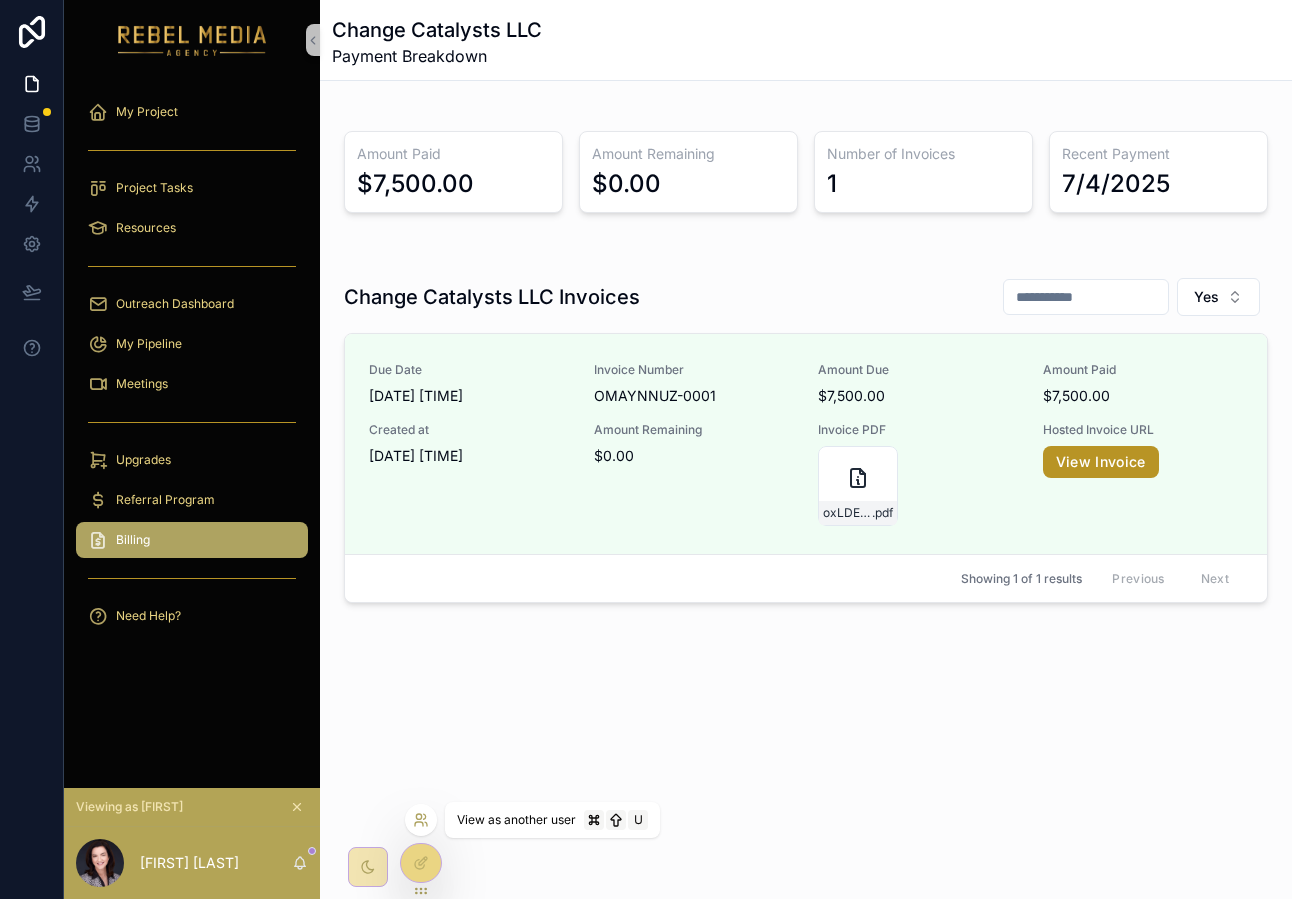click 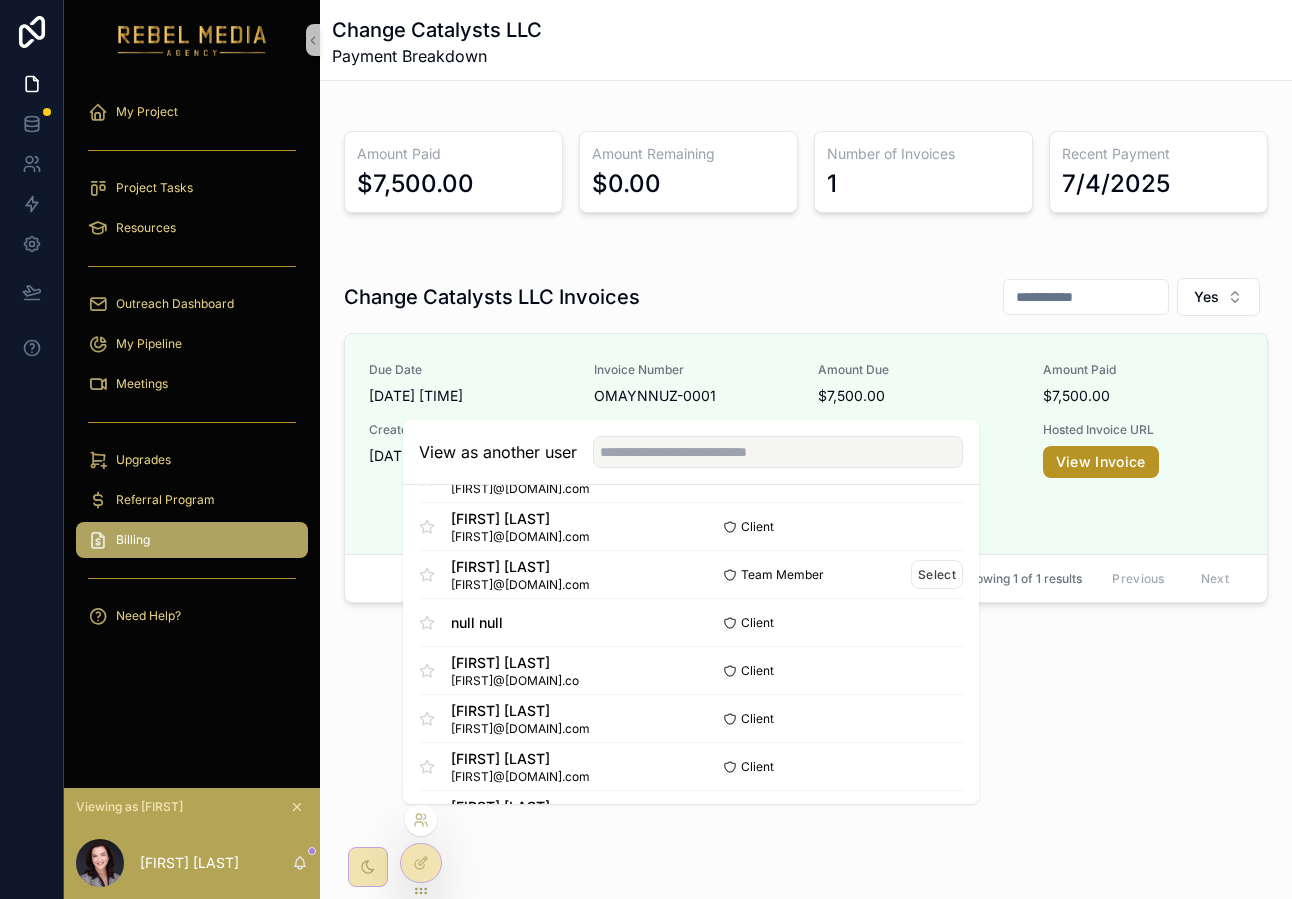 scroll, scrollTop: 286, scrollLeft: 0, axis: vertical 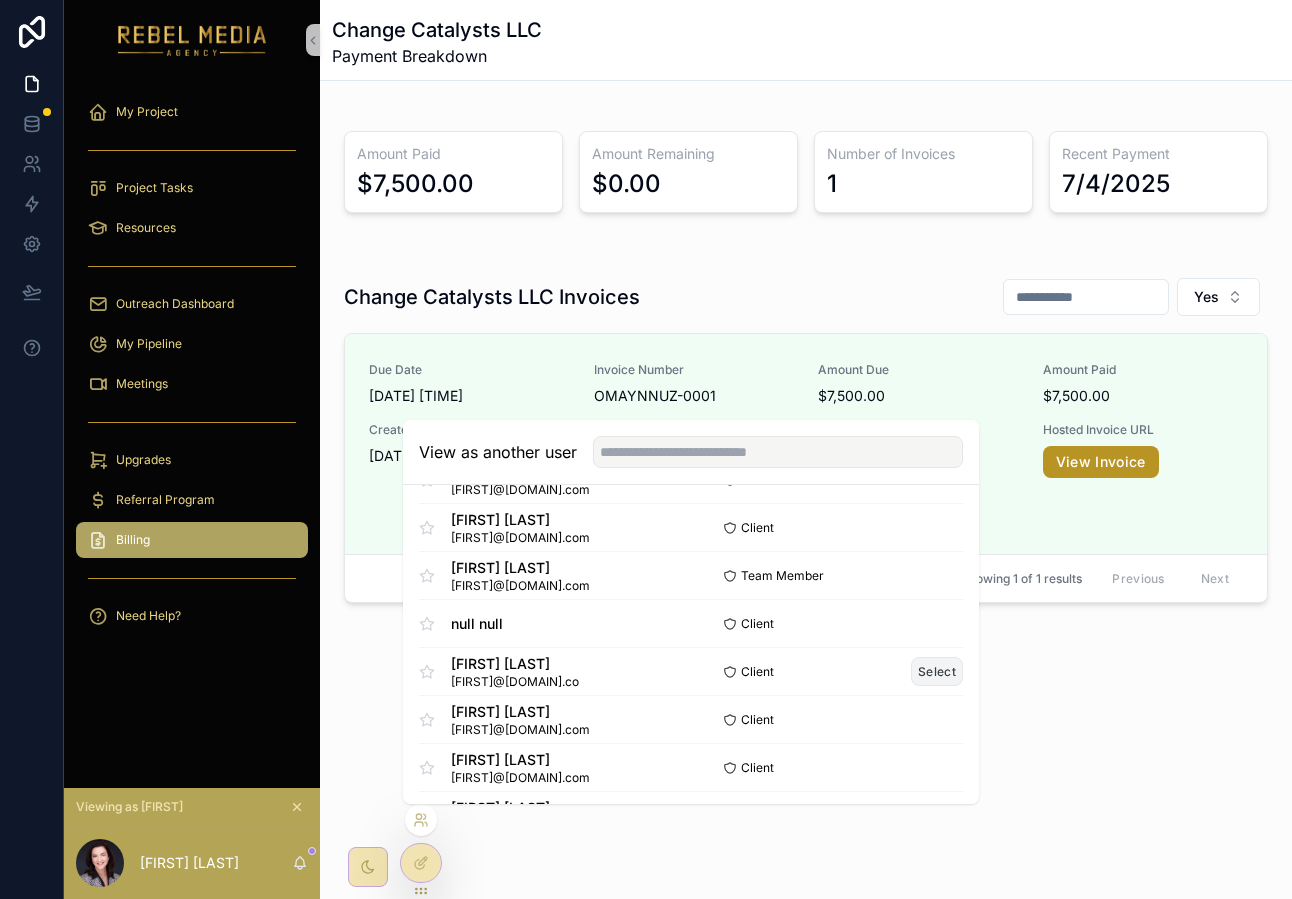 click on "Select" at bounding box center (937, 671) 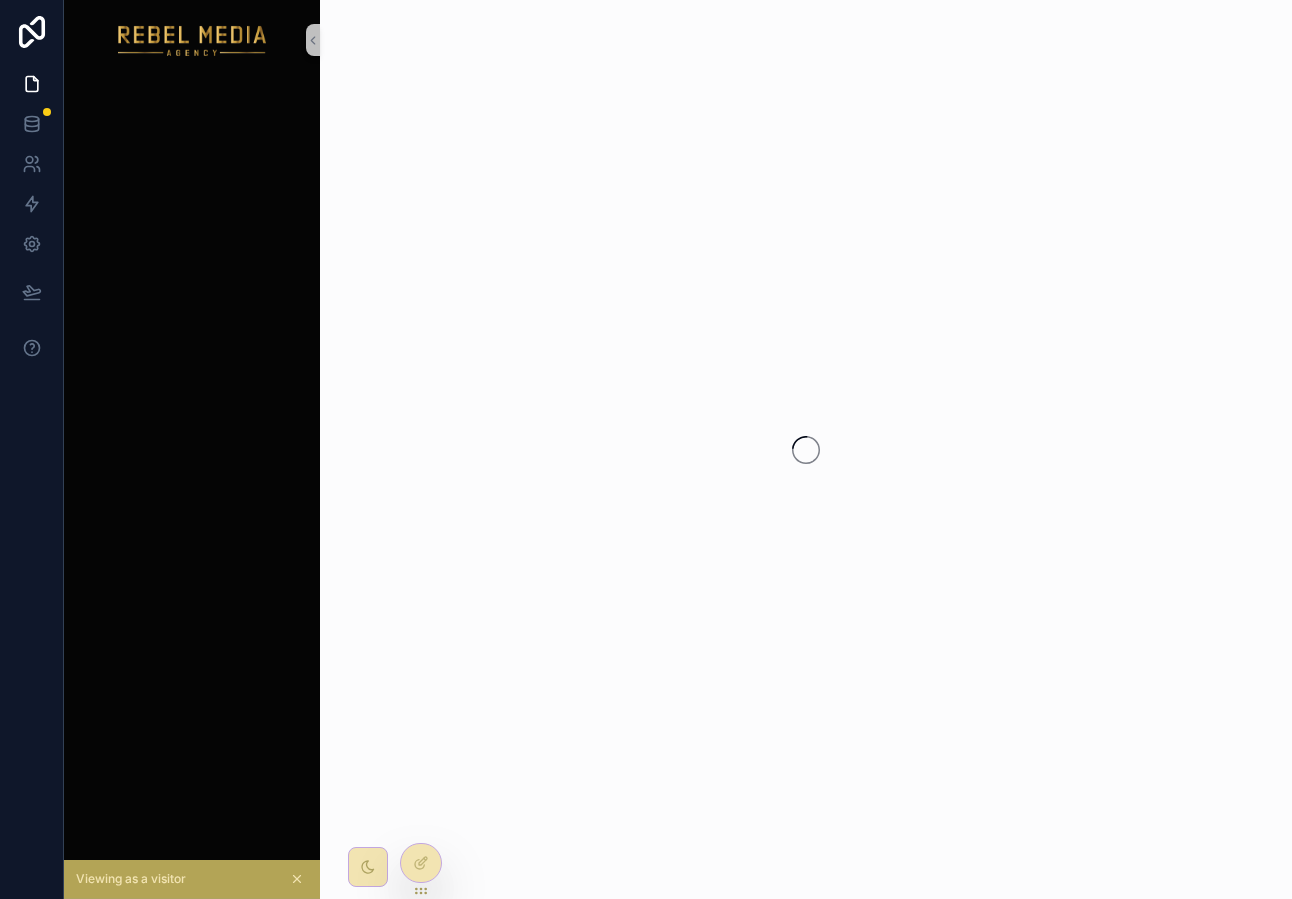 scroll, scrollTop: 0, scrollLeft: 0, axis: both 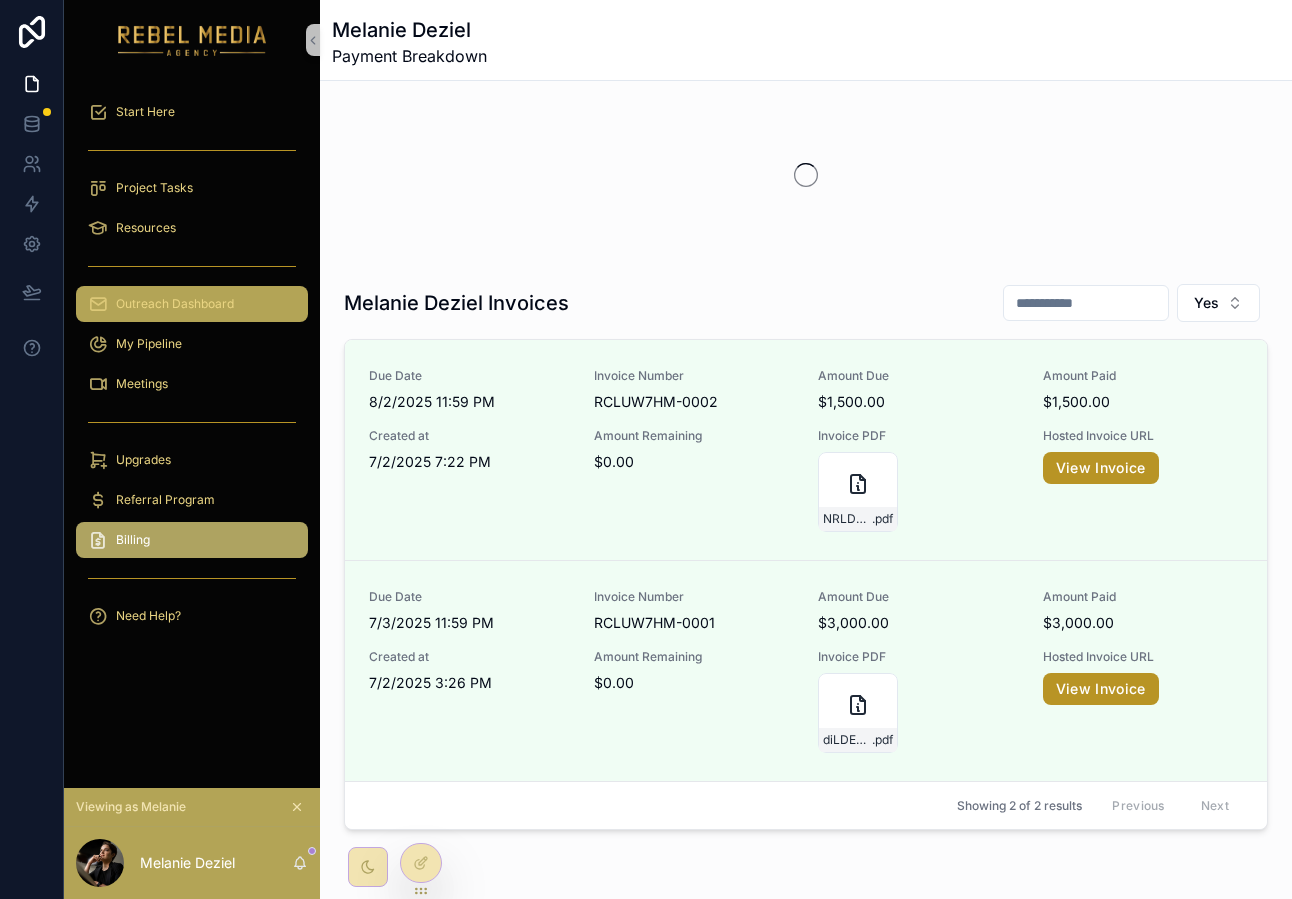 click on "Outreach Dashboard" at bounding box center [175, 304] 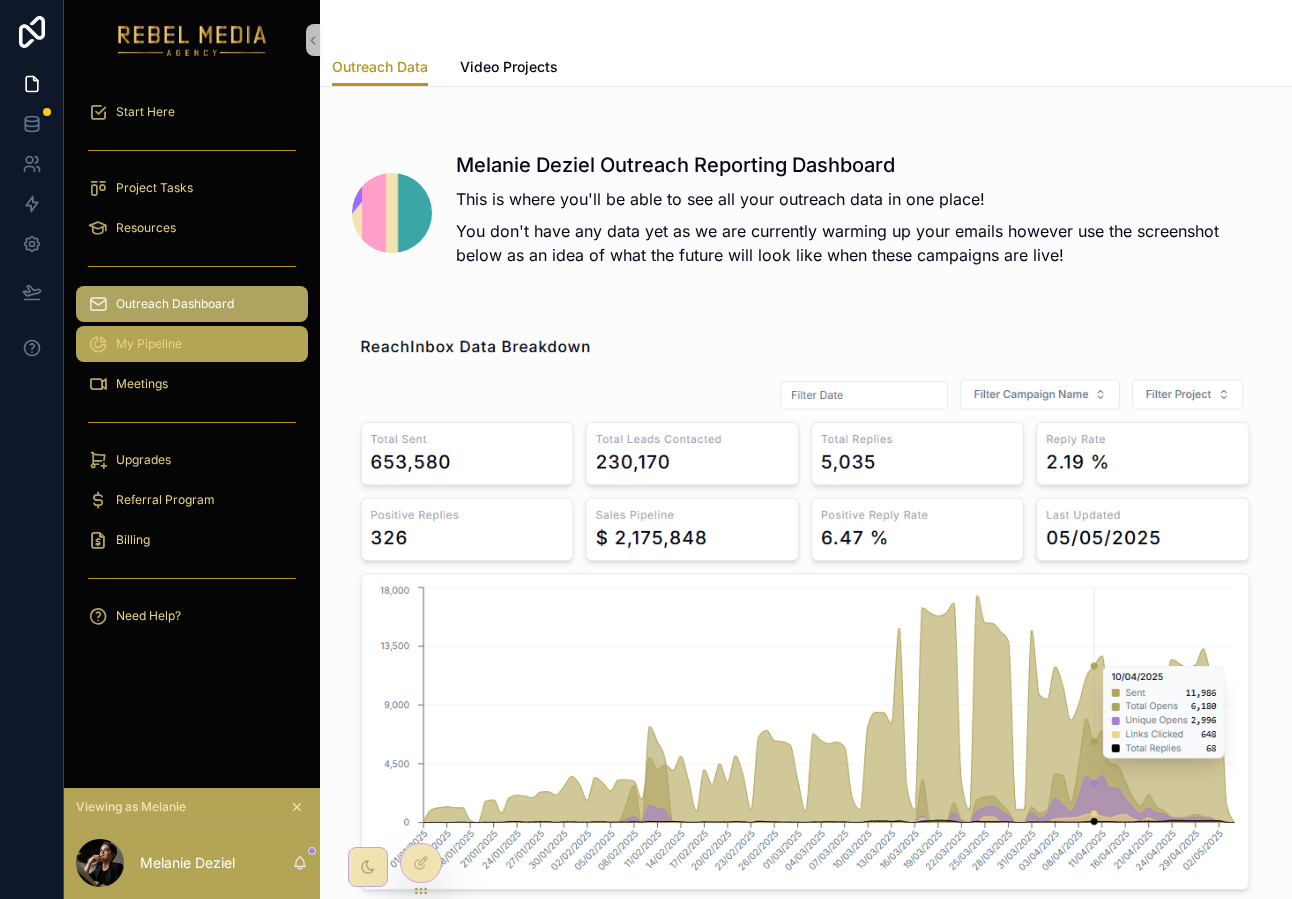 click on "My Pipeline" at bounding box center [192, 344] 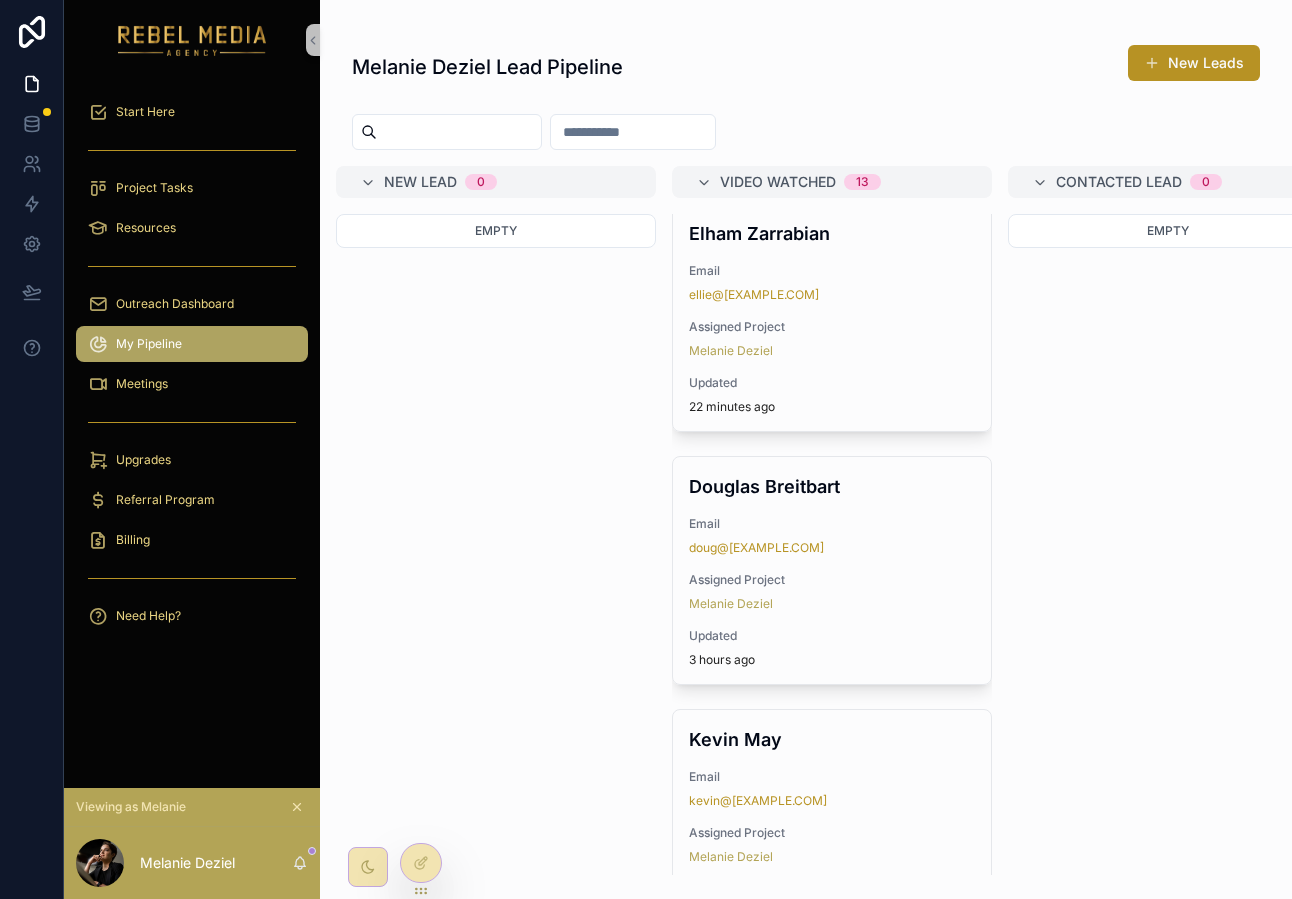 scroll, scrollTop: 0, scrollLeft: 0, axis: both 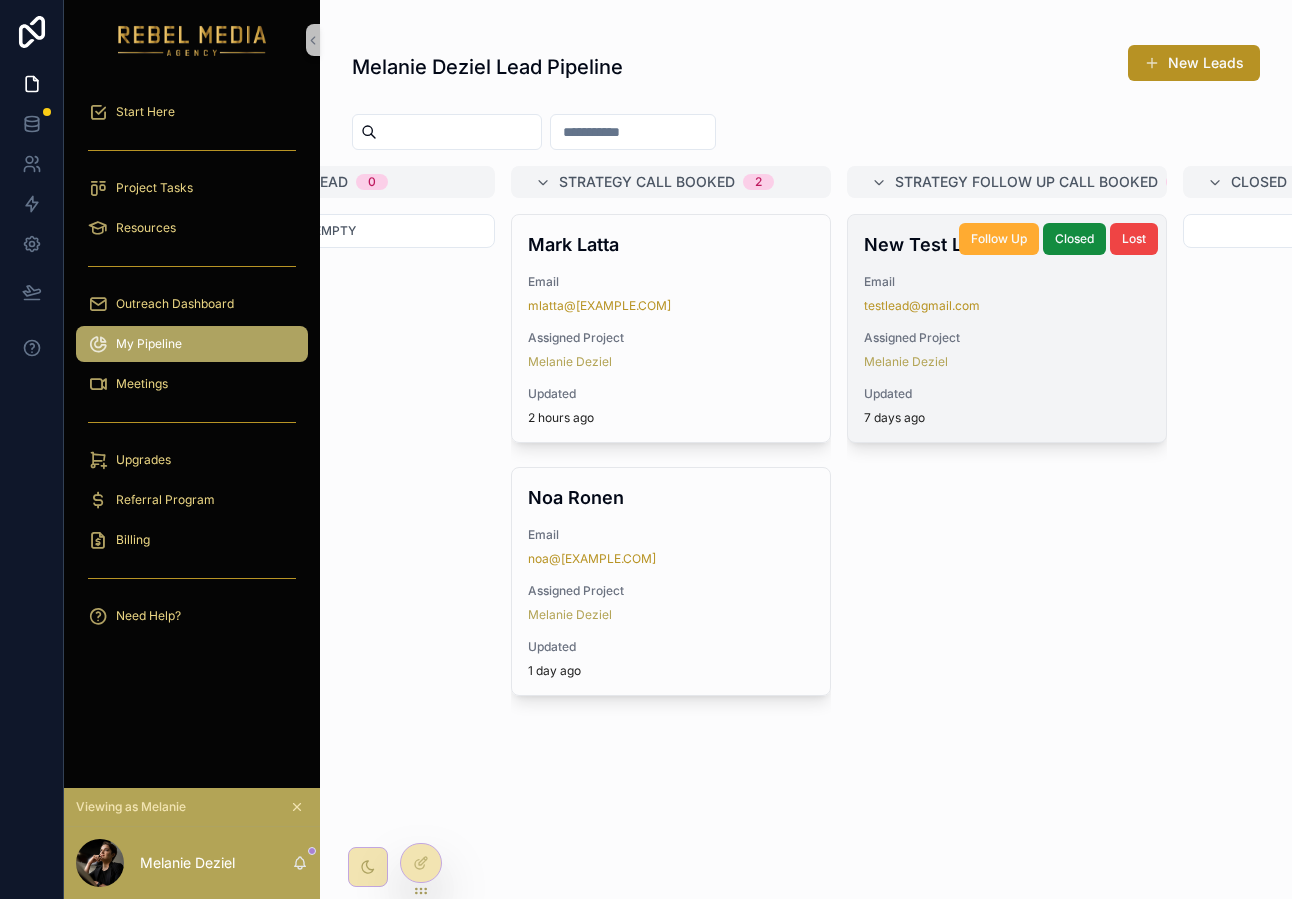 click on "Updated" at bounding box center [1007, 394] 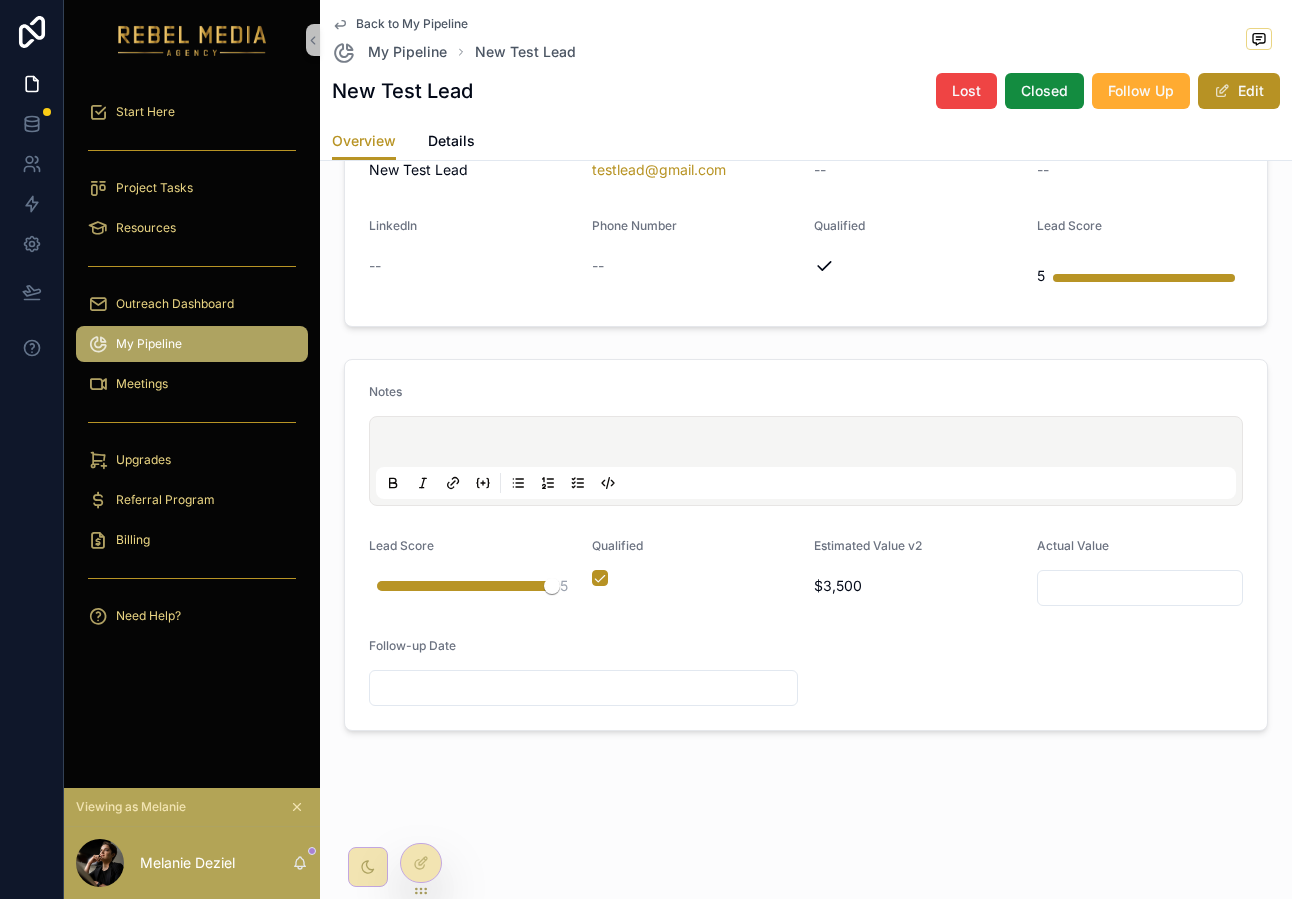 scroll, scrollTop: 0, scrollLeft: 0, axis: both 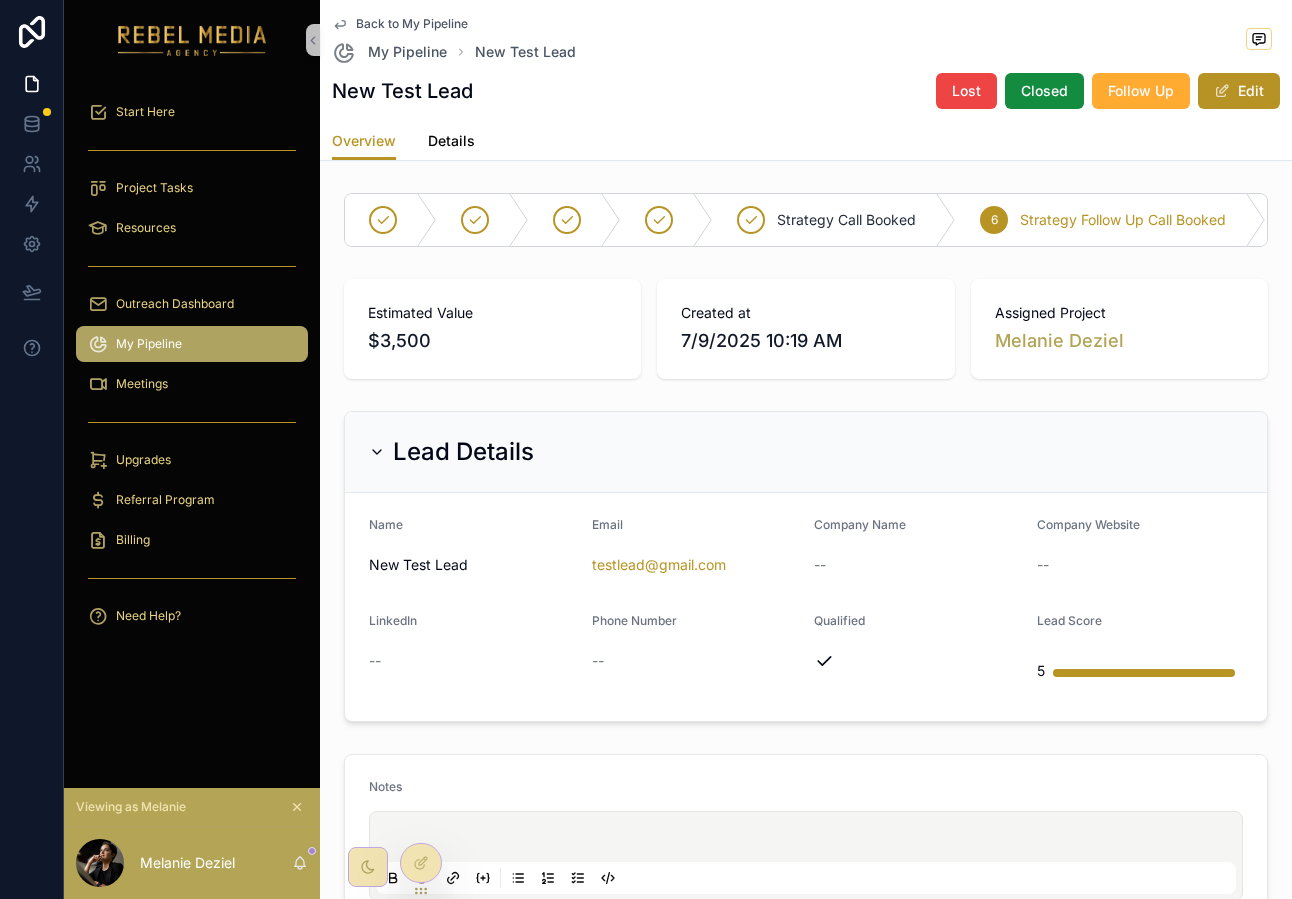 click on "Details" at bounding box center [451, 141] 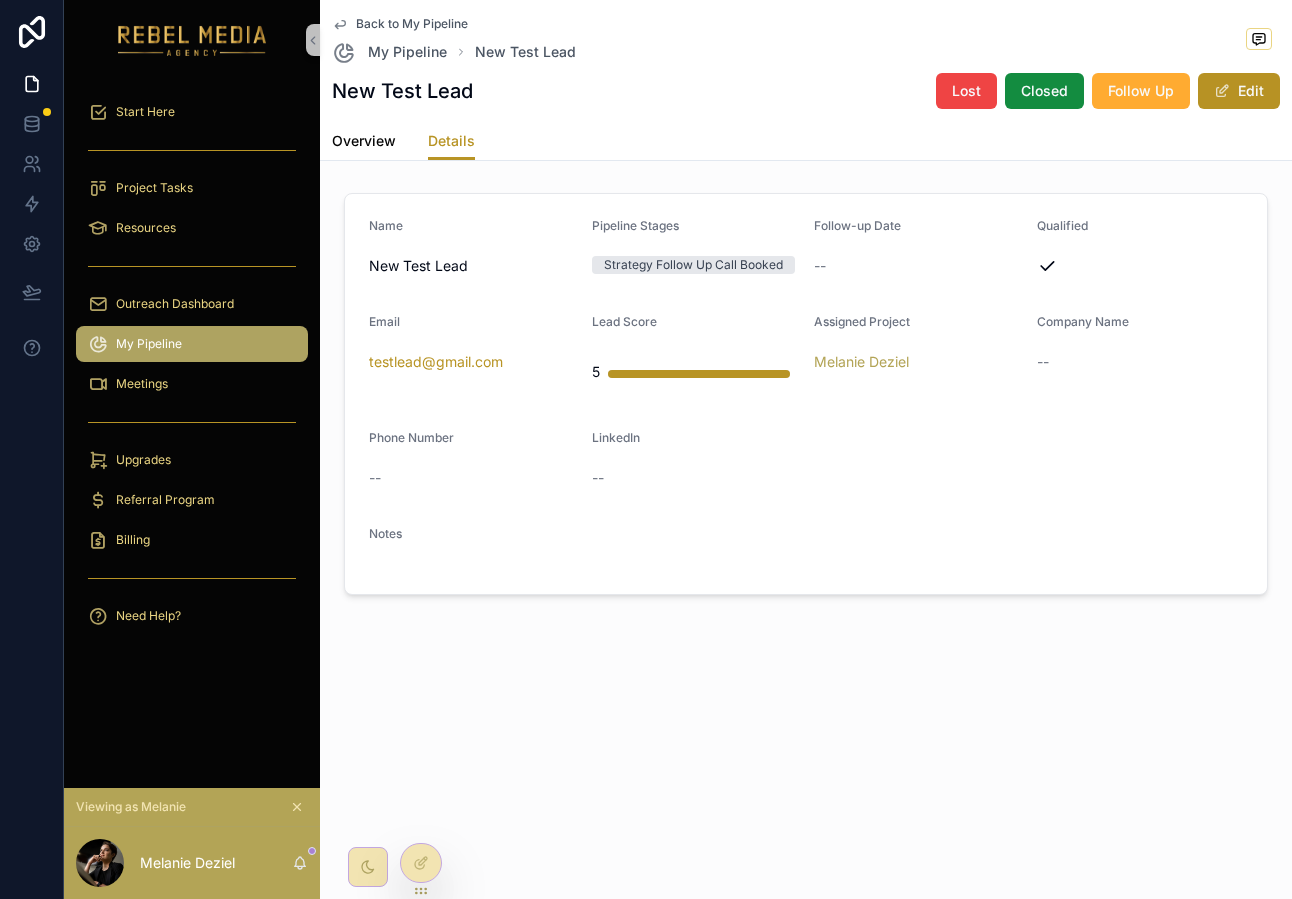 click on "Overview" at bounding box center [364, 141] 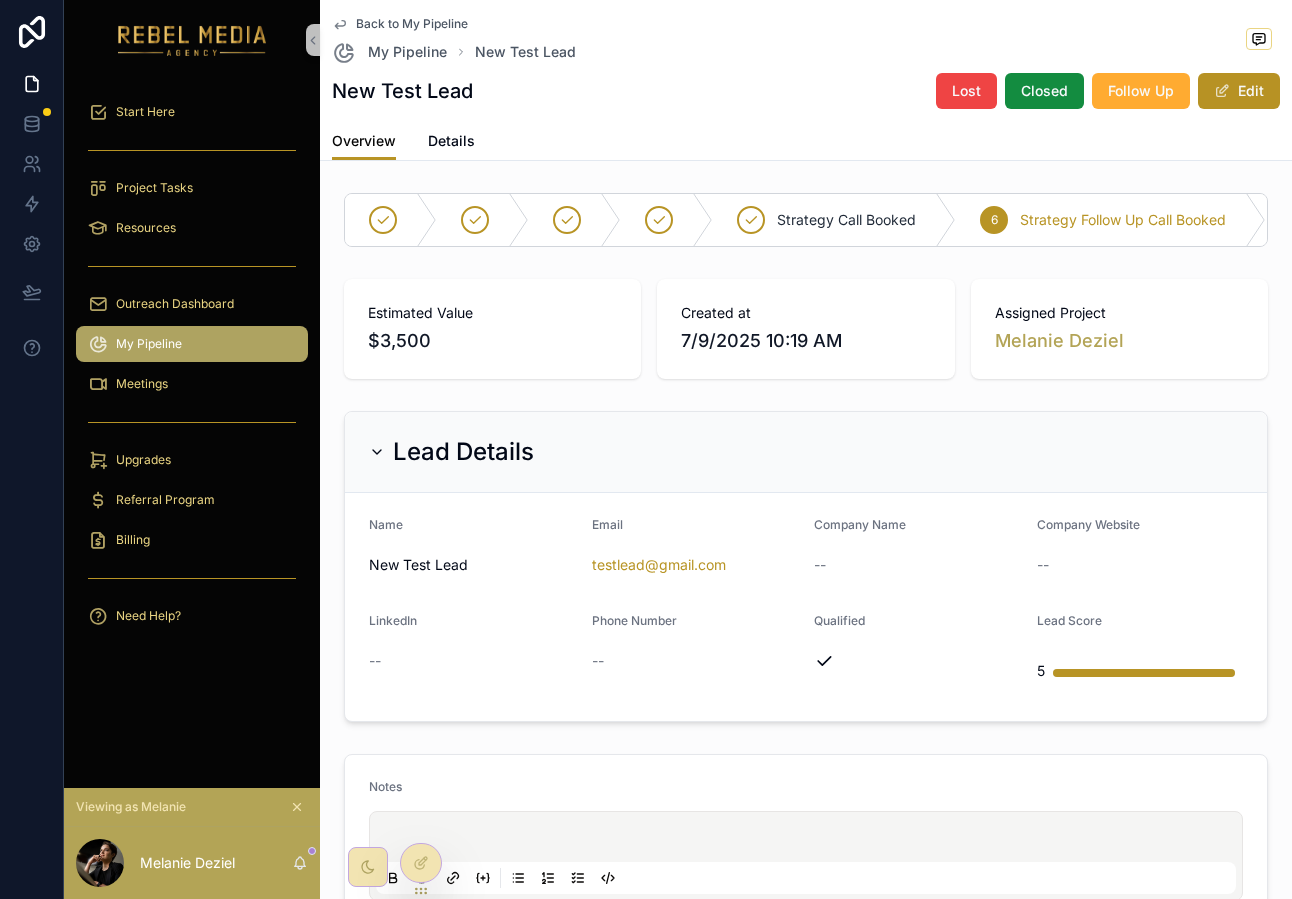 scroll, scrollTop: 395, scrollLeft: 0, axis: vertical 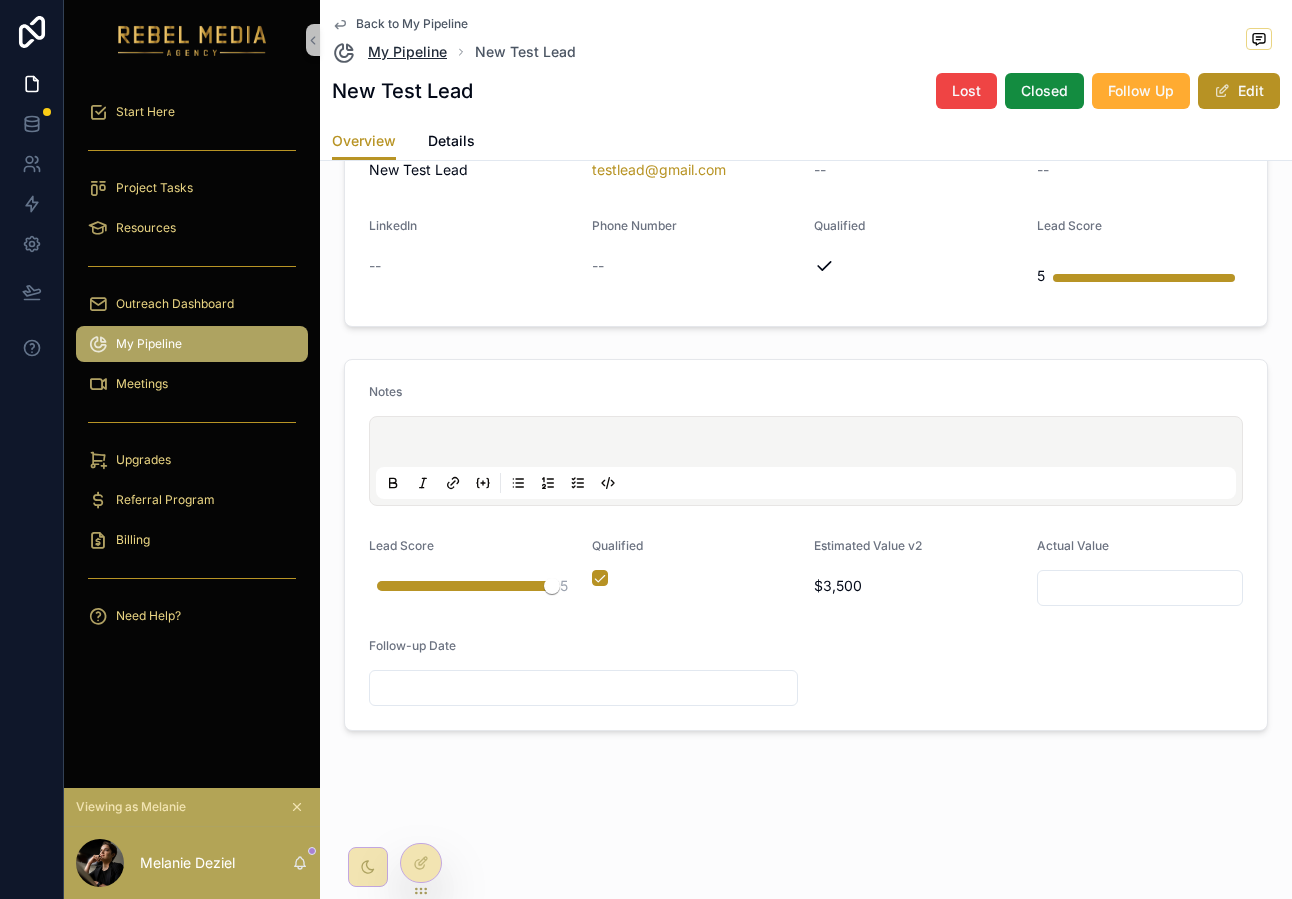 click on "My Pipeline" at bounding box center [407, 52] 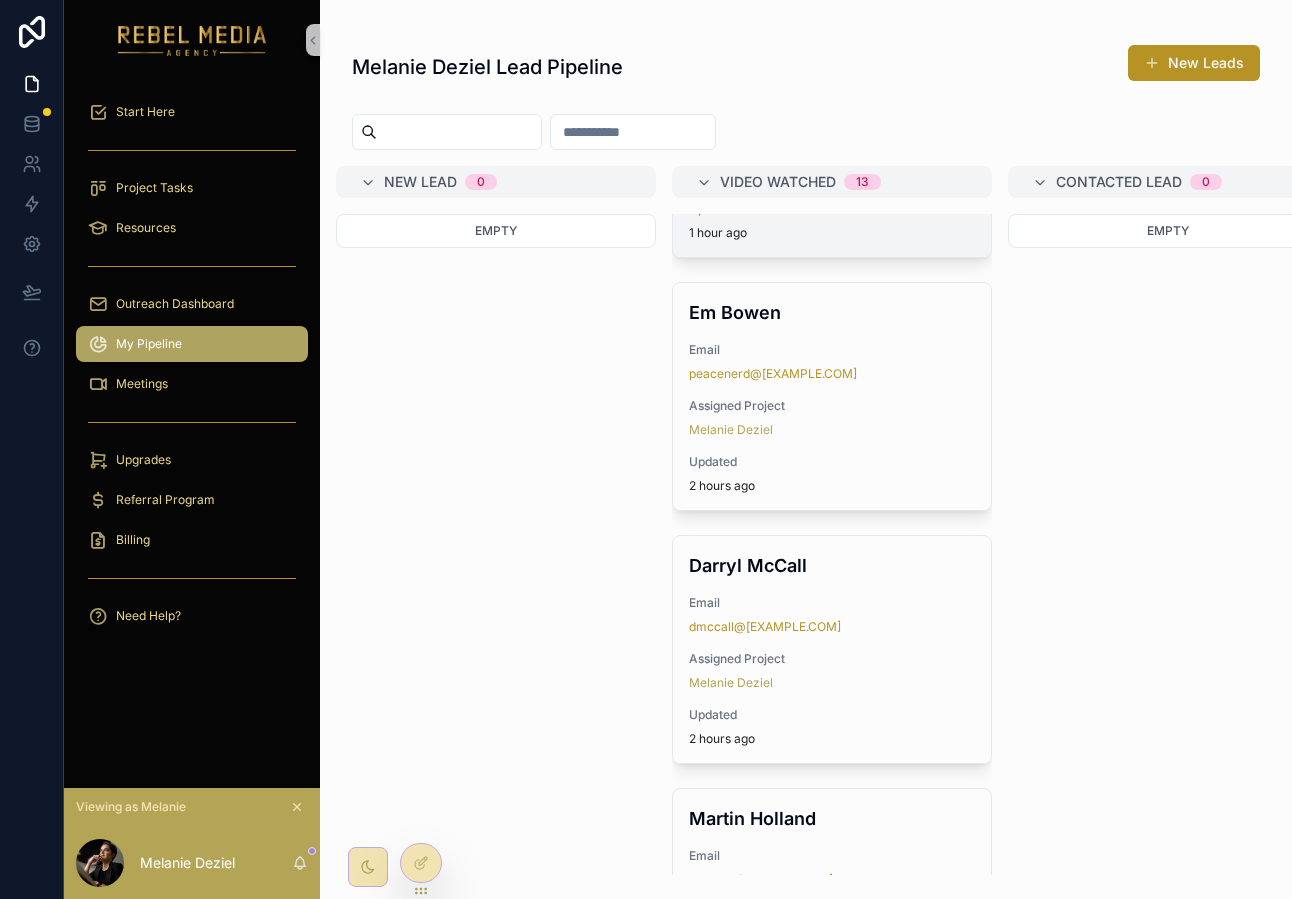 scroll, scrollTop: 454, scrollLeft: 0, axis: vertical 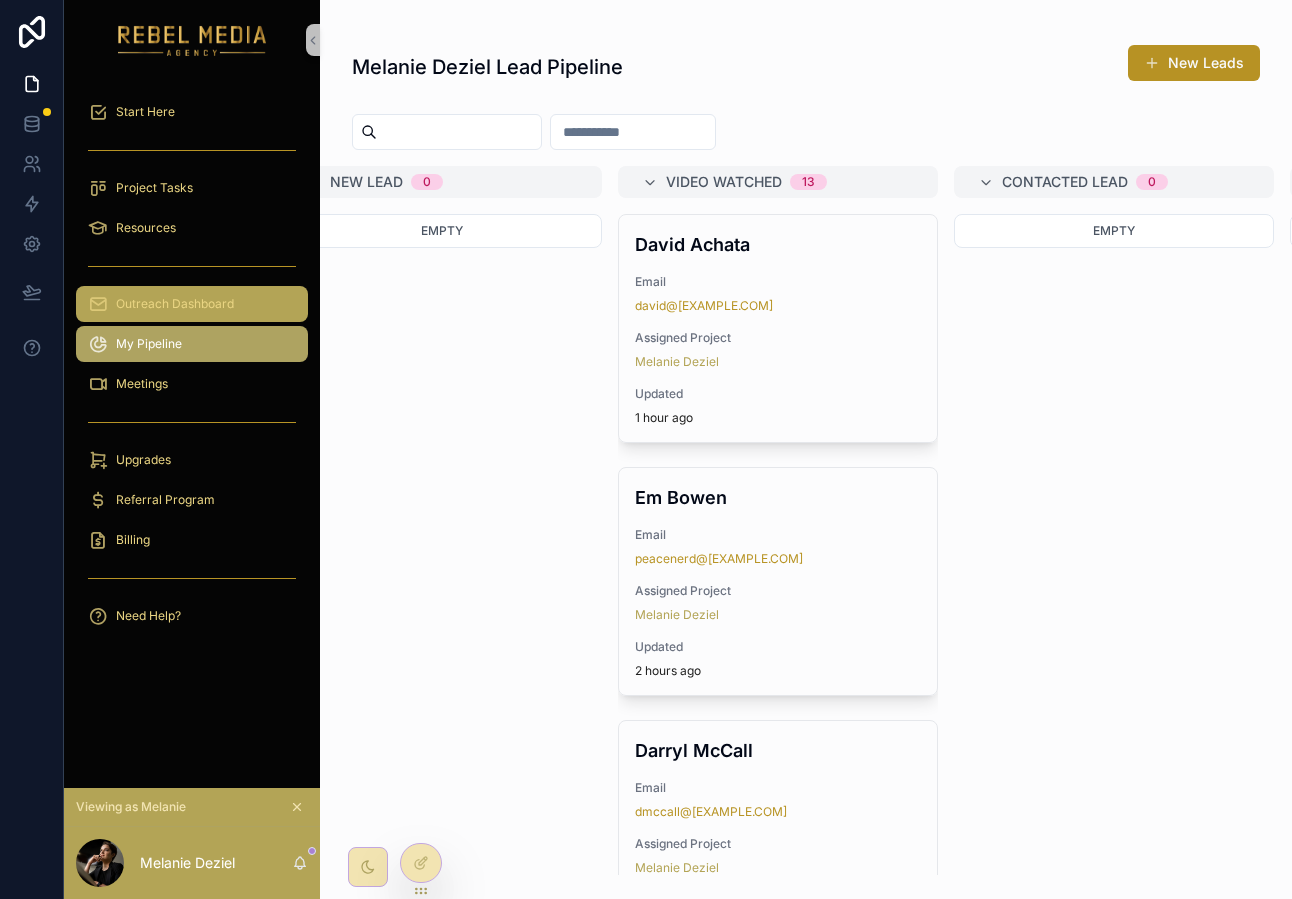 click on "Outreach Dashboard" at bounding box center (192, 304) 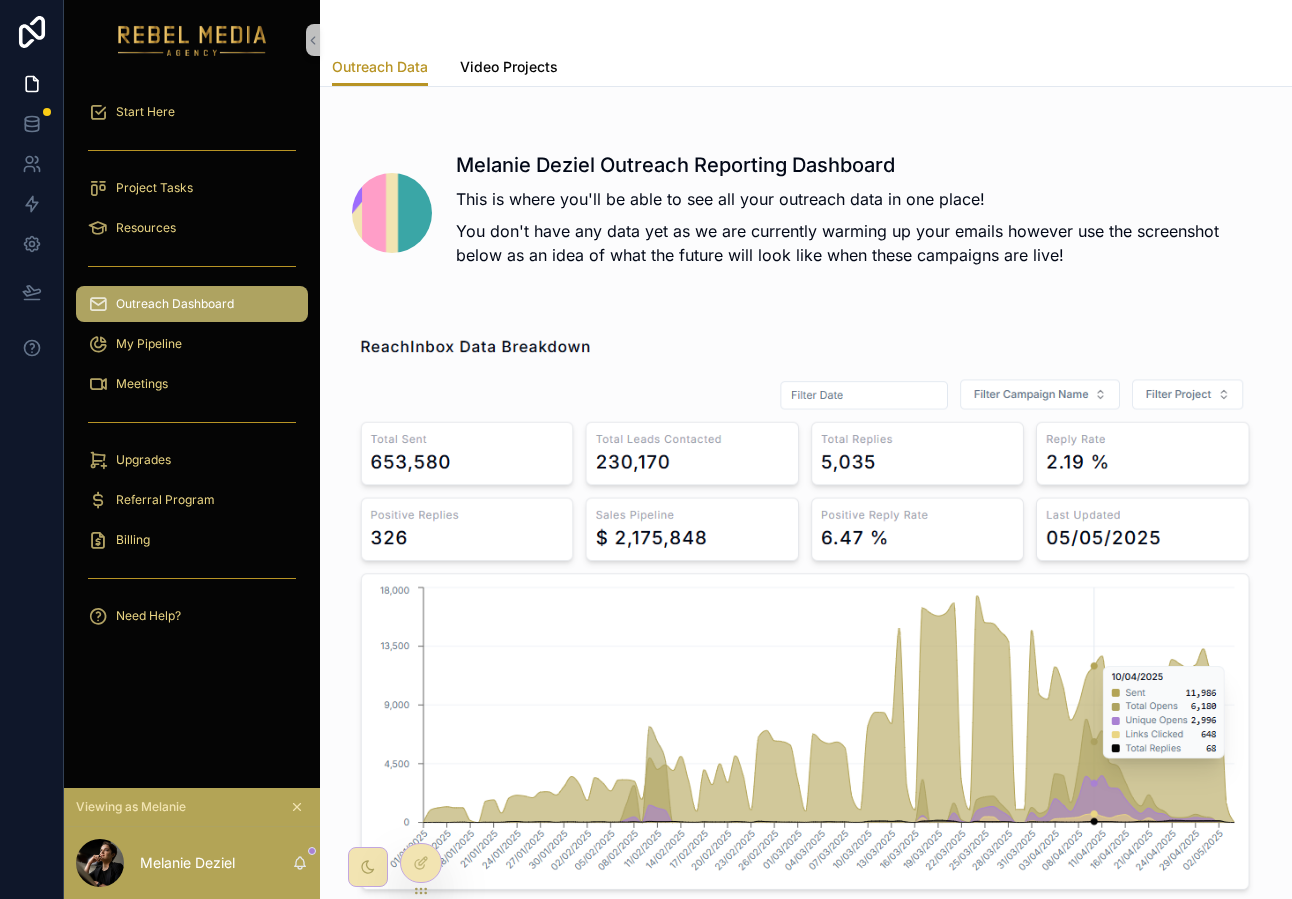 click on "Video Projects" at bounding box center (509, 69) 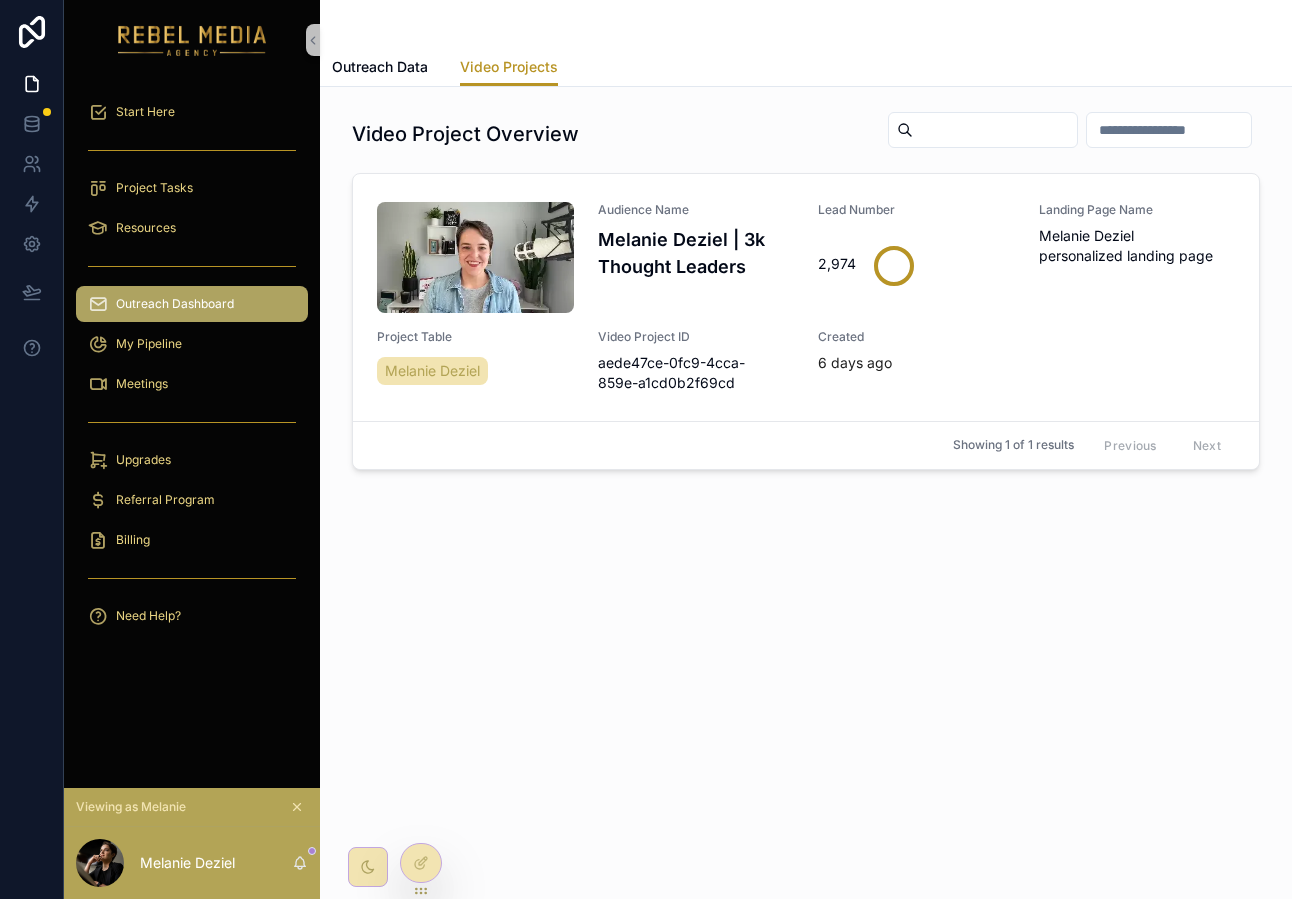 click on "Video Project Overview Audience Name Melanie Deziel | 3k Thought Leaders Lead Number 2,974 Landing Page Name Melanie Deziel personalized landing page Project Table Melanie Deziel Video Project ID aede47ce-0fc9-4cca-859e-a1cd0b2f69cd Created 6 days ago Showing 1 of 1 results Previous Next" at bounding box center [806, 350] 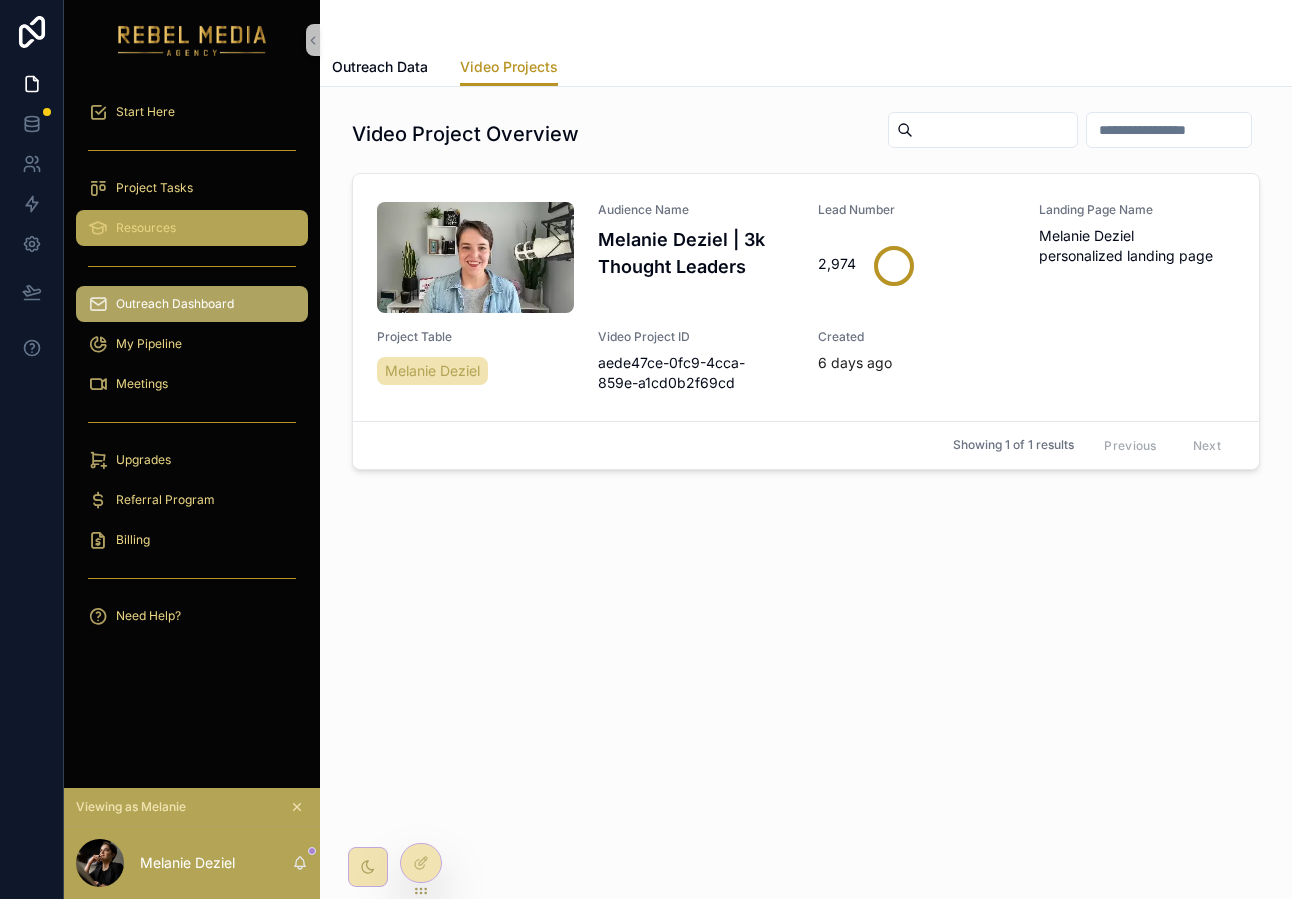 click on "Resources" at bounding box center (192, 228) 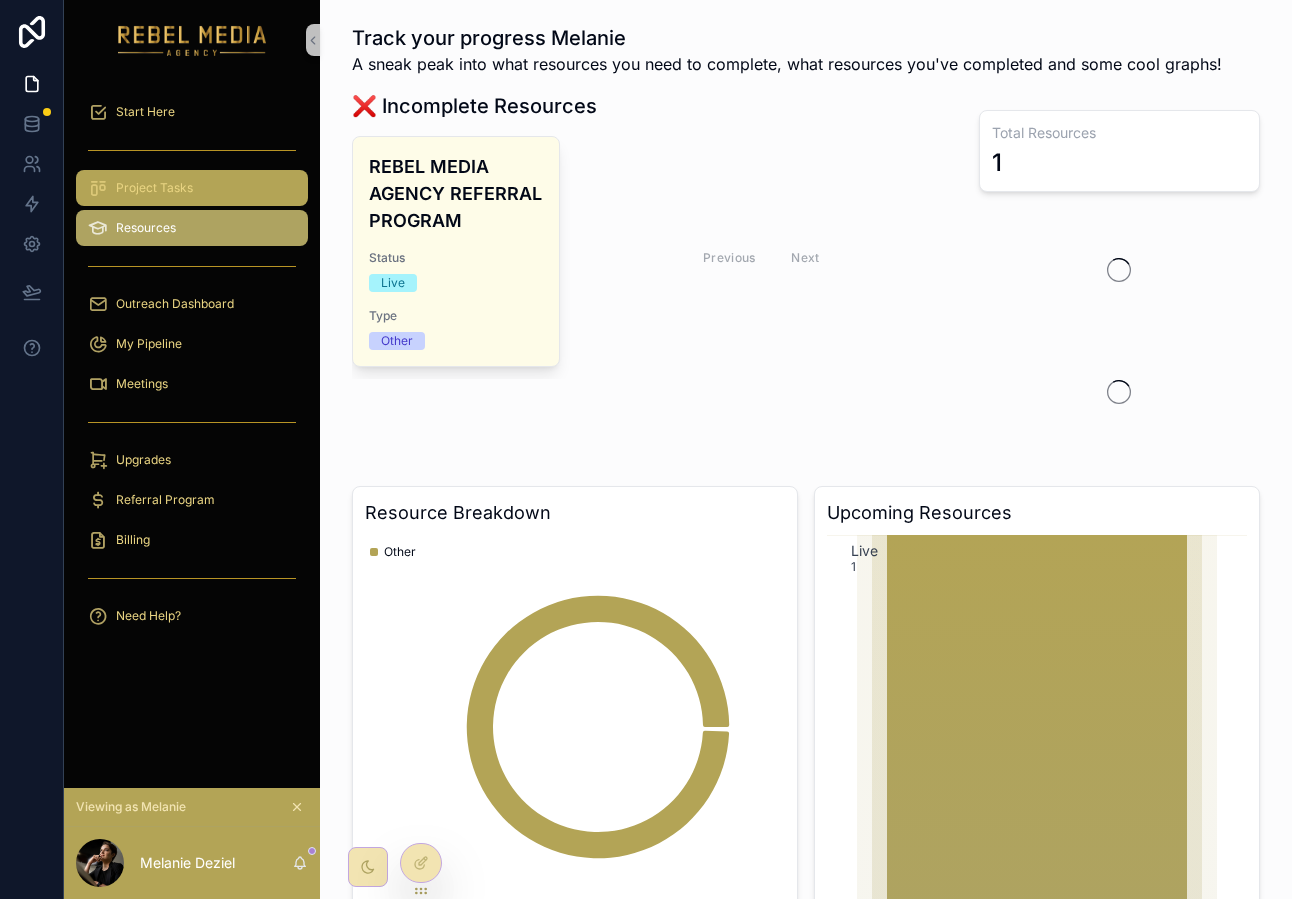 click on "Project Tasks" at bounding box center (192, 188) 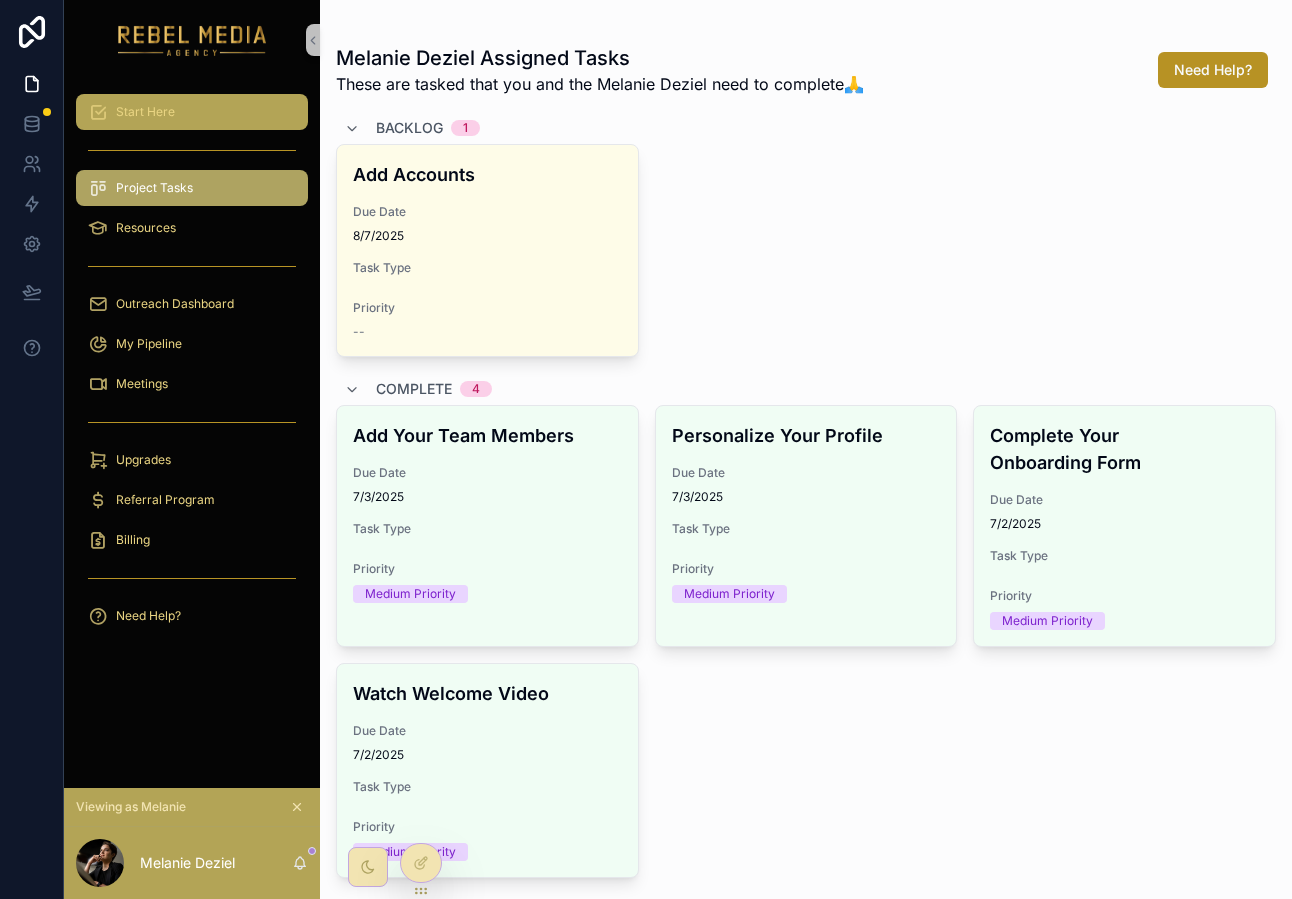 click on "Start Here" at bounding box center (192, 112) 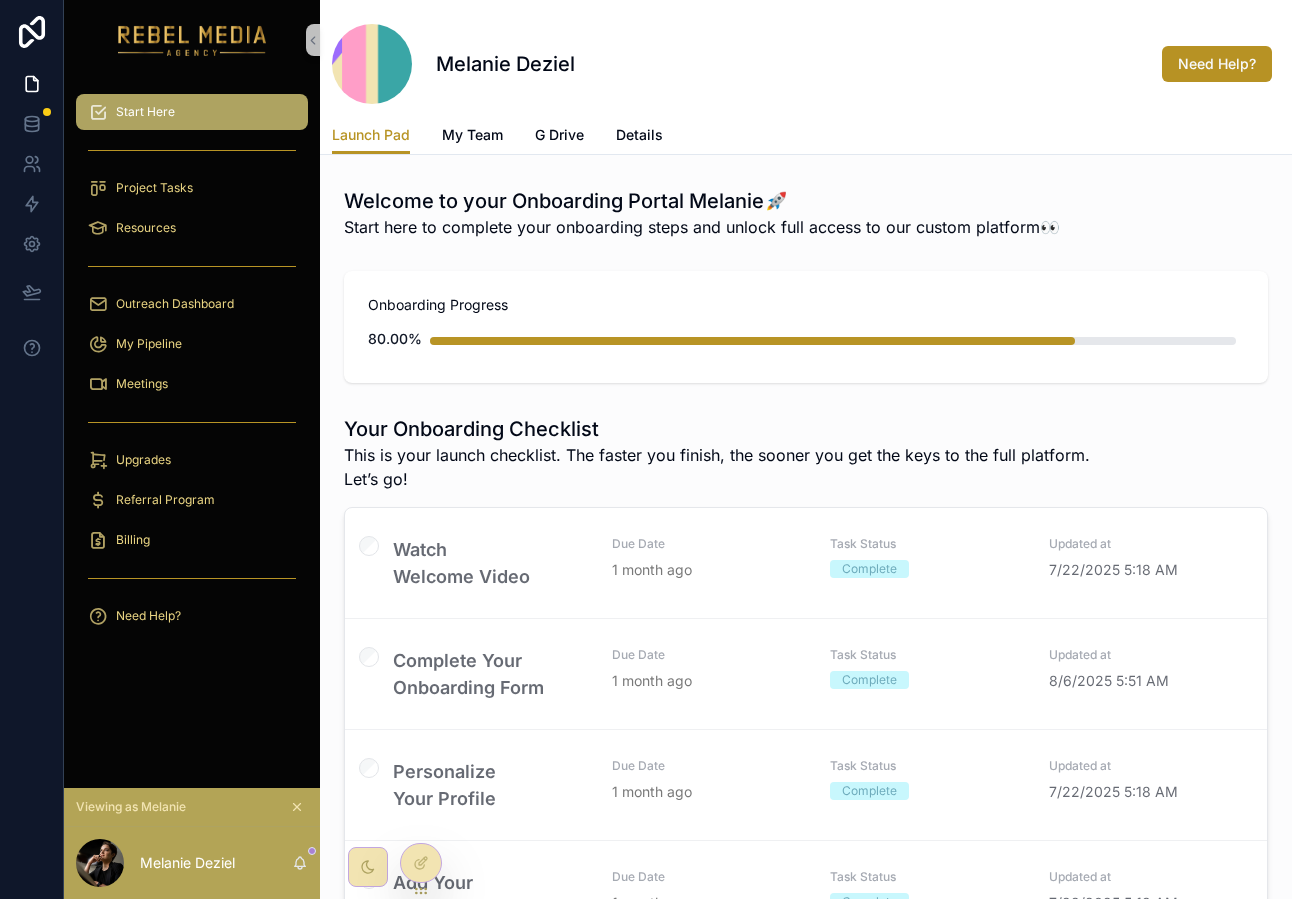 scroll, scrollTop: 298, scrollLeft: 0, axis: vertical 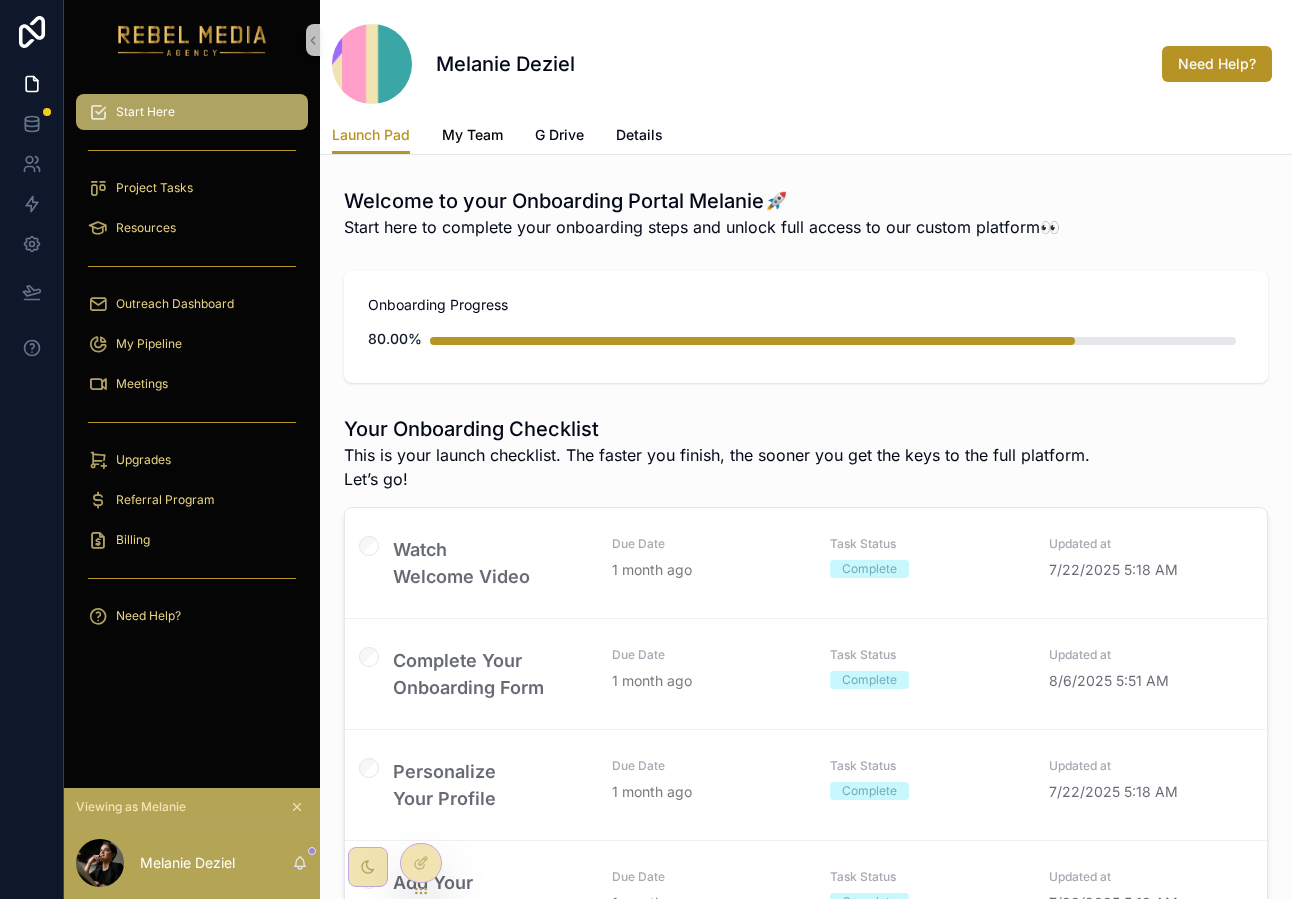 click on "My Team" at bounding box center (472, 135) 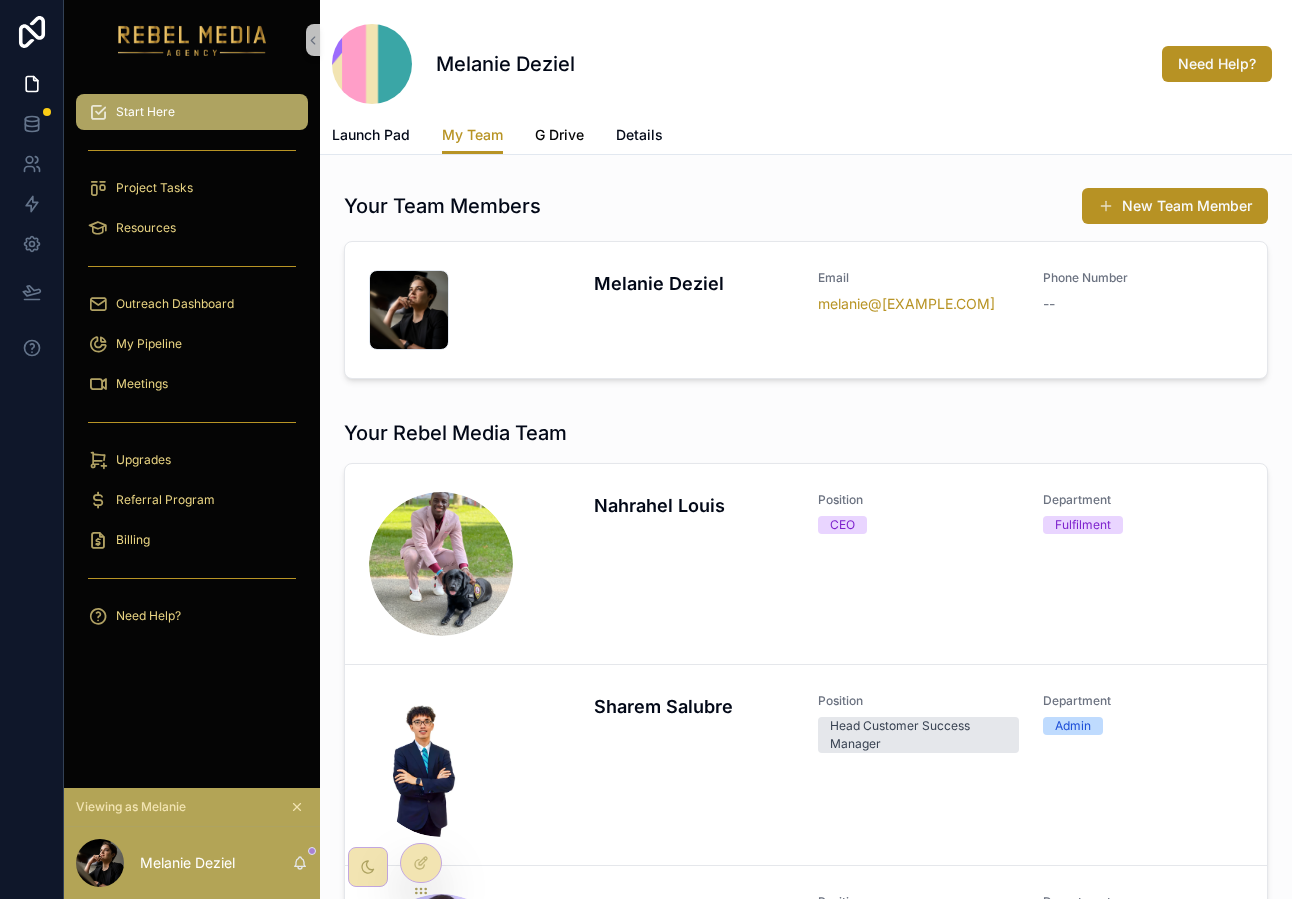 click on "G Drive" at bounding box center [559, 135] 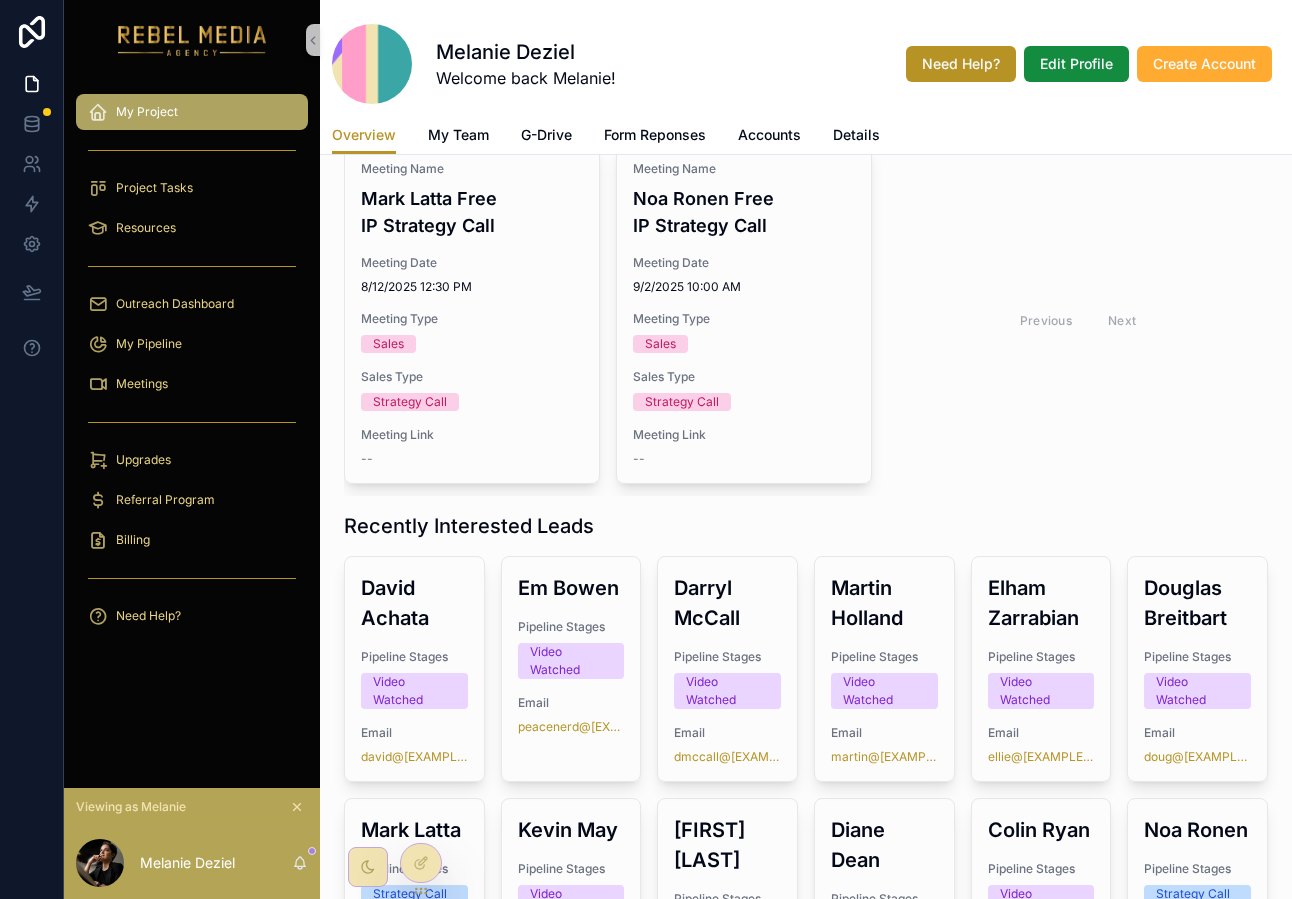 scroll, scrollTop: 652, scrollLeft: 0, axis: vertical 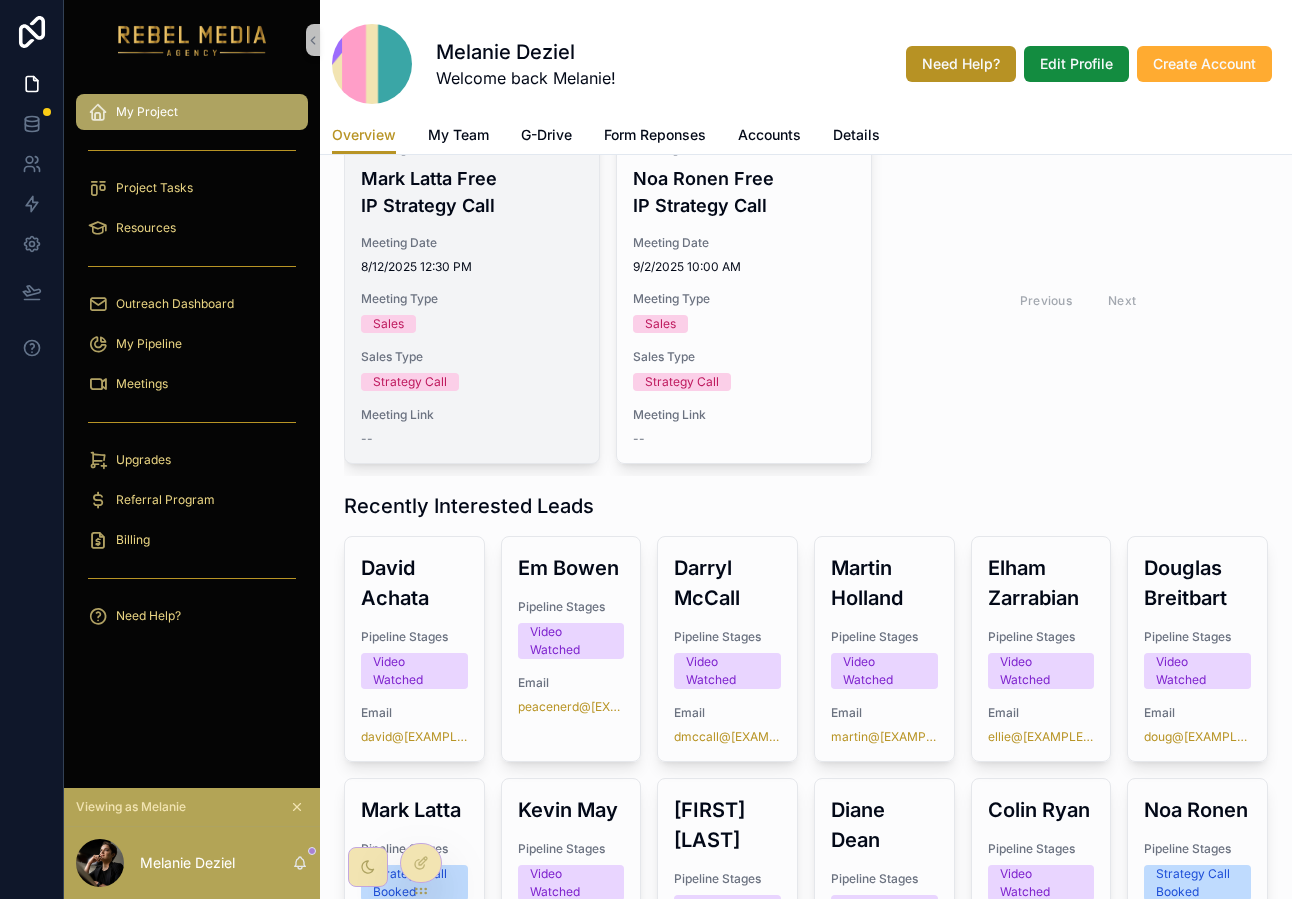 click on "8/12/2025 12:30 PM" at bounding box center (472, 267) 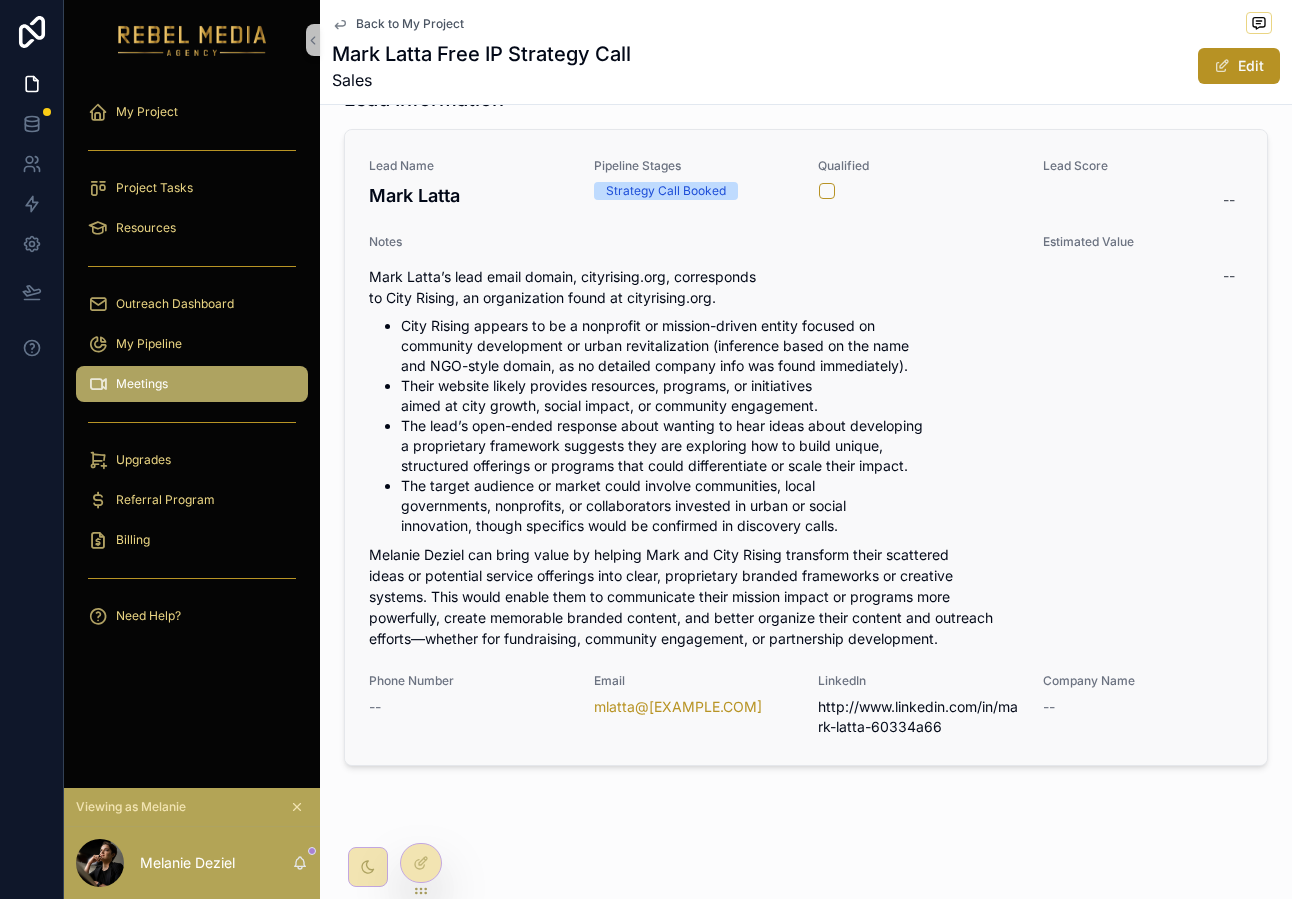 scroll, scrollTop: 390, scrollLeft: 0, axis: vertical 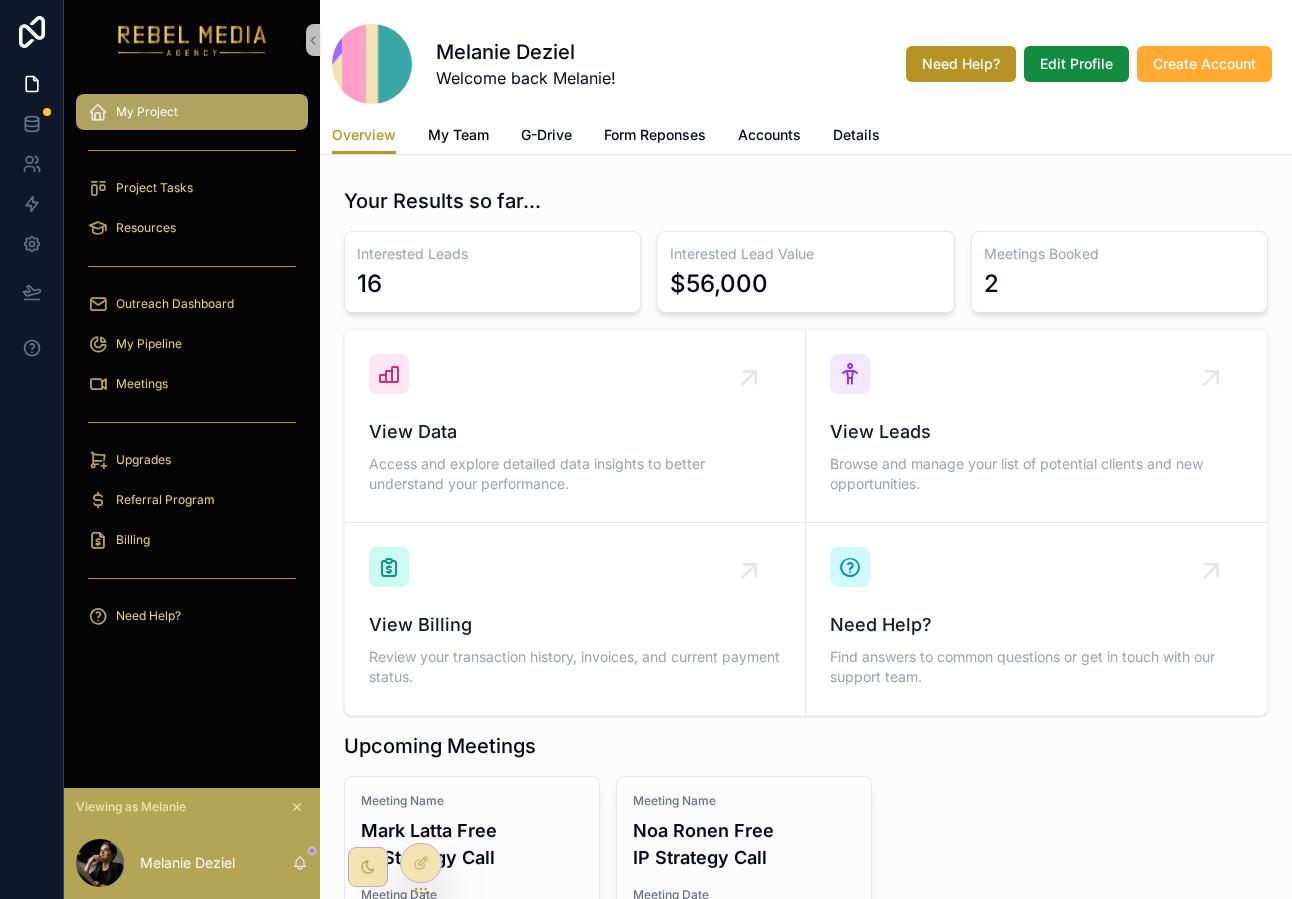 click on "My Team" at bounding box center [458, 135] 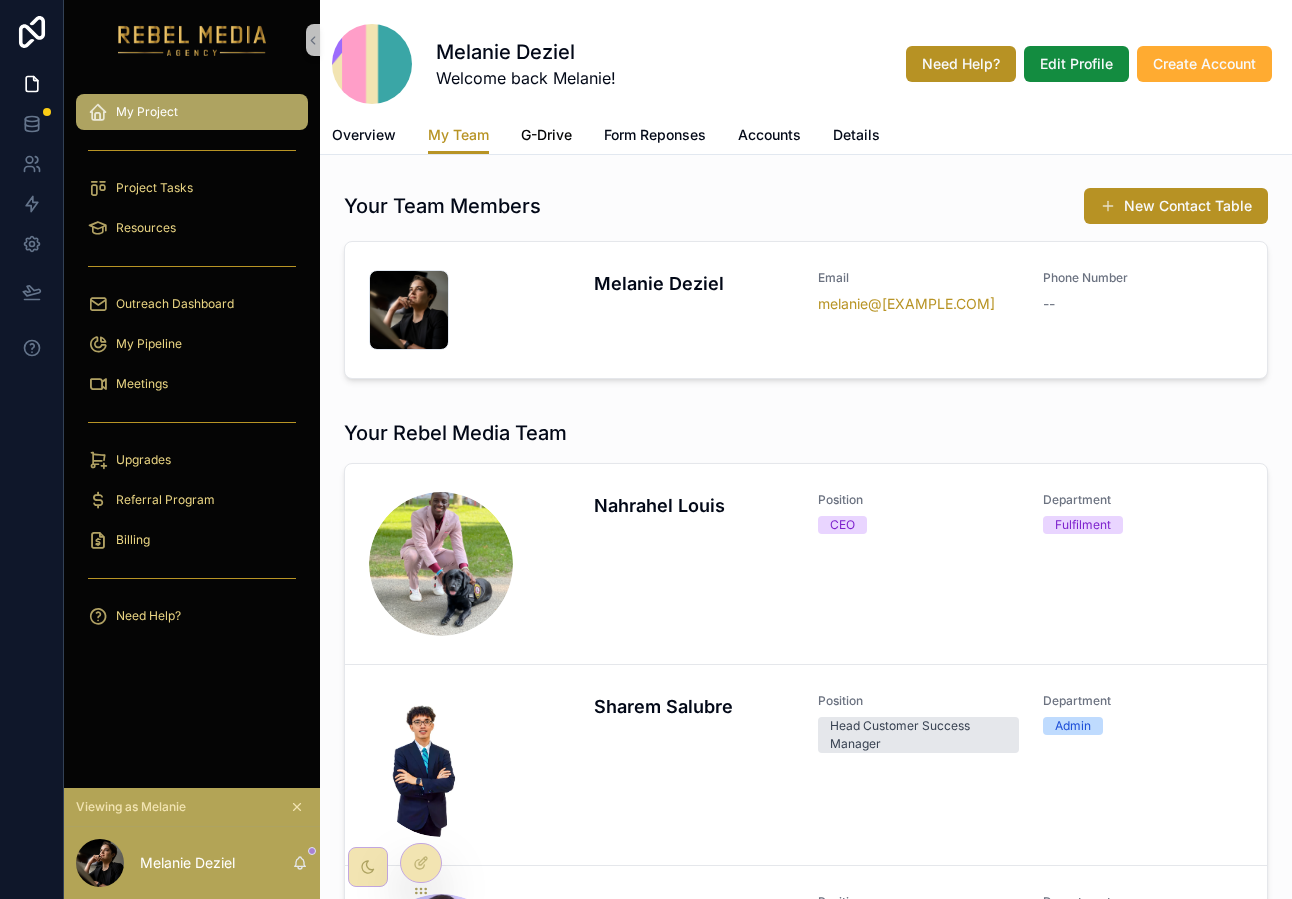 click on "G-Drive" at bounding box center [546, 135] 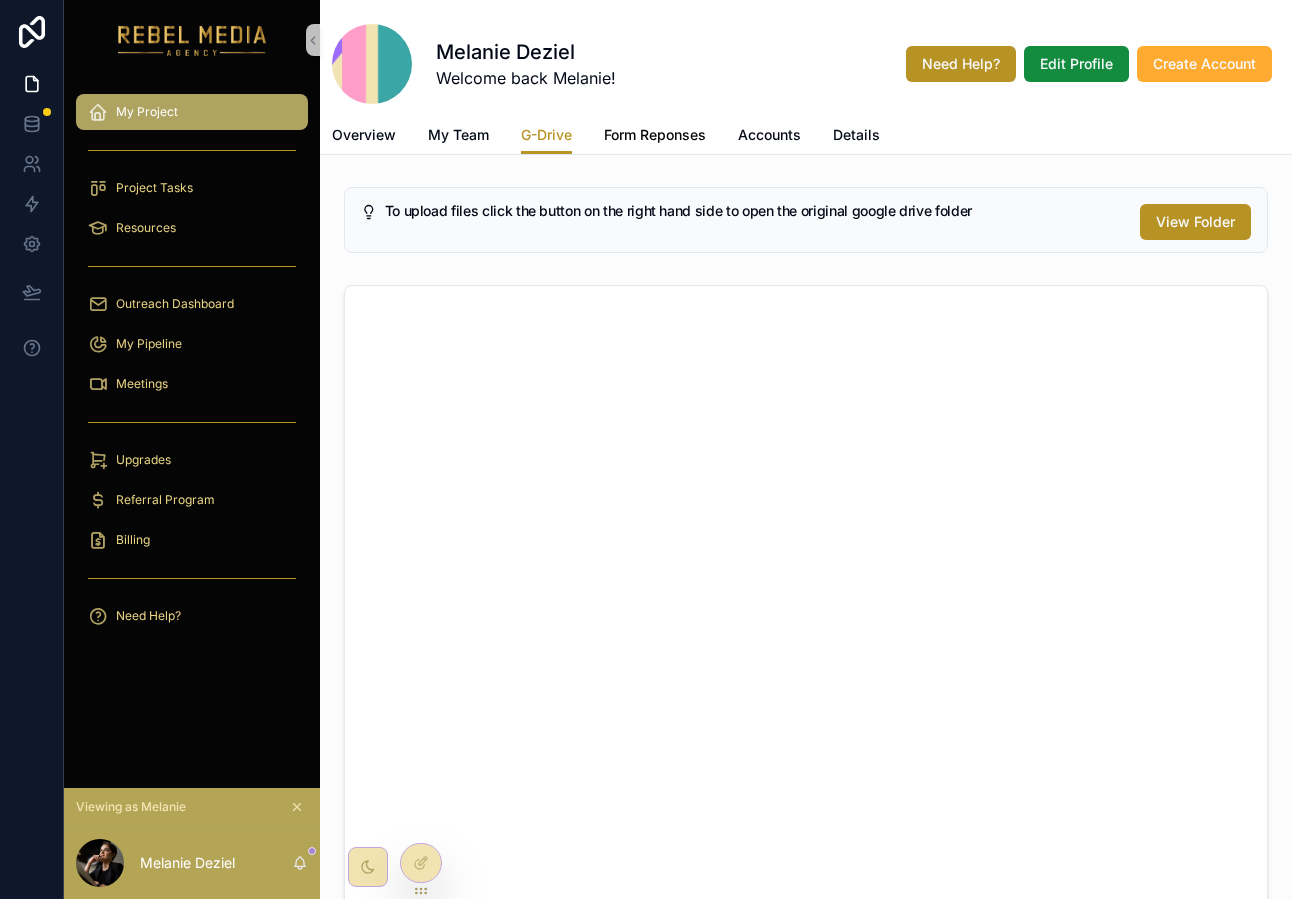 click on "Form Reponses" at bounding box center [655, 135] 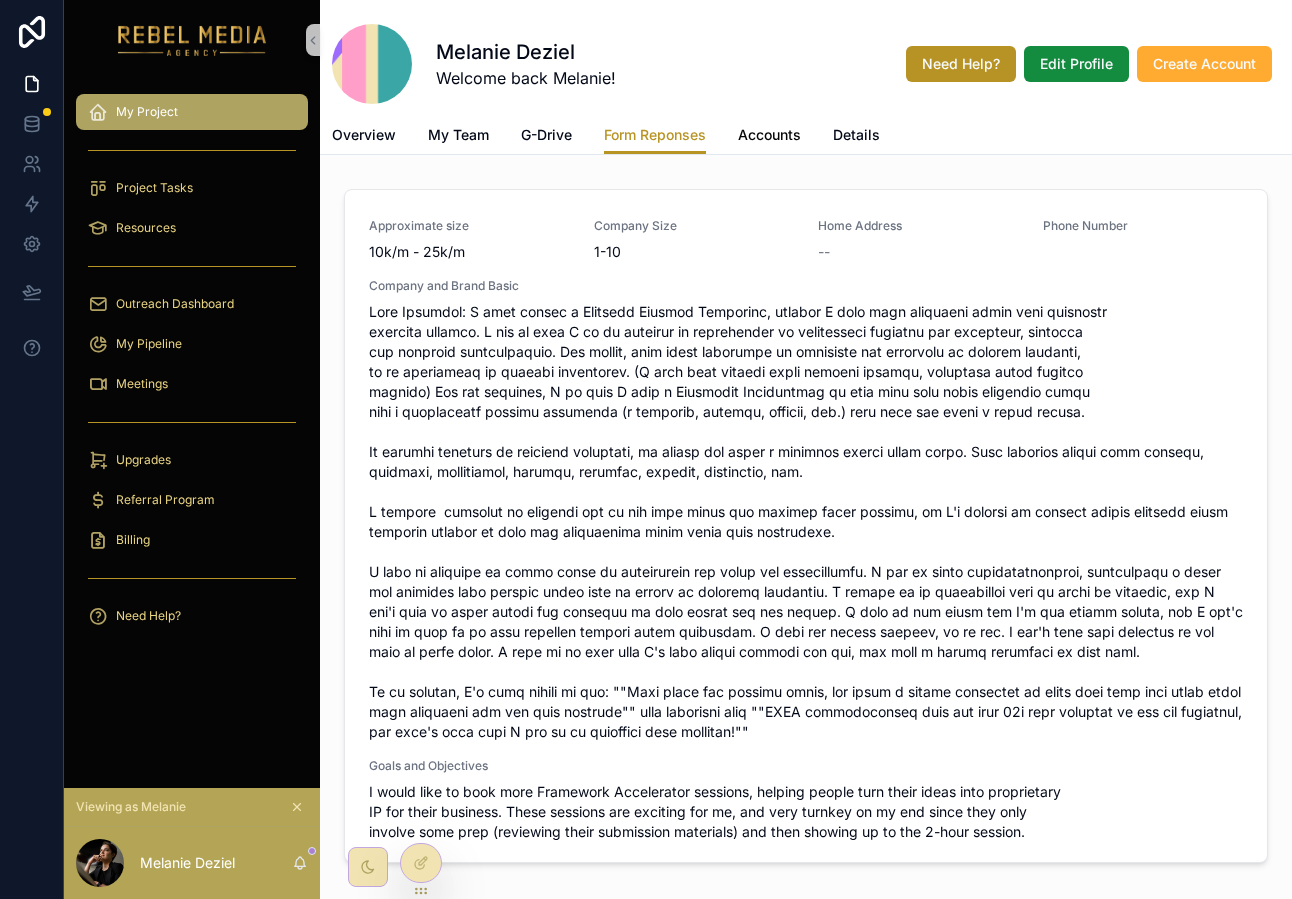 click on "Accounts" at bounding box center [769, 135] 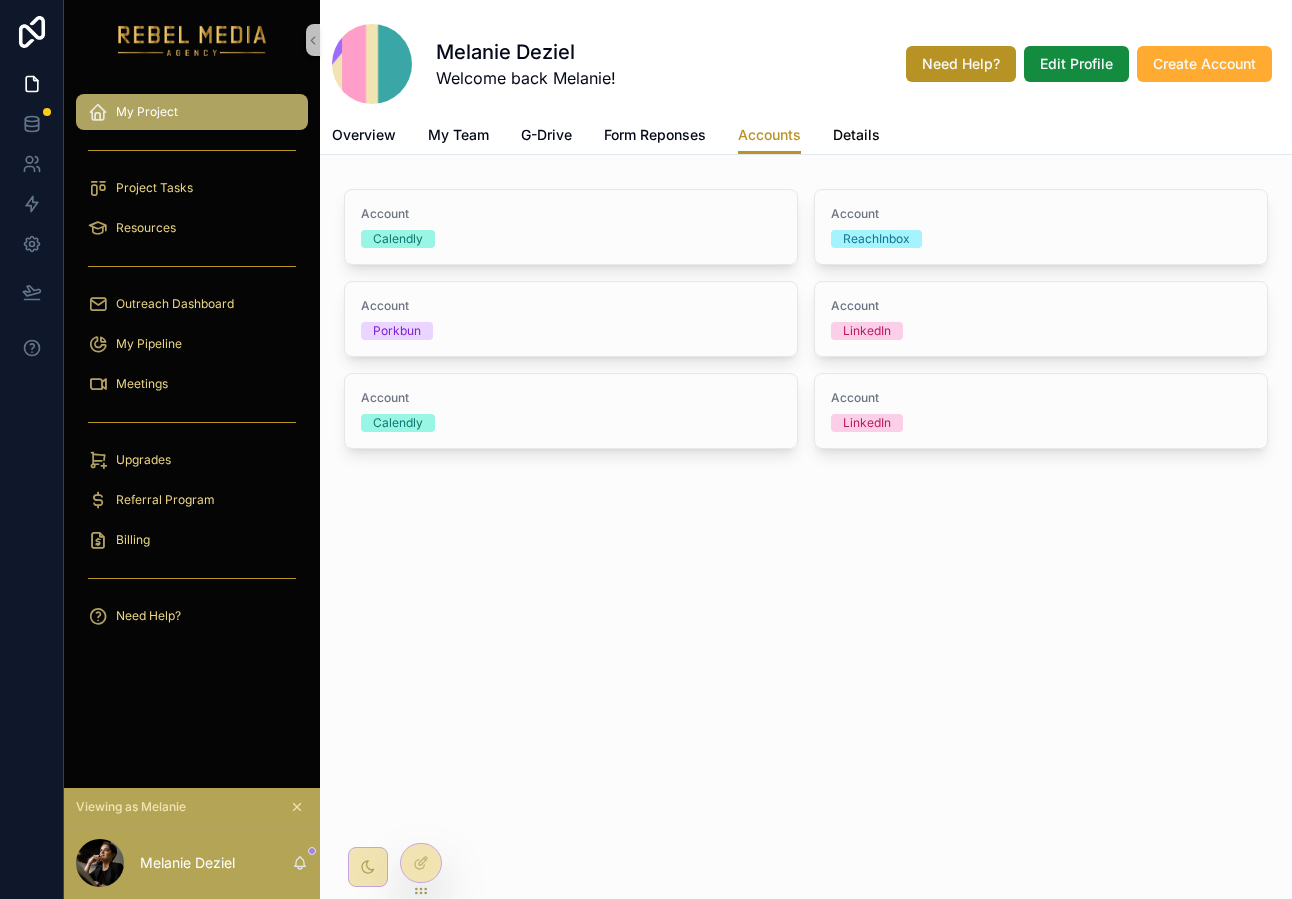 click on "Details" at bounding box center (856, 135) 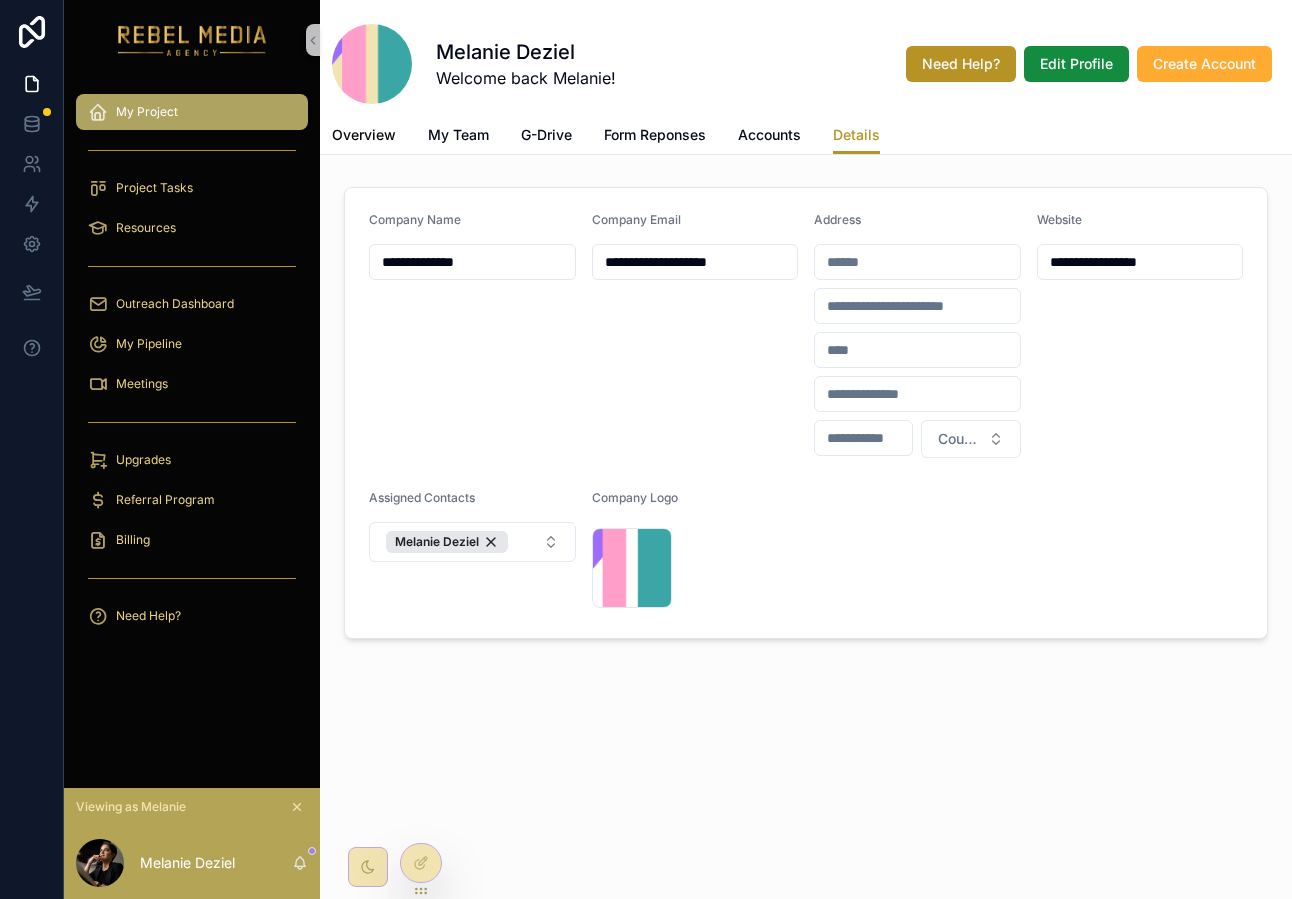 click on "Overview" at bounding box center [364, 135] 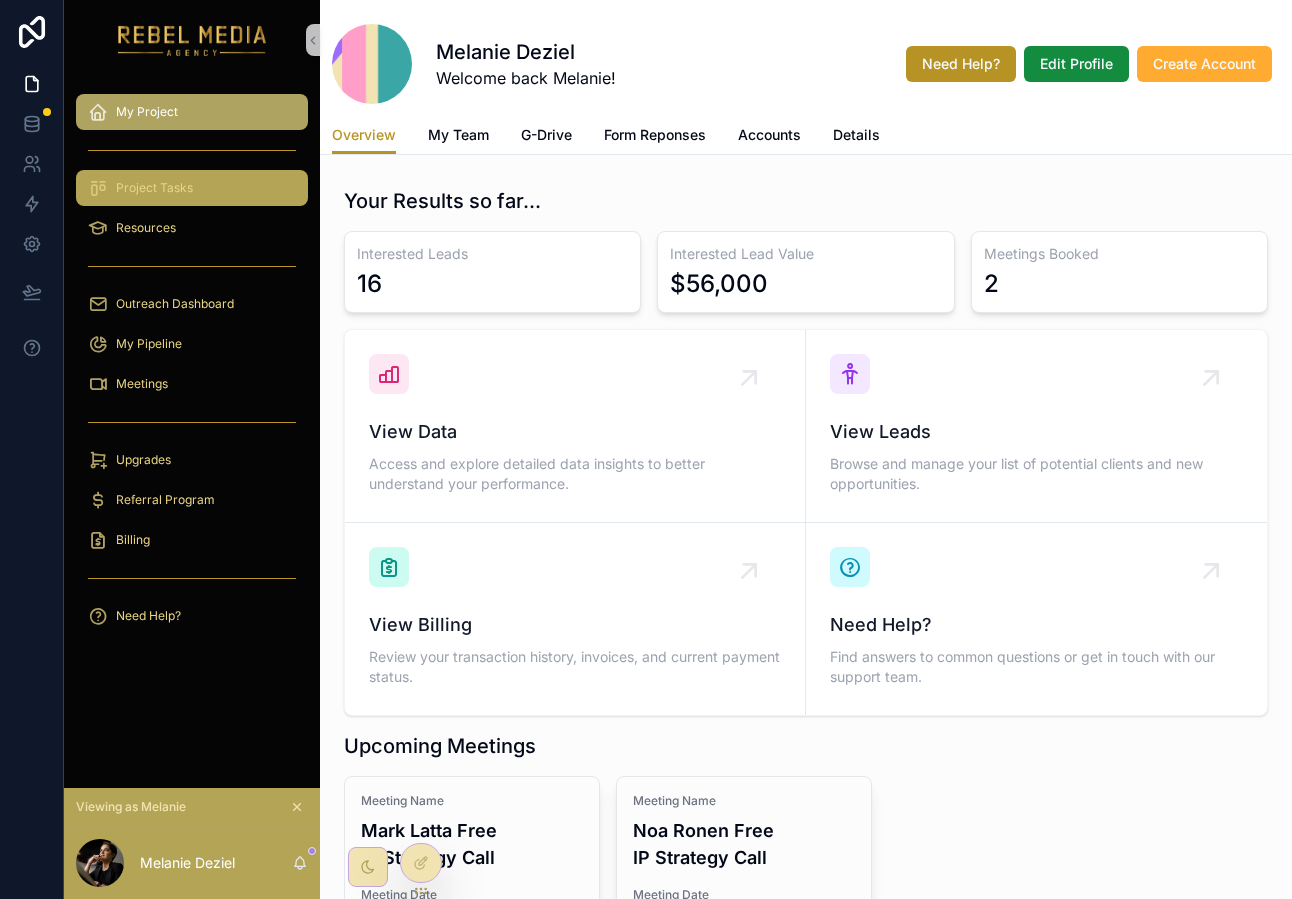 click on "Project Tasks" at bounding box center (192, 188) 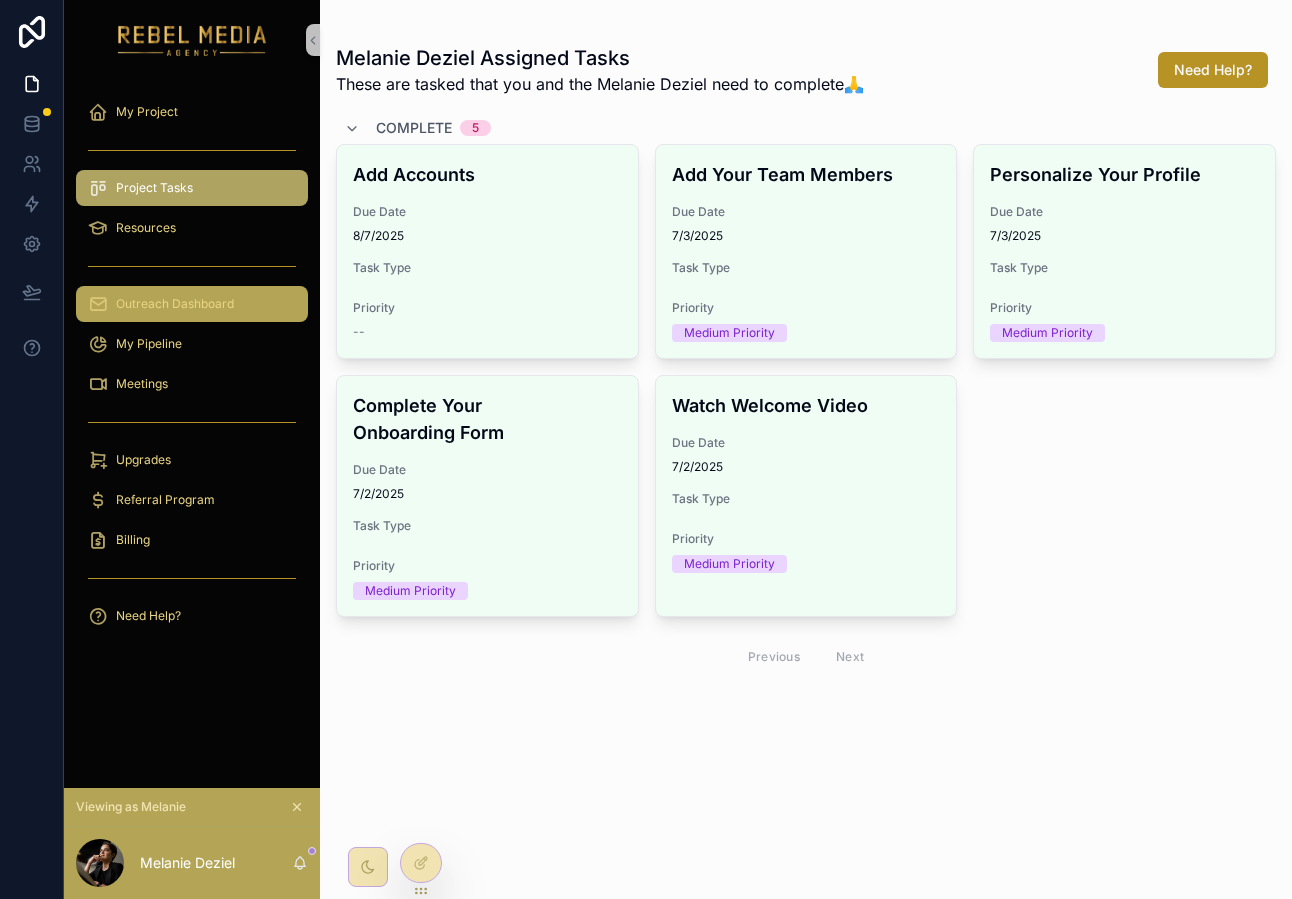 click on "Outreach Dashboard" at bounding box center [192, 304] 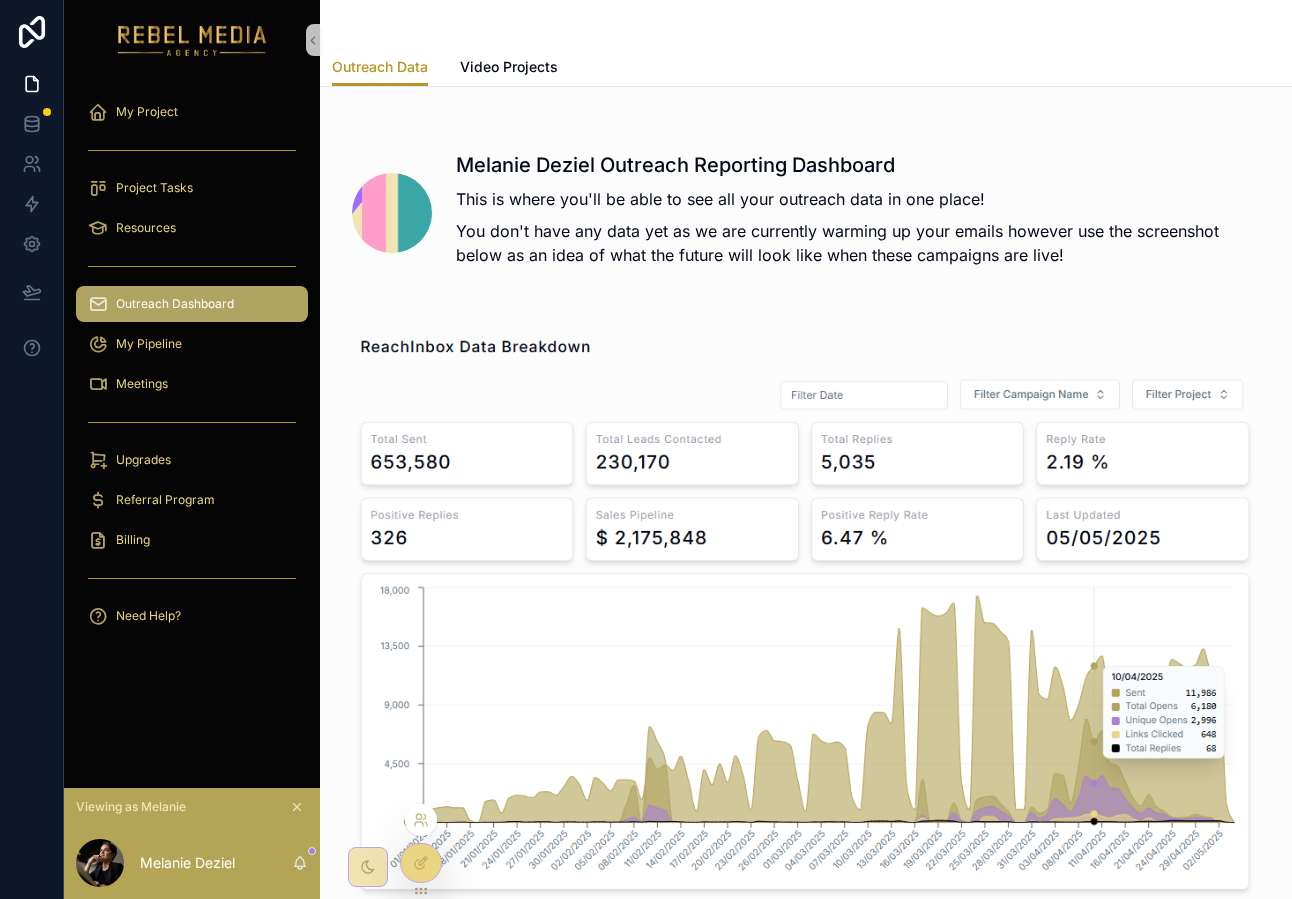 click at bounding box center [421, 820] 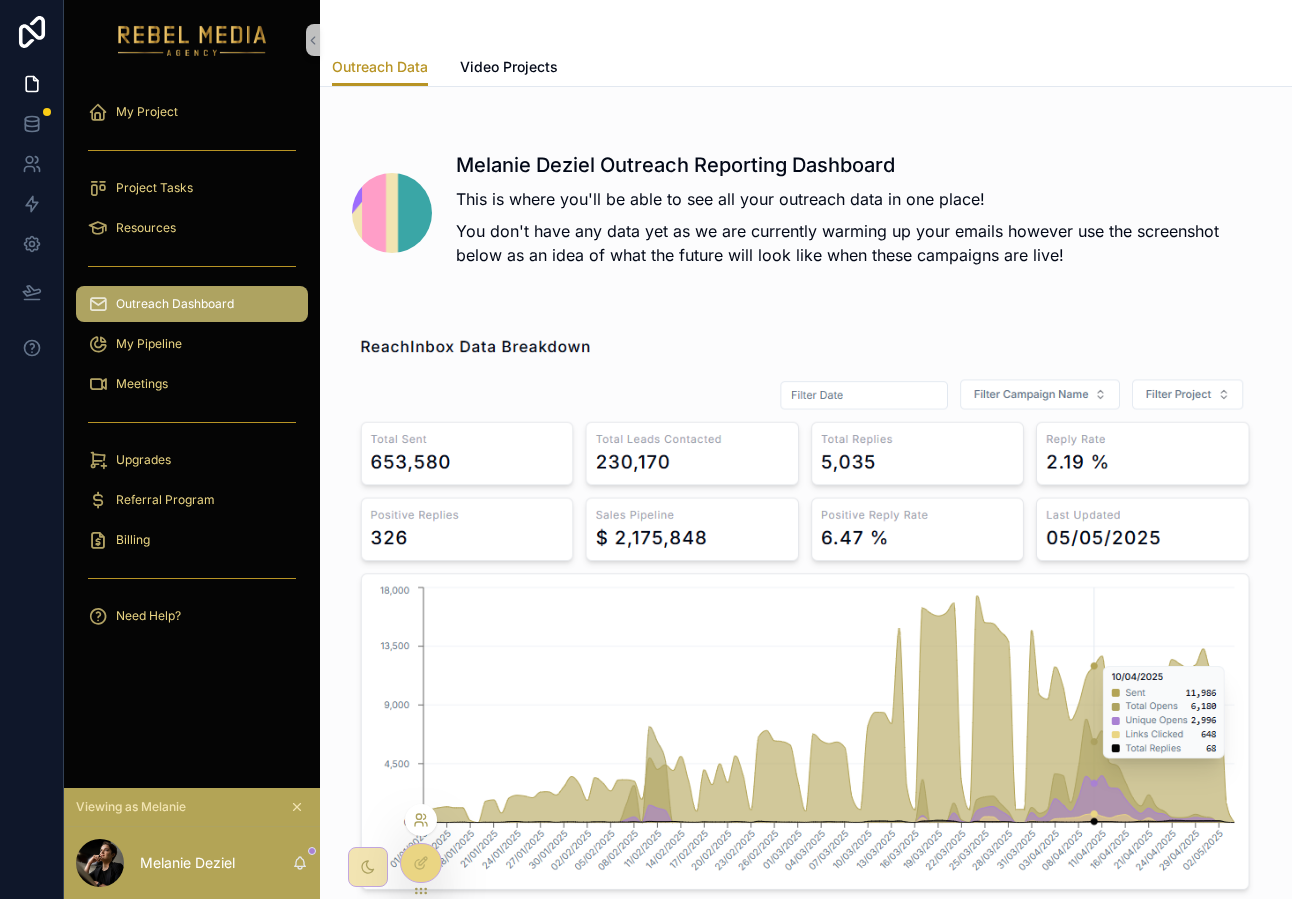 click 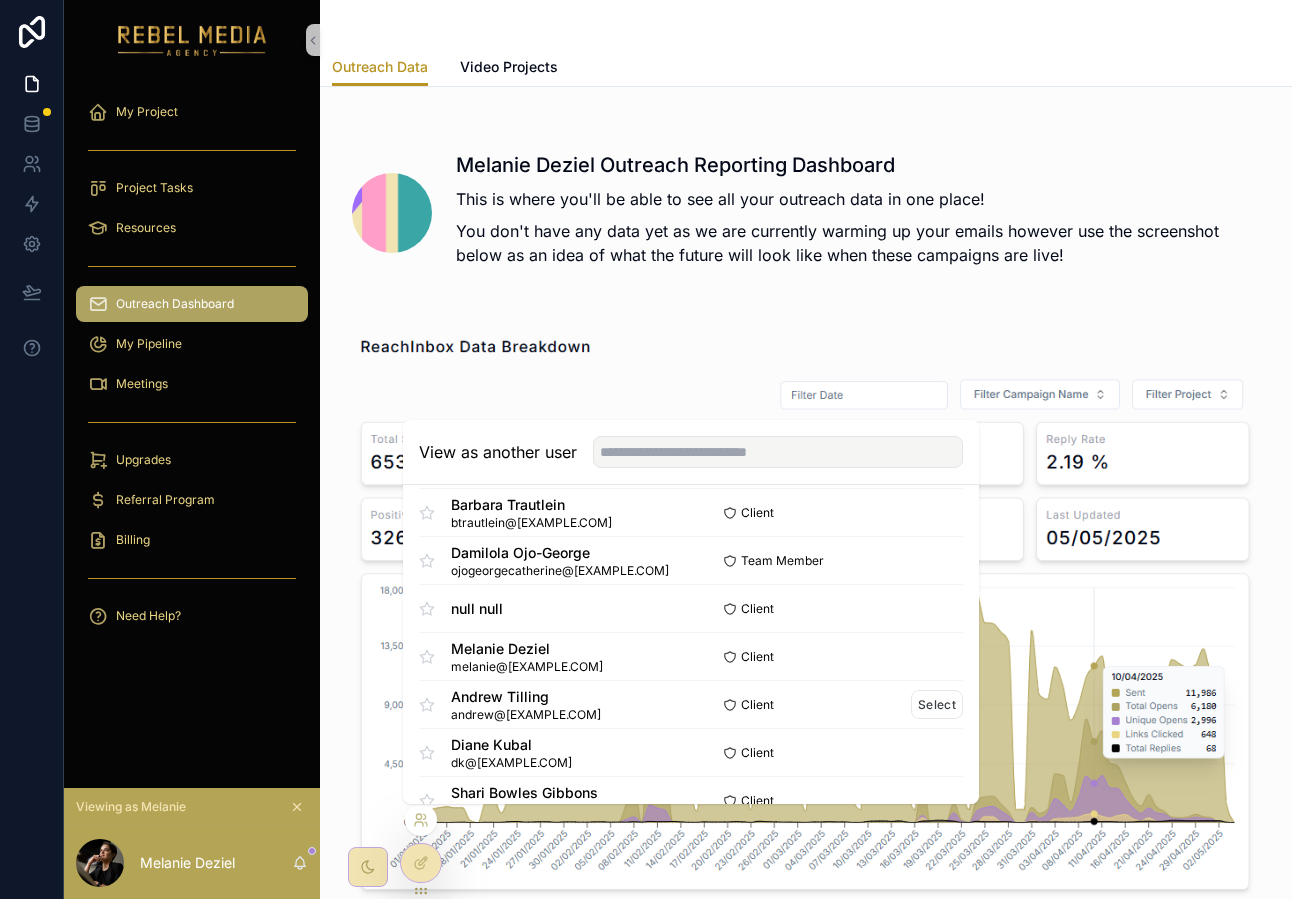scroll, scrollTop: 361, scrollLeft: 0, axis: vertical 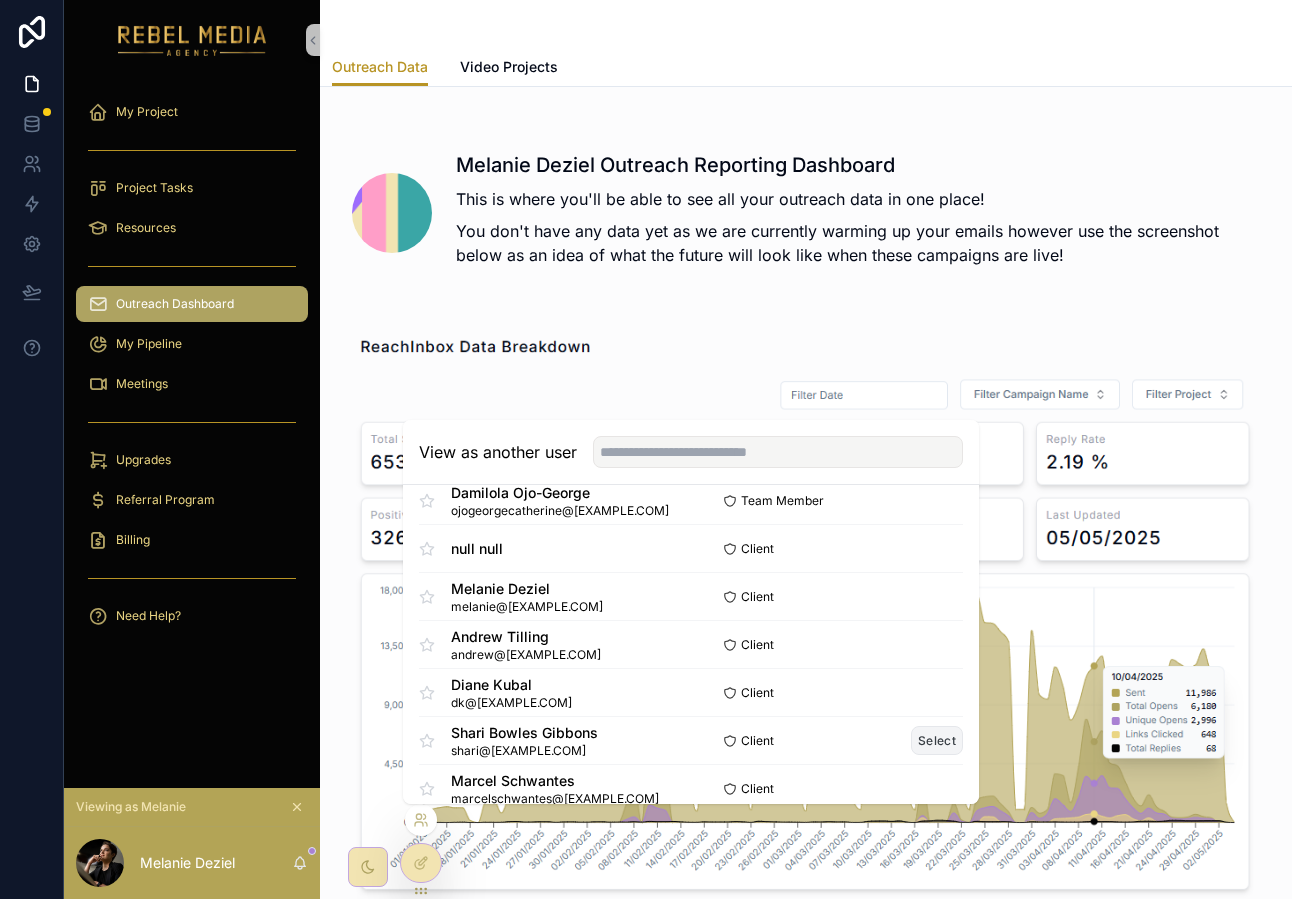 click on "Select" at bounding box center [937, 740] 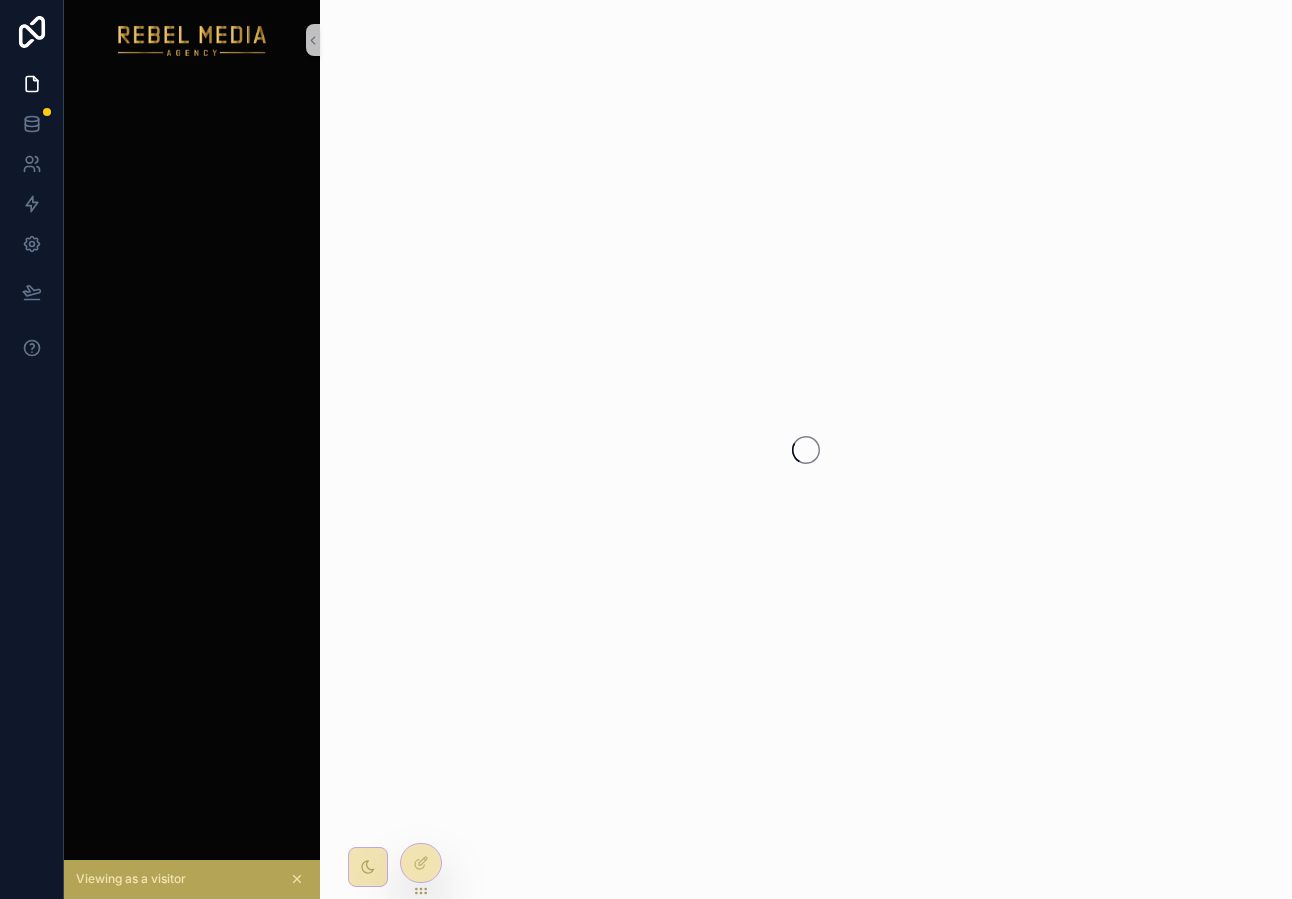 scroll, scrollTop: 0, scrollLeft: 0, axis: both 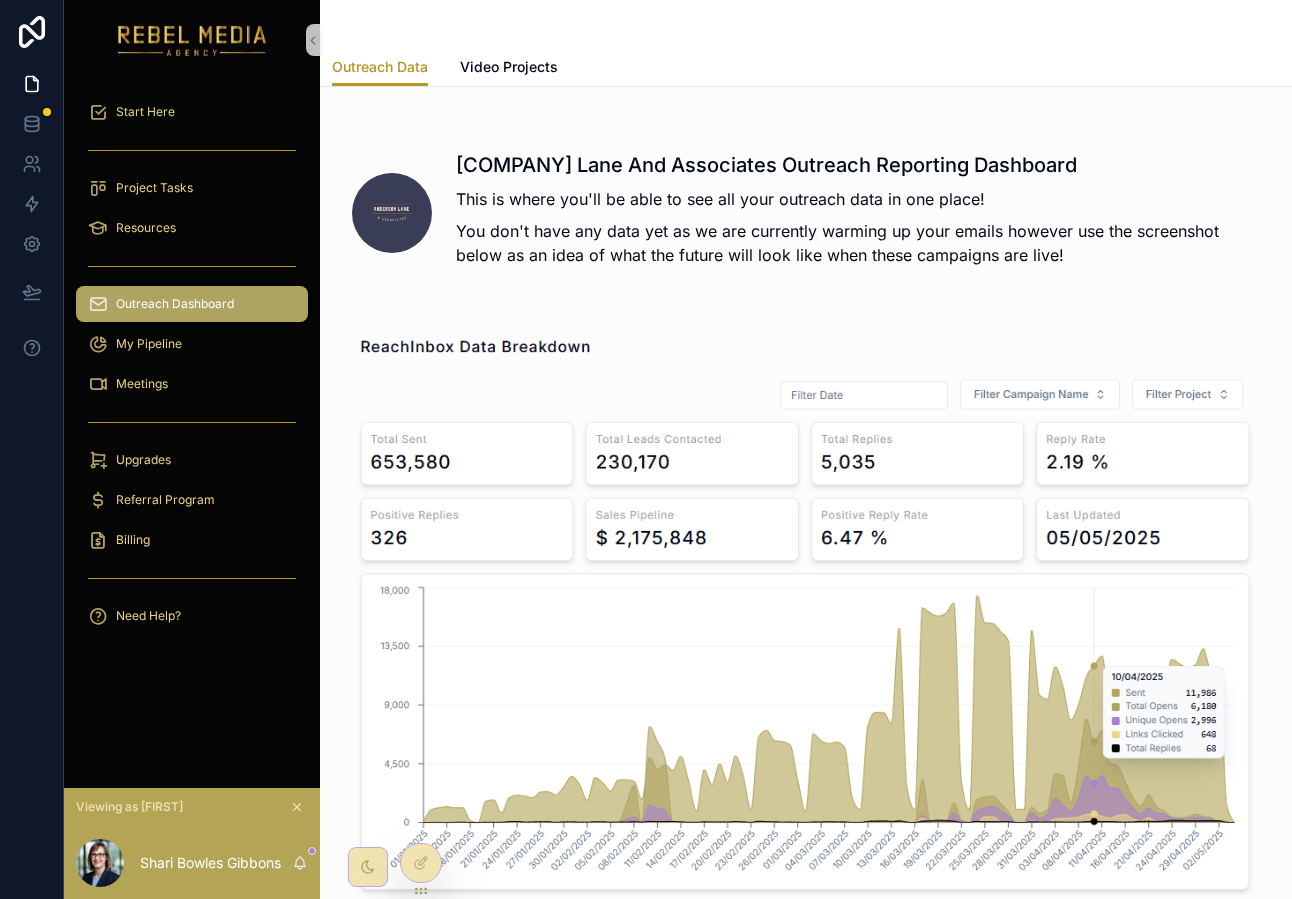 click at bounding box center (192, 150) 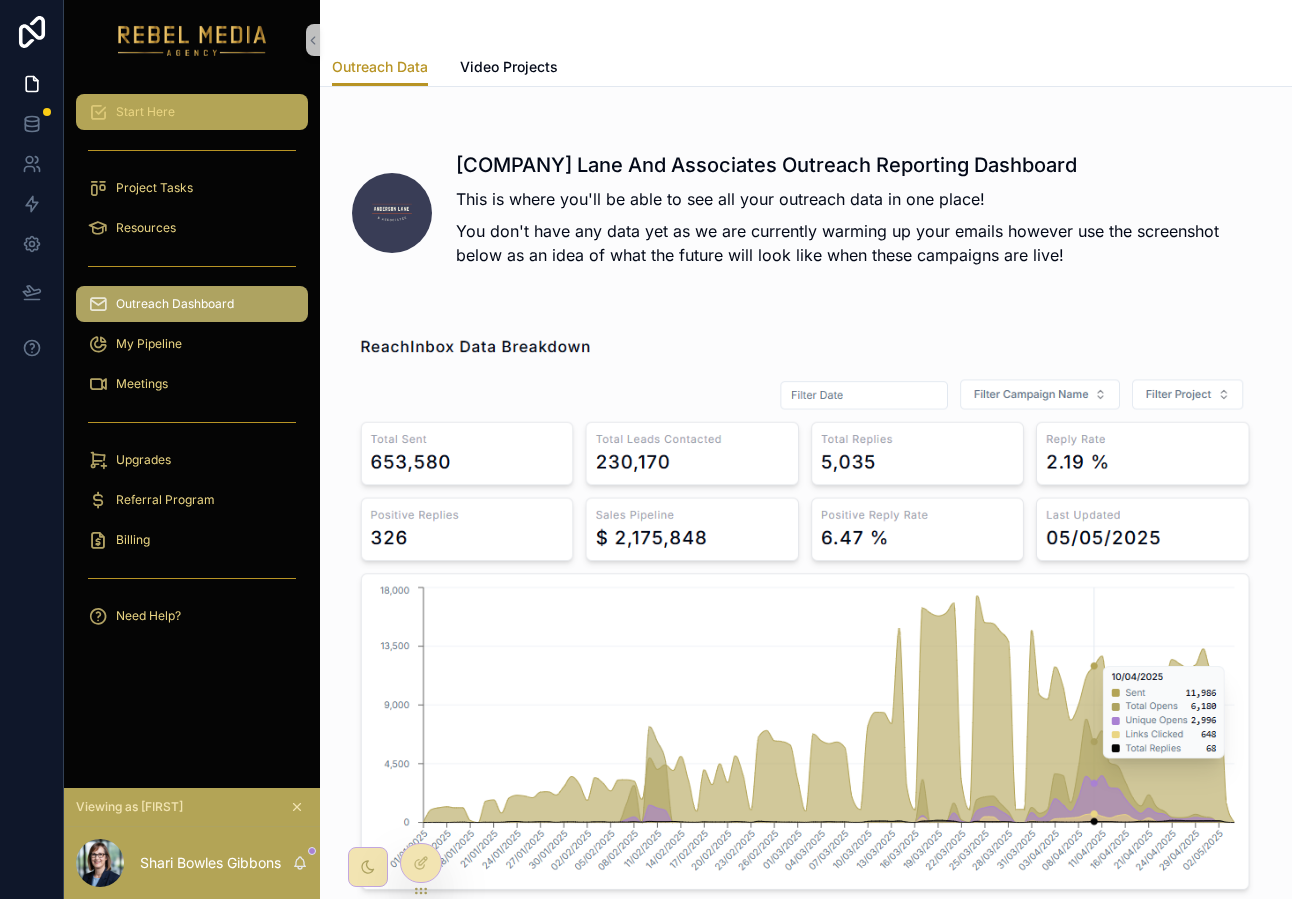 click on "Start Here" at bounding box center (192, 112) 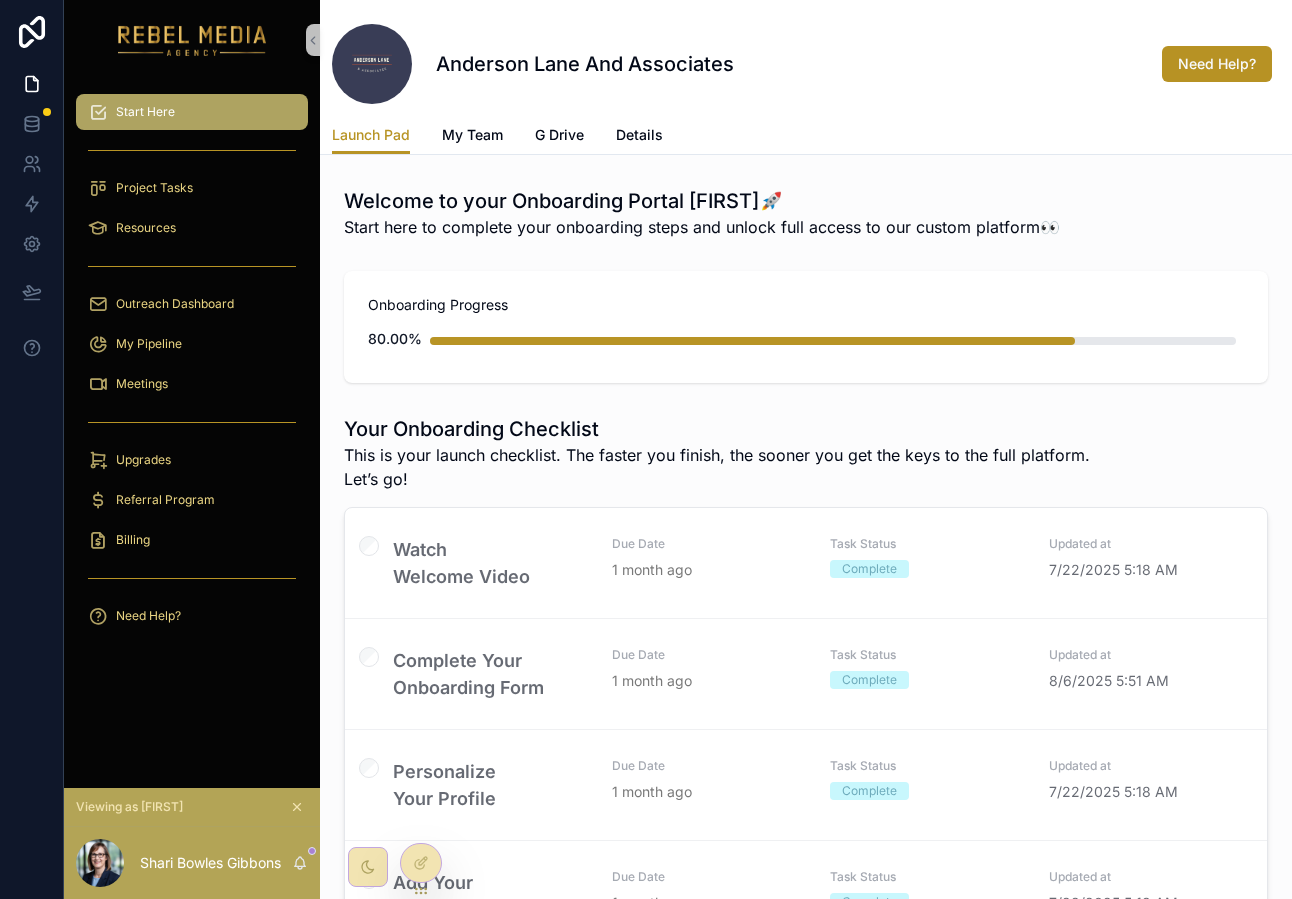 scroll, scrollTop: 298, scrollLeft: 0, axis: vertical 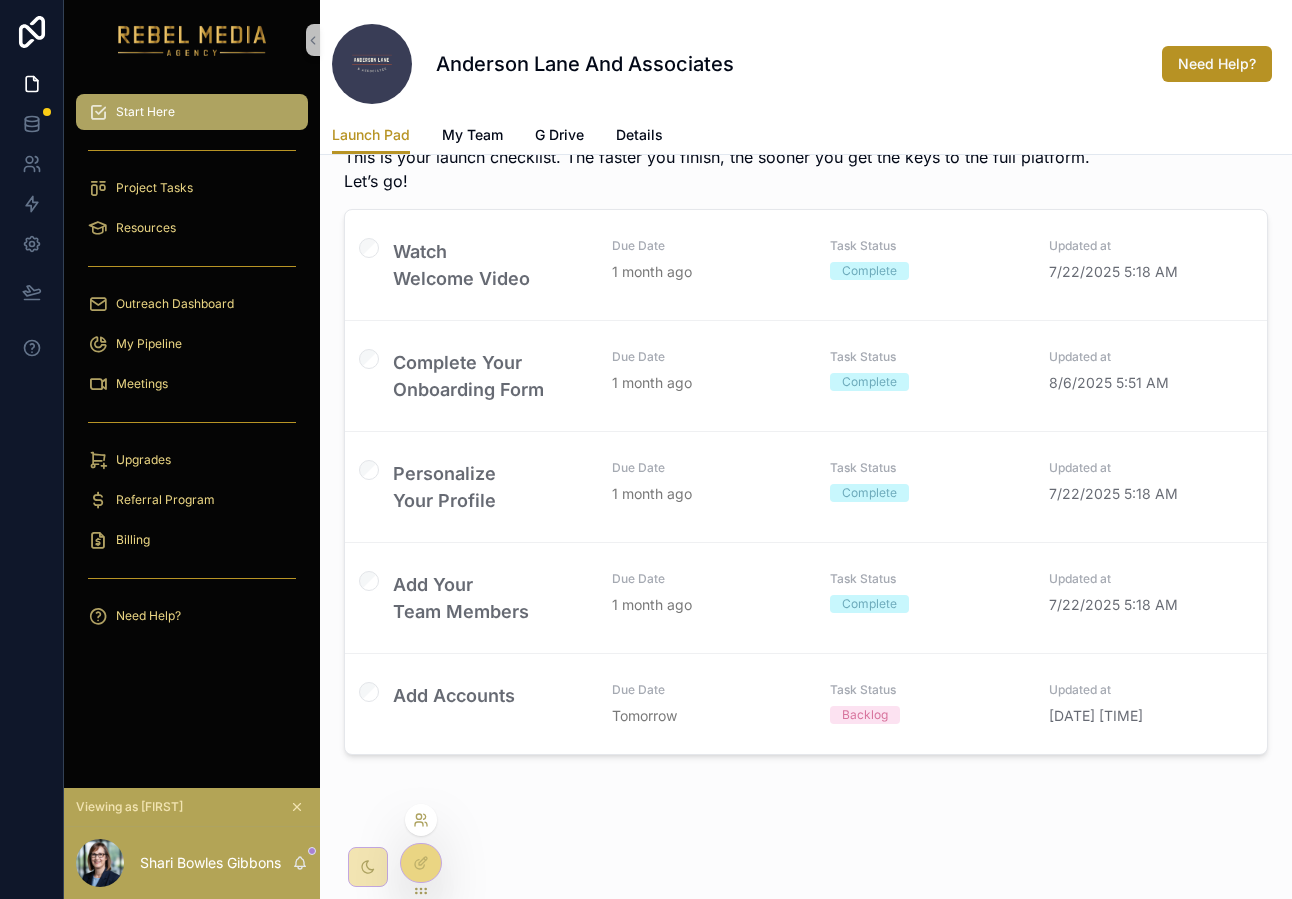 click 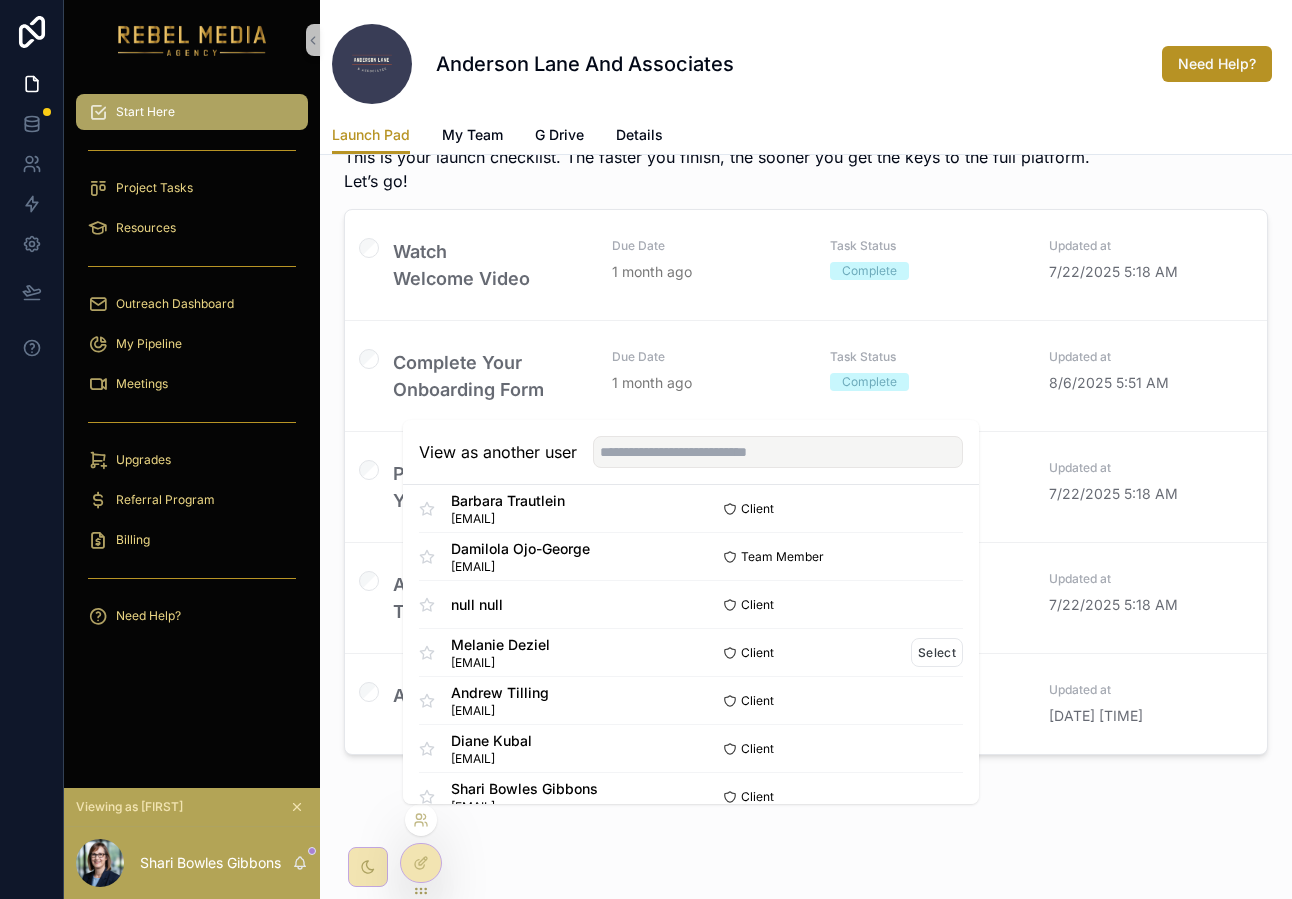scroll, scrollTop: 369, scrollLeft: 0, axis: vertical 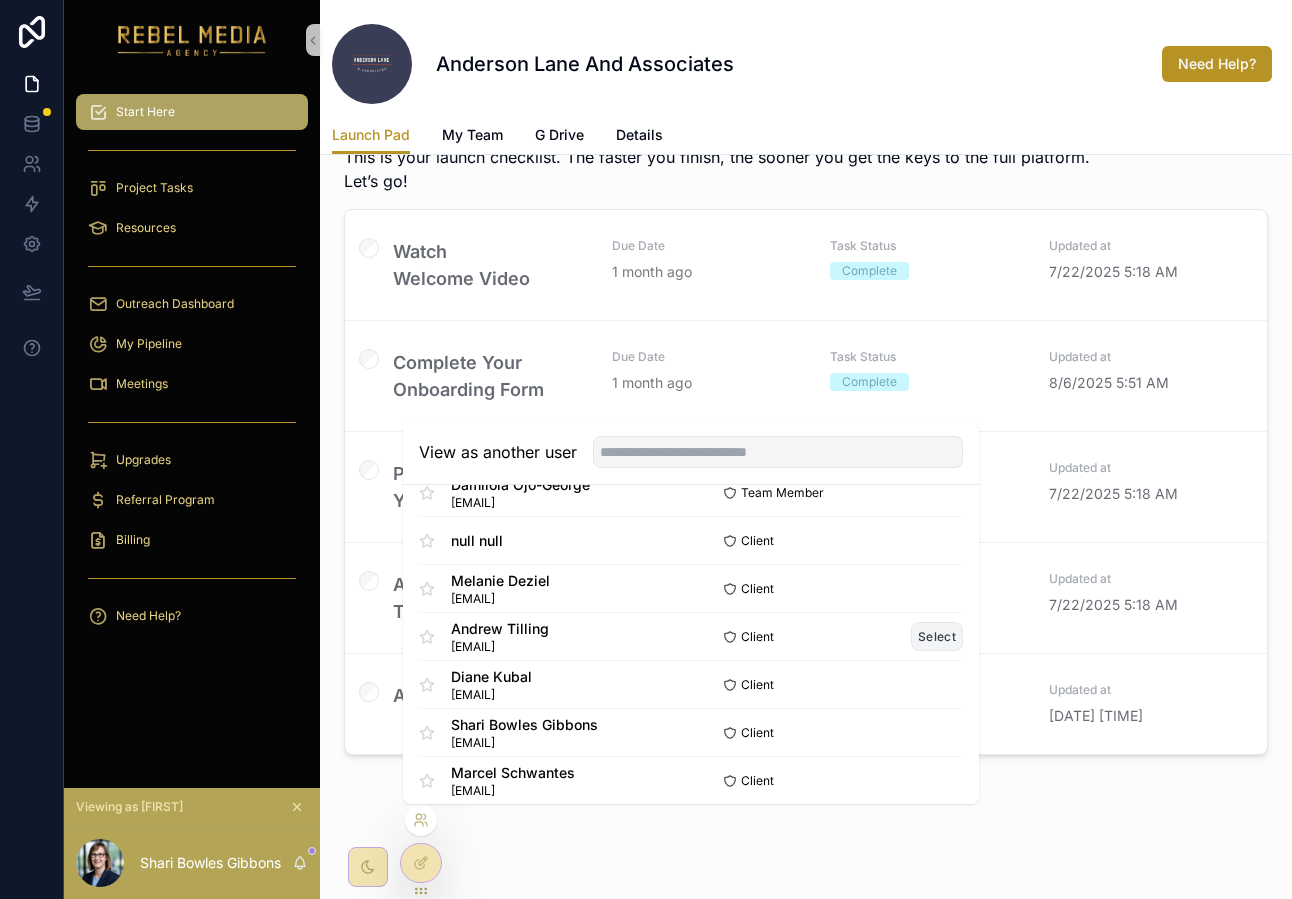 click on "Select" at bounding box center (937, 636) 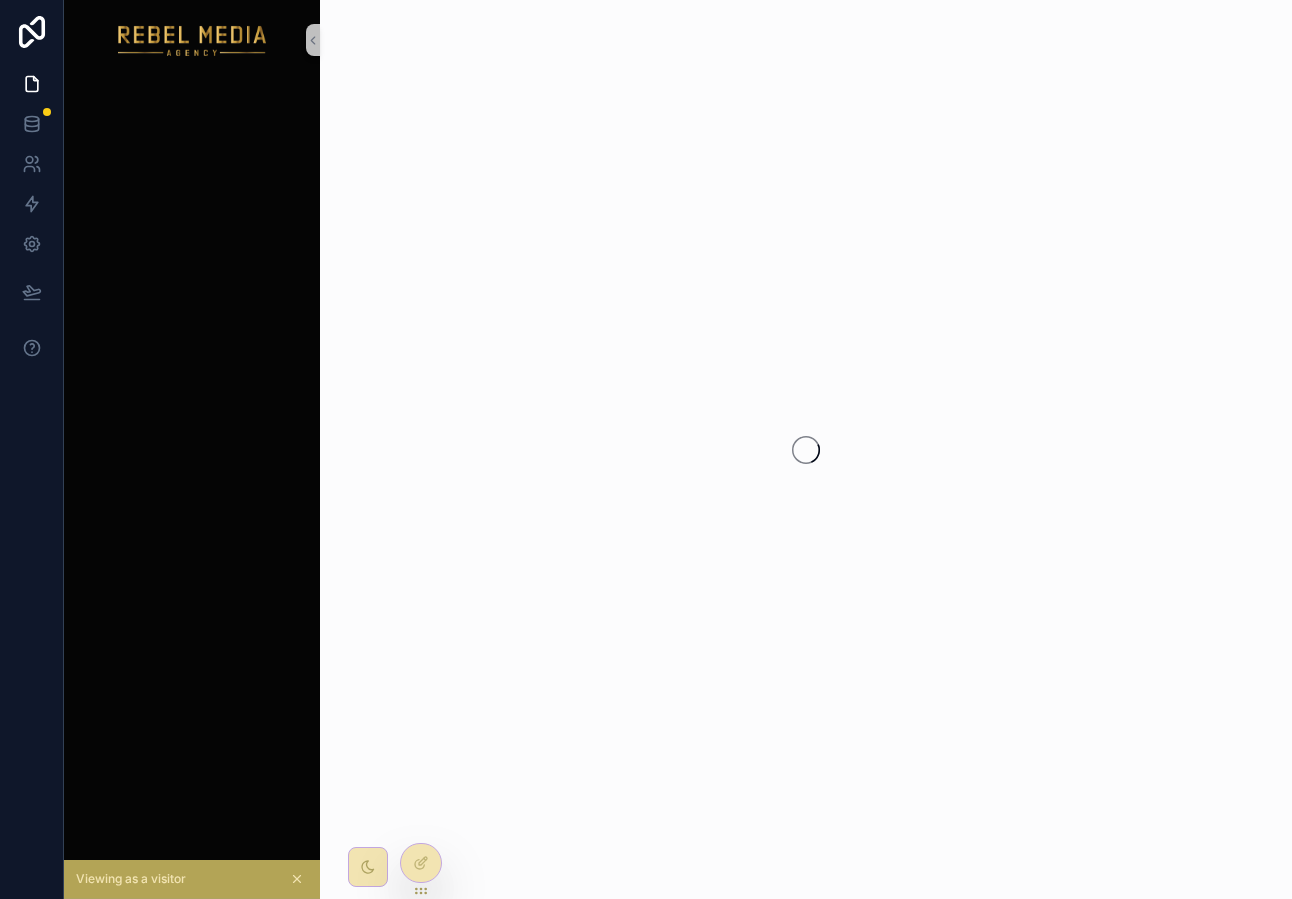 scroll, scrollTop: 0, scrollLeft: 0, axis: both 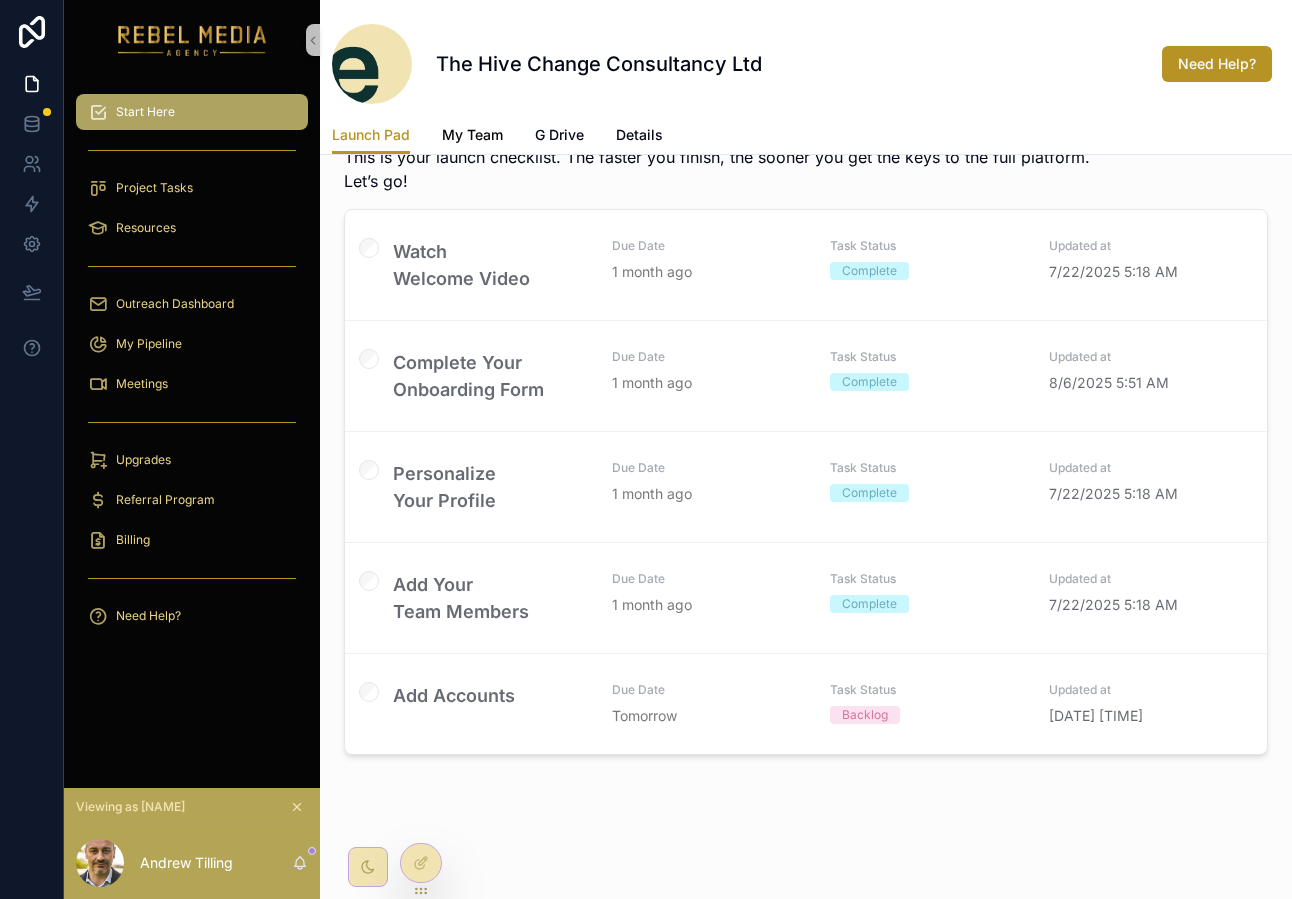 click on "My Team" at bounding box center (472, 137) 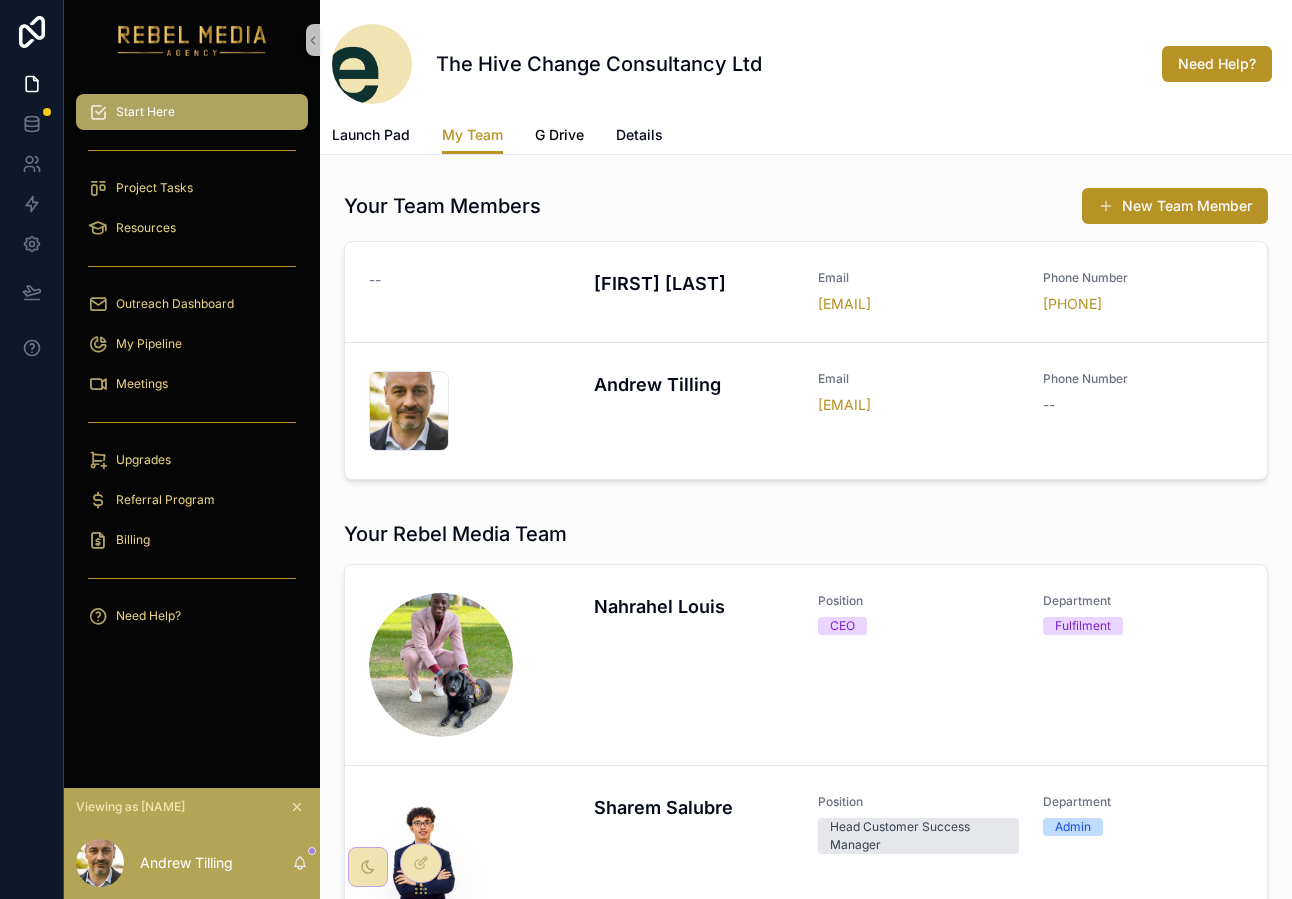 click on "G Drive" at bounding box center [559, 135] 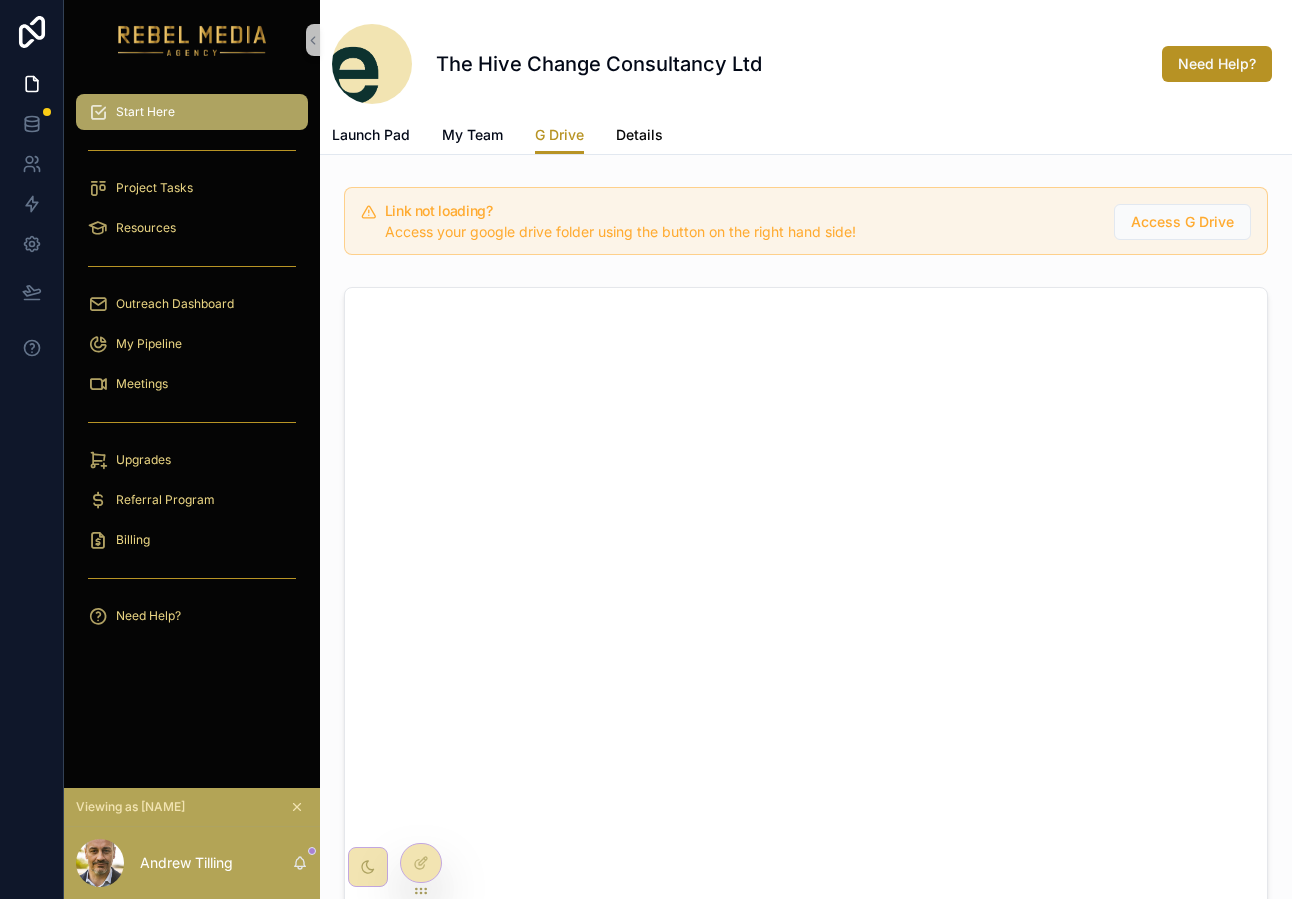 click on "Details" at bounding box center [639, 135] 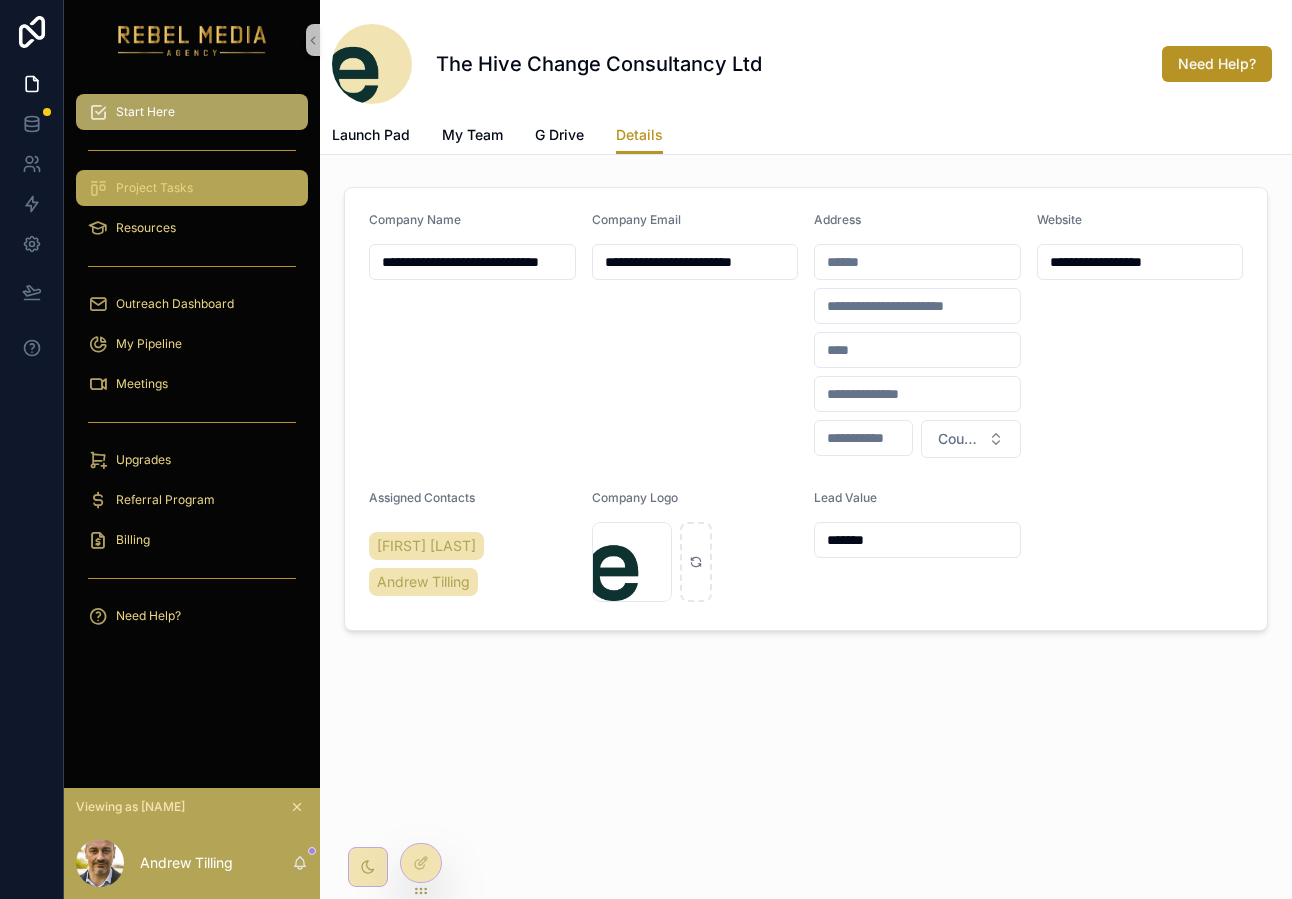 click on "Project Tasks" at bounding box center [192, 188] 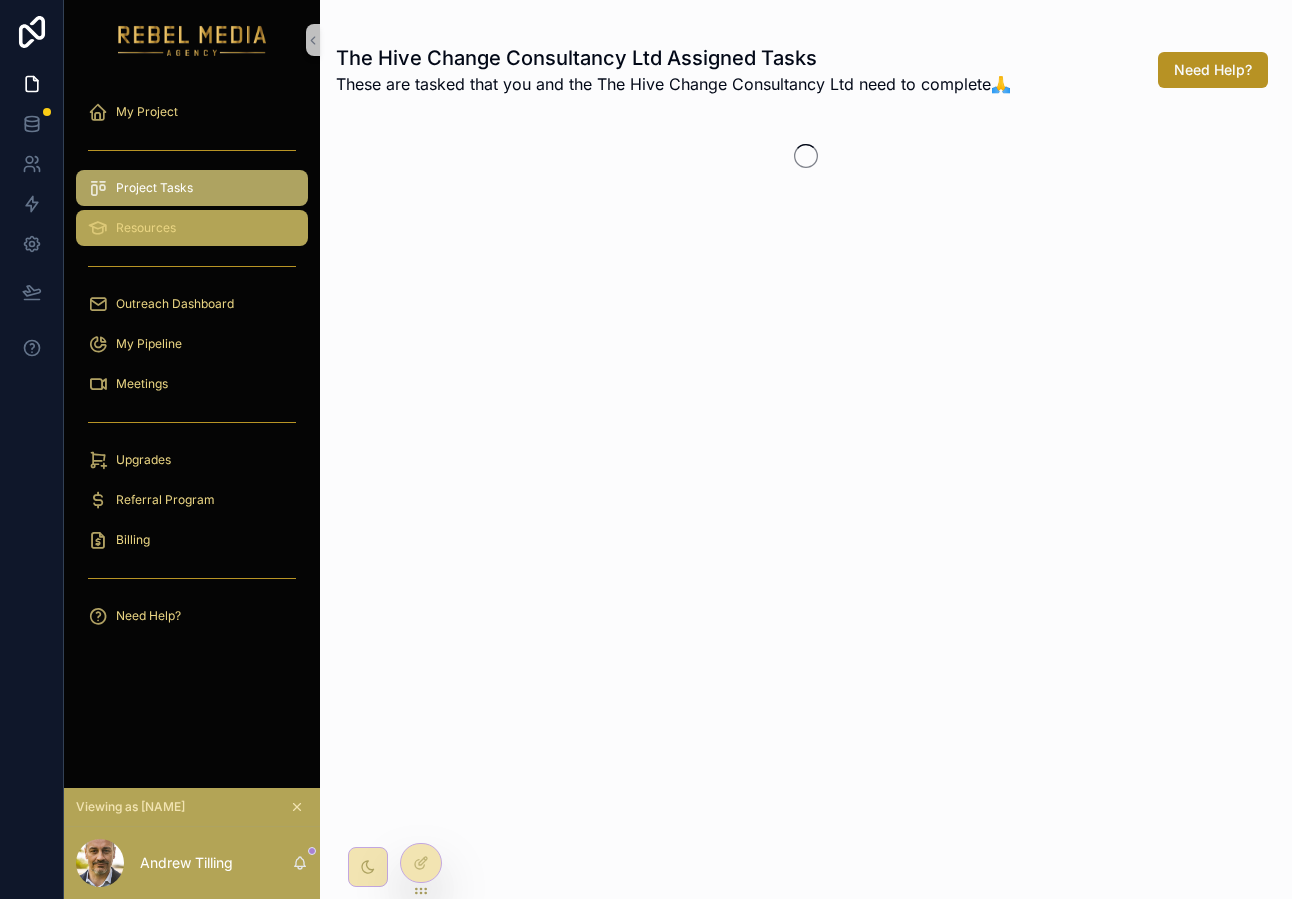 click on "Resources" at bounding box center (192, 228) 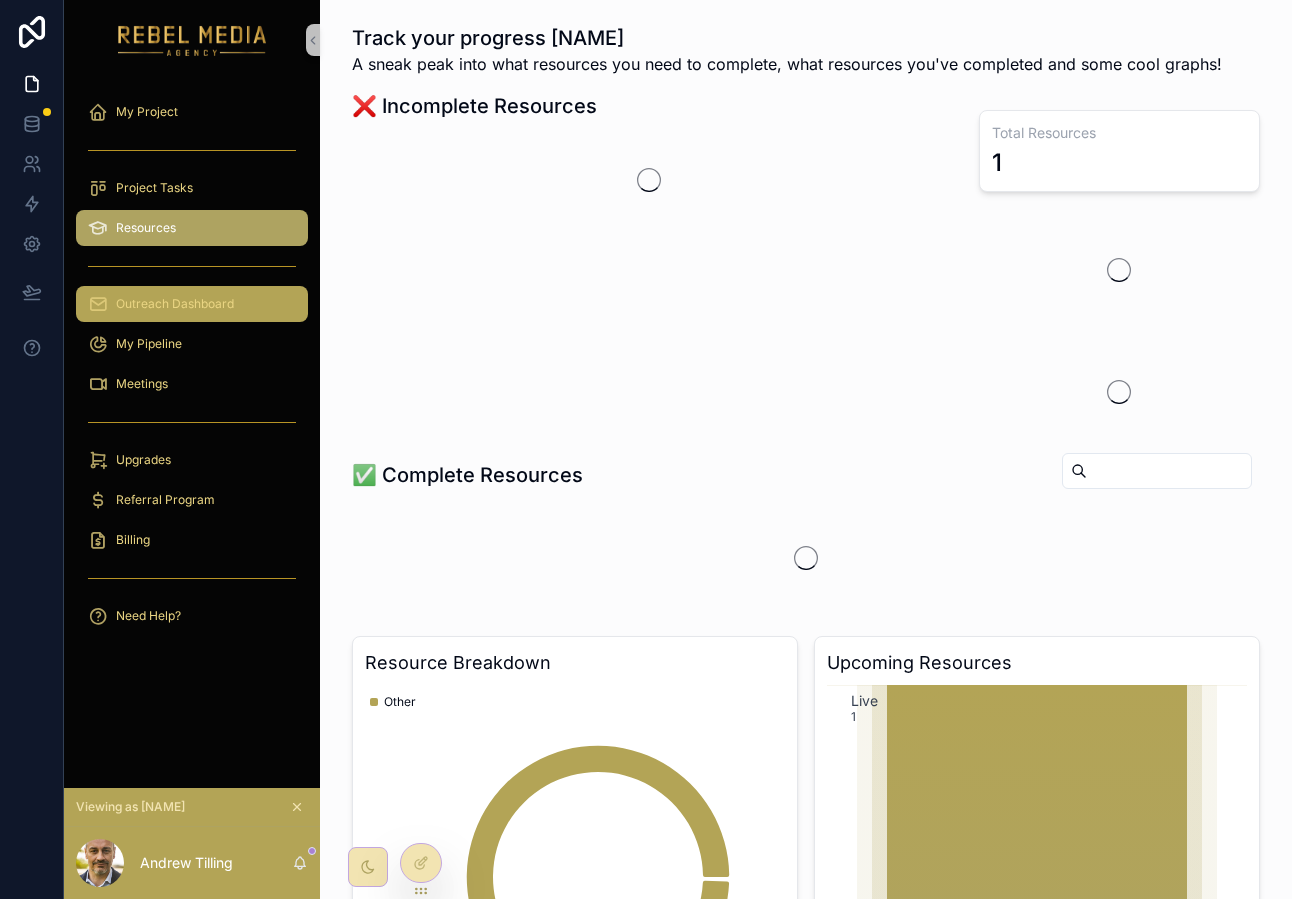 click on "Outreach Dashboard" at bounding box center [192, 304] 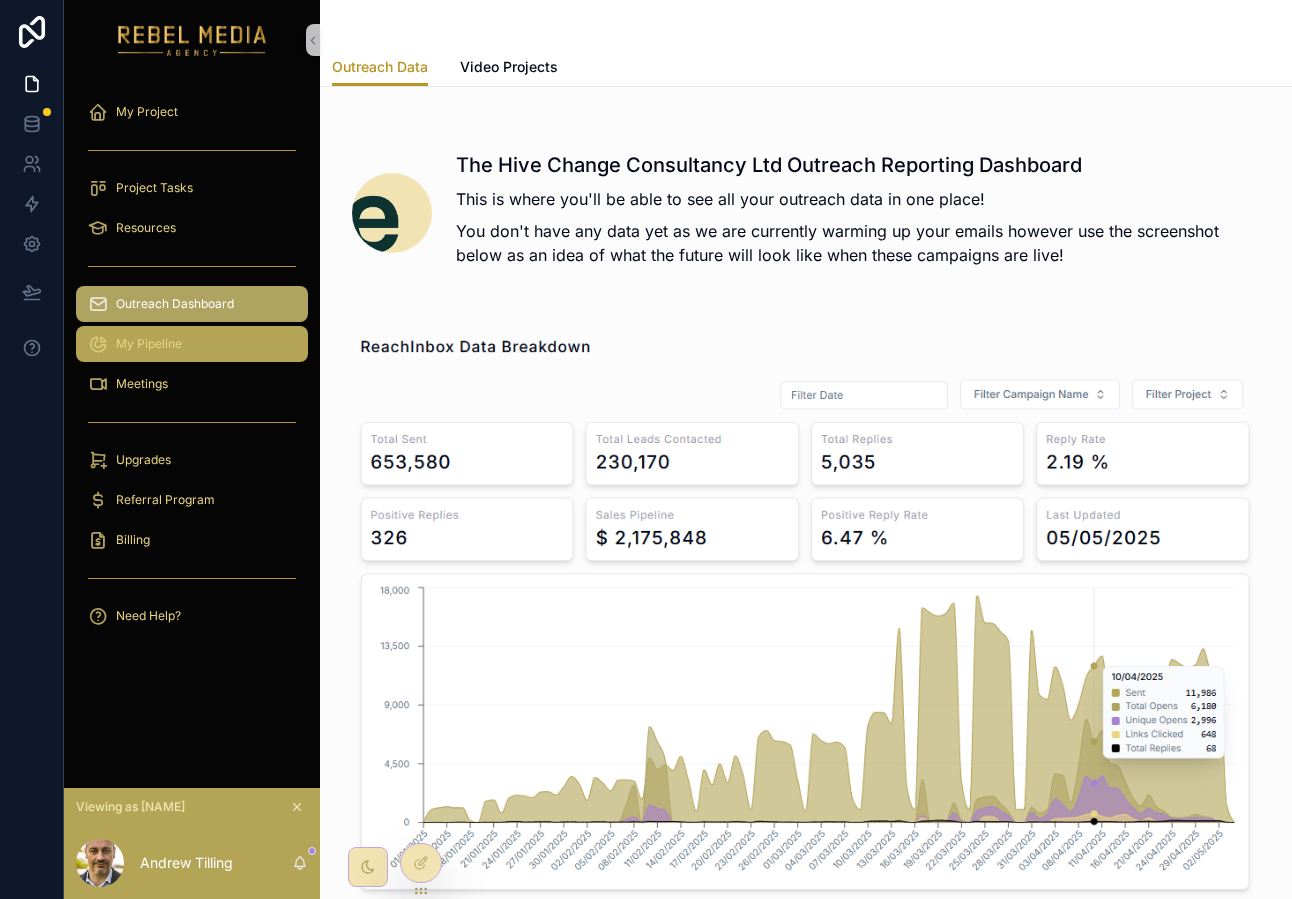 click on "My Pipeline" at bounding box center [149, 344] 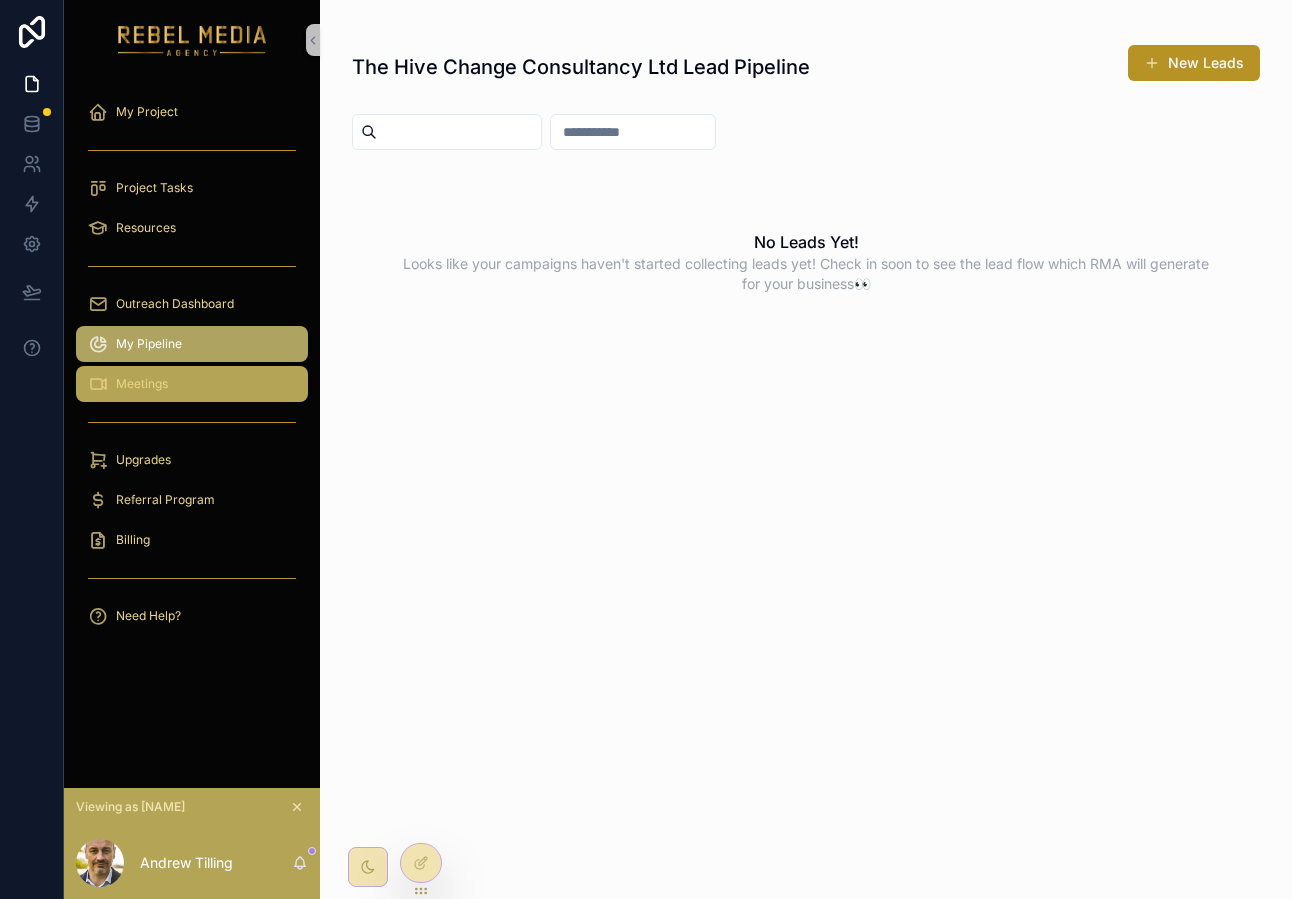 click on "Meetings" at bounding box center [192, 384] 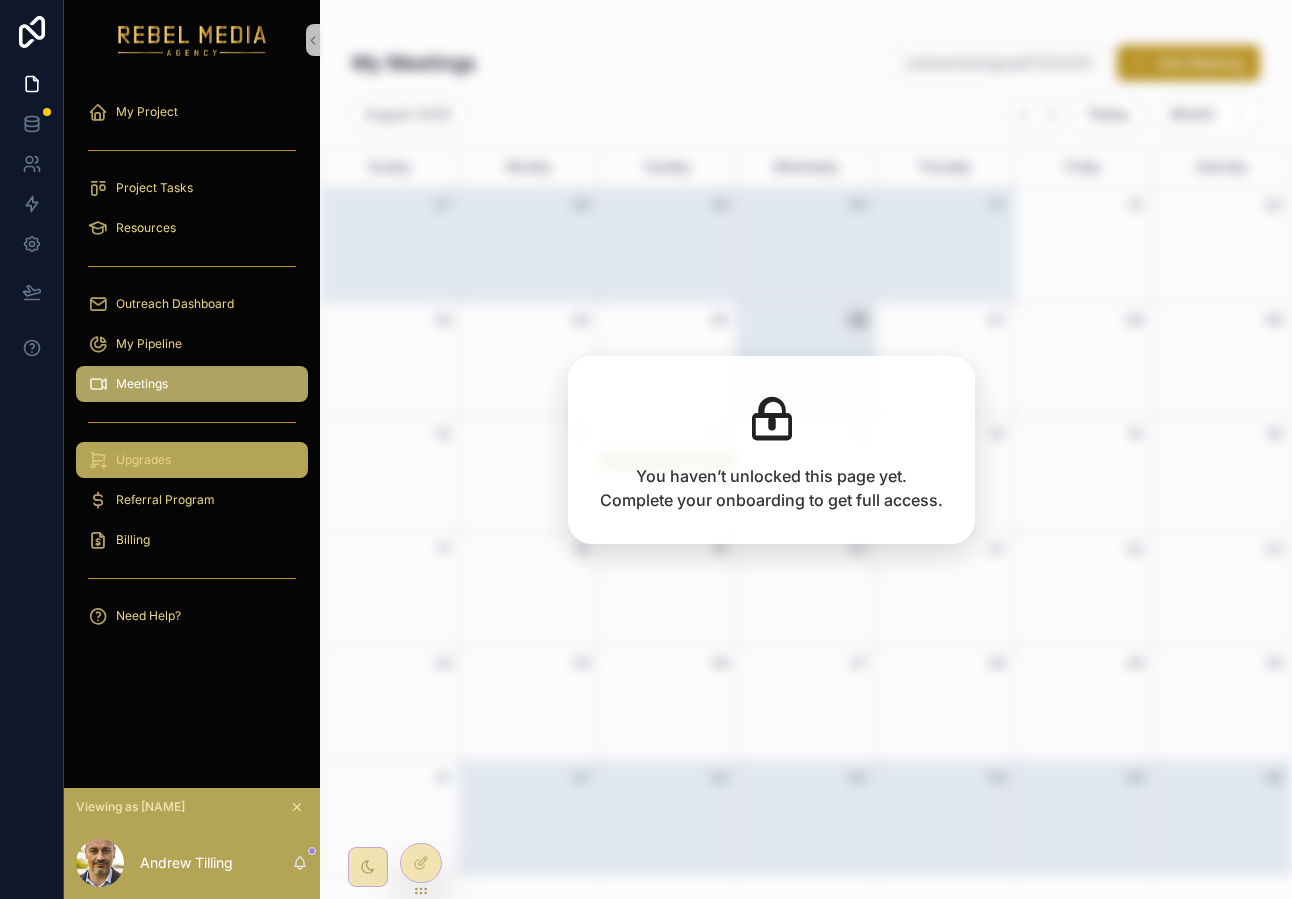 click on "Upgrades" at bounding box center (192, 460) 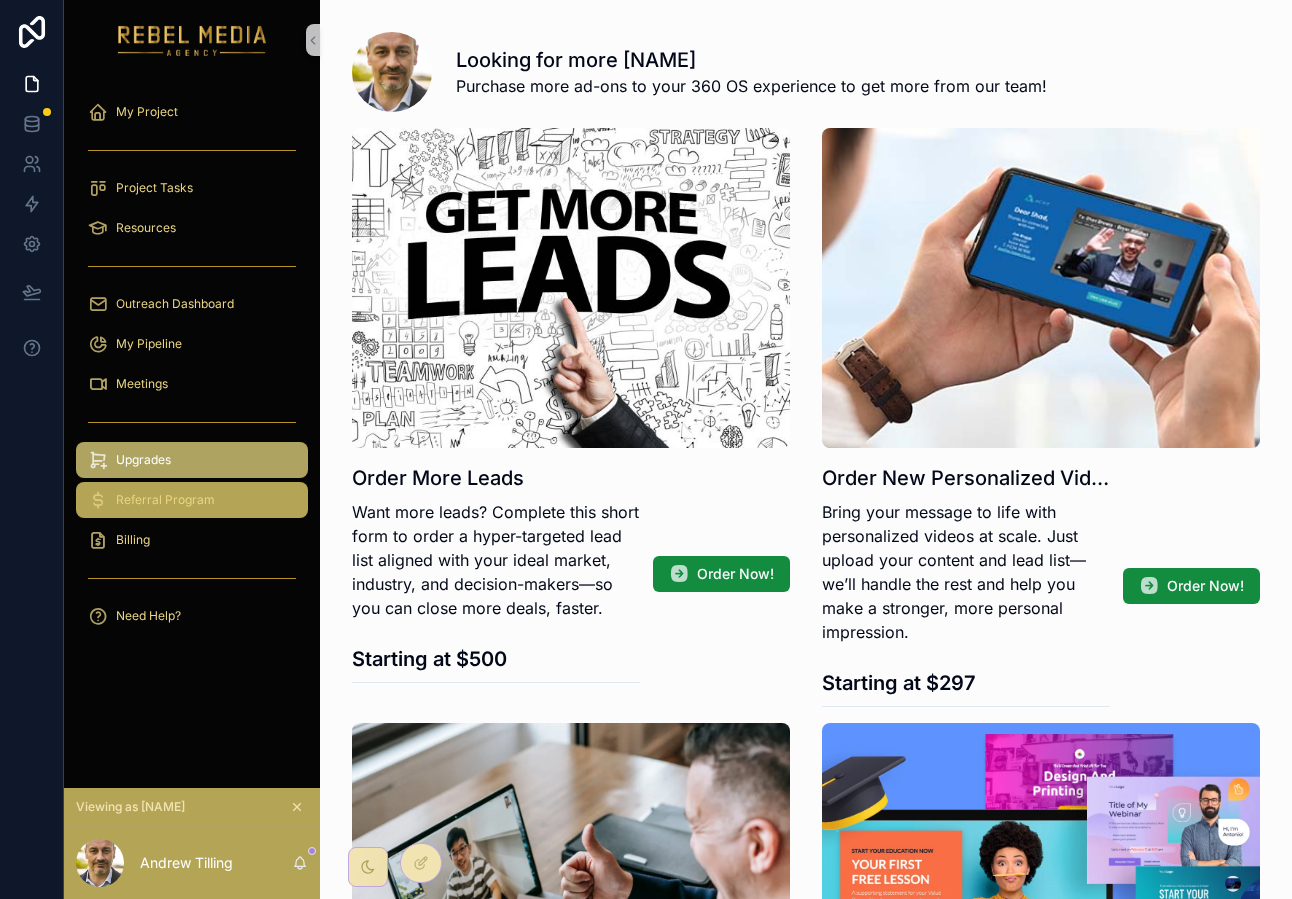 click on "Referral Program" at bounding box center (165, 500) 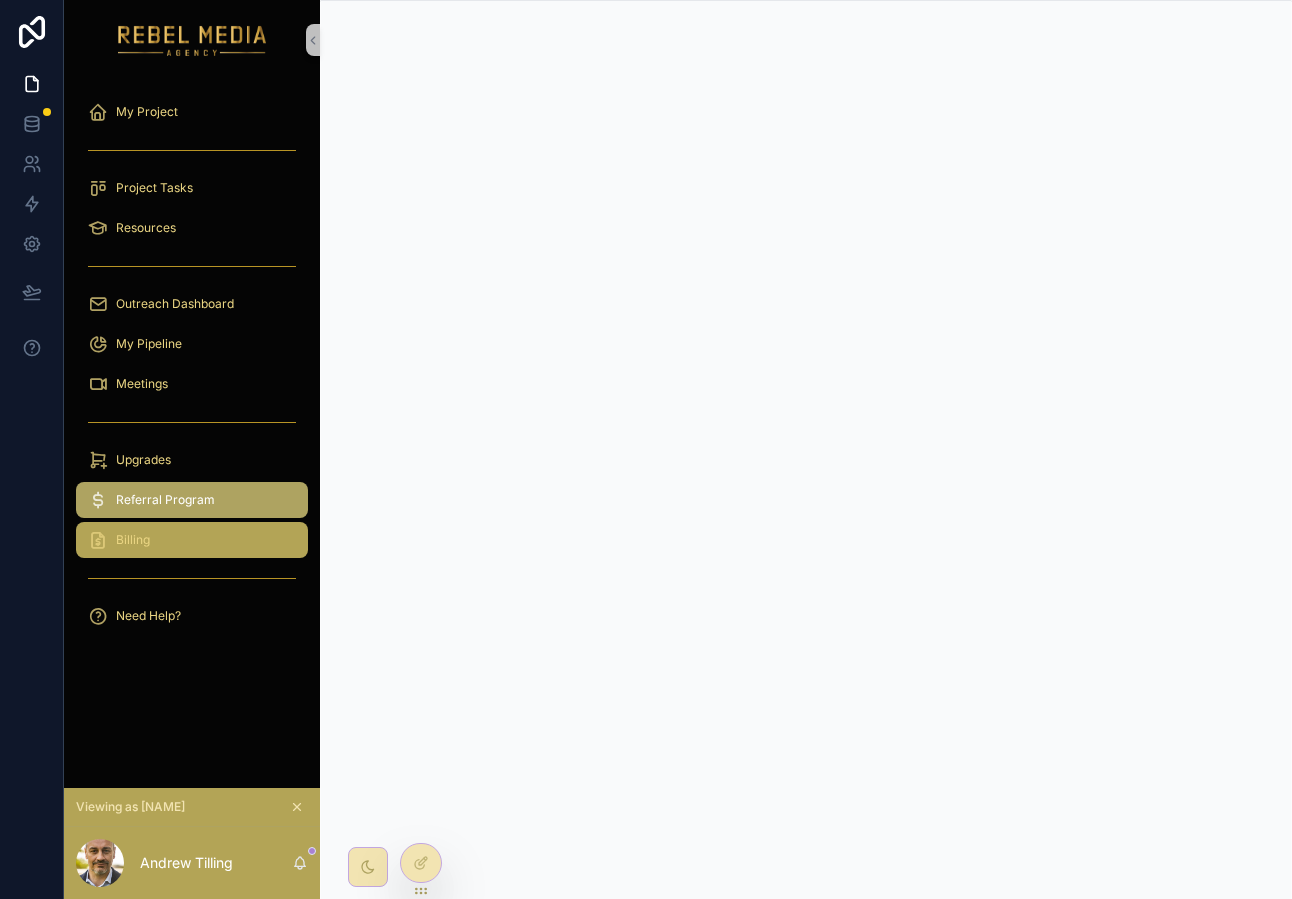 click on "Billing" at bounding box center (192, 540) 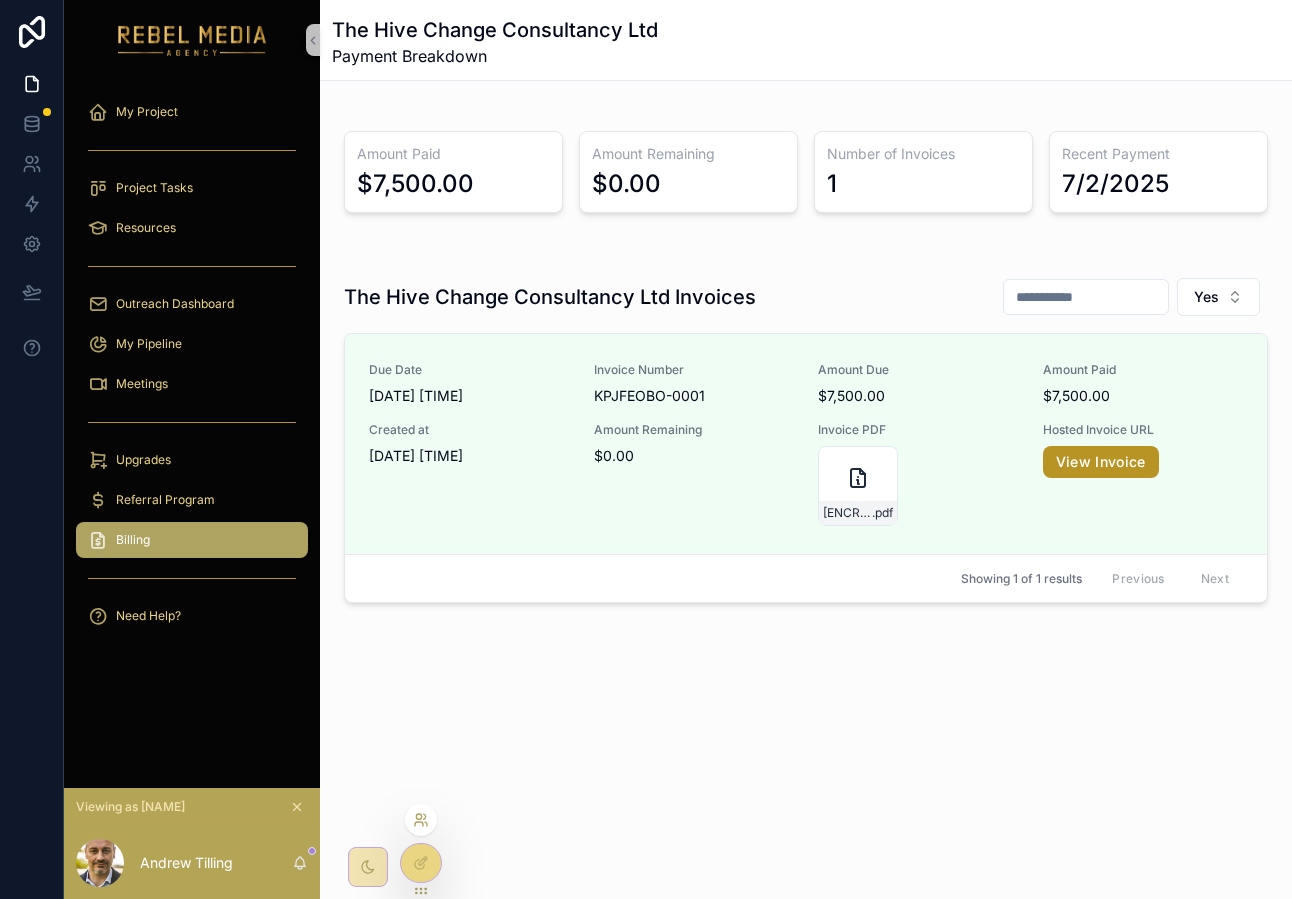 click 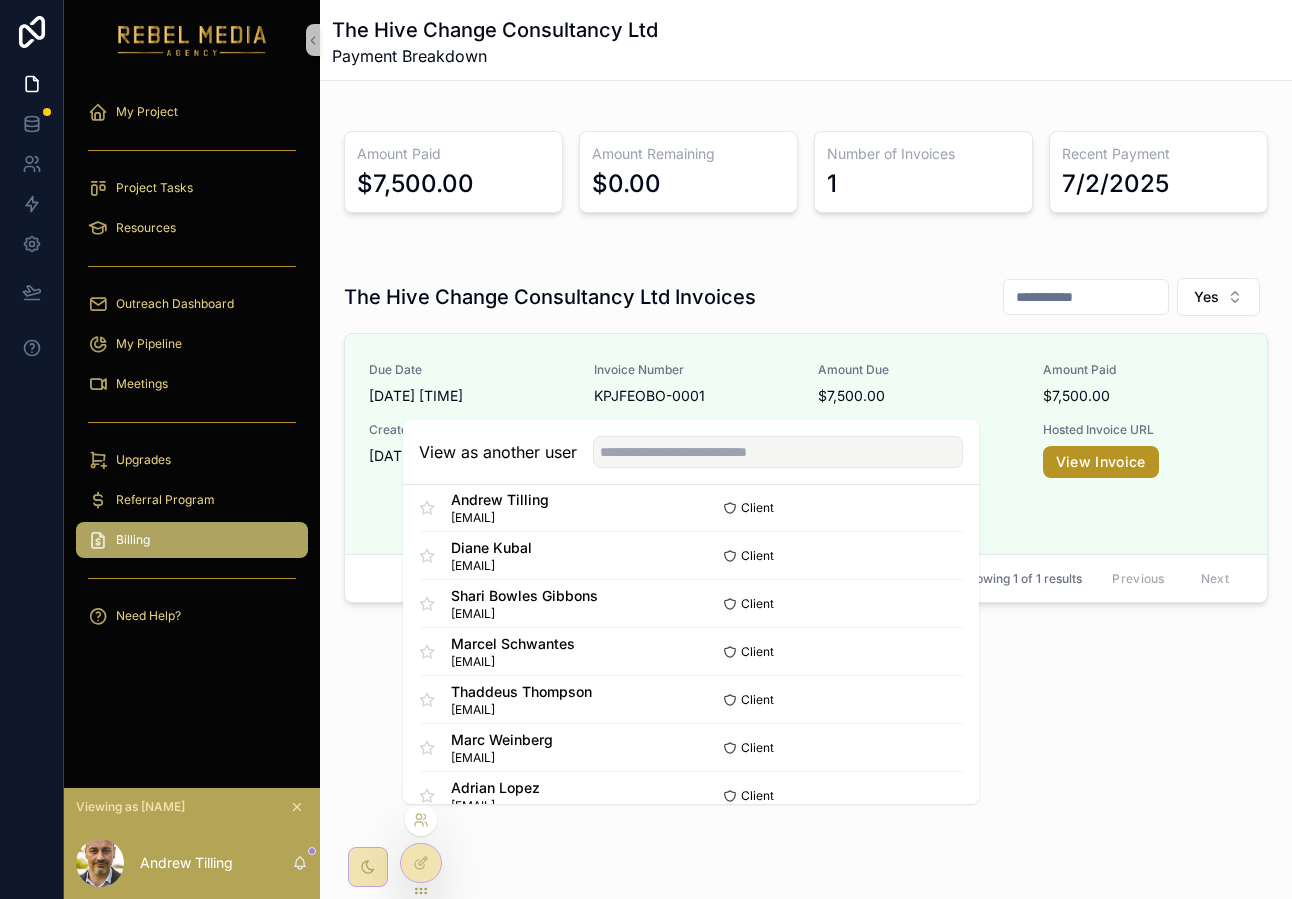 scroll, scrollTop: 500, scrollLeft: 0, axis: vertical 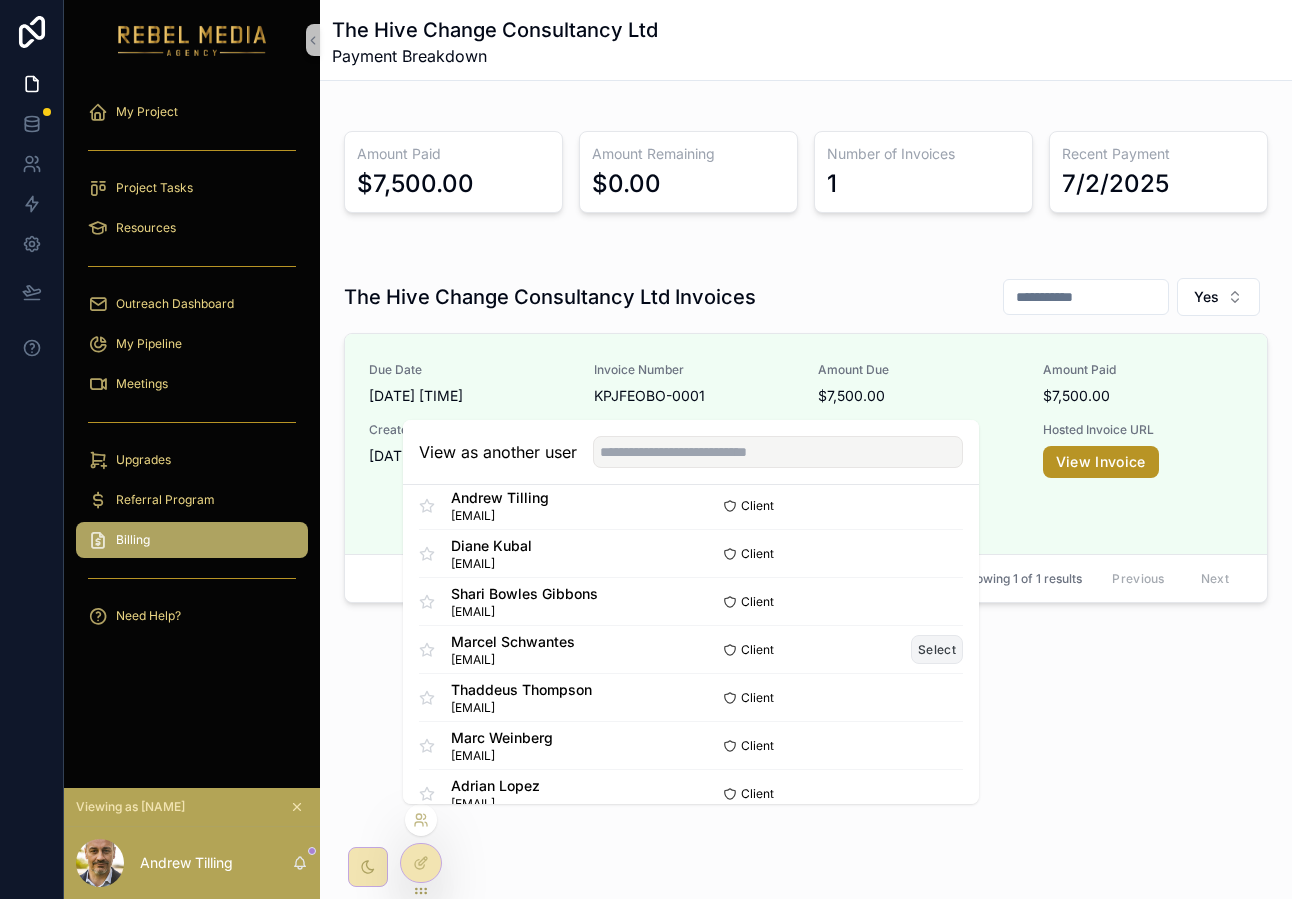 click on "Select" at bounding box center [937, 649] 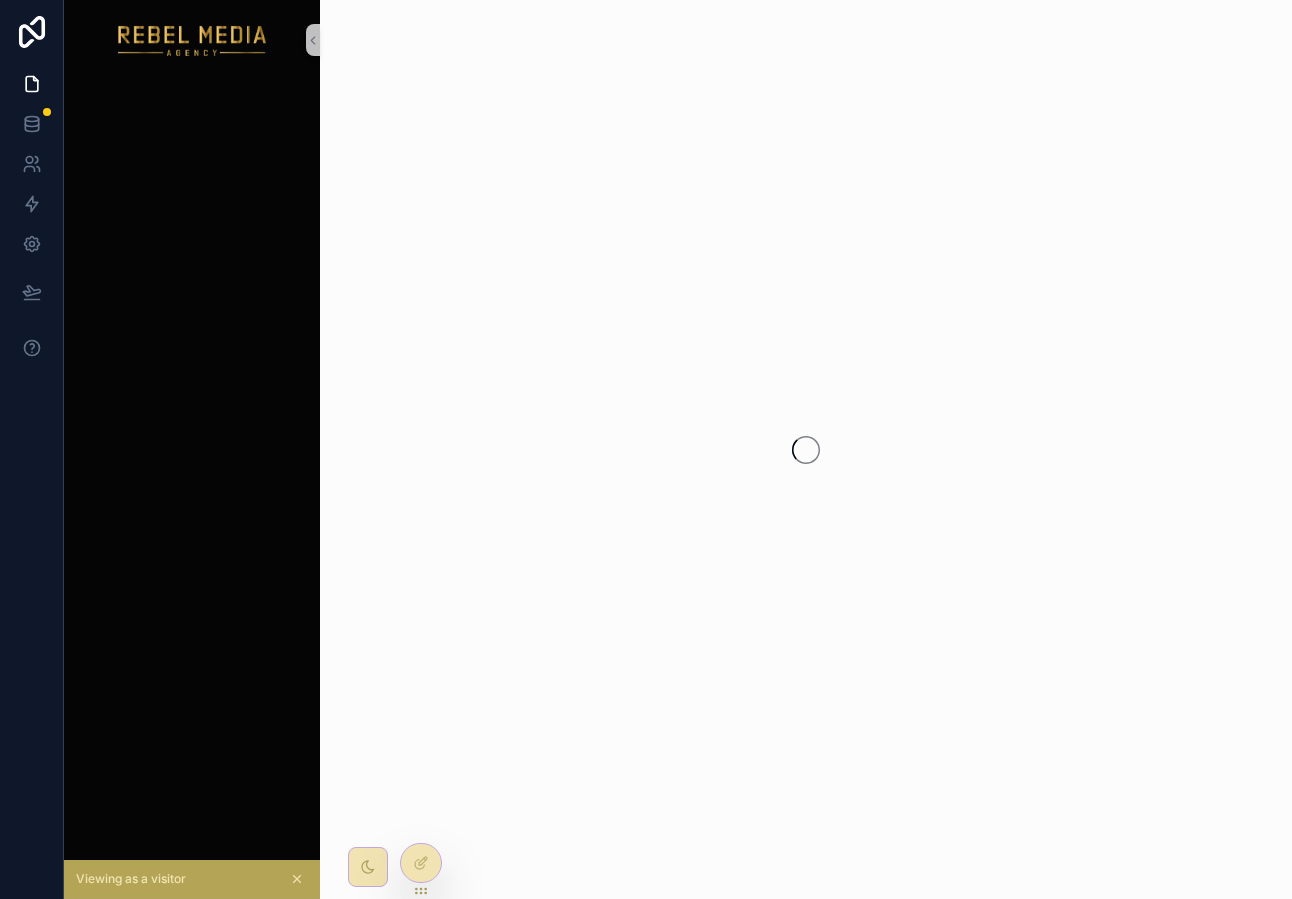 scroll, scrollTop: 0, scrollLeft: 0, axis: both 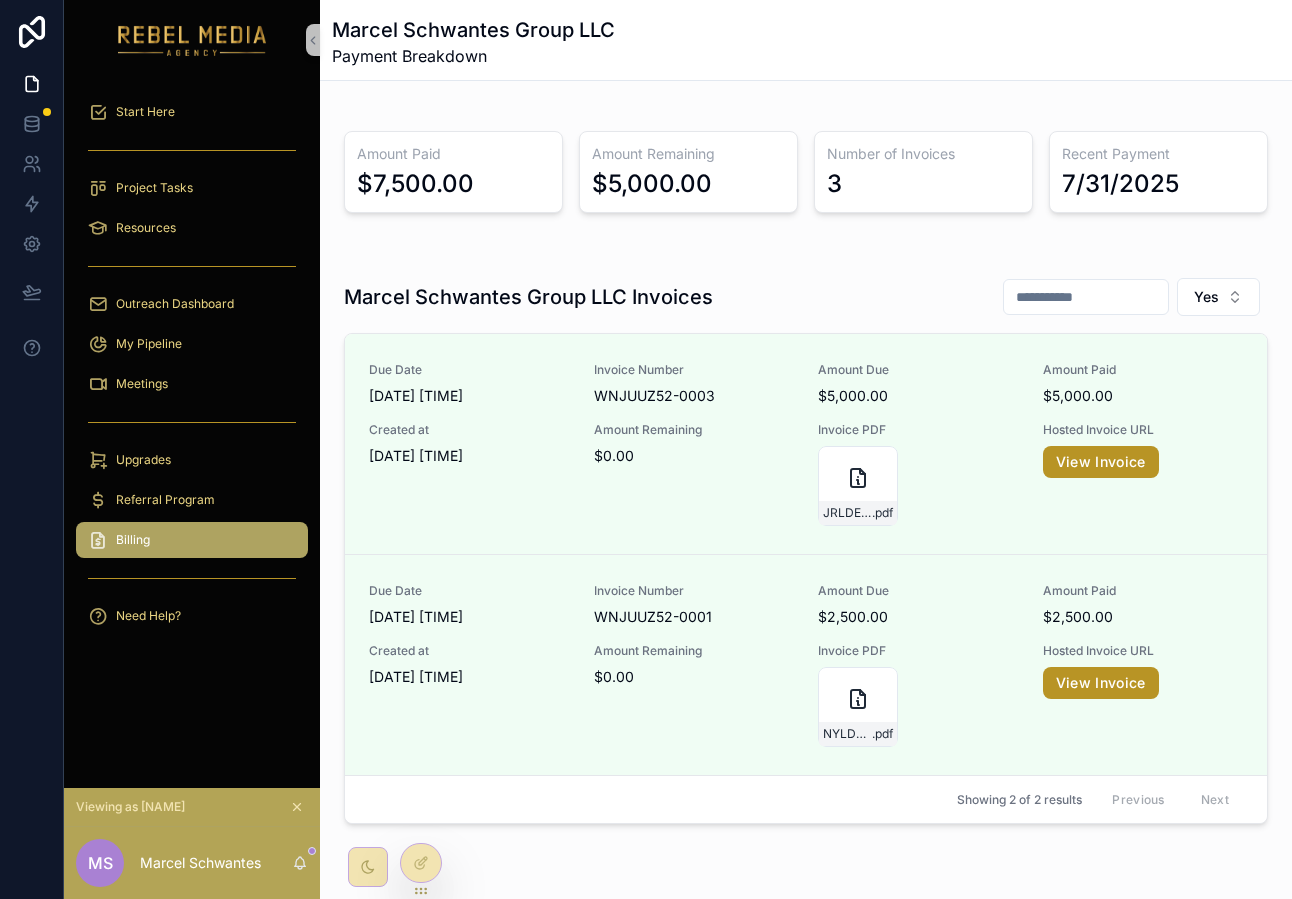 click on "Amount Remaining $5,000.00" at bounding box center [688, 172] 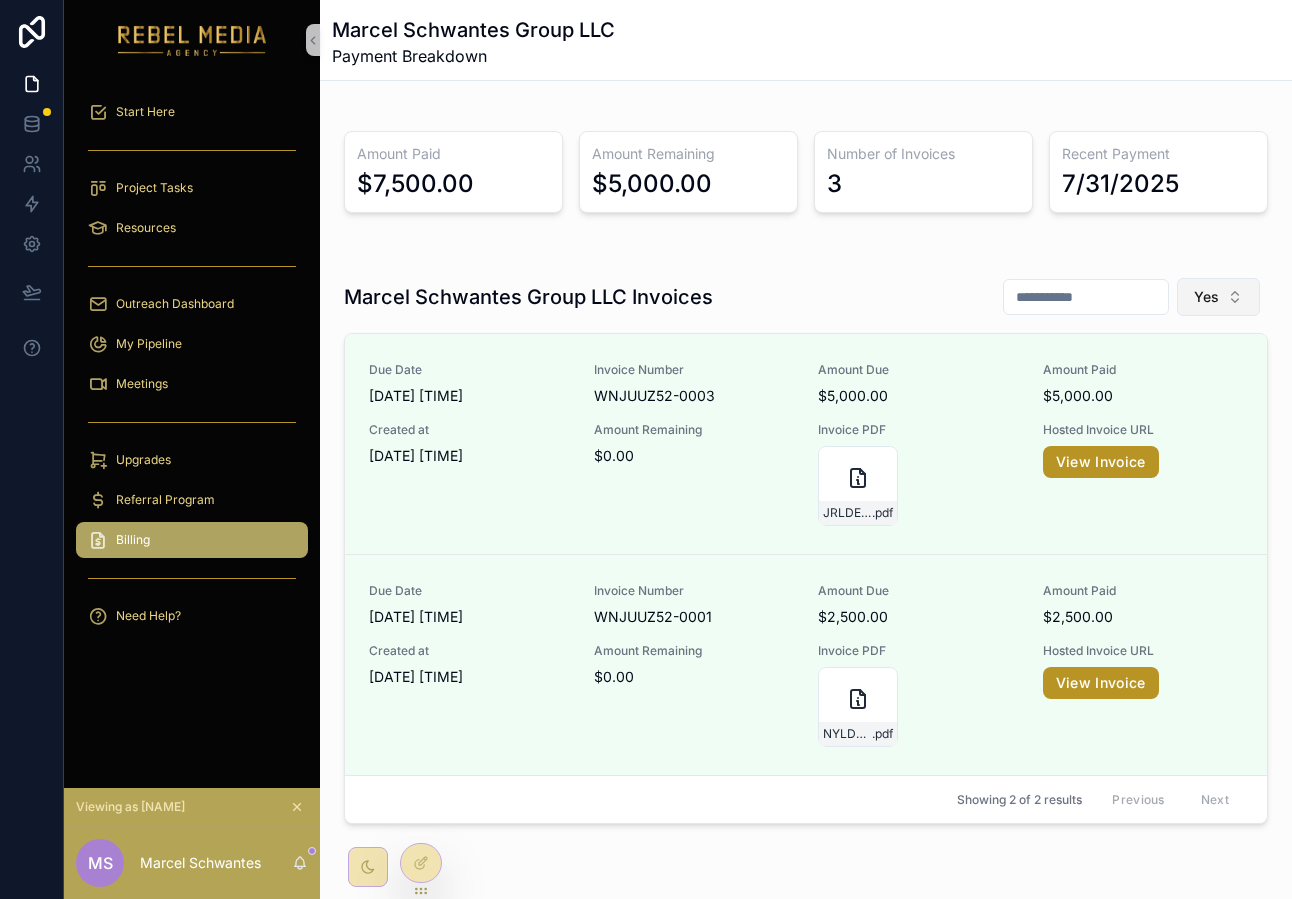 click on "Yes" at bounding box center (1218, 297) 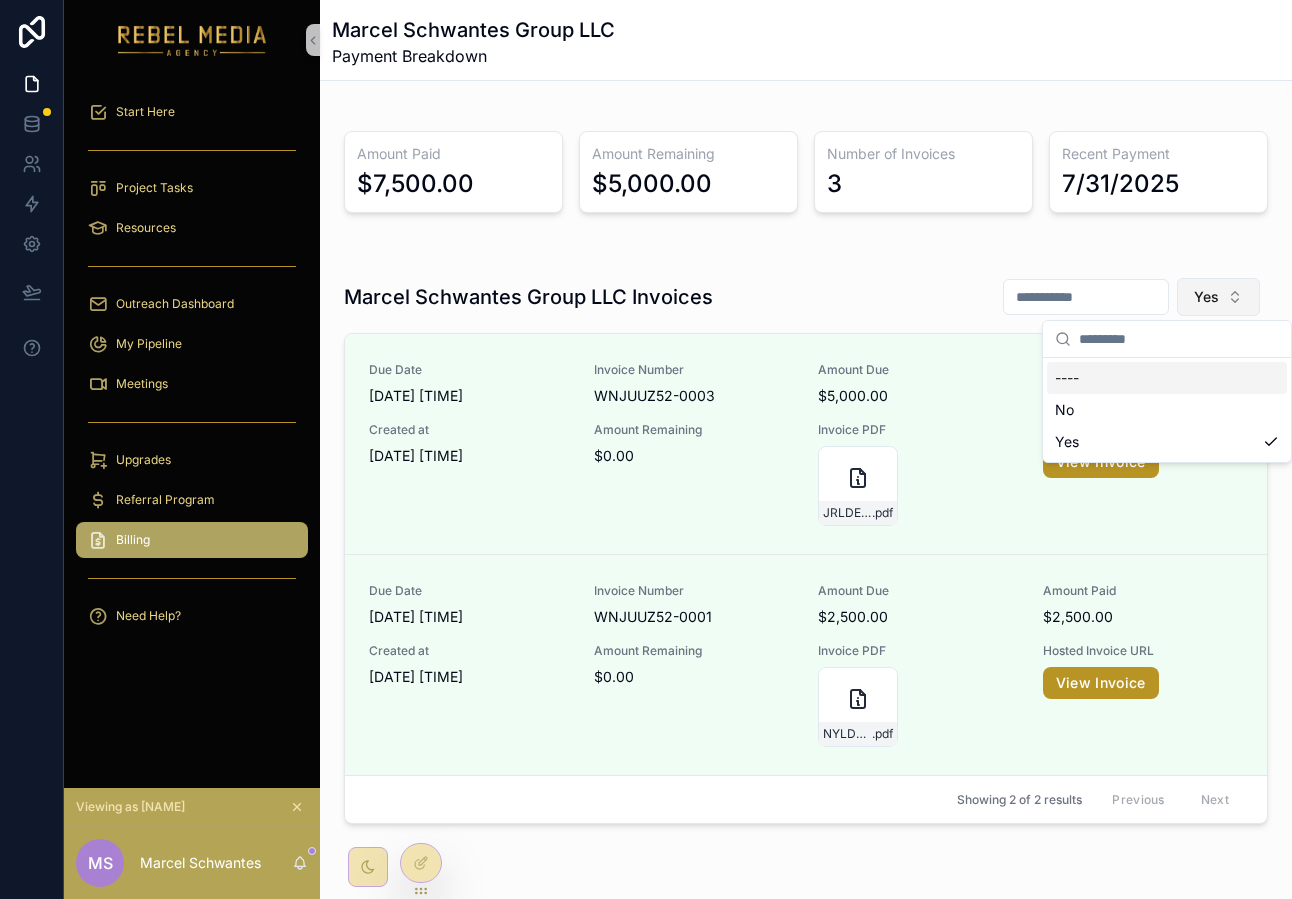 click on "Yes" at bounding box center [1218, 297] 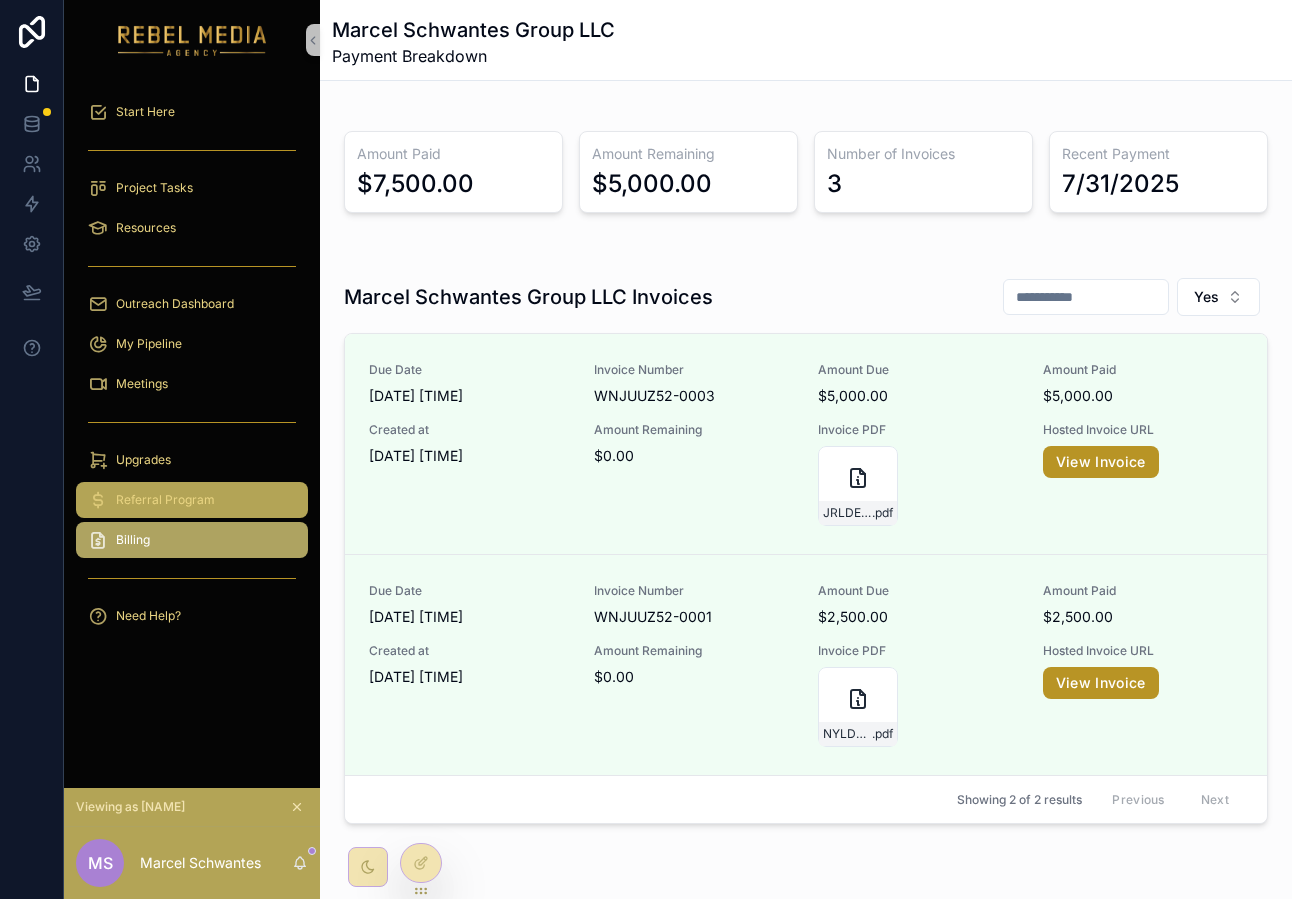 click on "Referral Program" at bounding box center (165, 500) 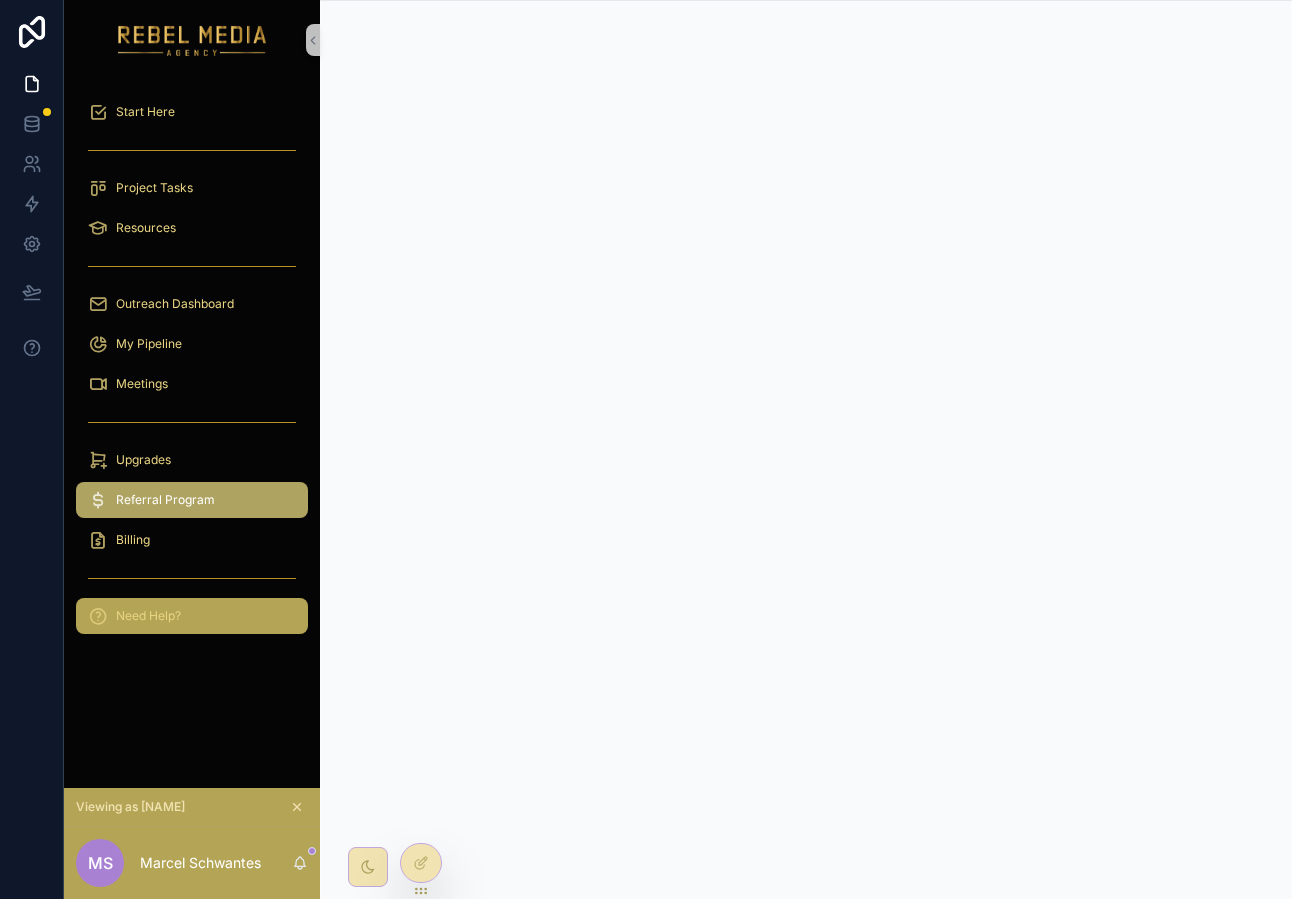 click on "Need Help?" at bounding box center (192, 616) 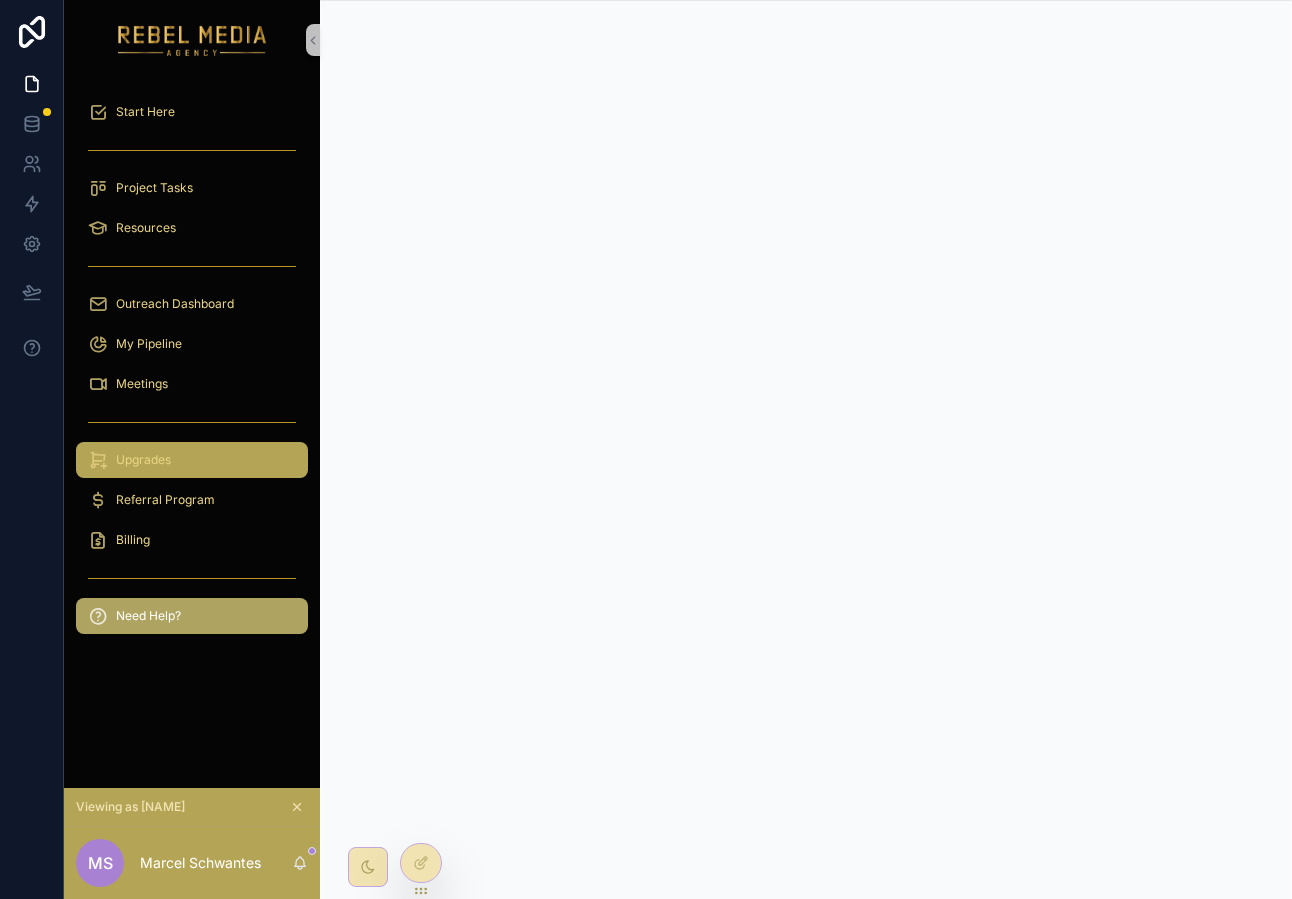click on "Upgrades" at bounding box center (192, 460) 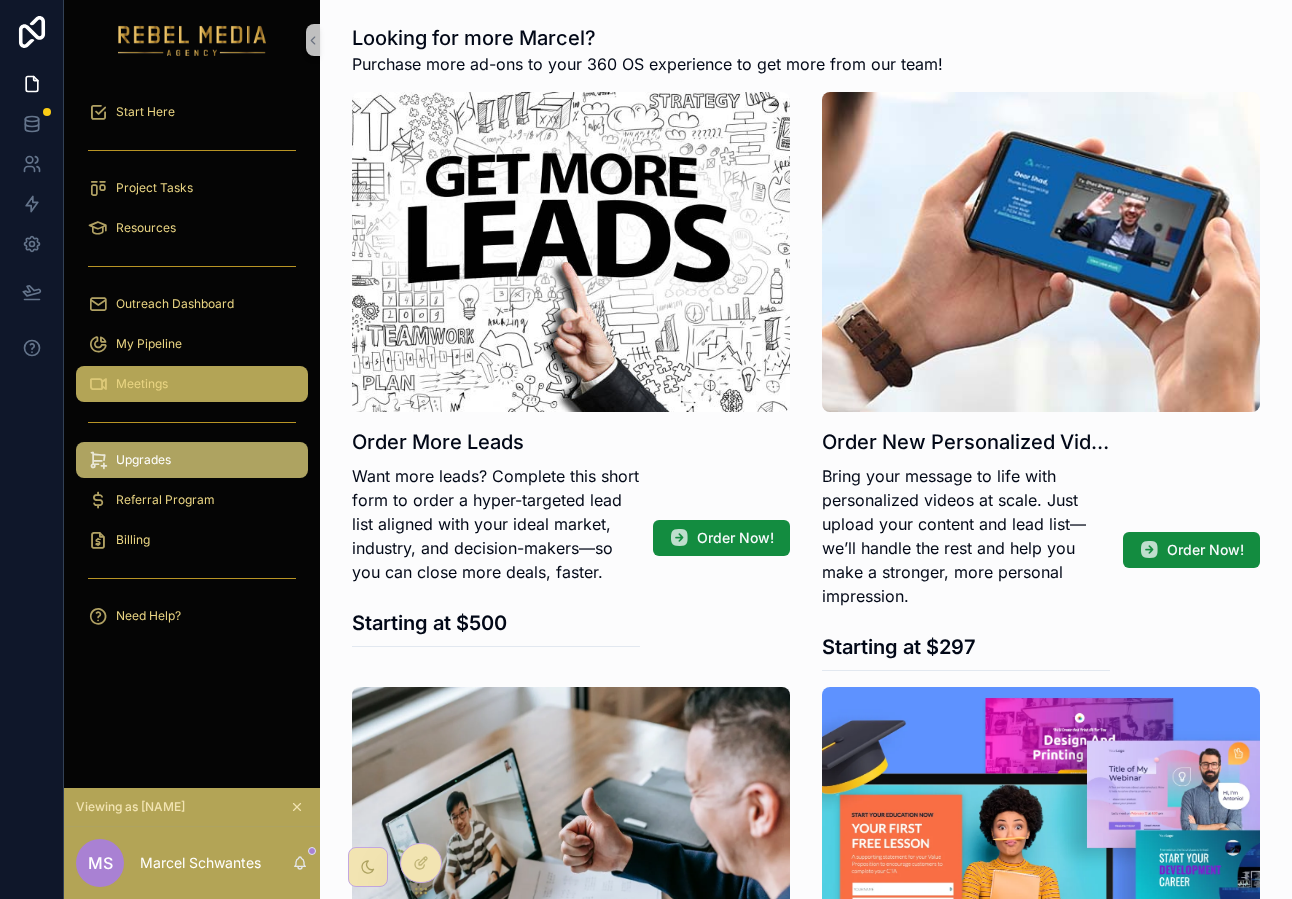 click on "Meetings" at bounding box center (192, 384) 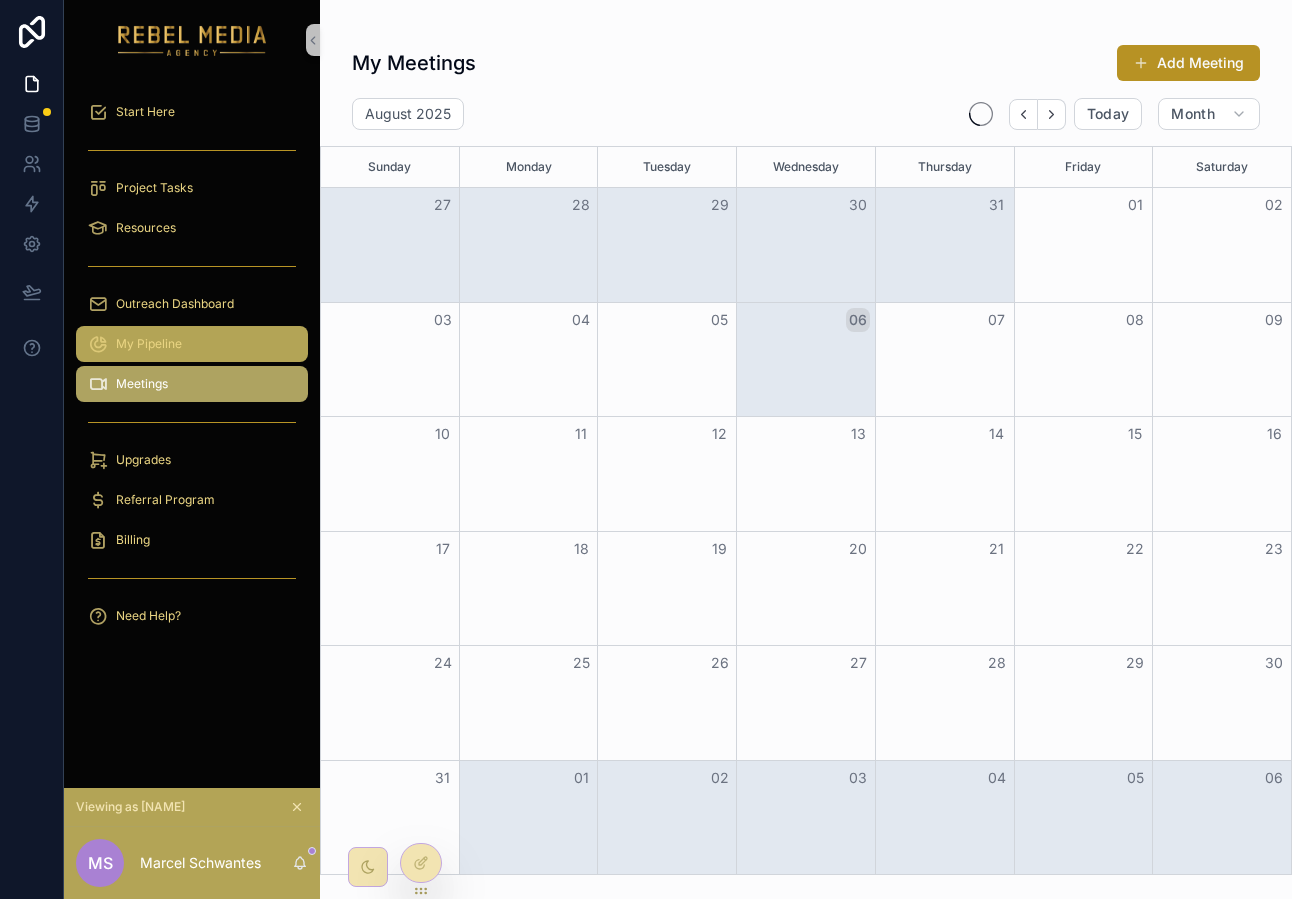click on "My Pipeline" at bounding box center (192, 344) 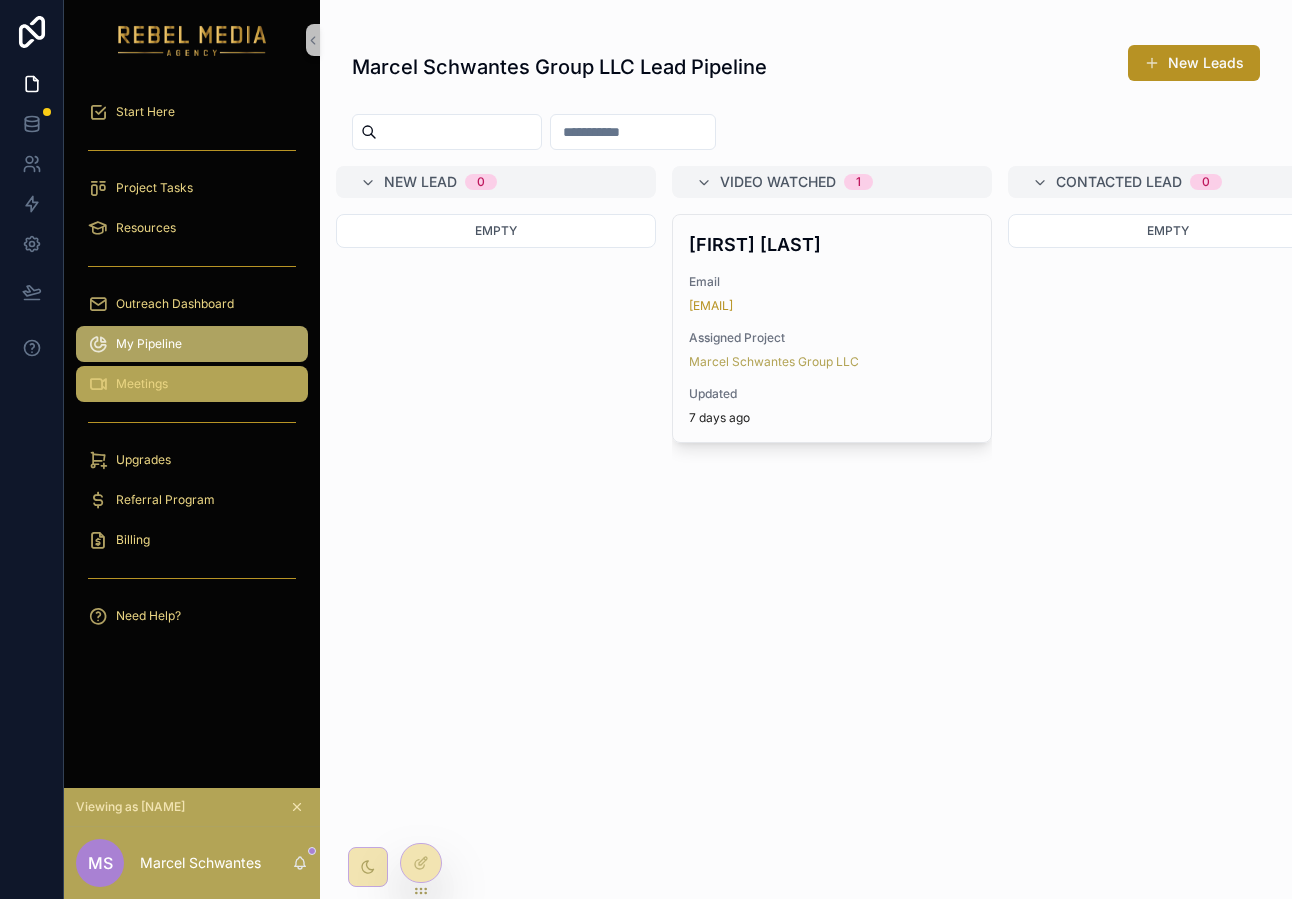click on "Meetings" at bounding box center [142, 384] 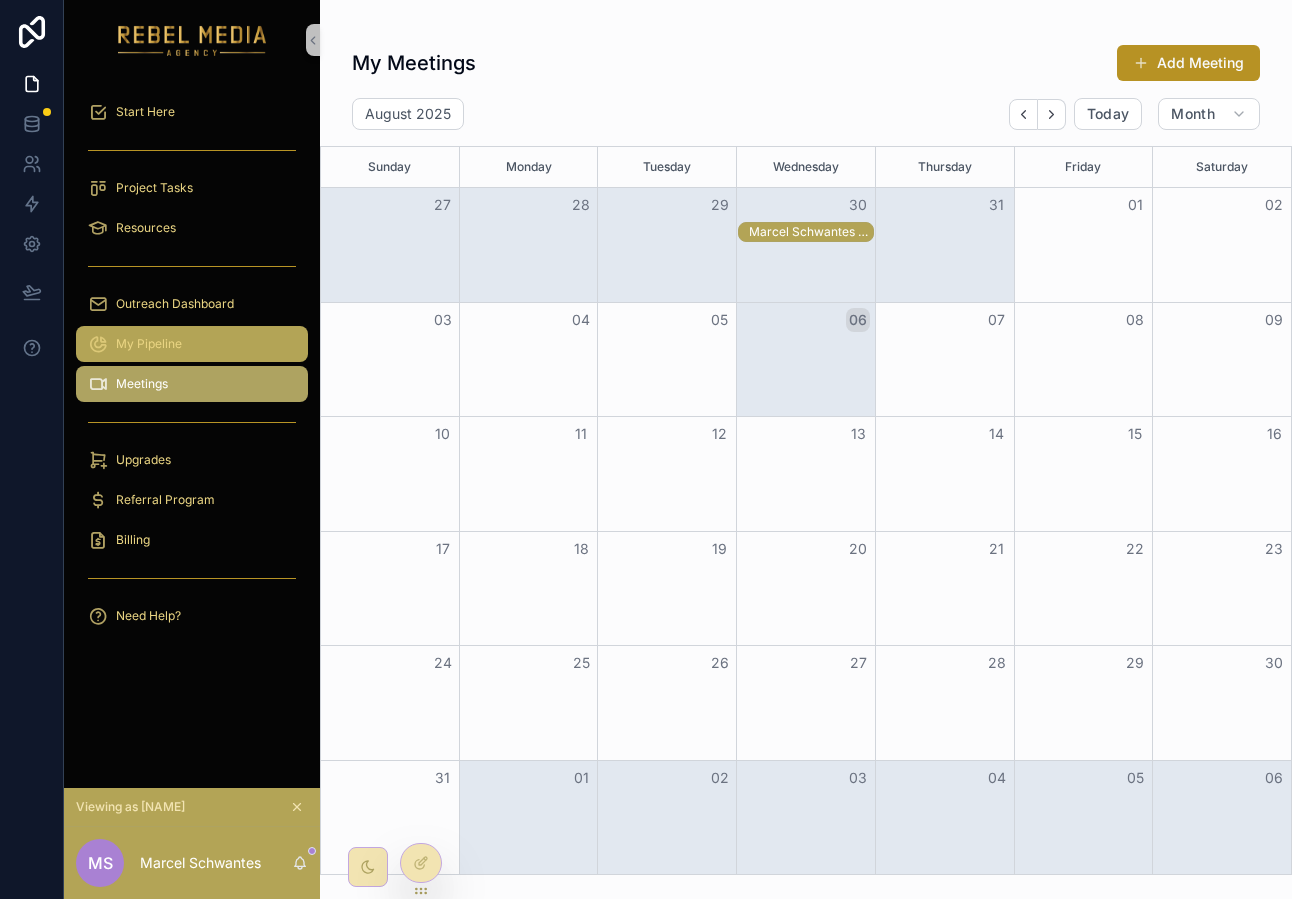 click on "My Pipeline" at bounding box center [192, 344] 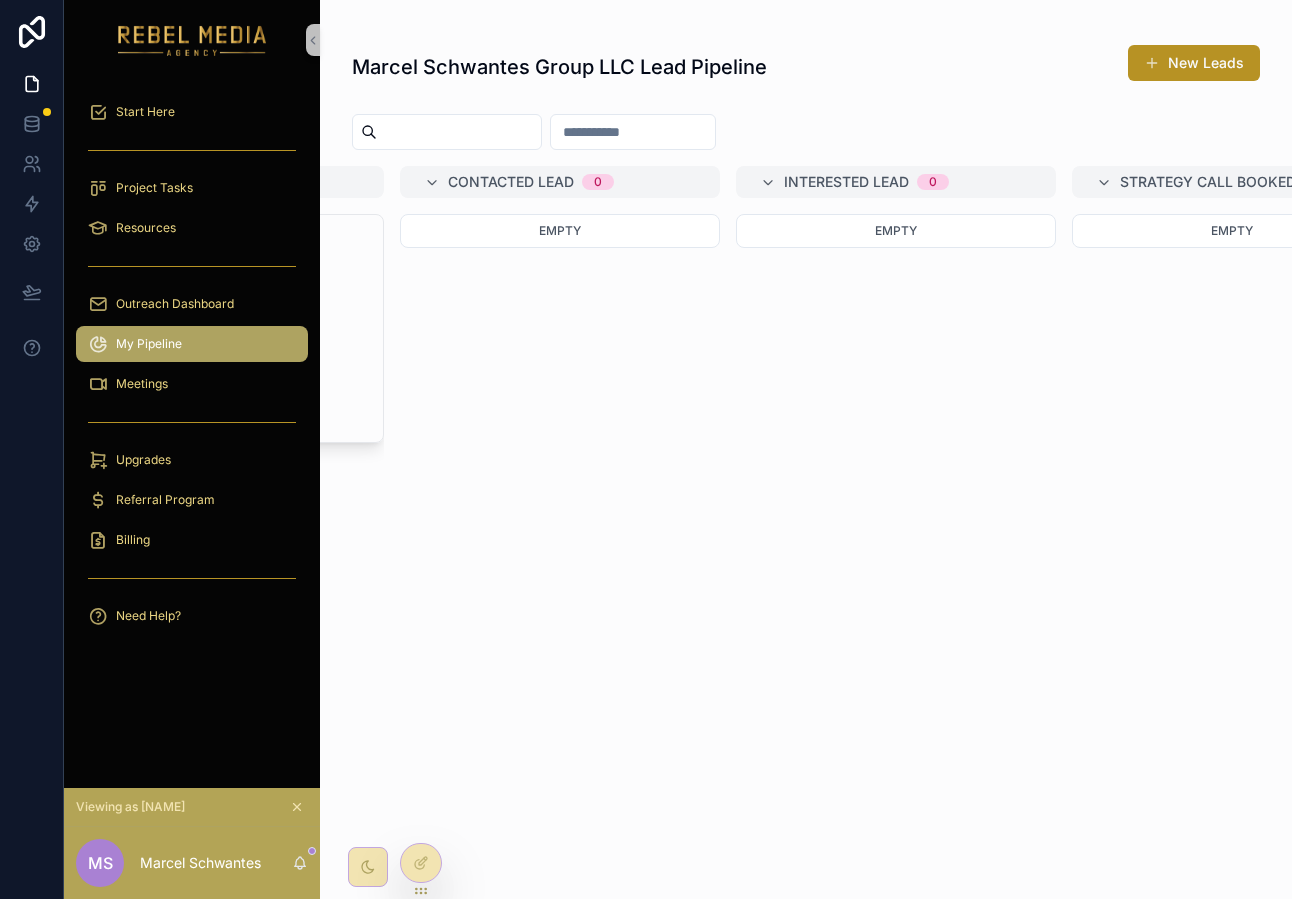 scroll, scrollTop: 0, scrollLeft: 0, axis: both 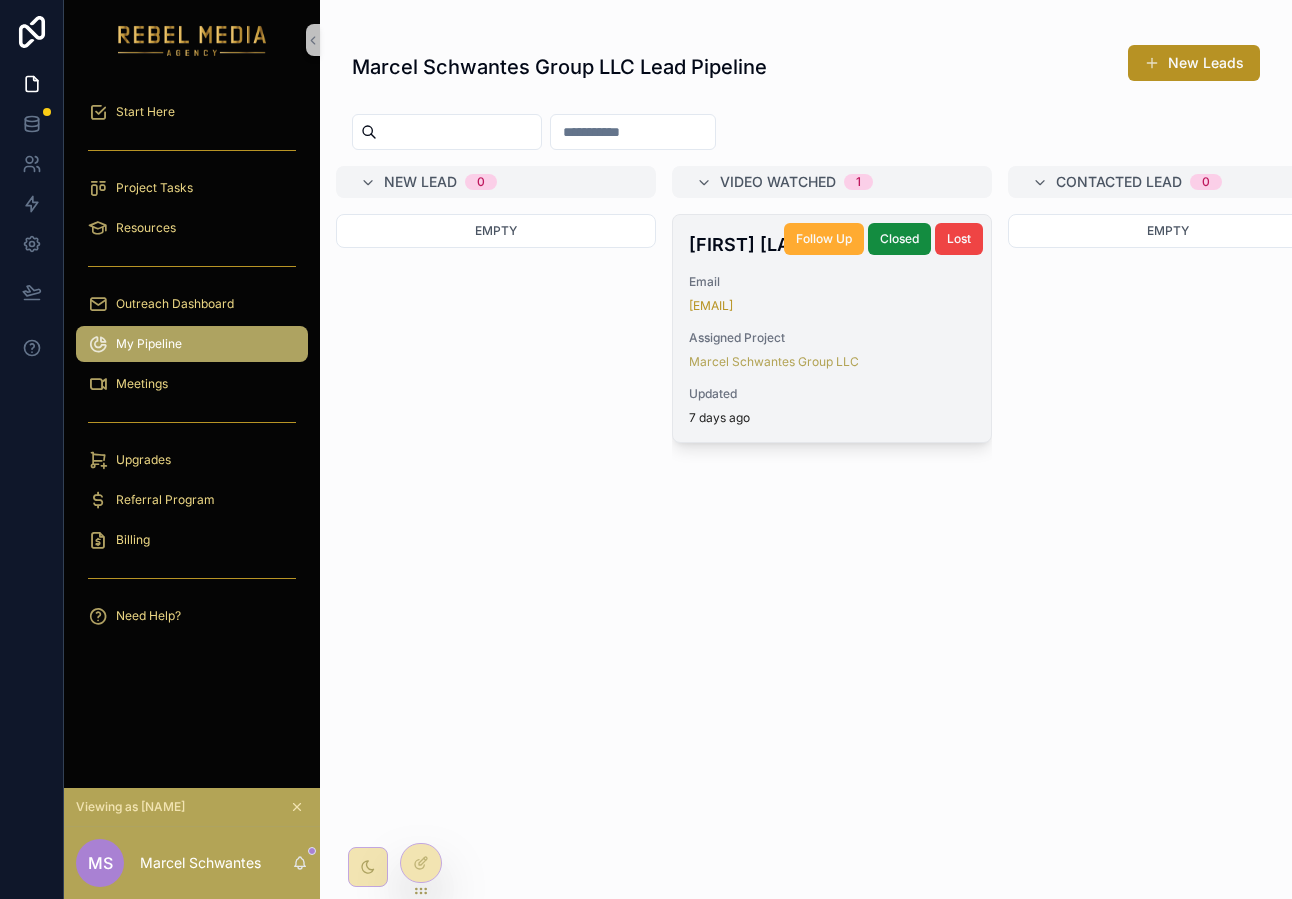 click on "Tony Wiseman" at bounding box center [832, 244] 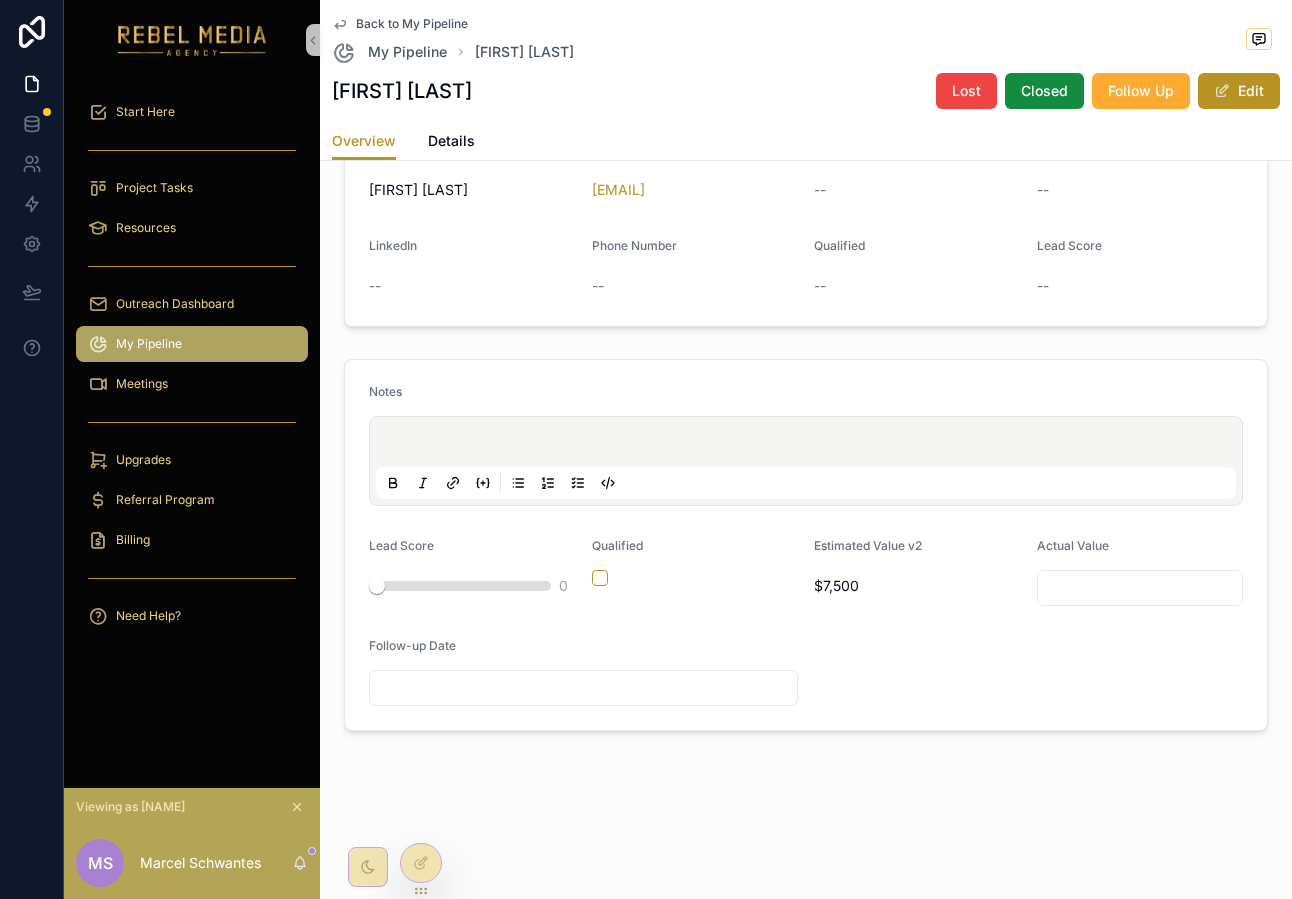 scroll, scrollTop: 0, scrollLeft: 0, axis: both 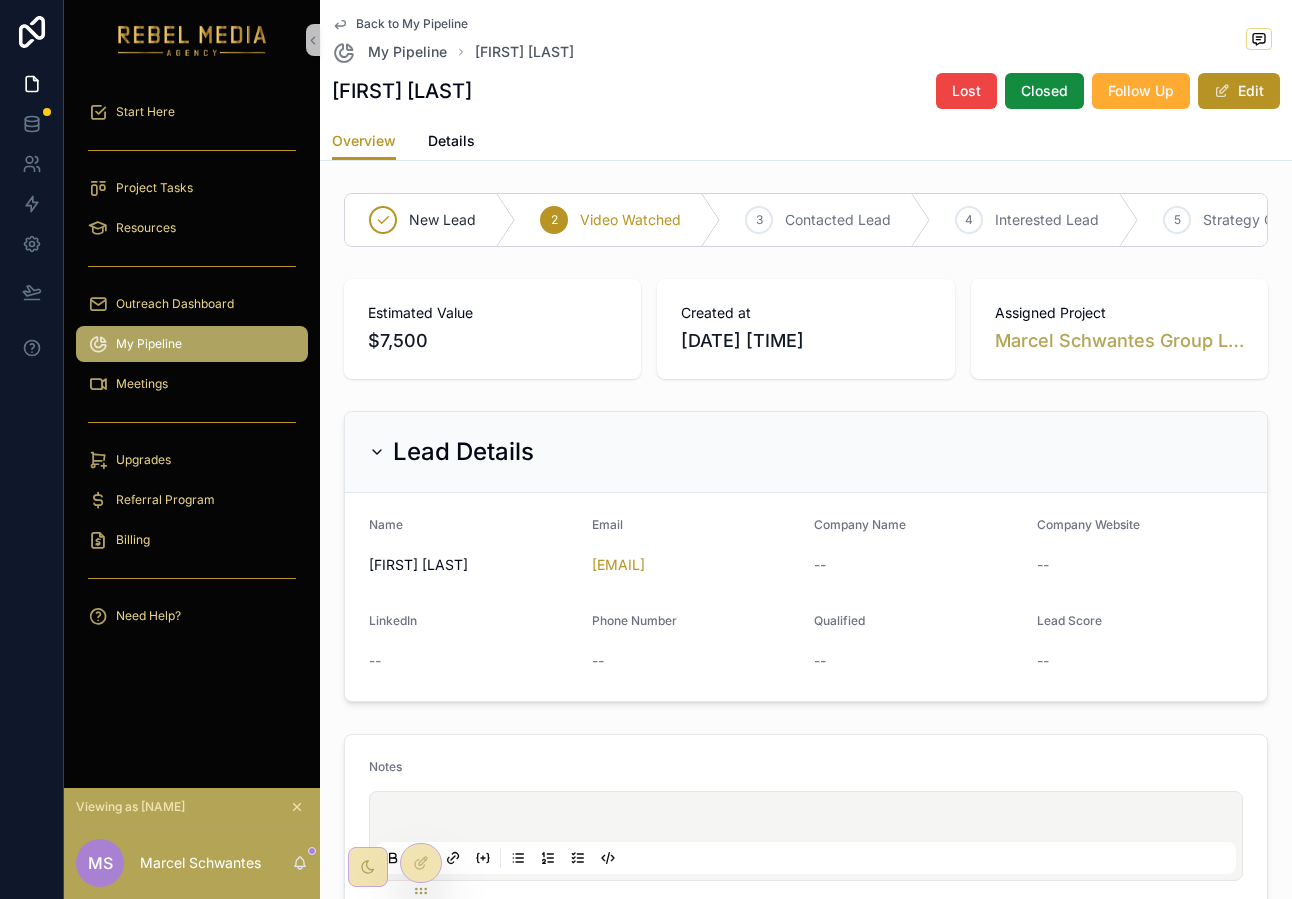 click on "Back to My Pipeline" at bounding box center (412, 24) 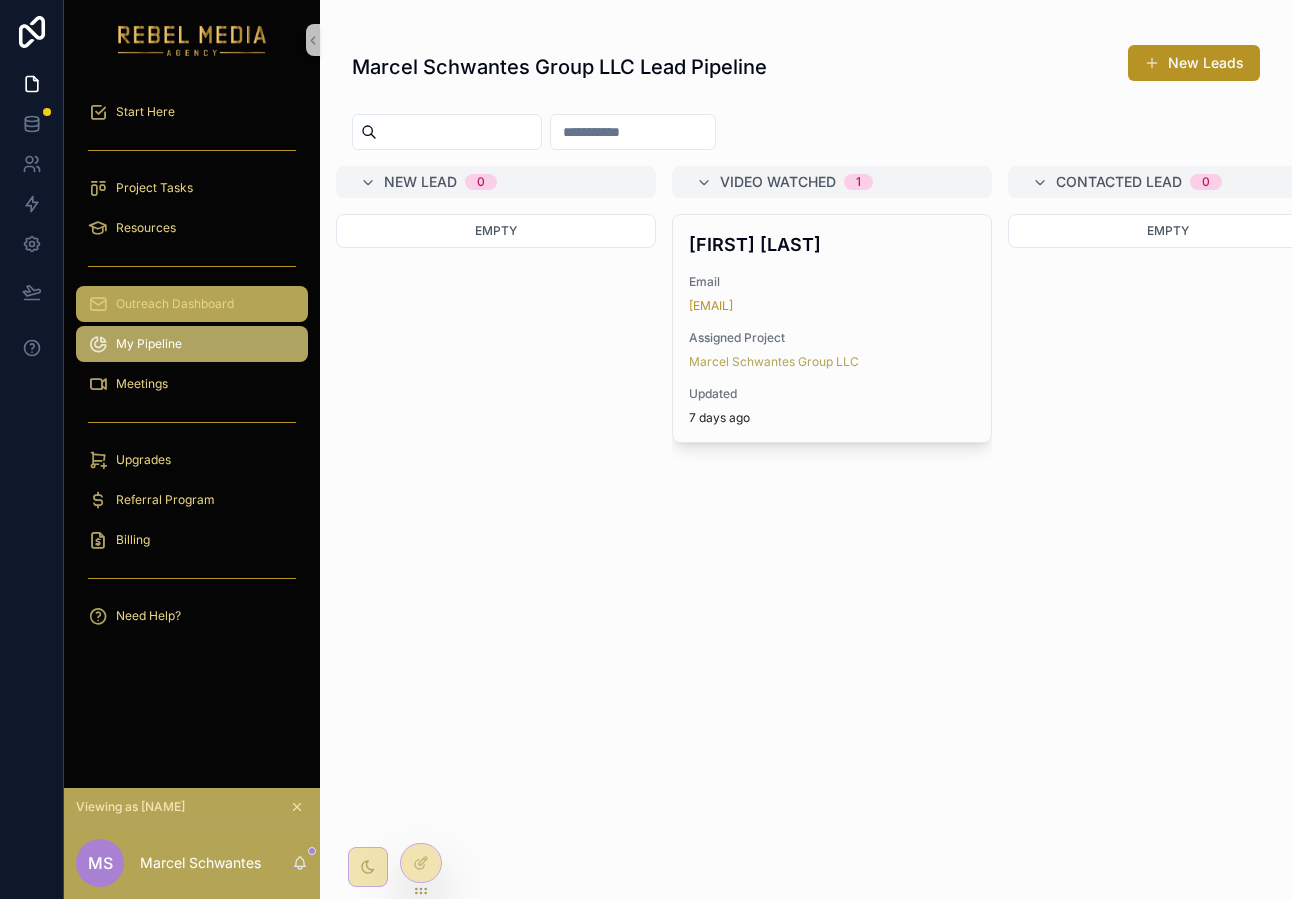 click on "Outreach Dashboard" at bounding box center (192, 304) 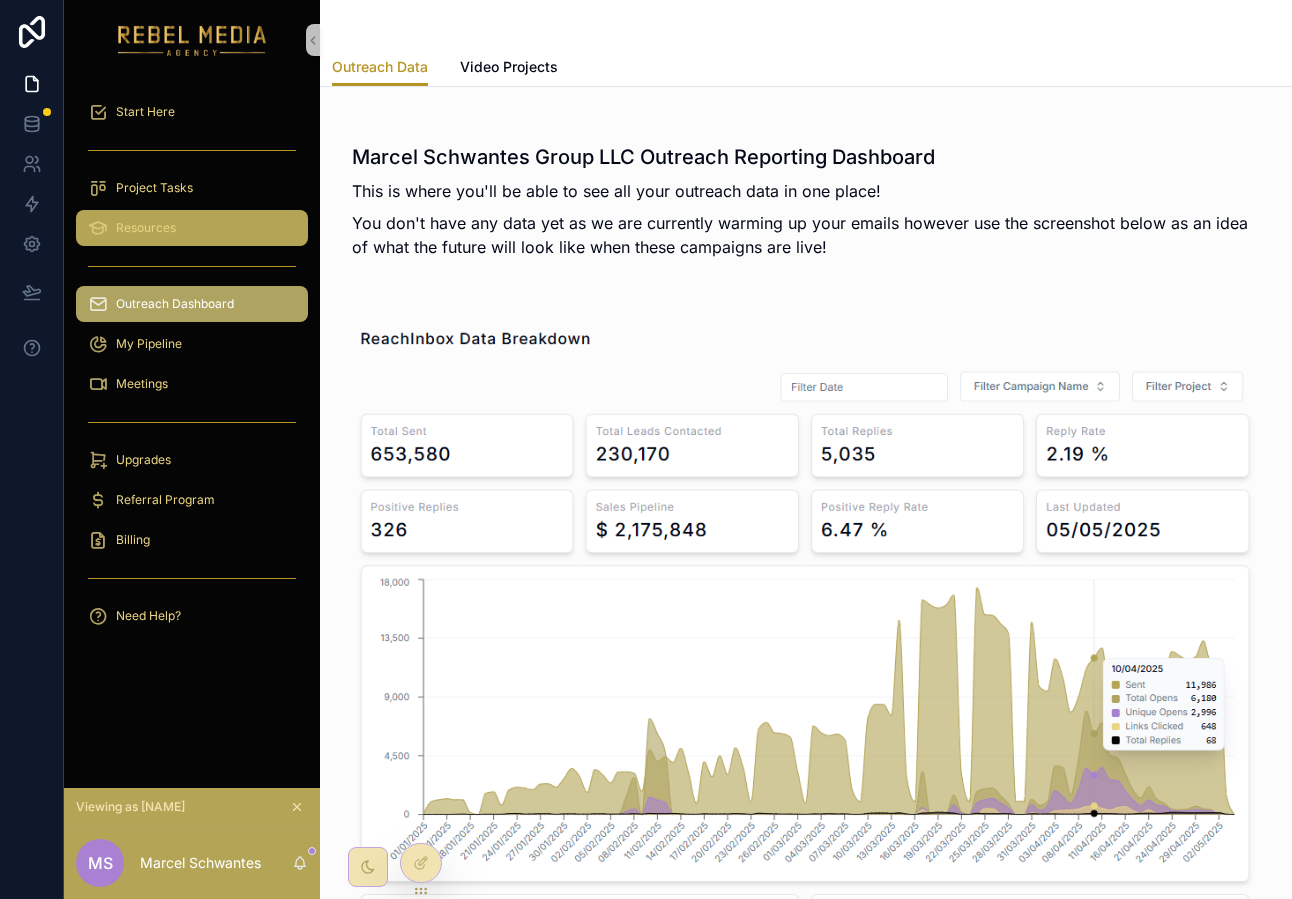 click on "Resources" at bounding box center (192, 228) 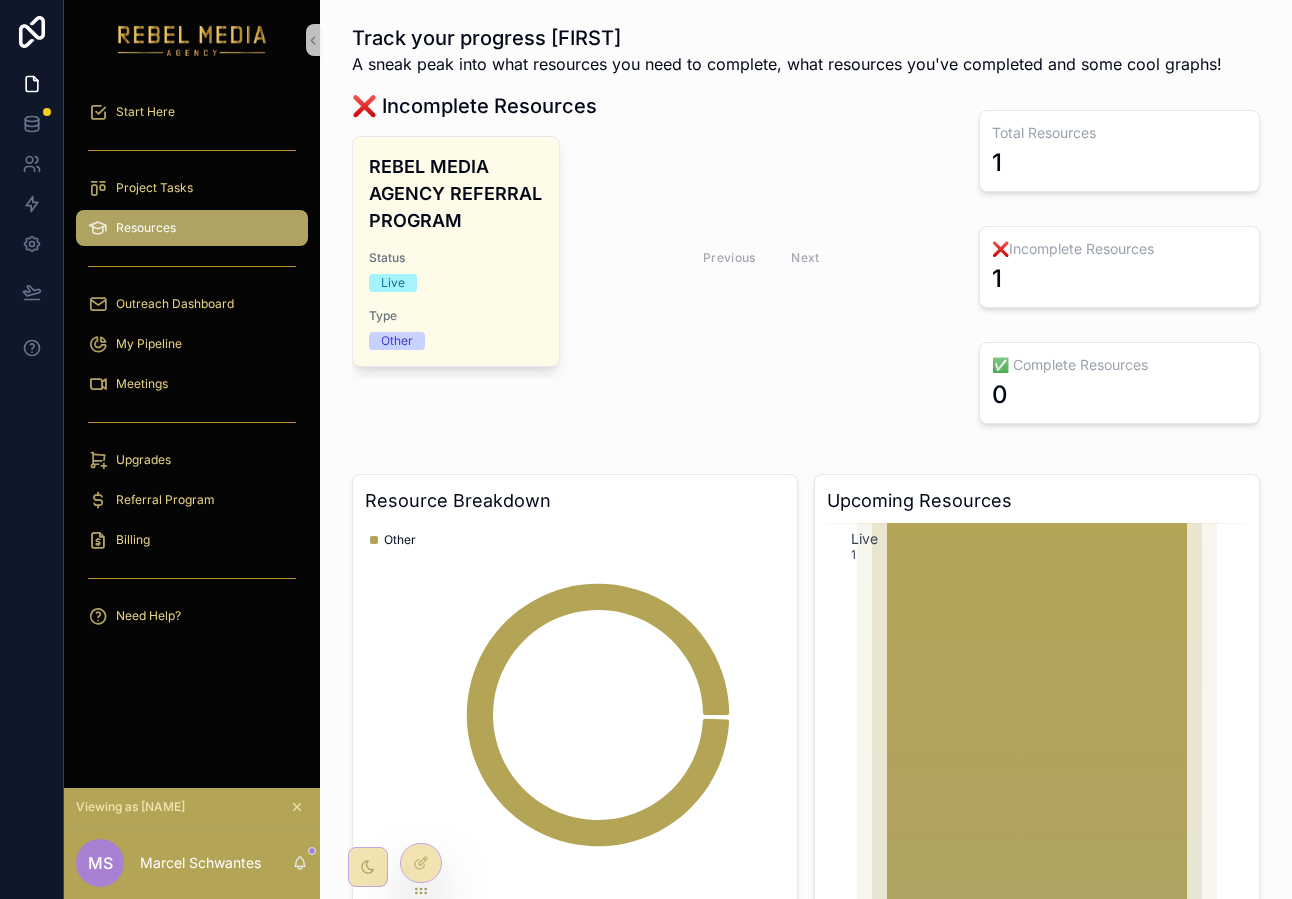 click at bounding box center (192, 150) 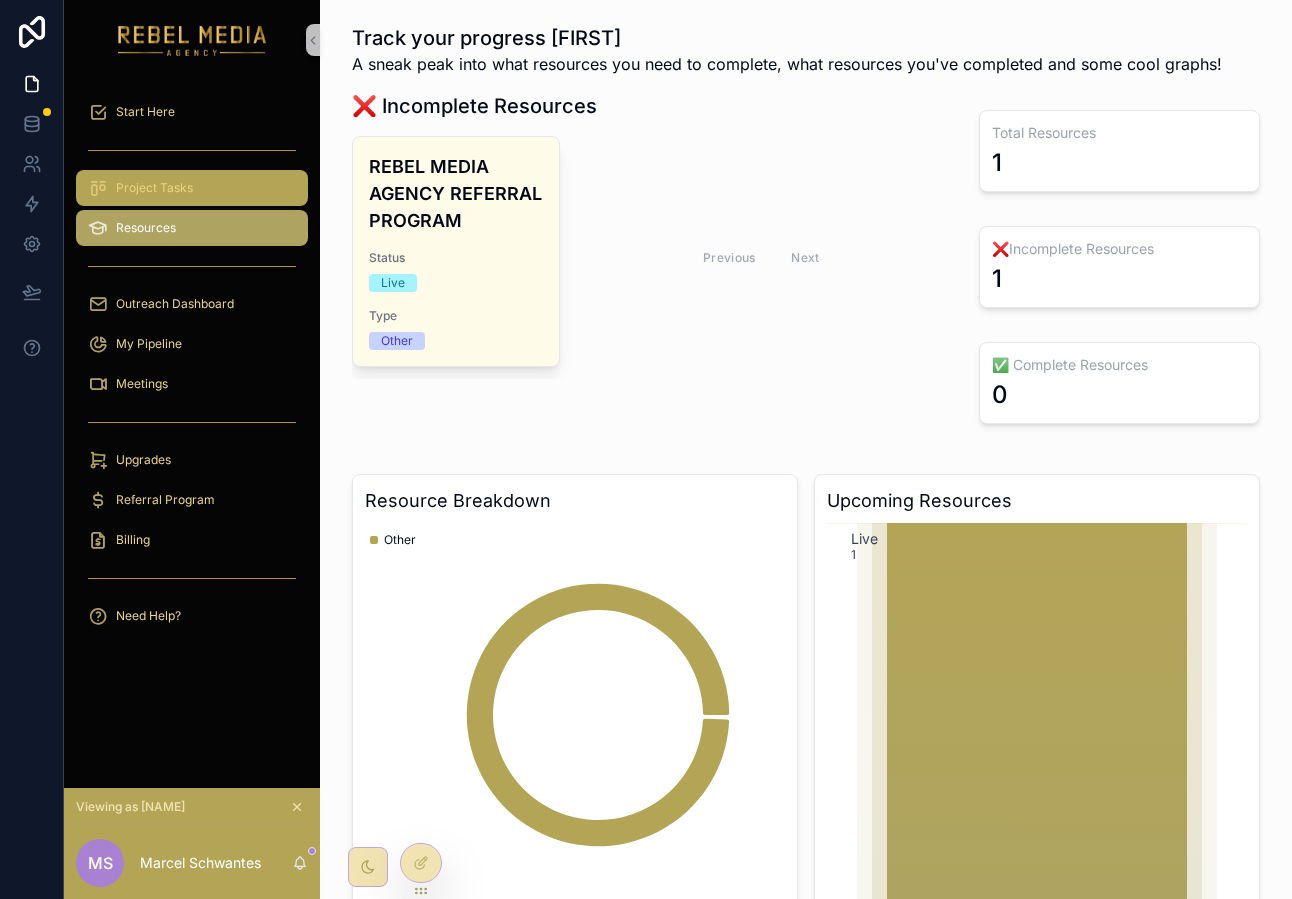 click on "Project Tasks" at bounding box center (192, 188) 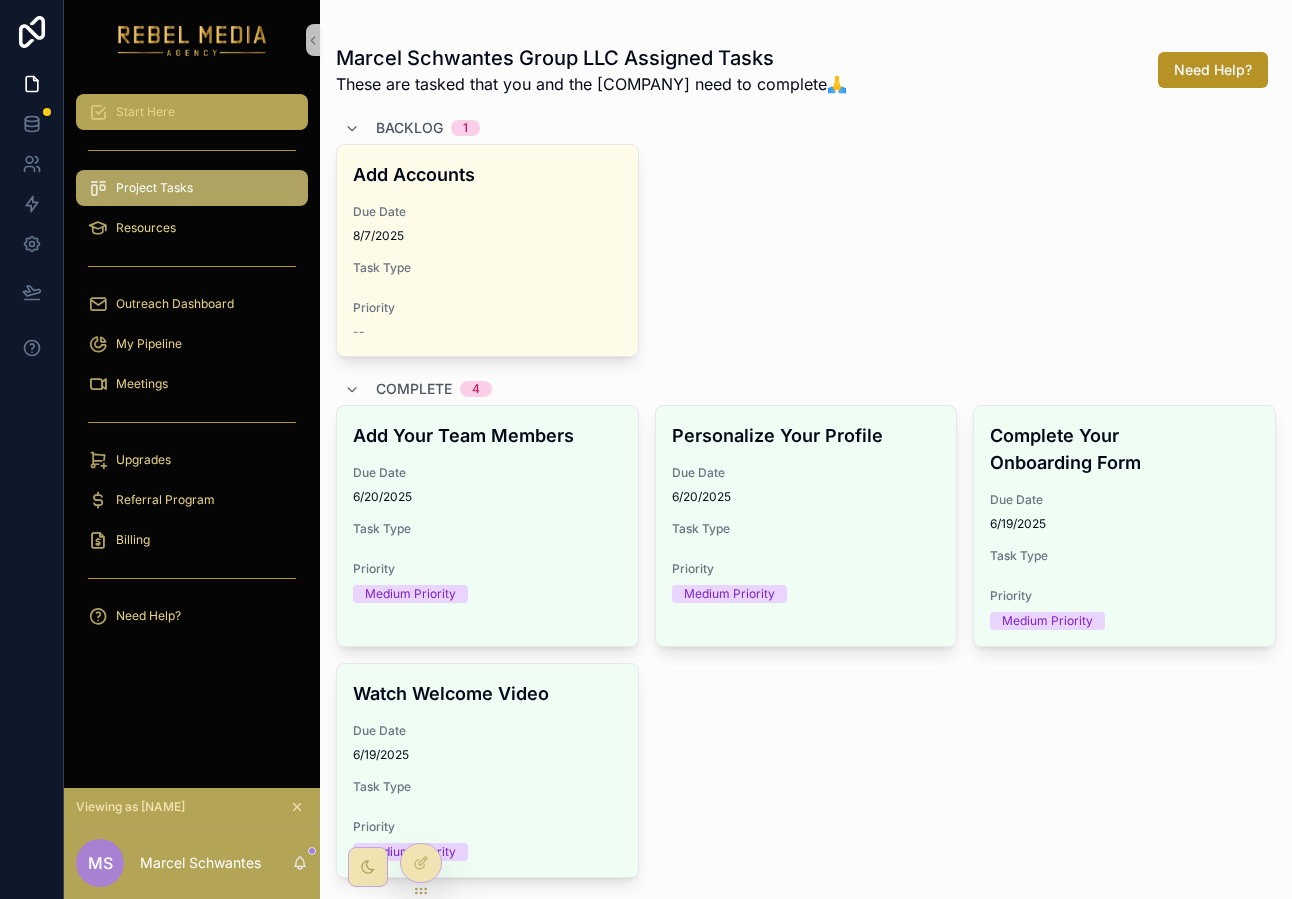 click on "Start Here" at bounding box center (192, 112) 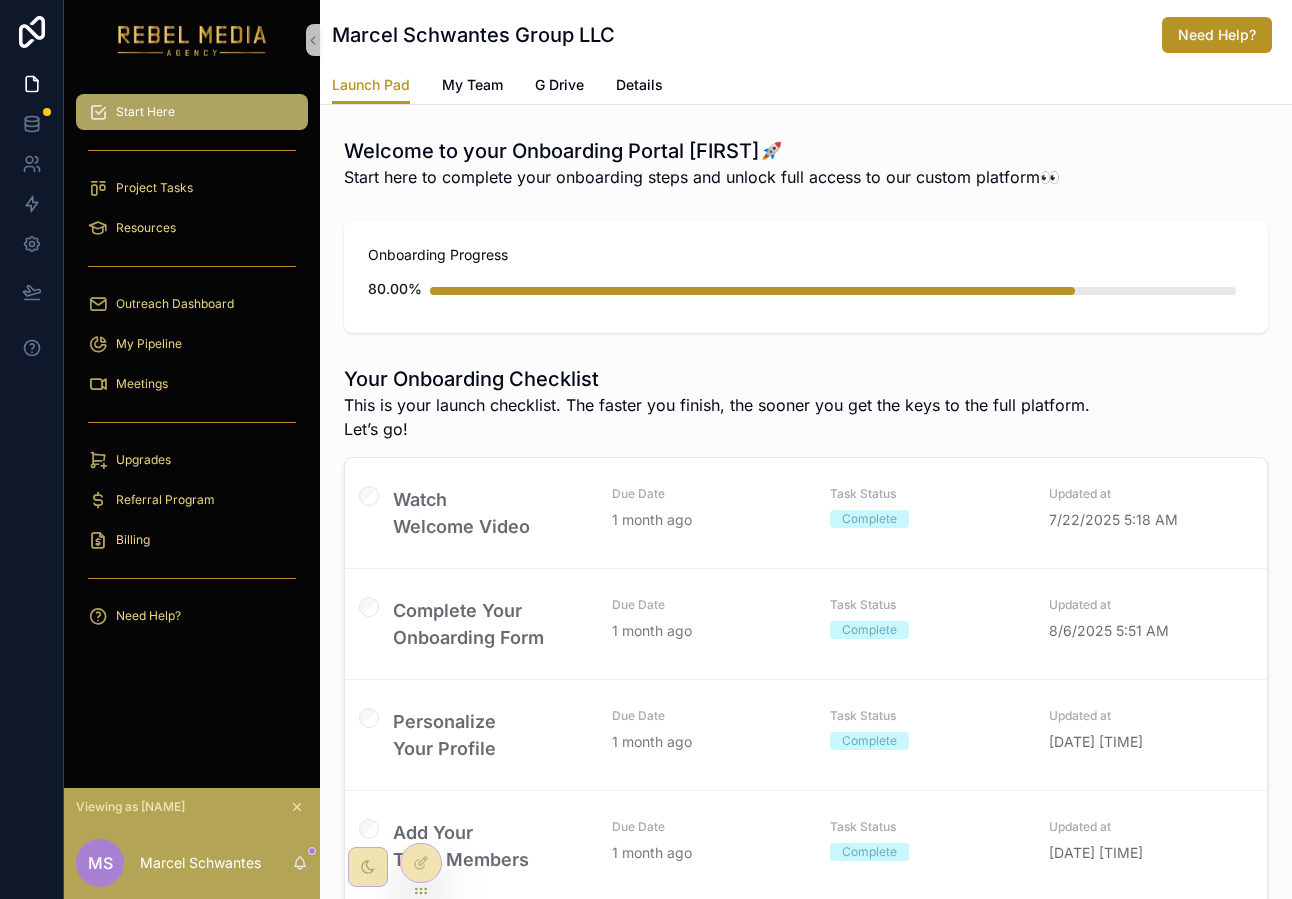 scroll, scrollTop: 248, scrollLeft: 0, axis: vertical 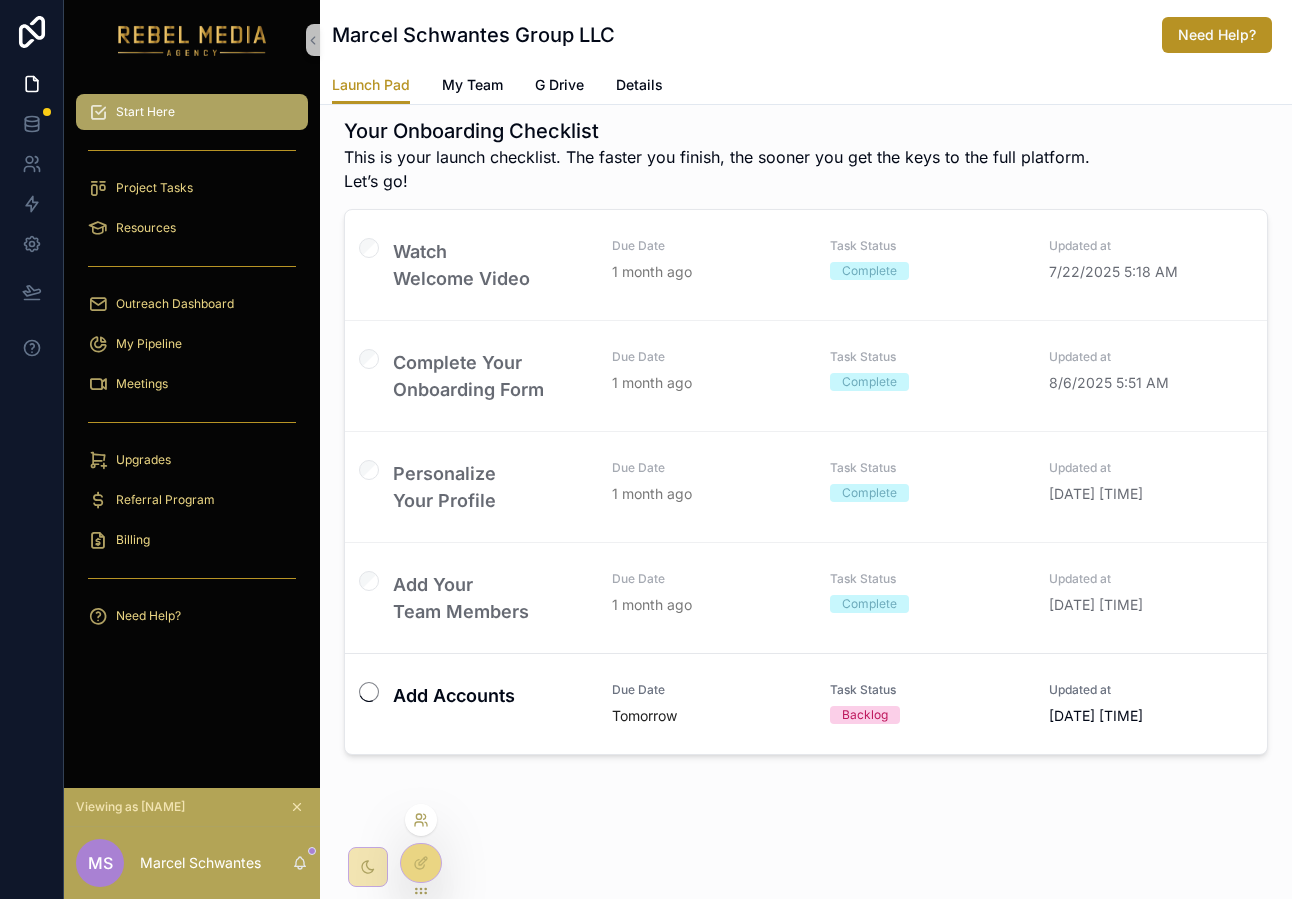 click 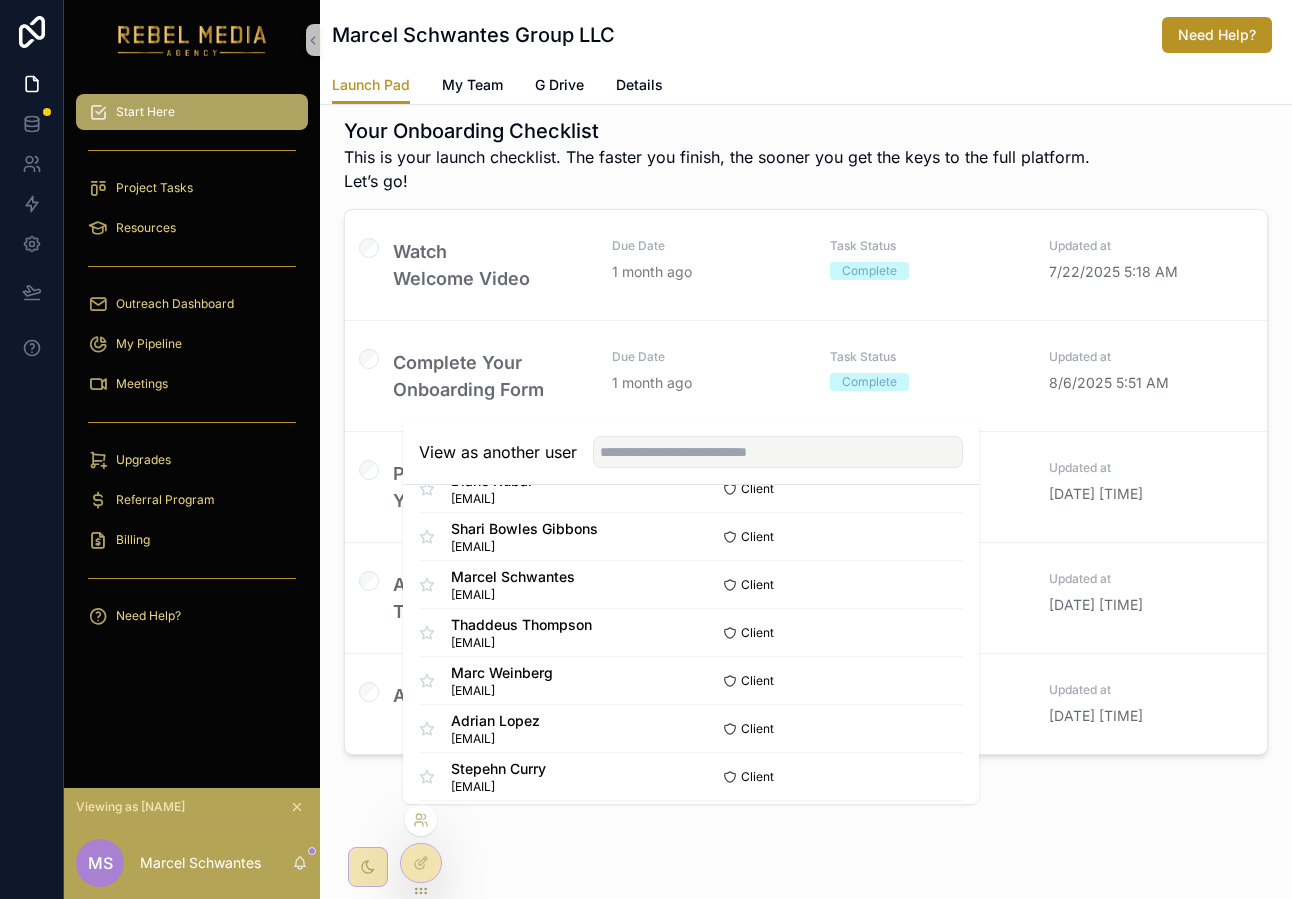 scroll, scrollTop: 575, scrollLeft: 0, axis: vertical 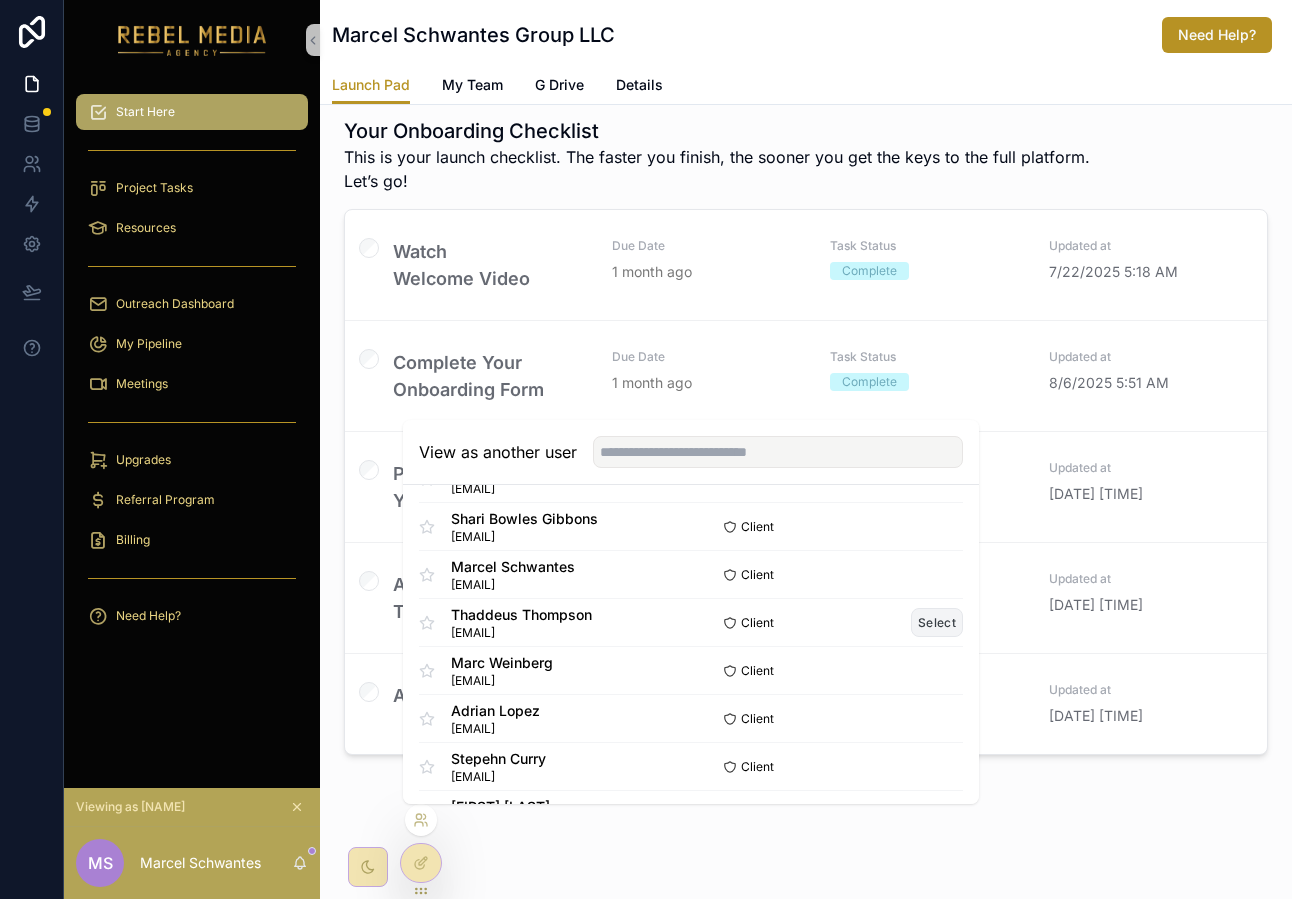 click on "Select" at bounding box center (937, 622) 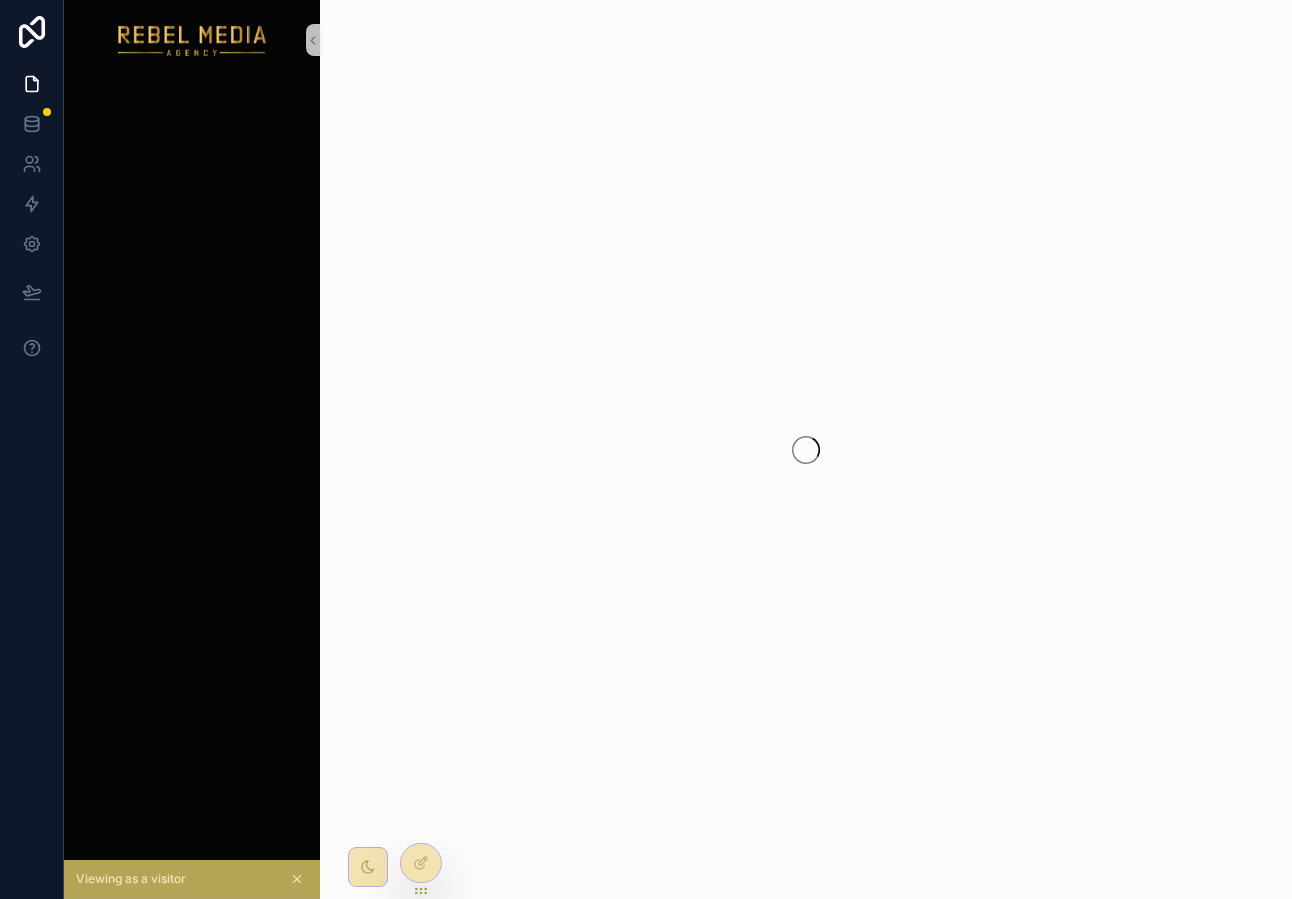 scroll, scrollTop: 0, scrollLeft: 0, axis: both 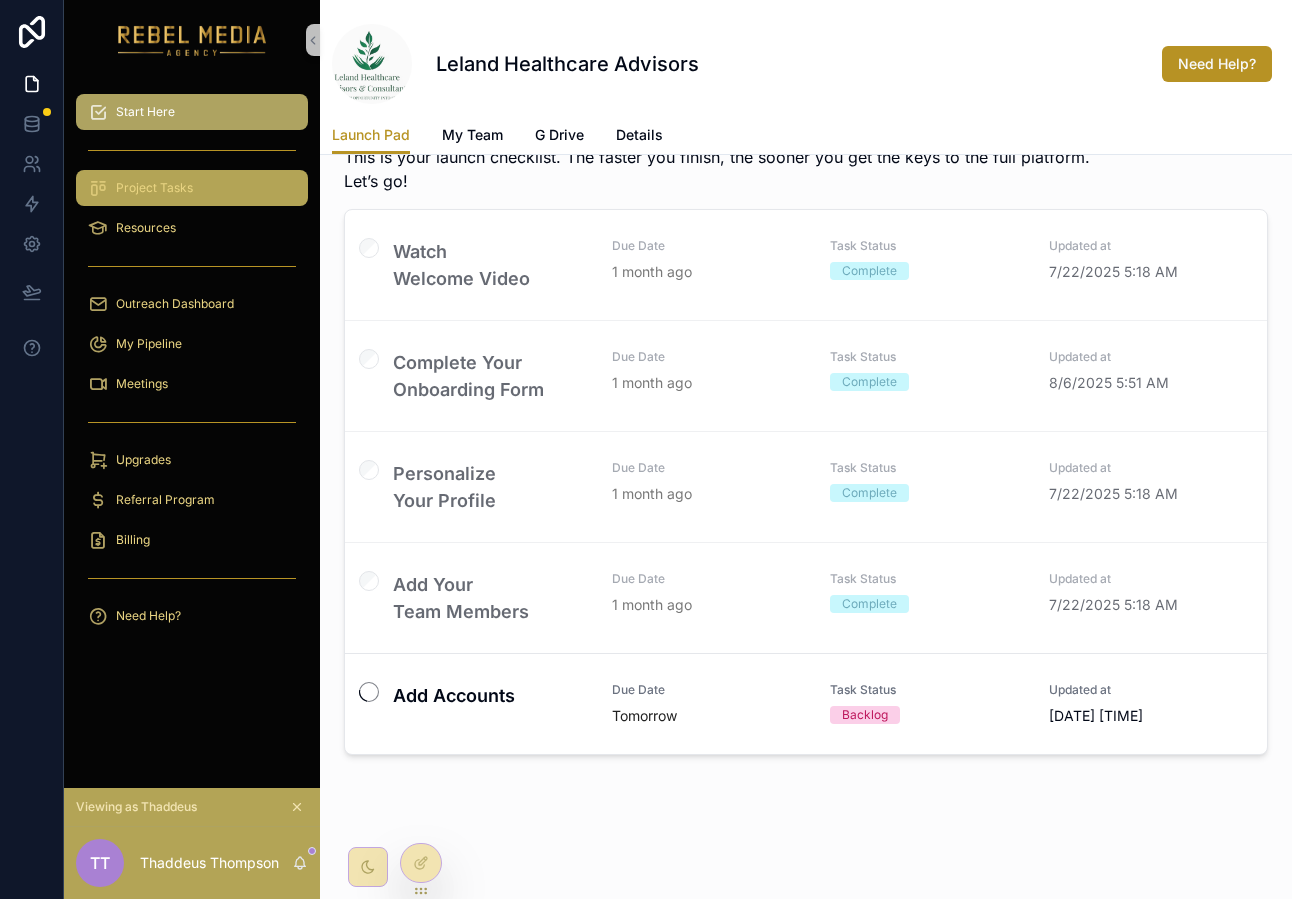 click on "Project Tasks" at bounding box center (154, 188) 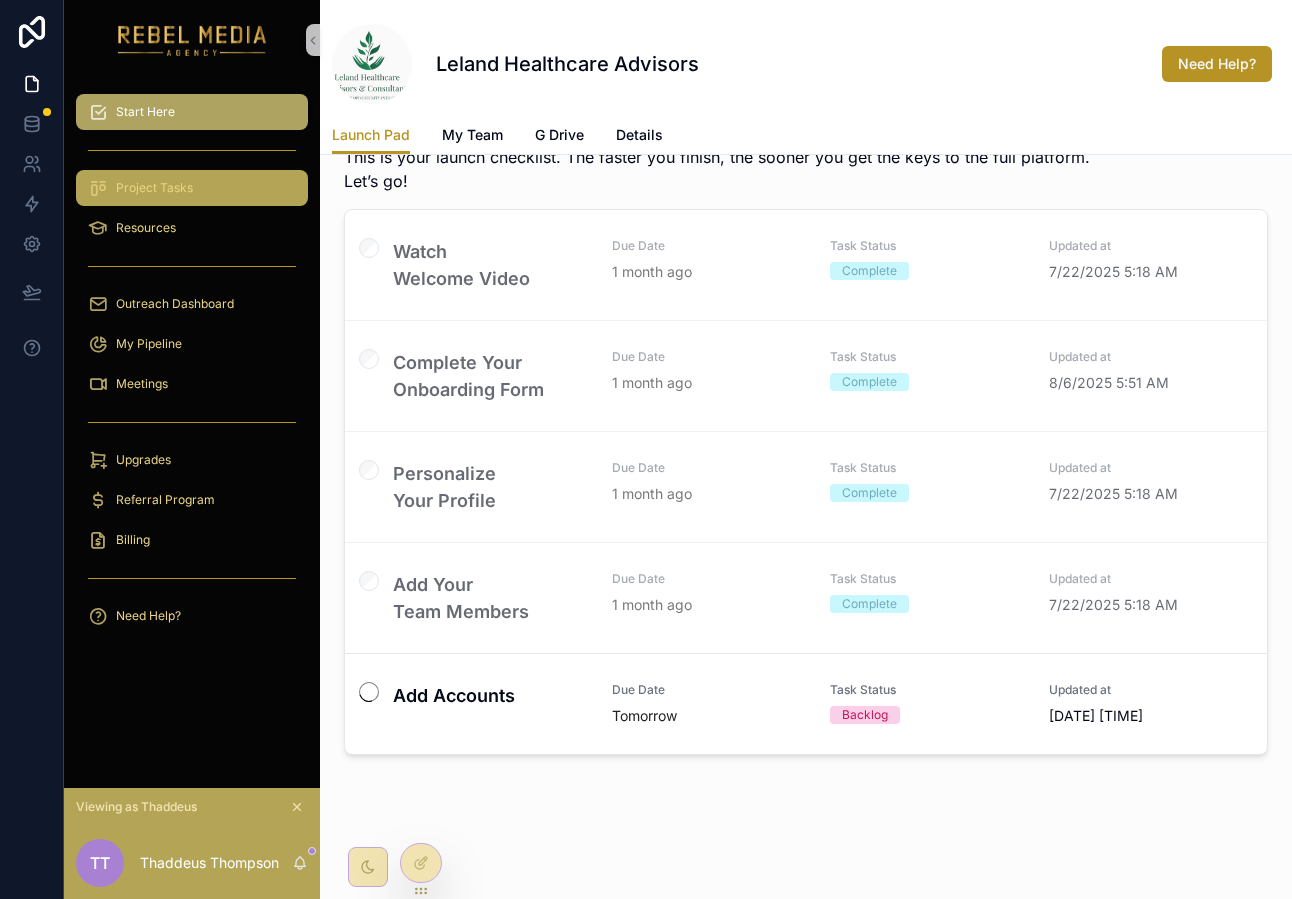 scroll, scrollTop: 0, scrollLeft: 0, axis: both 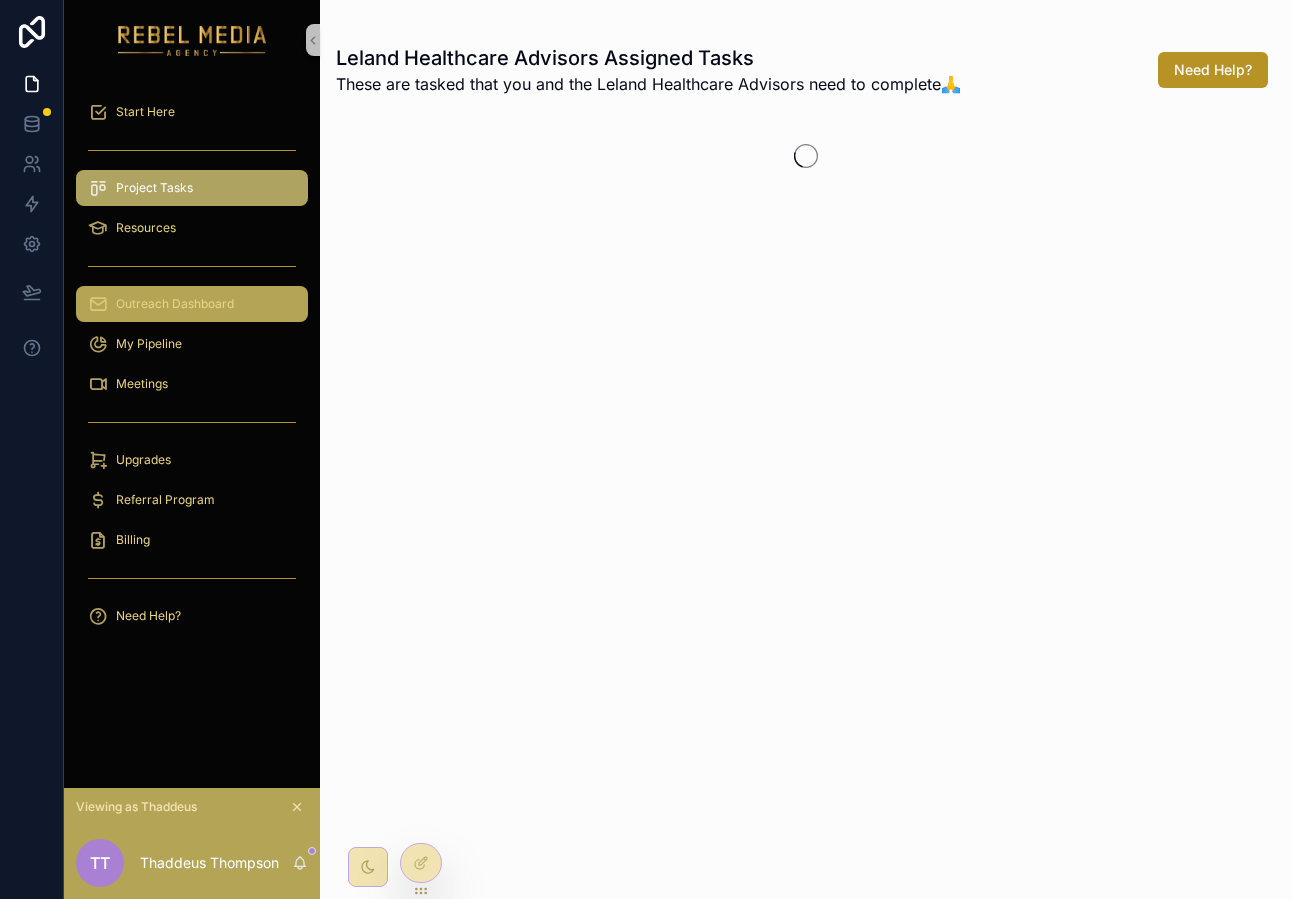 click on "Outreach Dashboard" at bounding box center (192, 304) 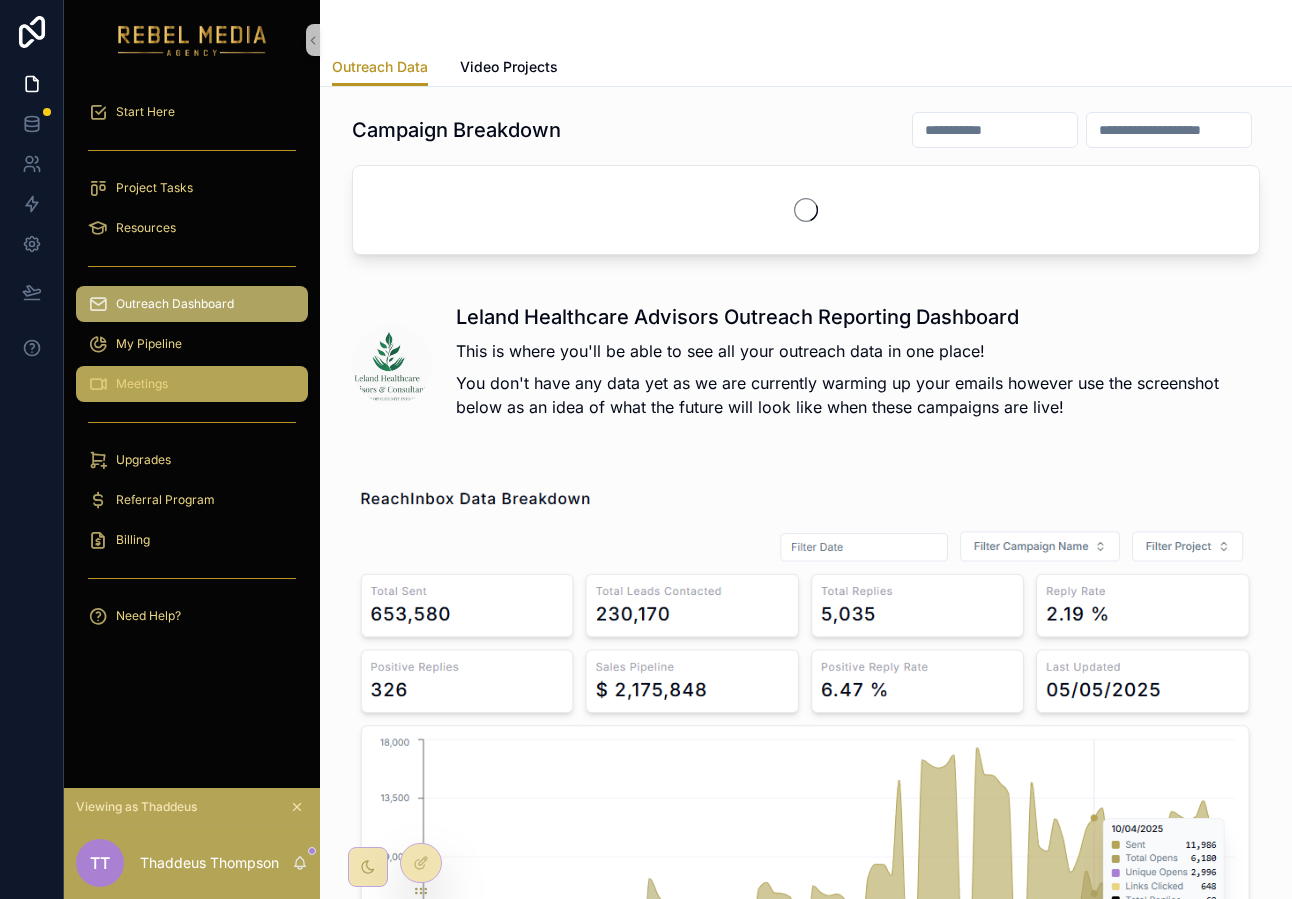 click on "Meetings" at bounding box center (192, 384) 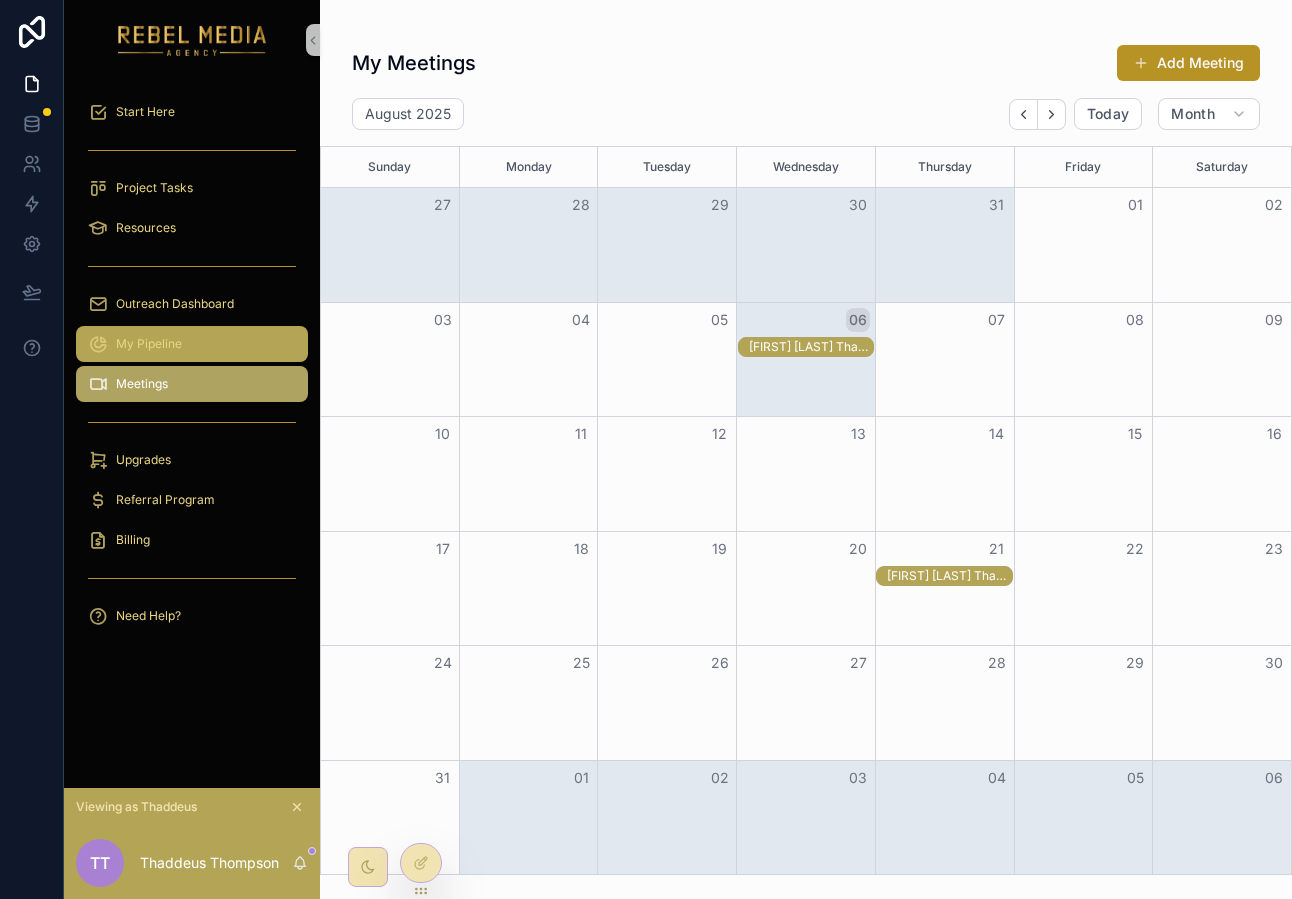 click on "My Pipeline" at bounding box center [149, 344] 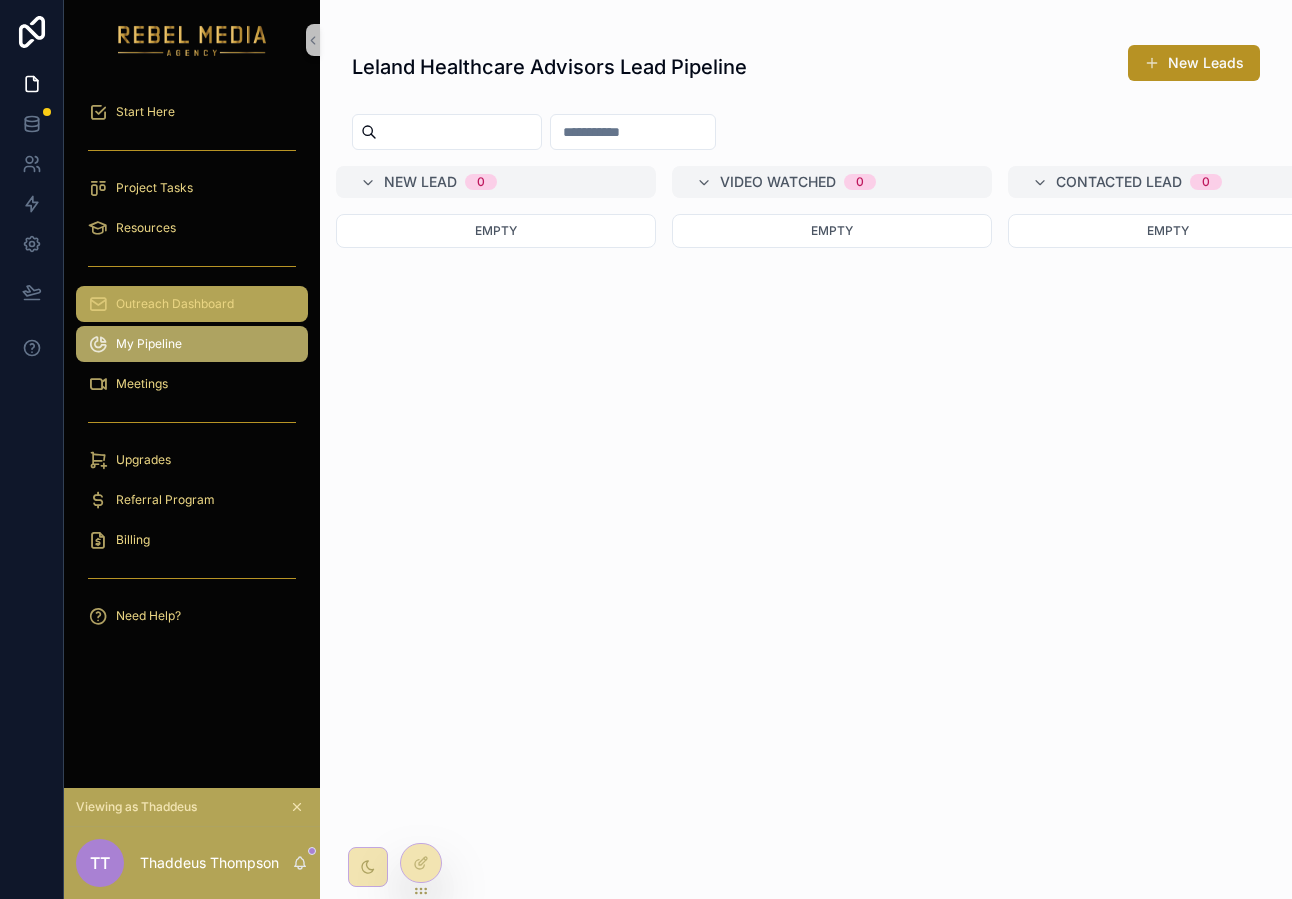 click on "Outreach Dashboard" at bounding box center [192, 304] 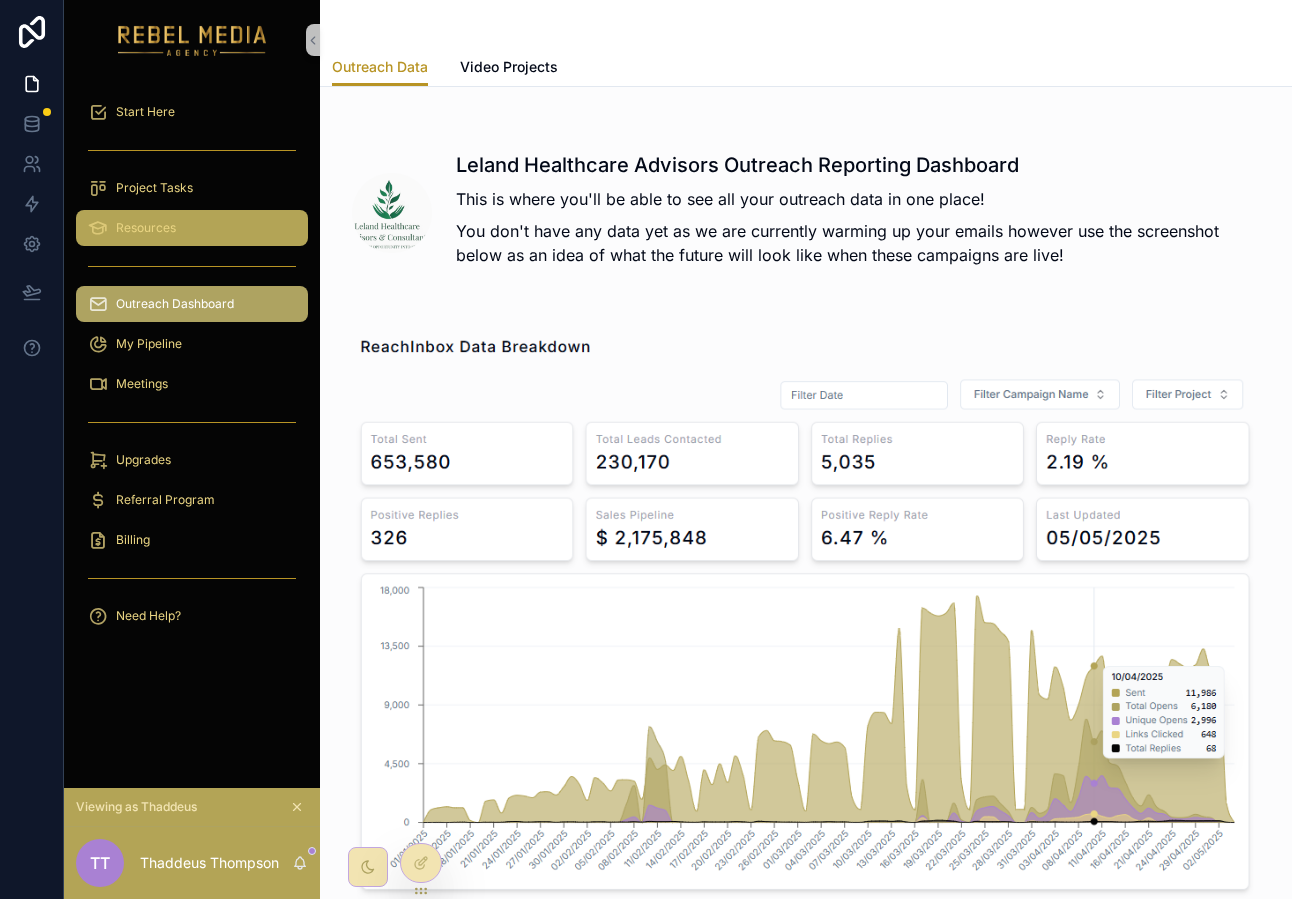 click on "Resources" at bounding box center (192, 228) 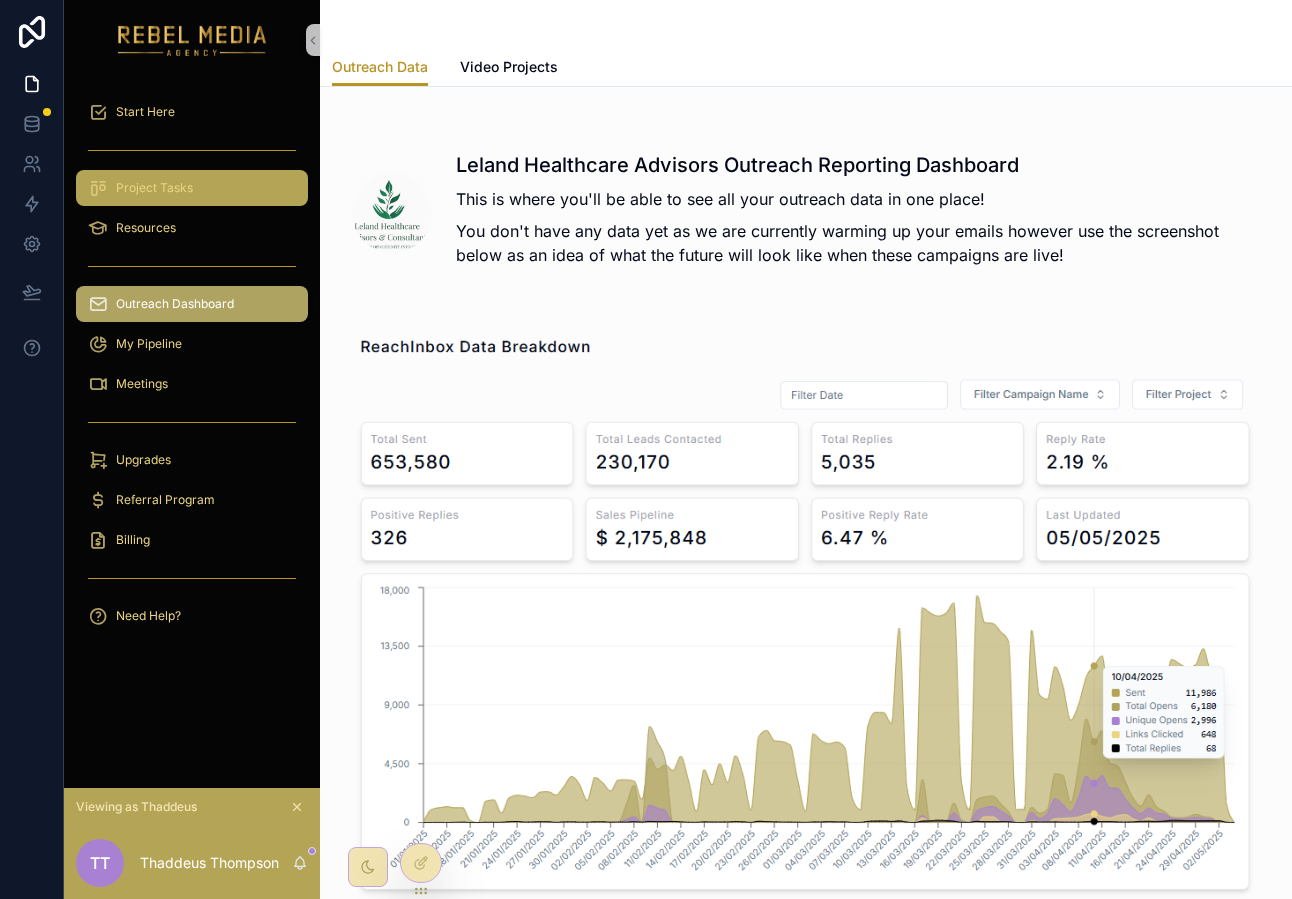 click on "Project Tasks" at bounding box center [192, 188] 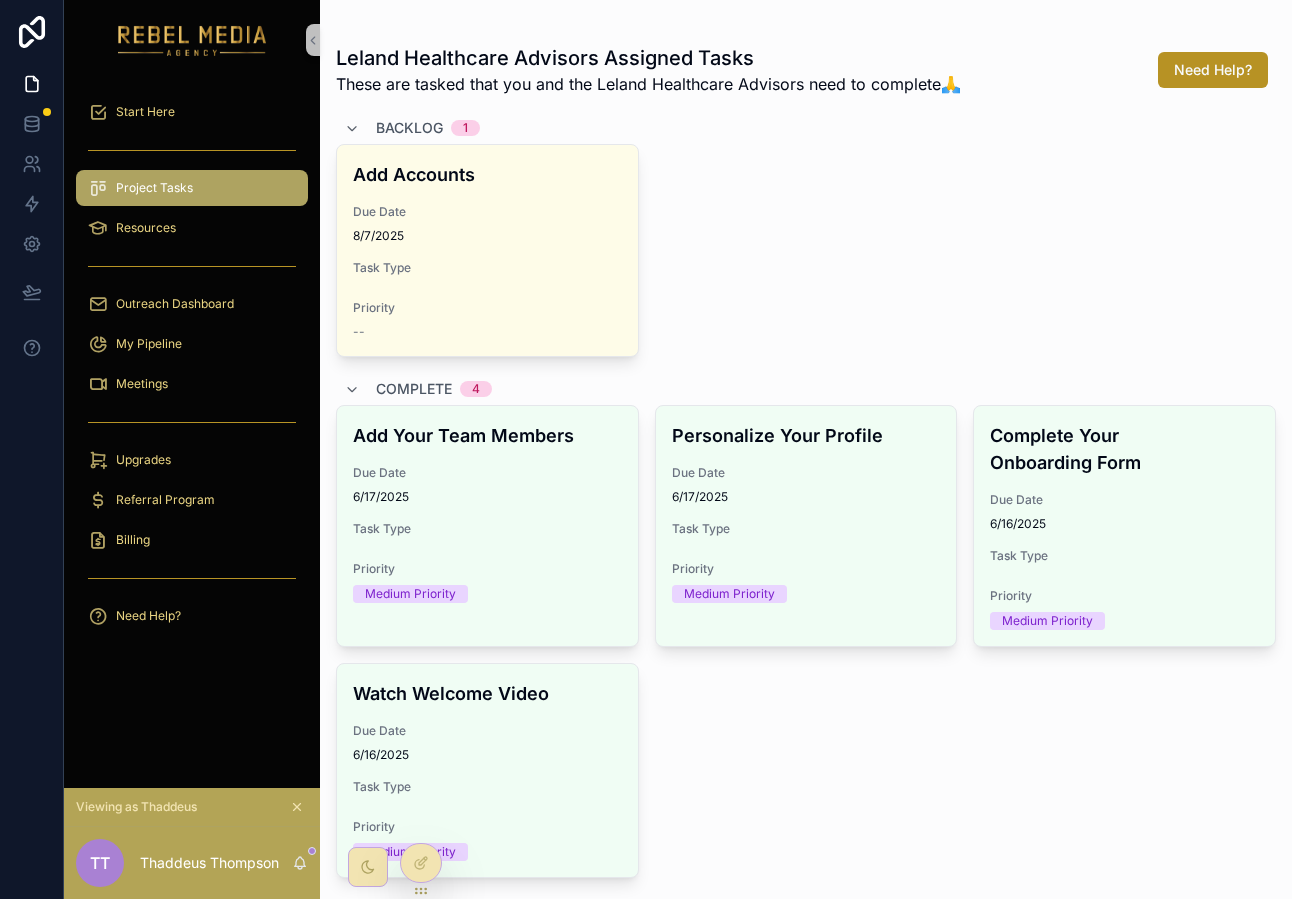 click on "Resources" at bounding box center [192, 228] 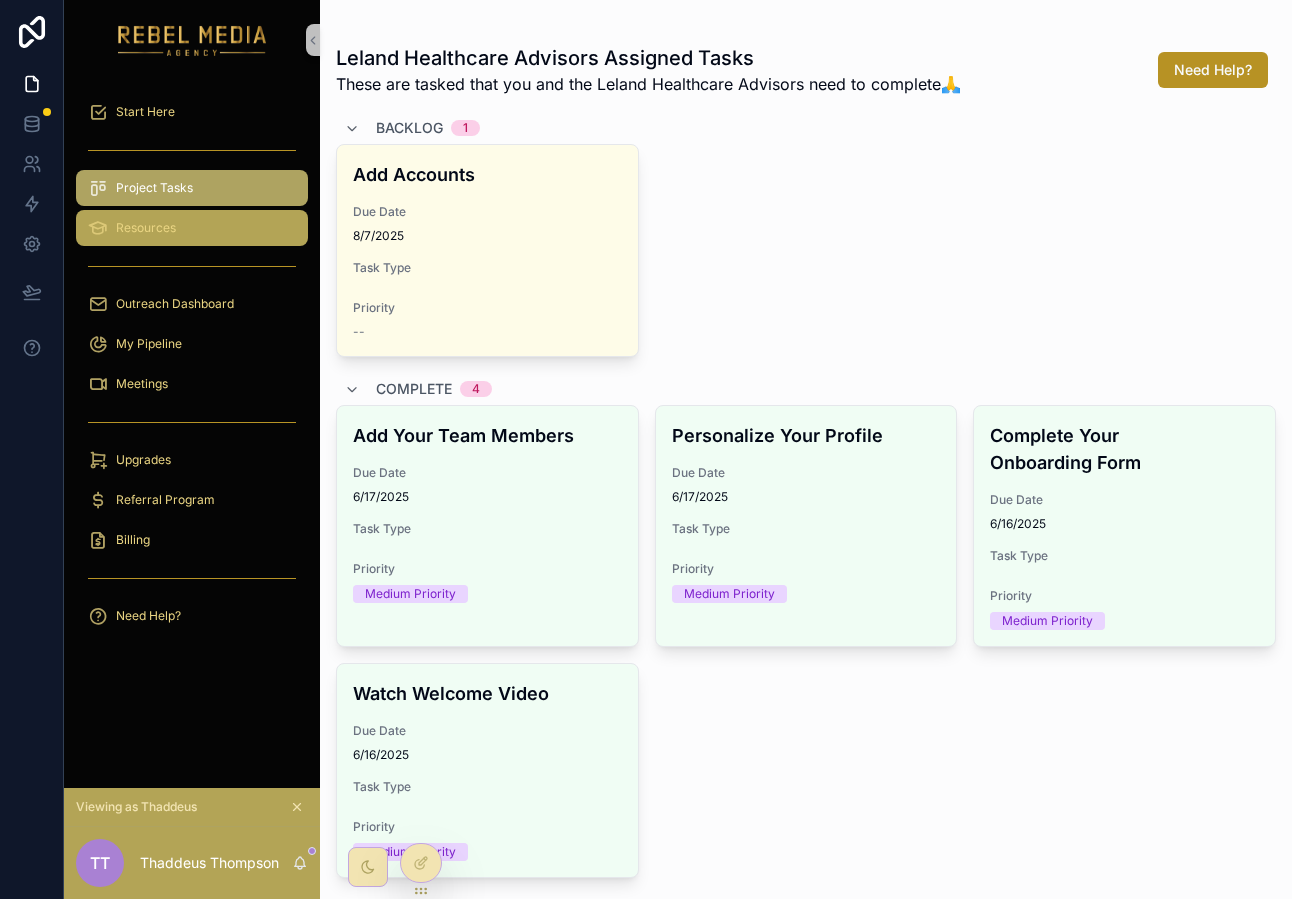 click on "Resources" at bounding box center [192, 228] 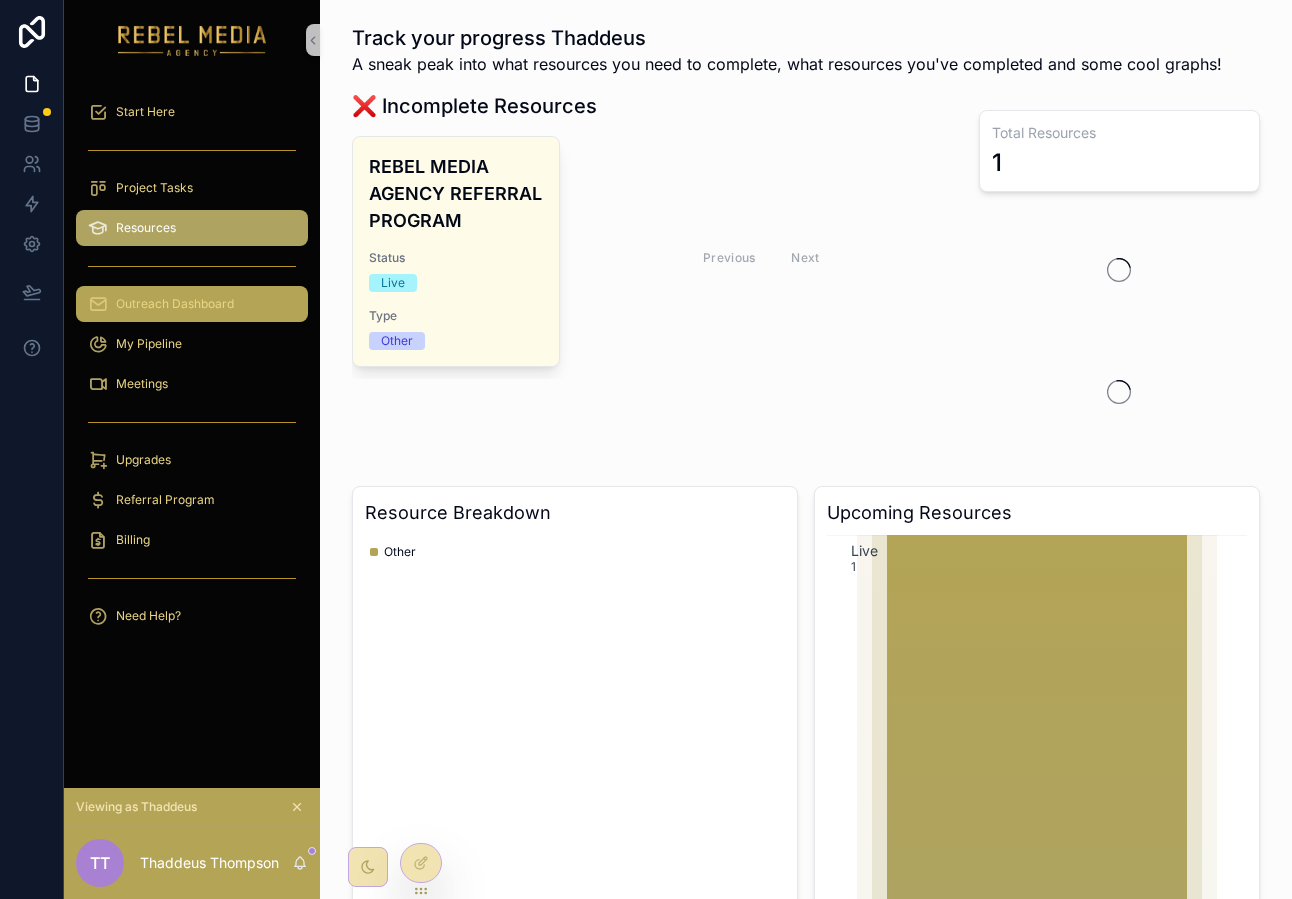 click on "Outreach Dashboard" at bounding box center [175, 304] 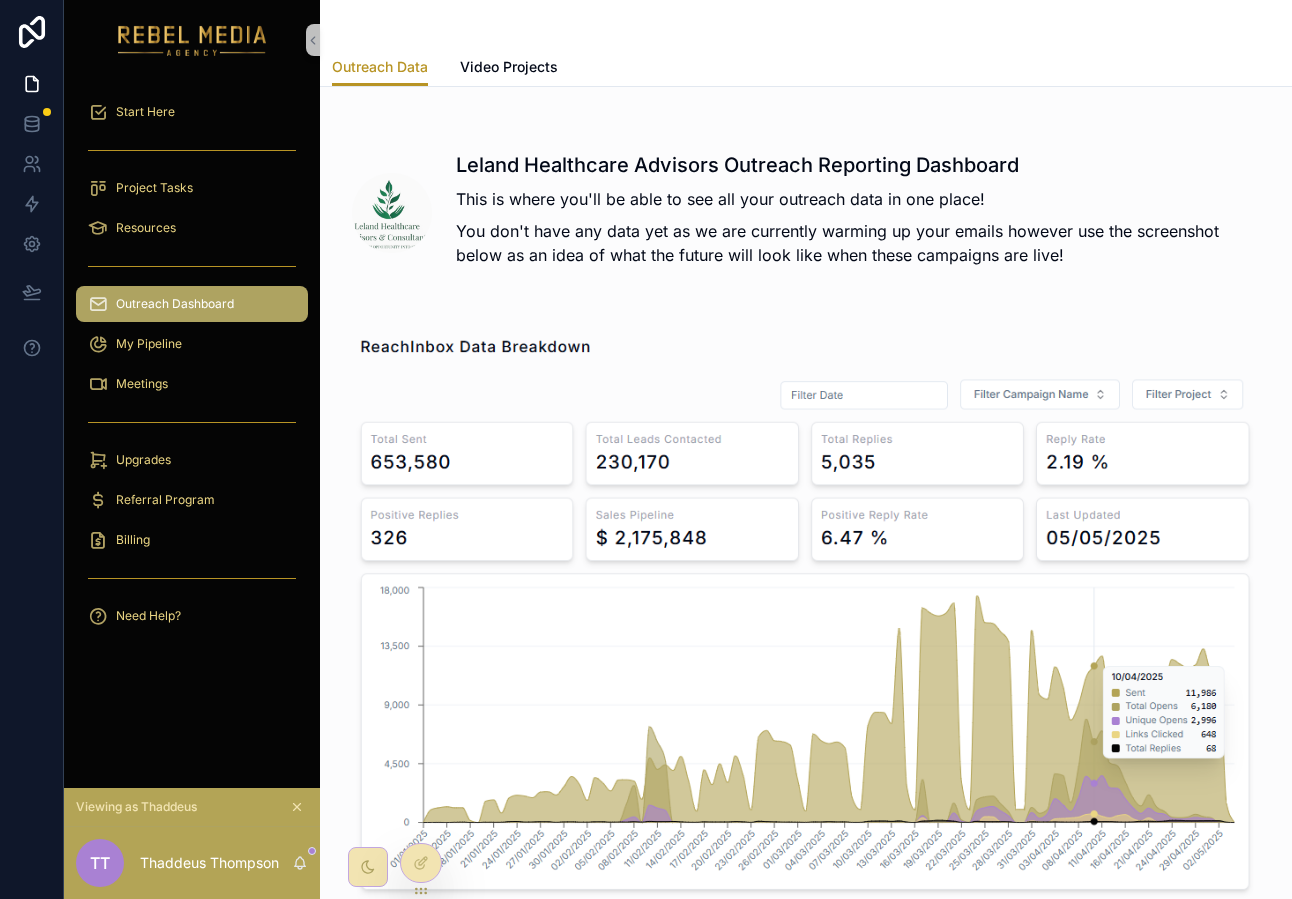 click at bounding box center [192, 150] 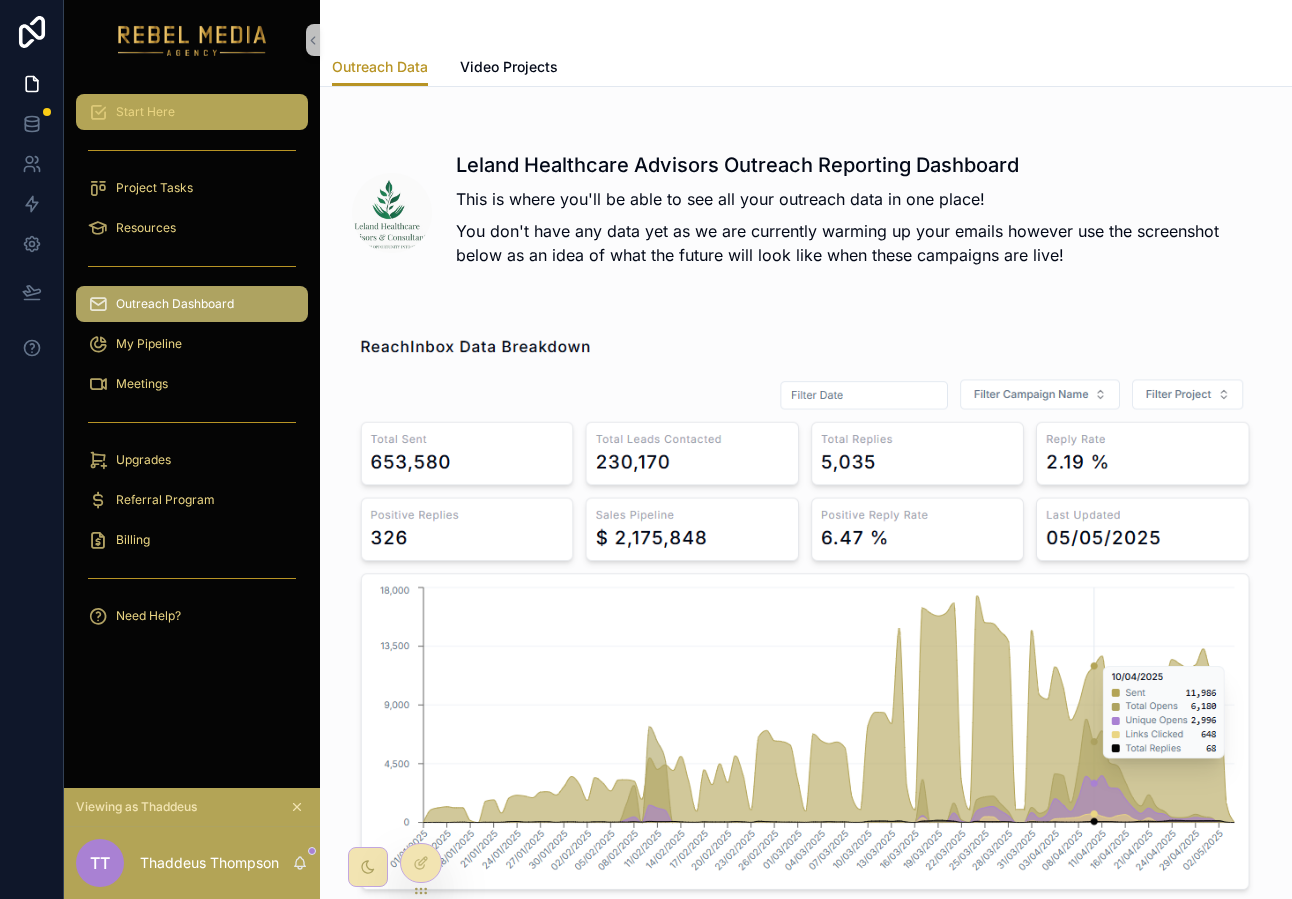 click on "Start Here" at bounding box center (192, 112) 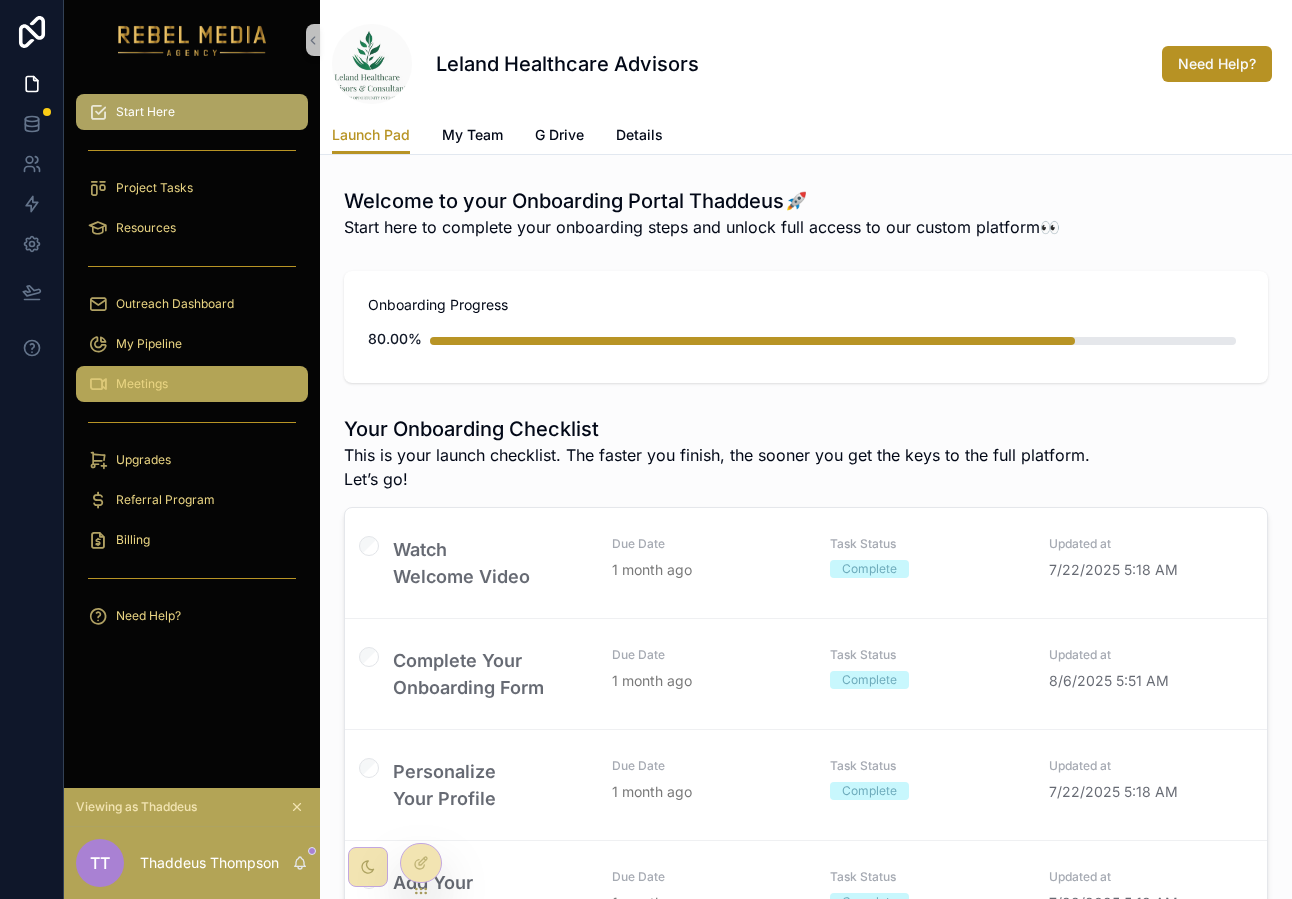 click on "Meetings" at bounding box center (192, 384) 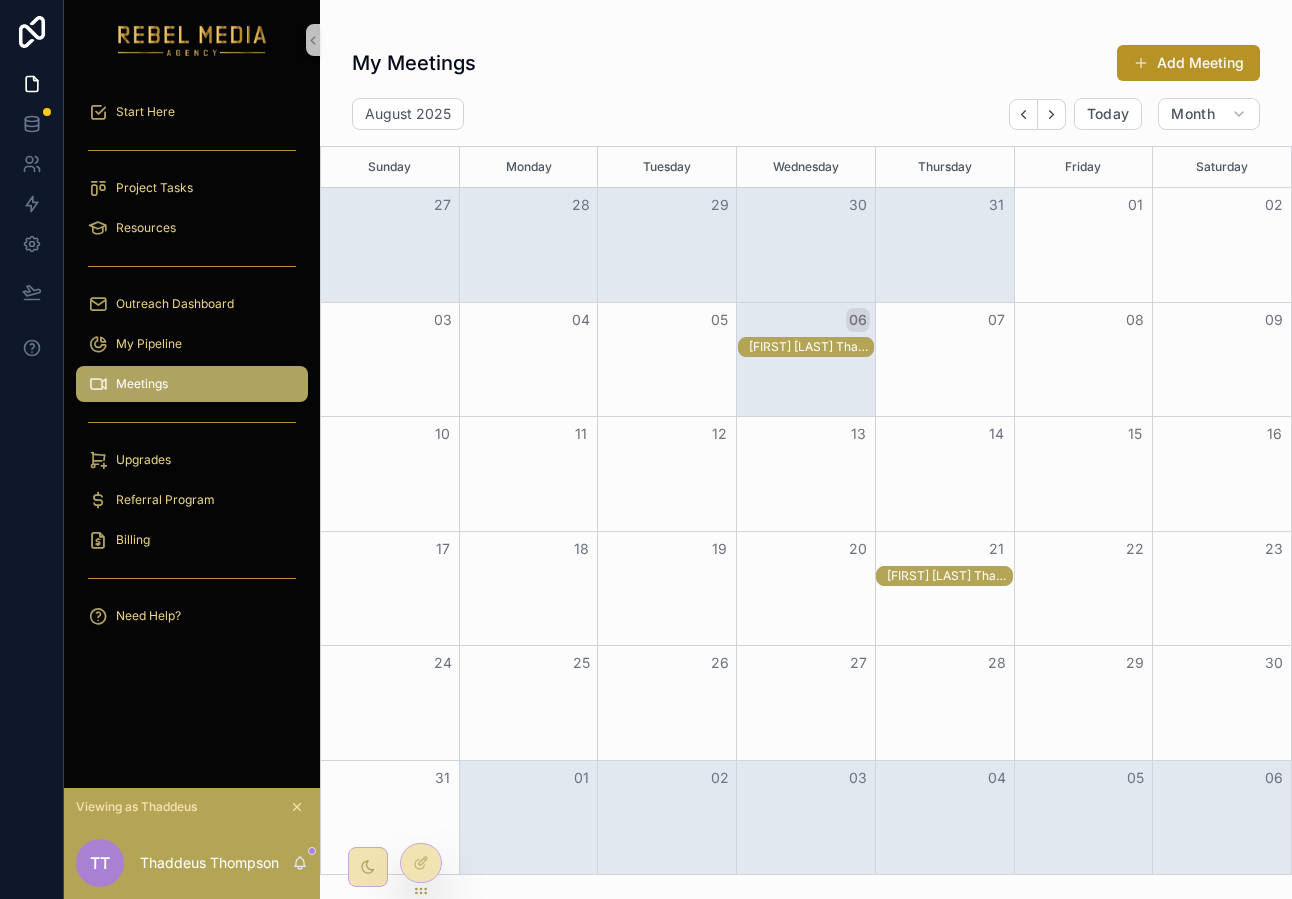 click on "[FIRST] [LAST] Thaddeus/Leland Healthcare Advisors" at bounding box center (811, 347) 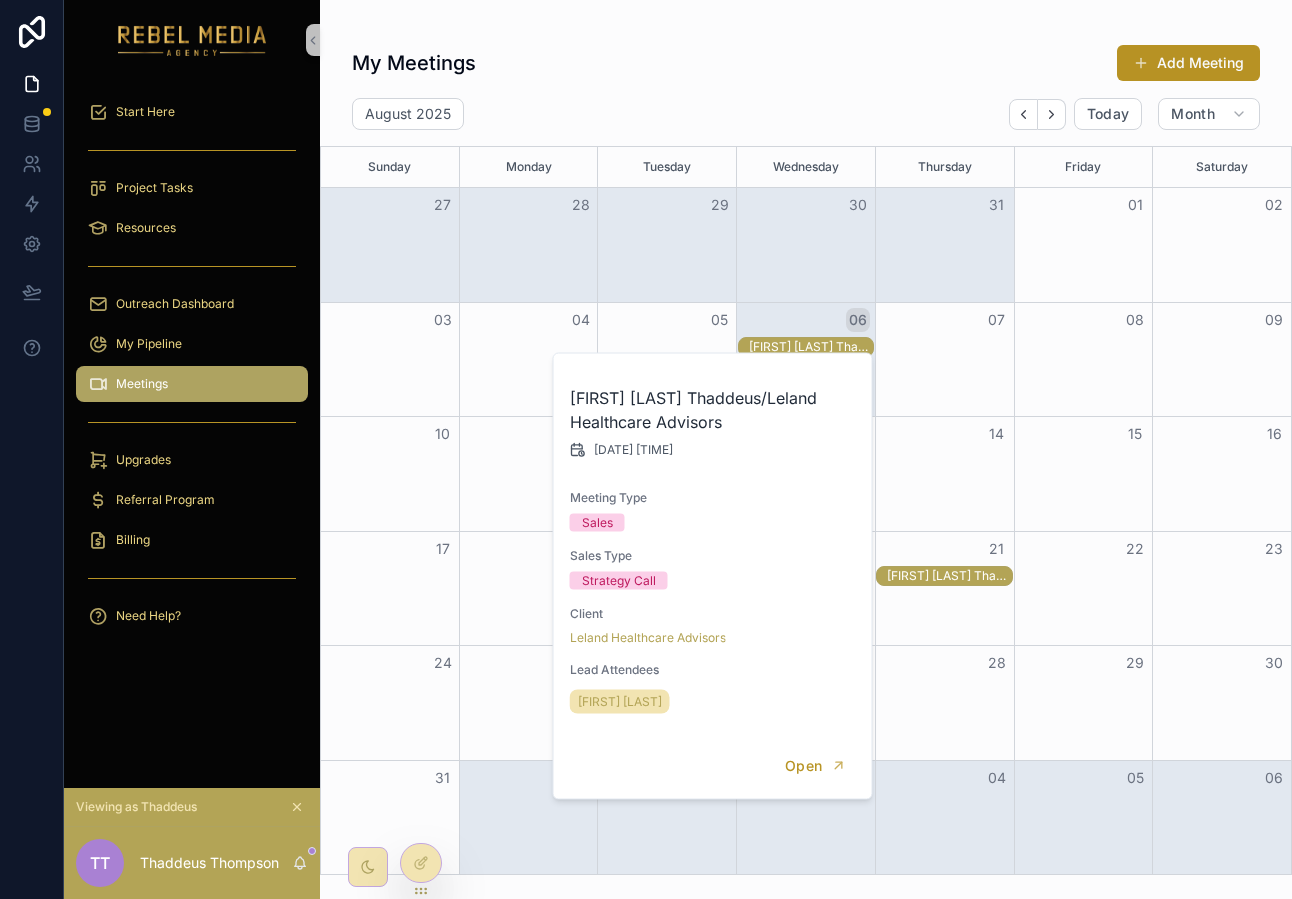 click on "21" at bounding box center (944, 549) 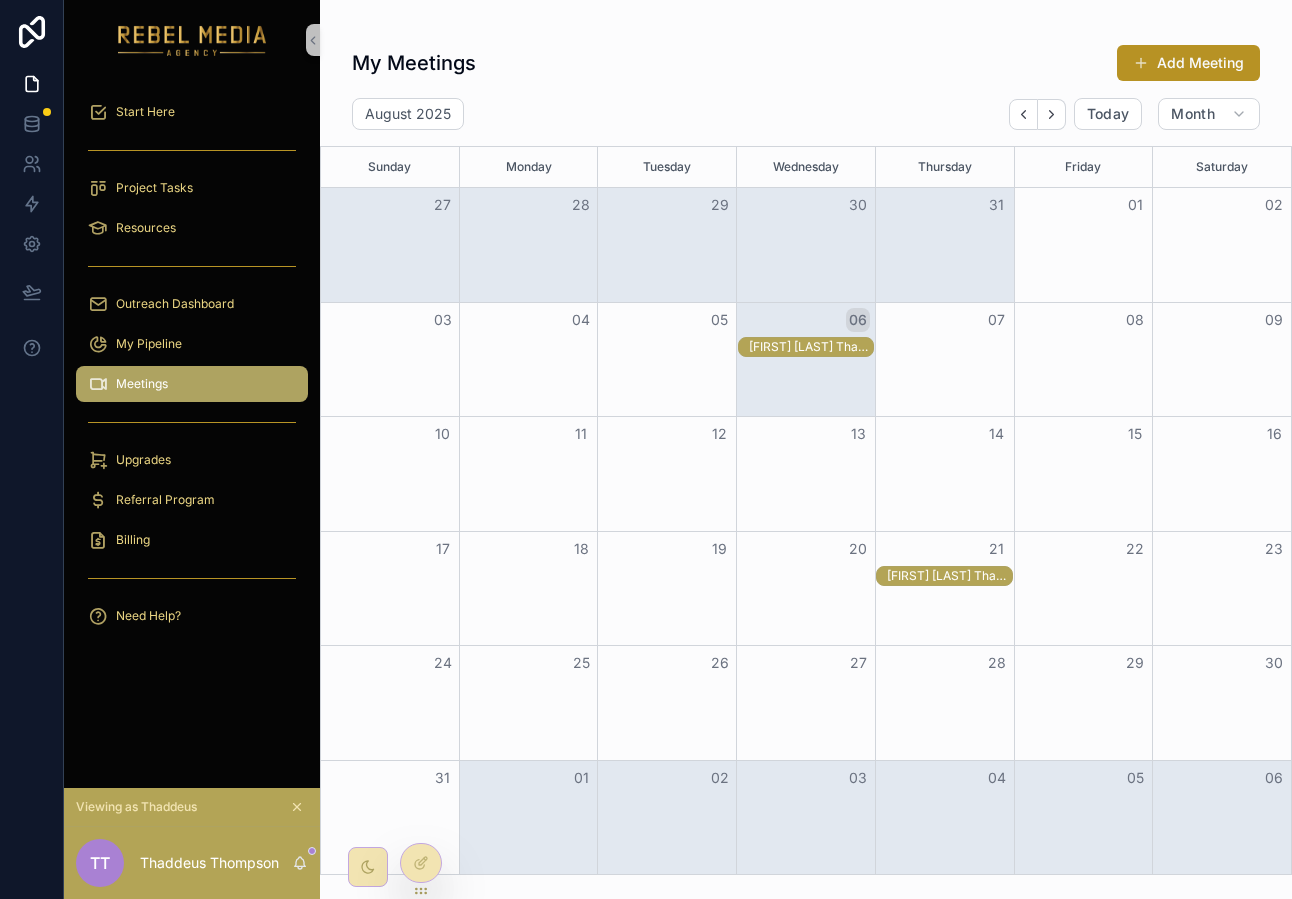 click on "My Pipeline" at bounding box center [192, 344] 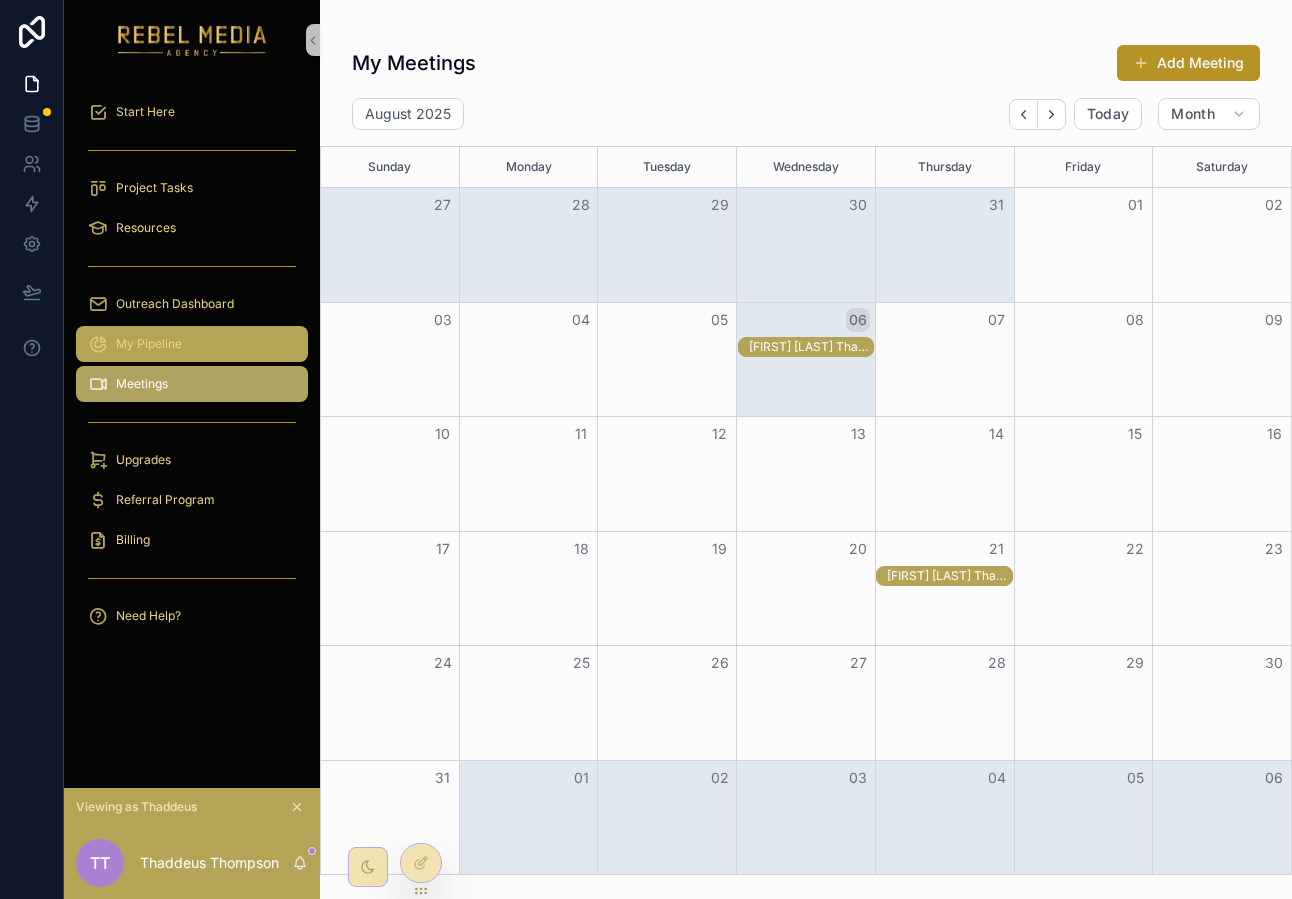 click on "My Pipeline" at bounding box center [192, 344] 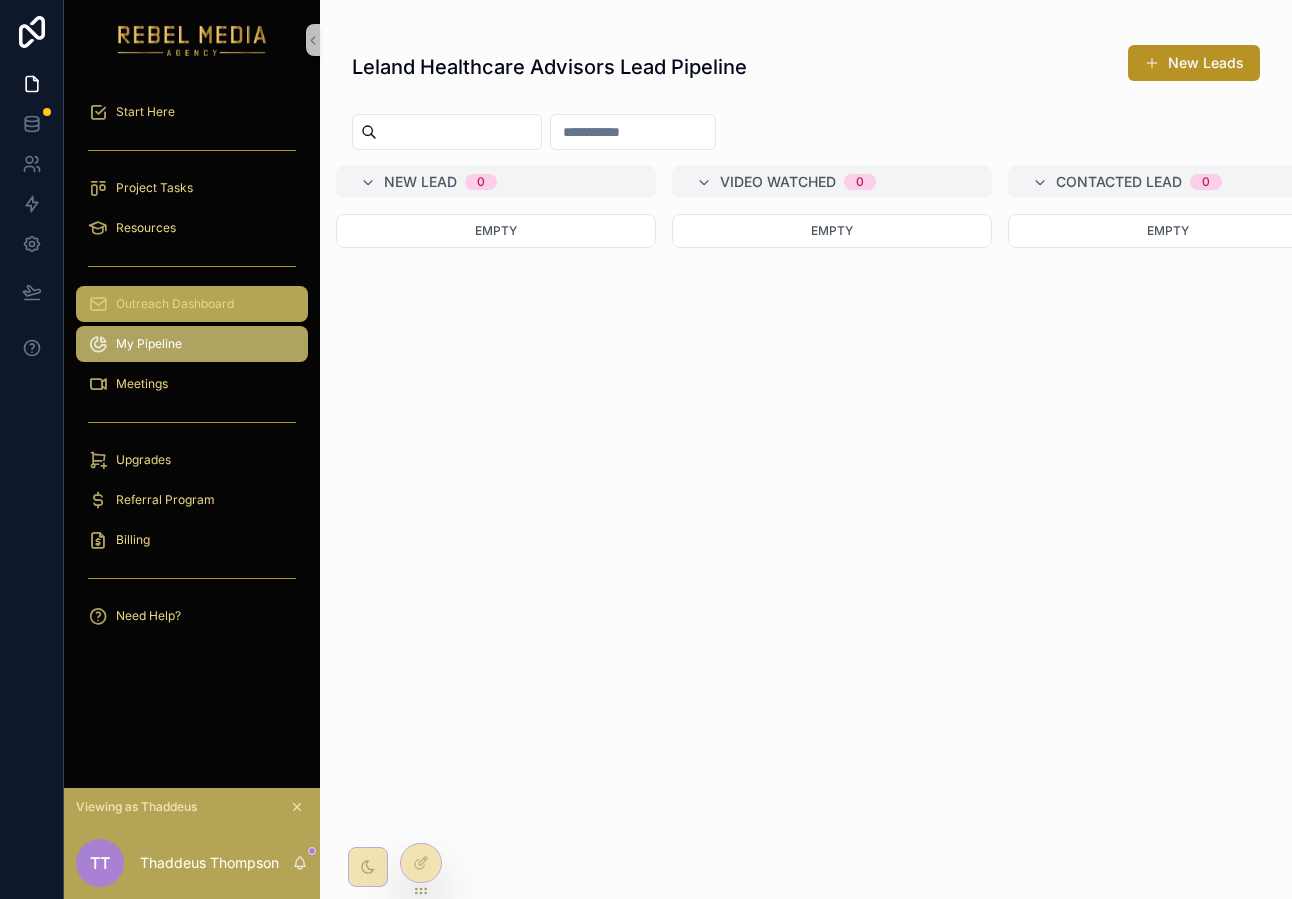 click on "Outreach Dashboard" at bounding box center (175, 304) 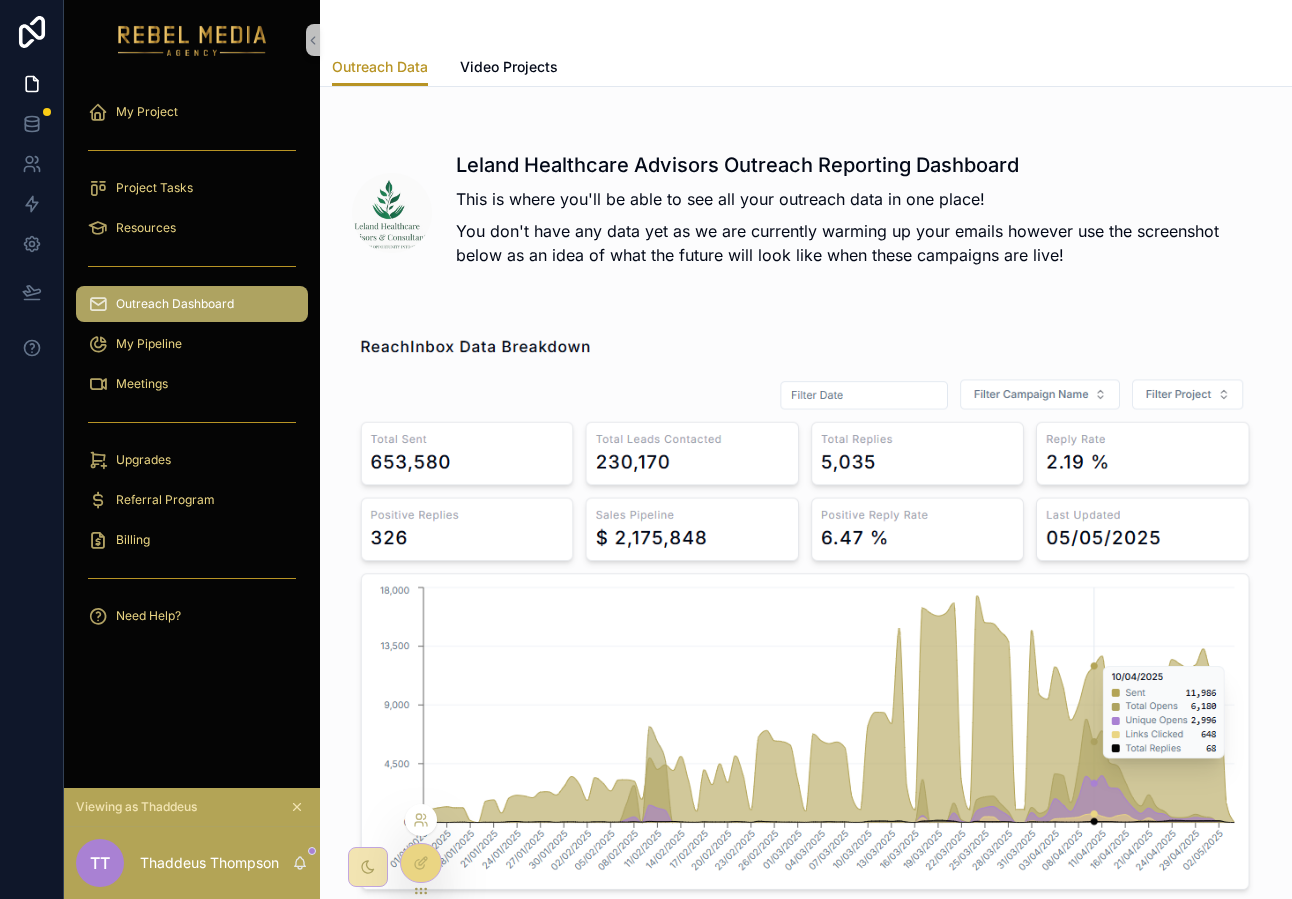 click at bounding box center (421, 820) 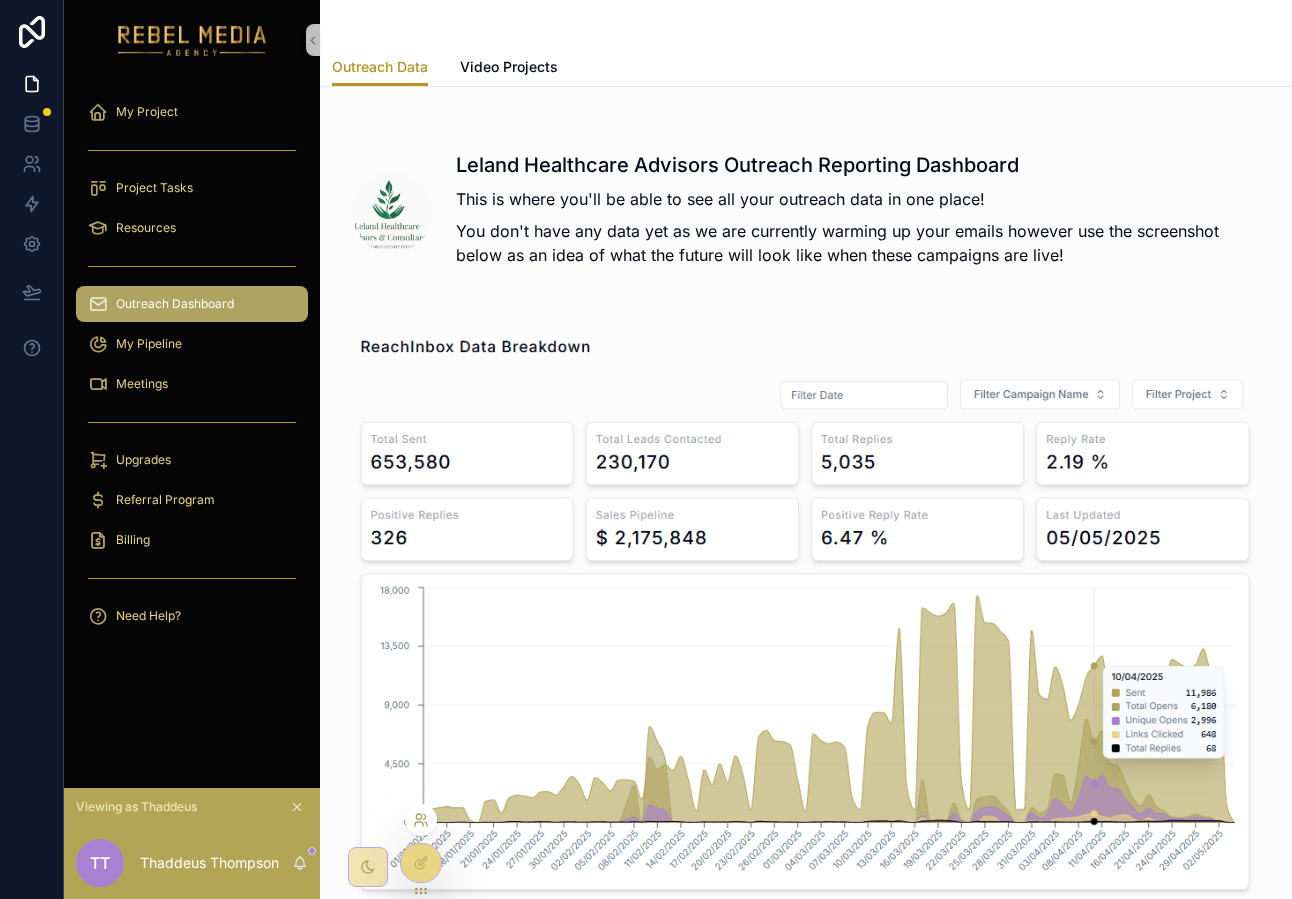 click 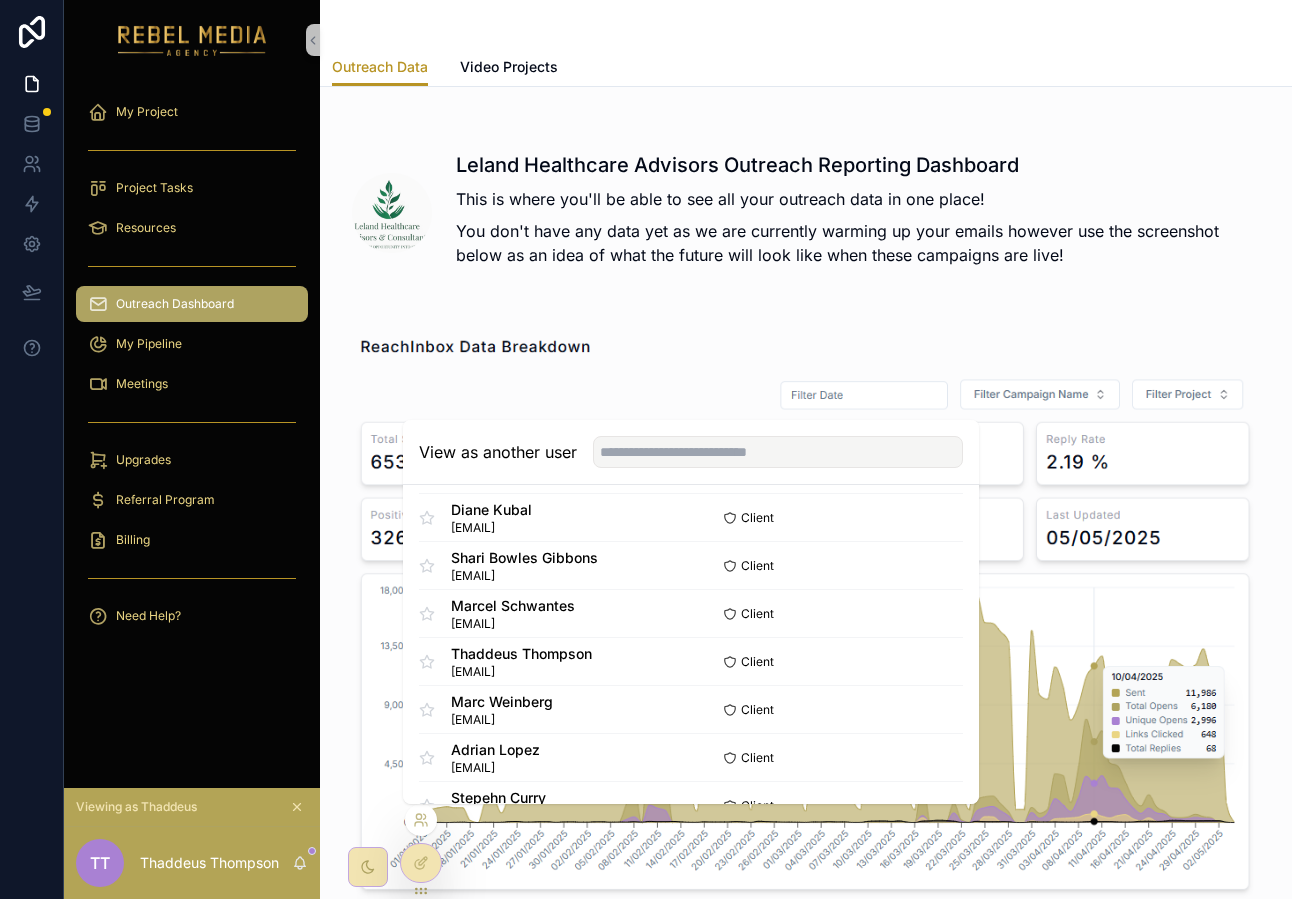 scroll, scrollTop: 540, scrollLeft: 0, axis: vertical 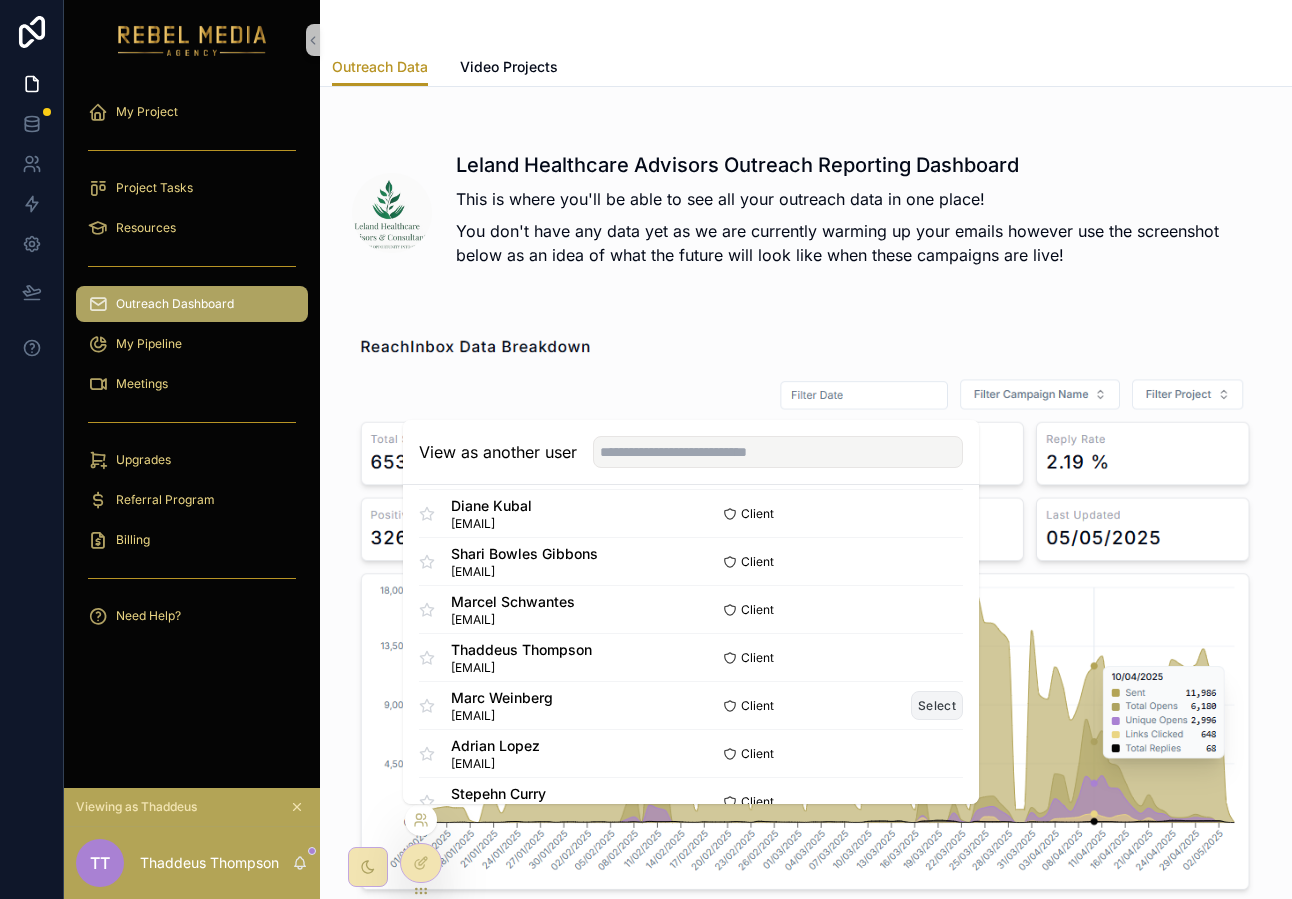 click on "Select" at bounding box center [937, 705] 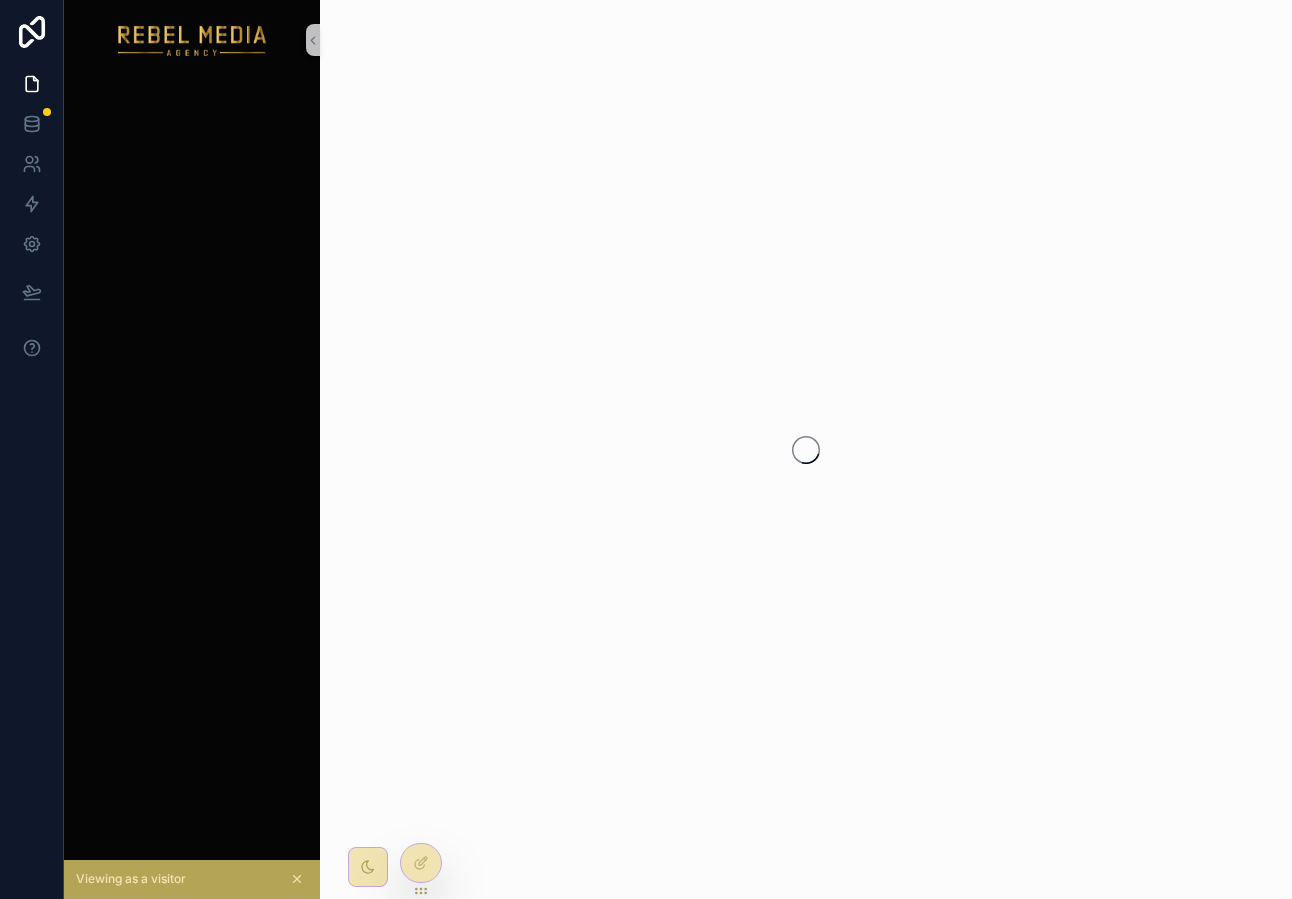 scroll, scrollTop: 0, scrollLeft: 0, axis: both 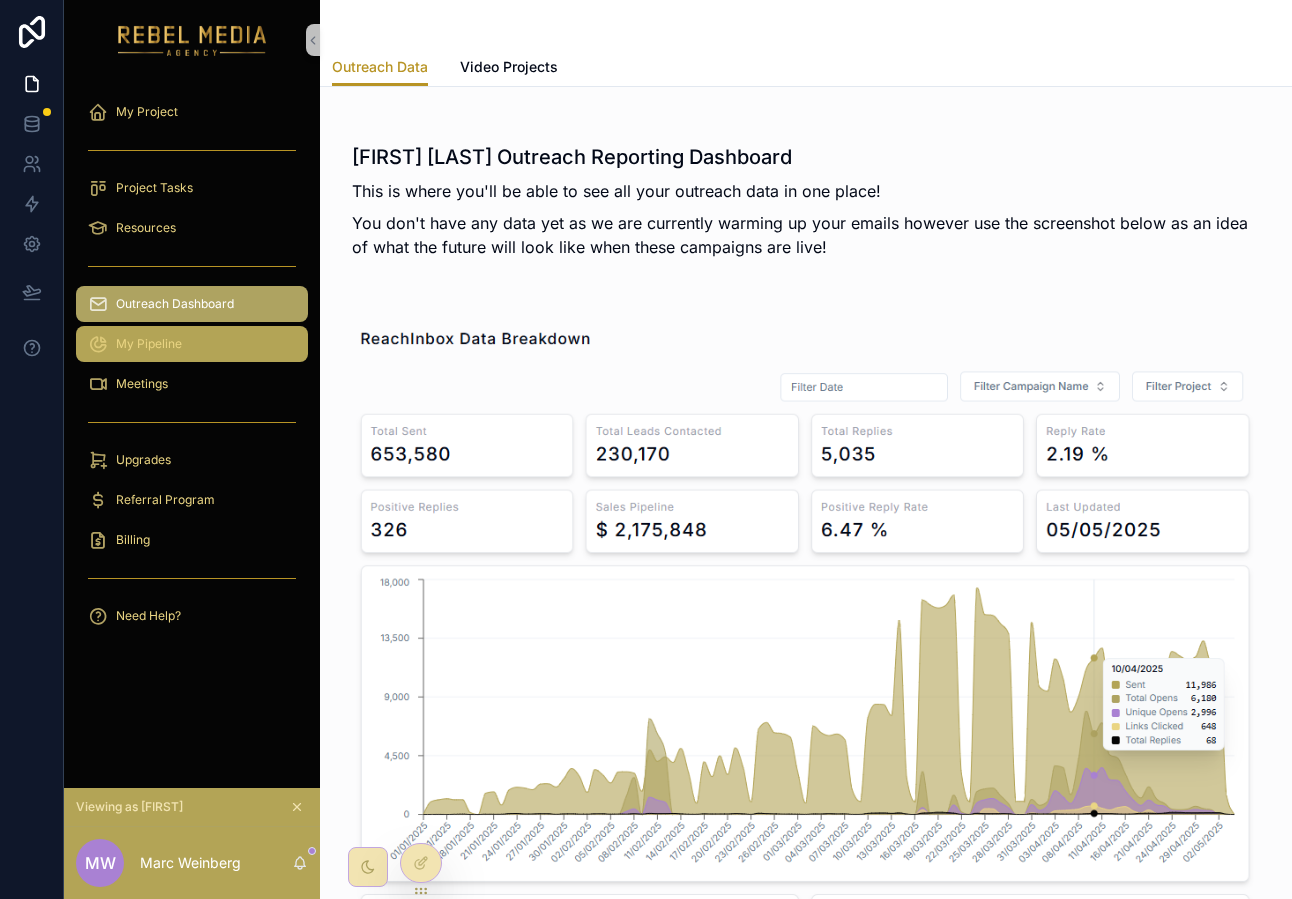 click on "My Pipeline" at bounding box center [192, 344] 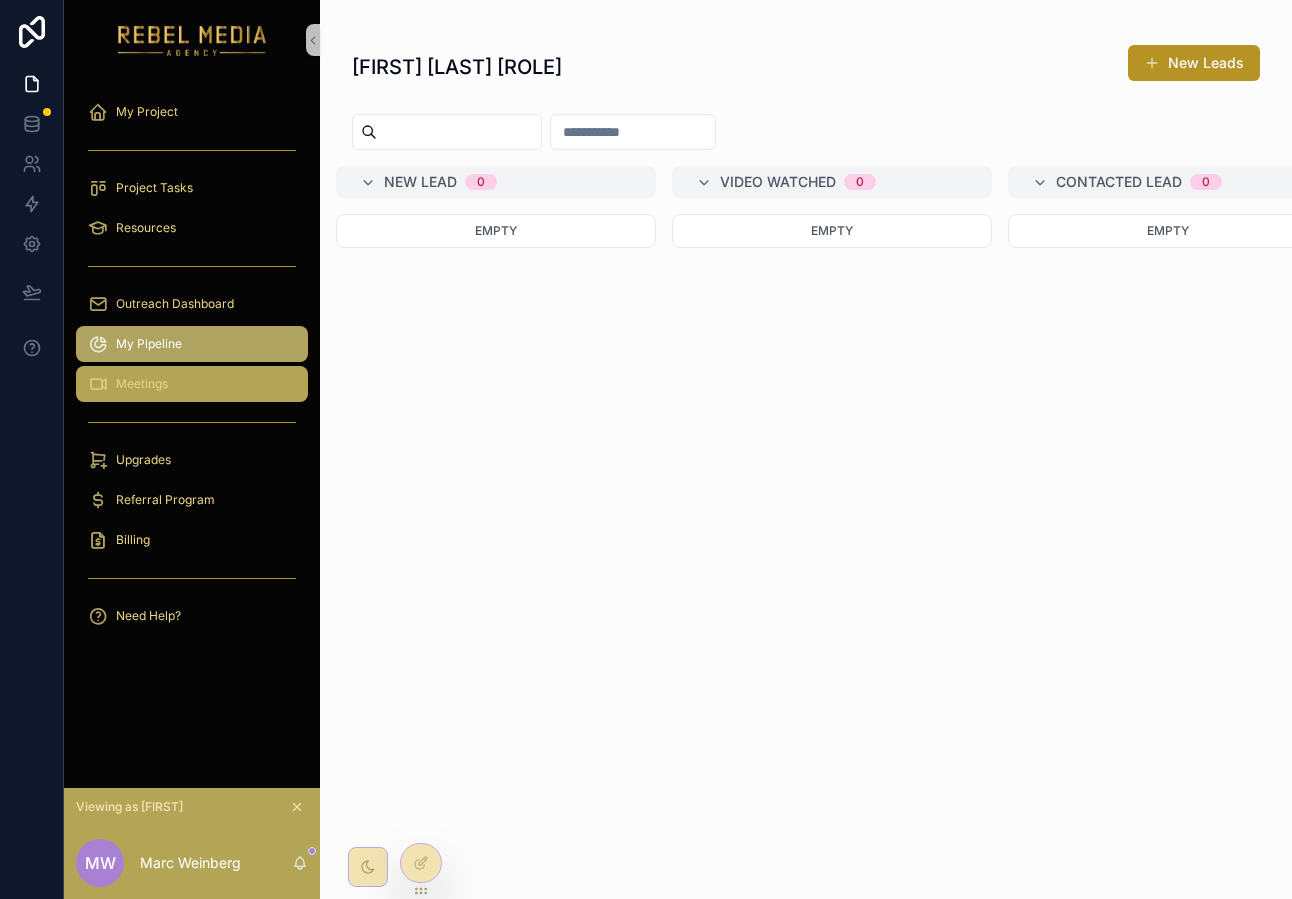 click on "Meetings" at bounding box center (192, 384) 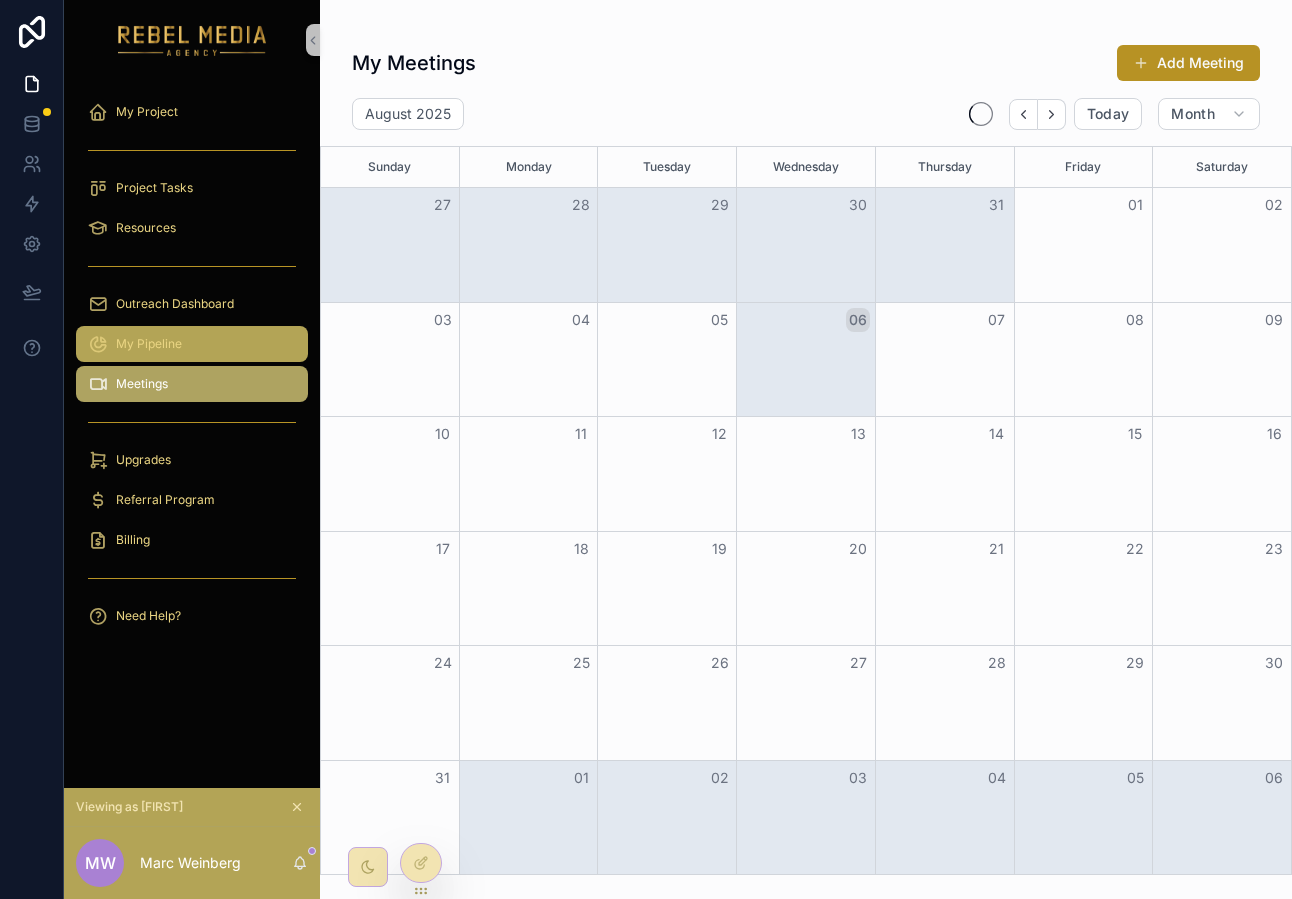 click on "My Pipeline" at bounding box center (192, 344) 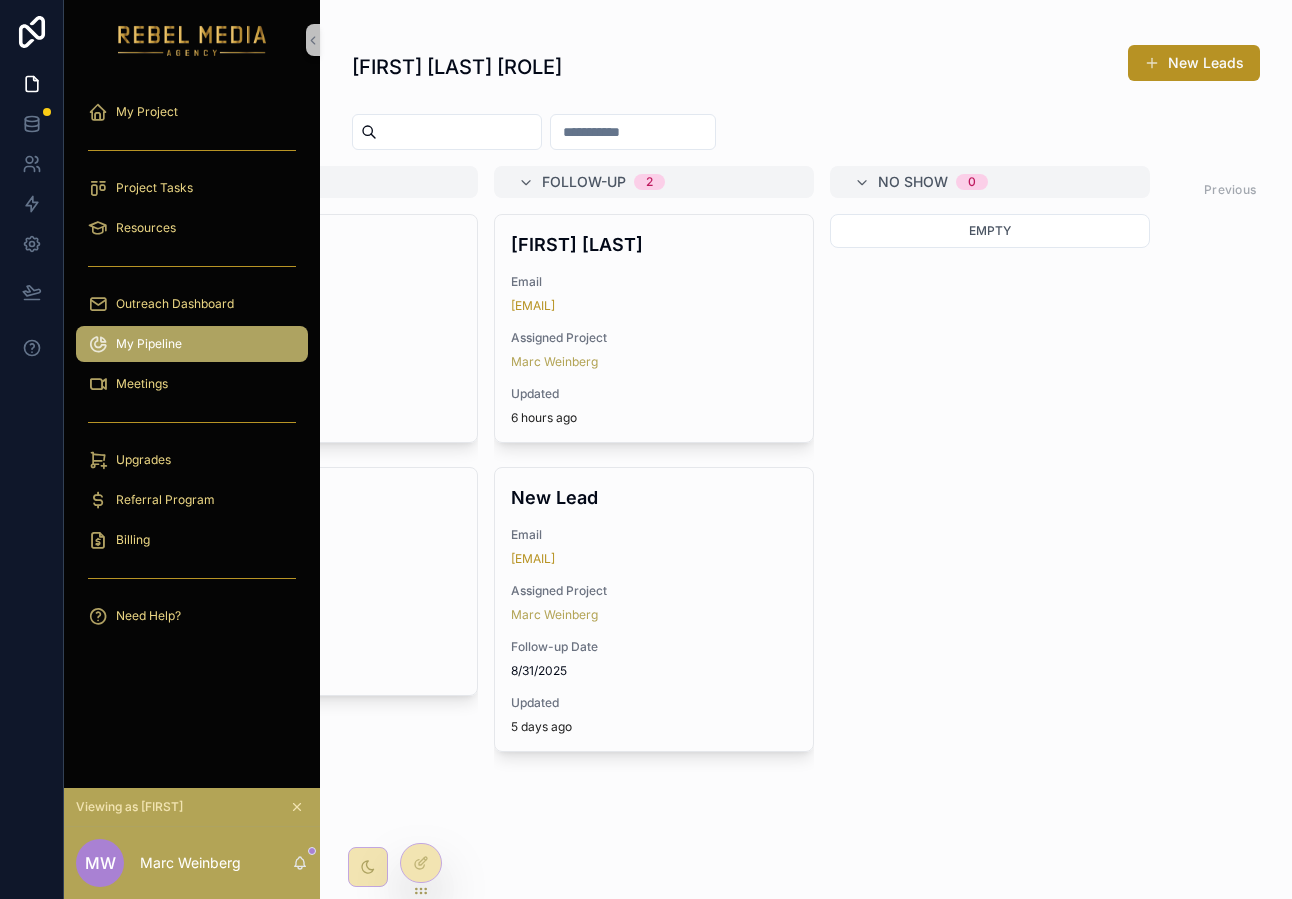scroll, scrollTop: 0, scrollLeft: 2528, axis: horizontal 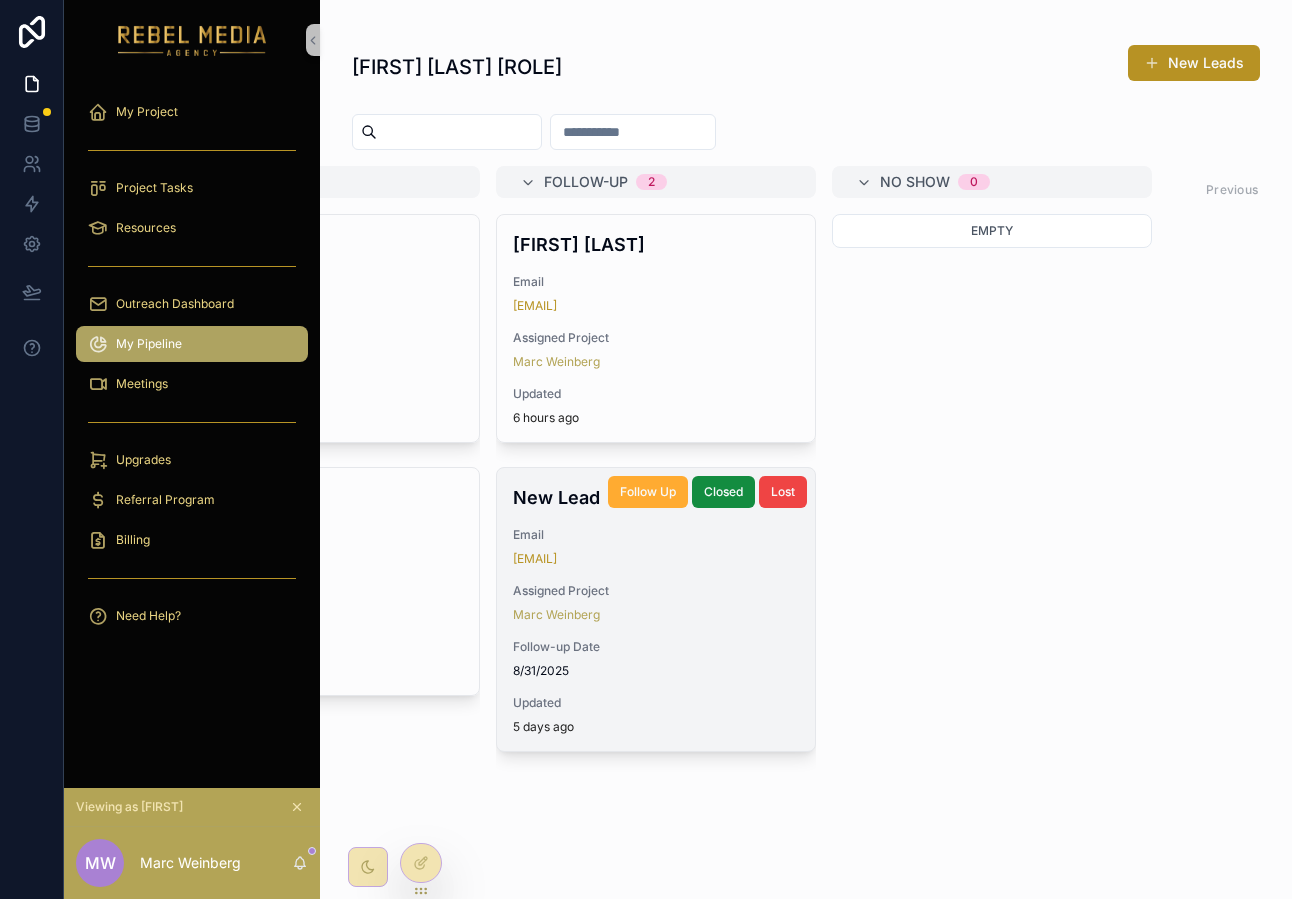click on "New Lead Email [EMAIL] Assigned Project [FIRST] [LAST] Follow-up Date [DATE] Updated 5 days ago" at bounding box center (656, 609) 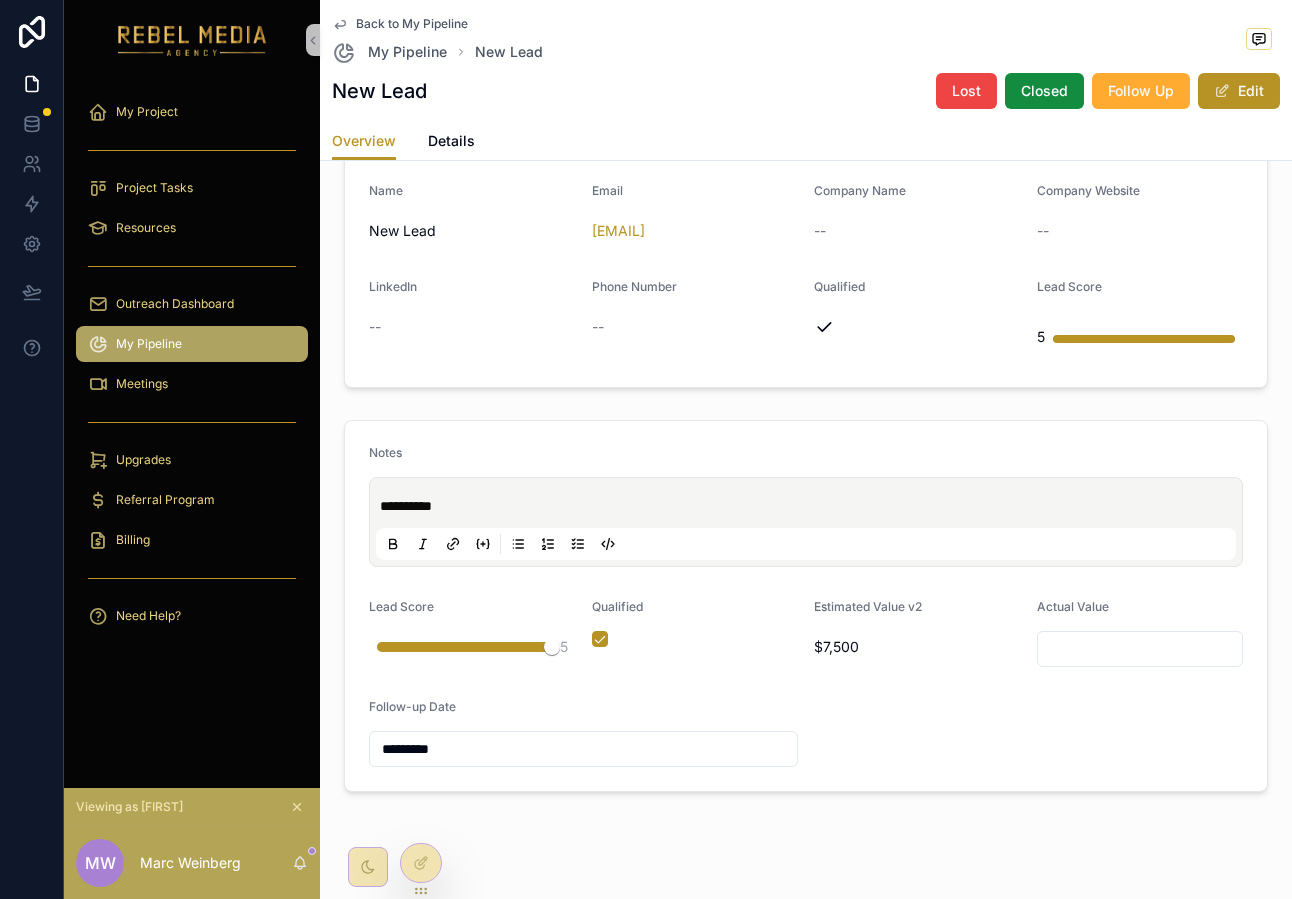 scroll, scrollTop: 395, scrollLeft: 0, axis: vertical 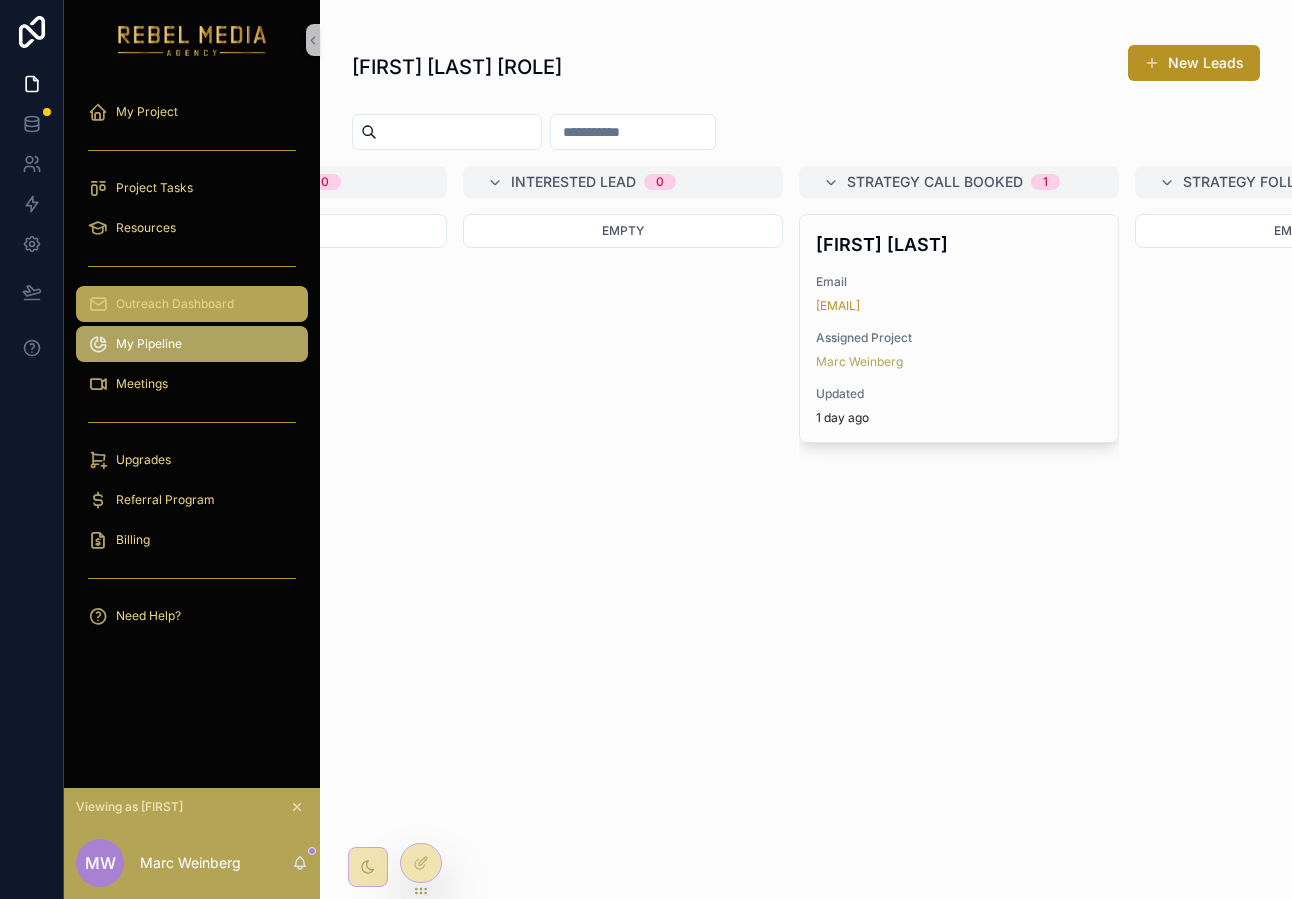 click on "Outreach Dashboard" at bounding box center (175, 304) 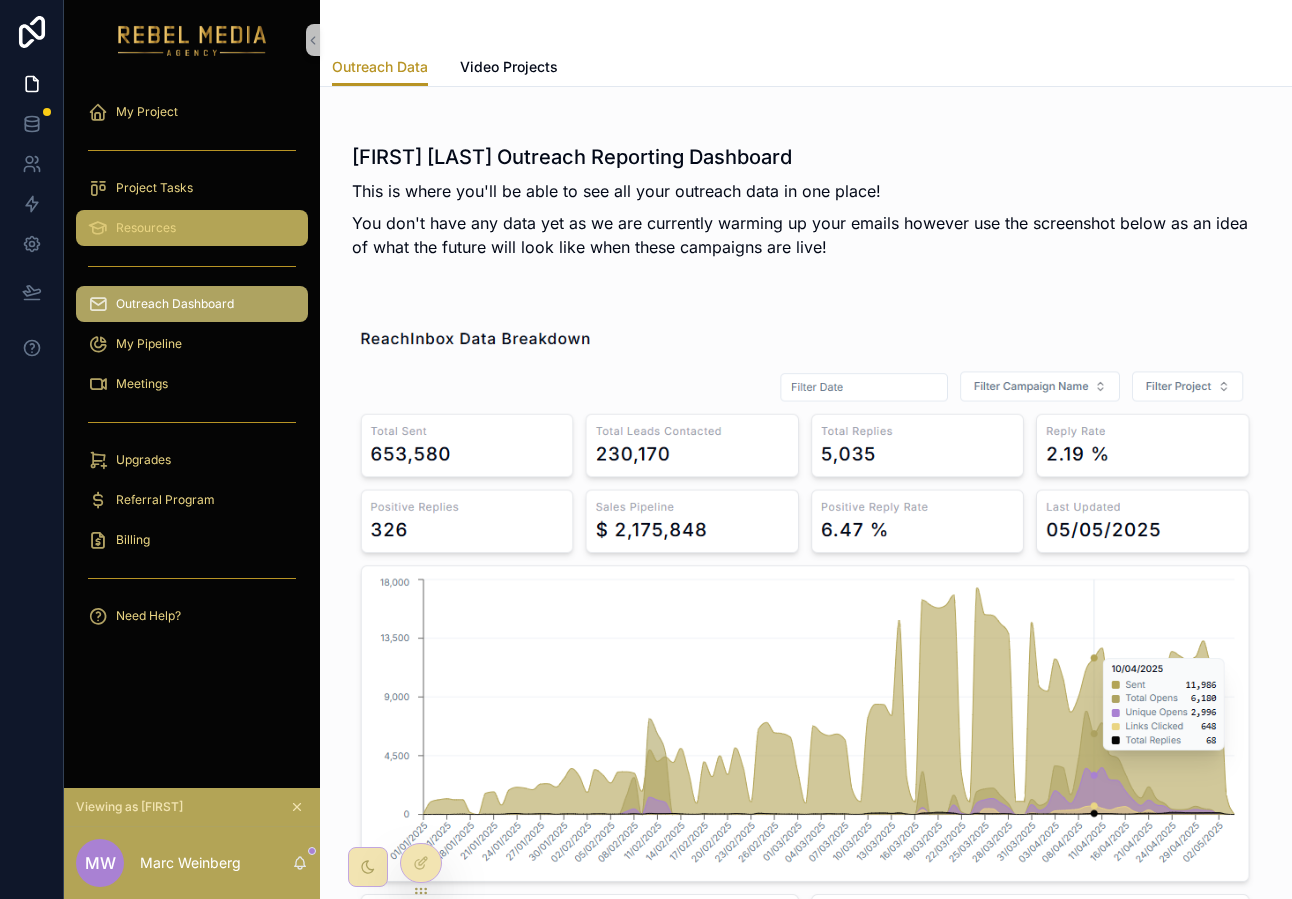 click on "Resources" at bounding box center [192, 228] 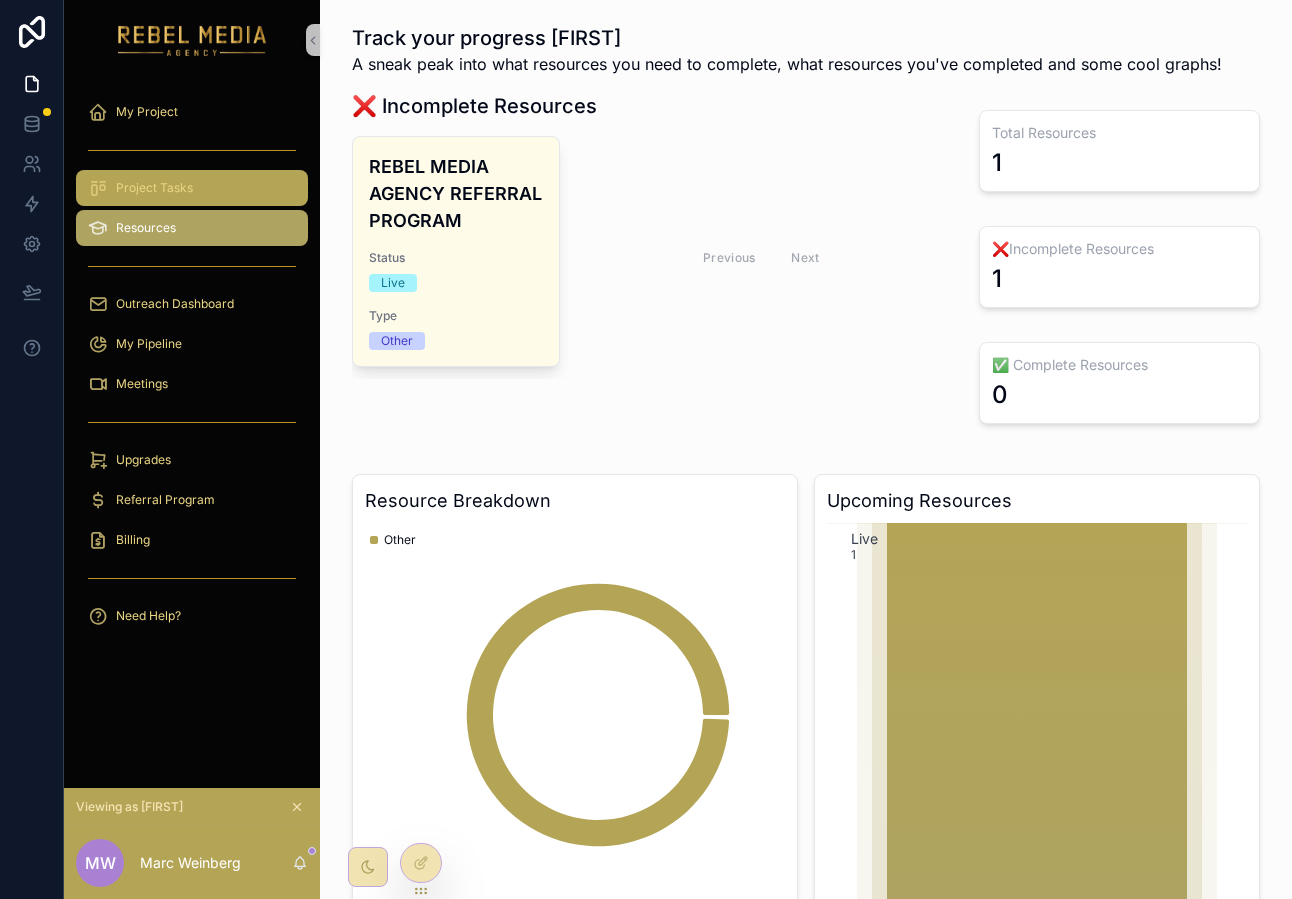 click on "Project Tasks" at bounding box center [192, 188] 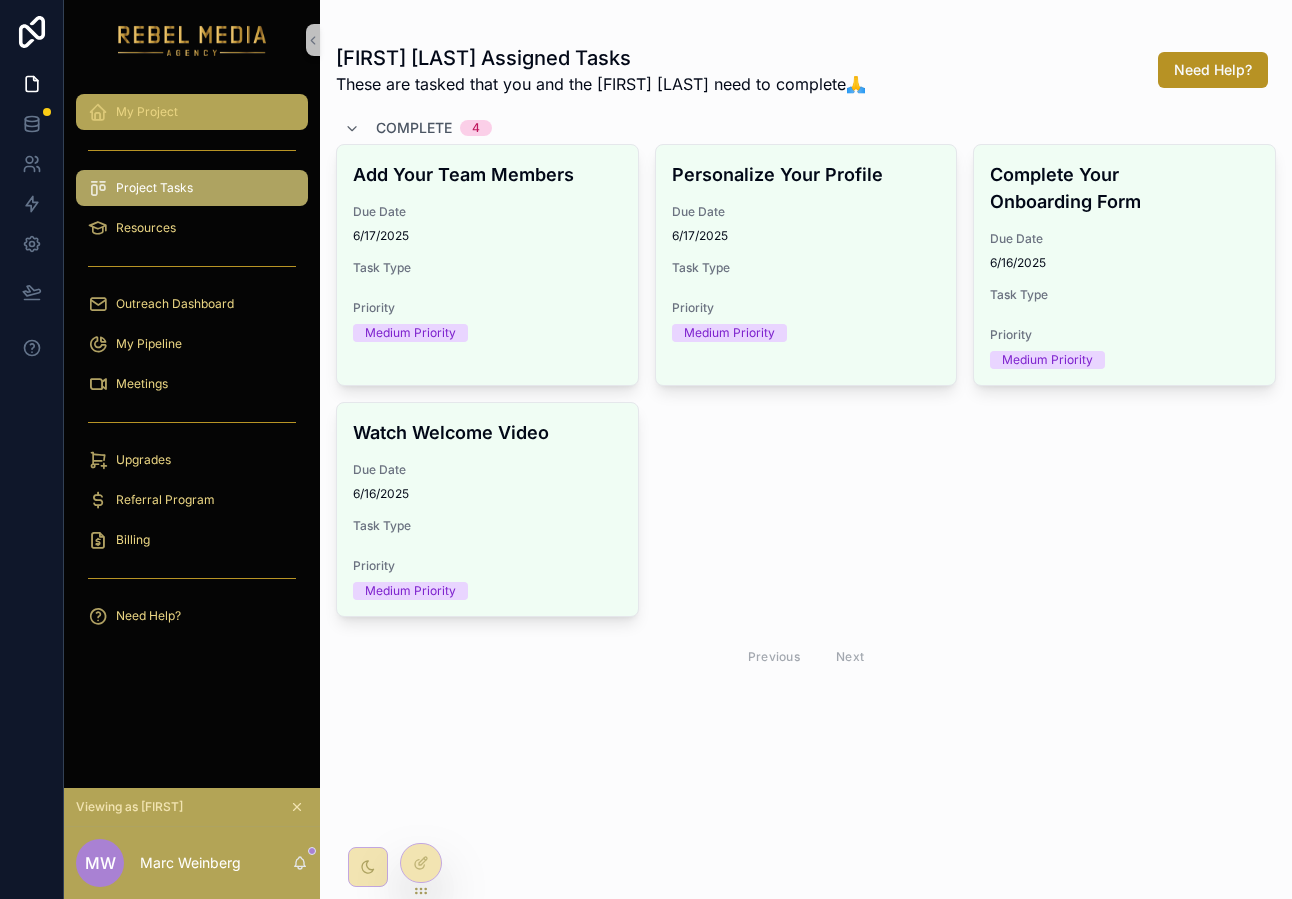 click on "My Project" at bounding box center (192, 112) 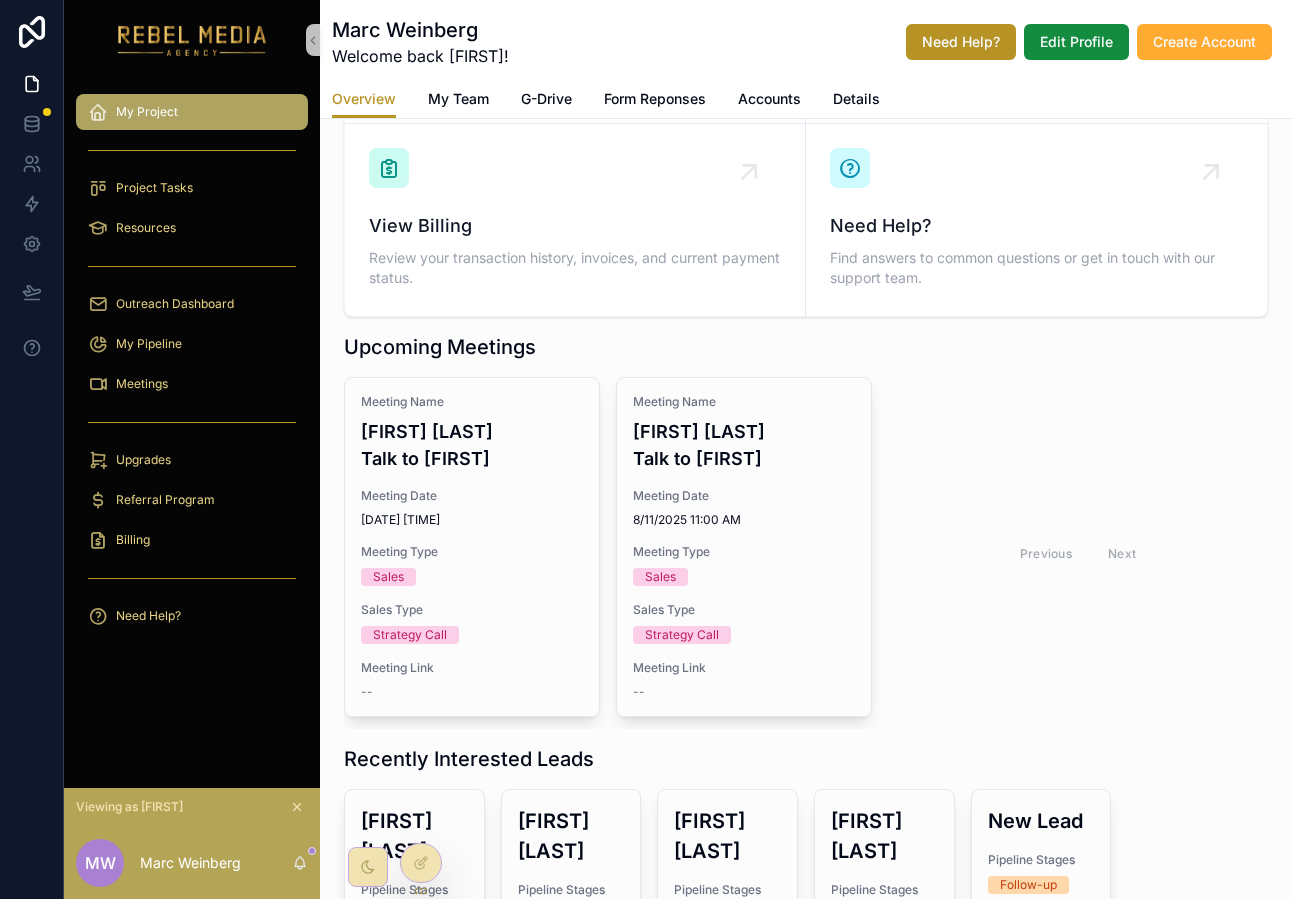 scroll, scrollTop: 0, scrollLeft: 0, axis: both 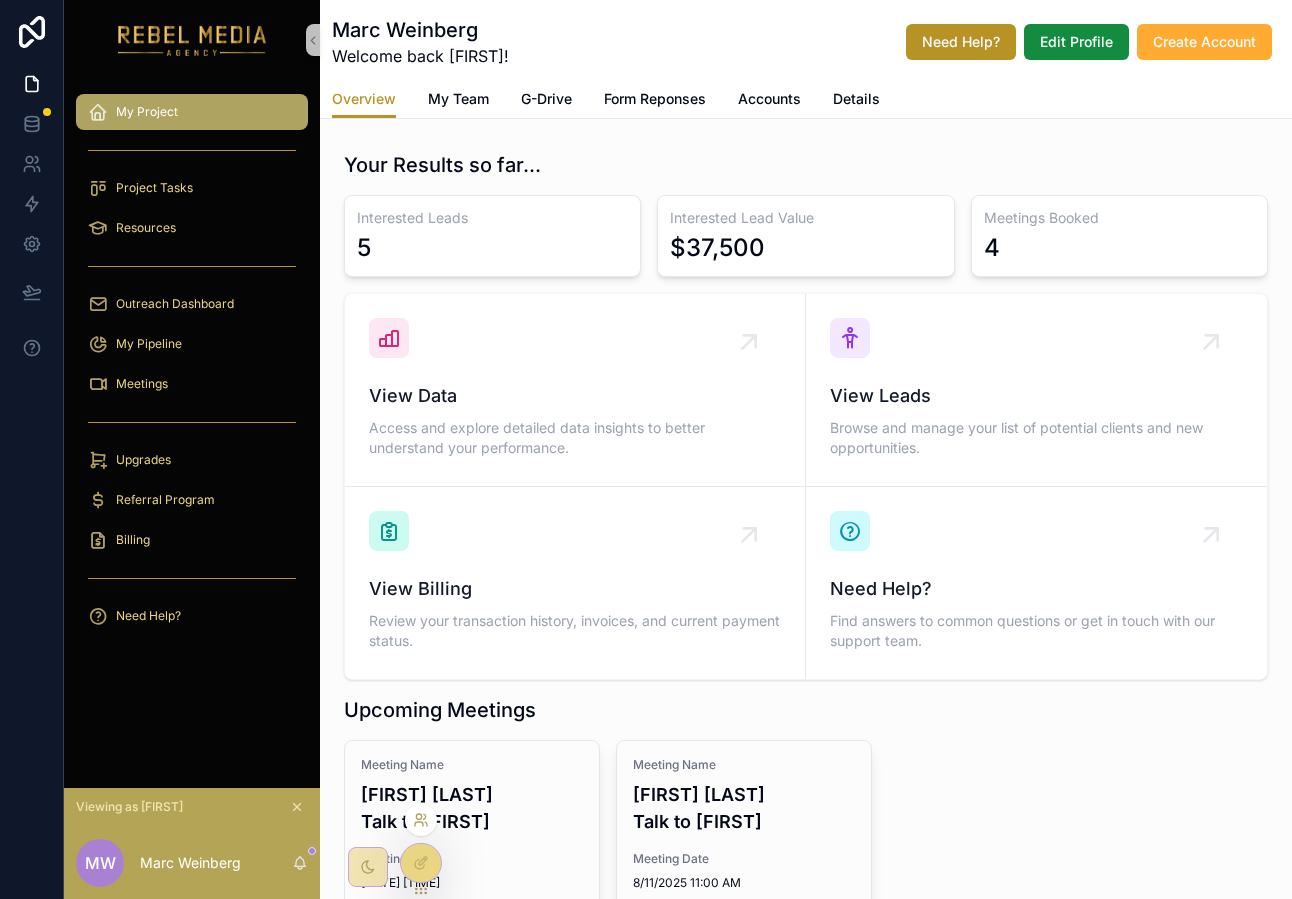 click 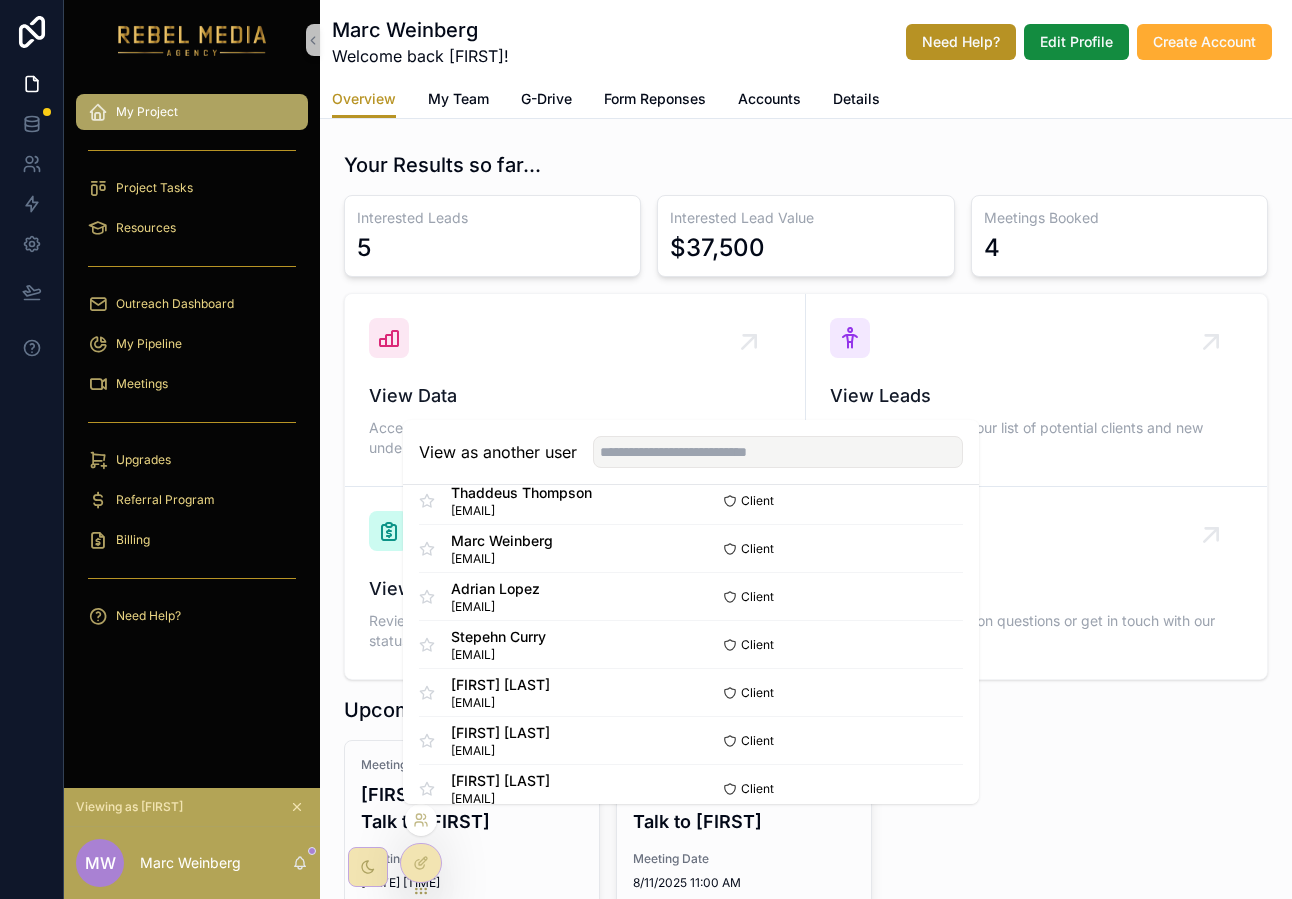 scroll, scrollTop: 695, scrollLeft: 0, axis: vertical 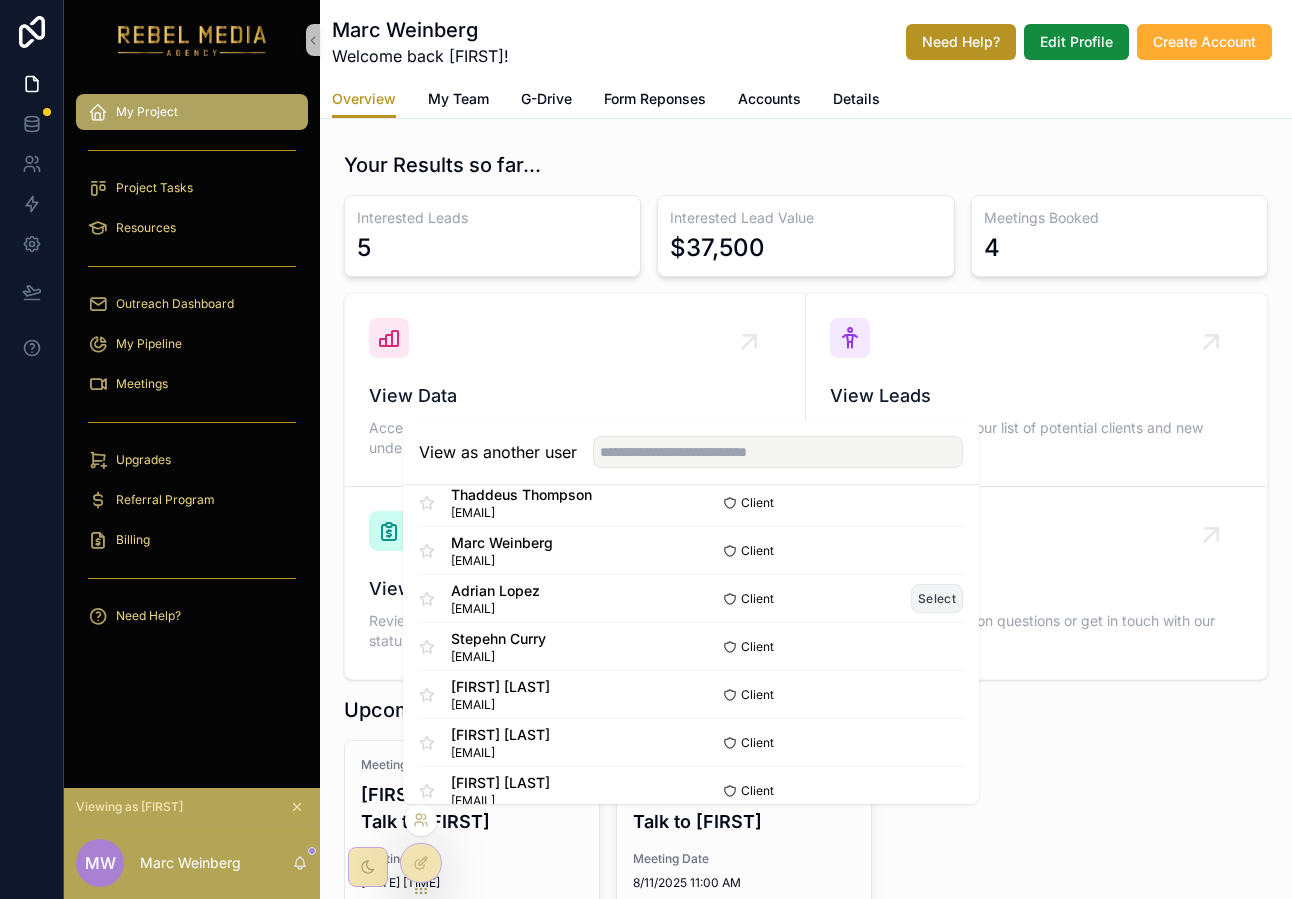 click on "Select" at bounding box center (937, 598) 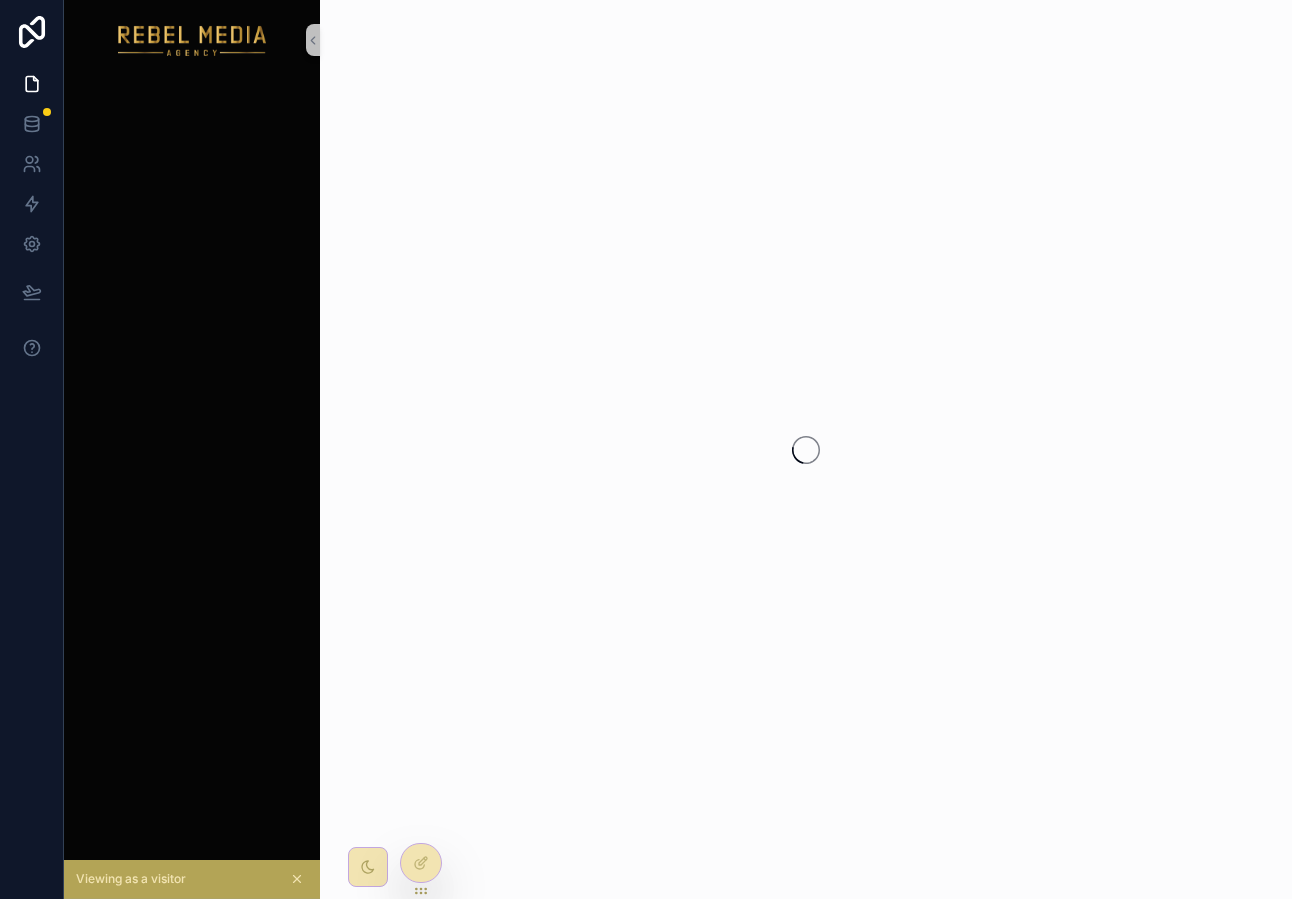 scroll, scrollTop: 0, scrollLeft: 0, axis: both 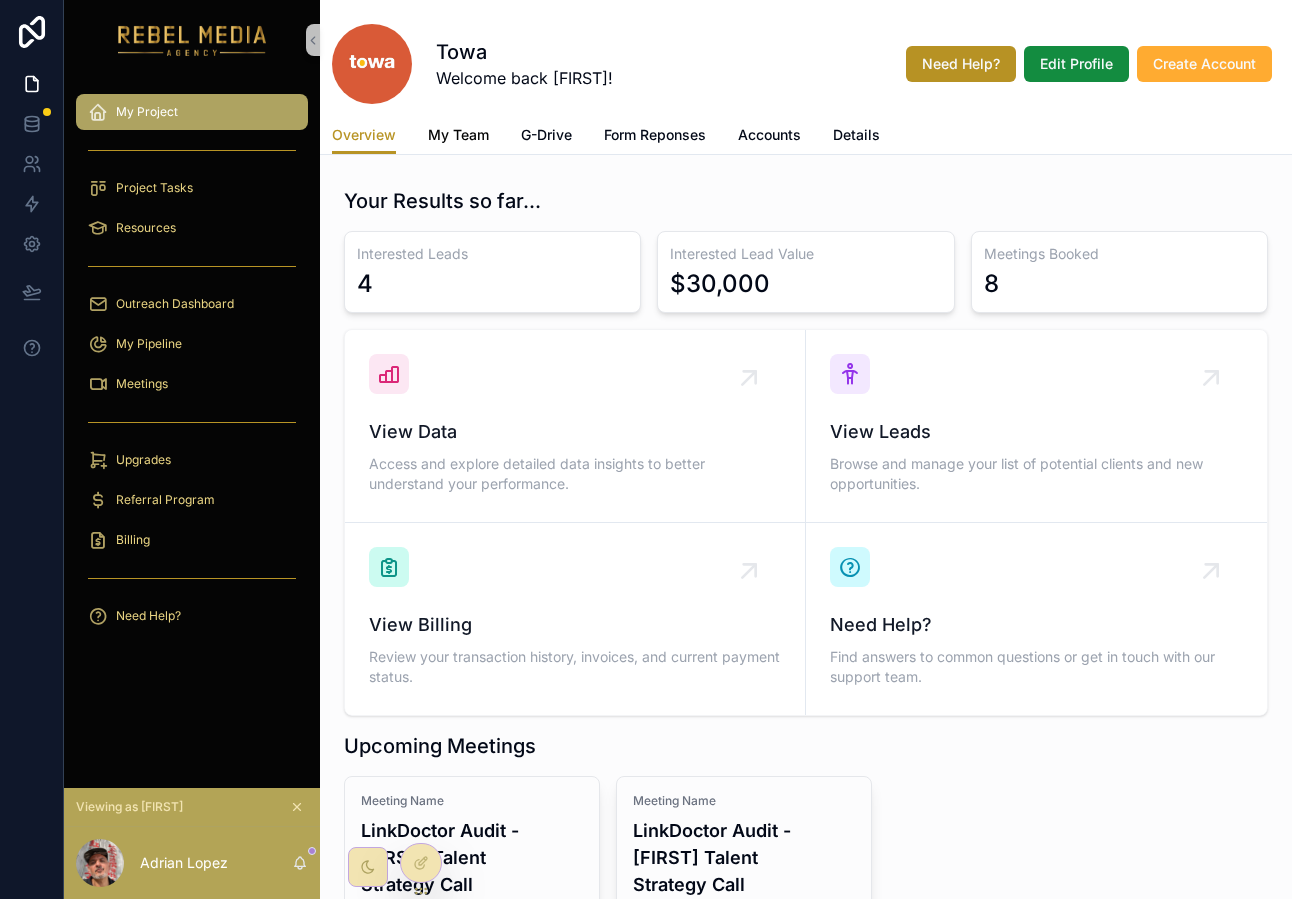 click on "My Team" at bounding box center [458, 135] 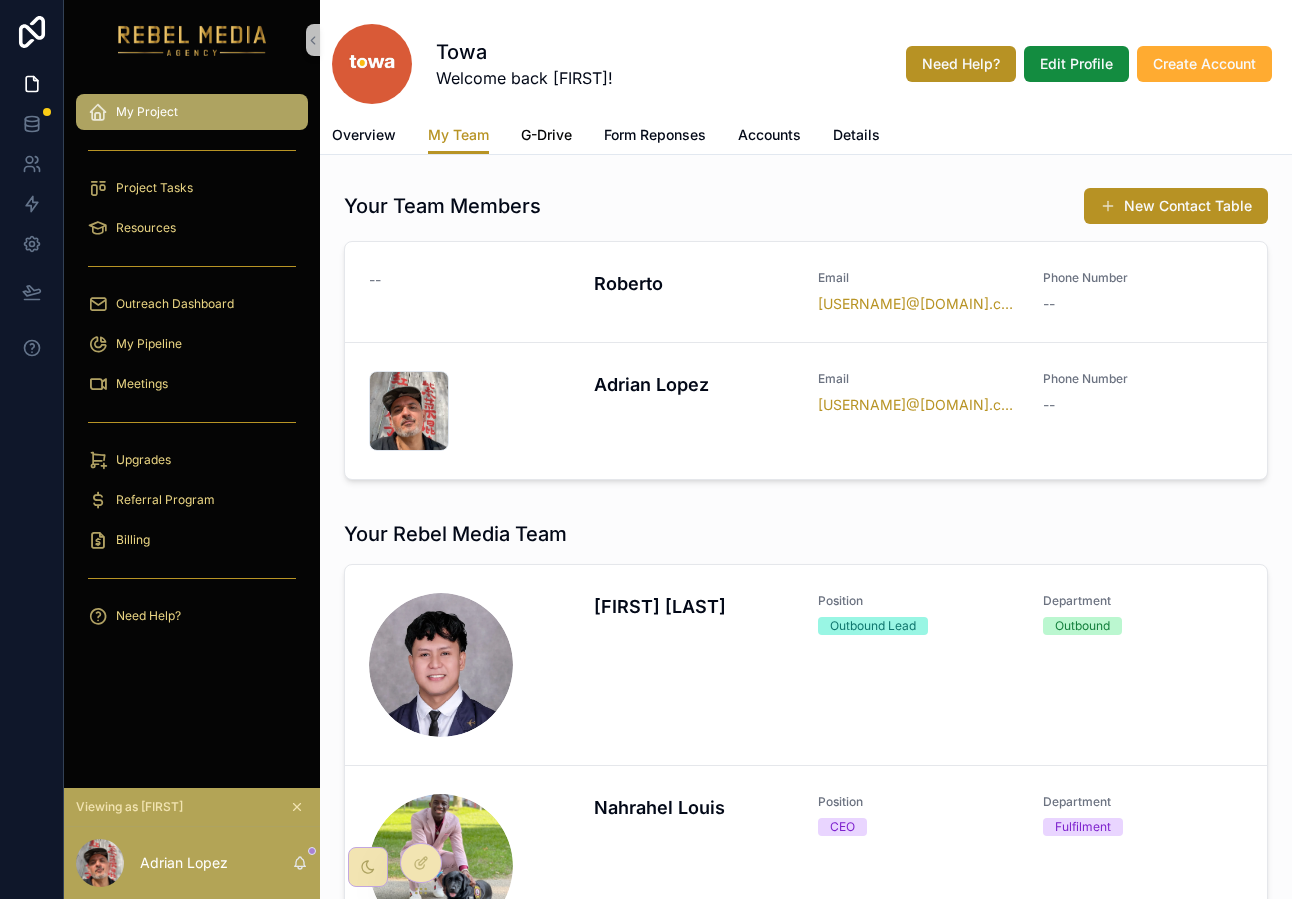 click on "G-Drive" at bounding box center [546, 135] 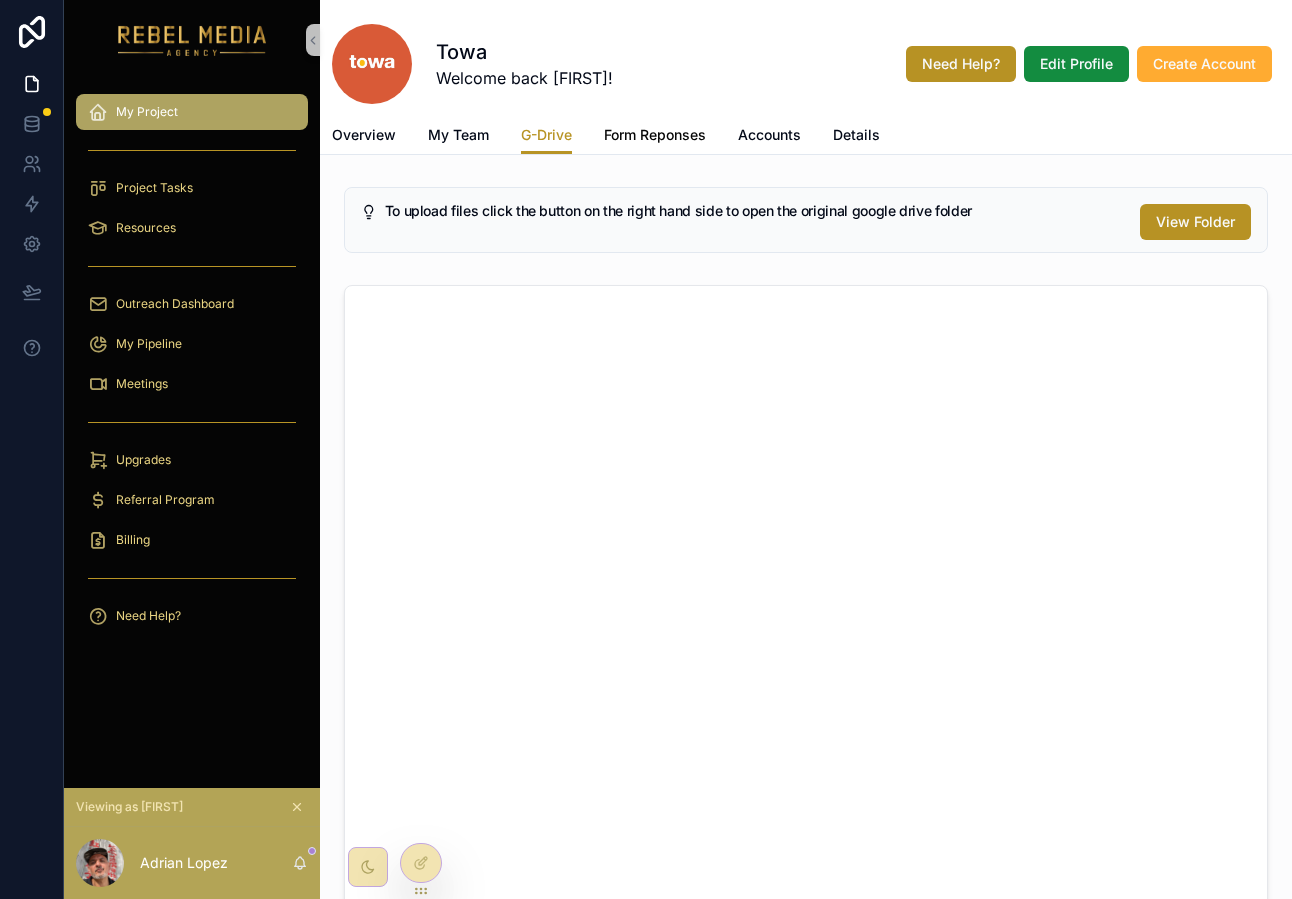 click on "Form Reponses" at bounding box center [655, 135] 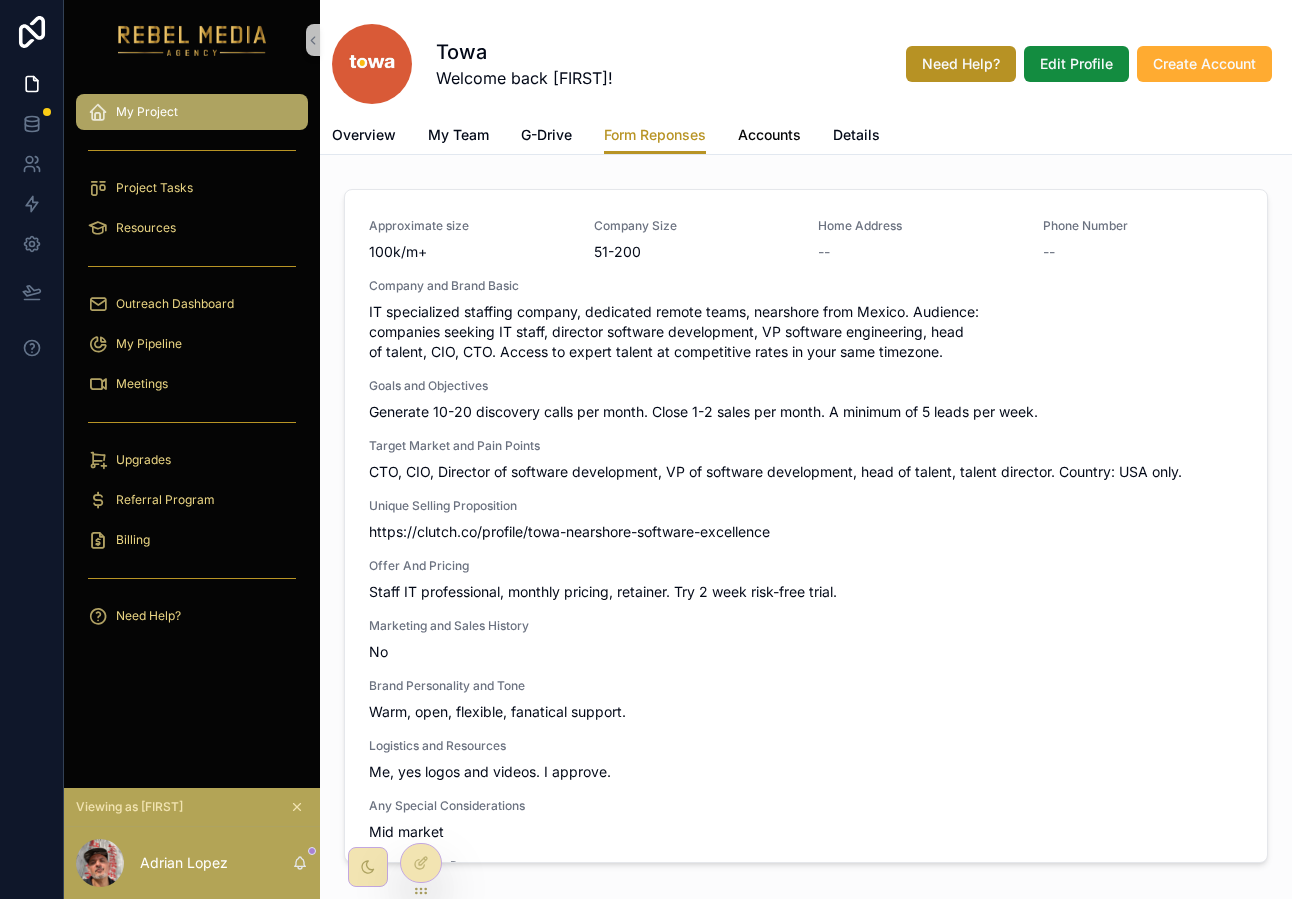 click on "Accounts" at bounding box center (769, 135) 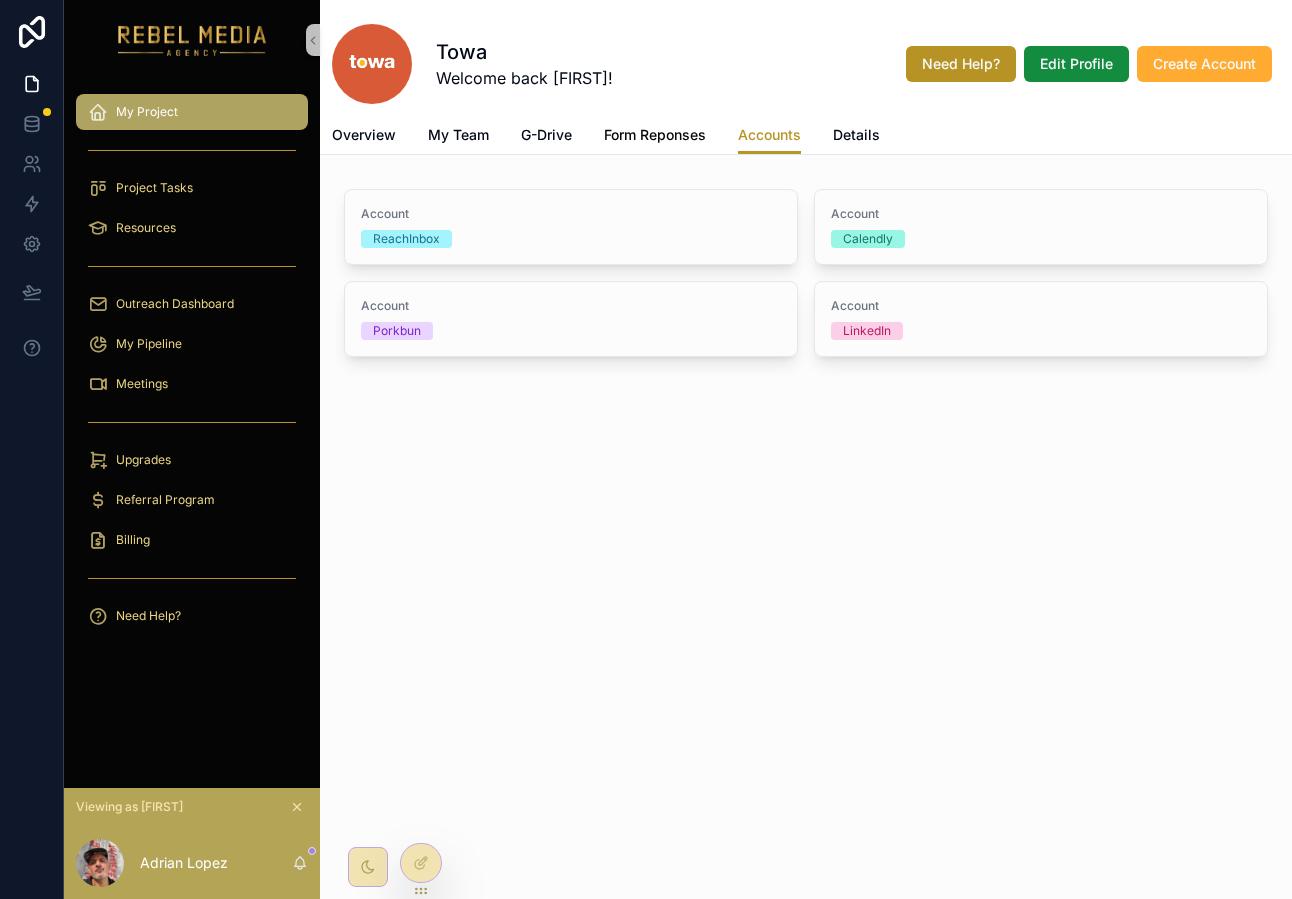 click on "Form Reponses" at bounding box center [655, 135] 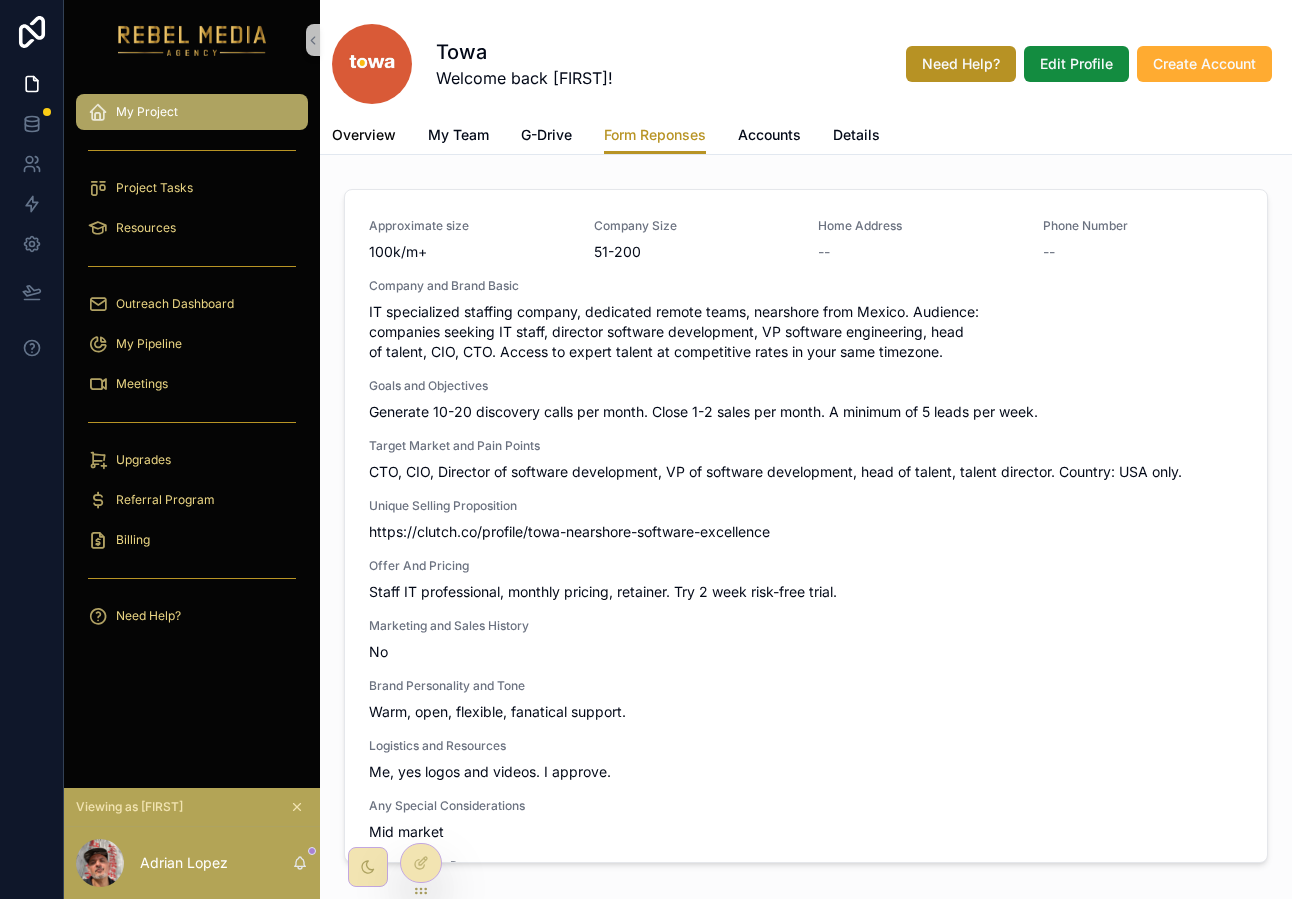 click on "Overview" at bounding box center [364, 135] 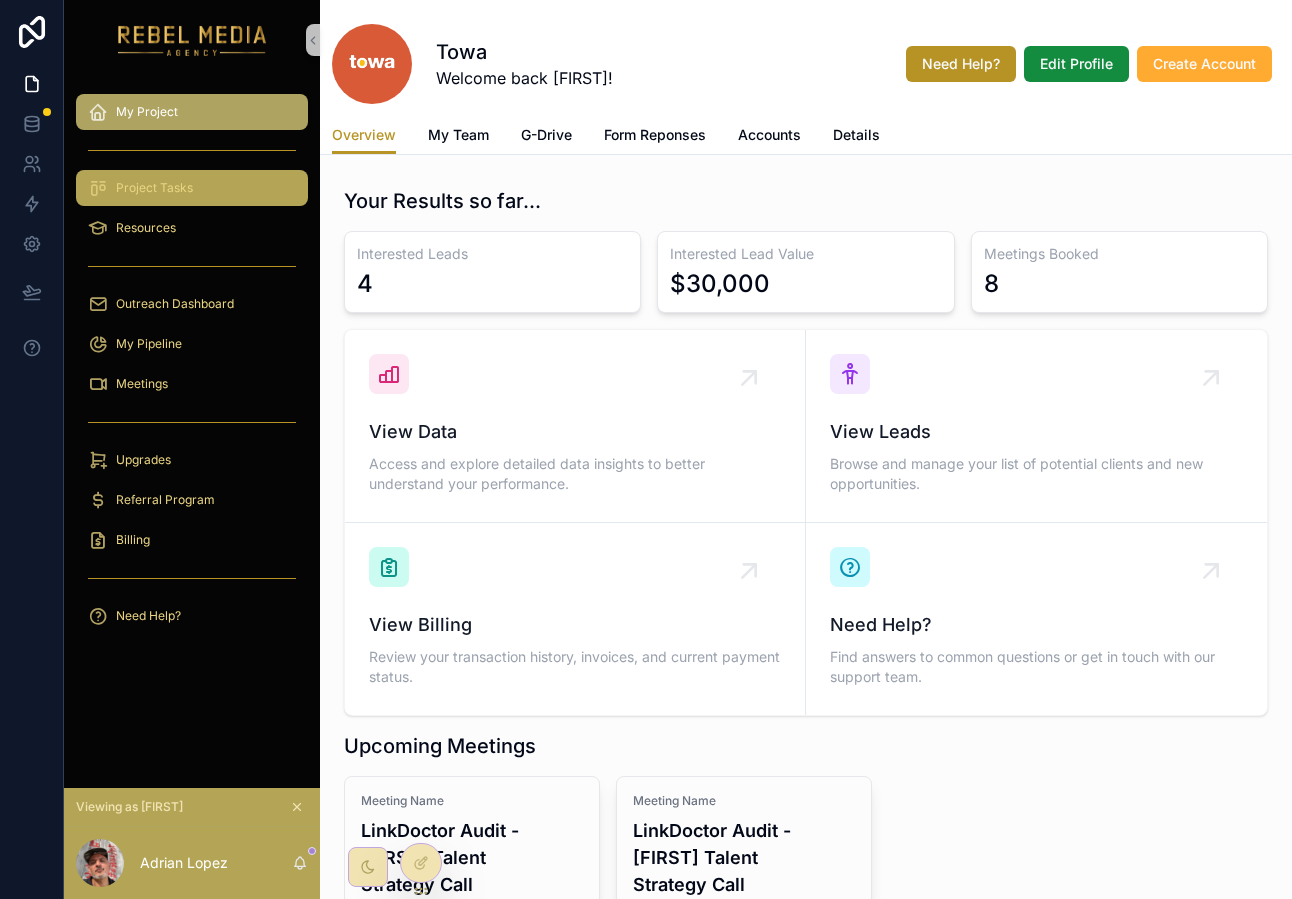 click on "Project Tasks" at bounding box center [192, 188] 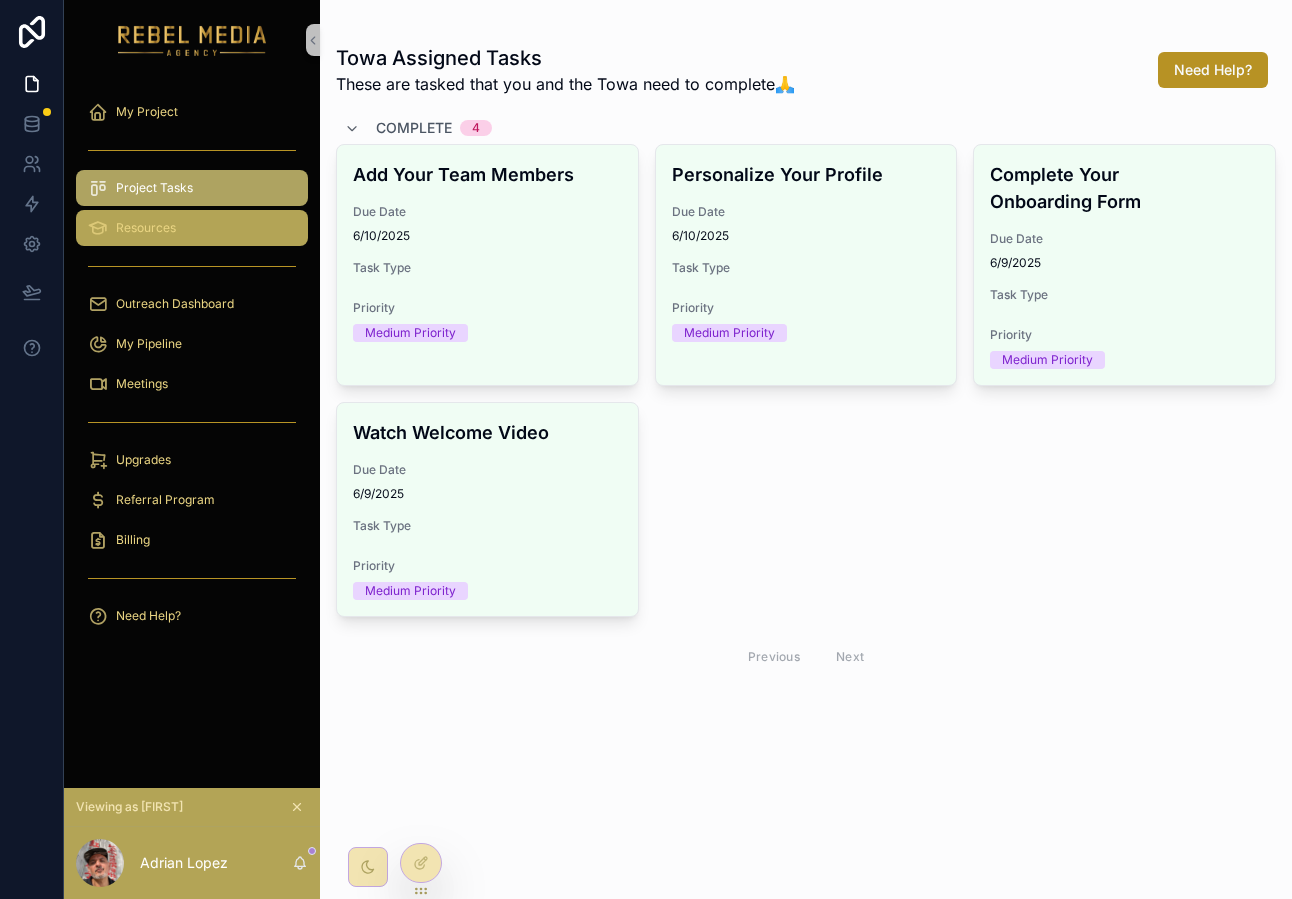 click on "Resources" at bounding box center [192, 228] 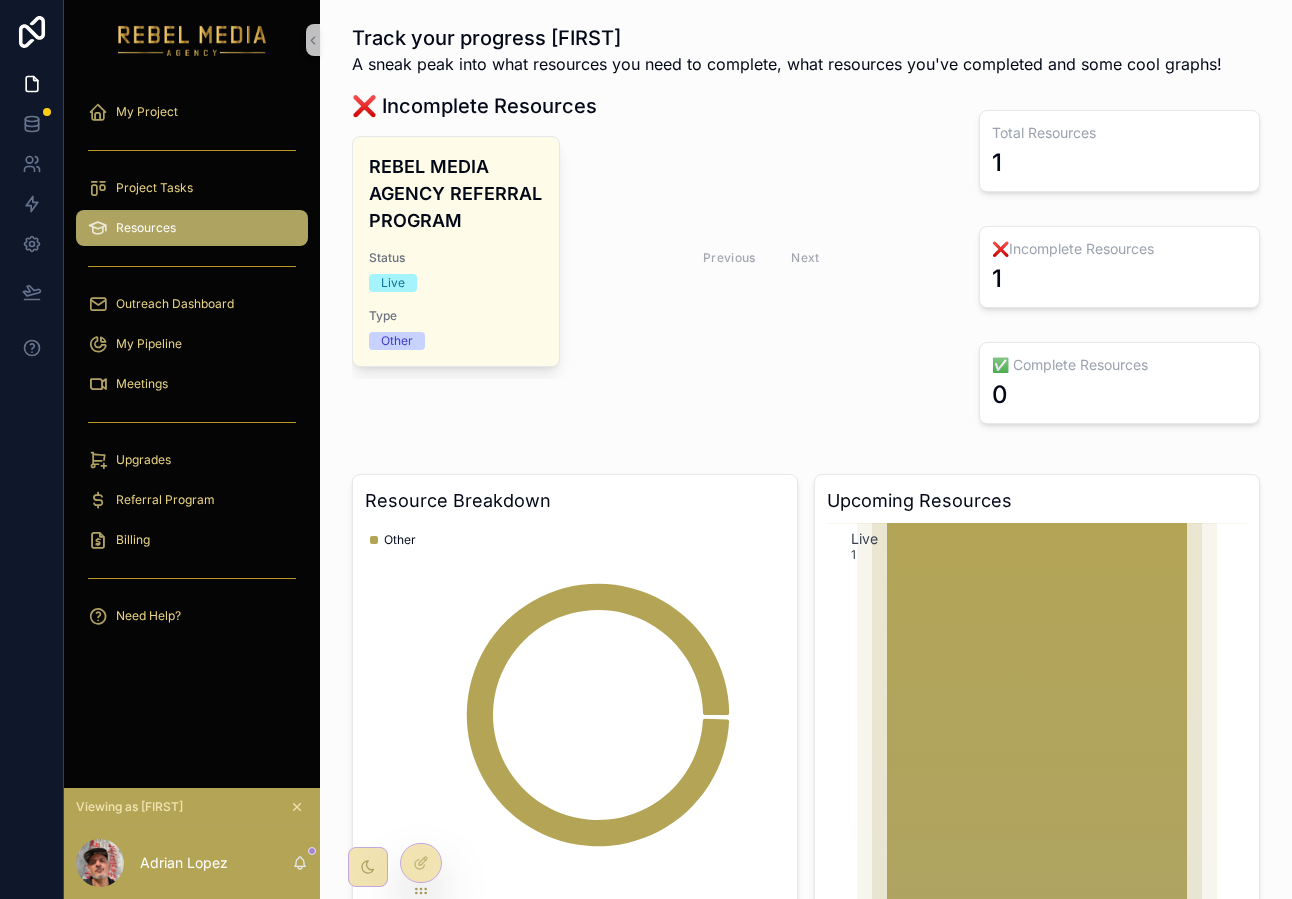 click at bounding box center [192, 266] 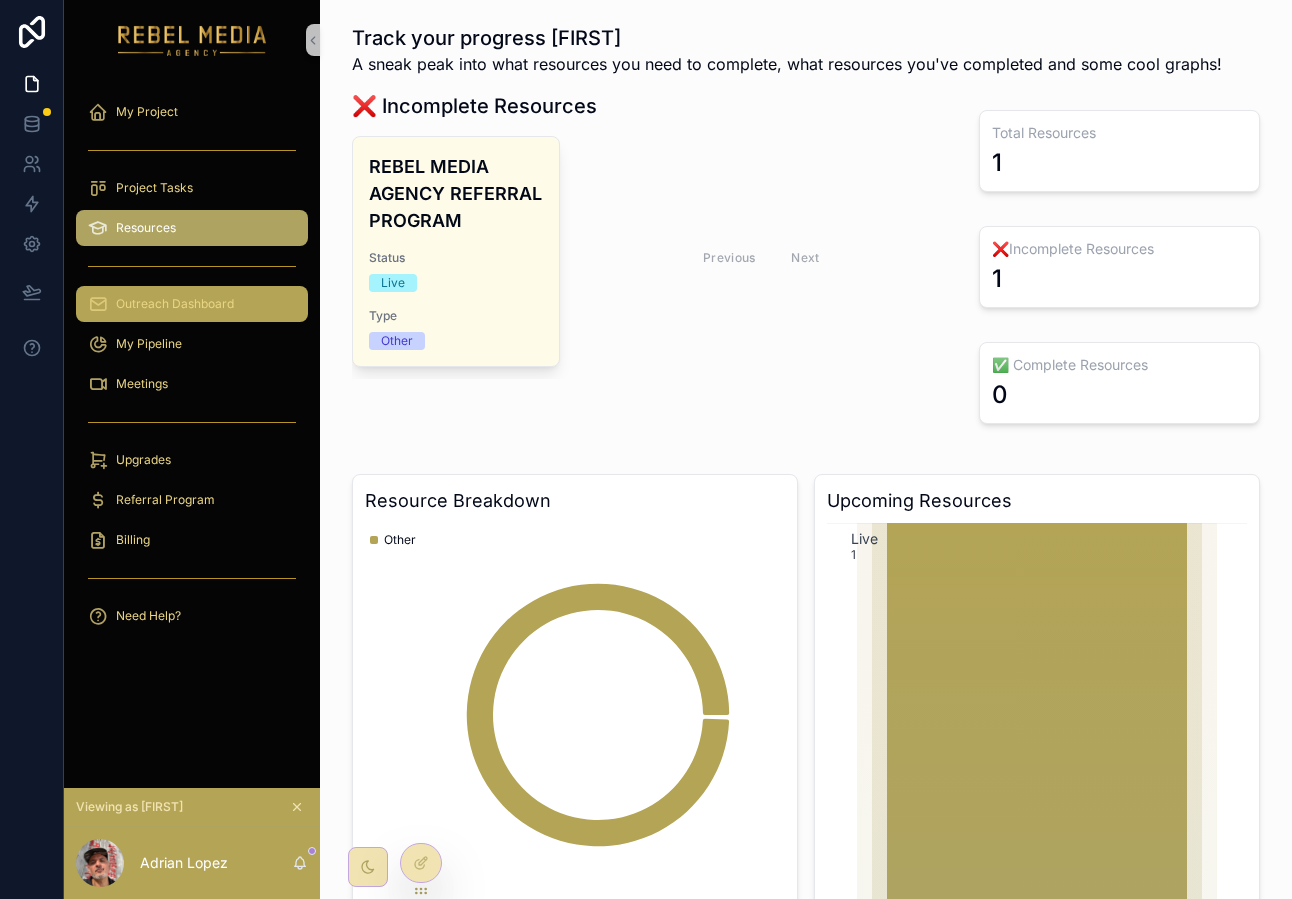 click on "Outreach Dashboard" at bounding box center (192, 304) 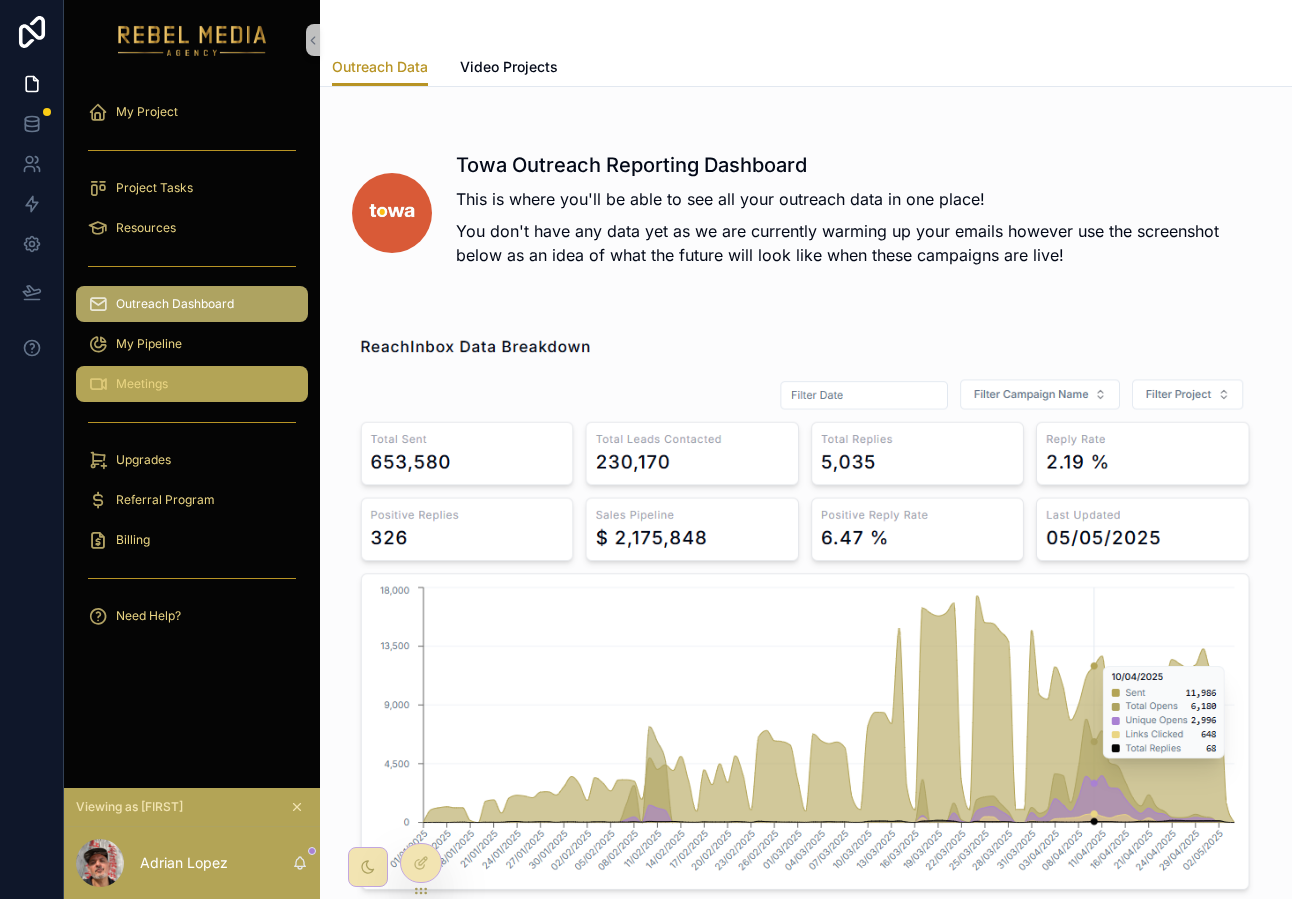 click on "Meetings" at bounding box center [192, 384] 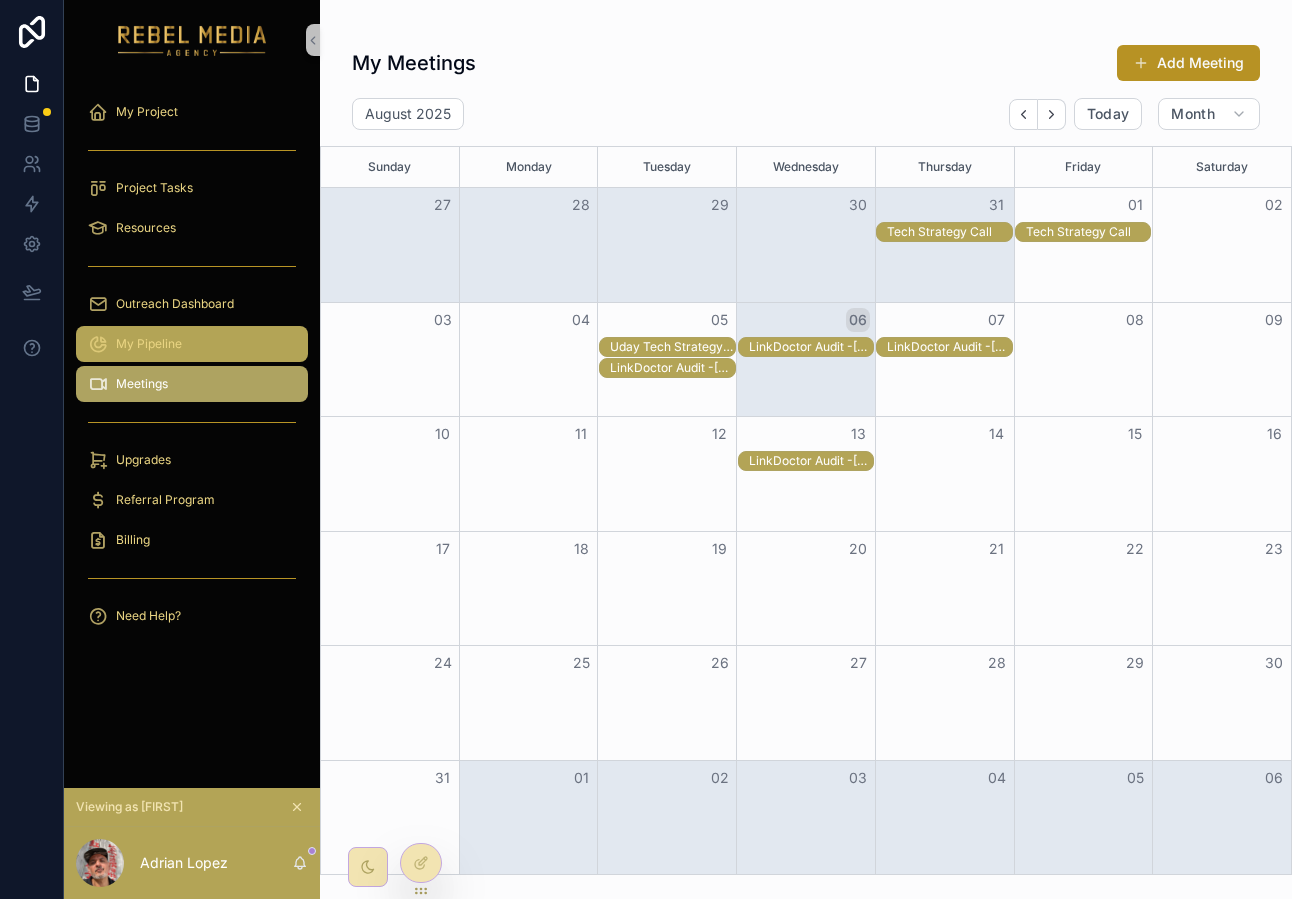 click on "My Pipeline" at bounding box center (192, 344) 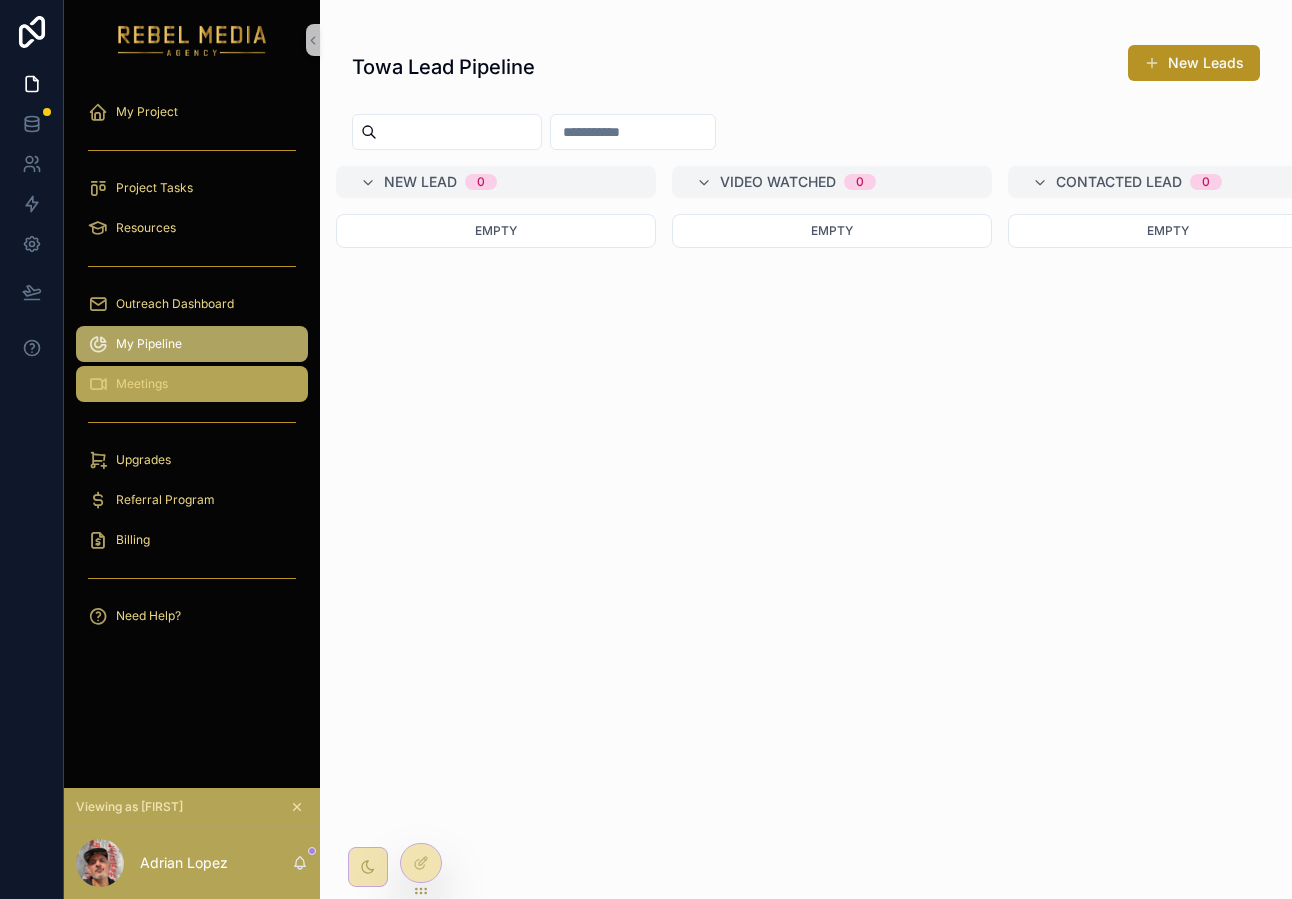 click on "Meetings" at bounding box center (192, 384) 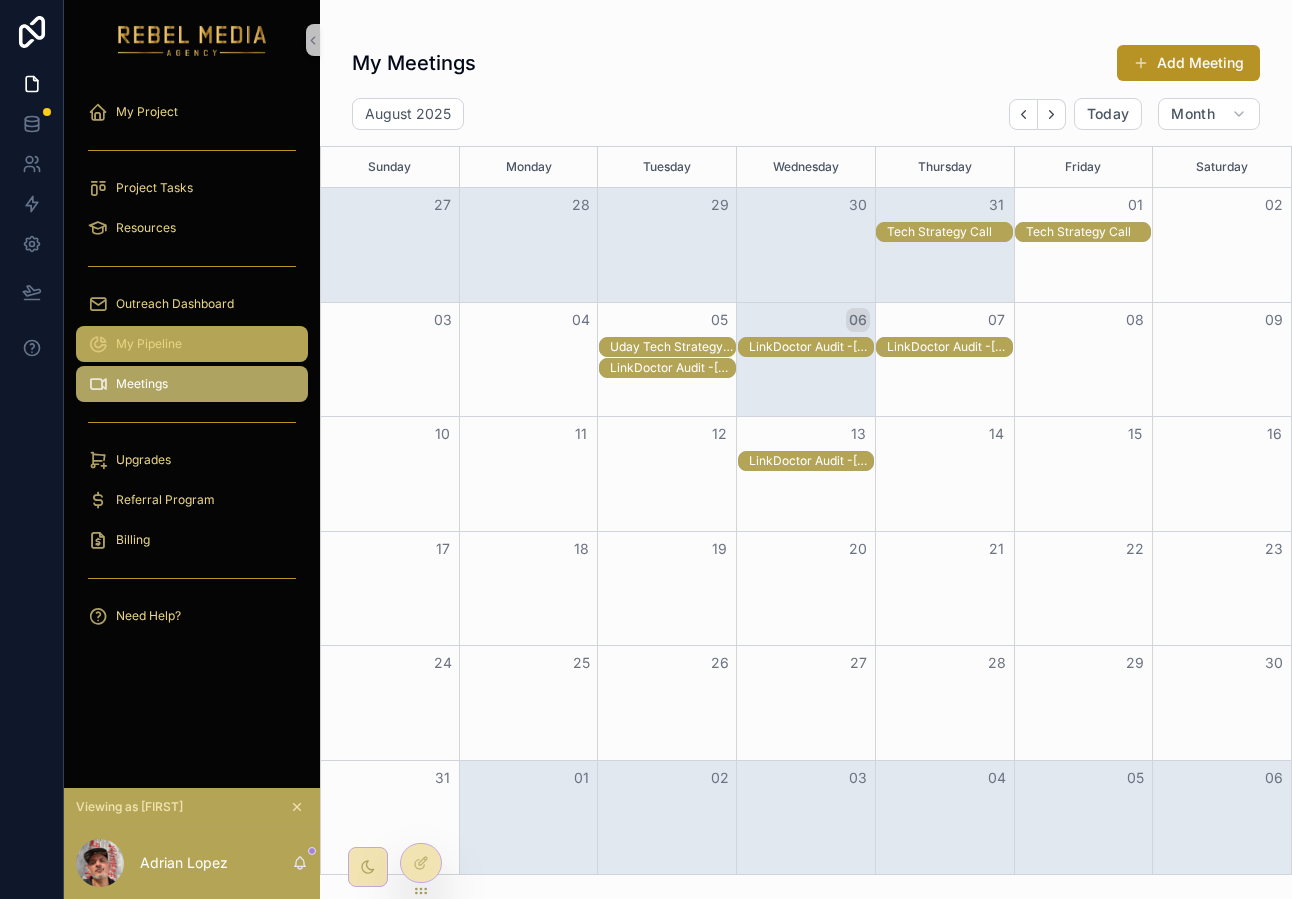 click on "My Pipeline" at bounding box center [192, 344] 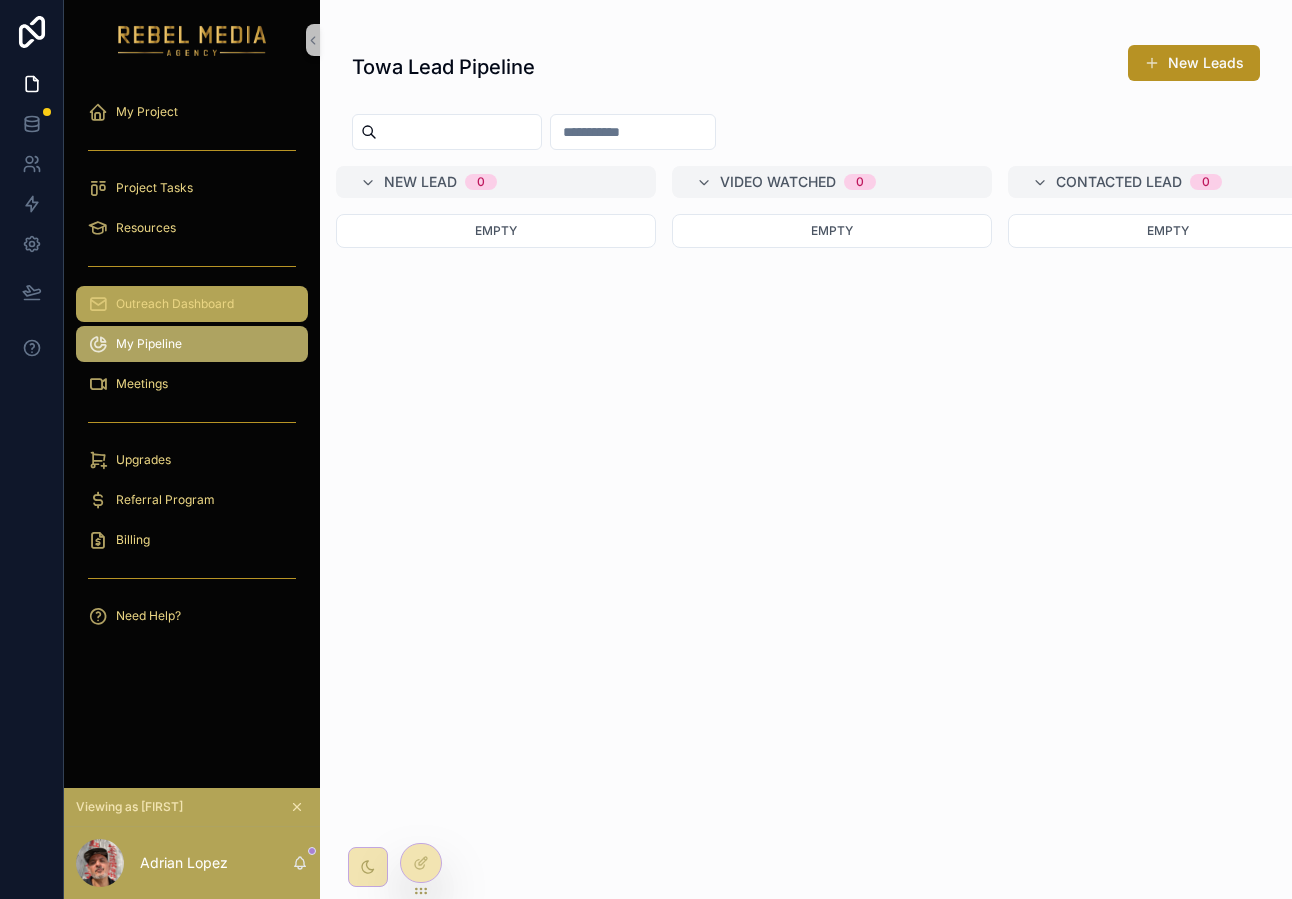 click on "Outreach Dashboard" at bounding box center (175, 304) 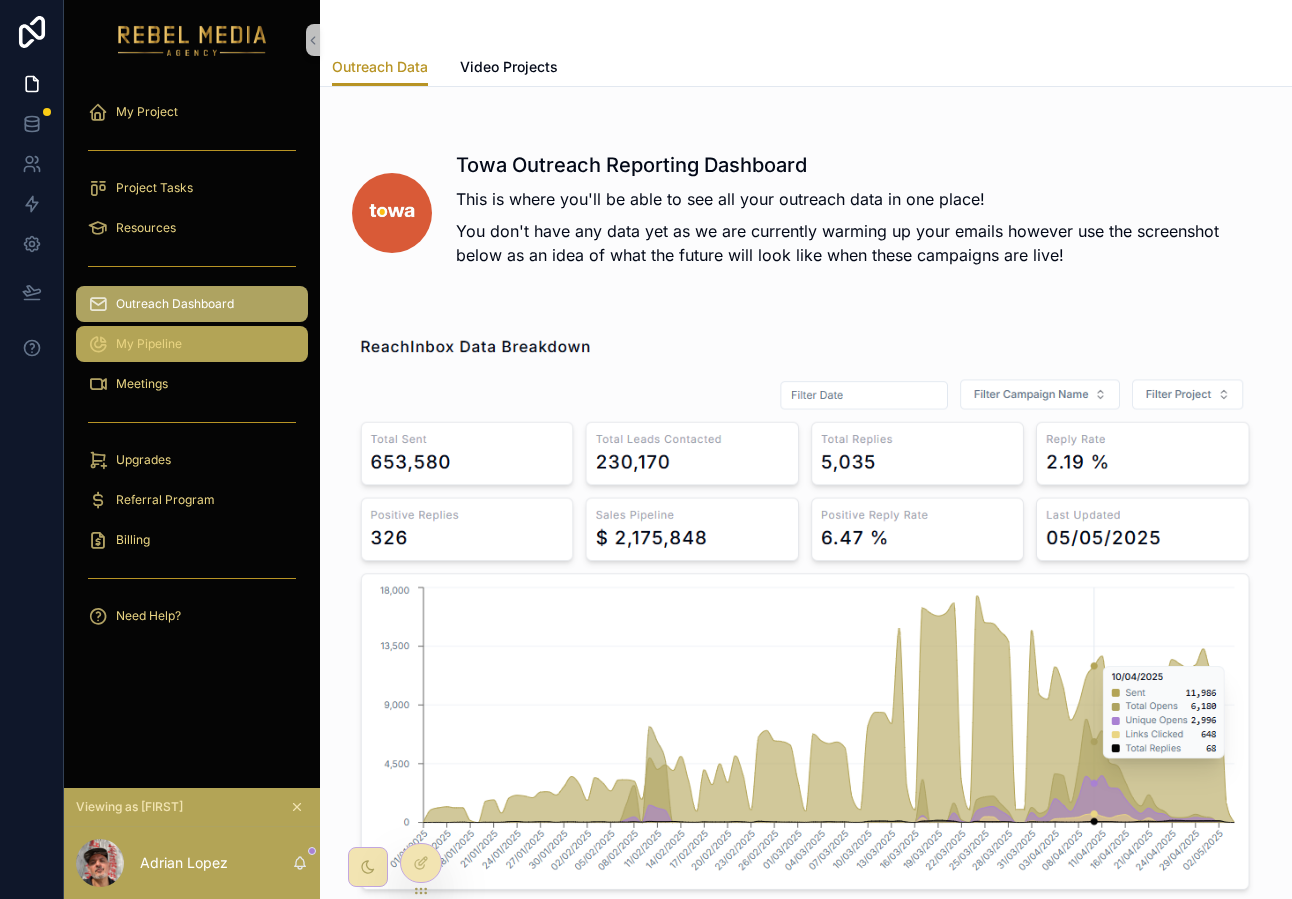 click on "My Pipeline" at bounding box center [149, 344] 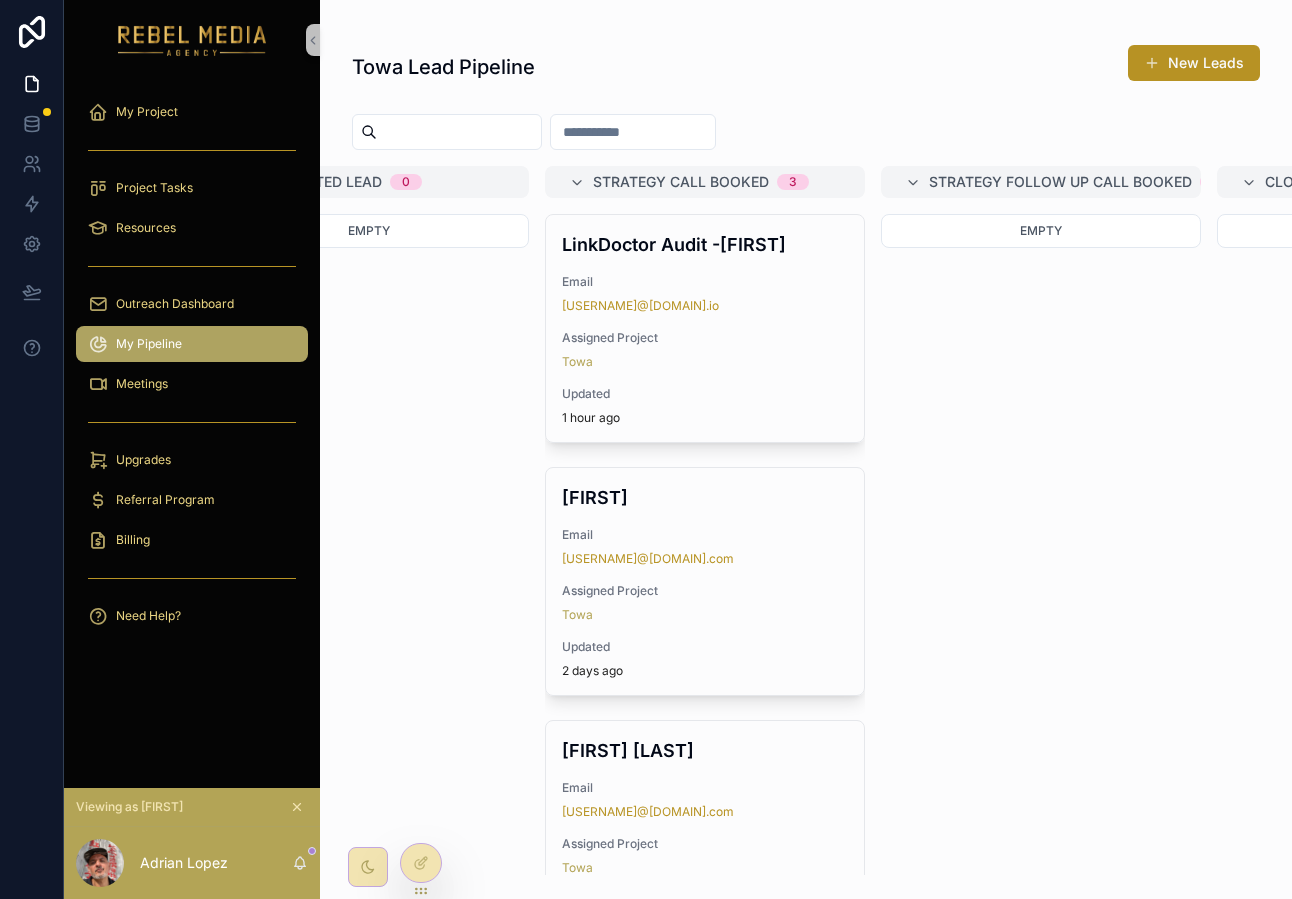 scroll, scrollTop: 0, scrollLeft: 1123, axis: horizontal 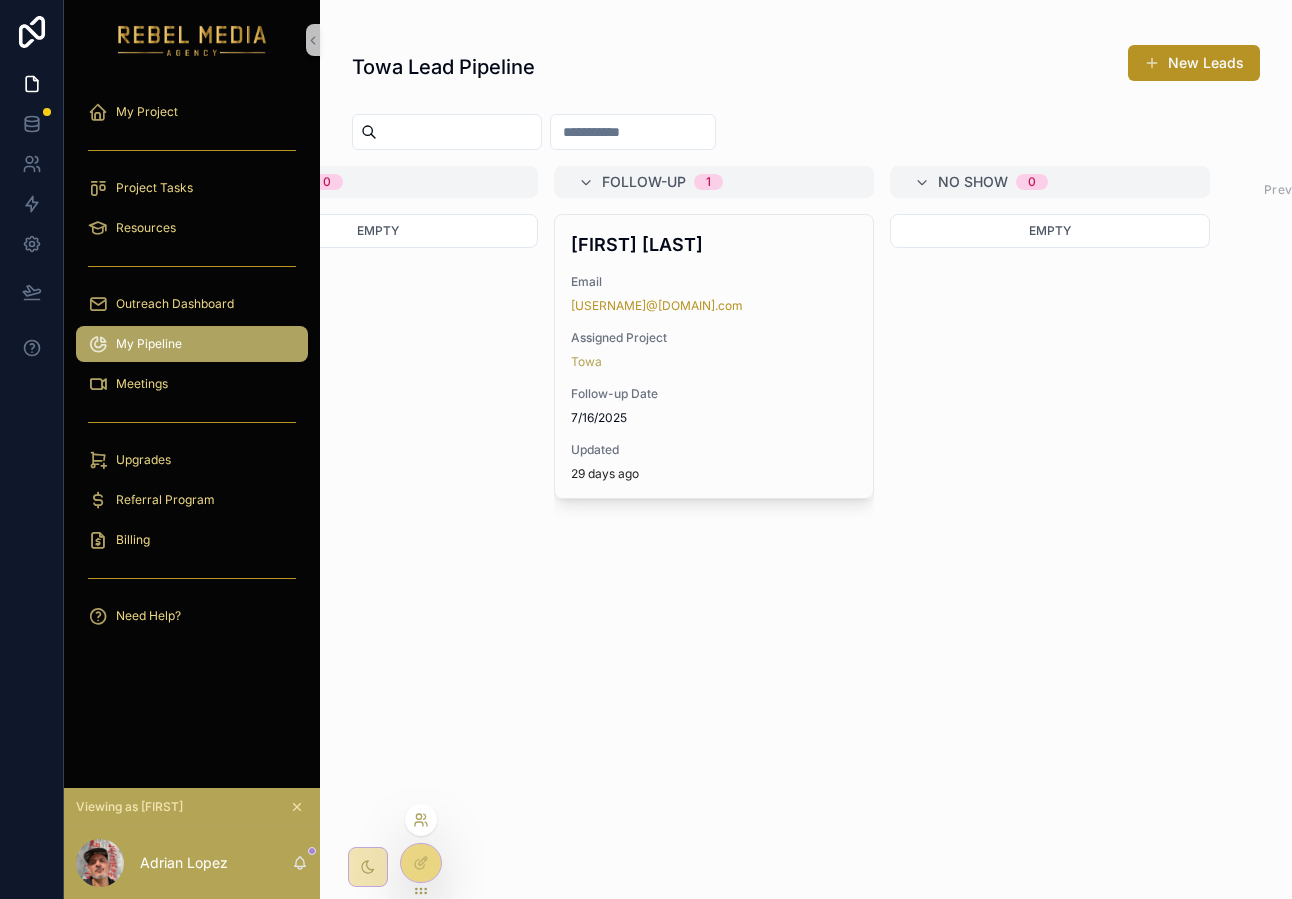click 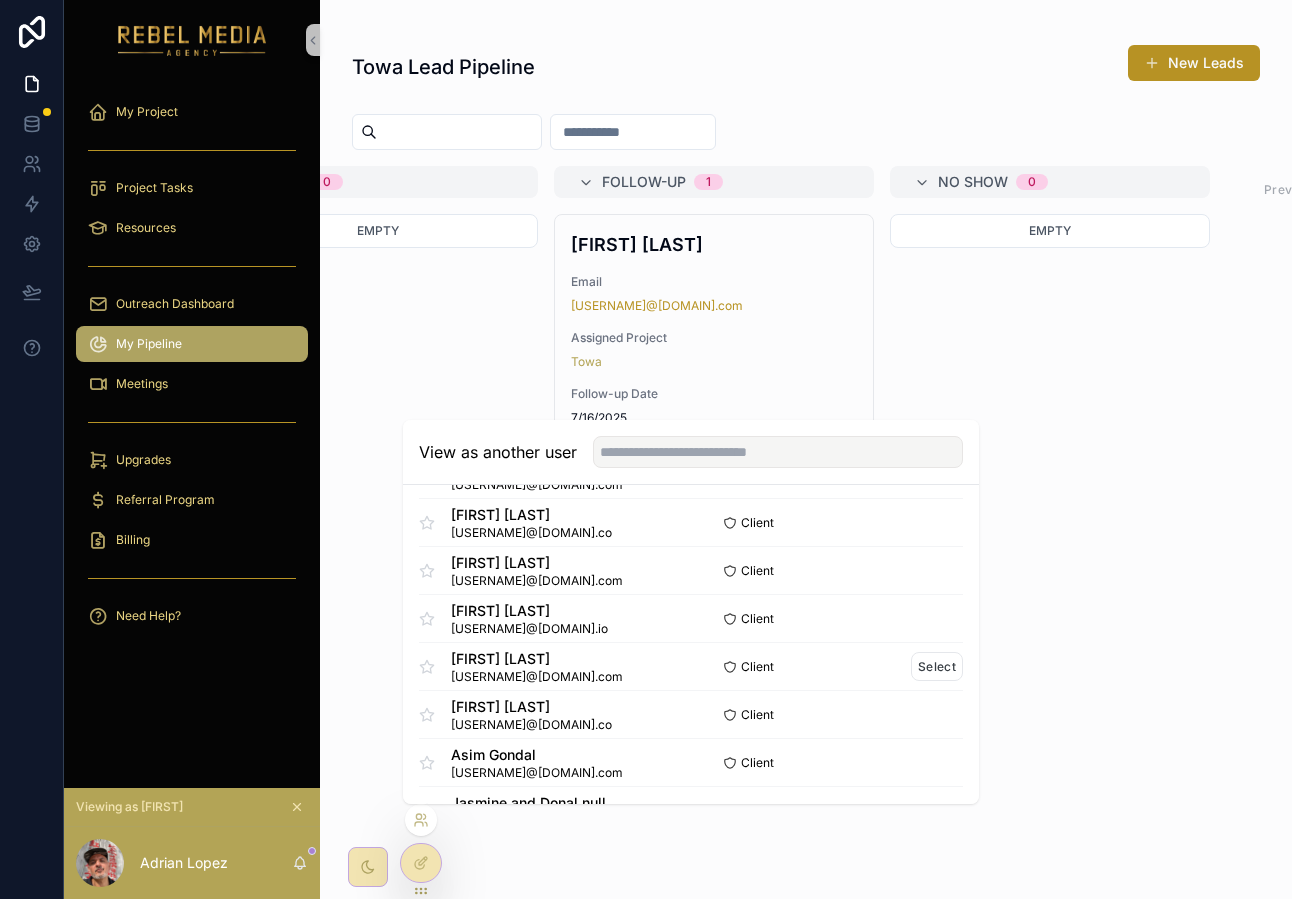 scroll, scrollTop: 917, scrollLeft: 0, axis: vertical 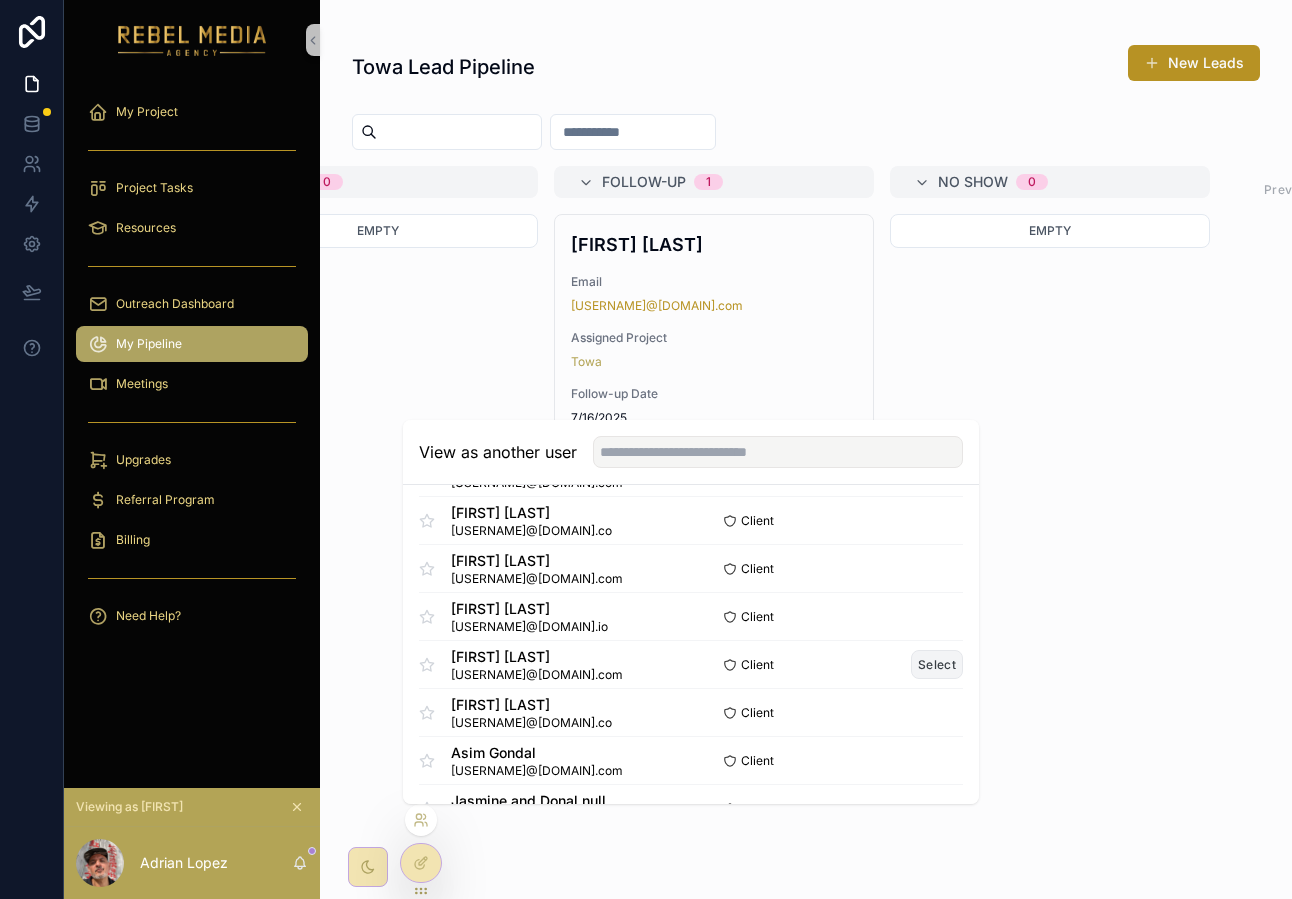 click on "Select" at bounding box center [937, 664] 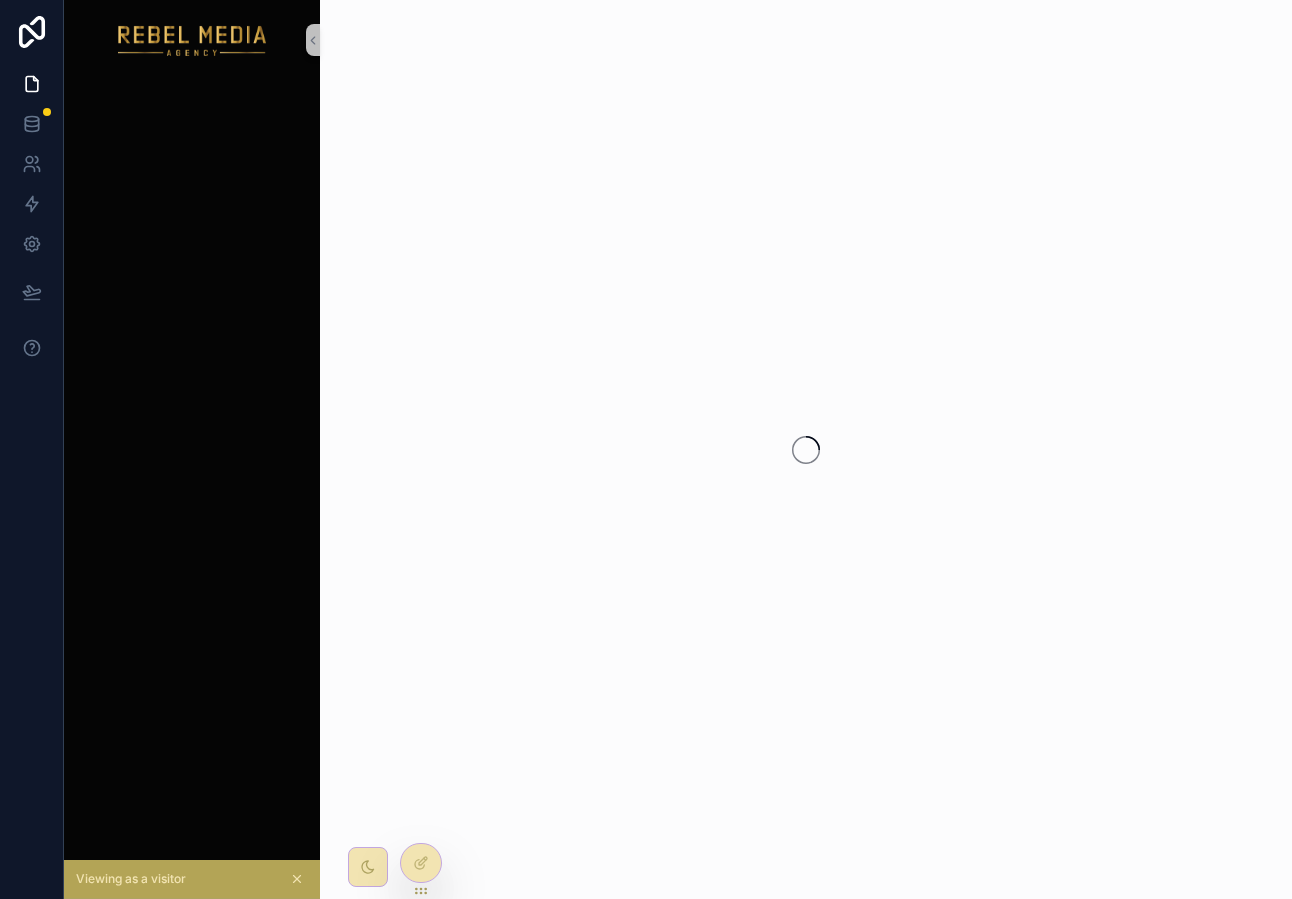 scroll, scrollTop: 0, scrollLeft: 0, axis: both 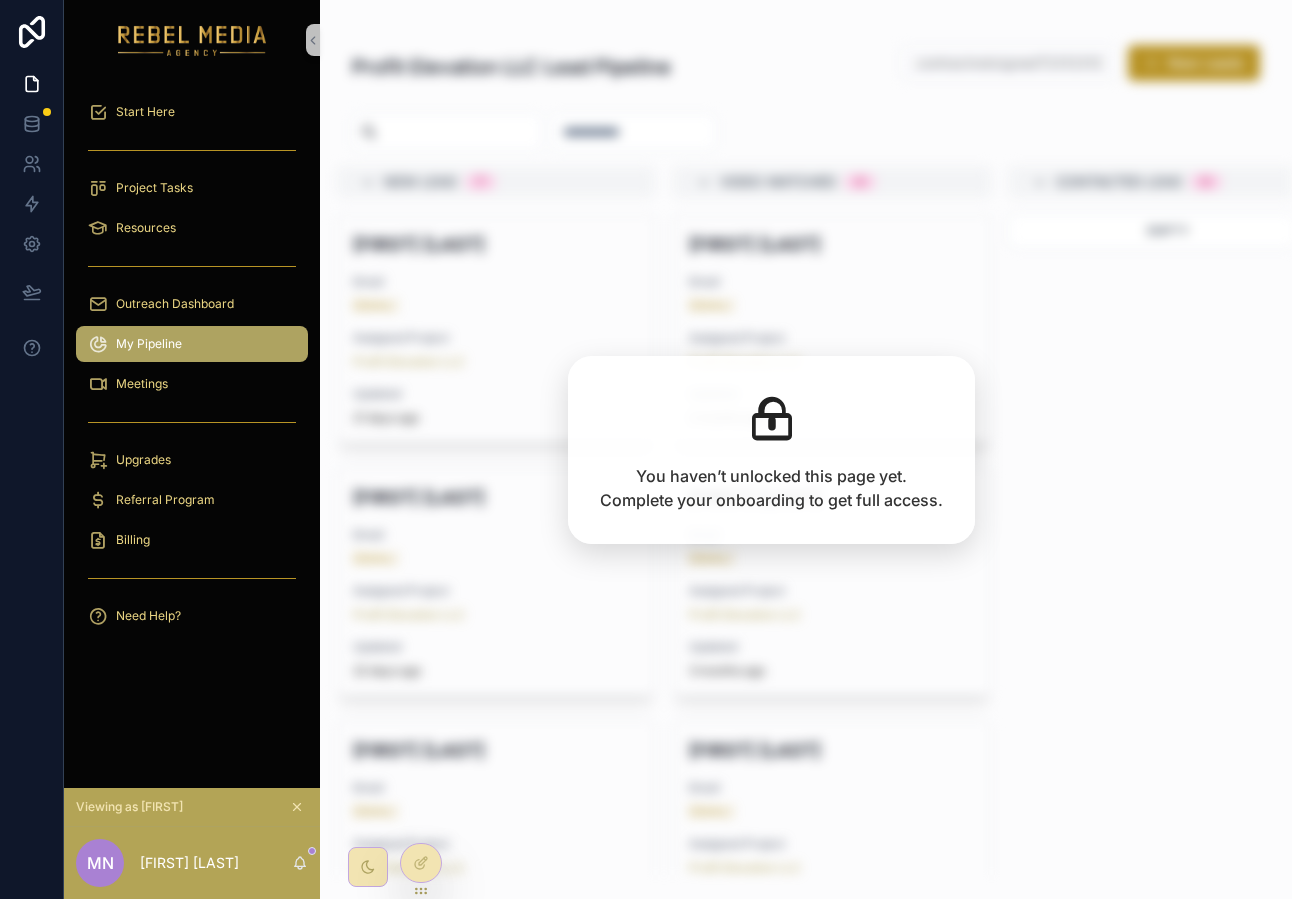click at bounding box center (192, 266) 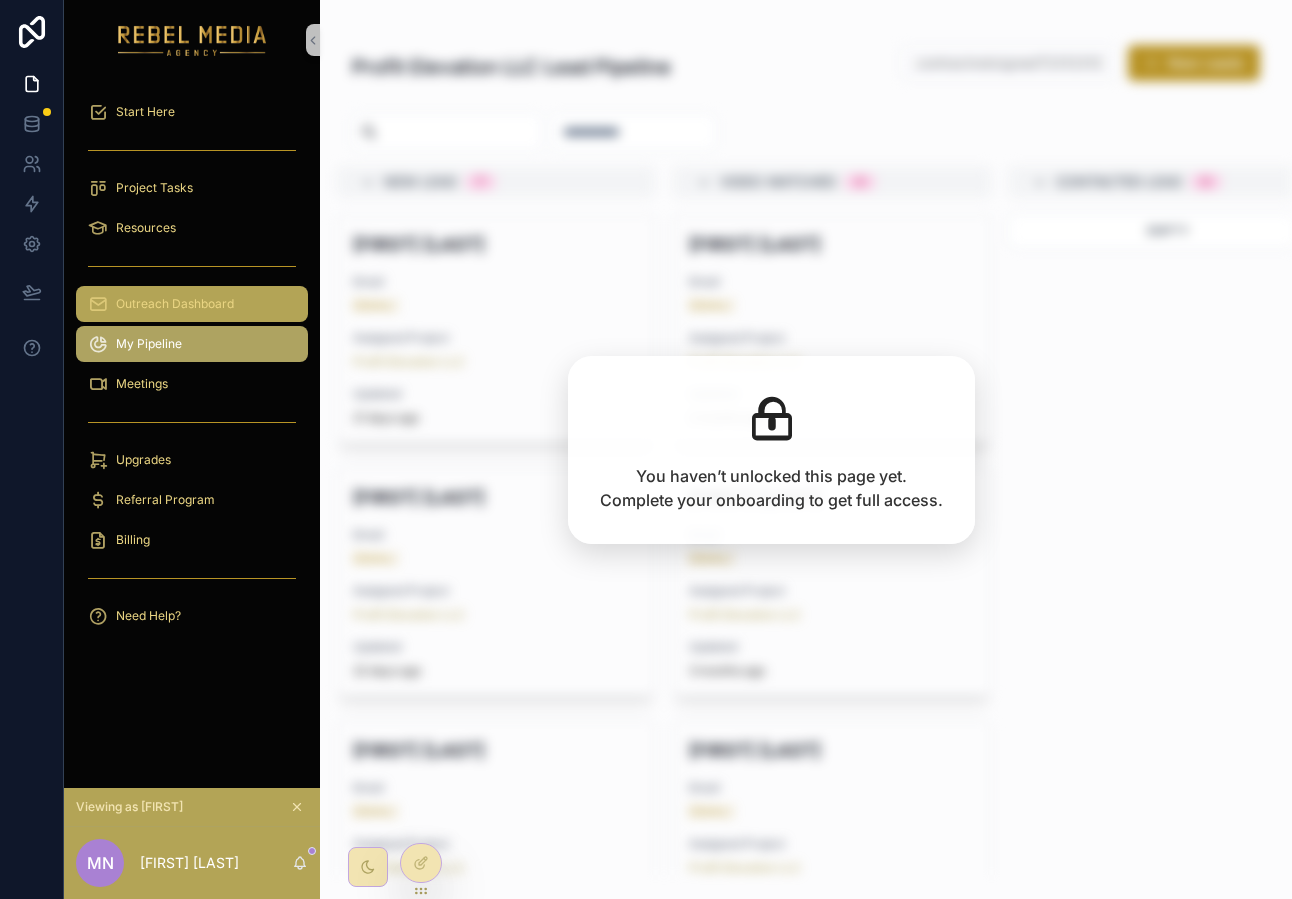 click on "Outreach Dashboard" at bounding box center [175, 304] 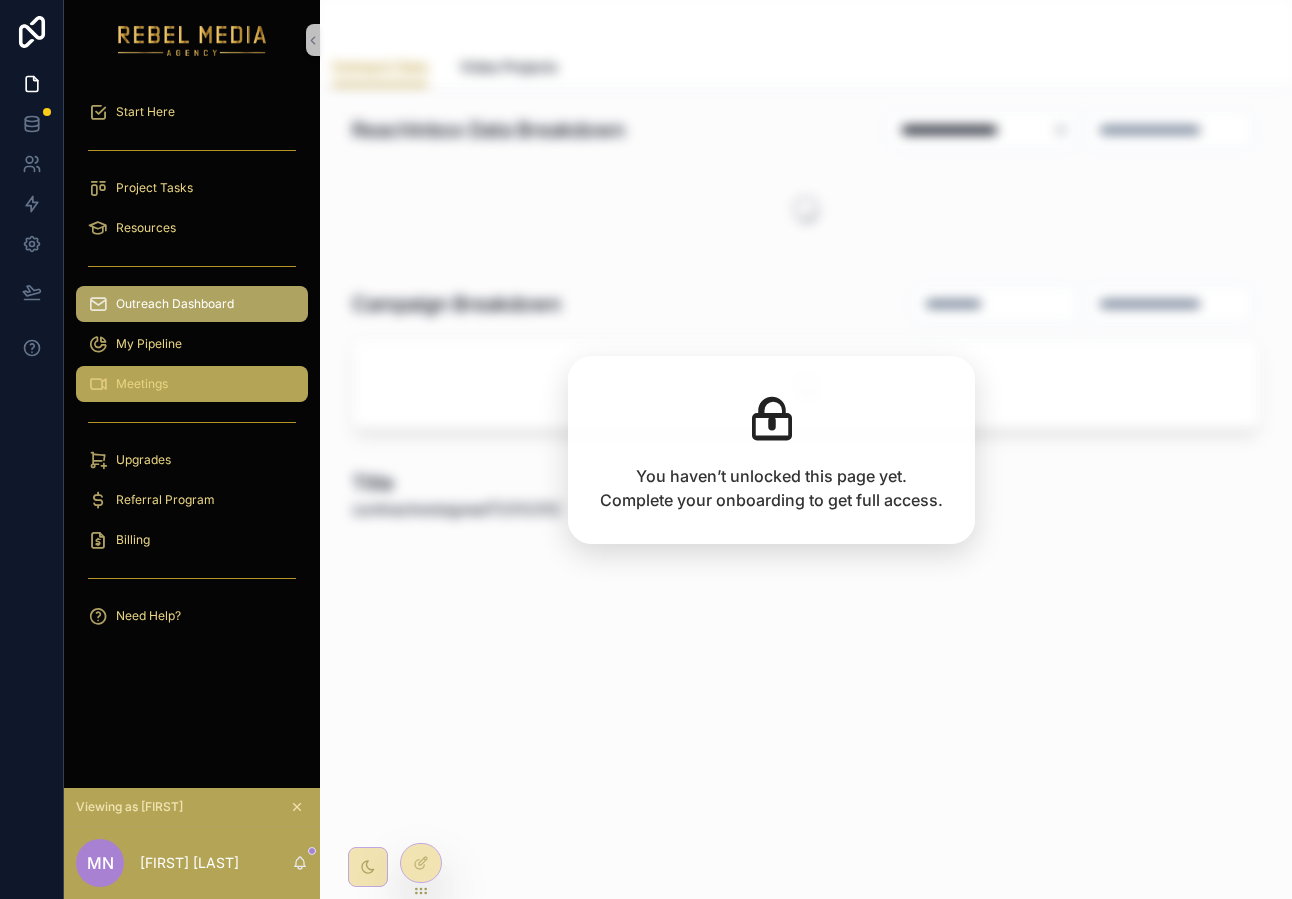 click on "Meetings" at bounding box center (192, 384) 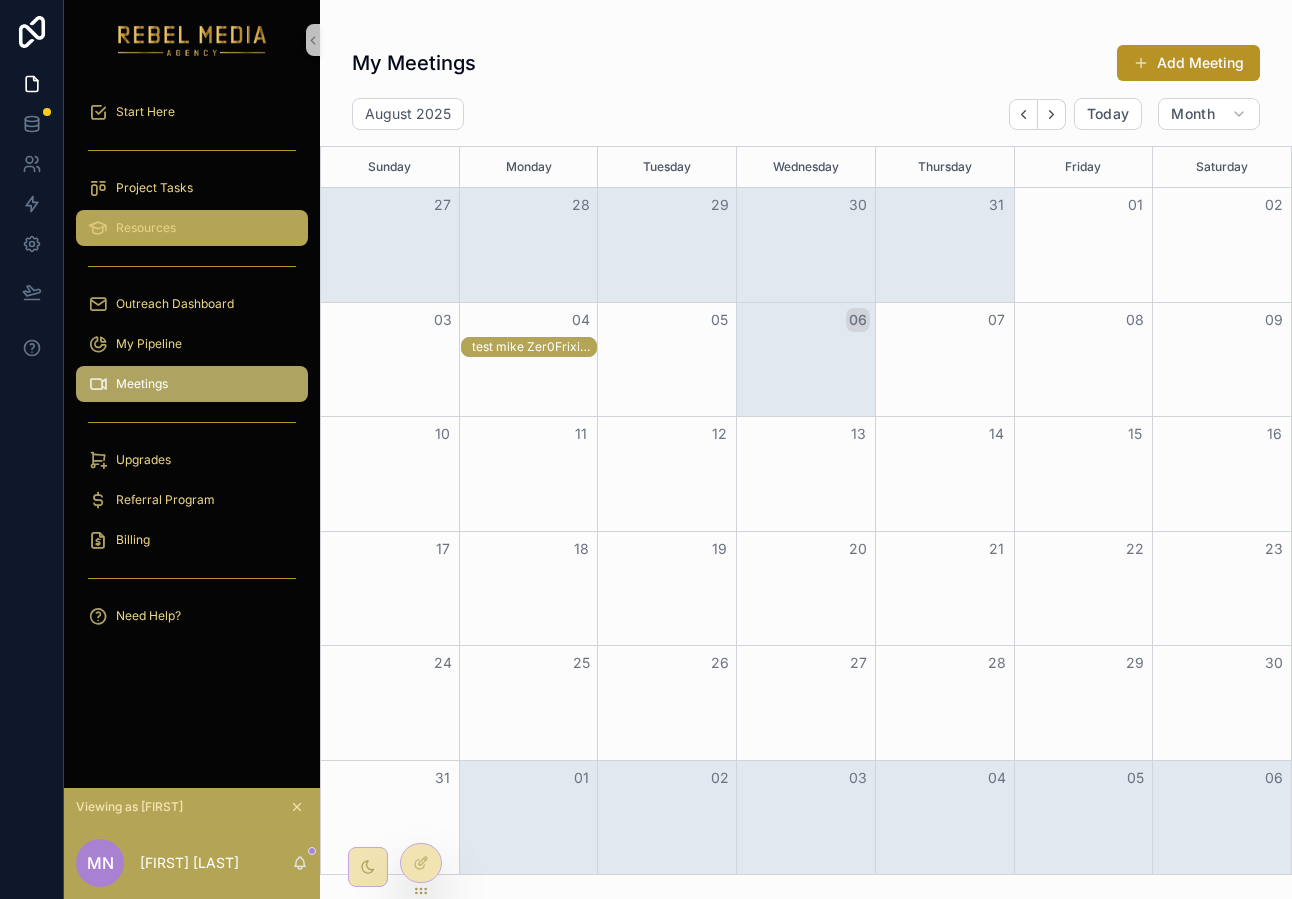 click on "Resources" at bounding box center (192, 228) 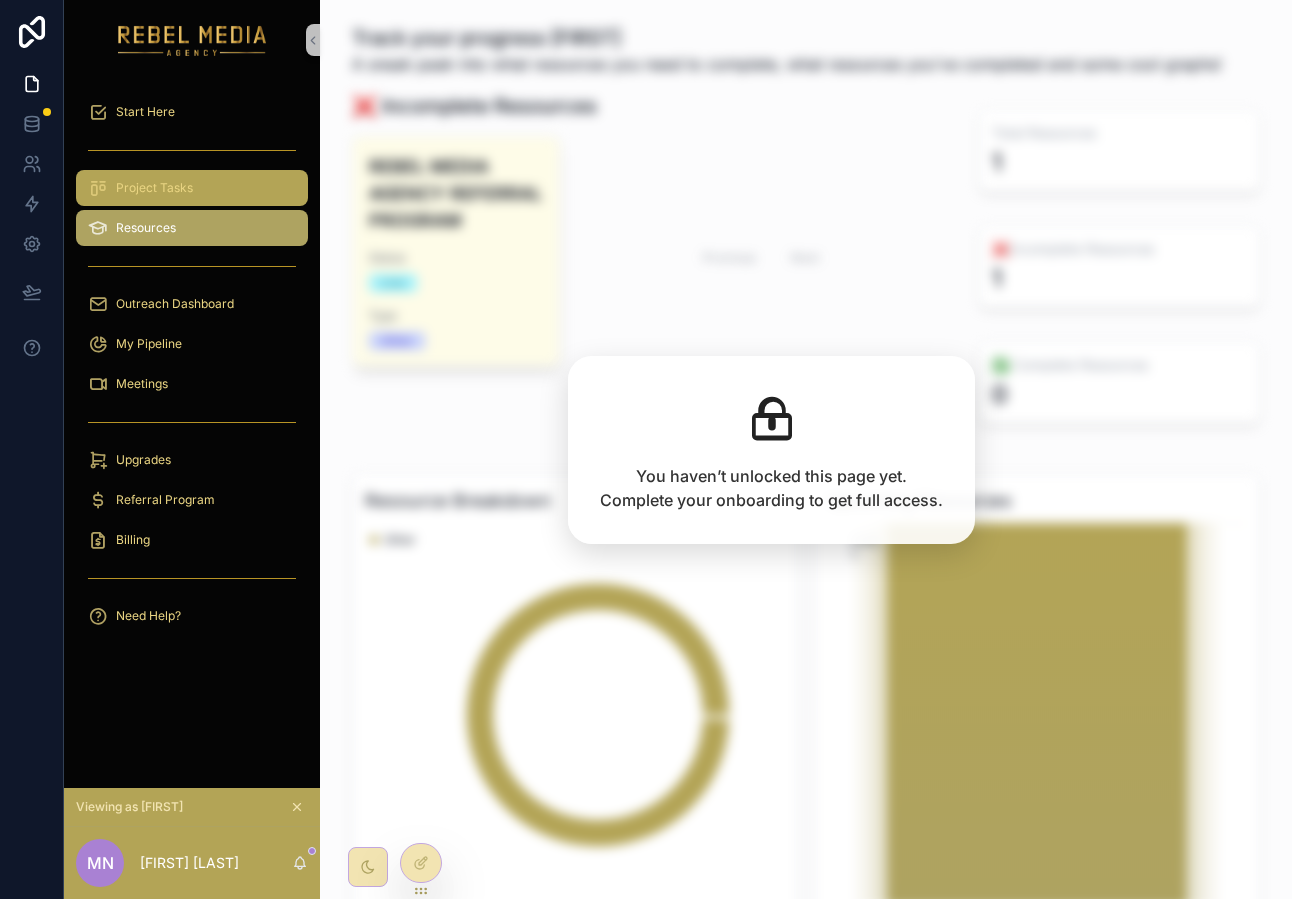 click on "Project Tasks" at bounding box center (192, 188) 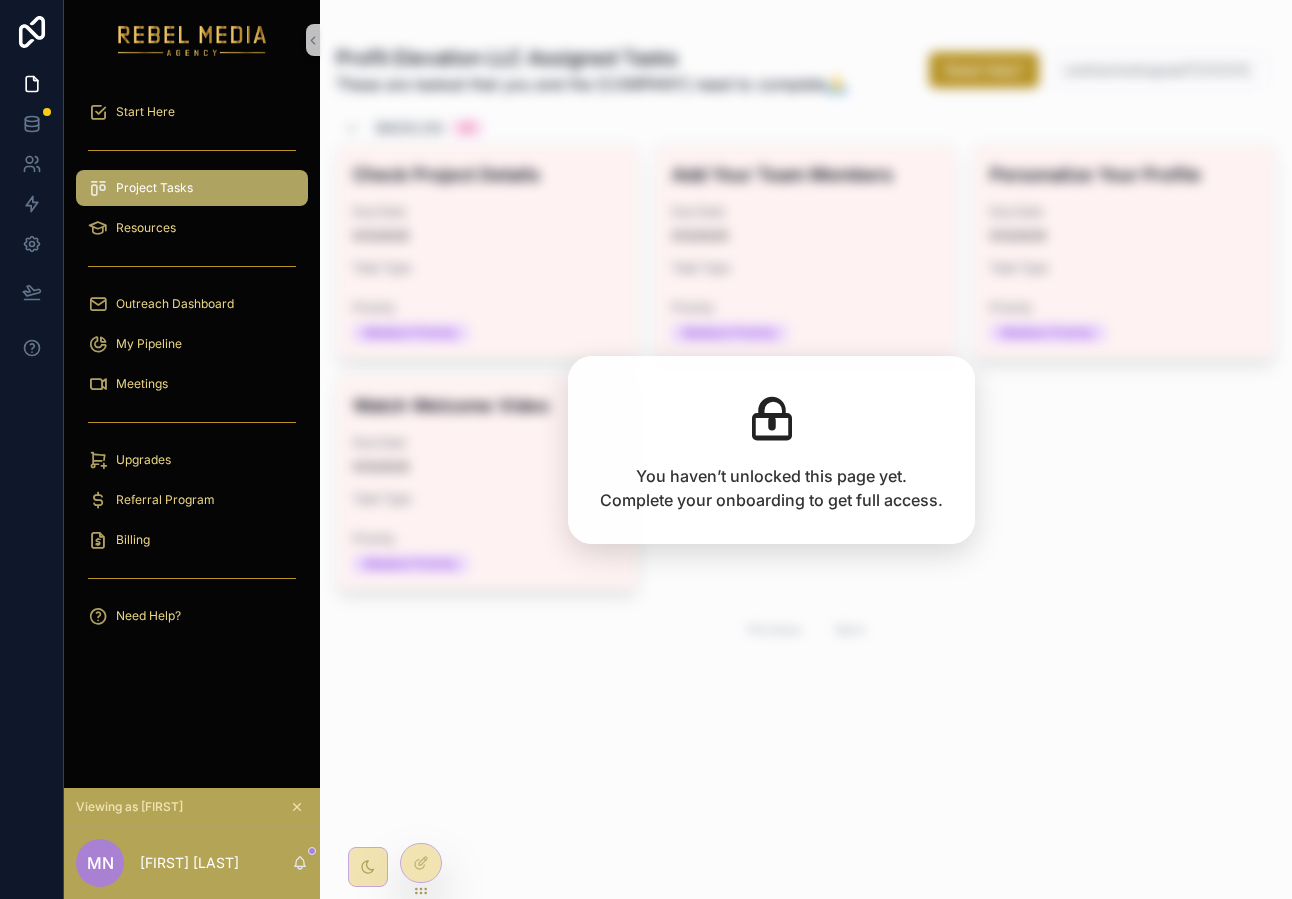 click at bounding box center (192, 150) 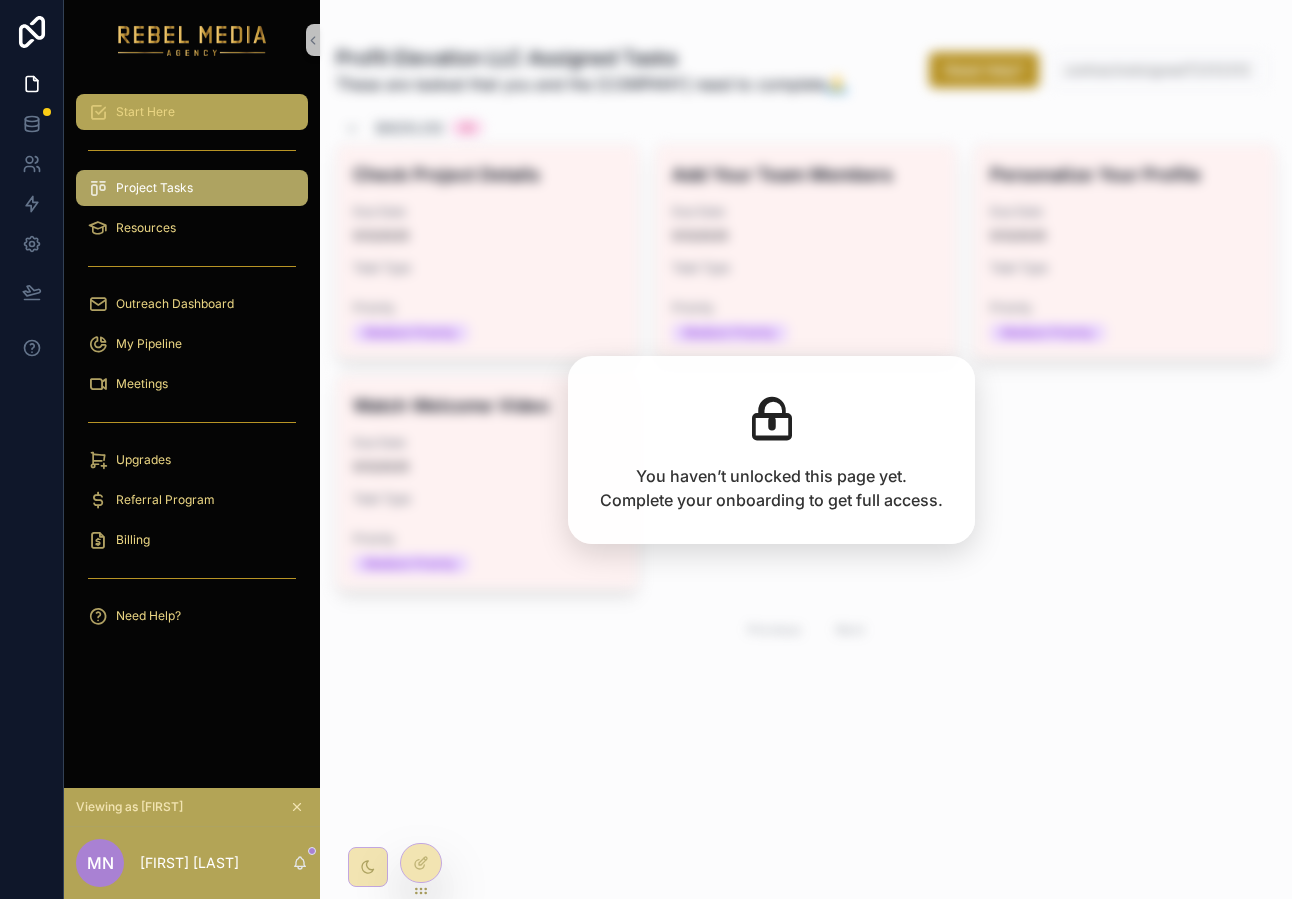 click on "Start Here" at bounding box center [192, 112] 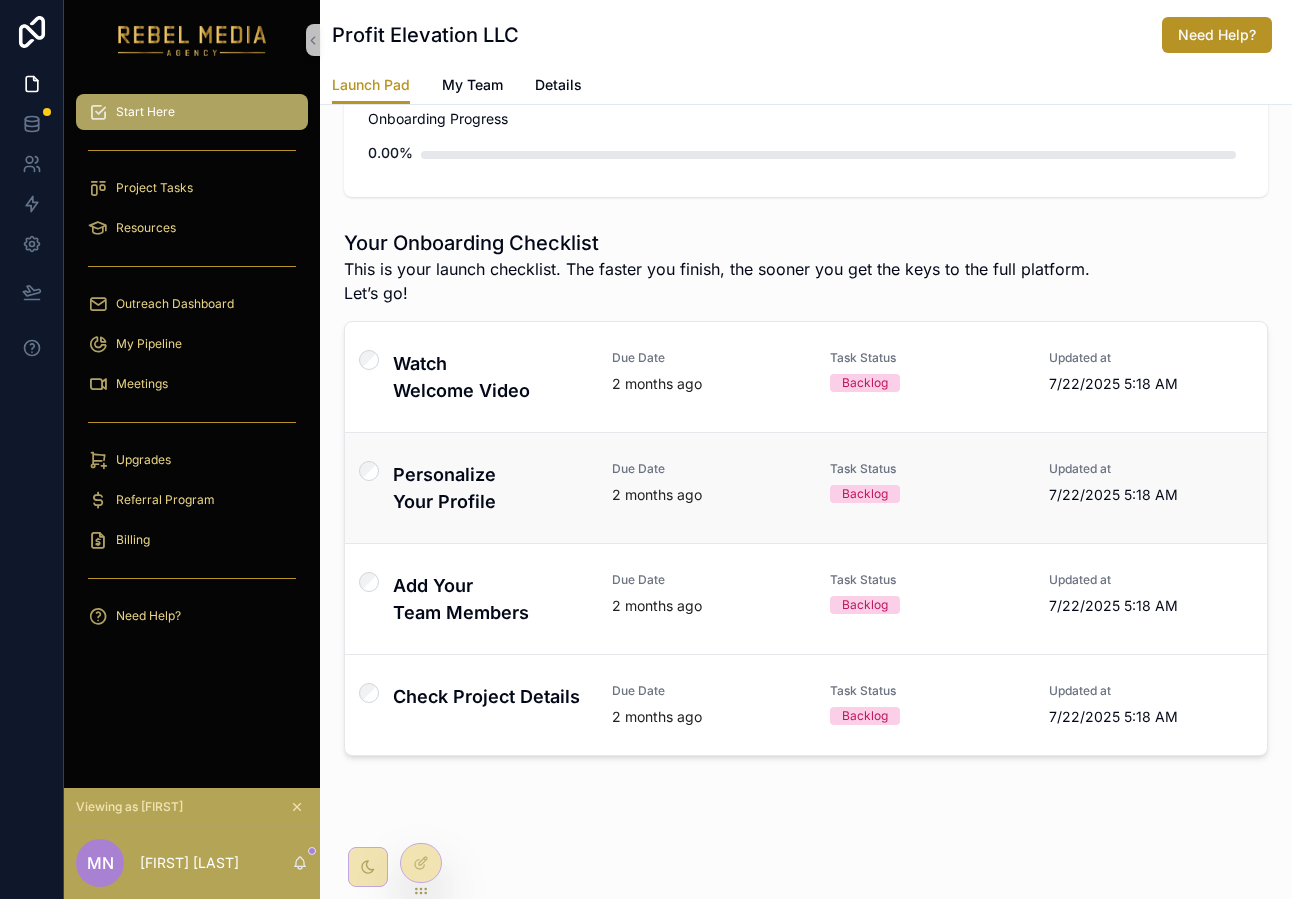 scroll, scrollTop: 0, scrollLeft: 0, axis: both 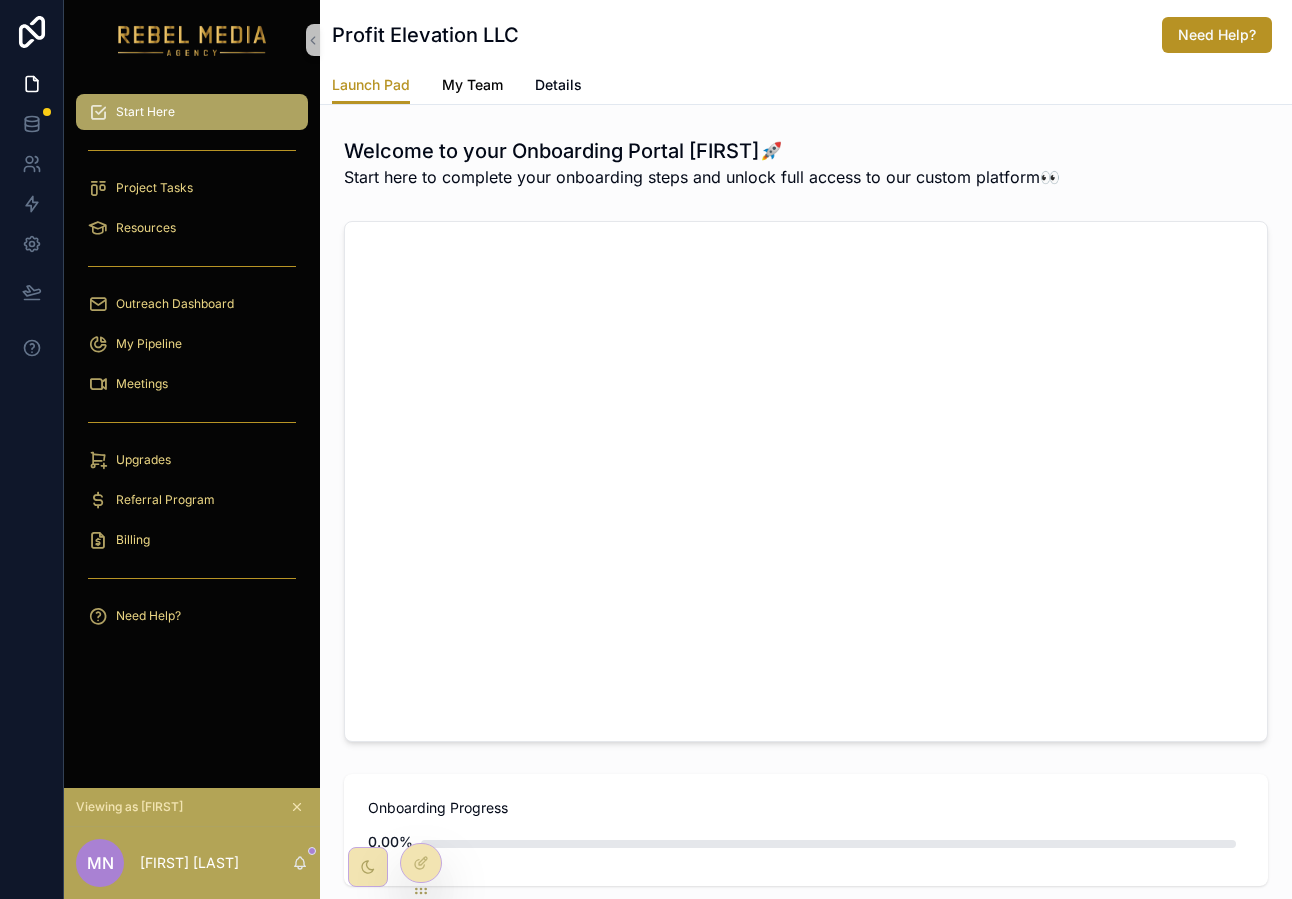 click on "My Team" at bounding box center (472, 85) 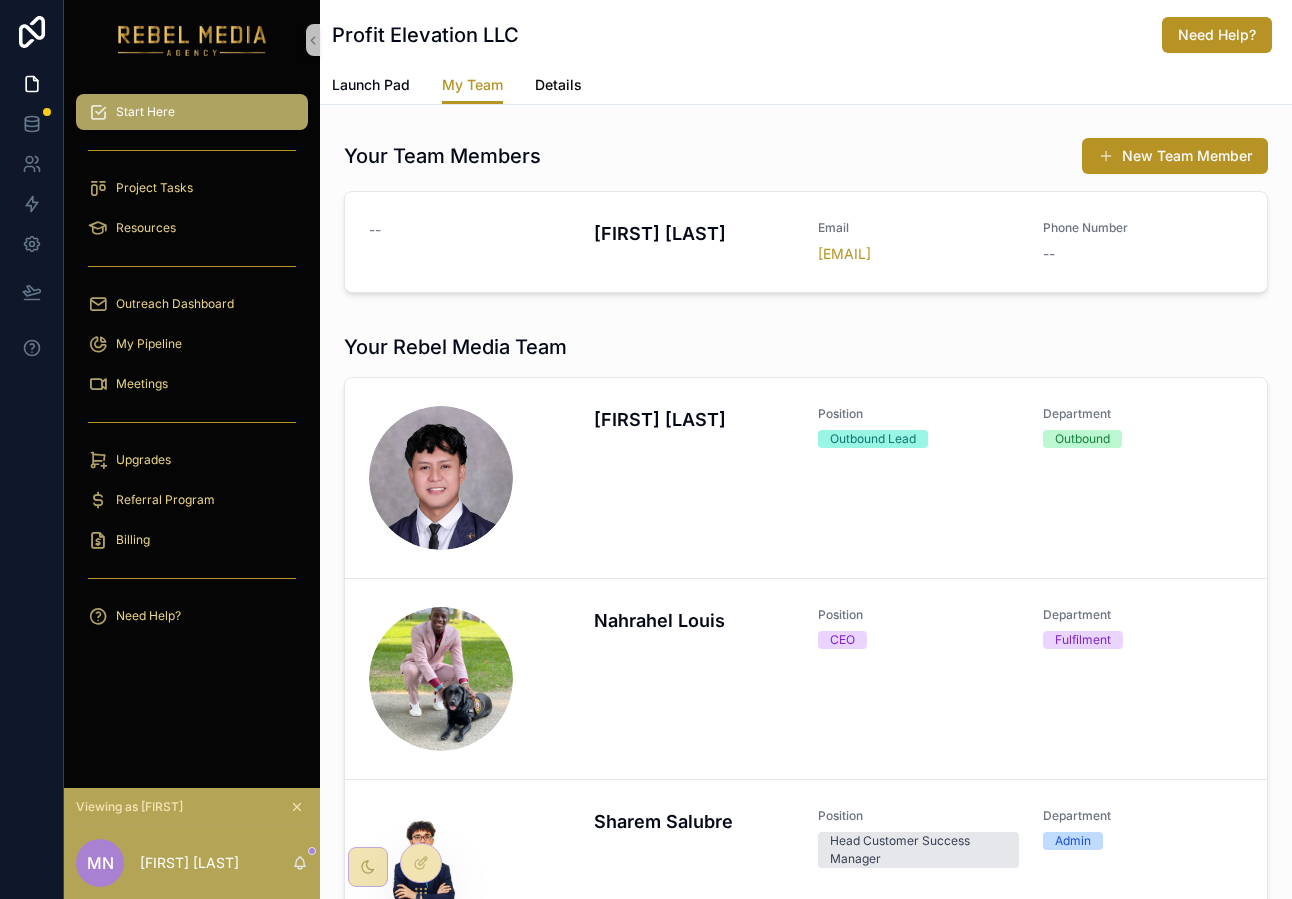 click on "Details" at bounding box center (558, 85) 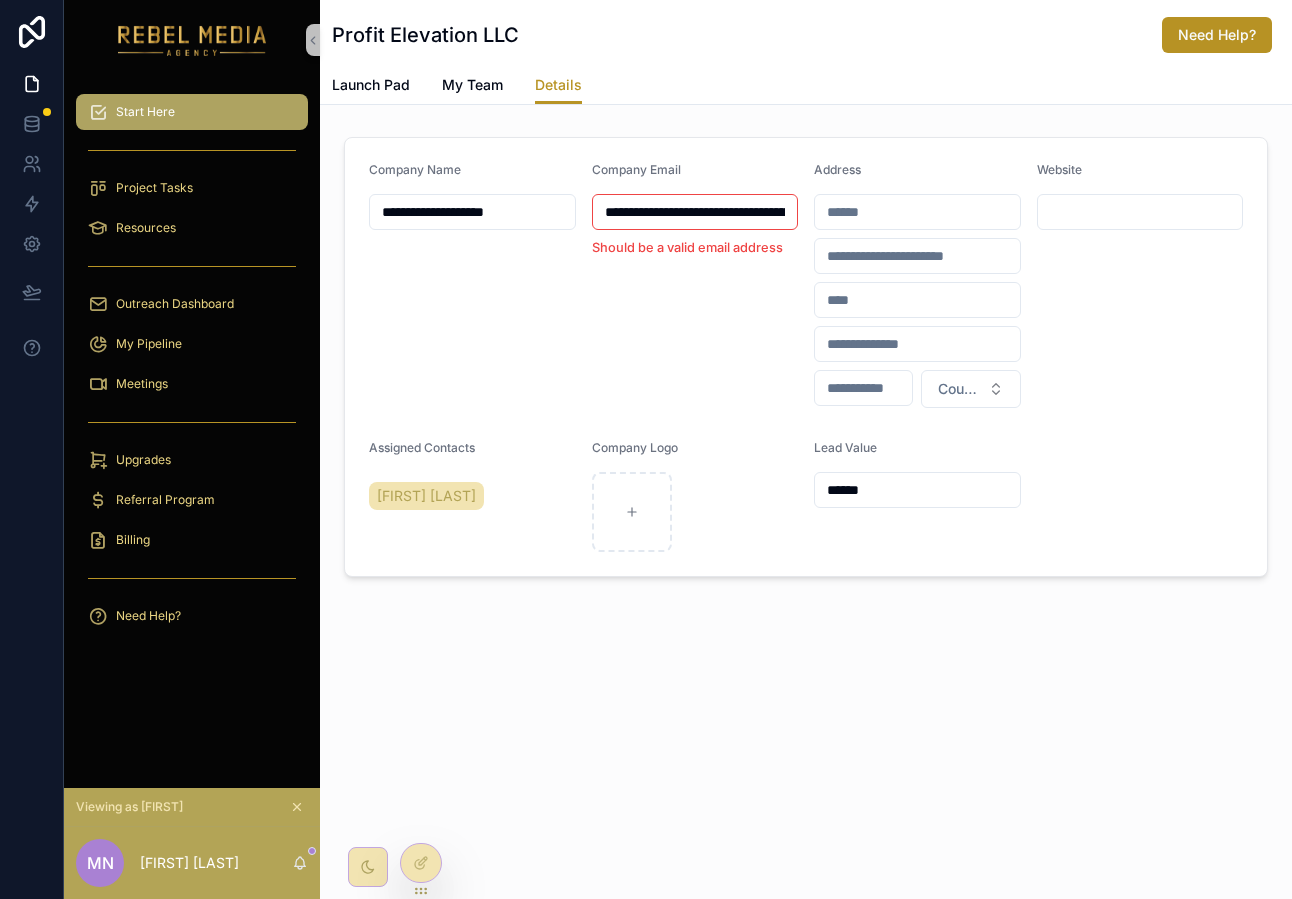 scroll, scrollTop: 0, scrollLeft: 158, axis: horizontal 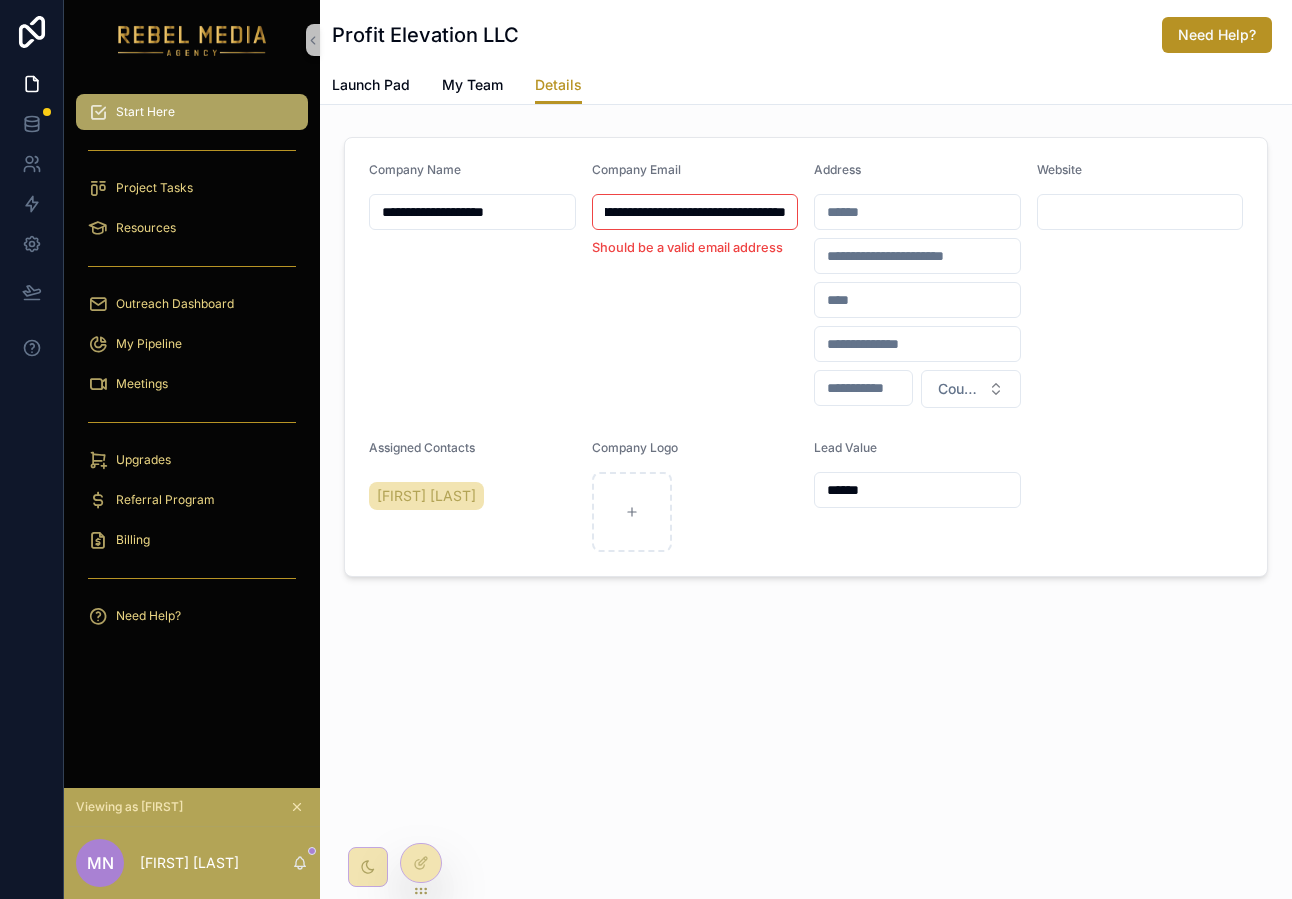 drag, startPoint x: 660, startPoint y: 216, endPoint x: 908, endPoint y: 233, distance: 248.58199 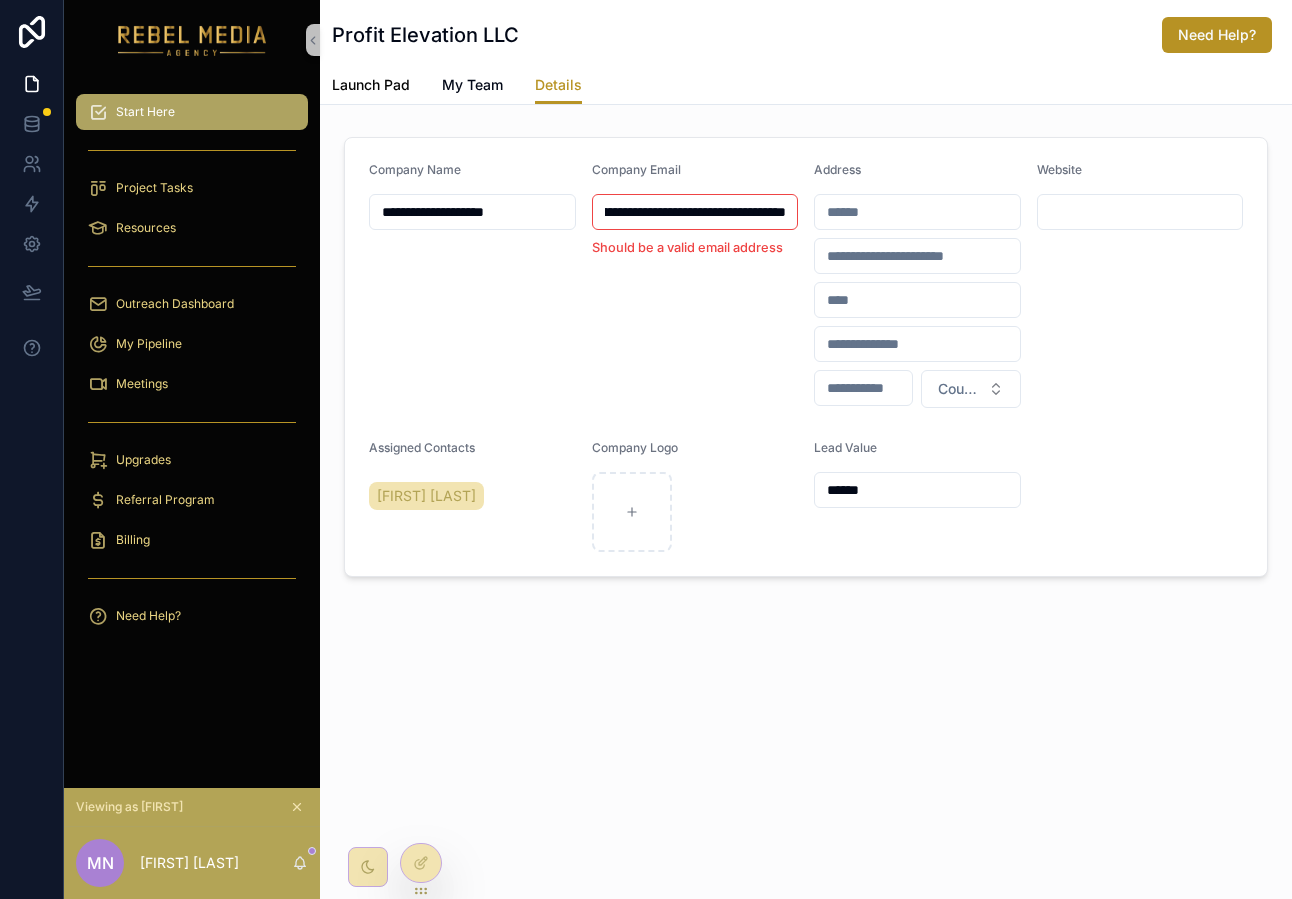 click on "Launch Pad" at bounding box center [371, 87] 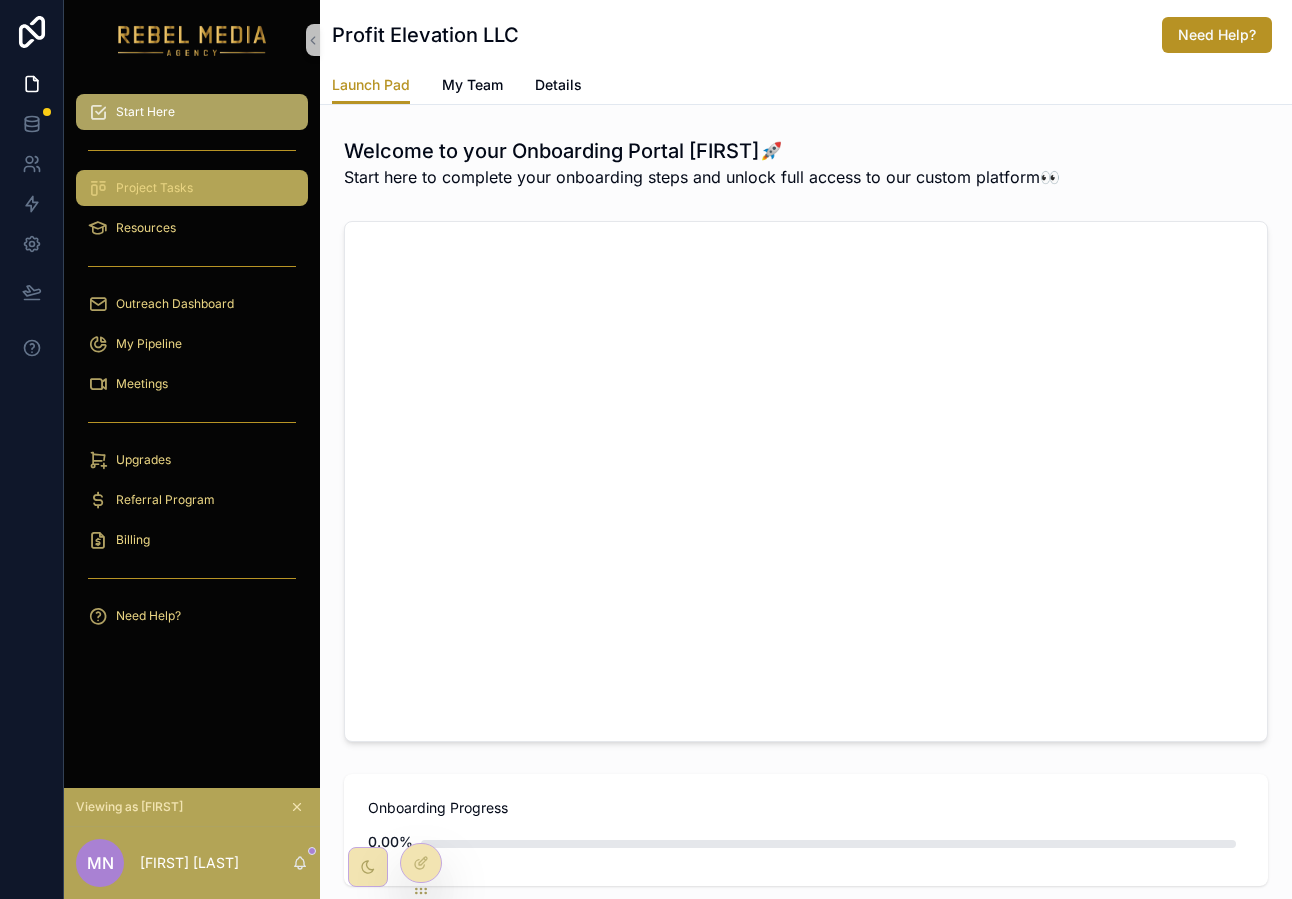 click on "Project Tasks" at bounding box center (192, 188) 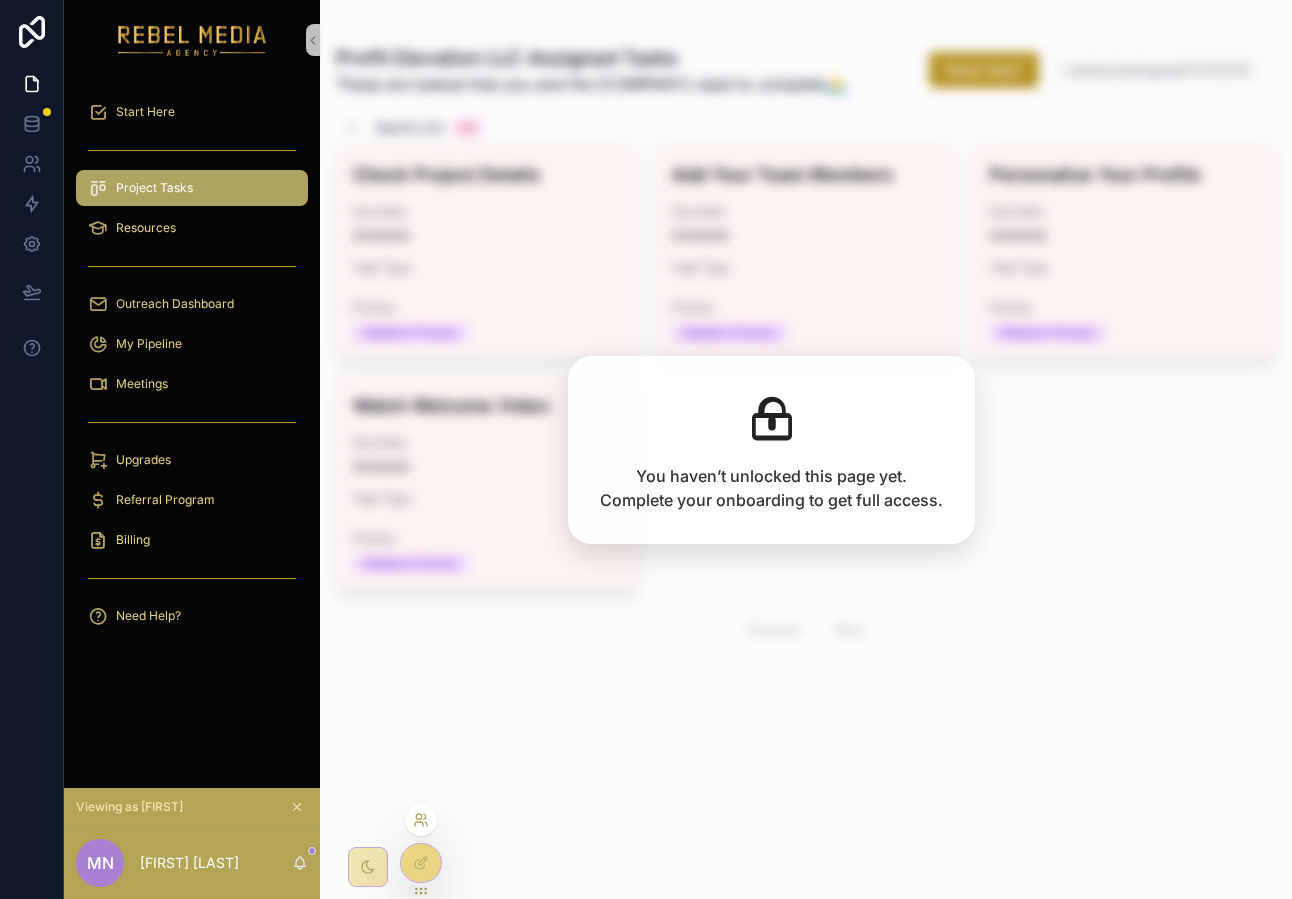 click 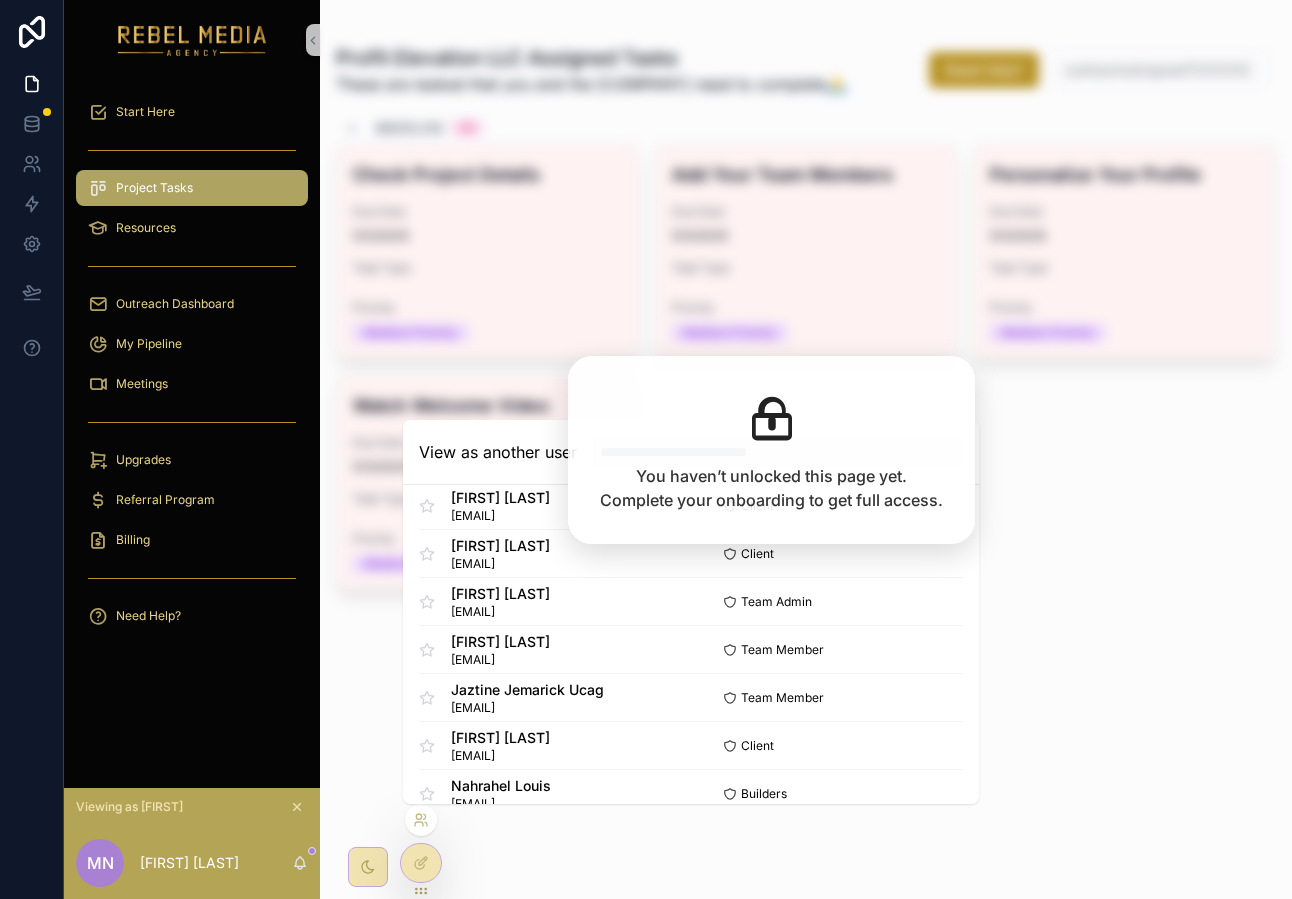 scroll, scrollTop: 1585, scrollLeft: 0, axis: vertical 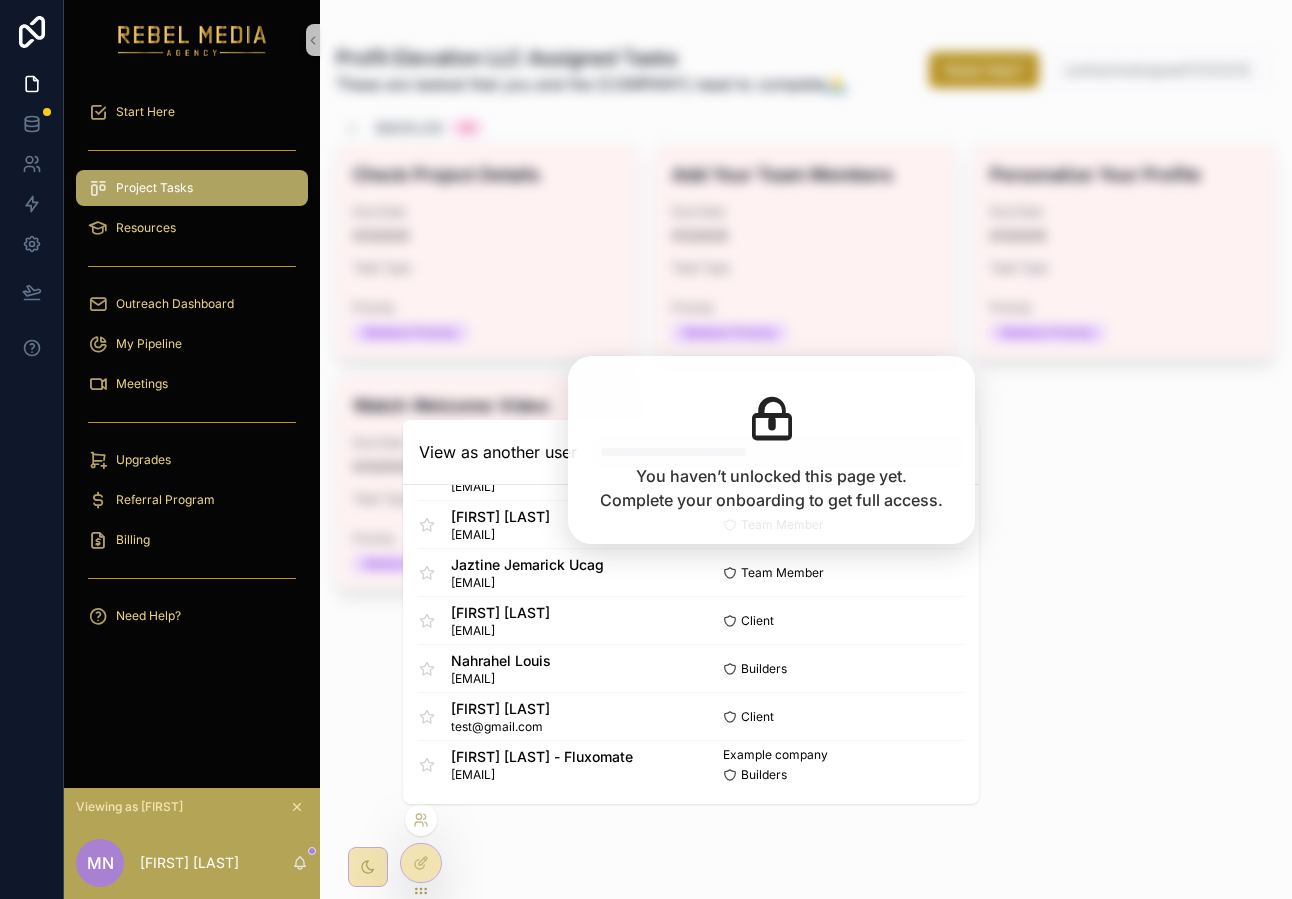 click on "[COMPANY] Assigned Tasks These are tasked that you and the [COMPANY] need to complete🙏 Need Help? contractnotsigned72312312 Backlog 4 Check Project Details Due Date [DATE] Task Type Priority Medium Priority Add Your Team Members Due Date [DATE] Task Type Priority Medium Priority Personalize Your Profile Due Date [DATE] Task Type Priority Medium Priority Watch Welcome Video Due Date [DATE] Task Type Priority Medium Priority Previous Next" at bounding box center [806, 449] 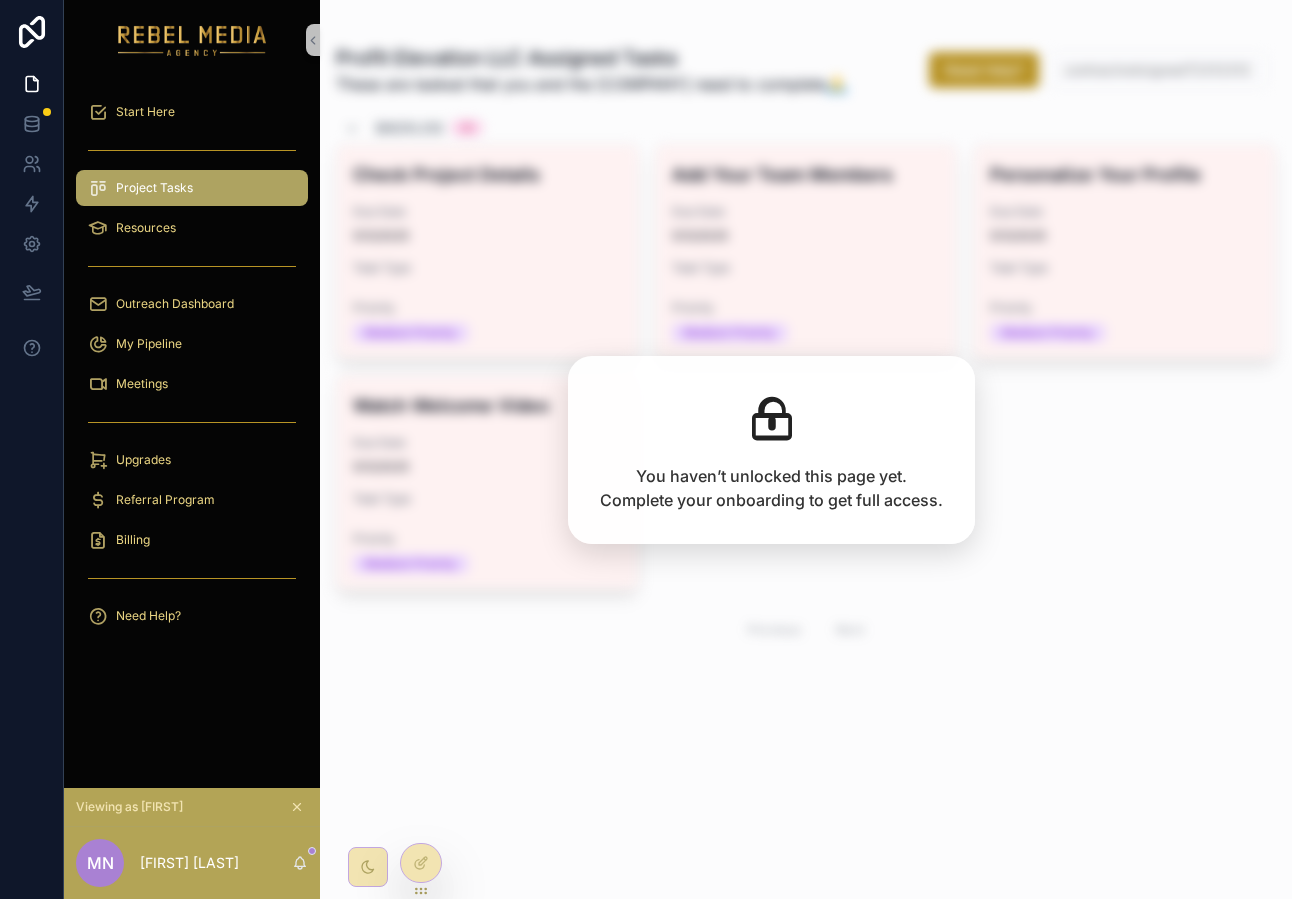 click 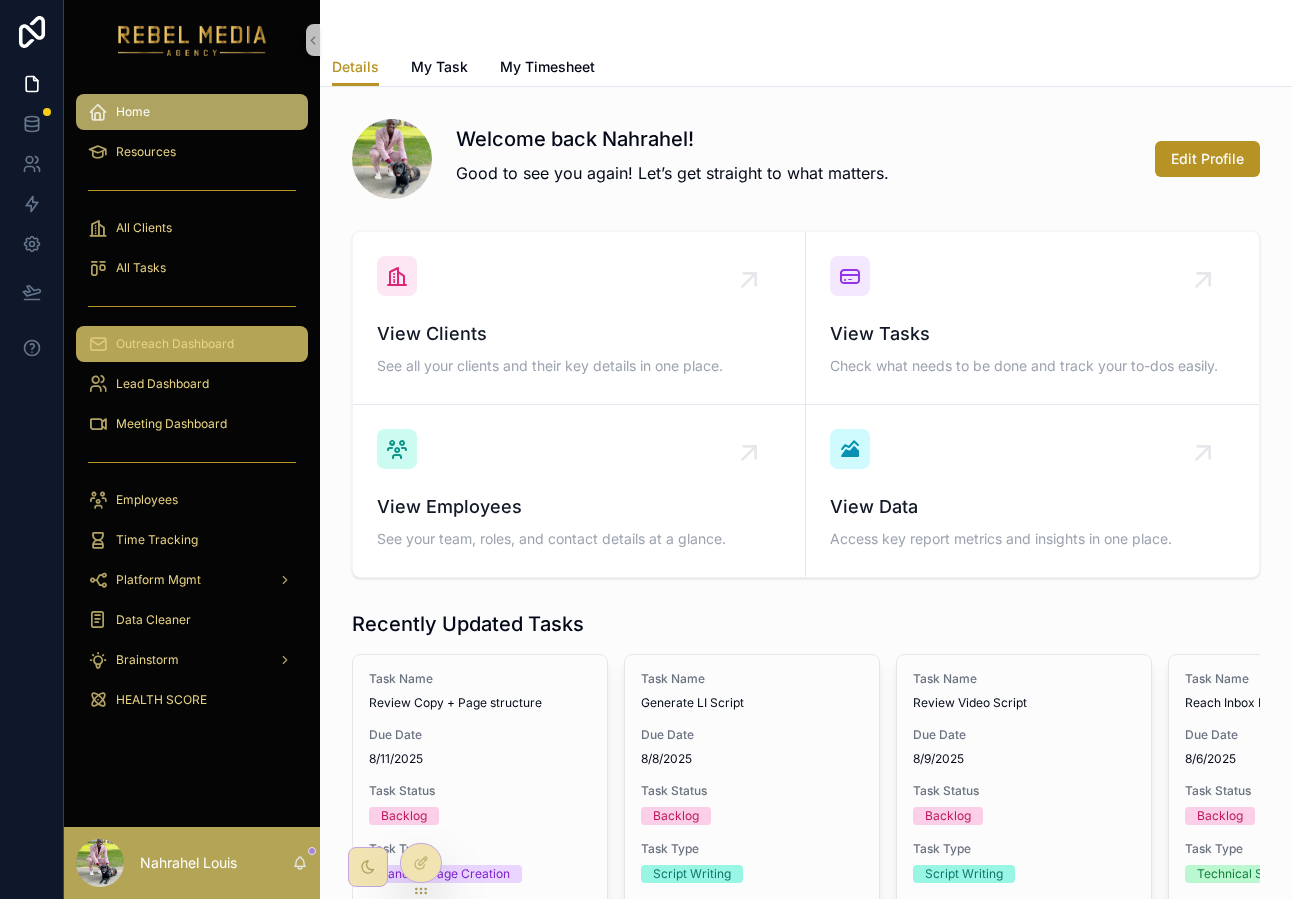 click on "Outreach Dashboard" at bounding box center (192, 344) 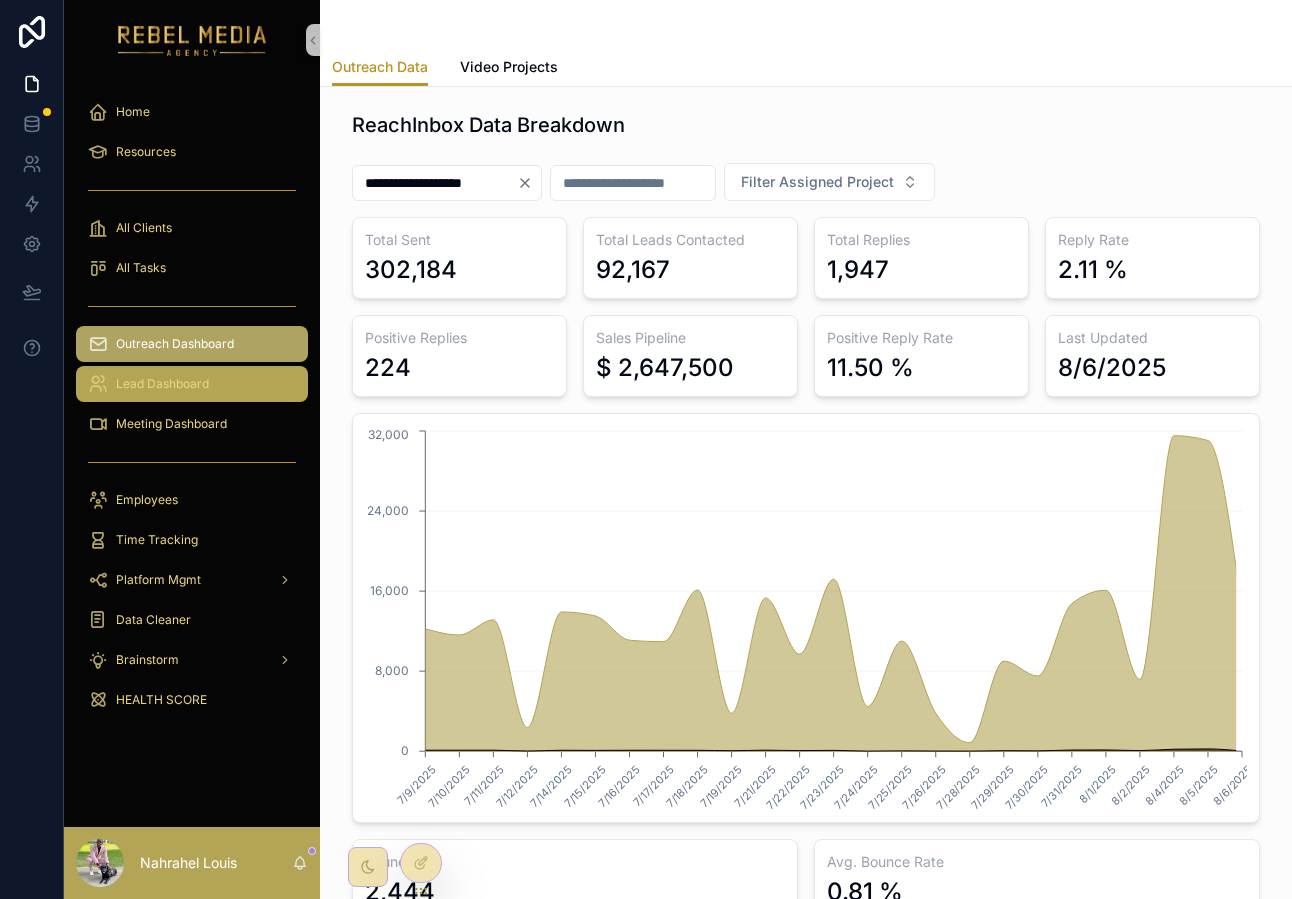 click on "Lead Dashboard" at bounding box center [192, 384] 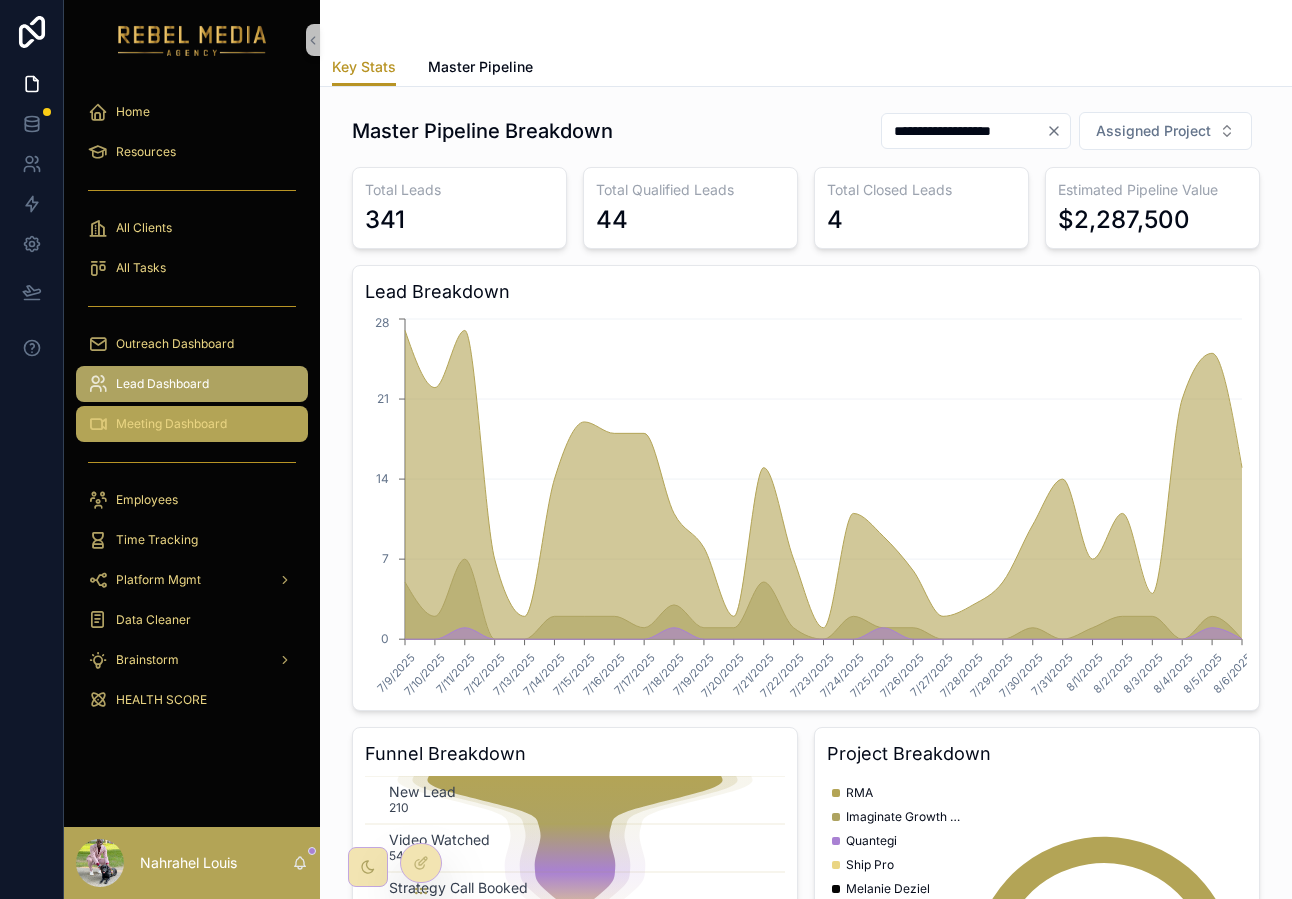 click on "Meeting Dashboard" at bounding box center (192, 424) 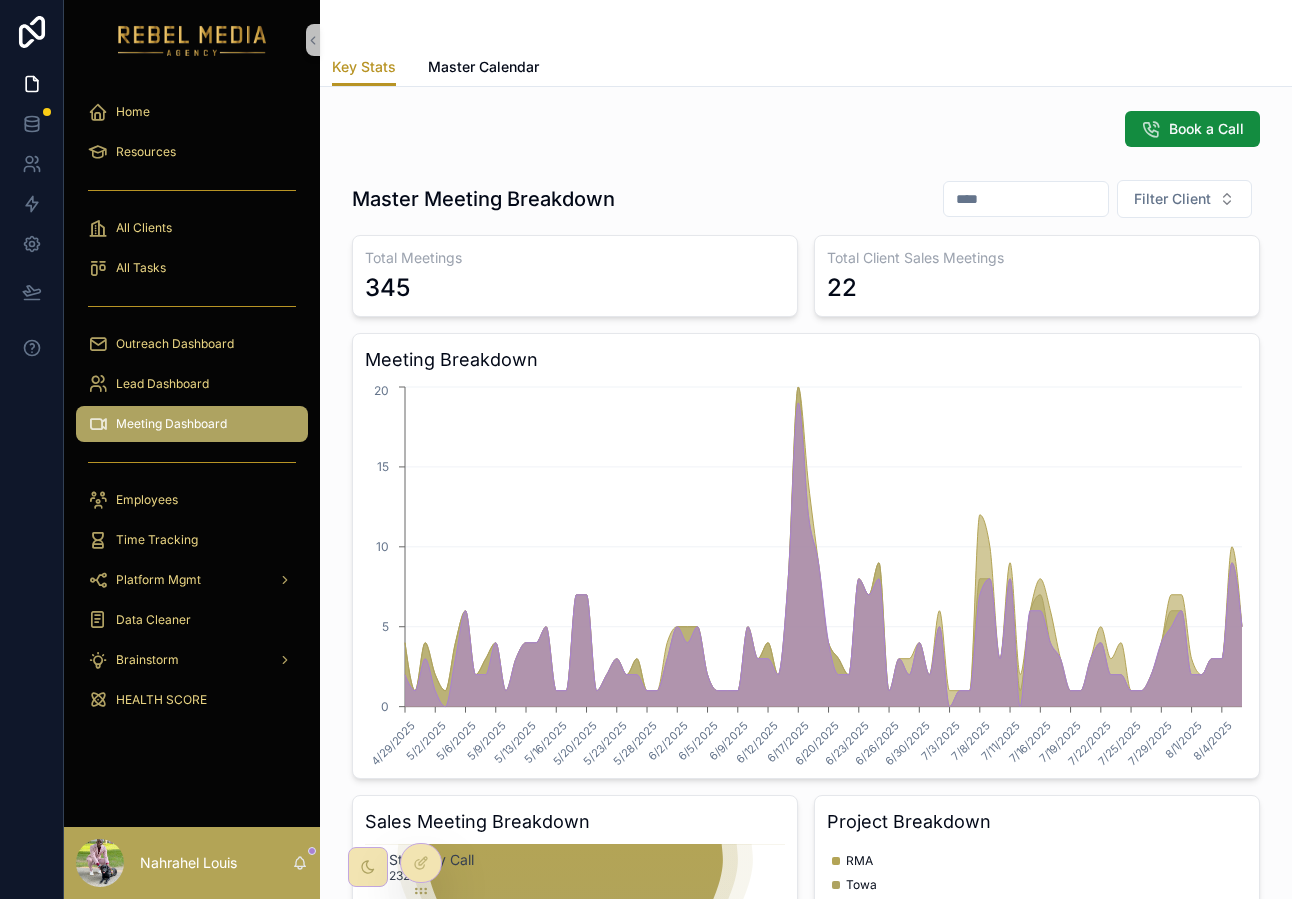 click on "Meeting Breakdown" at bounding box center [806, 360] 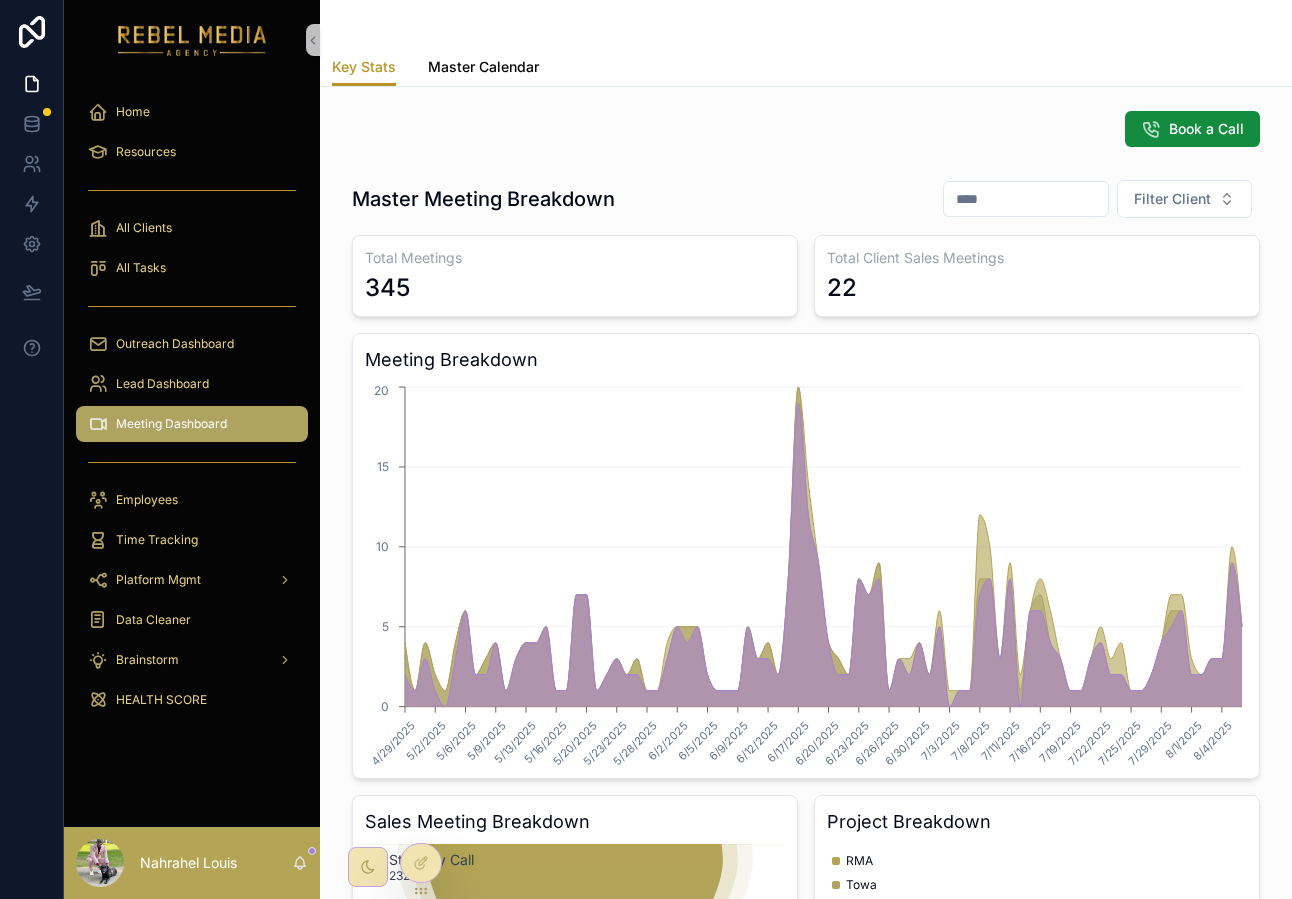 click on "Master Calendar" at bounding box center [483, 67] 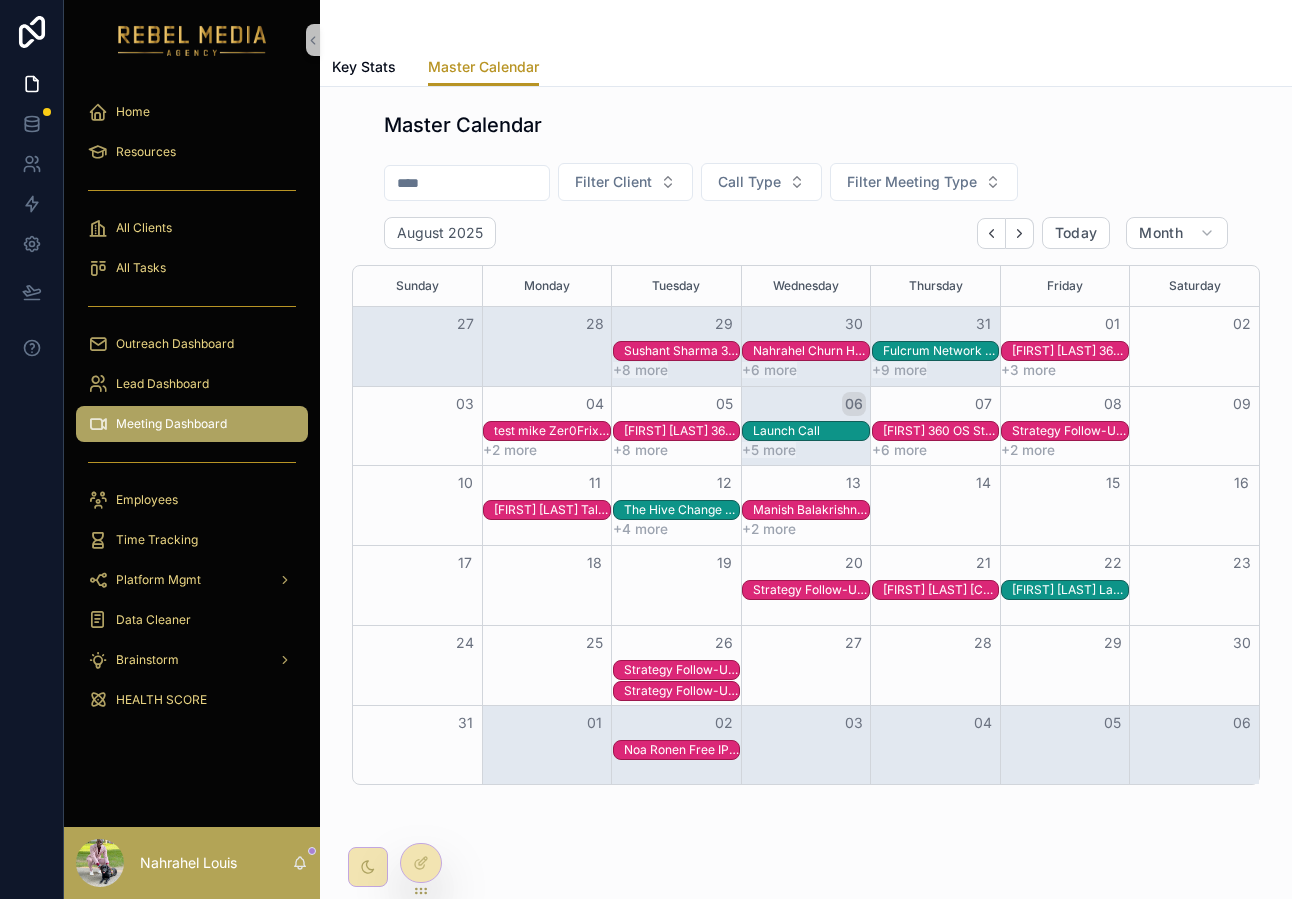 click on "06" at bounding box center (854, 404) 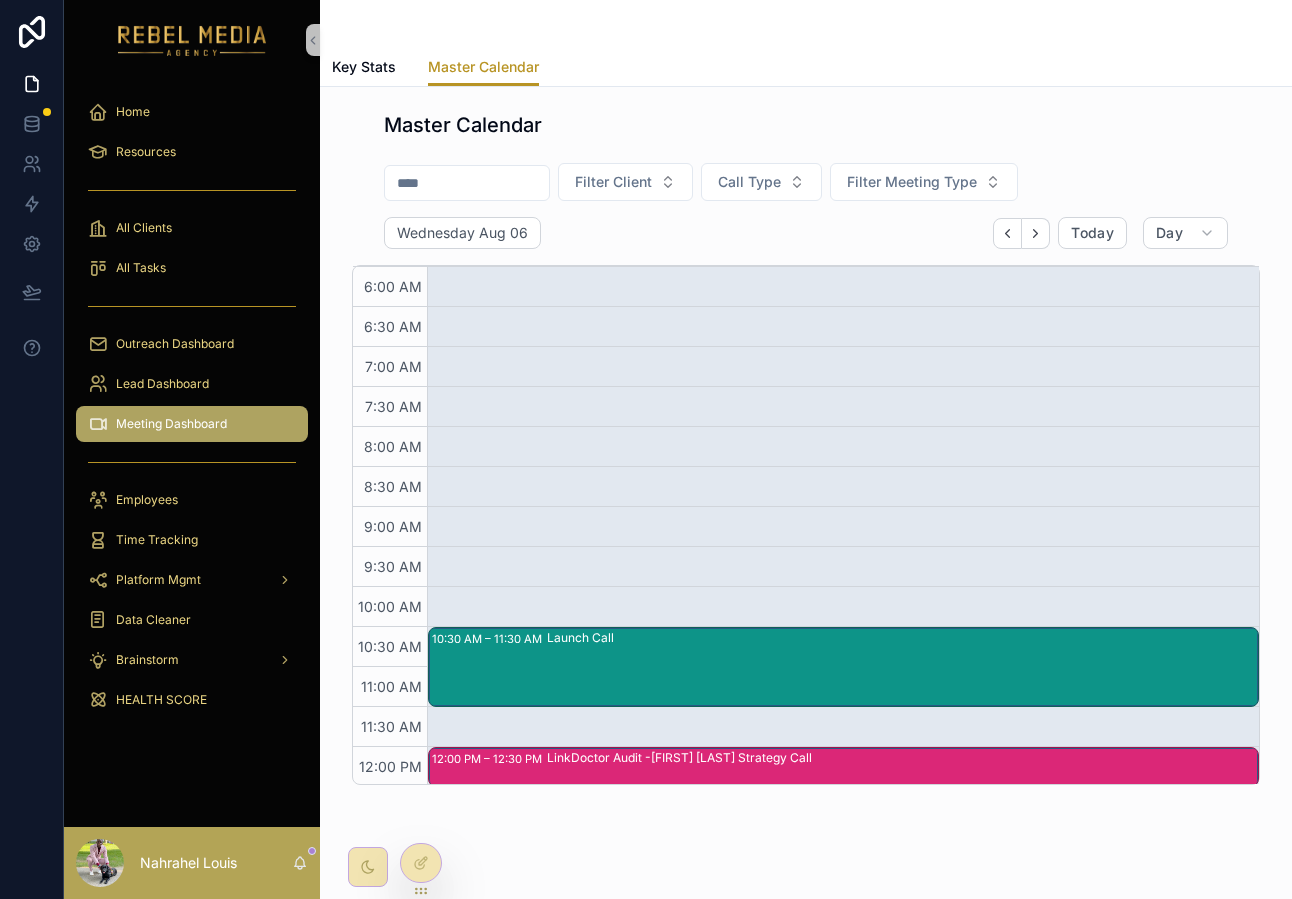 scroll, scrollTop: 480, scrollLeft: 0, axis: vertical 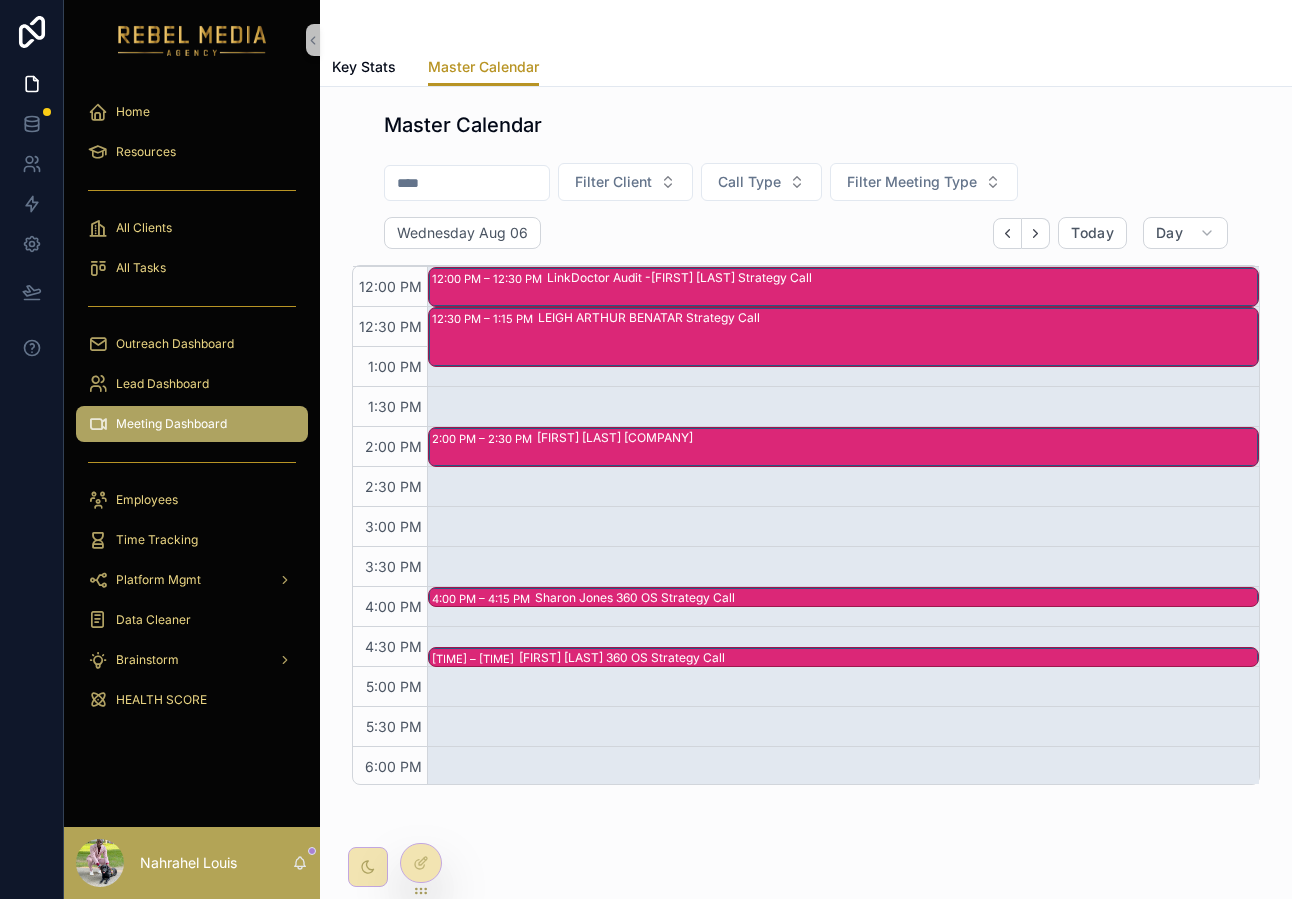 click on "Sharon Jones 360 OS Strategy Call" at bounding box center [896, 598] 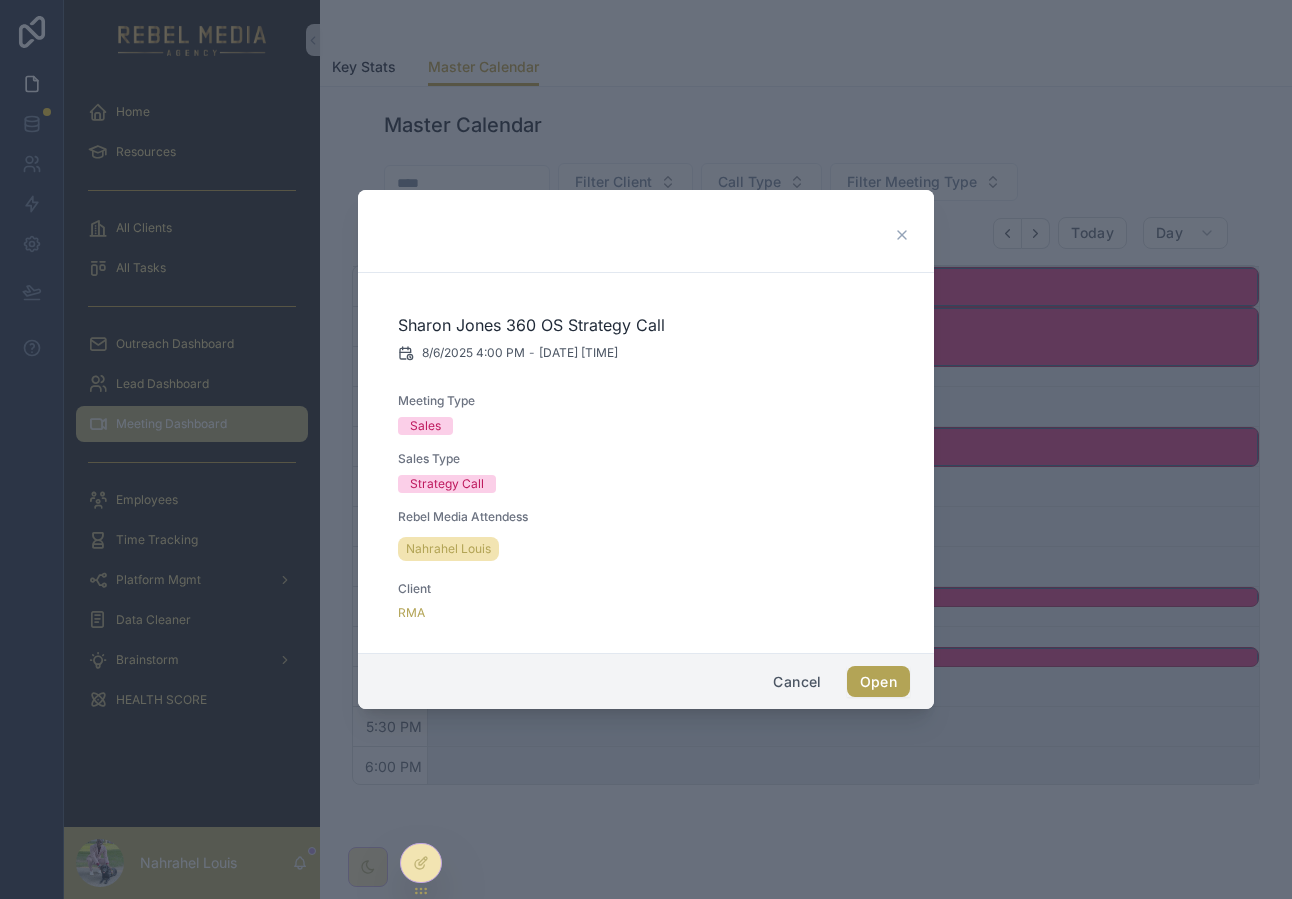 click on "Open" at bounding box center [878, 682] 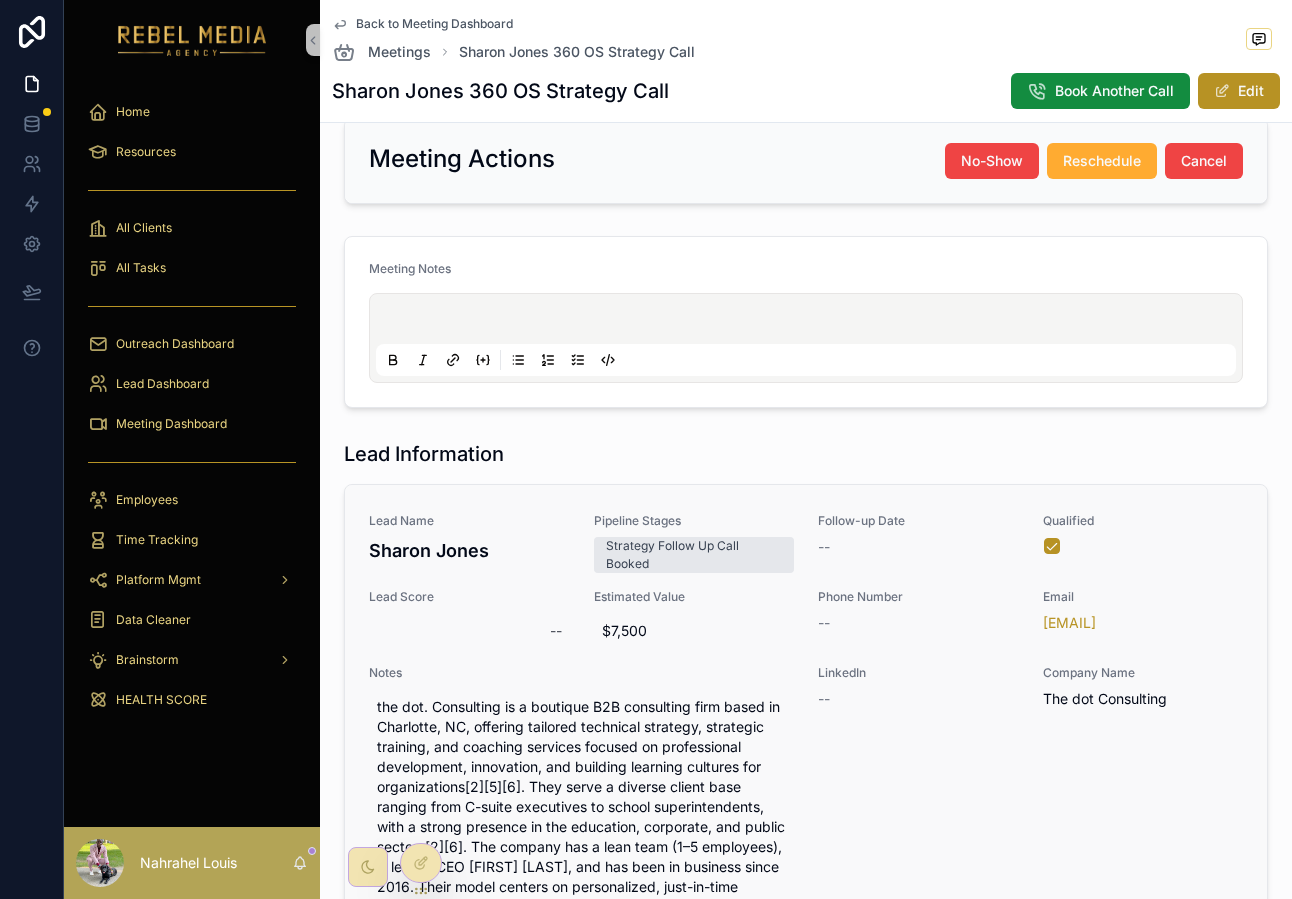 scroll, scrollTop: 407, scrollLeft: 0, axis: vertical 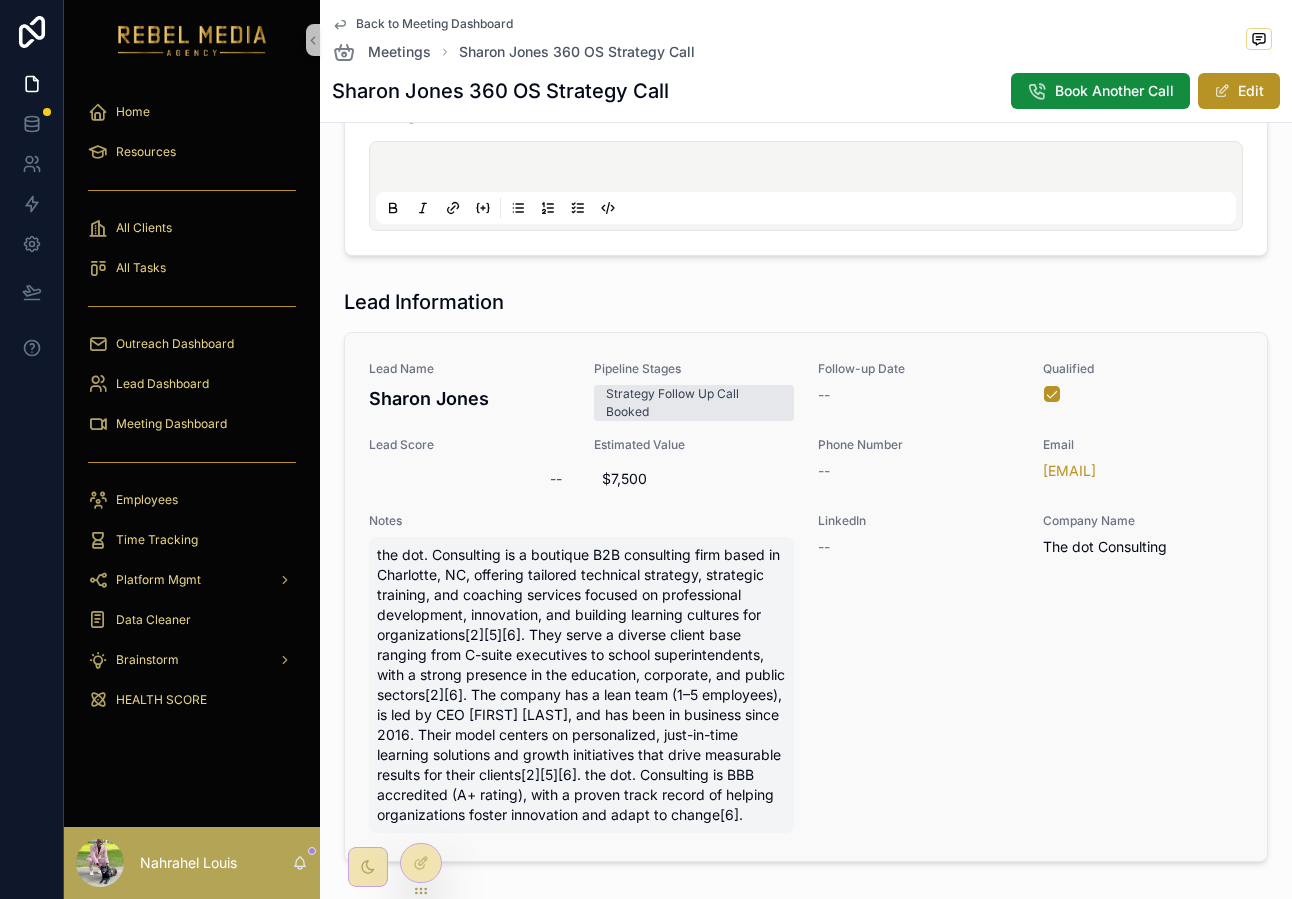 click on "the dot. Consulting is a boutique B2B consulting firm based in Charlotte, NC, offering tailored technical strategy, strategic training, and coaching services focused on professional development, innovation, and building learning cultures for organizations[2][5][6]. They serve a diverse client base ranging from C-suite executives to school superintendents, with a strong presence in the education, corporate, and public sectors[2][6]. The company has a lean team (1–5 employees), is led by CEO [FIRST] [LAST], and has been in business since 2016. Their model centers on personalized, just-in-time learning solutions and growth initiatives that drive measurable results for their clients[2][5][6]. the dot. Consulting is BBB accredited (A+ rating), with a proven track record of helping organizations foster innovation and adapt to change[6]." at bounding box center (581, 685) 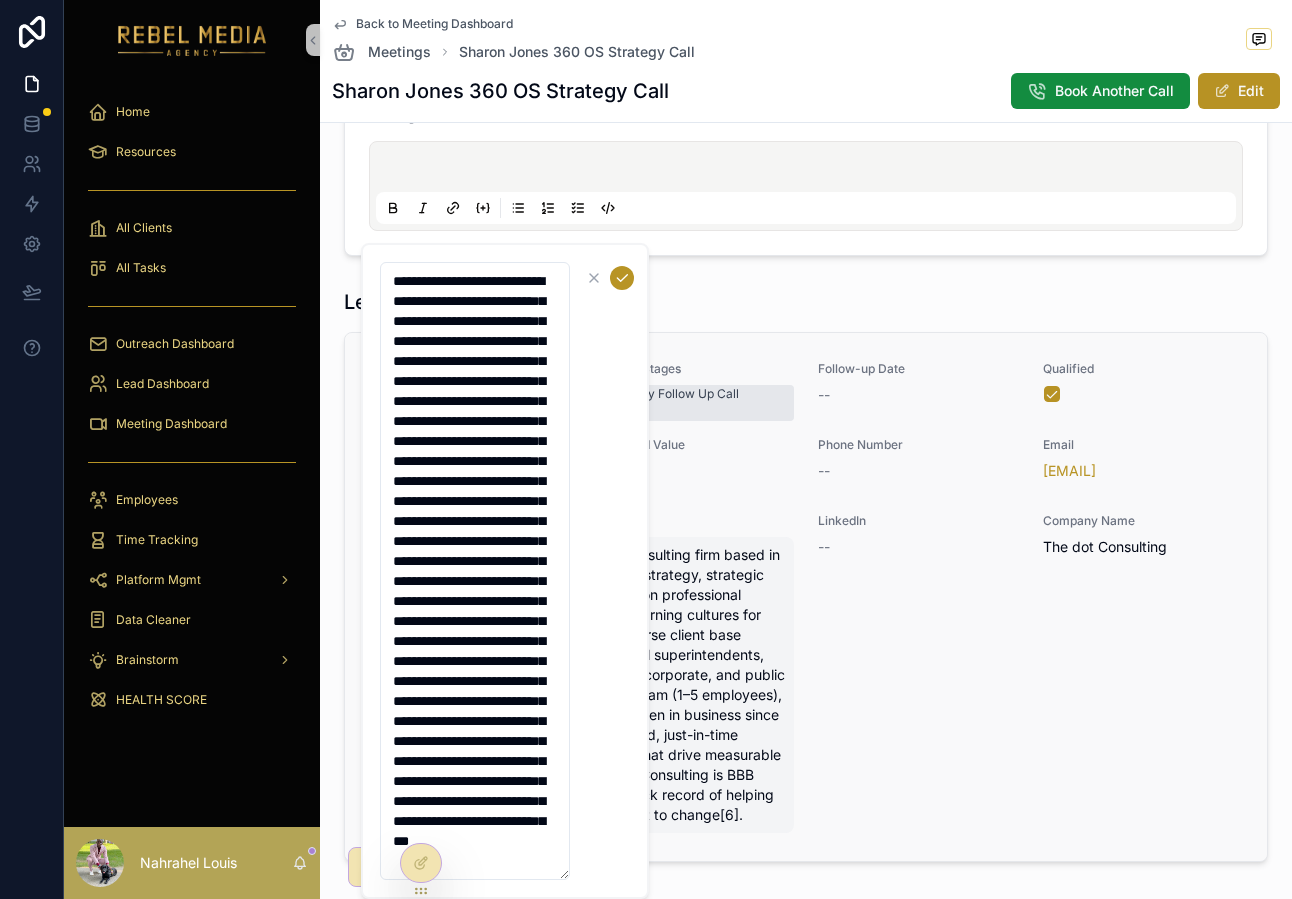 click on "the dot. Consulting is a boutique B2B consulting firm based in Charlotte, NC, offering tailored technical strategy, strategic training, and coaching services focused on professional development, innovation, and building learning cultures for organizations[2][5][6]. They serve a diverse client base ranging from C-suite executives to school superintendents, with a strong presence in the education, corporate, and public sectors[2][6]. The company has a lean team (1–5 employees), is led by CEO [FIRST] [LAST], and has been in business since 2016. Their model centers on personalized, just-in-time learning solutions and growth initiatives that drive measurable results for their clients[2][5][6]. the dot. Consulting is BBB accredited (A+ rating), with a proven track record of helping organizations foster innovation and adapt to change[6]." at bounding box center (581, 685) 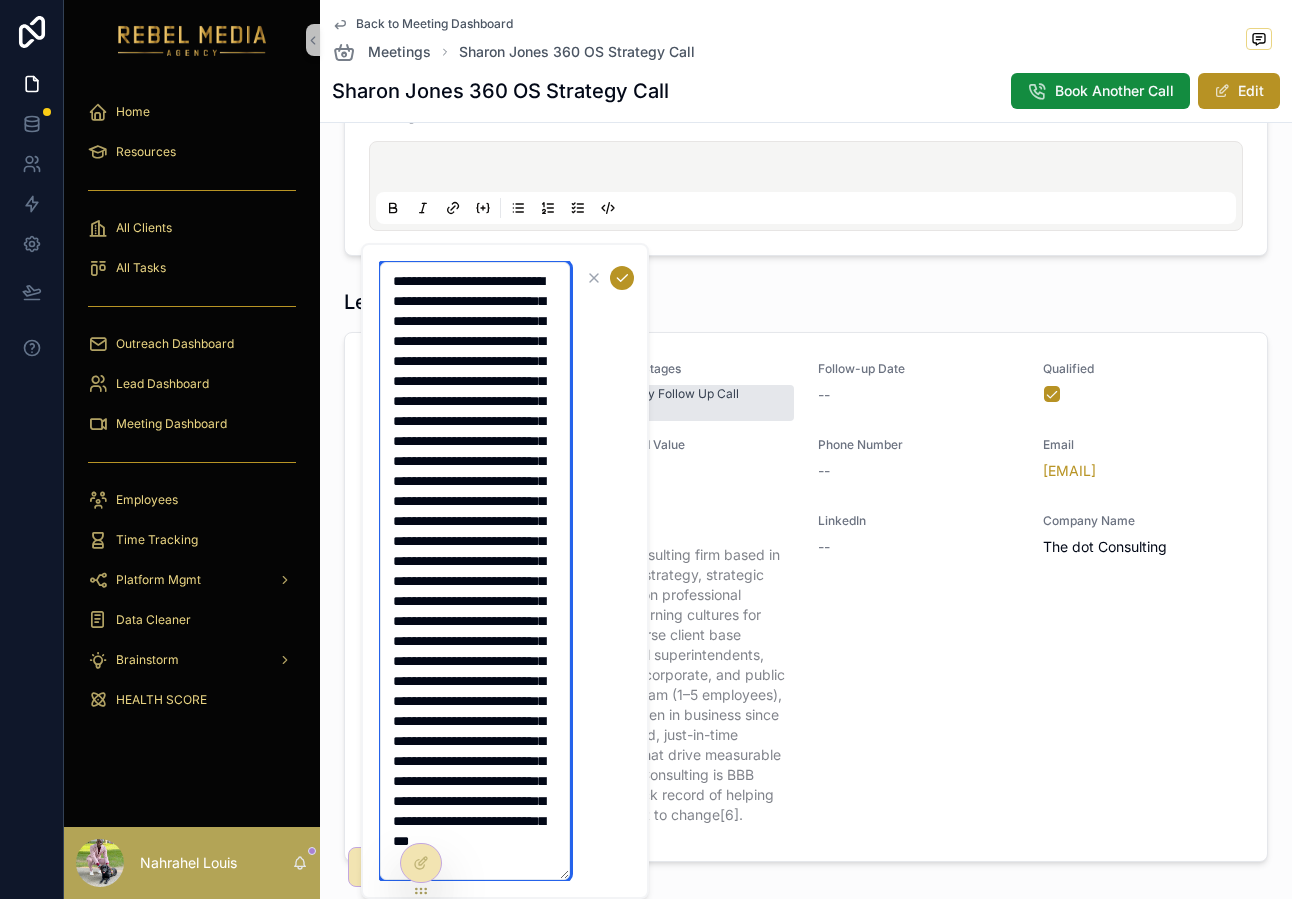 click on "**********" at bounding box center (475, 571) 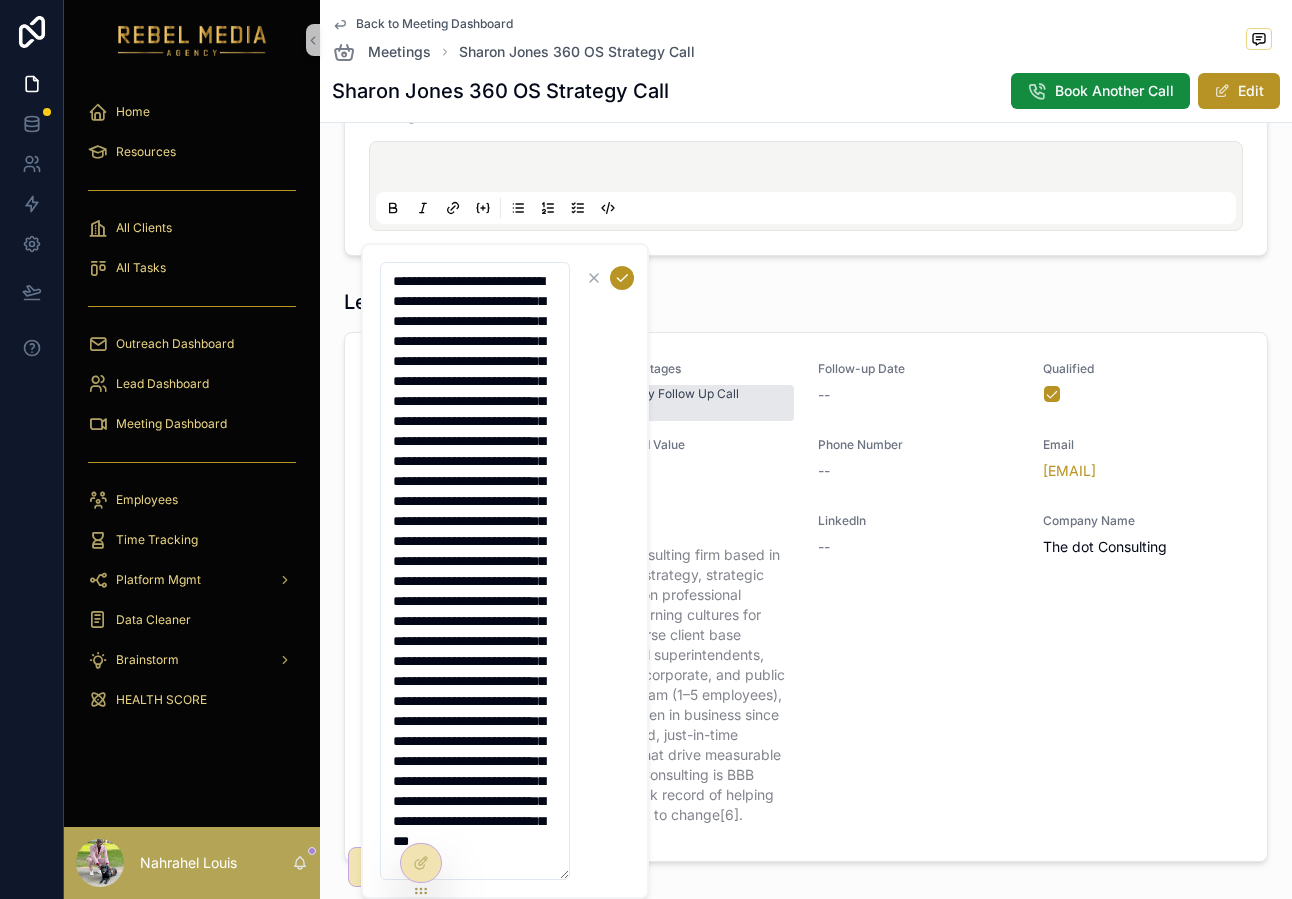 click on "**********" at bounding box center (507, 571) 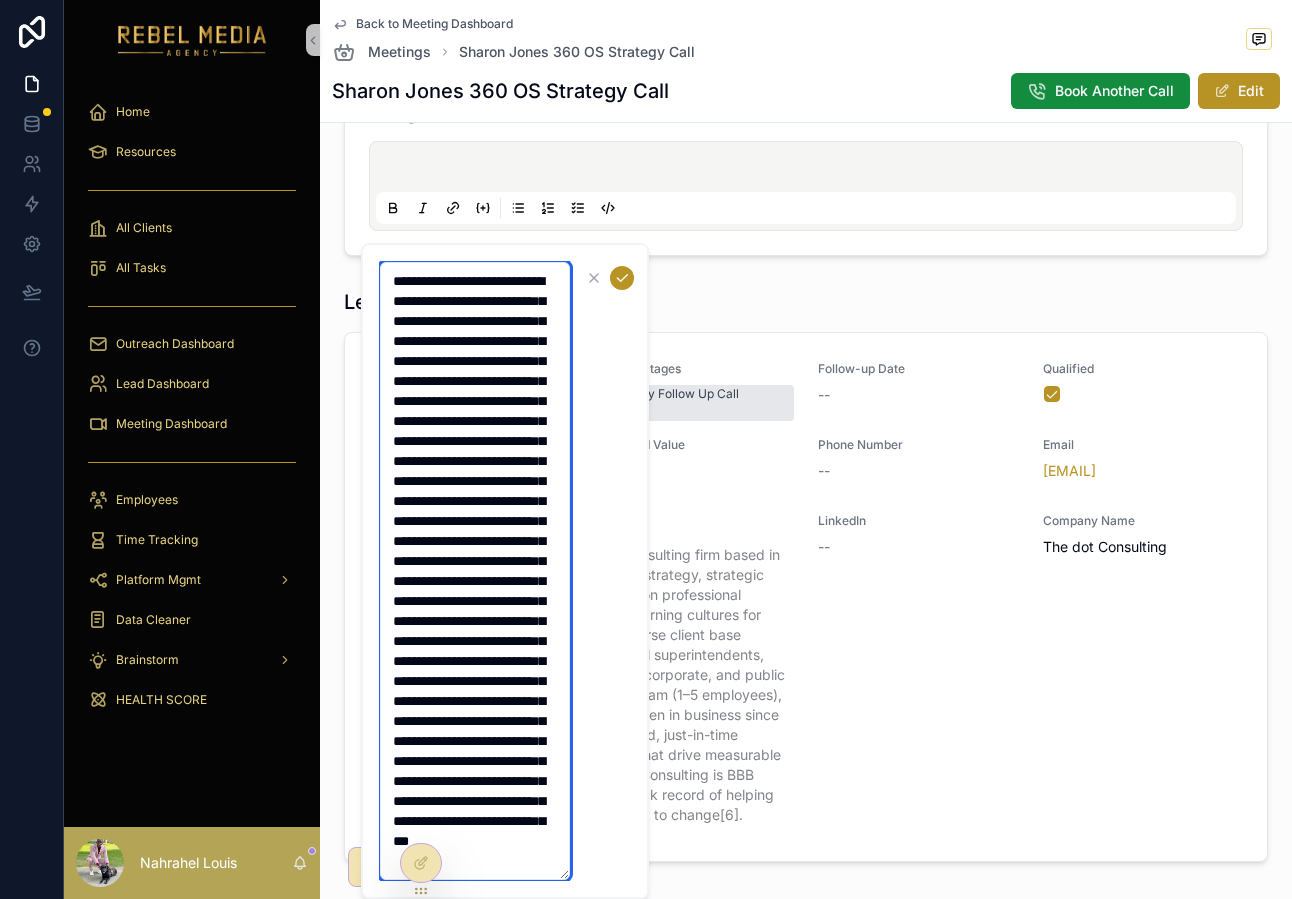 click on "**********" at bounding box center [475, 571] 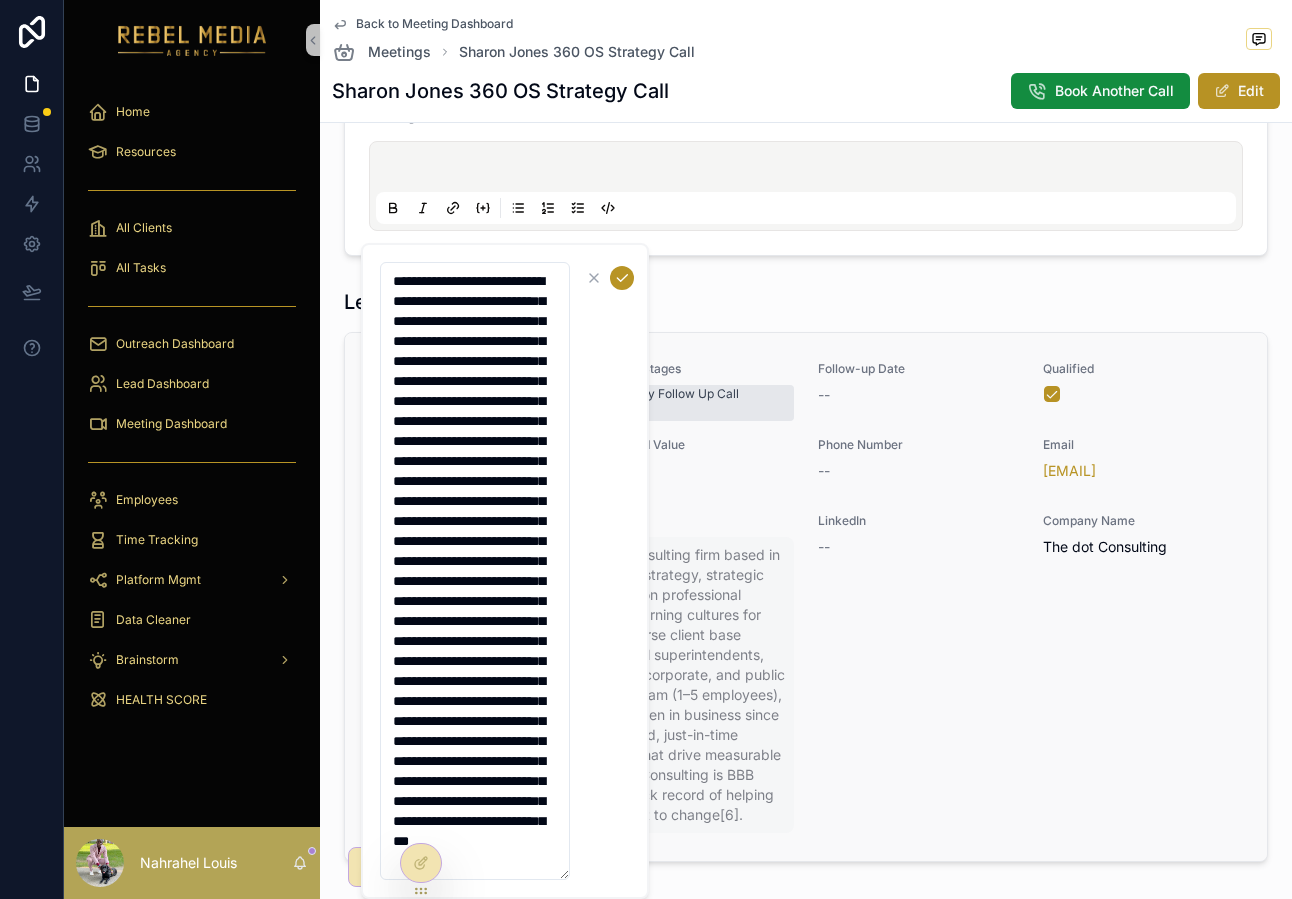 click on "the dot. Consulting is a boutique B2B consulting firm based in Charlotte, NC, offering tailored technical strategy, strategic training, and coaching services focused on professional development, innovation, and building learning cultures for organizations[2][5][6]. They serve a diverse client base ranging from C-suite executives to school superintendents, with a strong presence in the education, corporate, and public sectors[2][6]. The company has a lean team (1–5 employees), is led by CEO [FIRST] [LAST], and has been in business since 2016. Their model centers on personalized, just-in-time learning solutions and growth initiatives that drive measurable results for their clients[2][5][6]. the dot. Consulting is BBB accredited (A+ rating), with a proven track record of helping organizations foster innovation and adapt to change[6]." at bounding box center (581, 685) 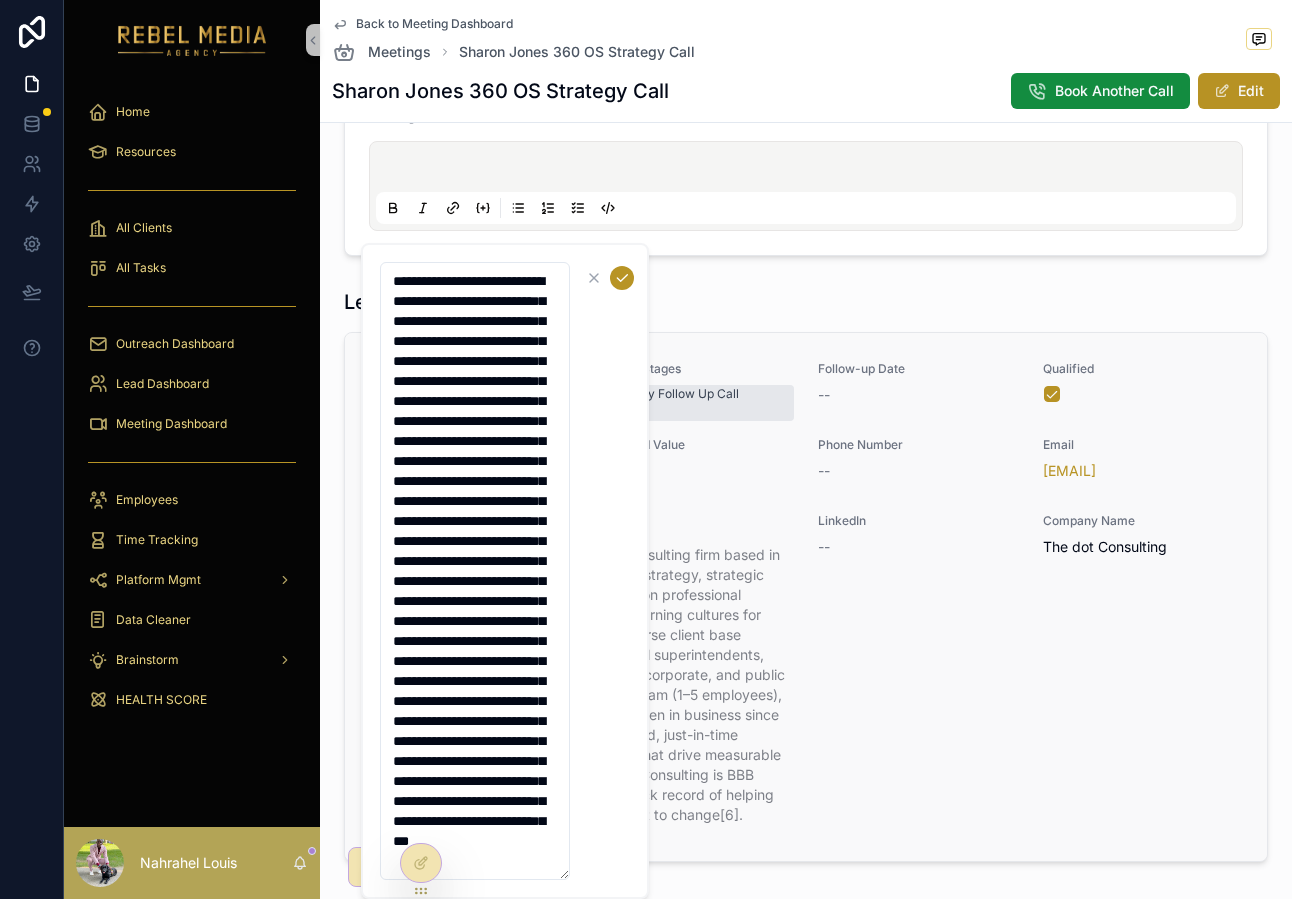 click on "Lead Name [FIRST] [LAST] Pipeline Stages Strategy Follow Up Call Booked Follow-up Date -- Qualified Lead Score -- Estimated Value $7,500 Phone Number -- Email [EMAIL] Notes LinkedIn -- Company Name [COMPANY]" at bounding box center [806, 597] 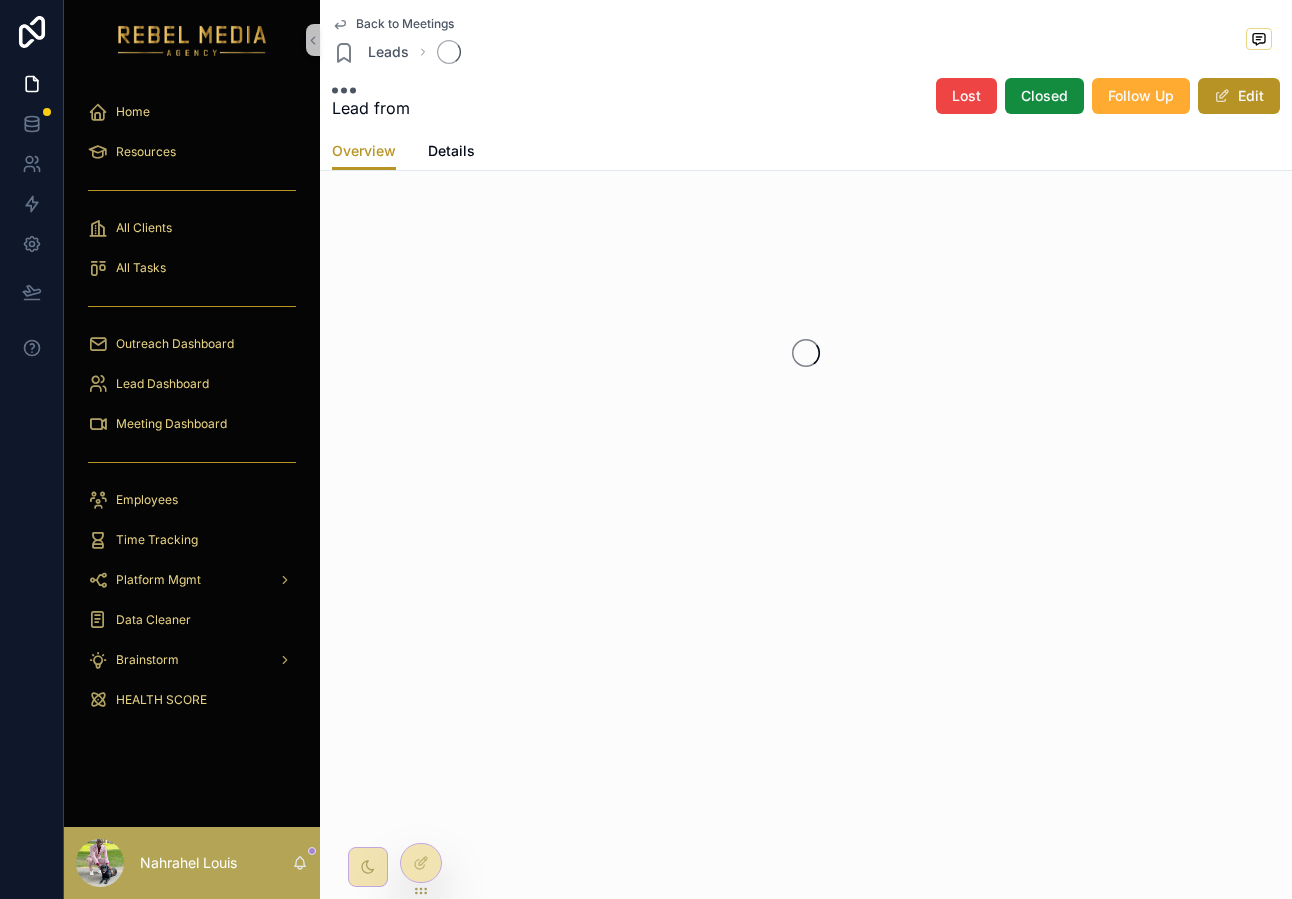 scroll, scrollTop: 0, scrollLeft: 0, axis: both 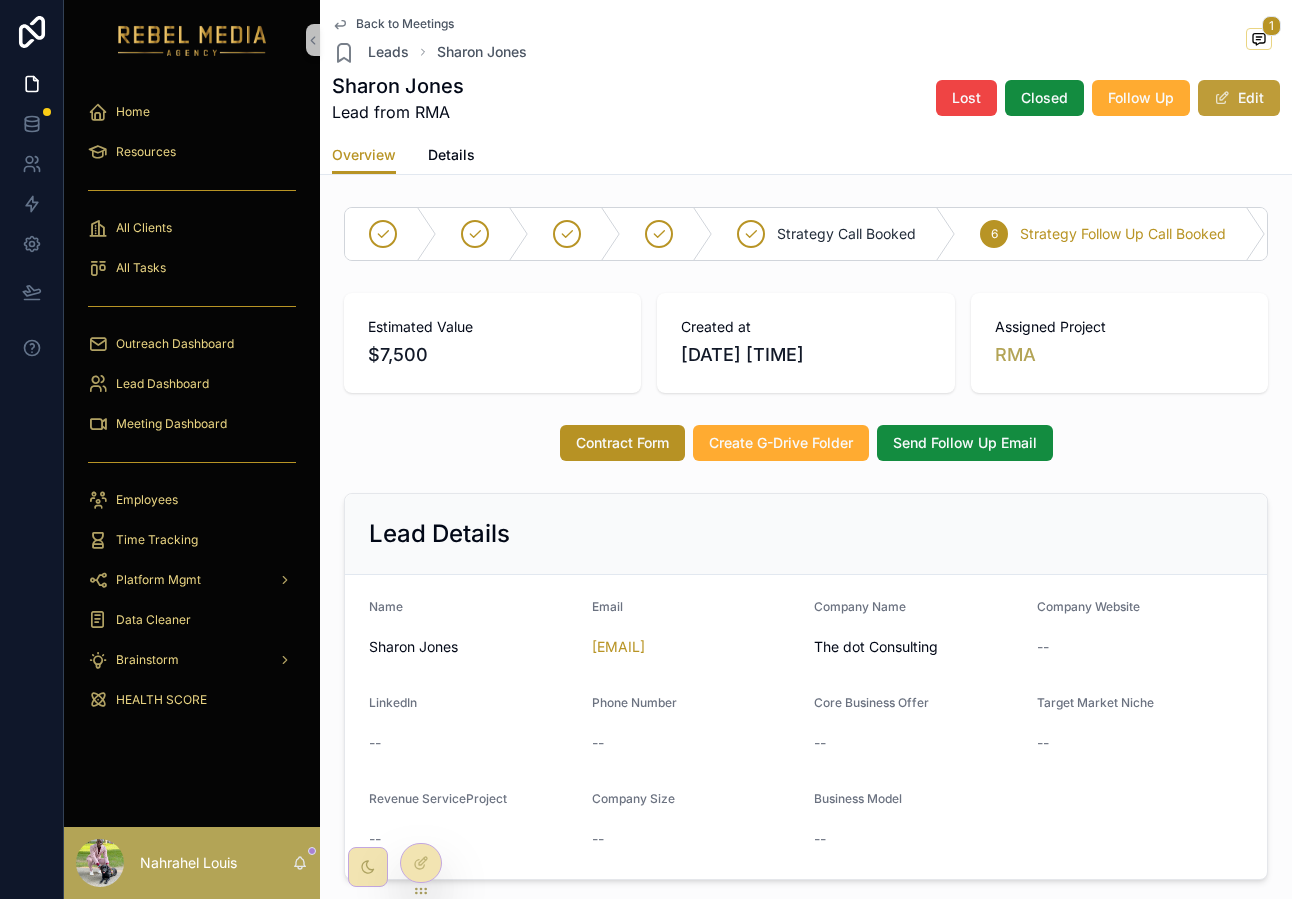 click at bounding box center (1222, 98) 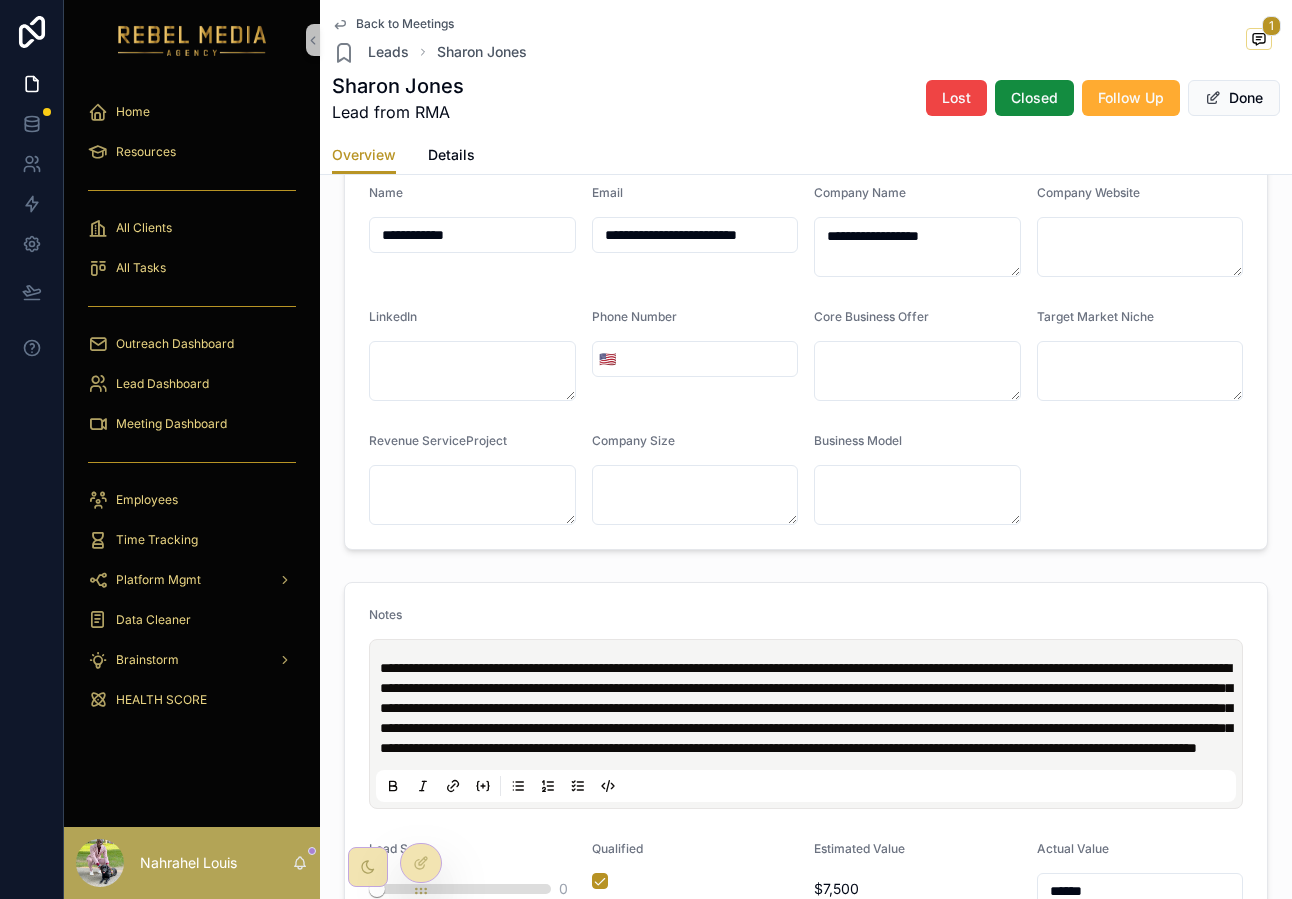 scroll, scrollTop: 381, scrollLeft: 0, axis: vertical 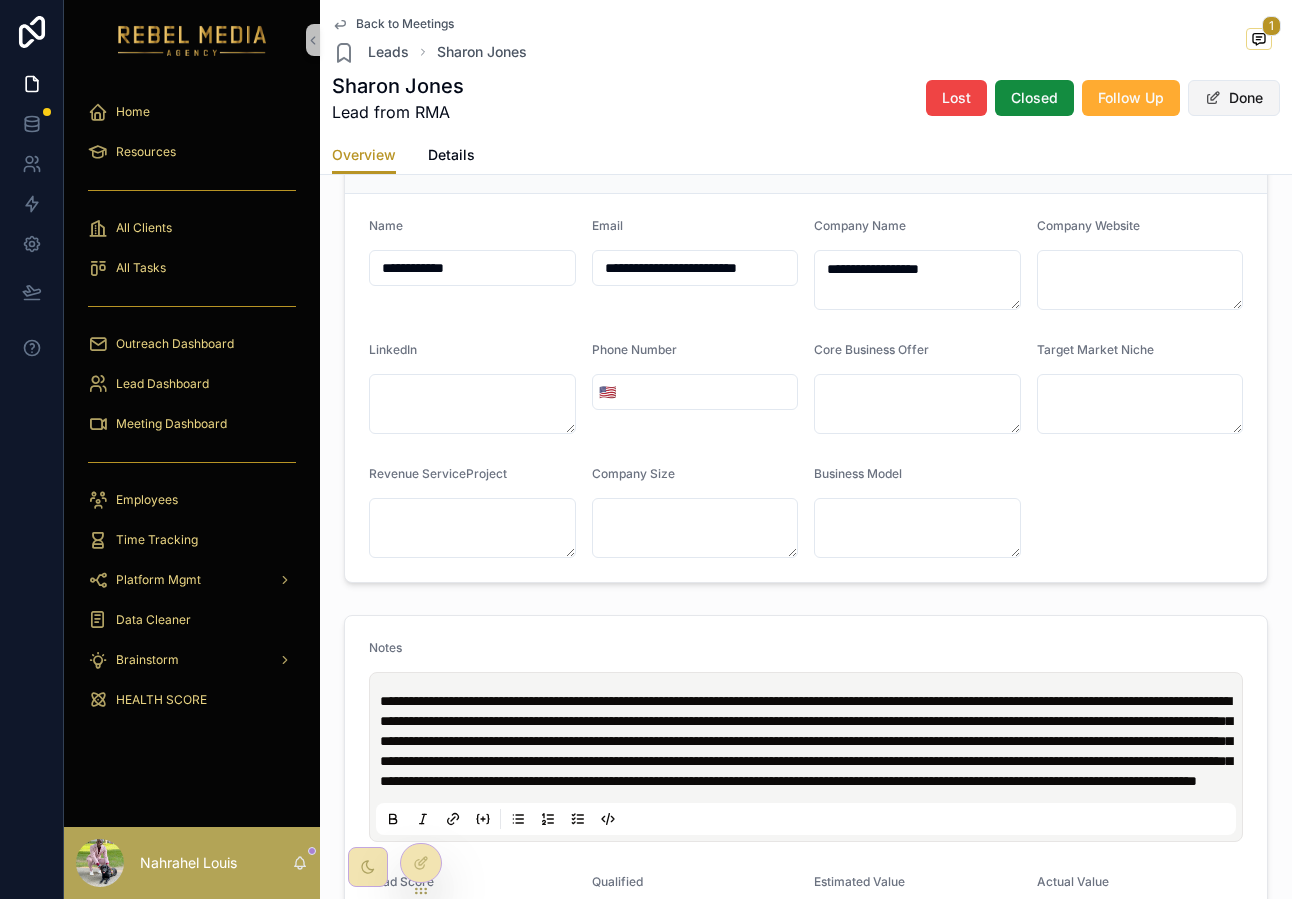 click on "Done" at bounding box center (1234, 98) 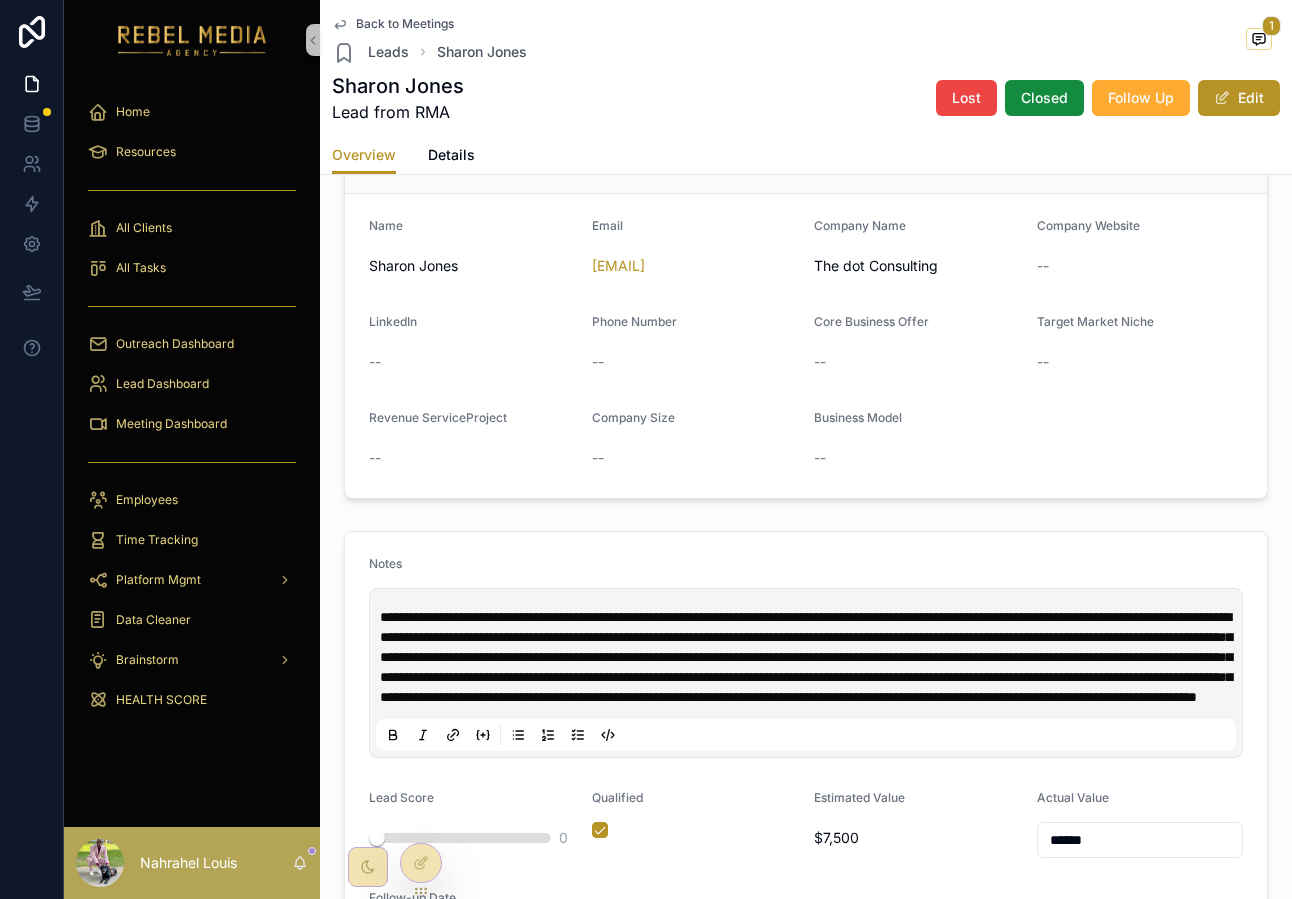 scroll, scrollTop: 623, scrollLeft: 0, axis: vertical 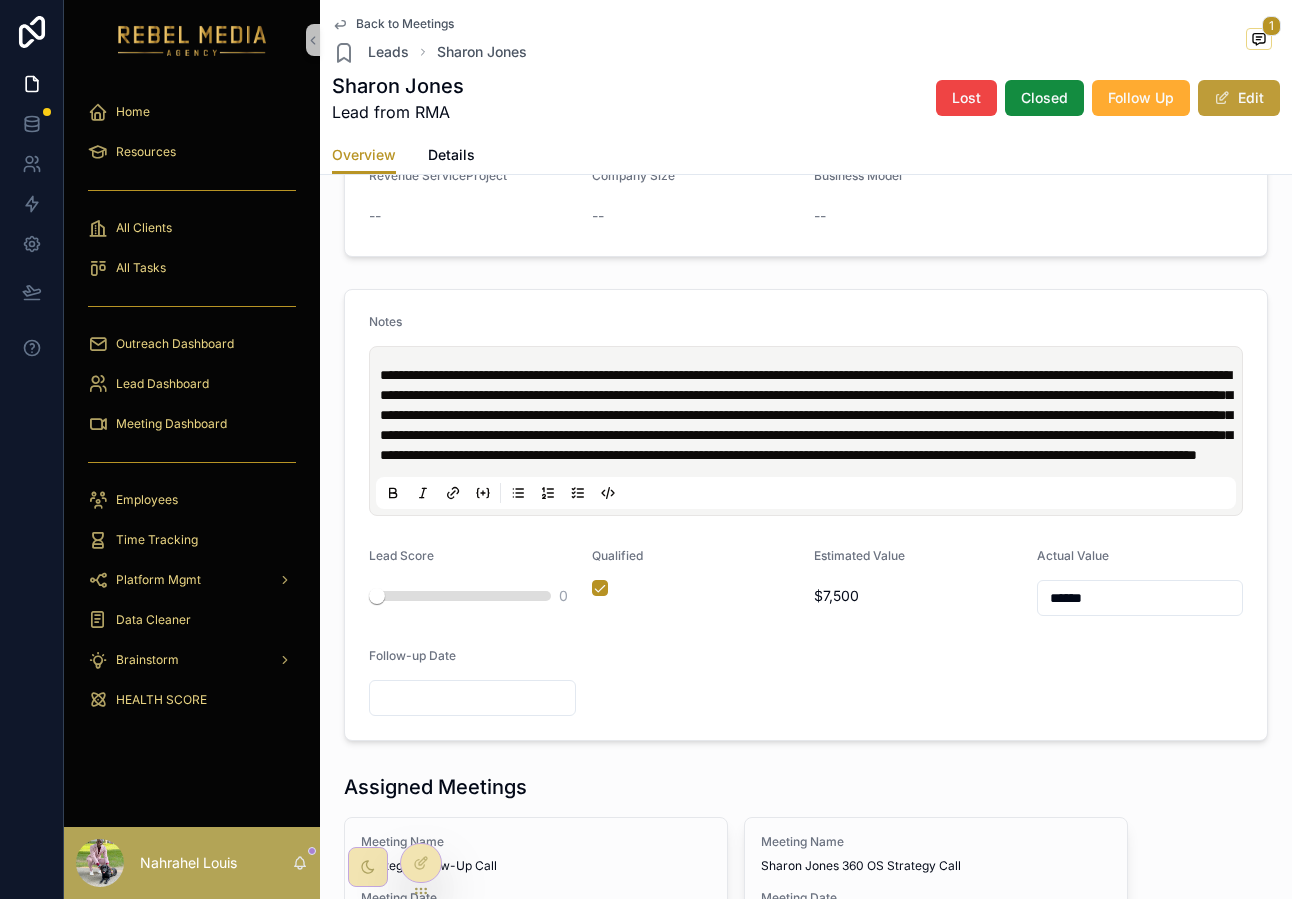 click on "Edit" at bounding box center (1239, 98) 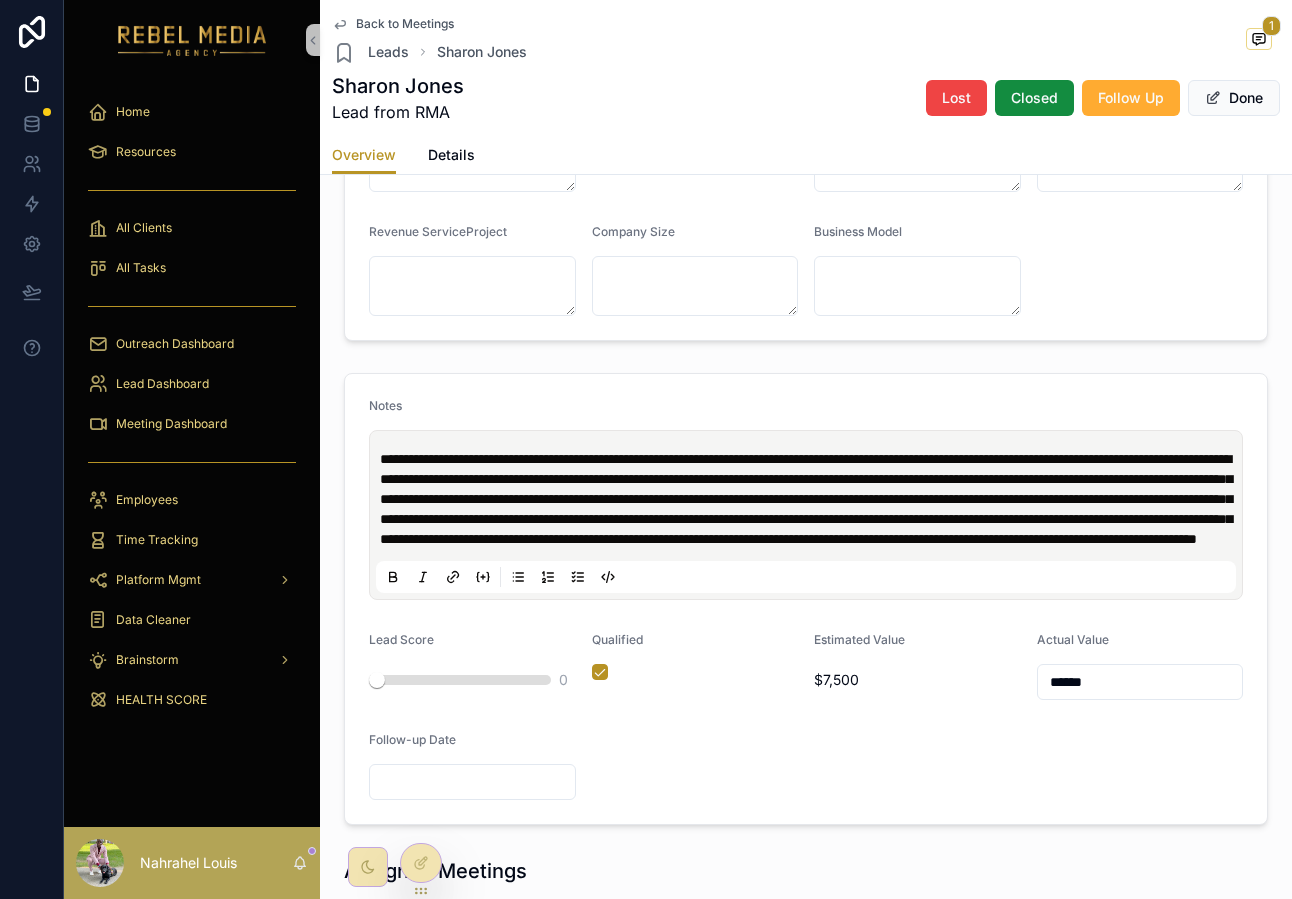 click on "******" at bounding box center [1140, 682] 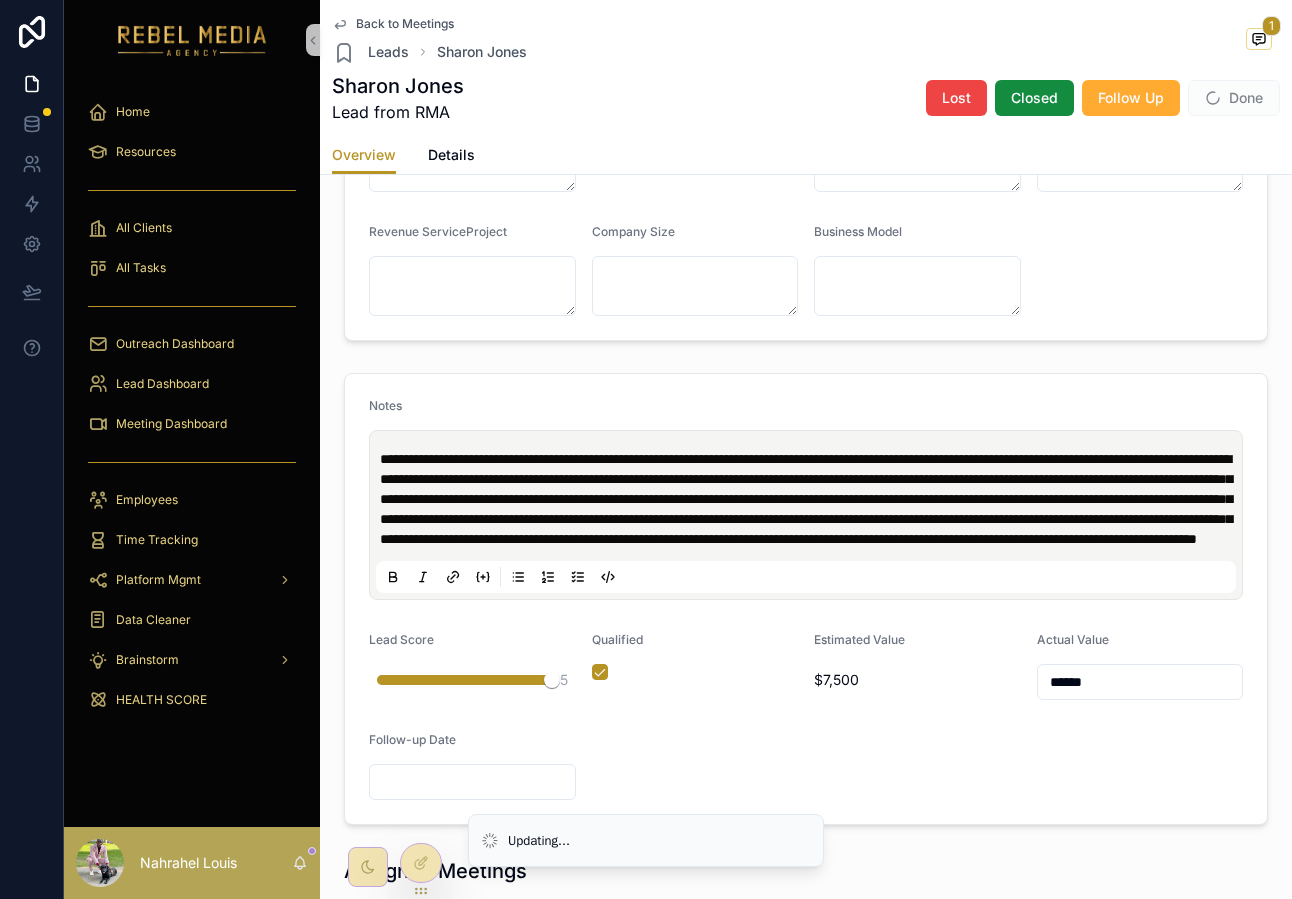 drag, startPoint x: 376, startPoint y: 716, endPoint x: 575, endPoint y: 709, distance: 199.12308 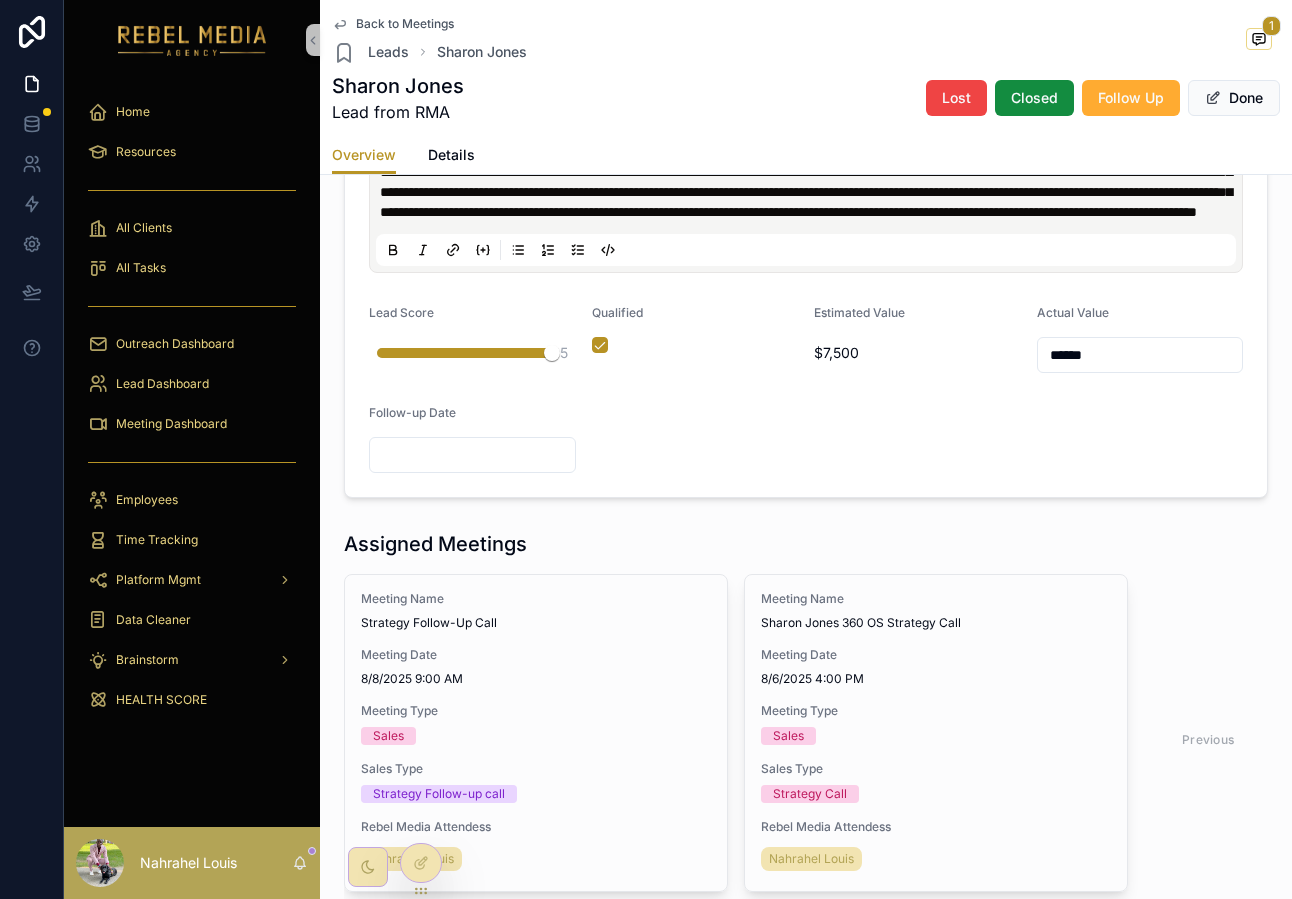 scroll, scrollTop: 624, scrollLeft: 0, axis: vertical 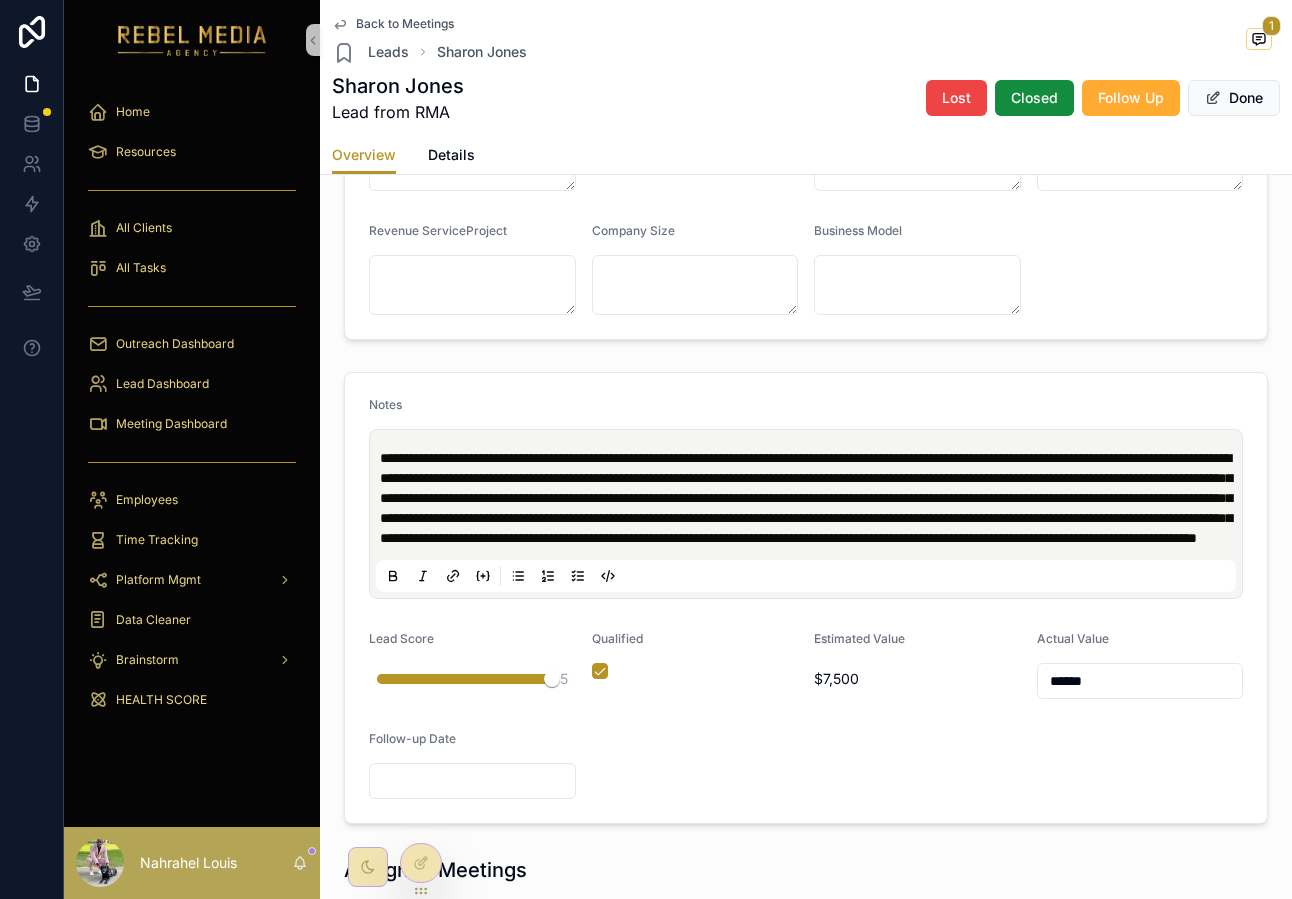 type on "******" 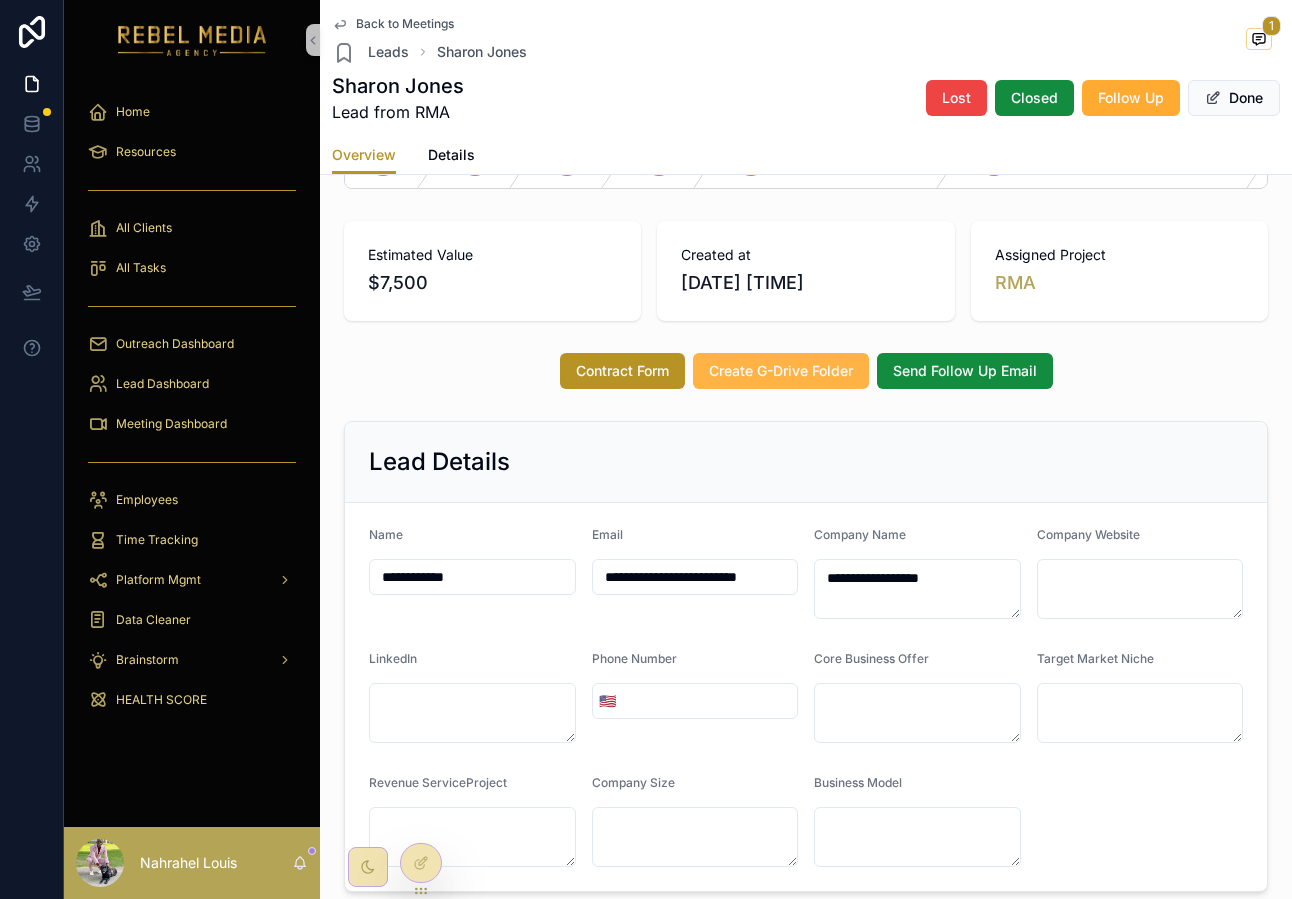 scroll, scrollTop: 0, scrollLeft: 0, axis: both 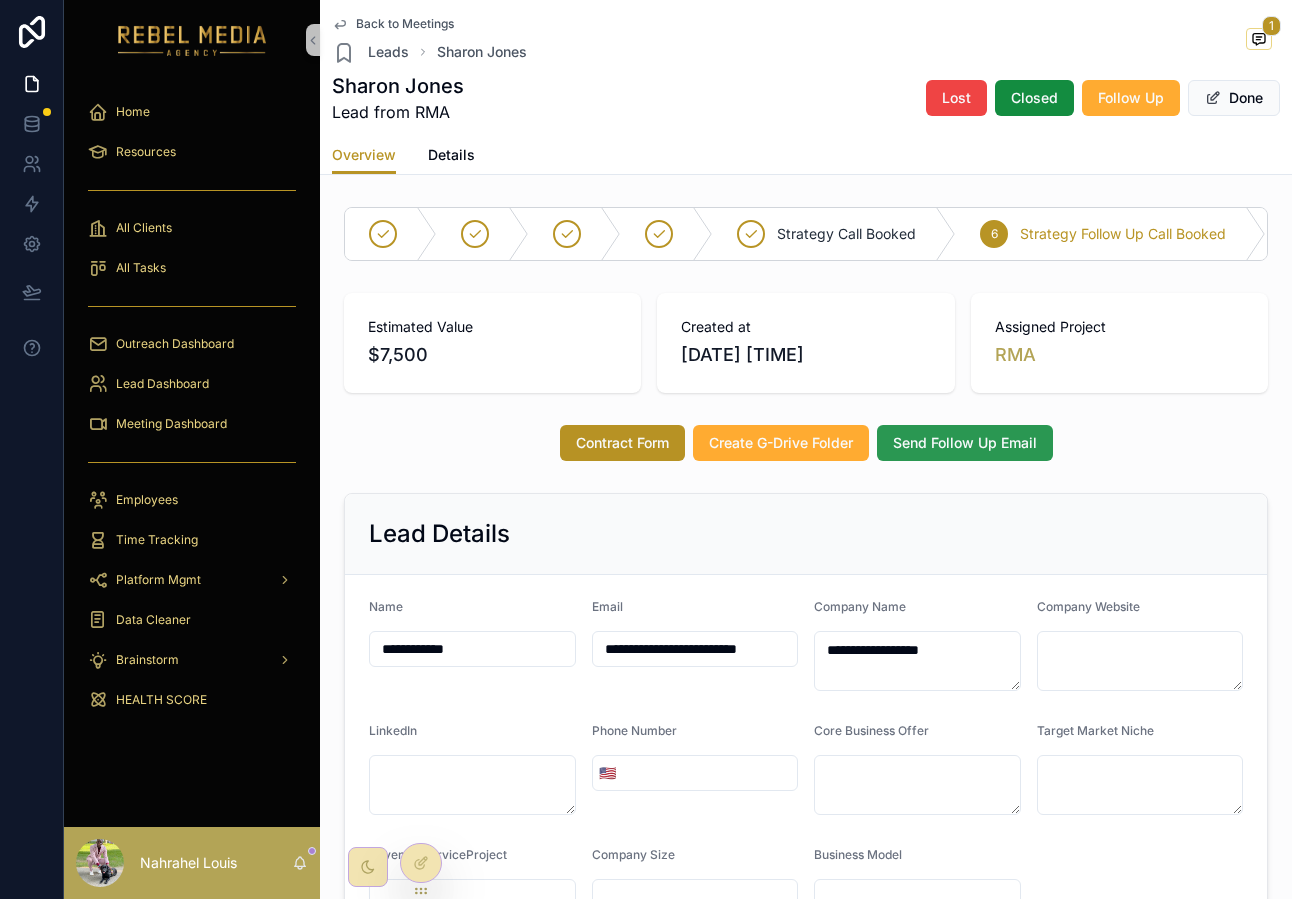 click on "Send Follow Up Email" at bounding box center [965, 443] 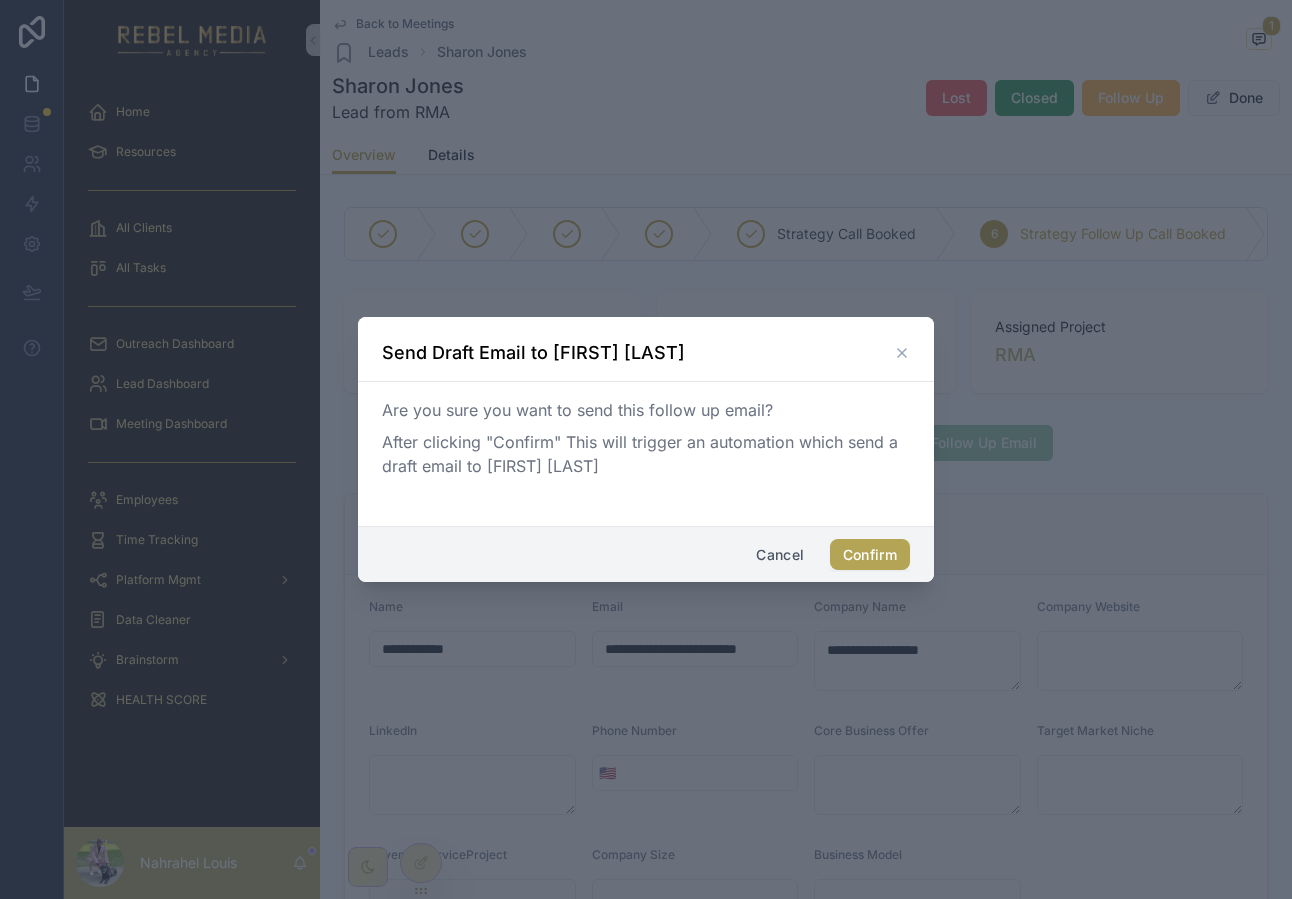 click on "Confirm" at bounding box center [870, 555] 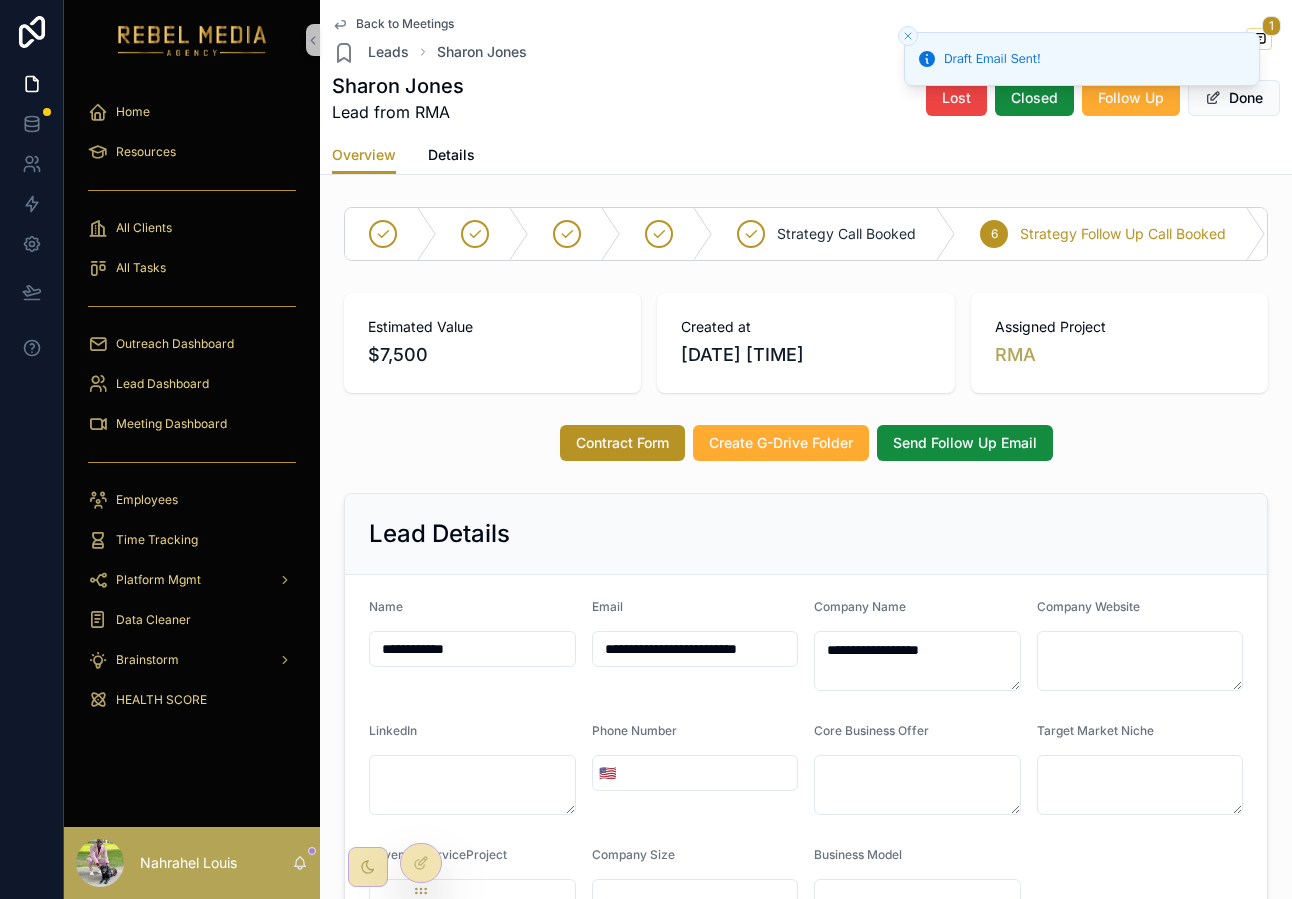 click 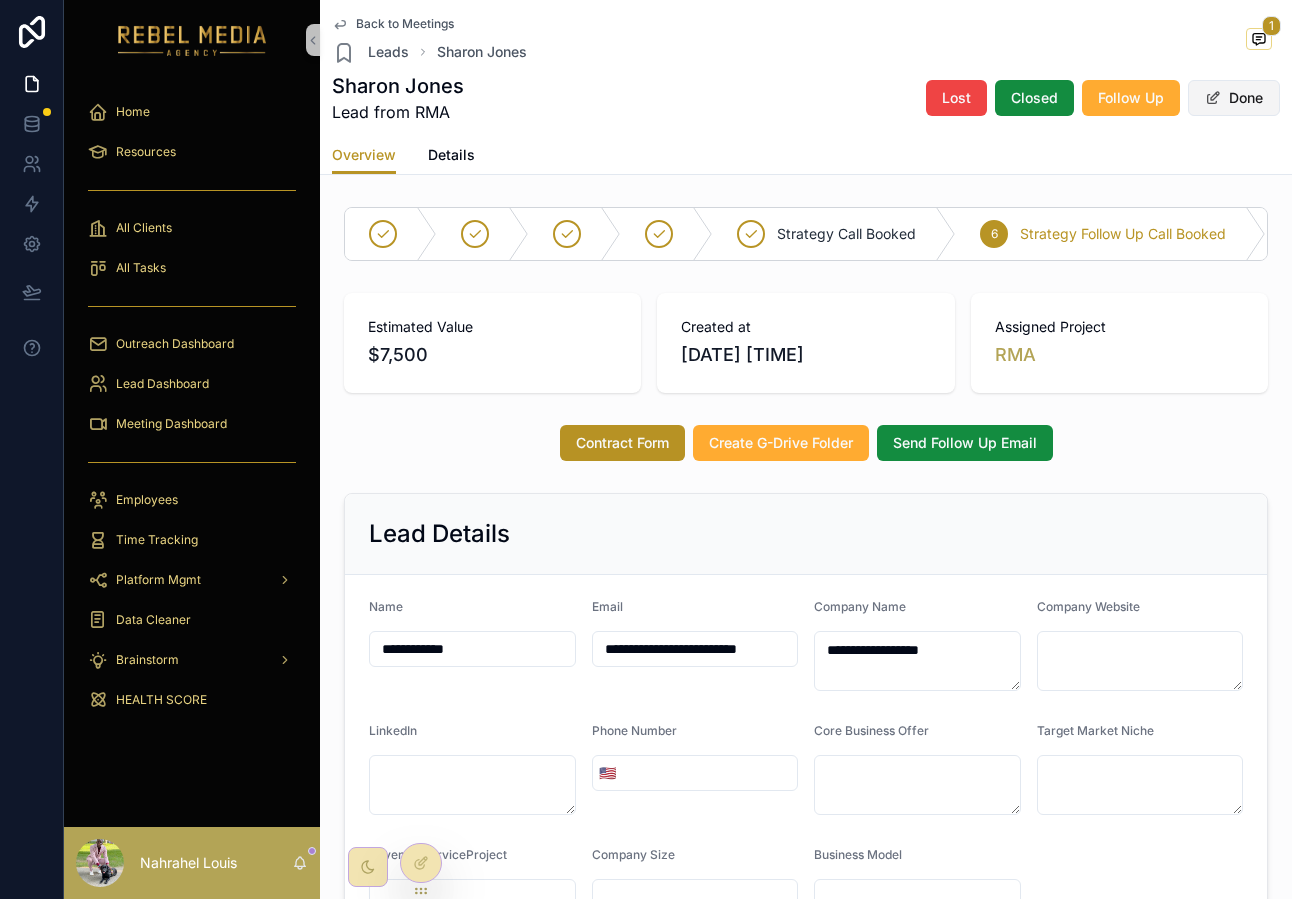 click on "Done" at bounding box center [1234, 98] 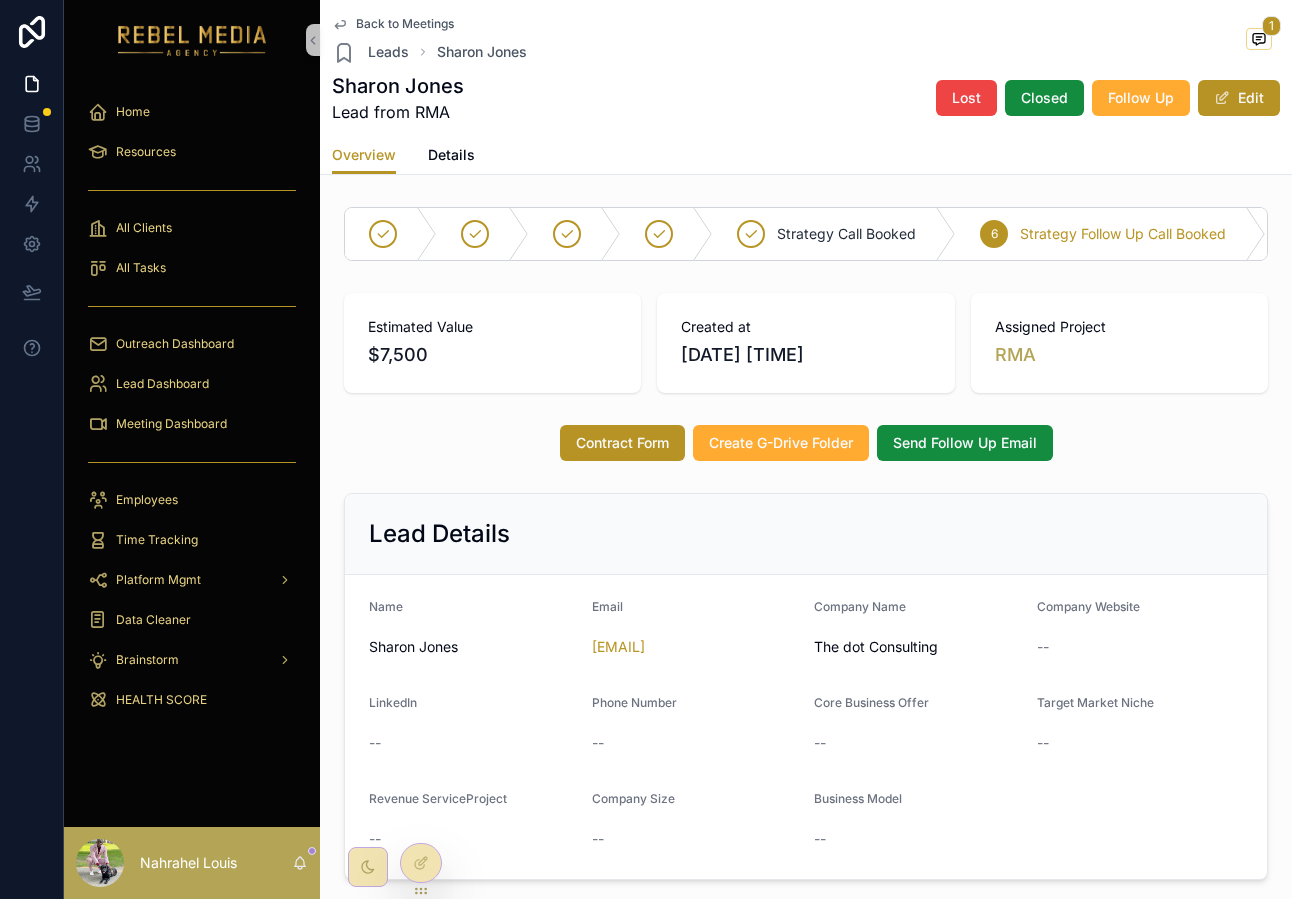 click on "Back to Meetings Leads [FIRST] [LAST]" at bounding box center [429, 40] 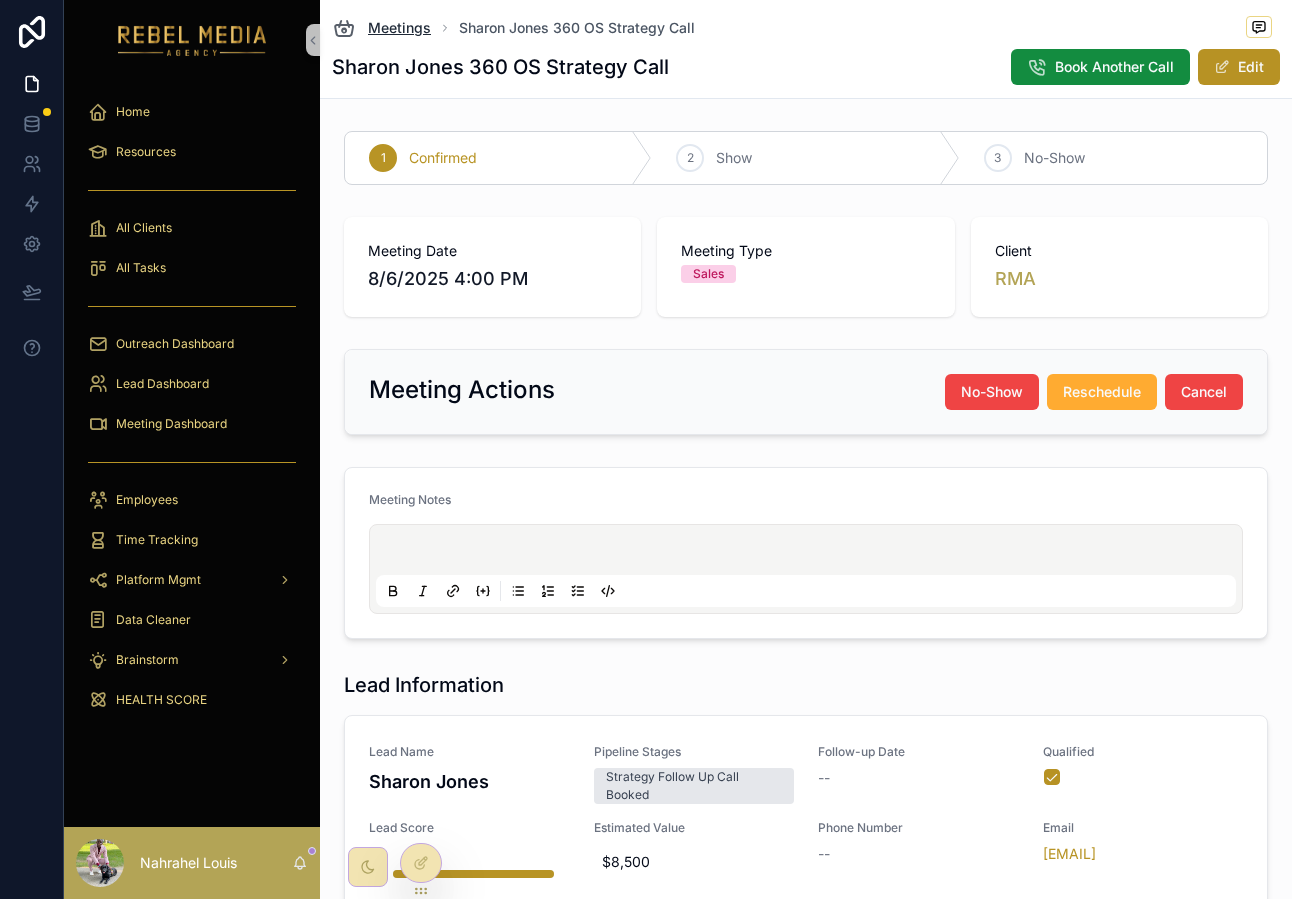 click on "Meetings" at bounding box center (399, 28) 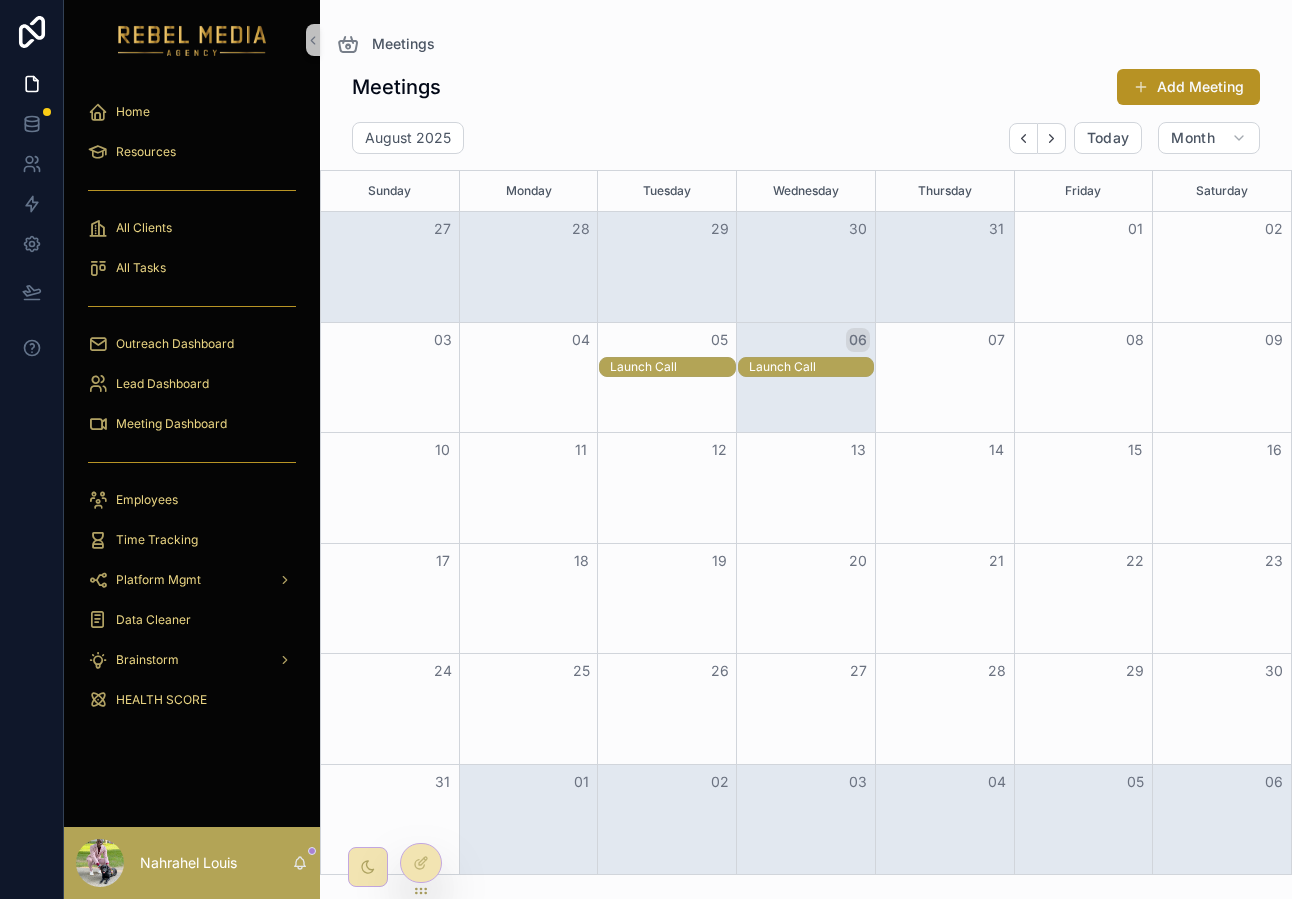 click on "06" at bounding box center (858, 340) 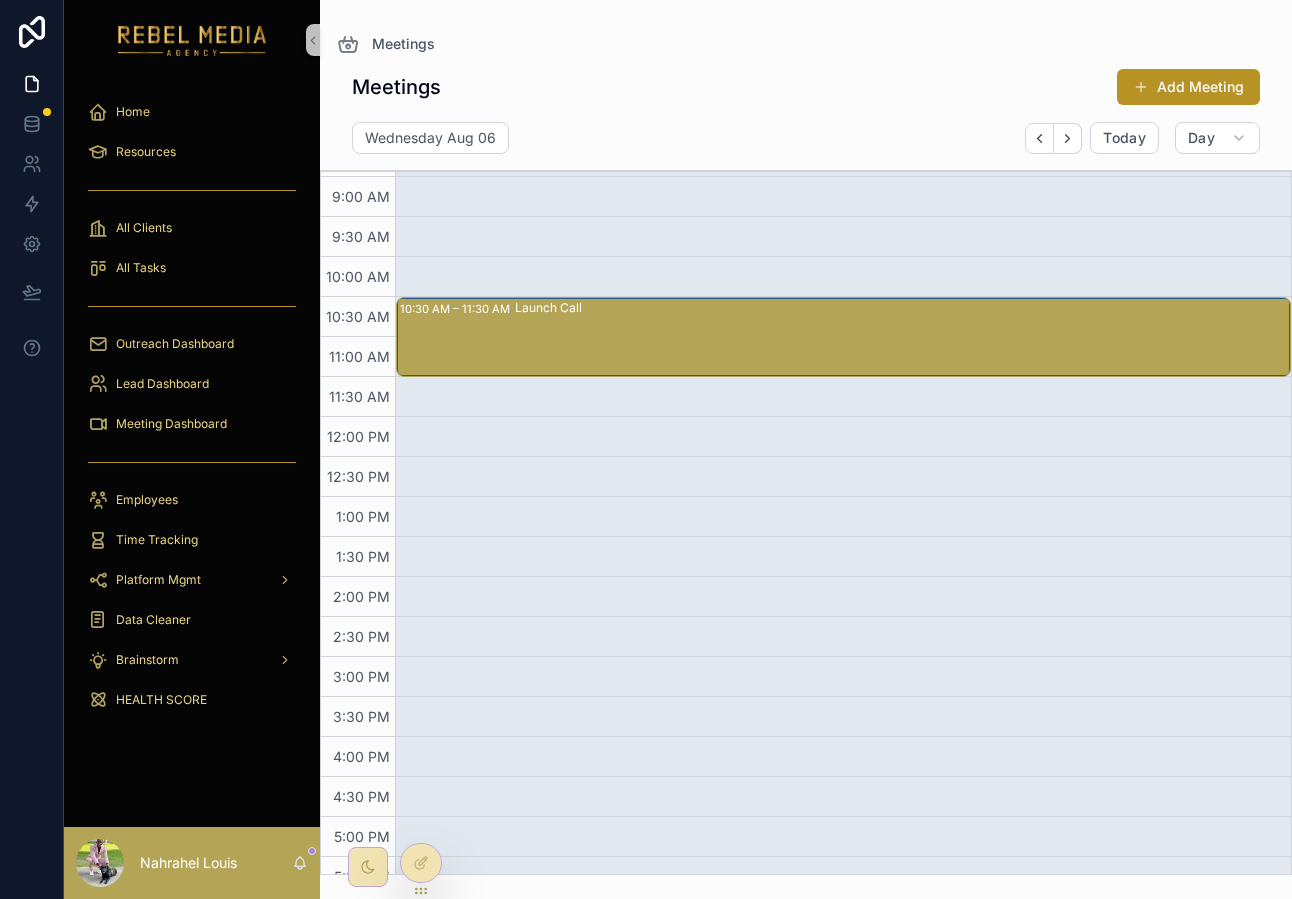 scroll, scrollTop: 718, scrollLeft: 0, axis: vertical 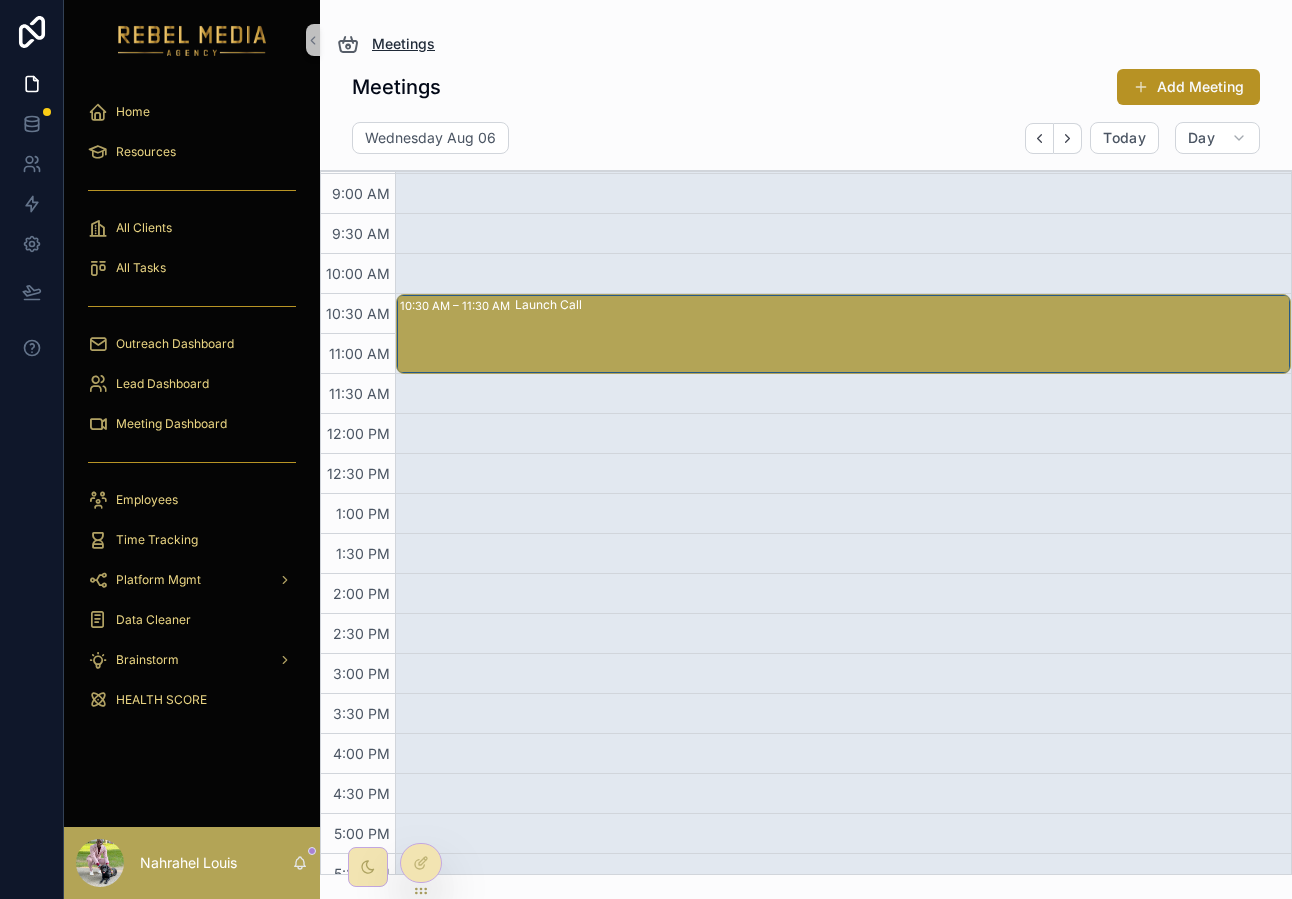 click on "Meetings" at bounding box center [403, 44] 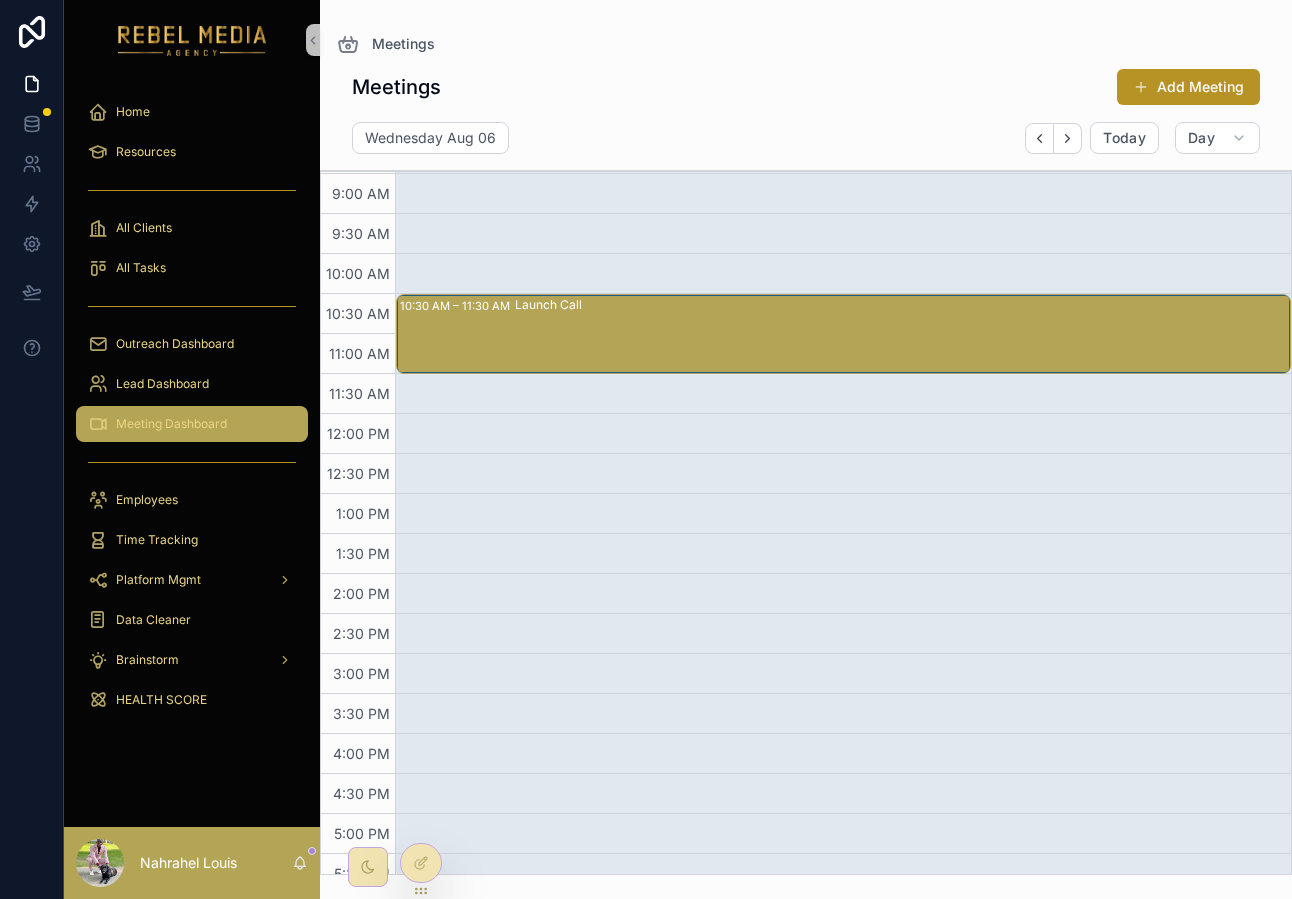 click on "Meeting Dashboard" at bounding box center [192, 424] 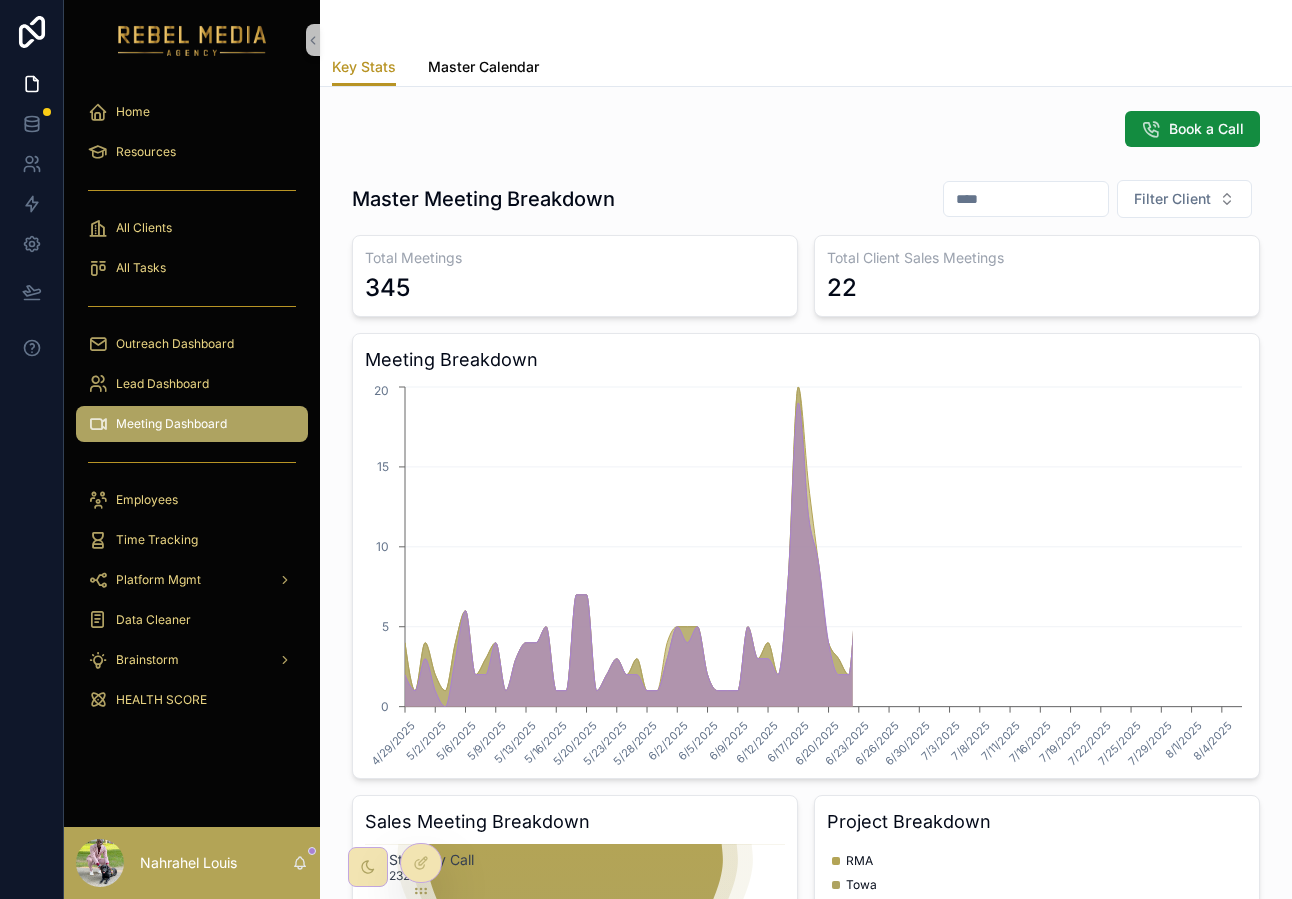 click on "Master Calendar" at bounding box center [483, 67] 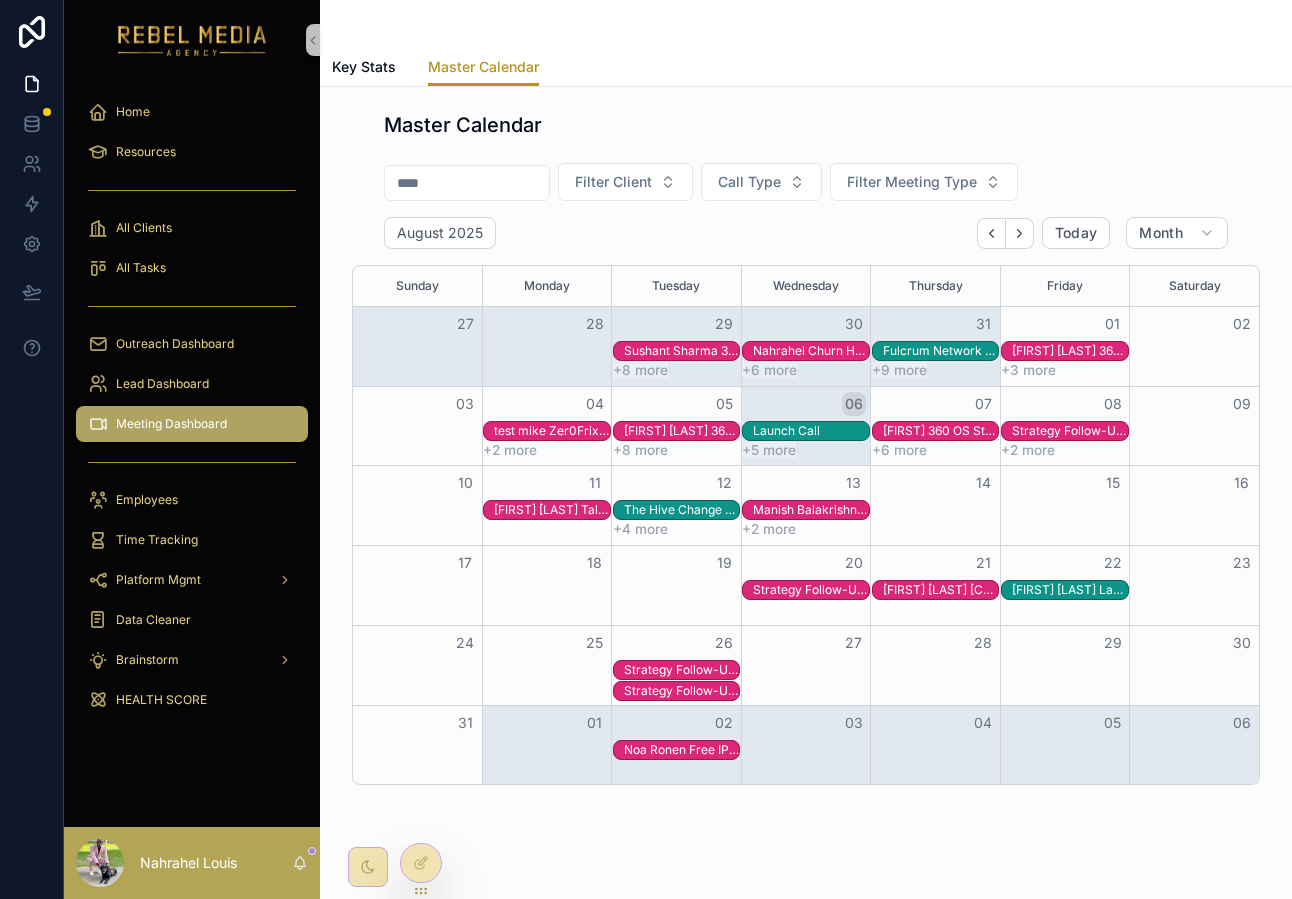 click on "06" at bounding box center (854, 404) 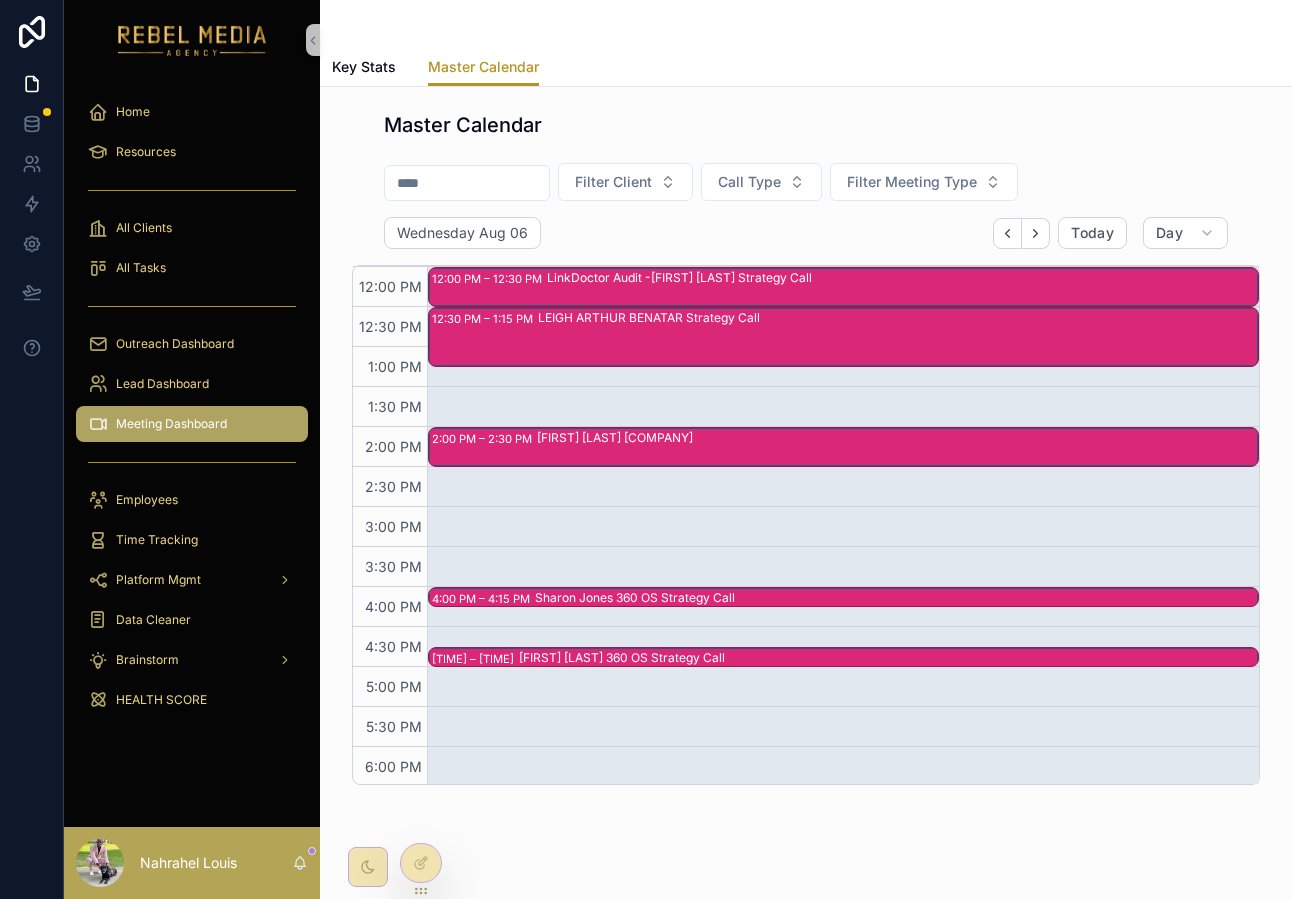 scroll, scrollTop: 523, scrollLeft: 0, axis: vertical 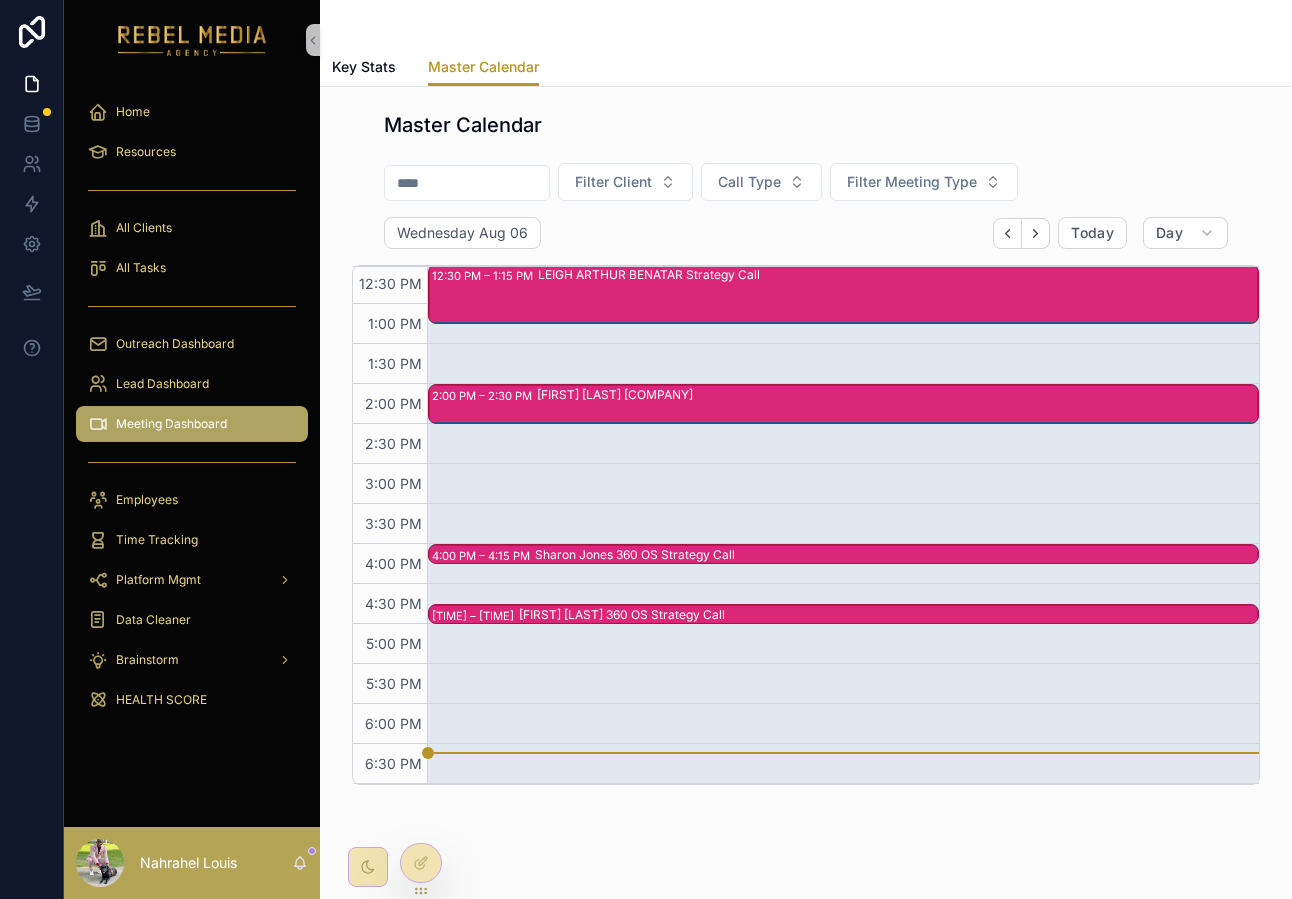 click on "[FIRST] [LAST] 360 OS Strategy Call" at bounding box center (888, 615) 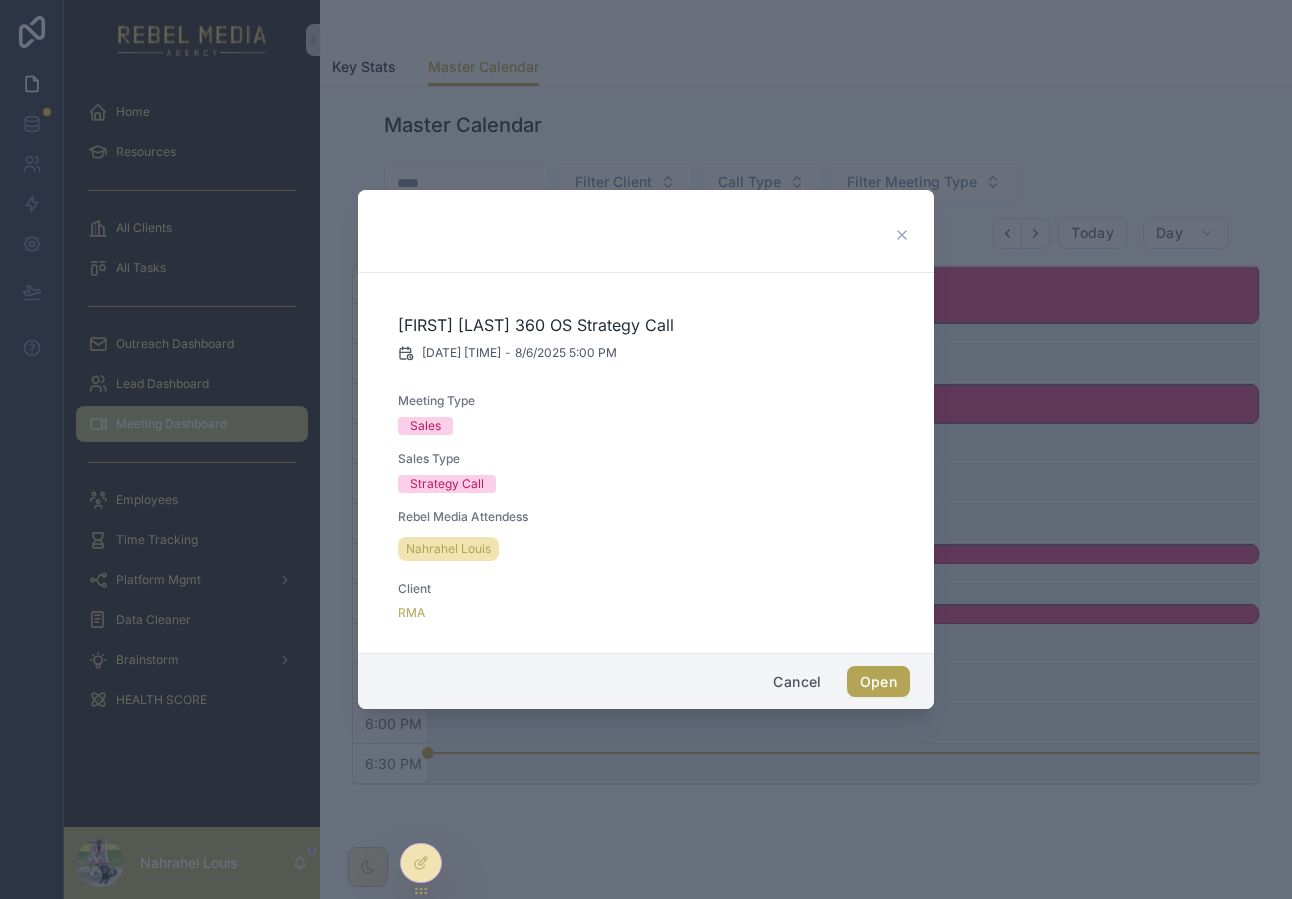 click on "Open" at bounding box center [878, 682] 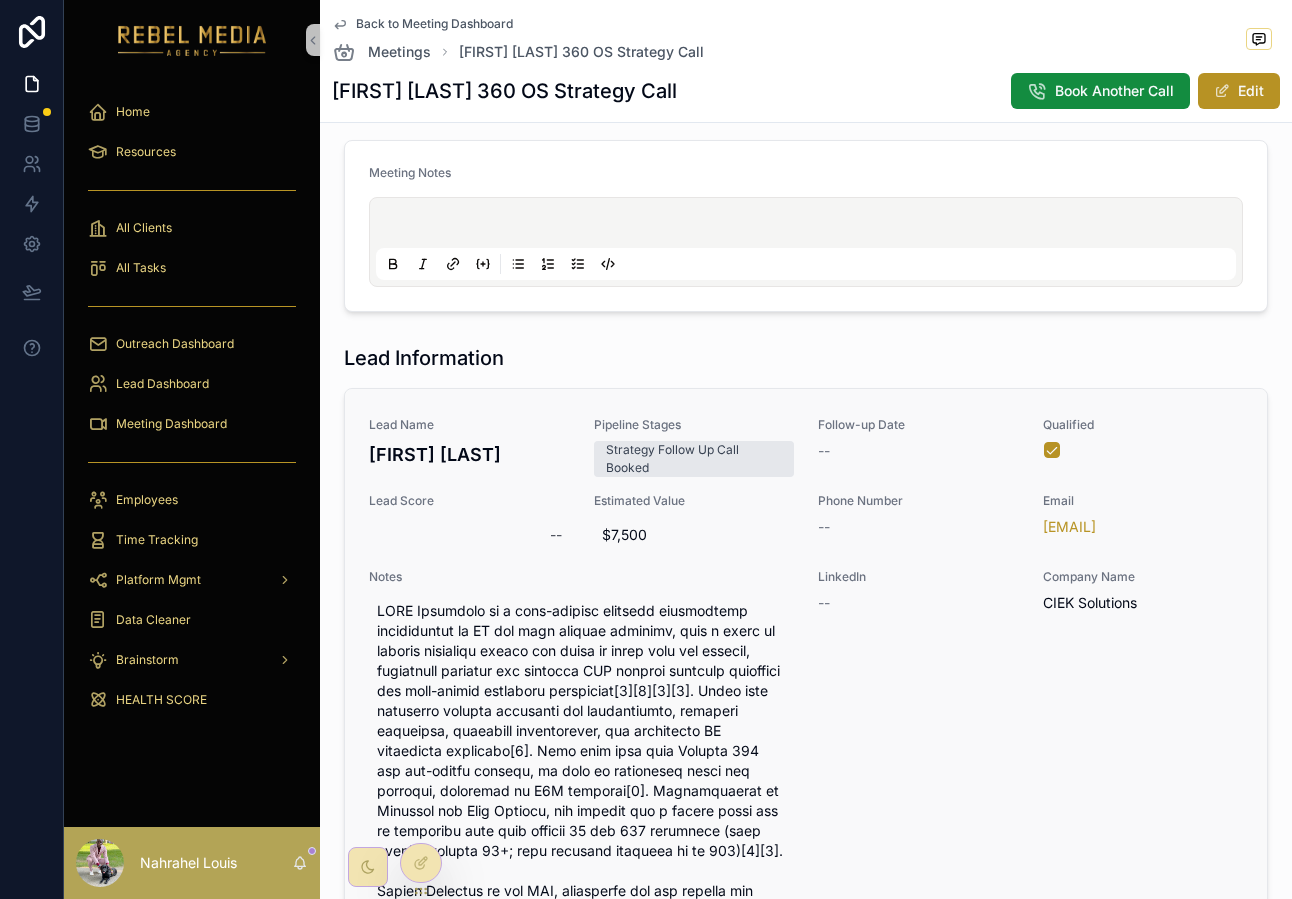 scroll, scrollTop: 436, scrollLeft: 0, axis: vertical 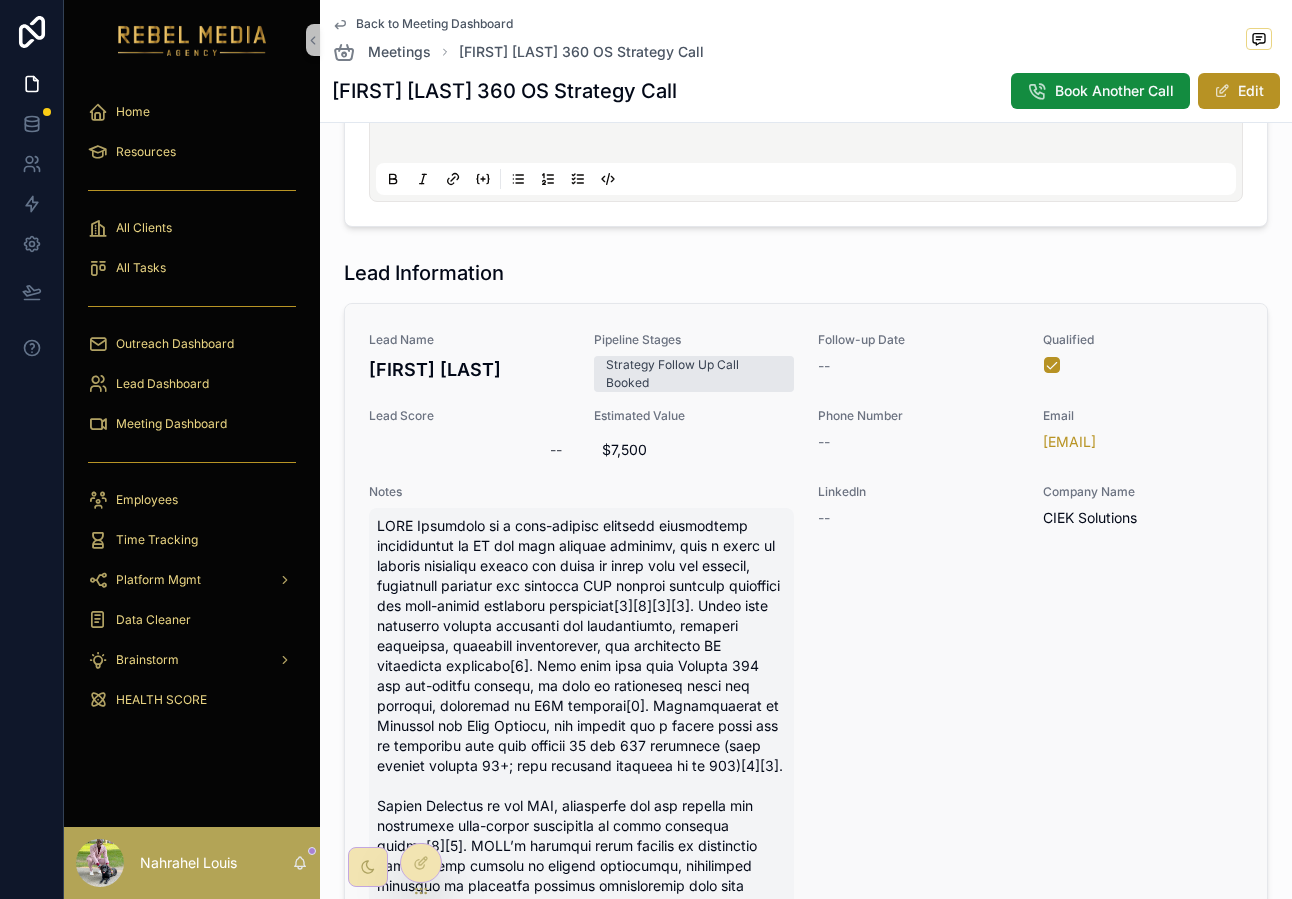click at bounding box center [581, 766] 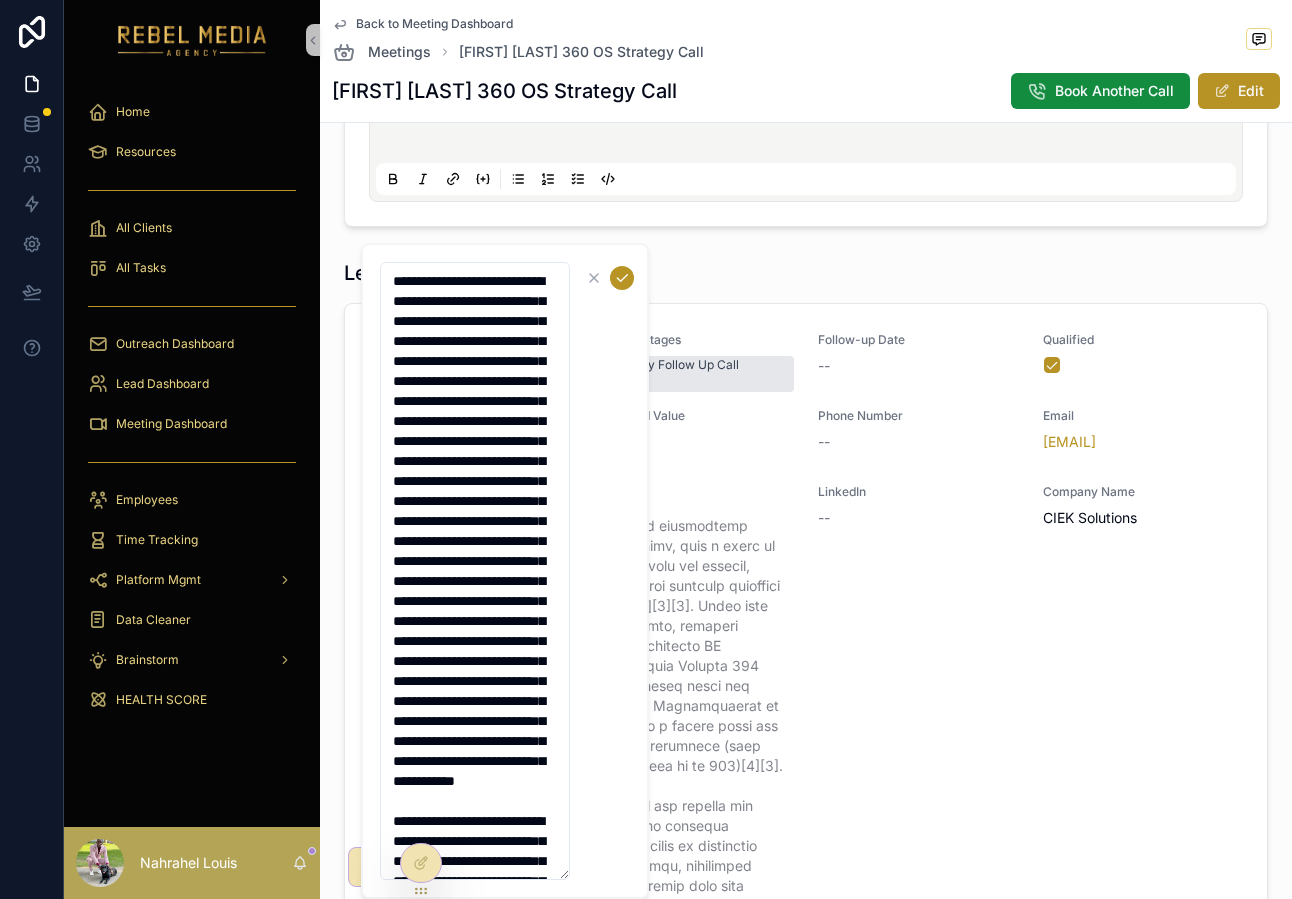 click at bounding box center [507, 571] 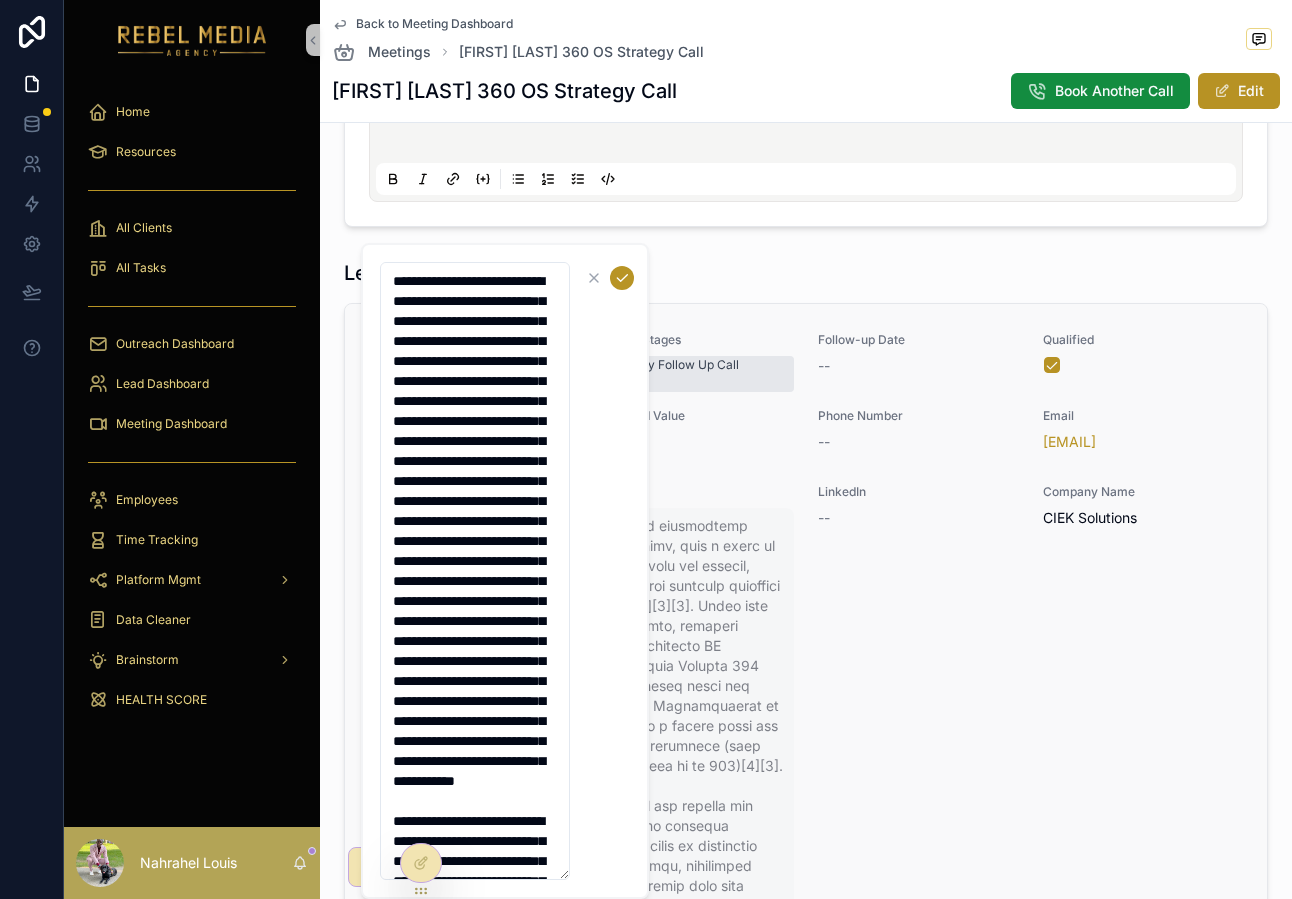 click at bounding box center [581, 766] 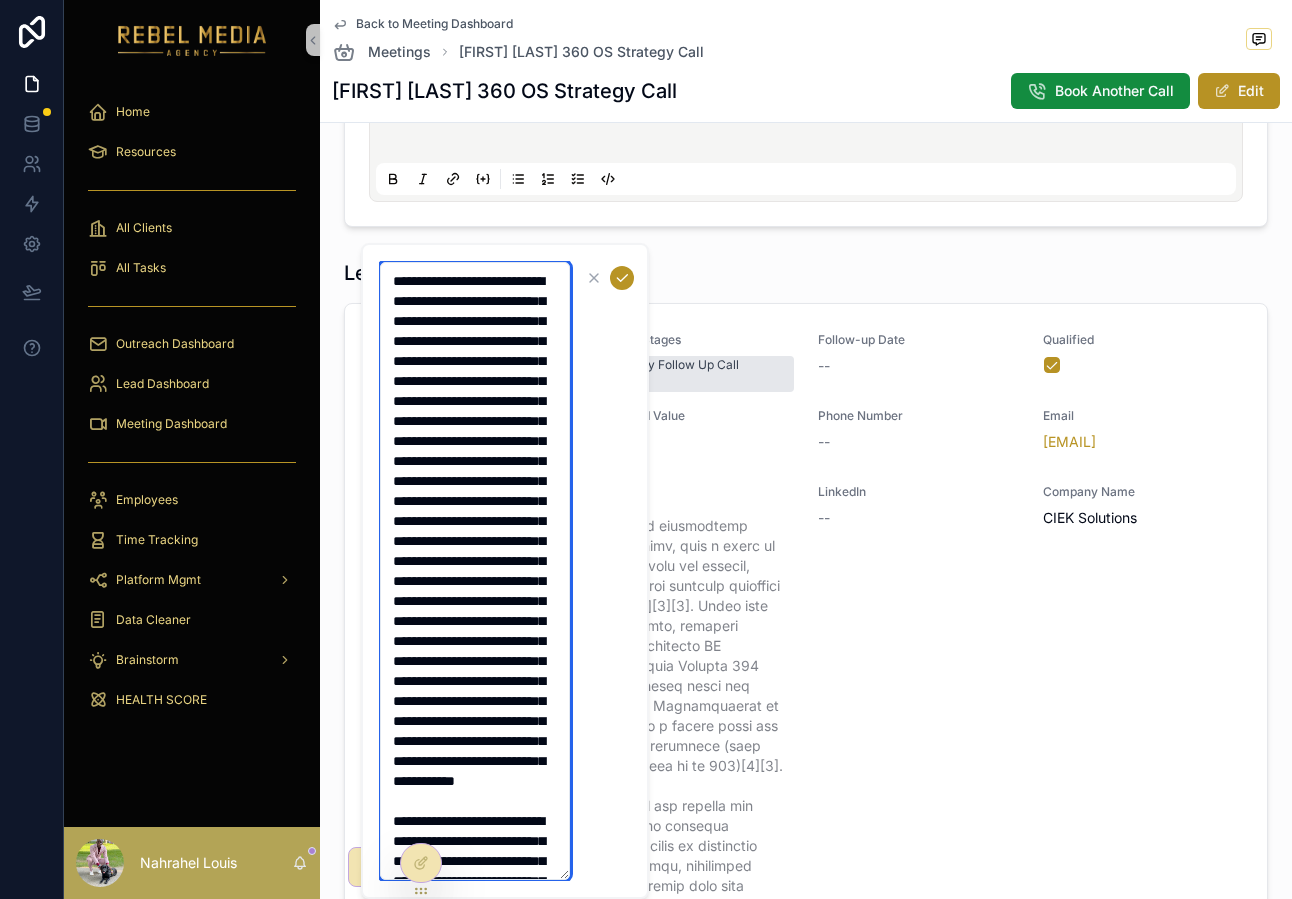 click at bounding box center (475, 571) 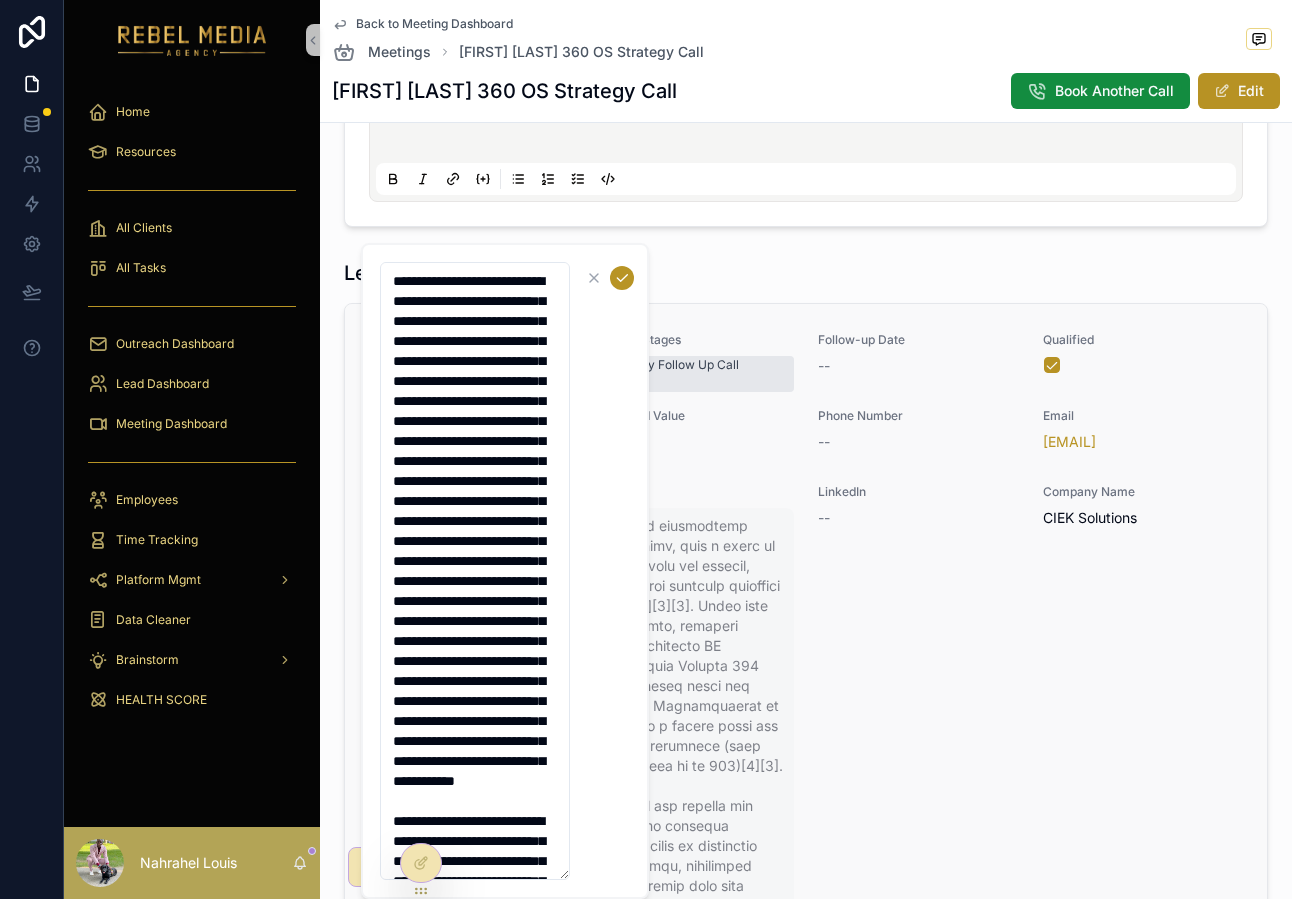 click at bounding box center [581, 766] 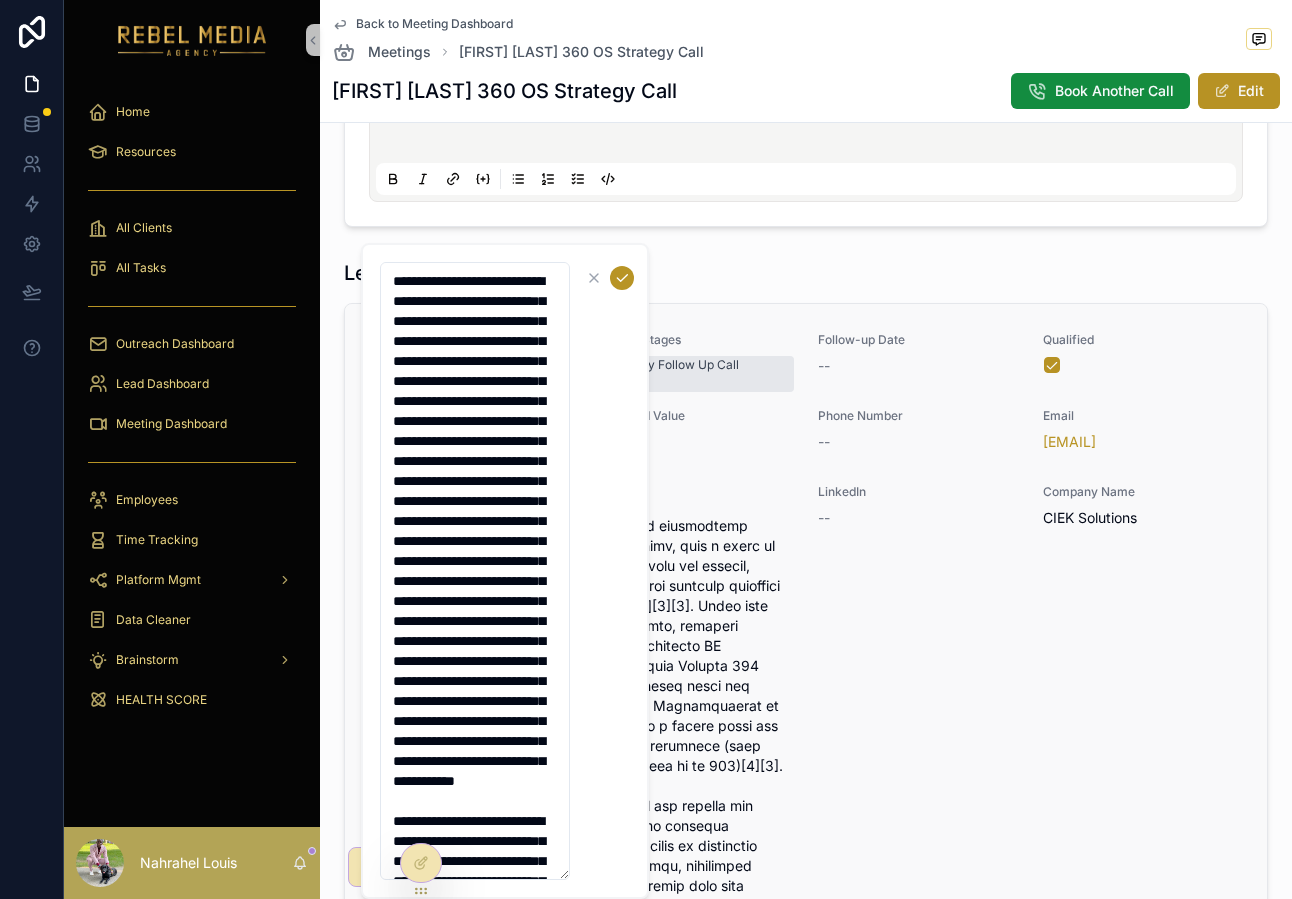 click on "LinkedIn --" at bounding box center (918, 754) 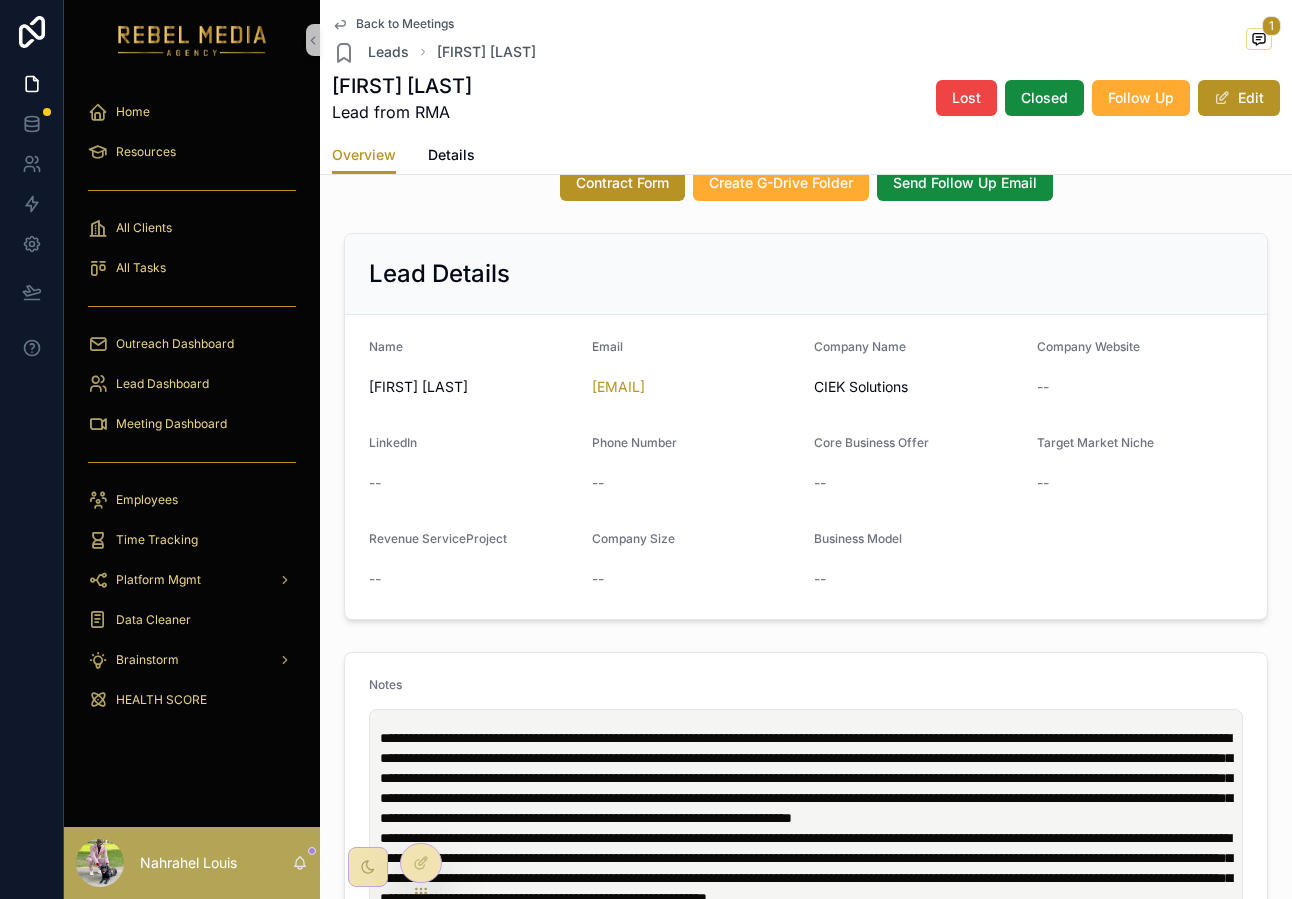 scroll, scrollTop: 973, scrollLeft: 0, axis: vertical 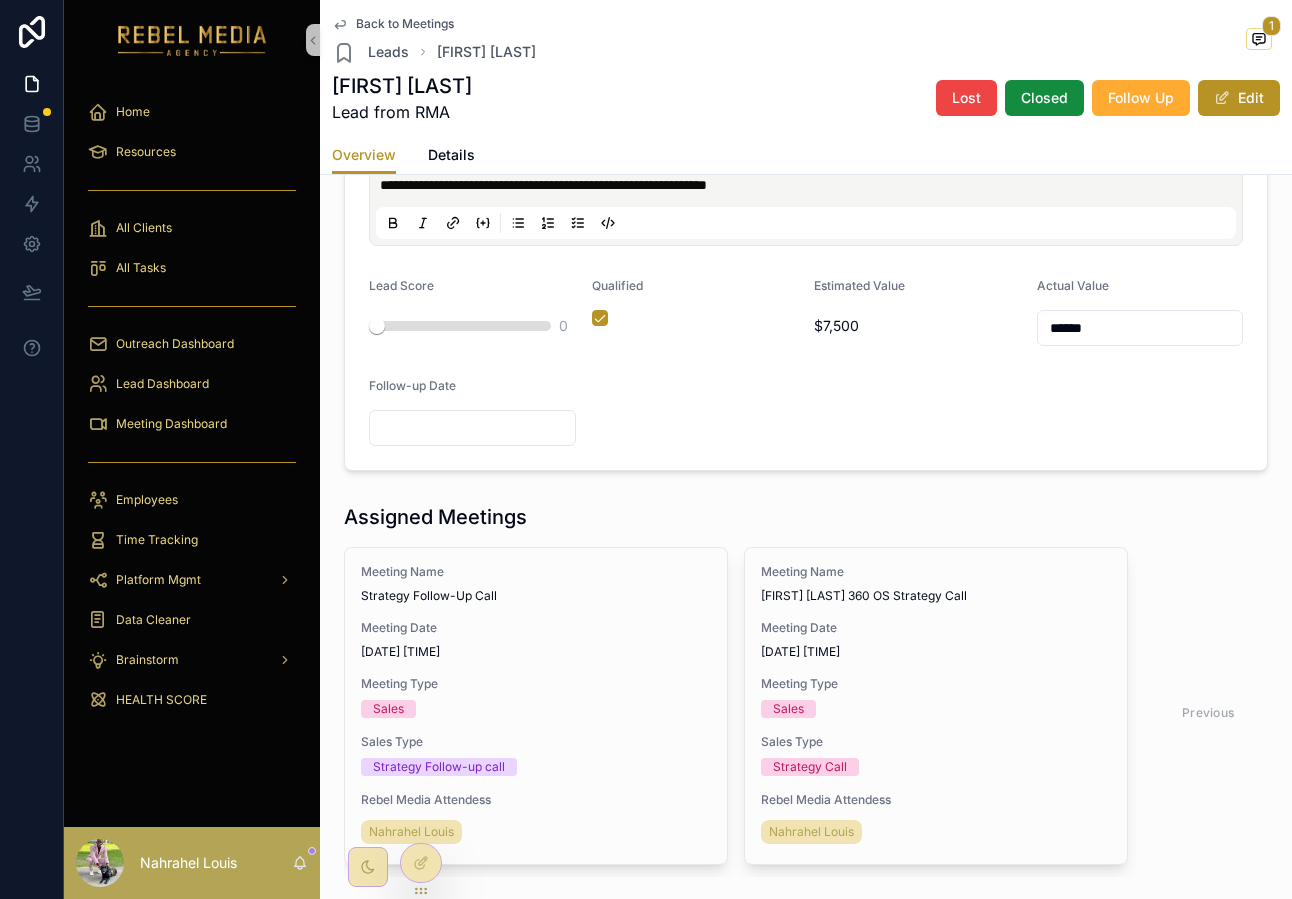 click on "******" at bounding box center [1140, 328] 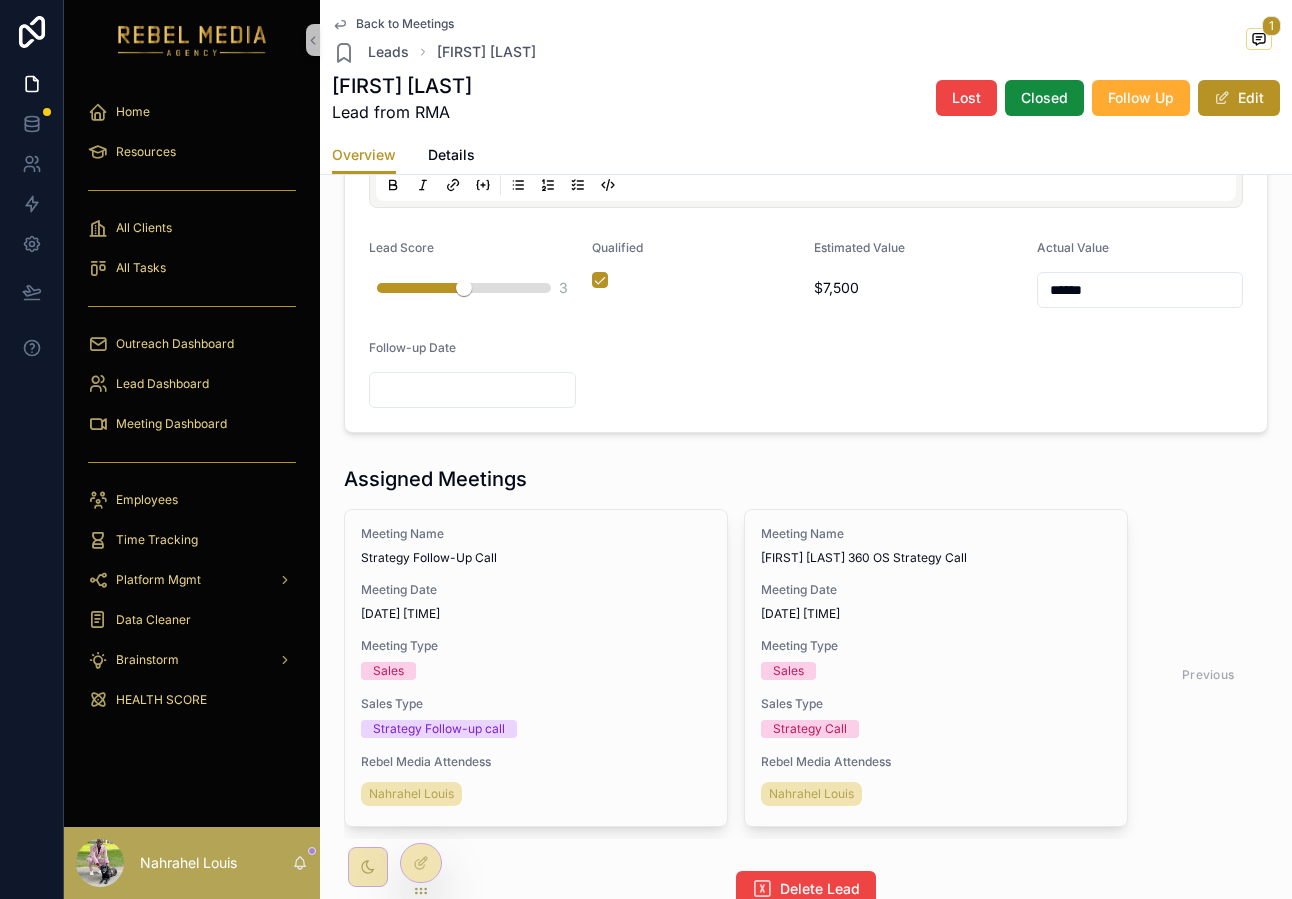 drag, startPoint x: 377, startPoint y: 347, endPoint x: 476, endPoint y: 349, distance: 99.0202 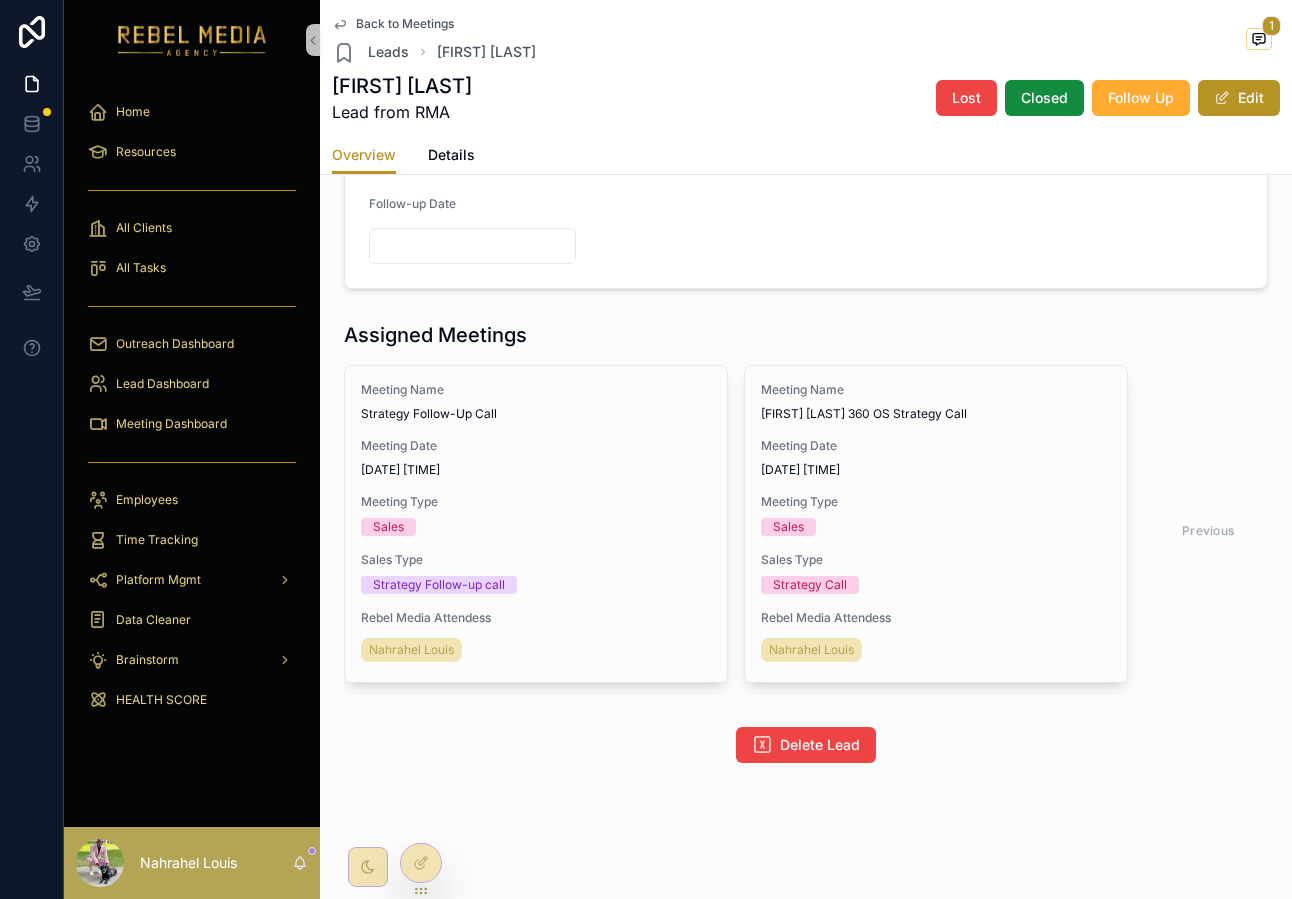 scroll, scrollTop: 0, scrollLeft: 0, axis: both 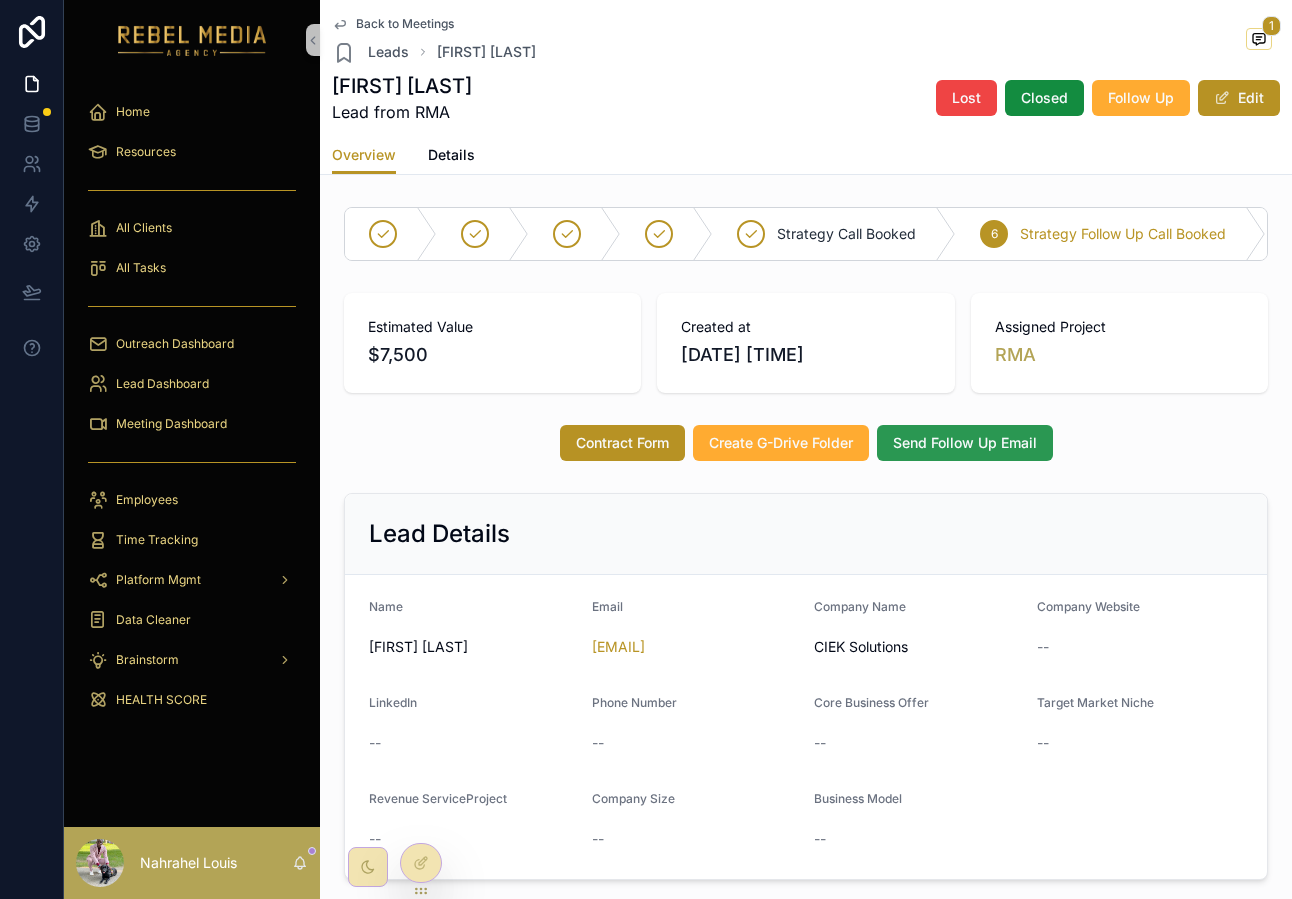 click on "Send Follow Up Email" at bounding box center [965, 443] 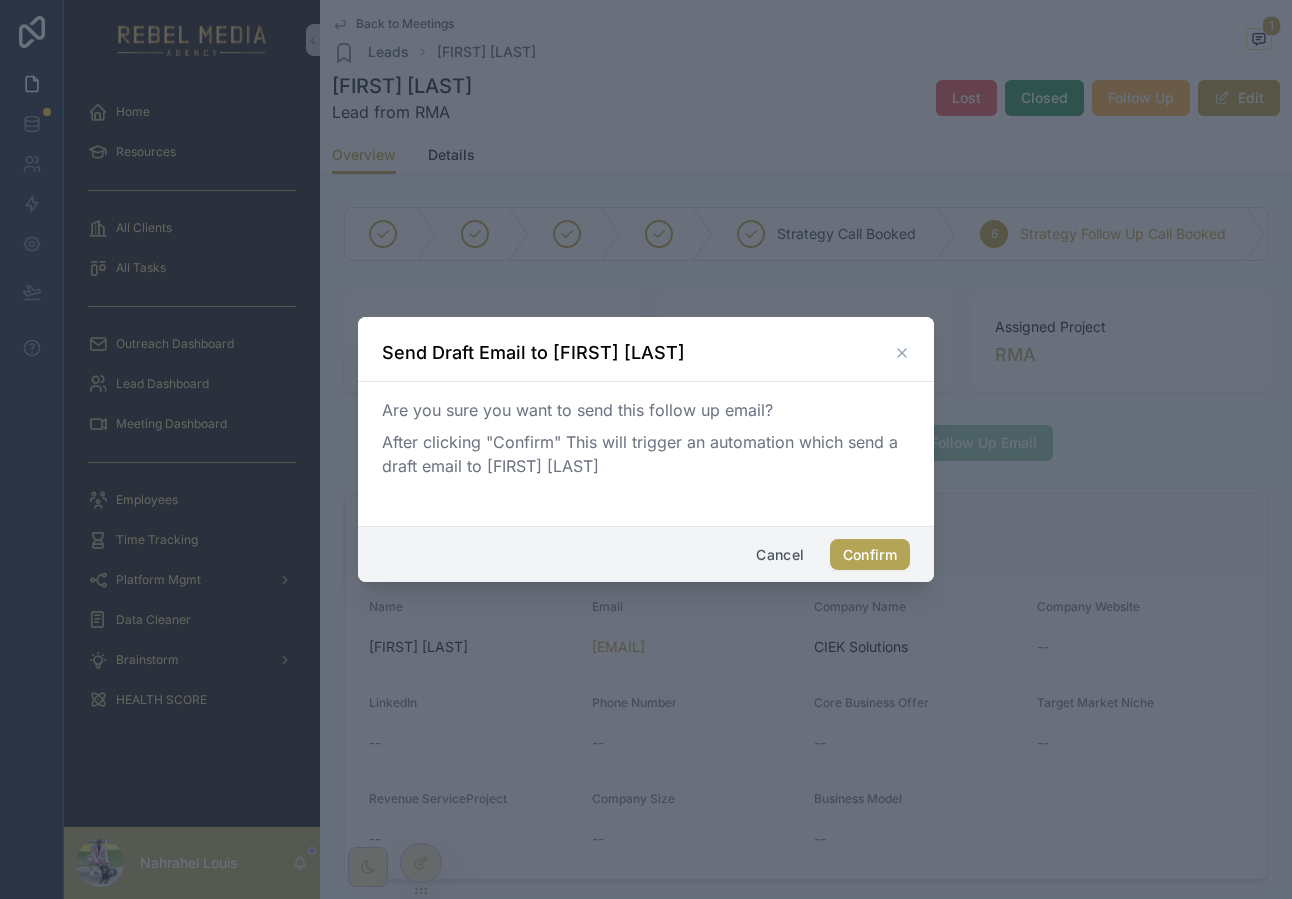 click on "Confirm" at bounding box center (870, 555) 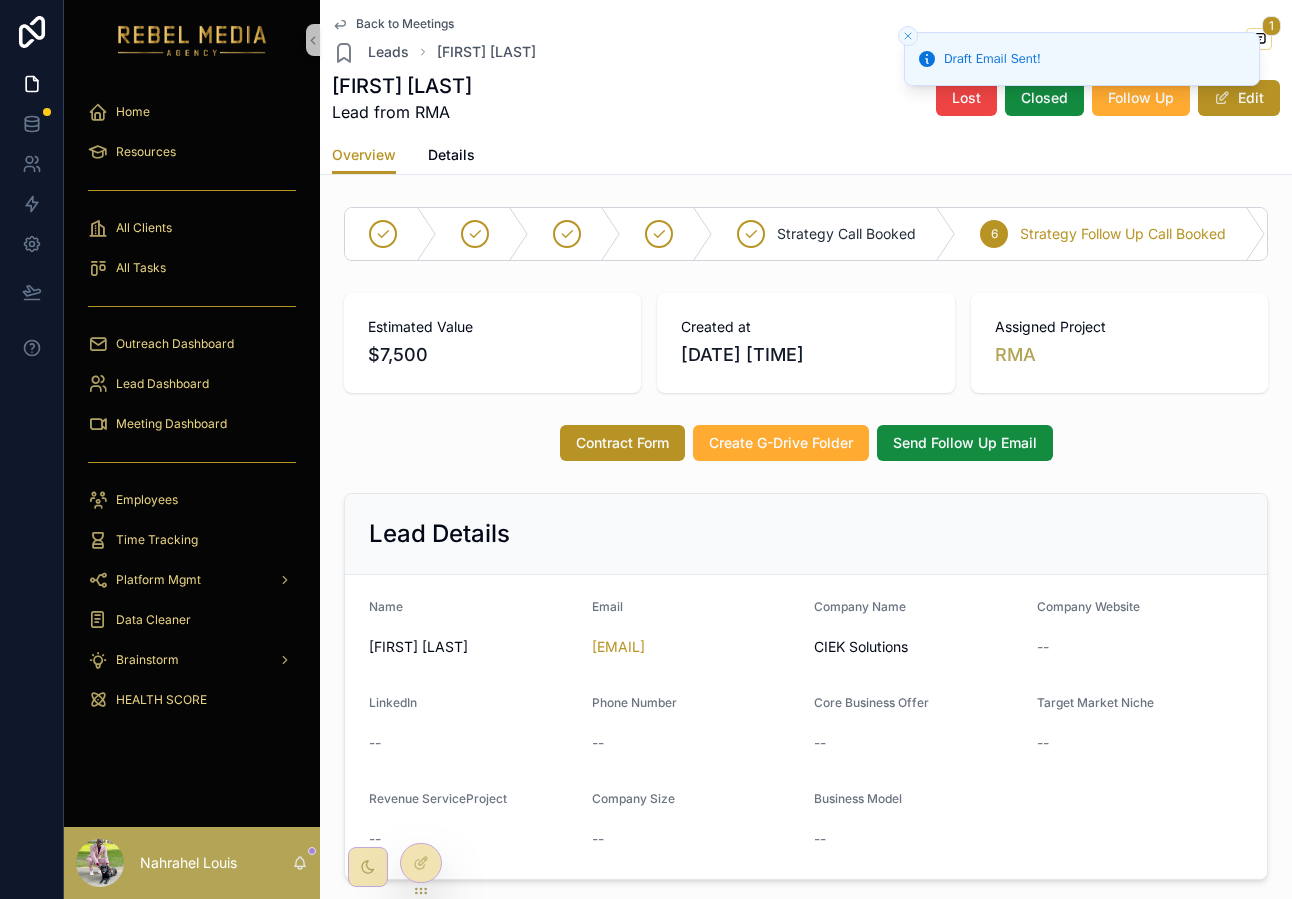 click 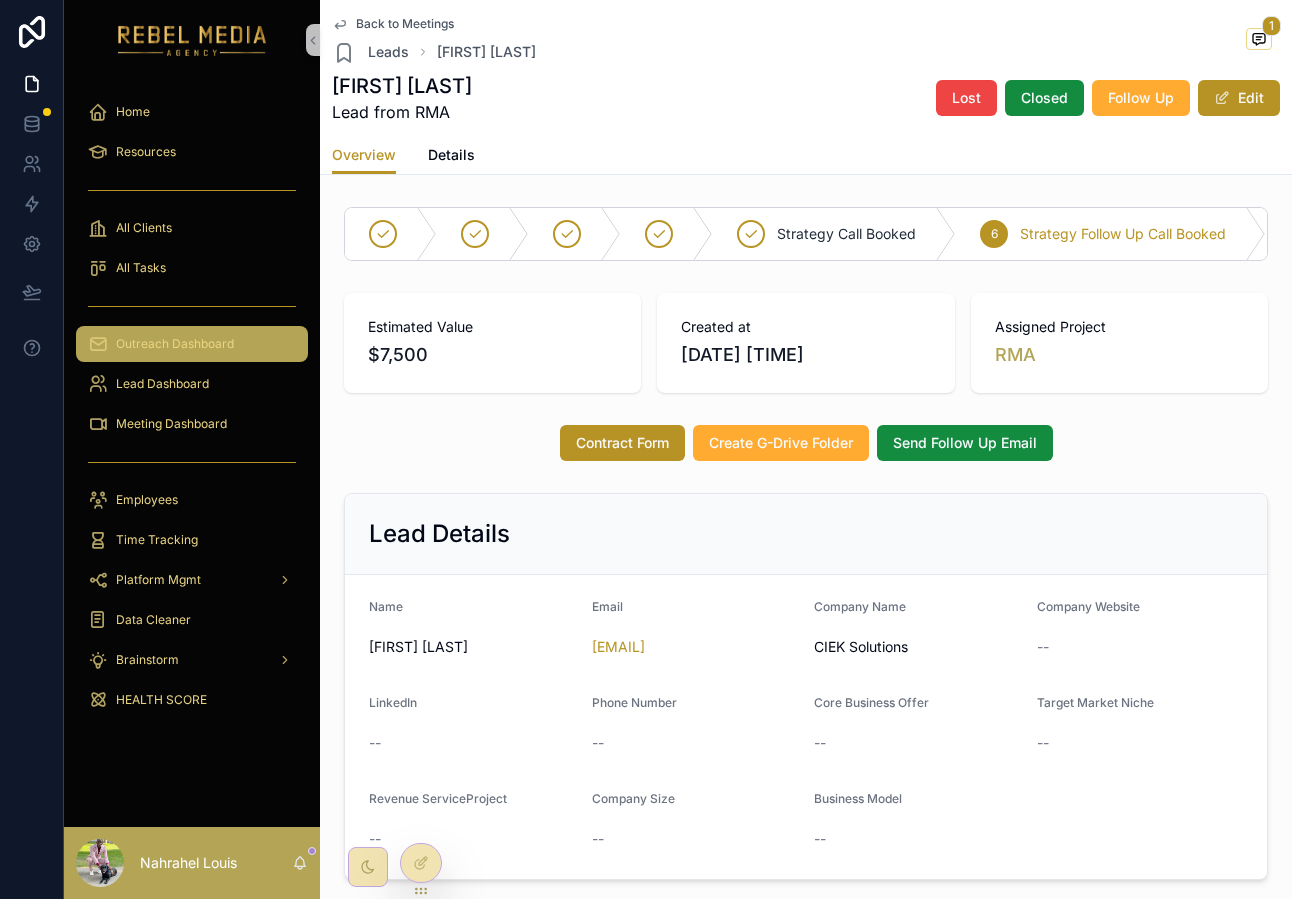 click on "Outreach Dashboard" at bounding box center (175, 344) 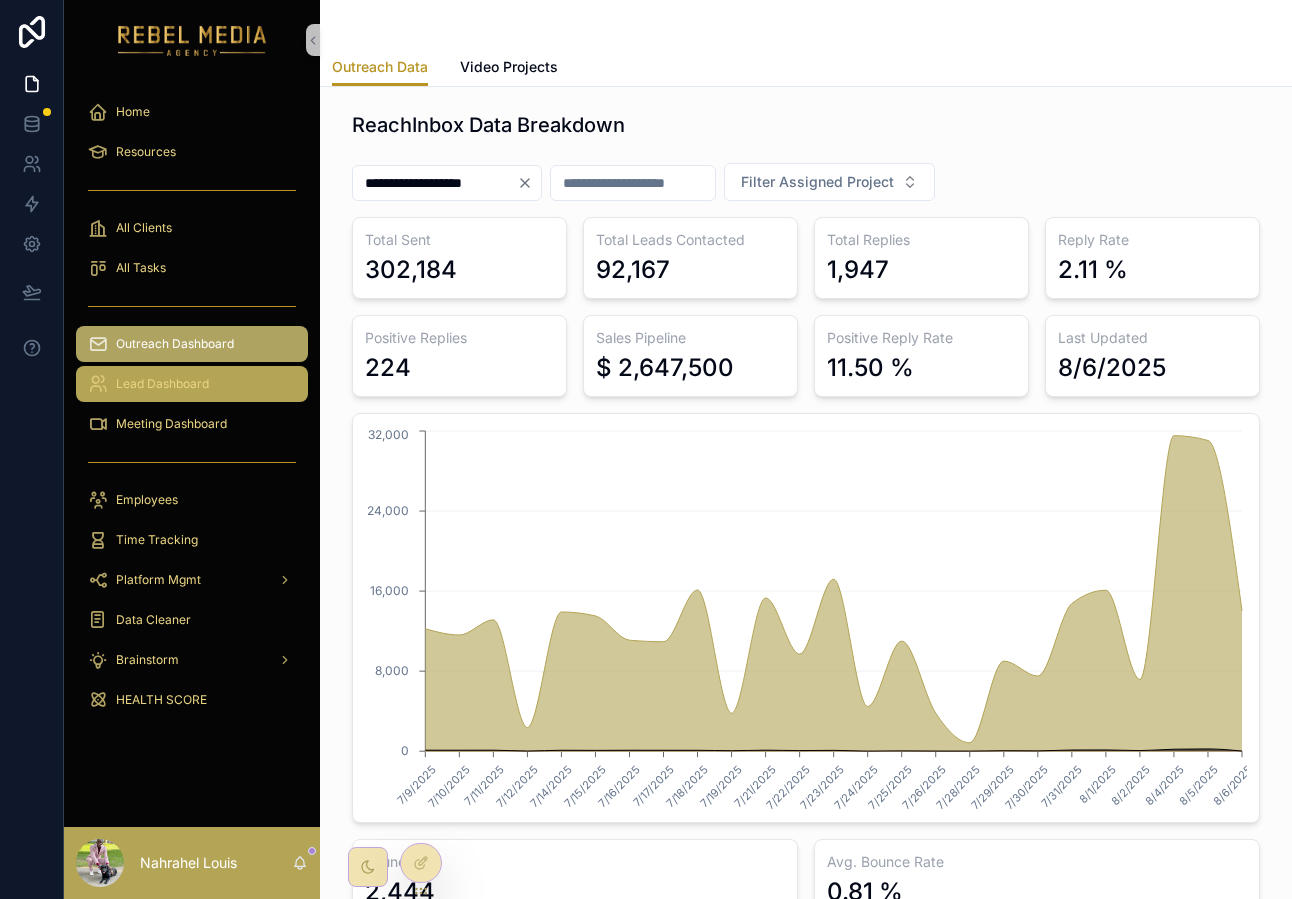 click on "Lead Dashboard" at bounding box center (192, 384) 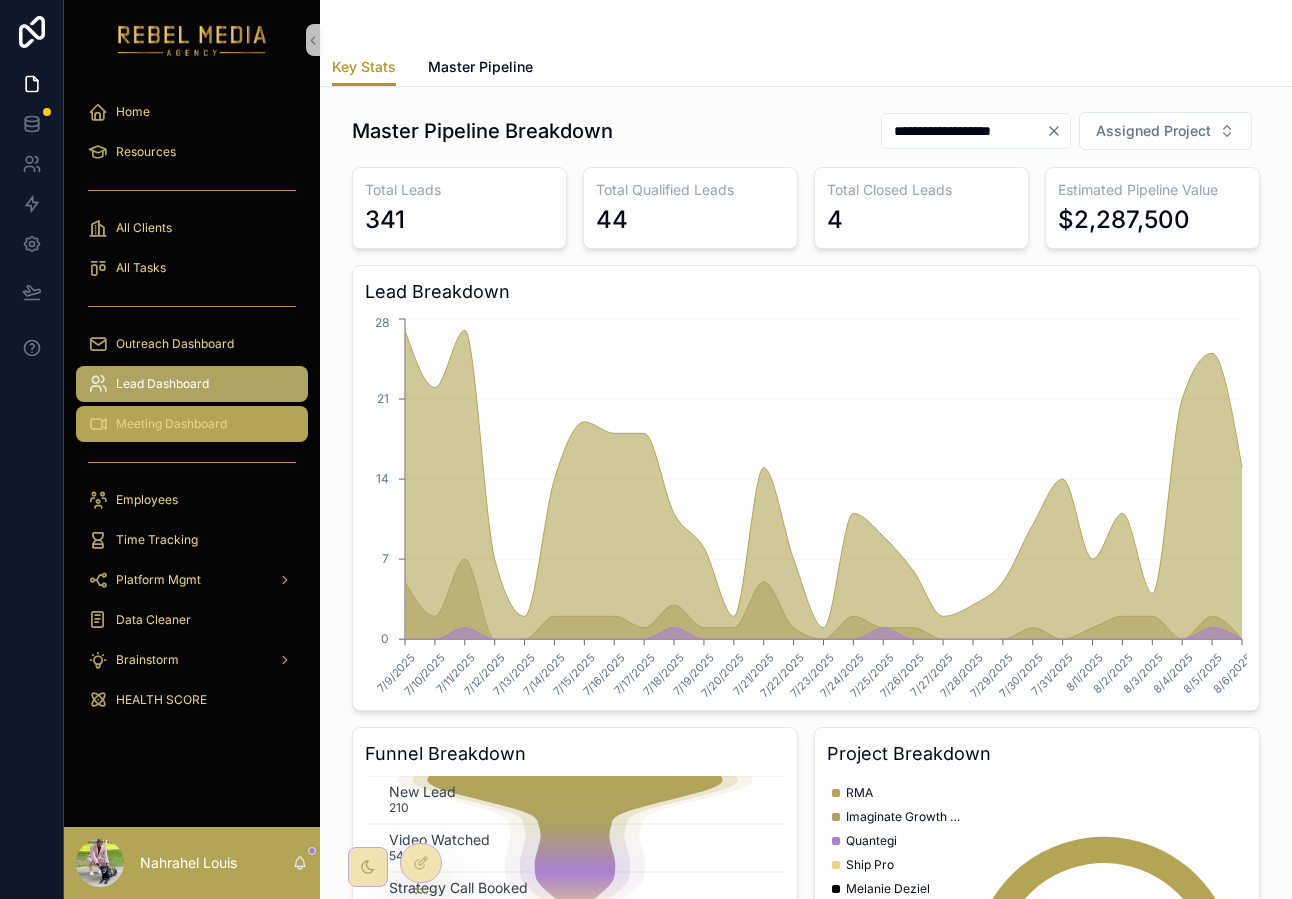 click on "Meeting Dashboard" at bounding box center [192, 424] 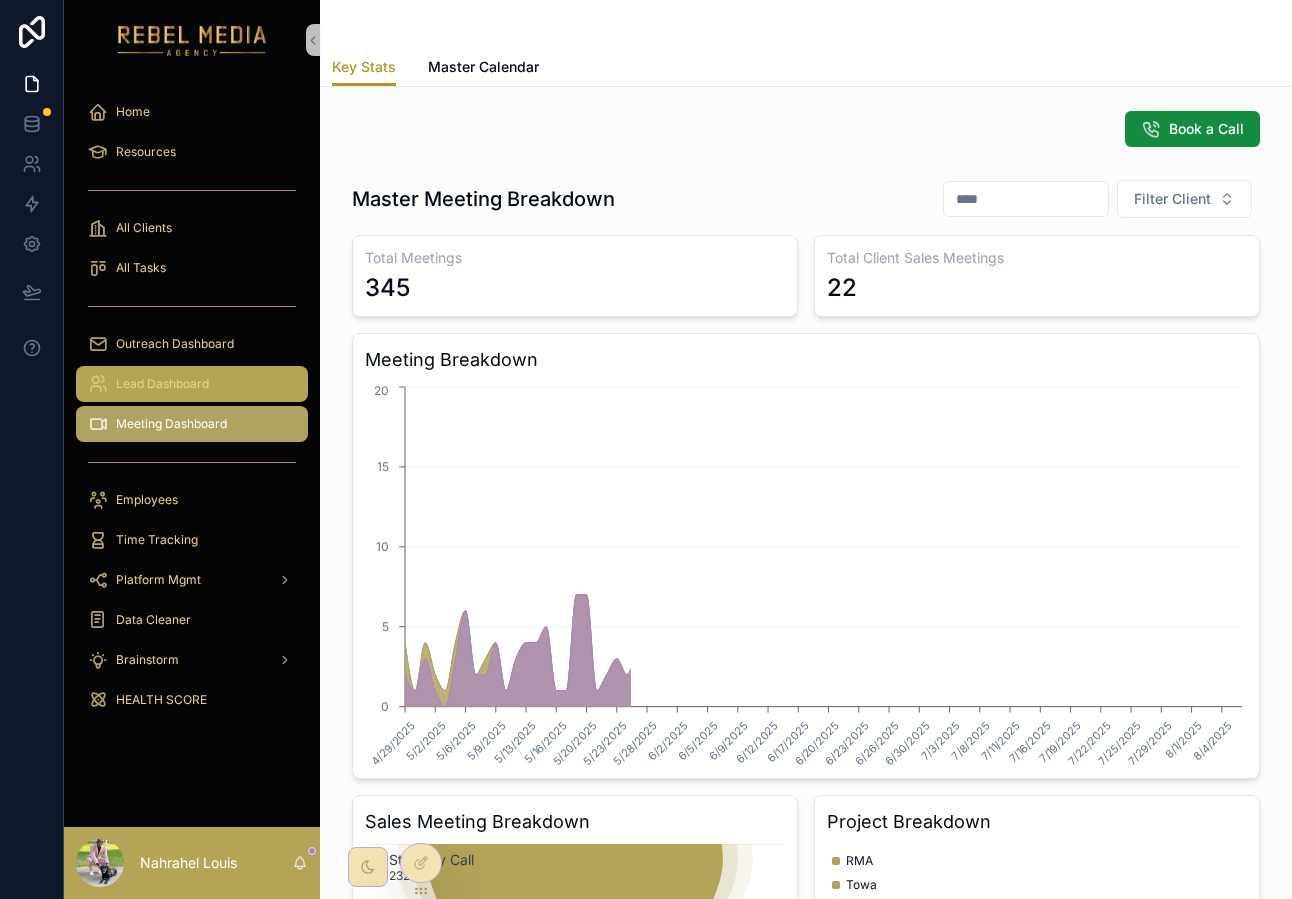 click on "Lead Dashboard" at bounding box center [162, 384] 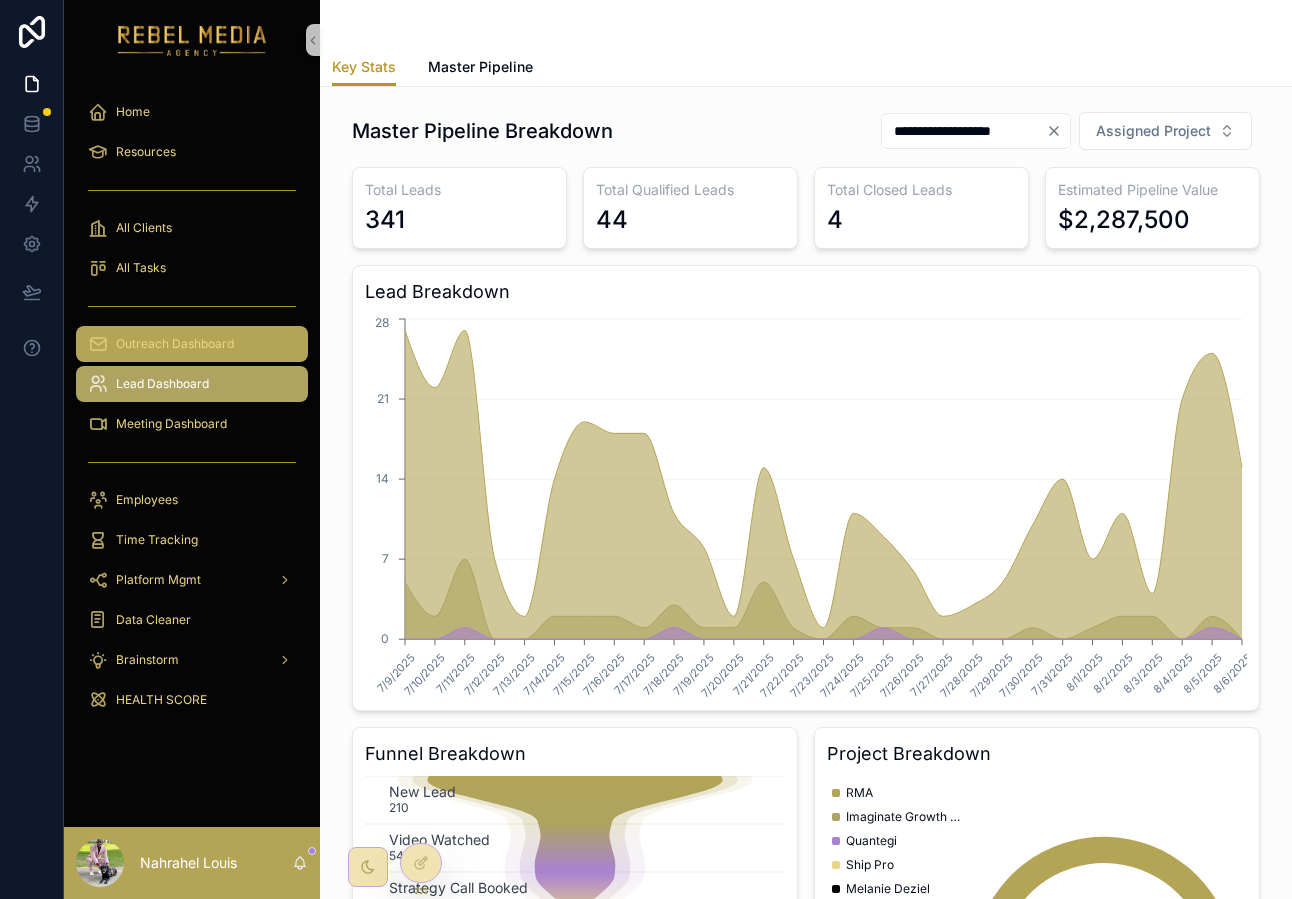 click on "Outreach Dashboard" at bounding box center [192, 344] 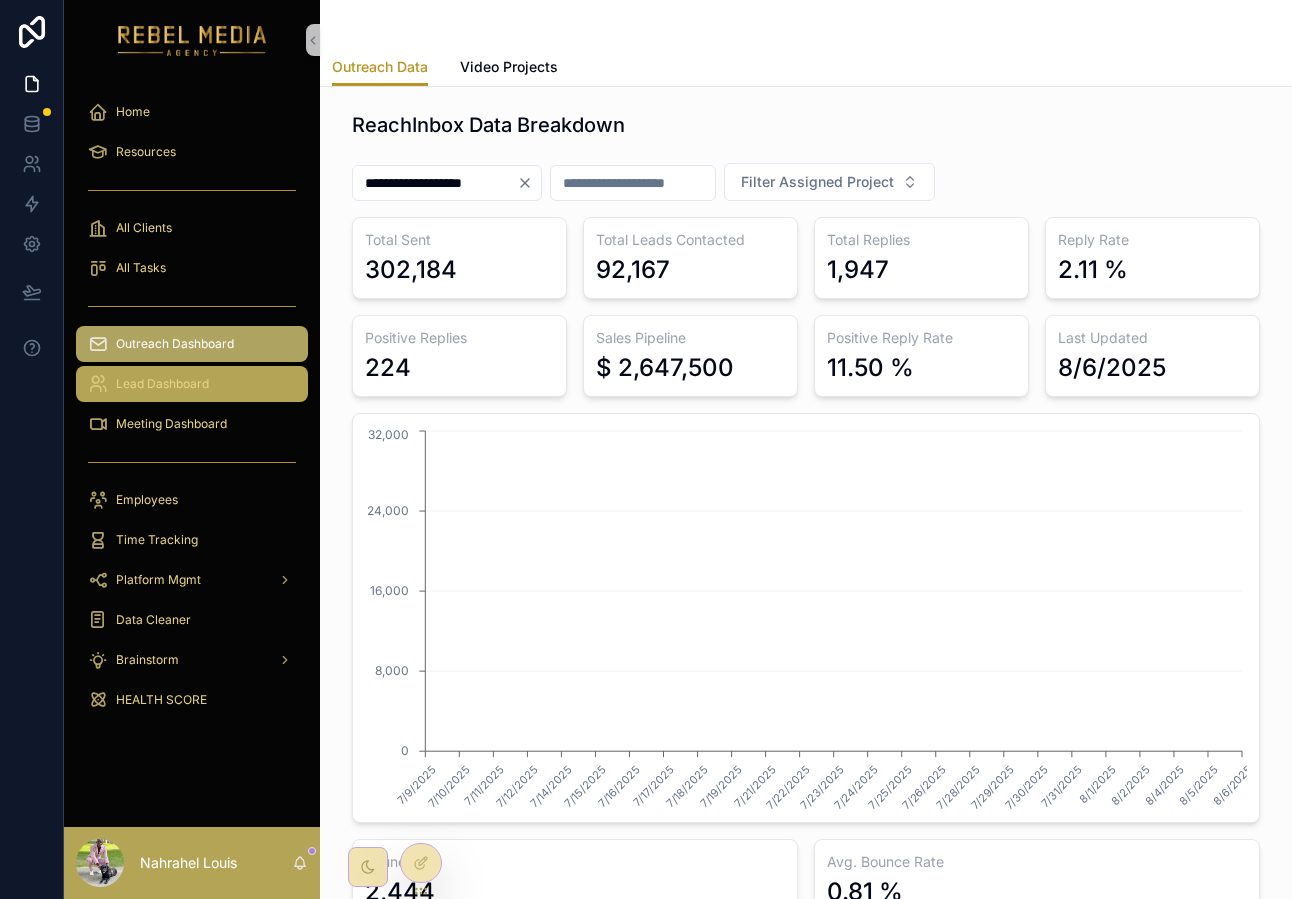 click on "Lead Dashboard" at bounding box center [162, 384] 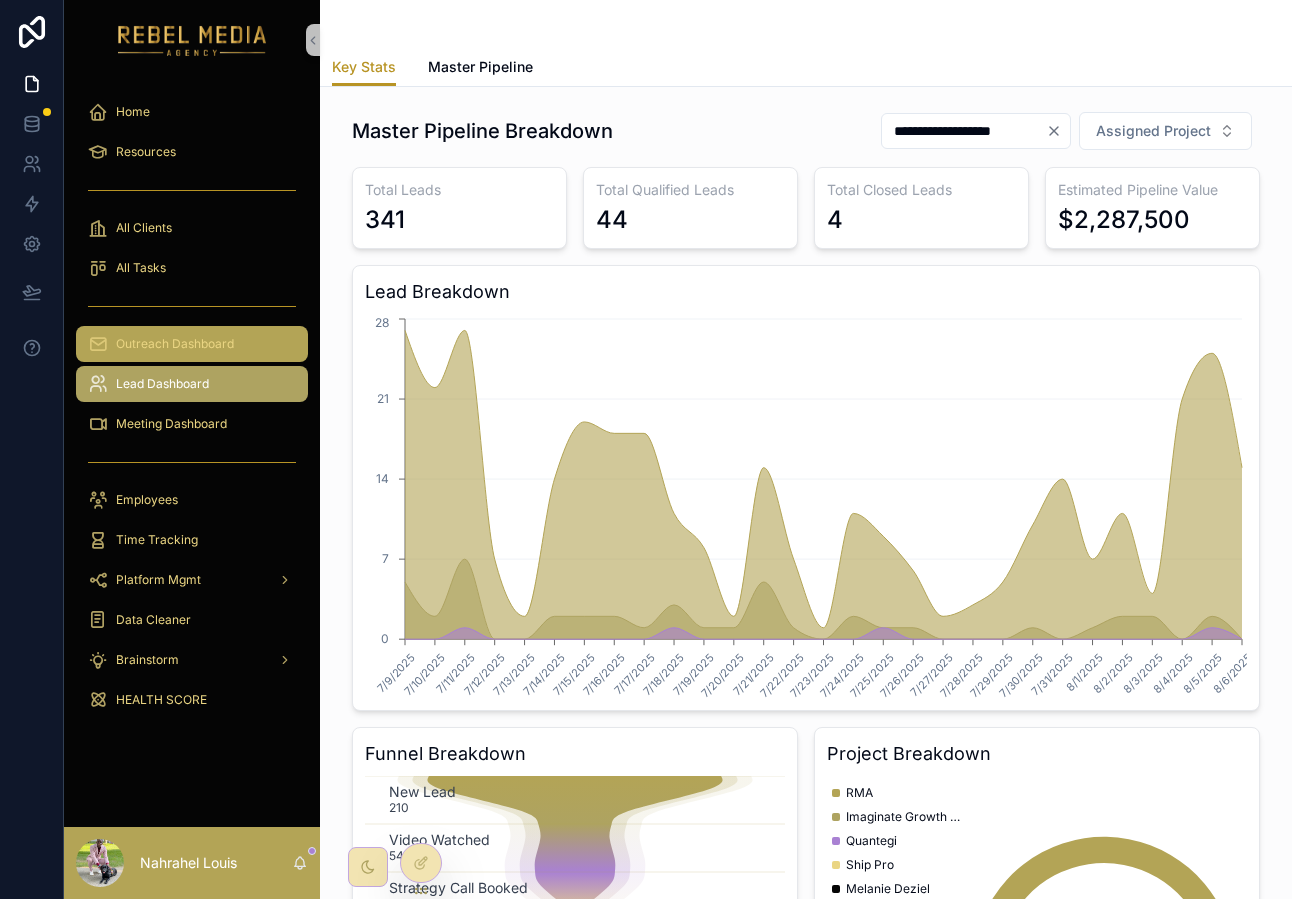 click on "Outreach Dashboard" at bounding box center [192, 344] 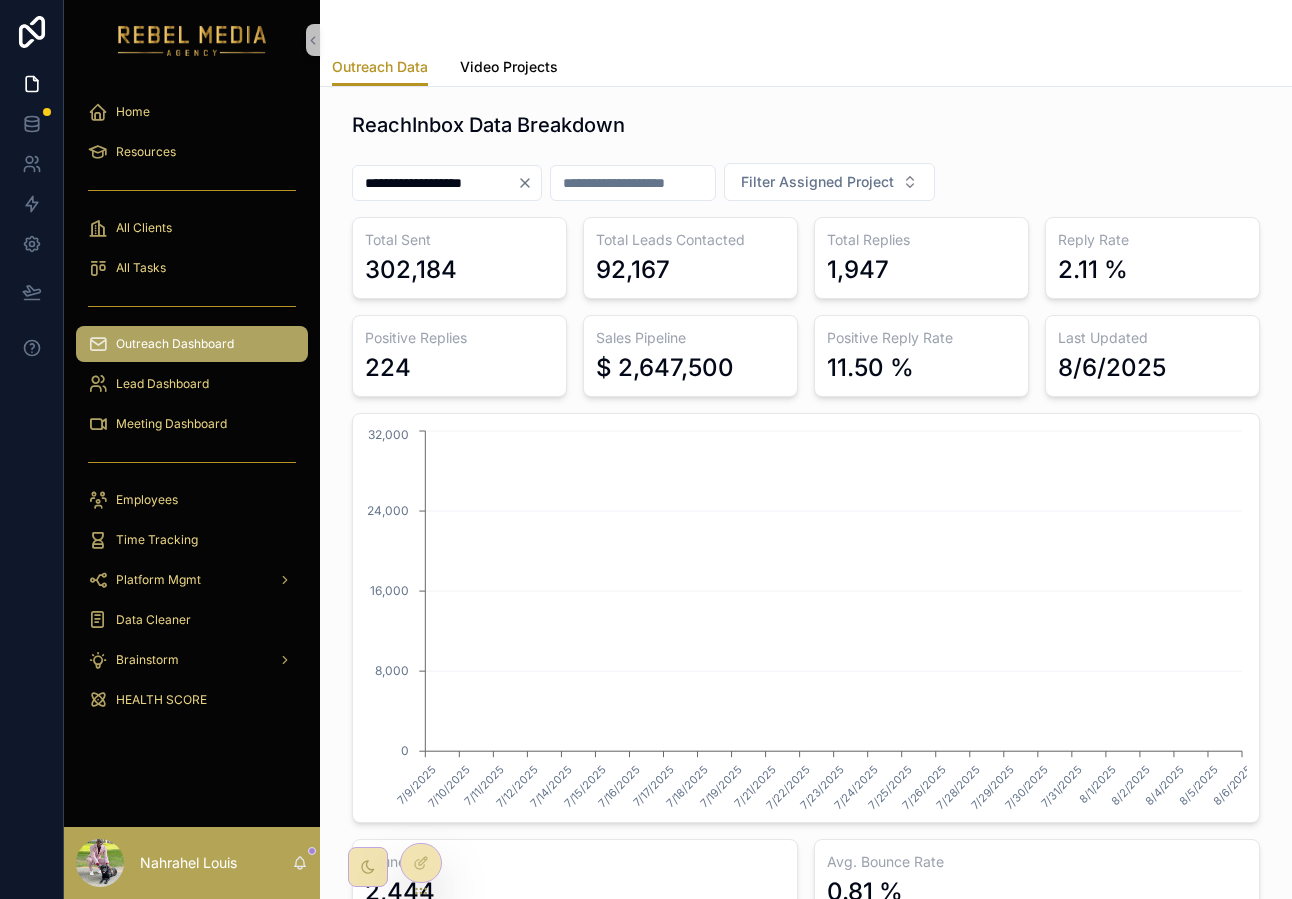 click on "Video Projects" at bounding box center [509, 67] 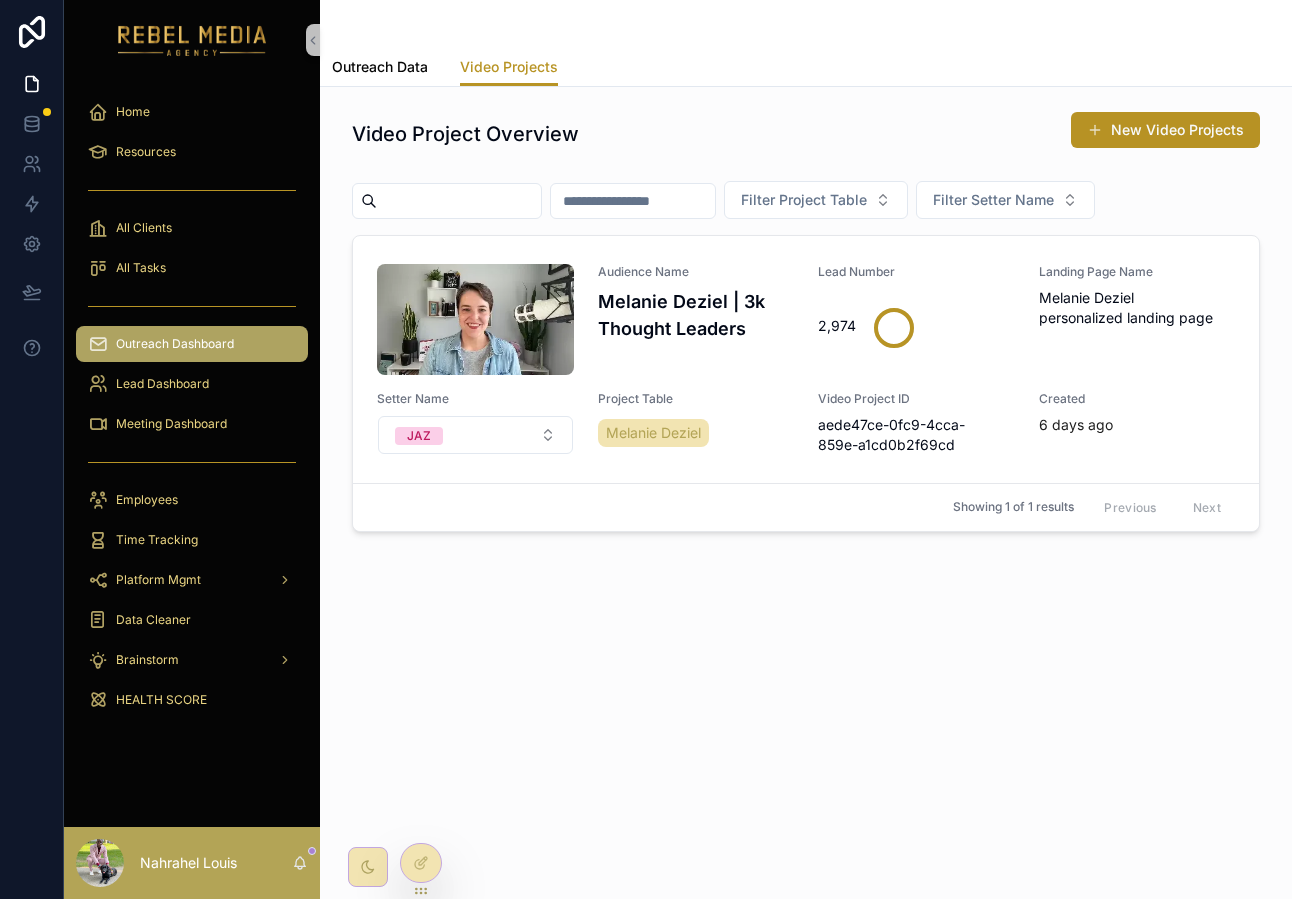 click on "Outreach Data" at bounding box center [380, 67] 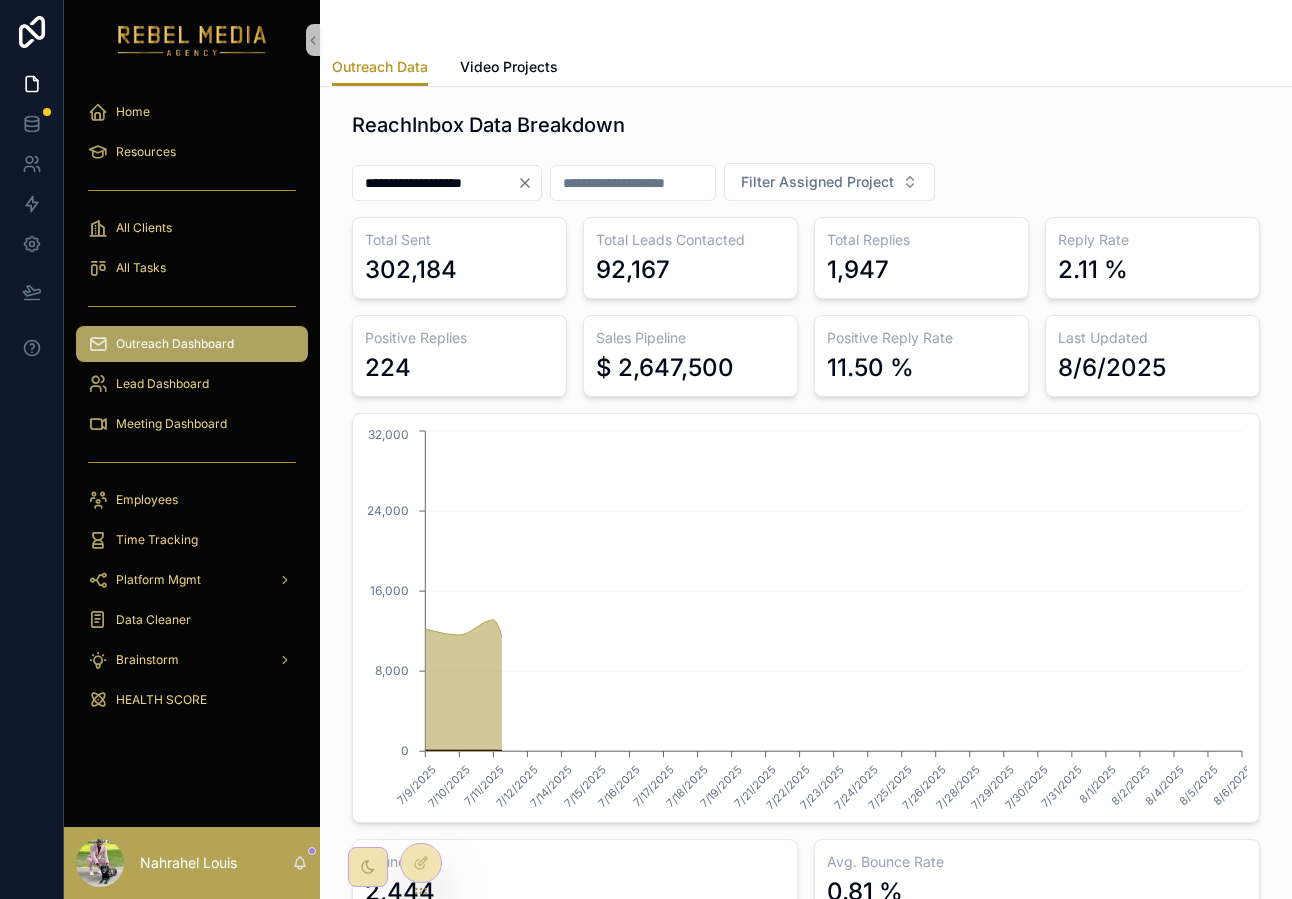 click at bounding box center [192, 306] 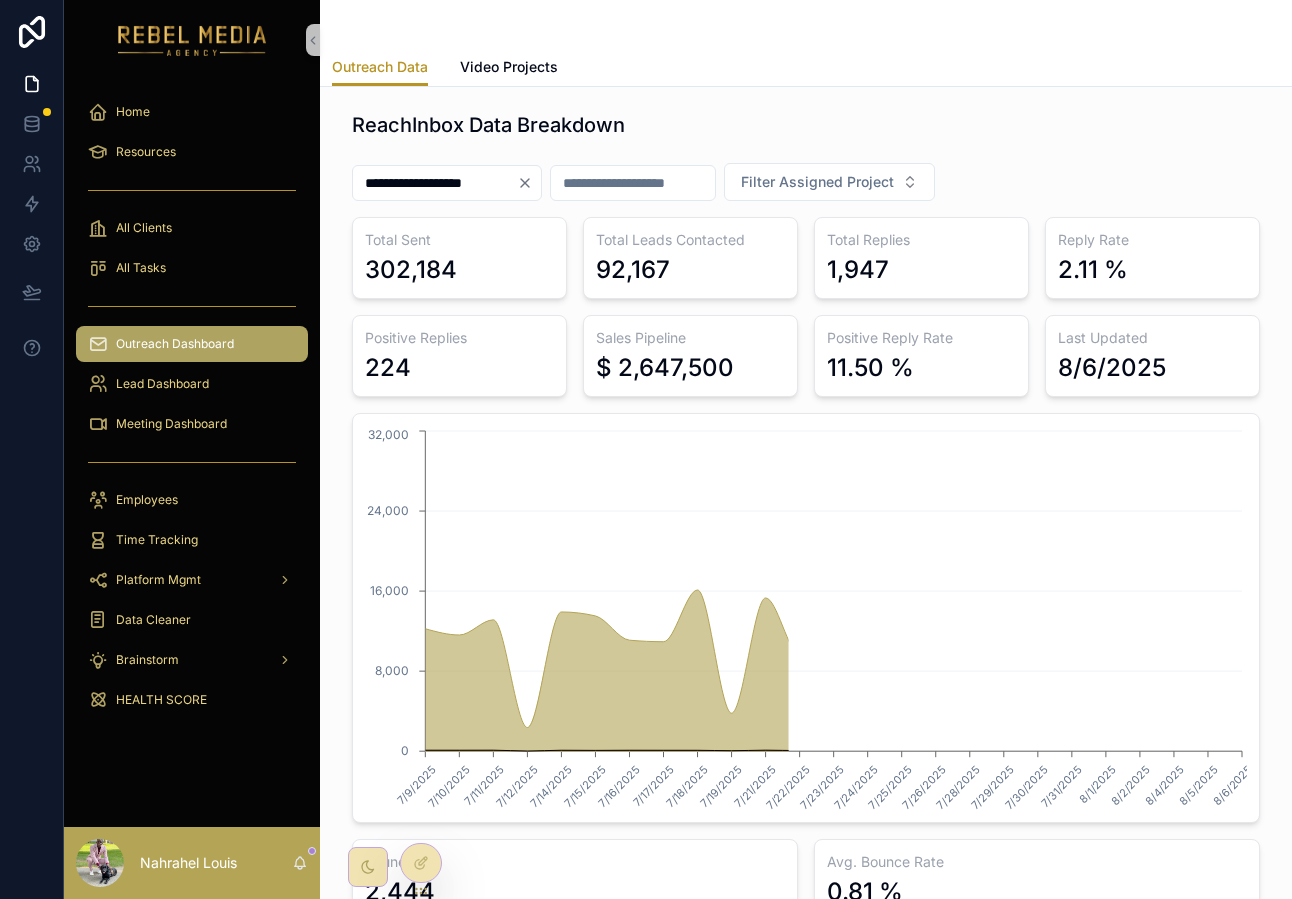 click on "Outreach Dashboard" at bounding box center [175, 344] 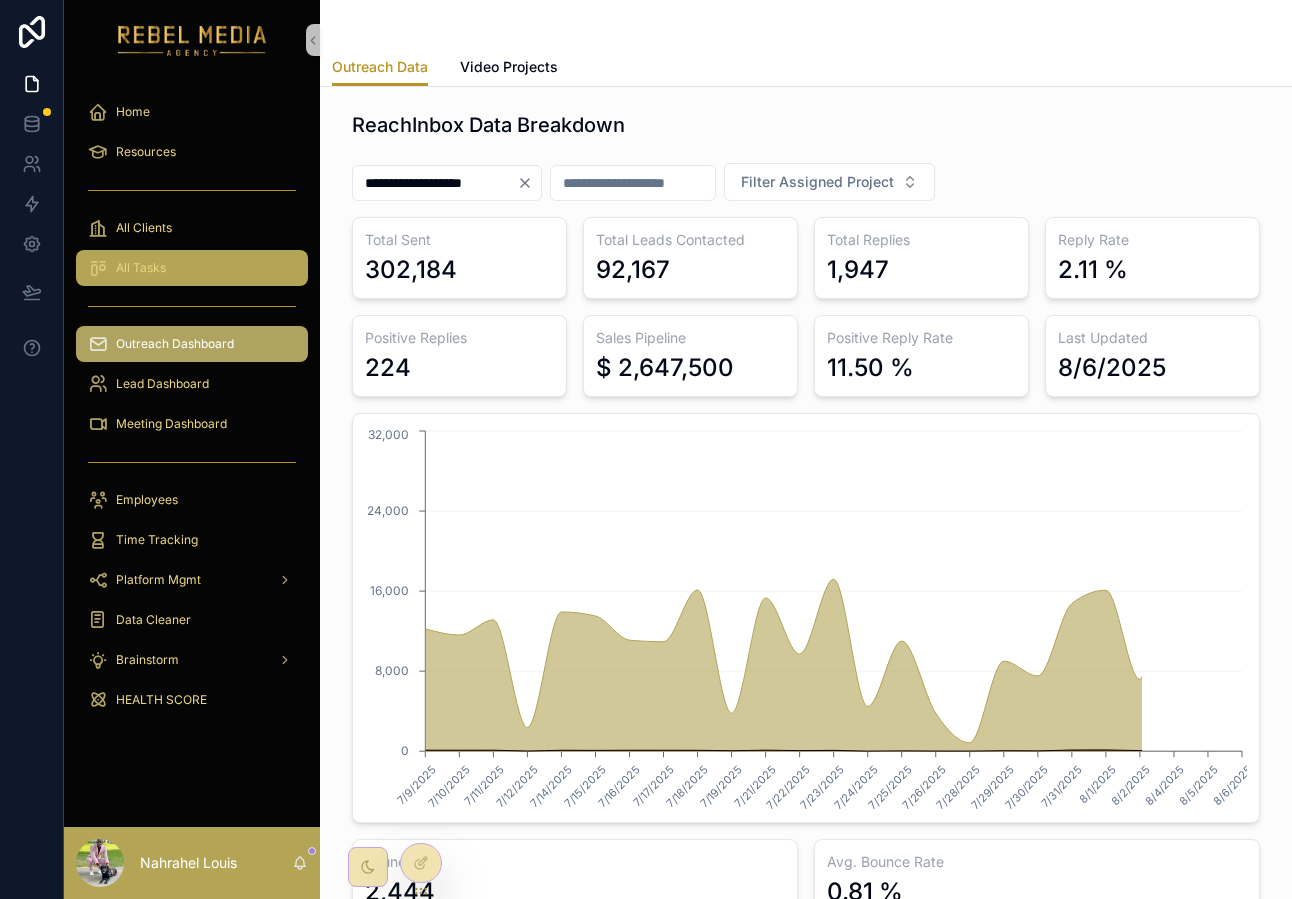 click on "All Tasks" at bounding box center (192, 268) 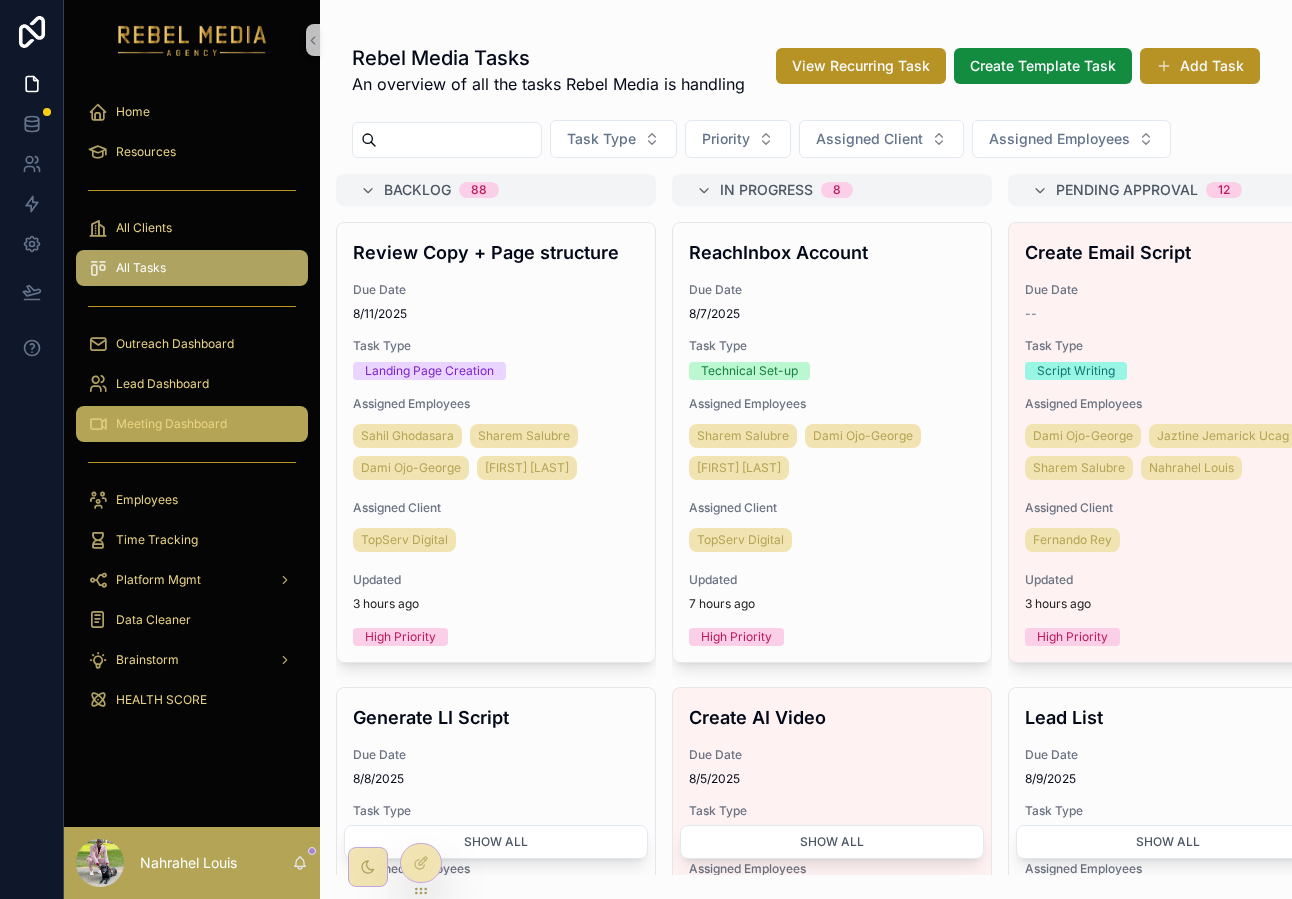 click on "Meeting Dashboard" at bounding box center [171, 424] 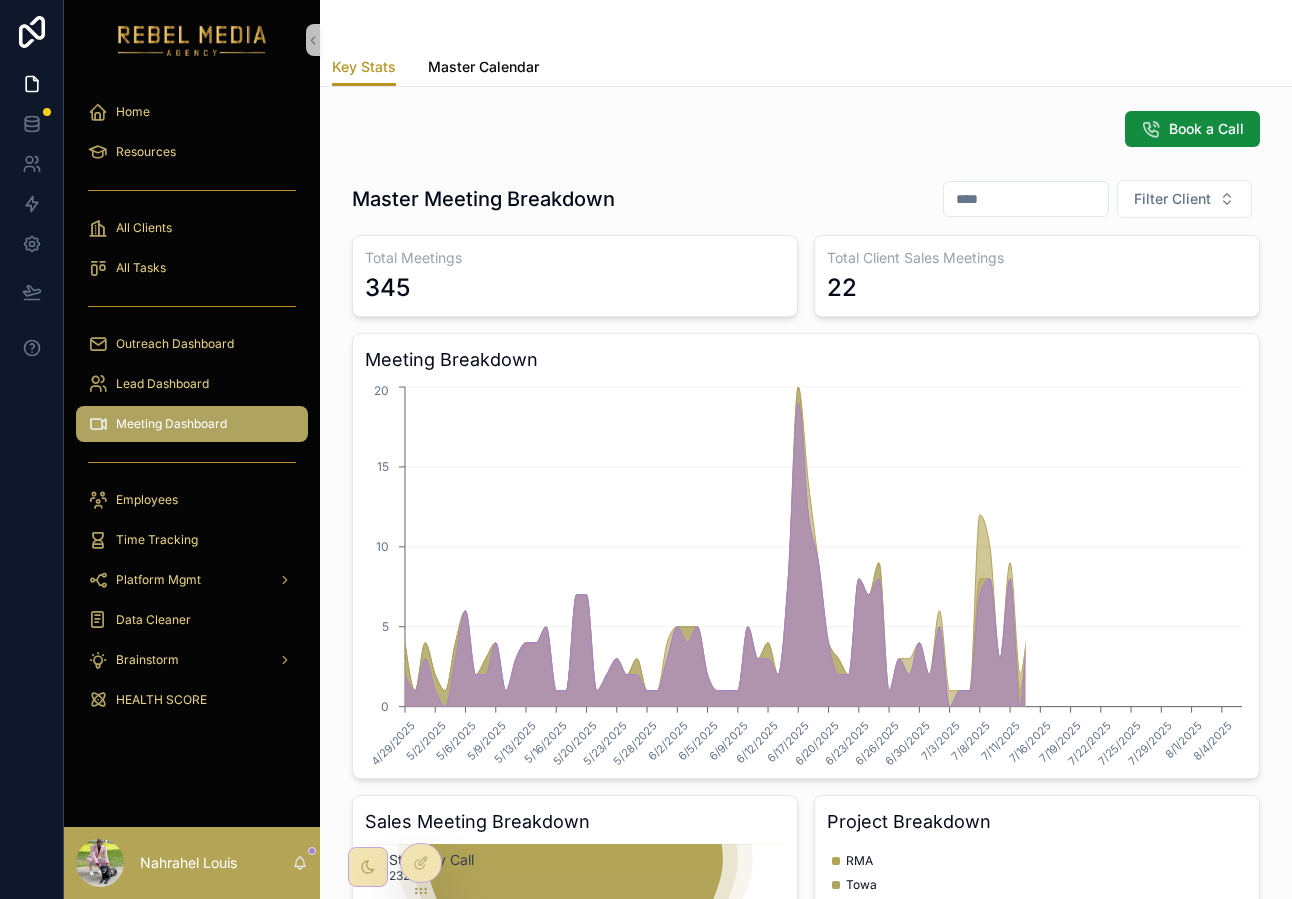 click on "Master Calendar" at bounding box center (483, 67) 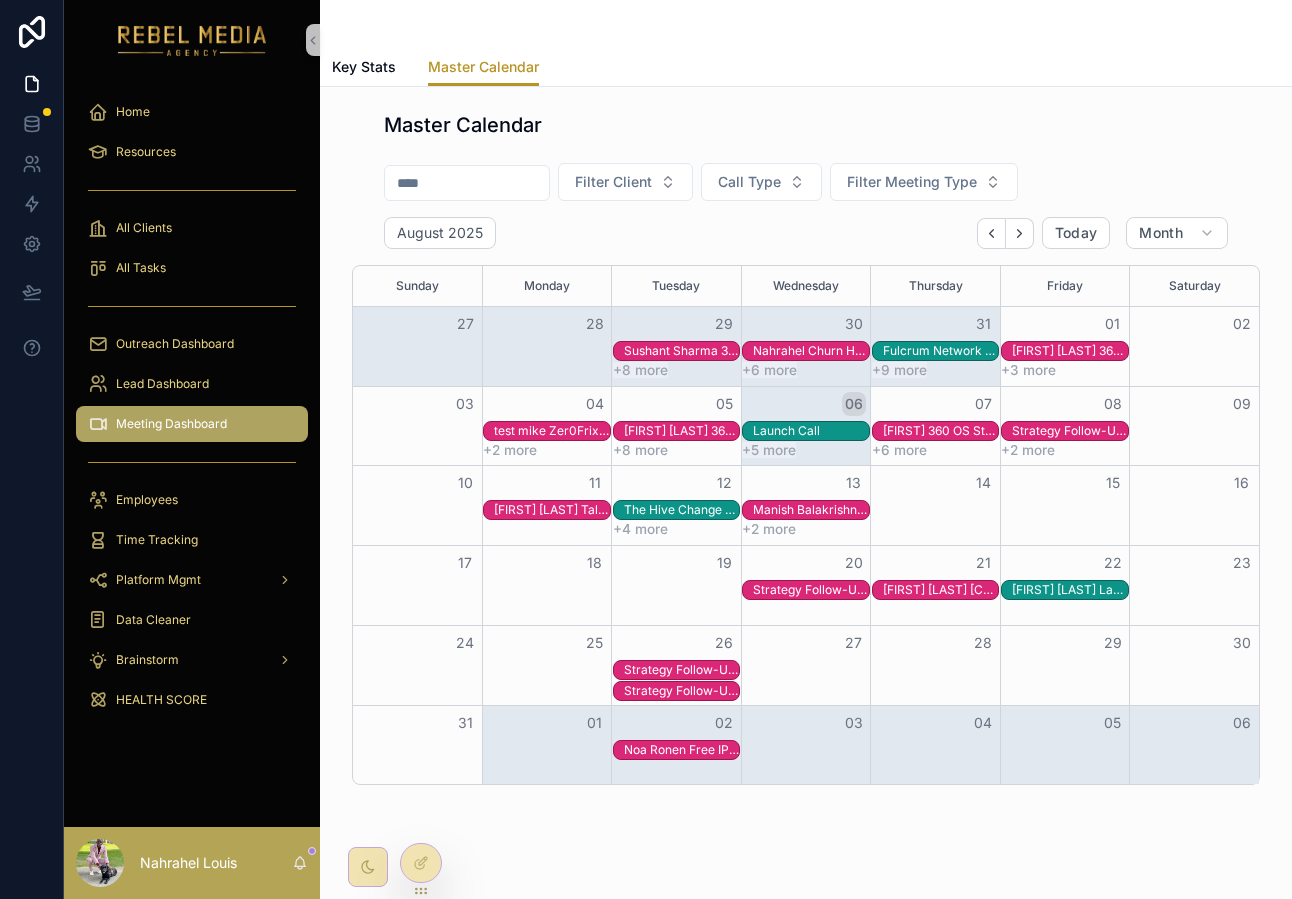 click on "05" at bounding box center [724, 404] 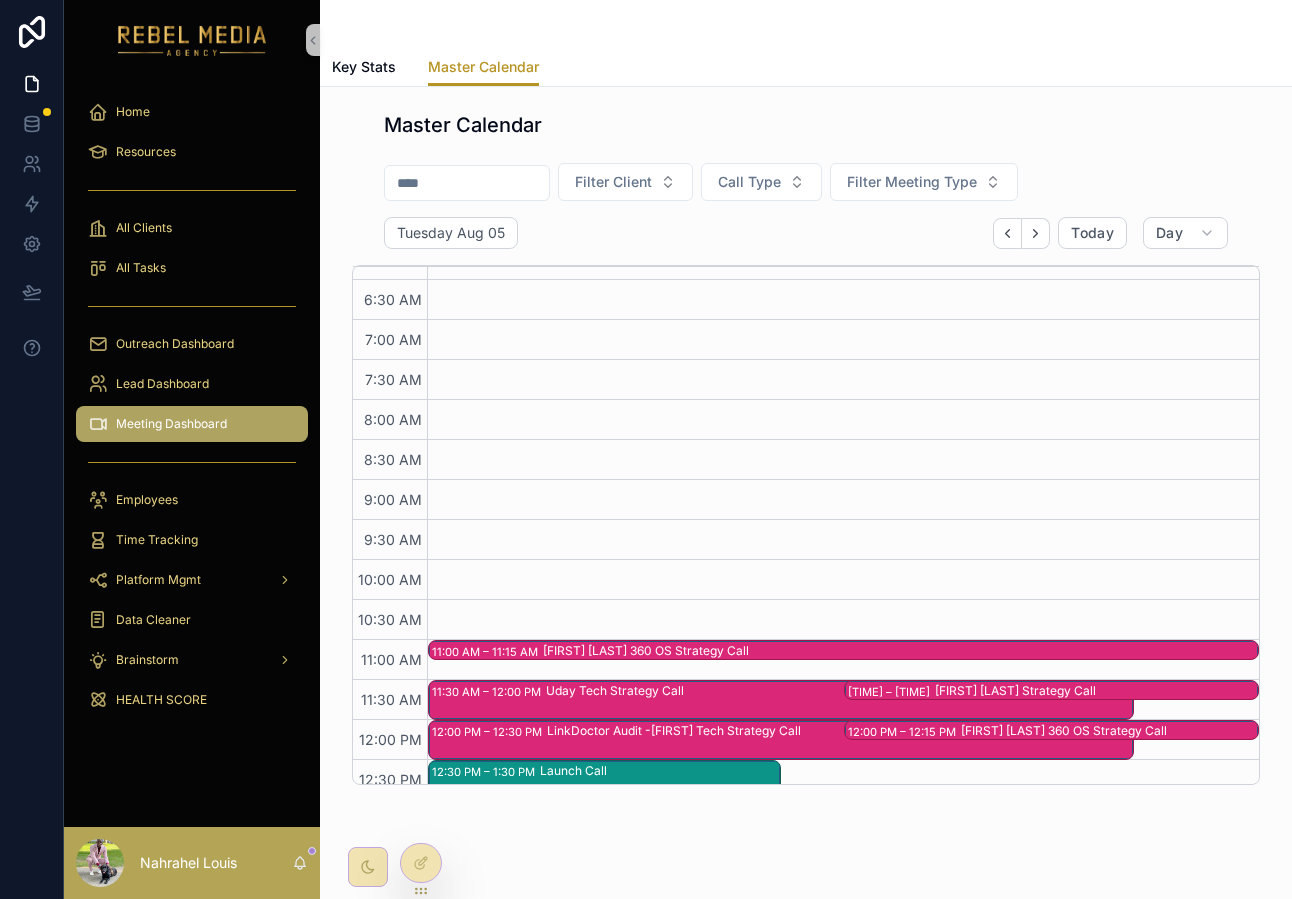 scroll, scrollTop: 0, scrollLeft: 0, axis: both 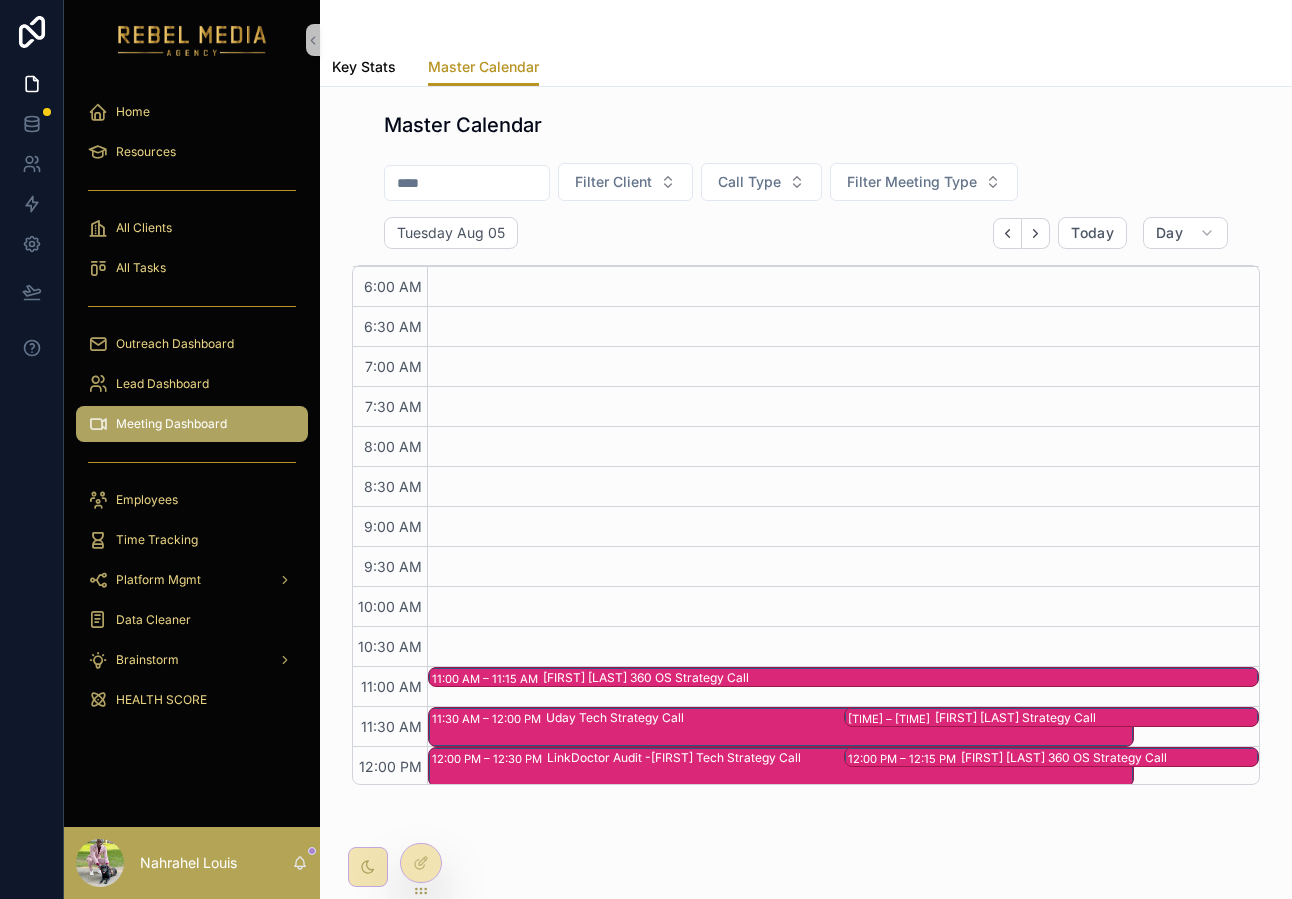 click on "Key Stats" at bounding box center [364, 67] 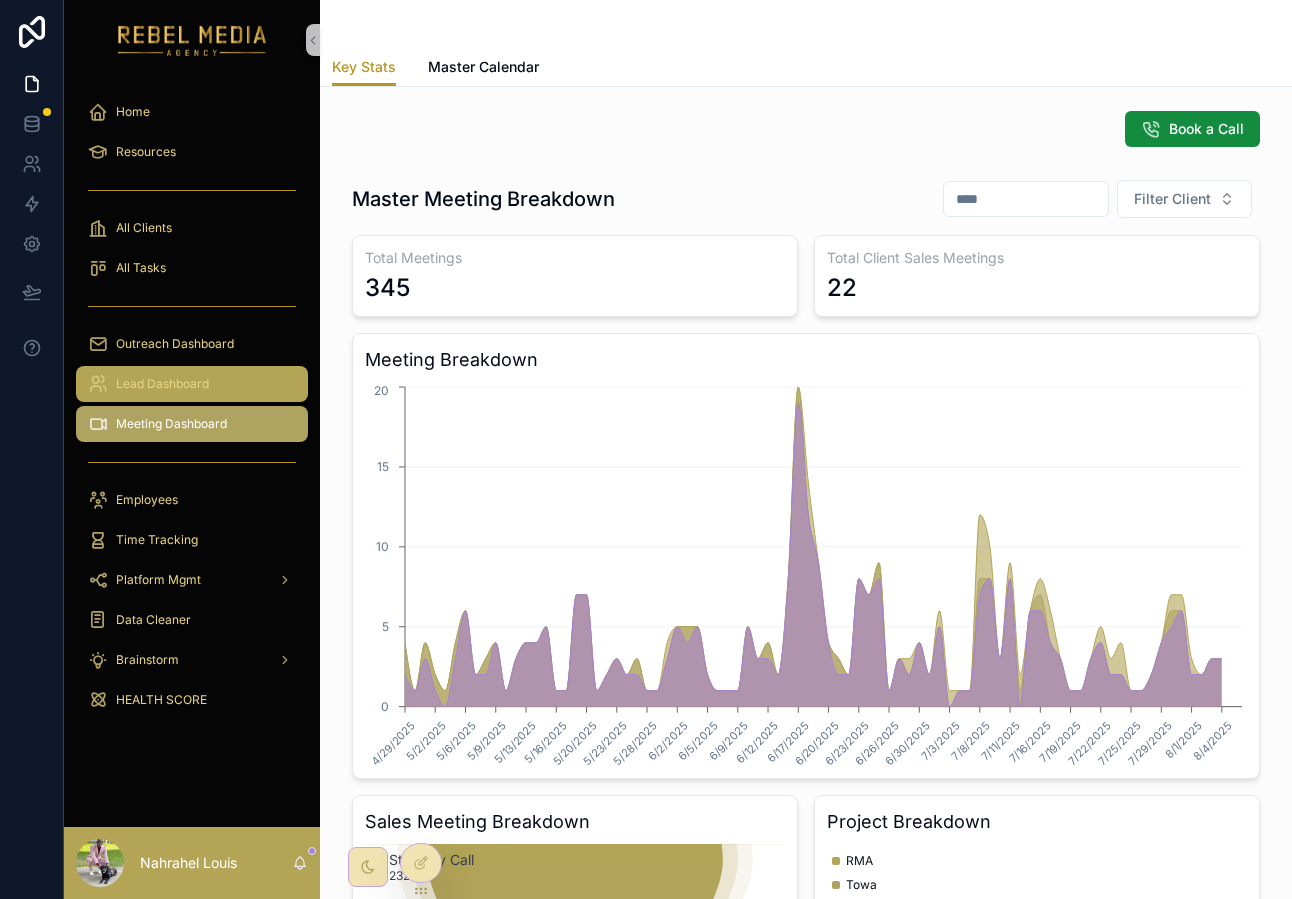 click on "Lead Dashboard" at bounding box center [162, 384] 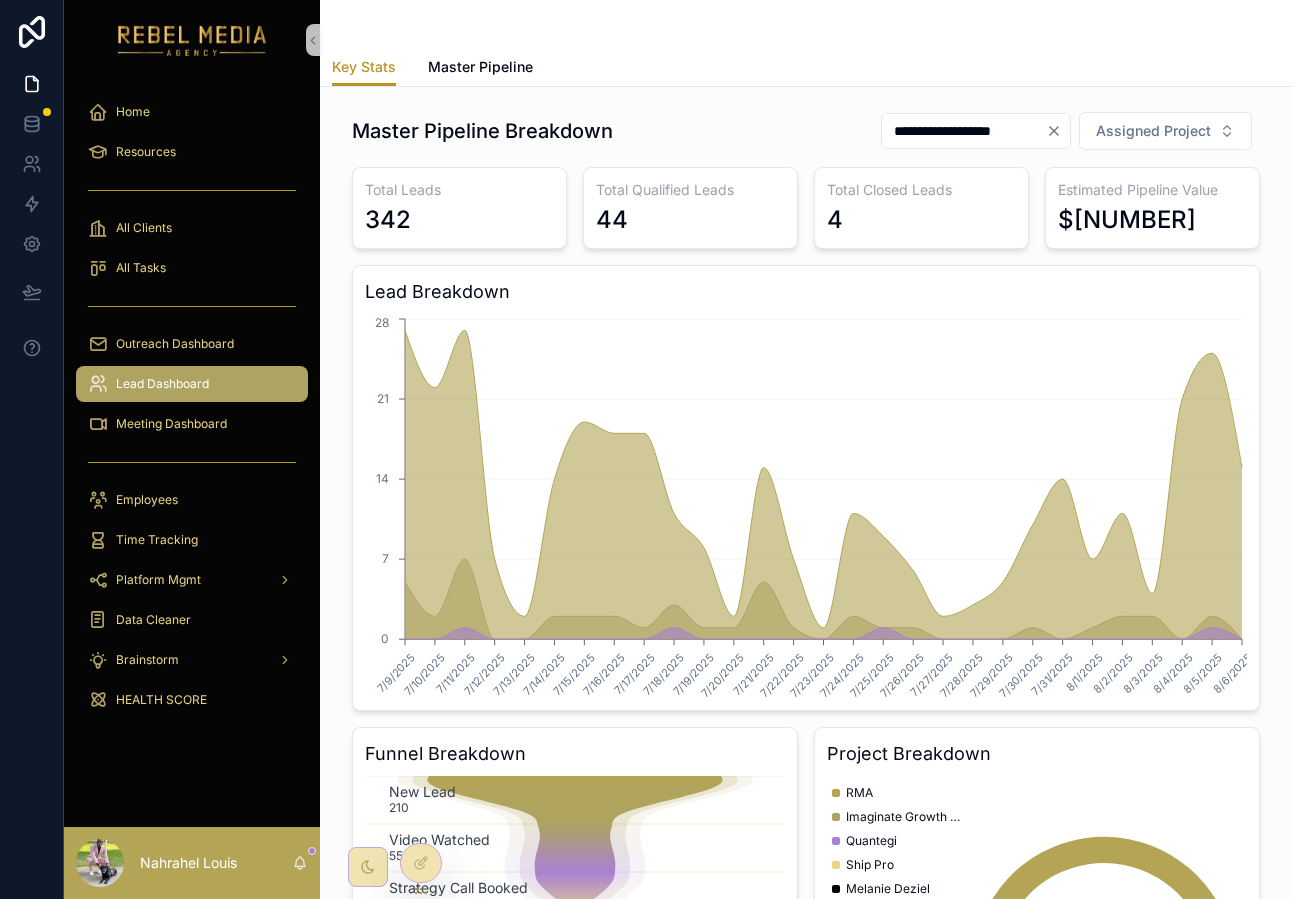 click on "Outreach Dashboard" at bounding box center [192, 344] 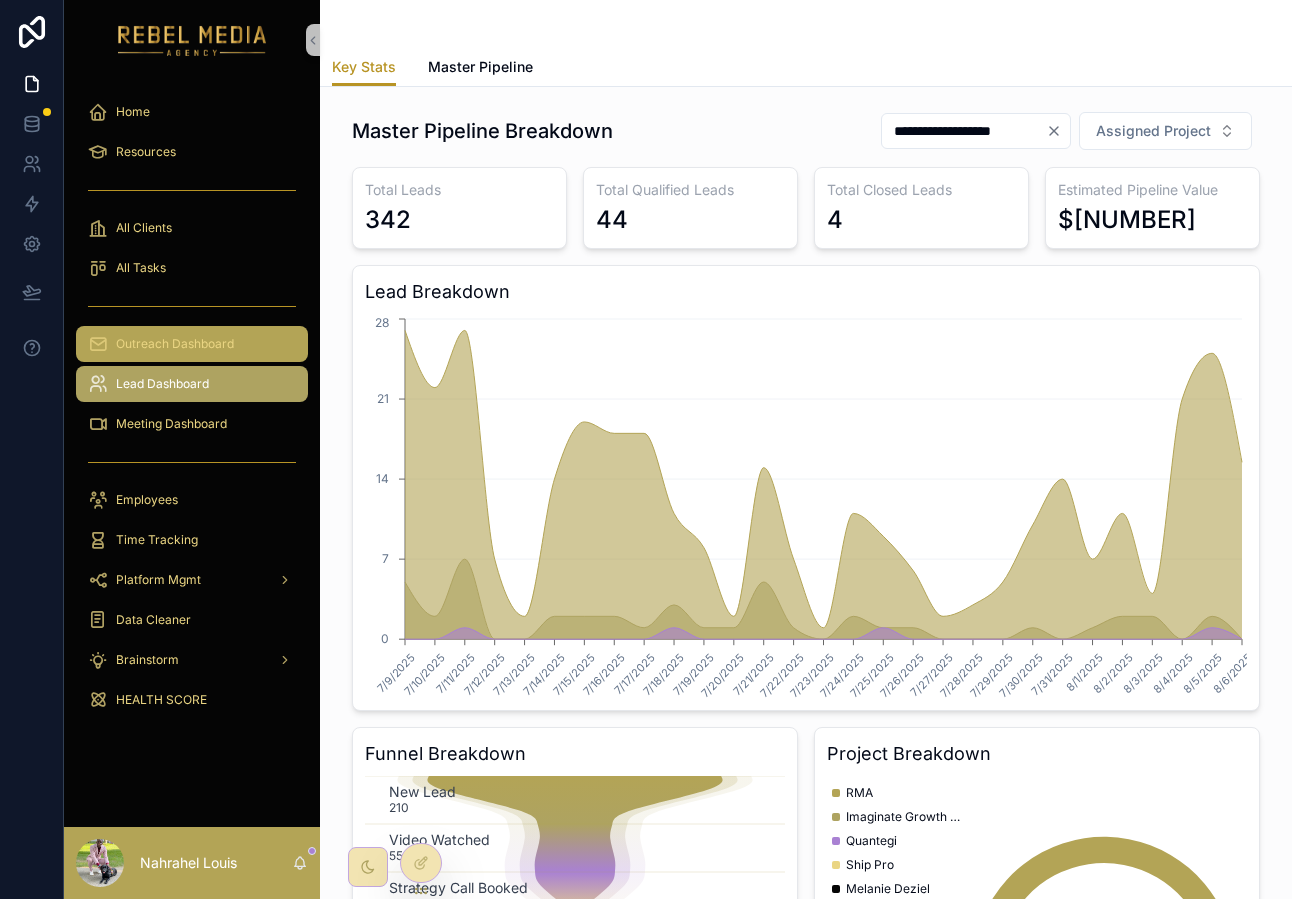 click on "Outreach Dashboard" at bounding box center (175, 344) 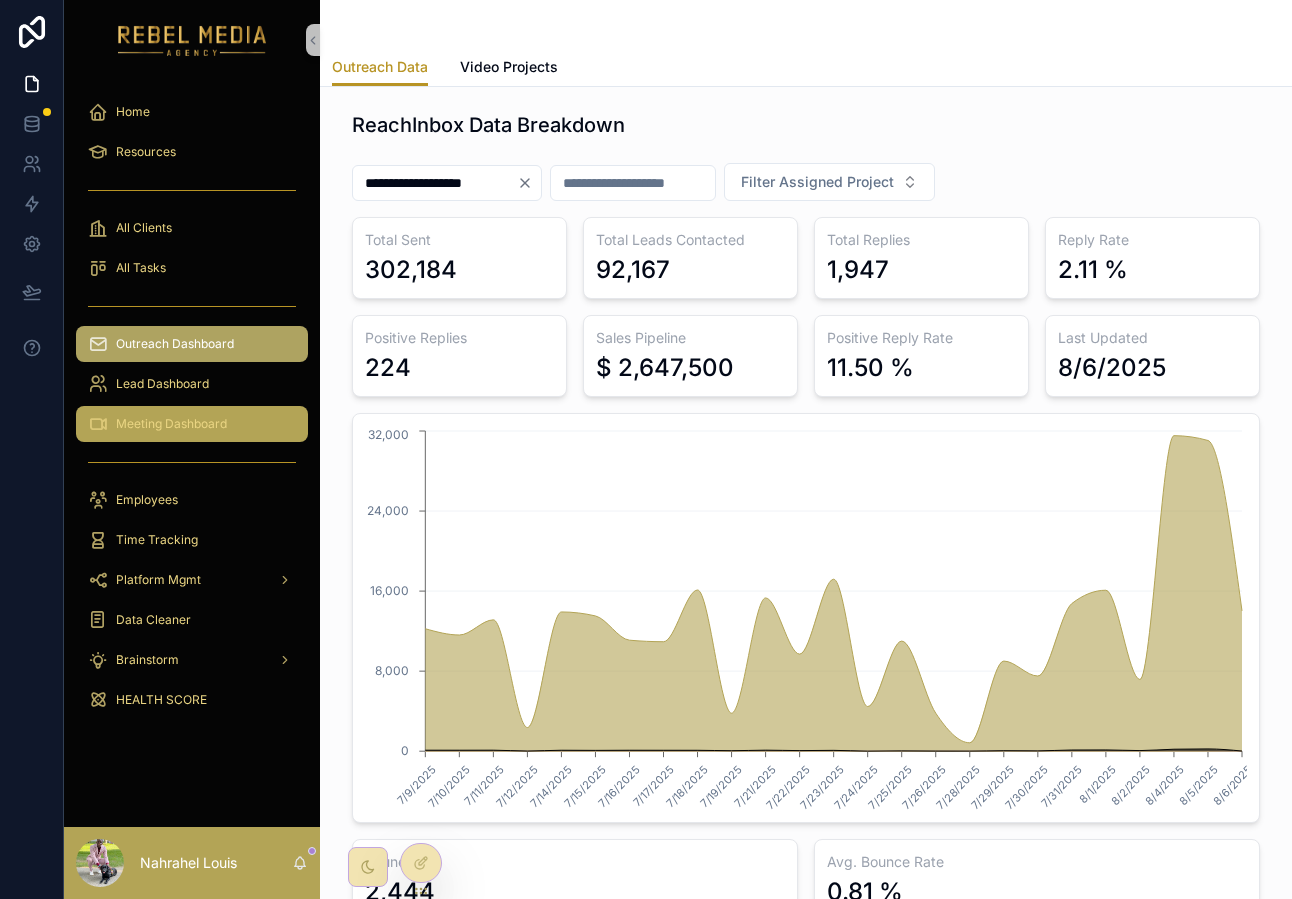 click on "Meeting Dashboard" at bounding box center (171, 424) 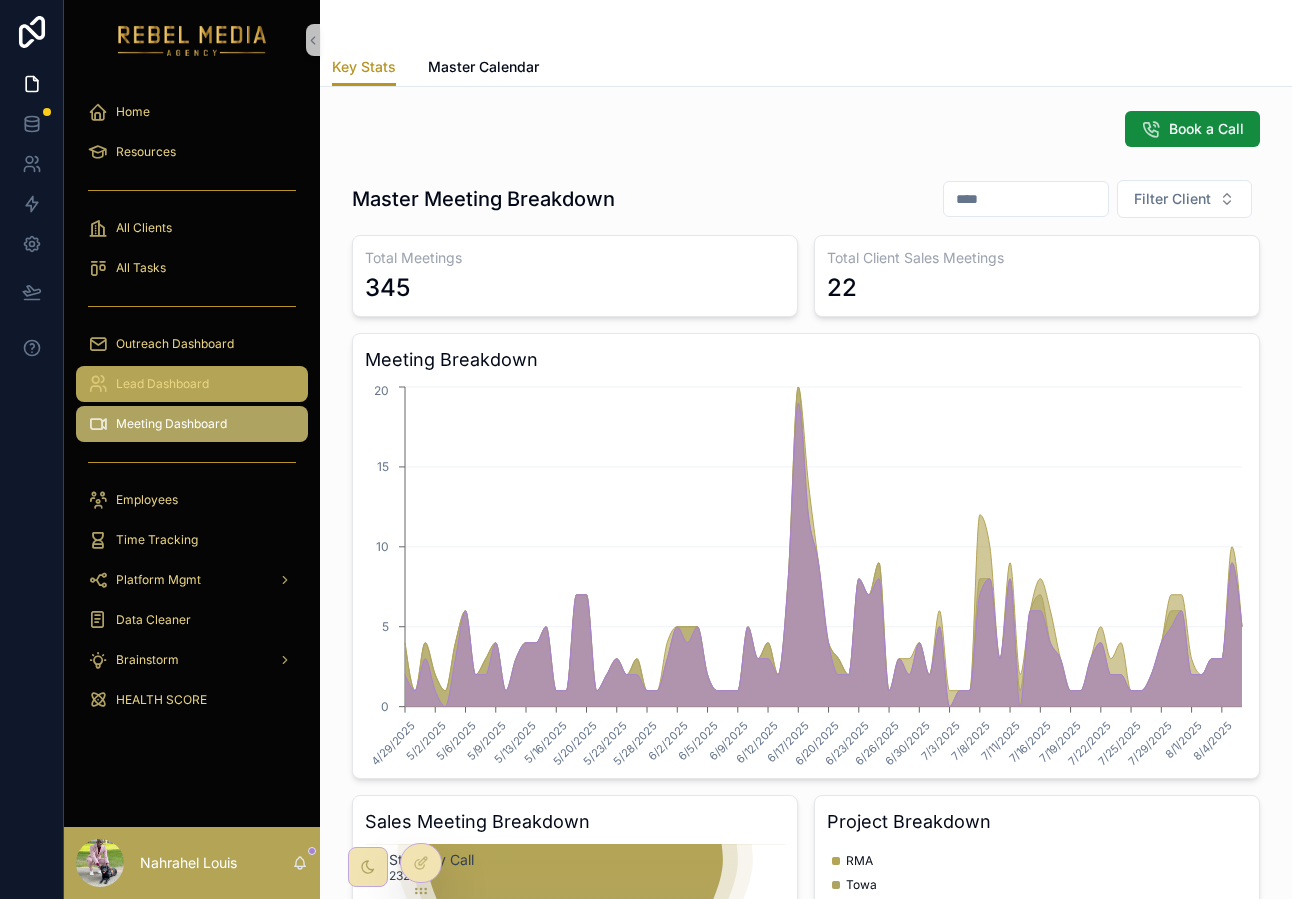 click on "Lead Dashboard" at bounding box center [162, 384] 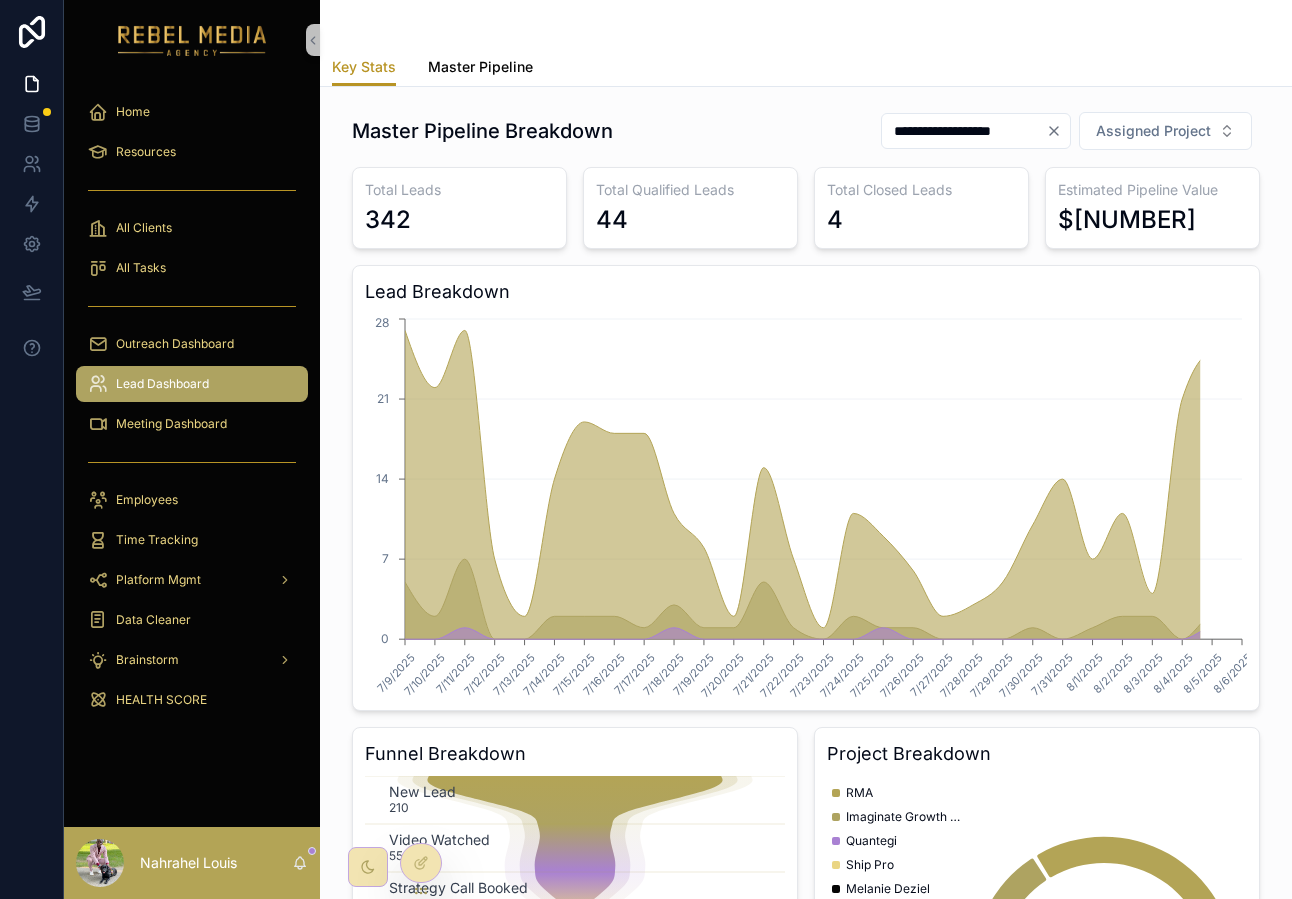 click on "Master Pipeline" at bounding box center [480, 67] 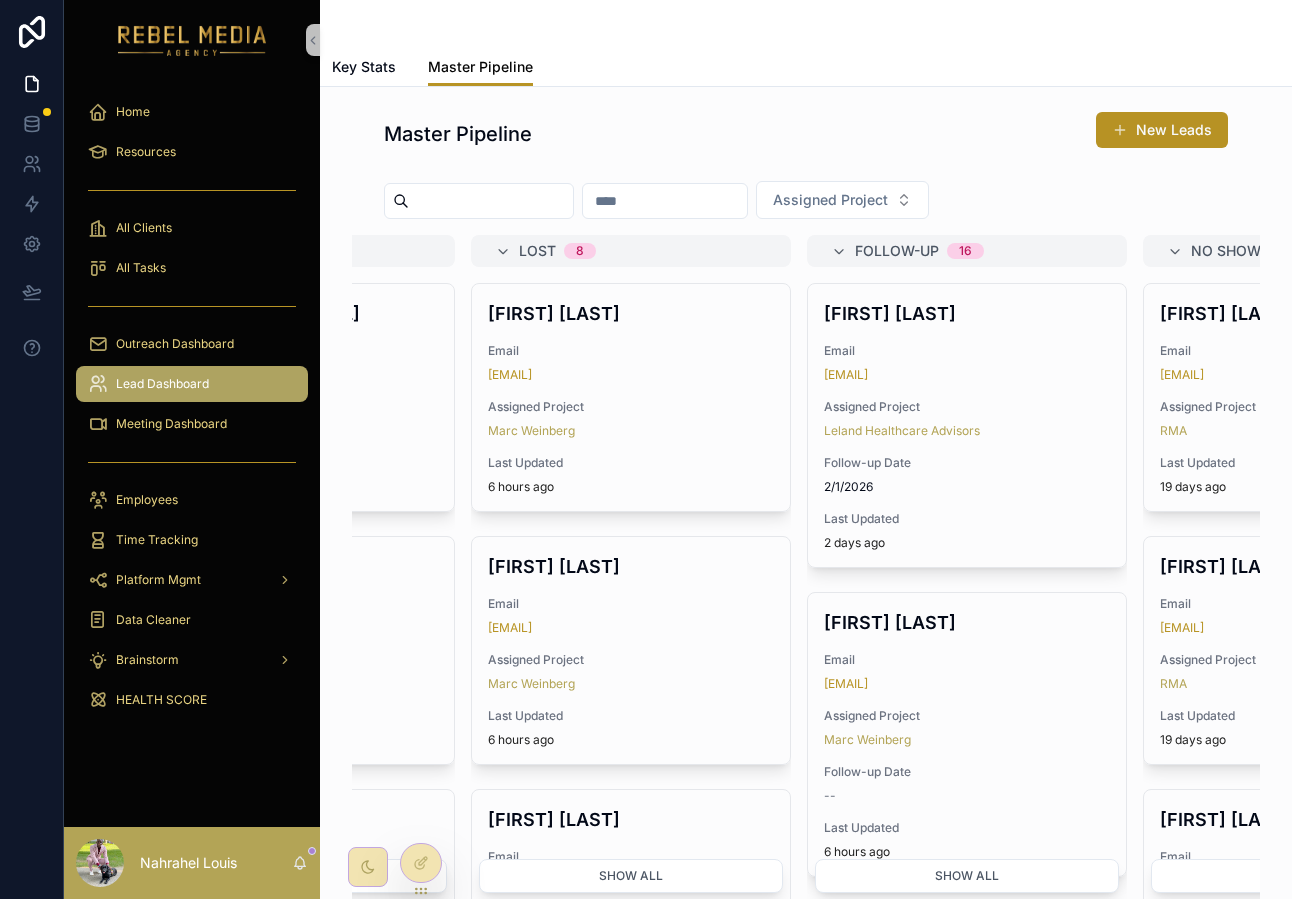 scroll, scrollTop: 0, scrollLeft: 2251, axis: horizontal 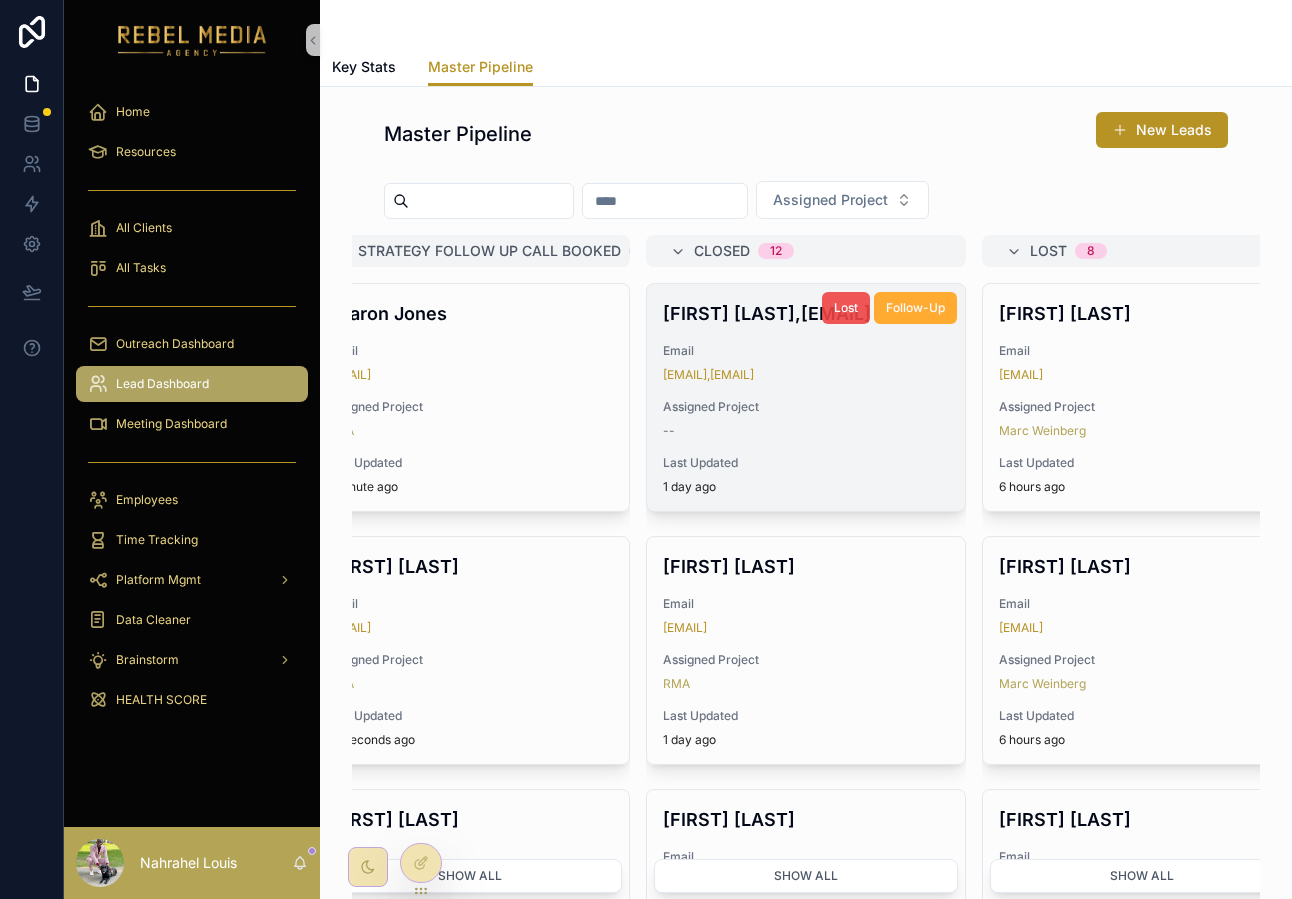click on "Lost" at bounding box center [846, 308] 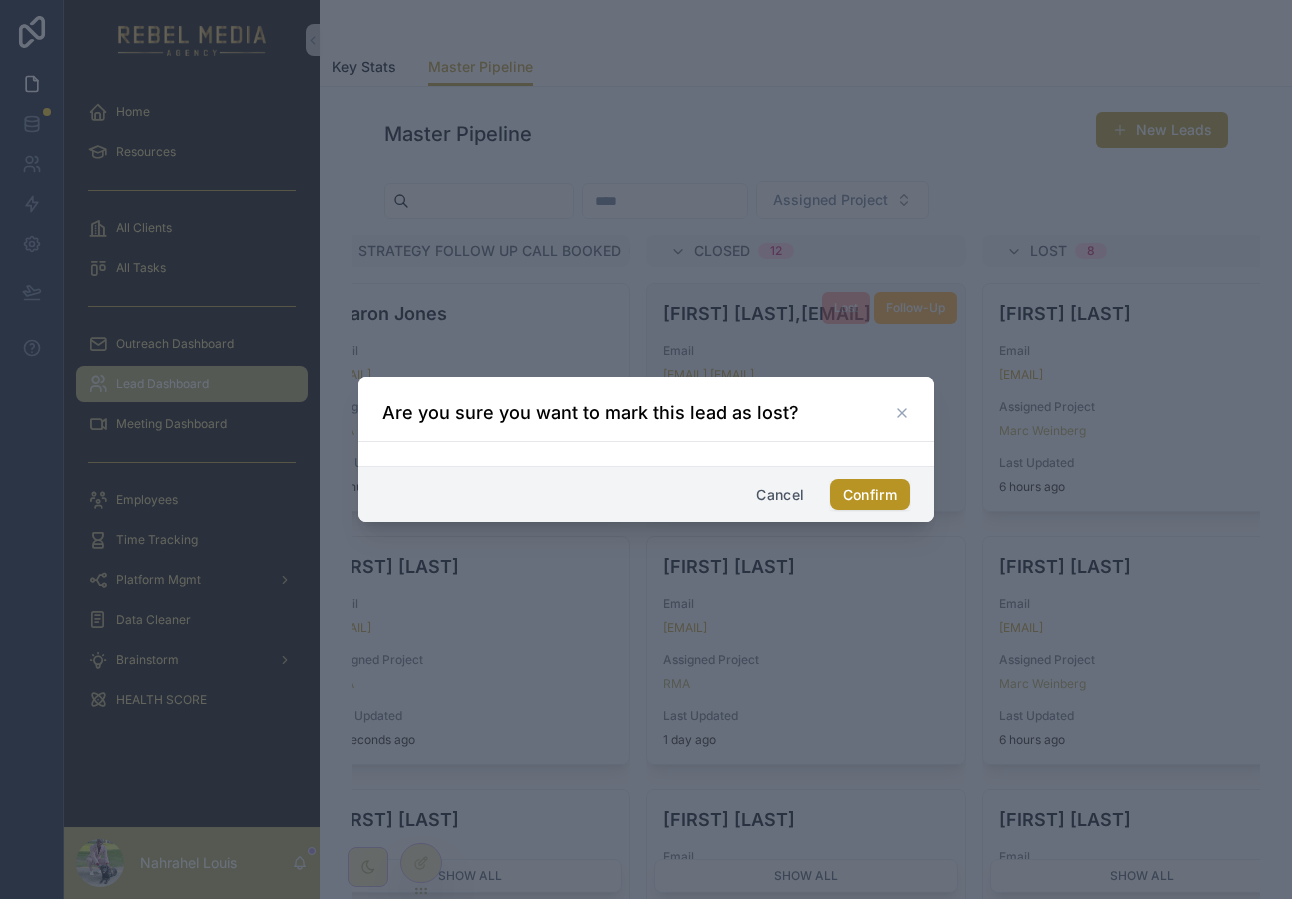 click on "Cancel" at bounding box center (780, 495) 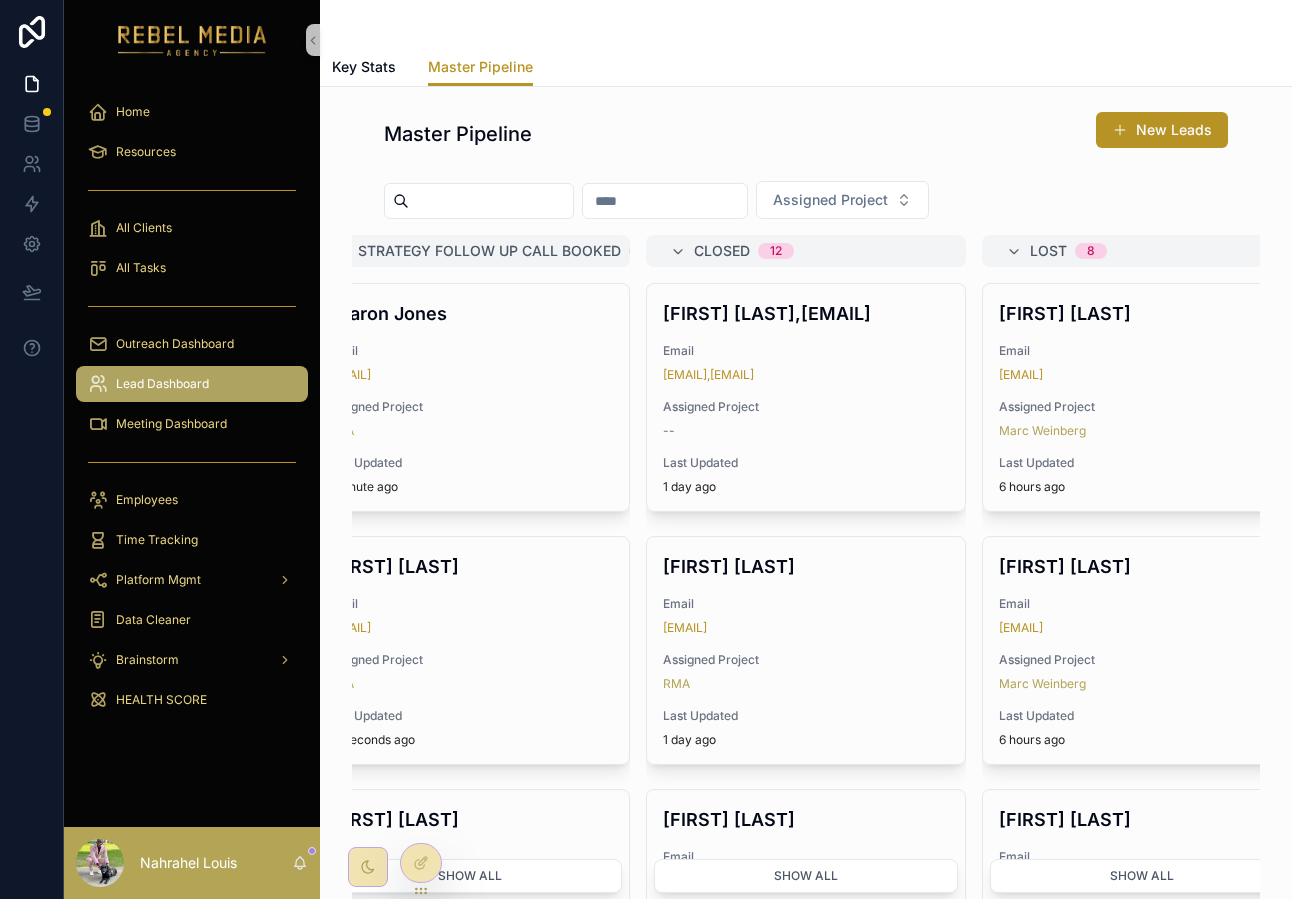 click on "Follow-Up" at bounding box center [0, 0] 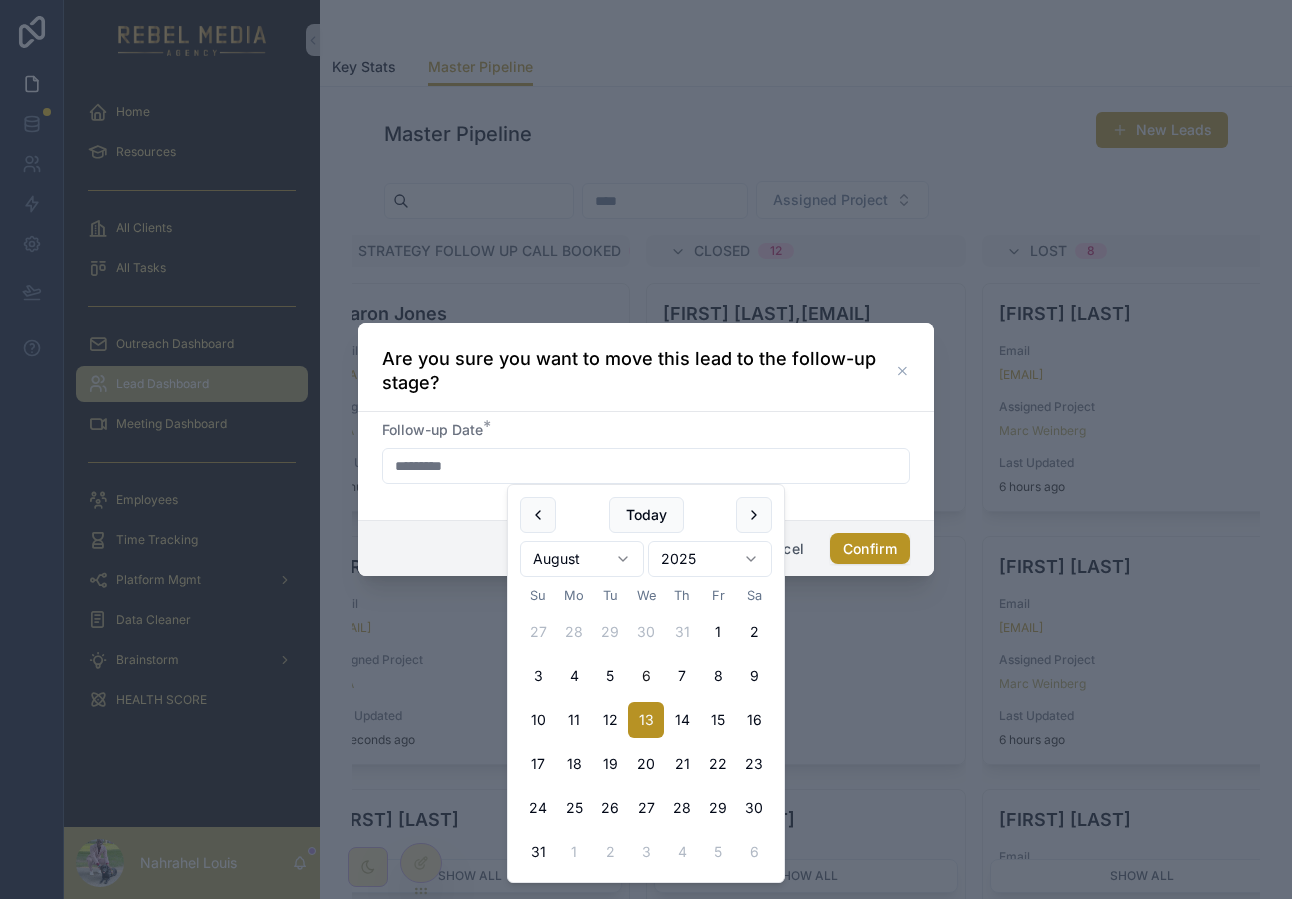 click on "*********" at bounding box center (646, 466) 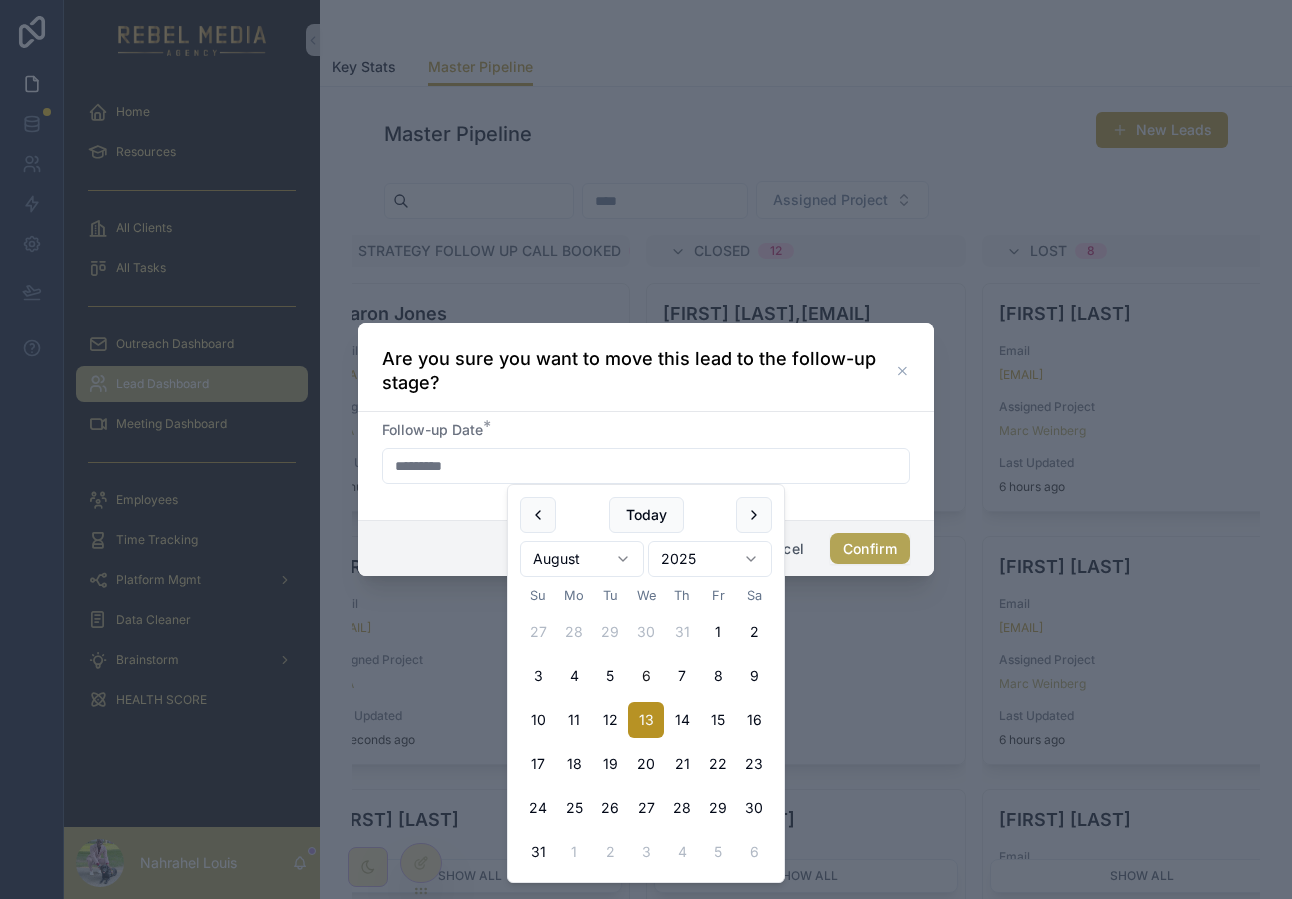 click on "Confirm" at bounding box center (870, 549) 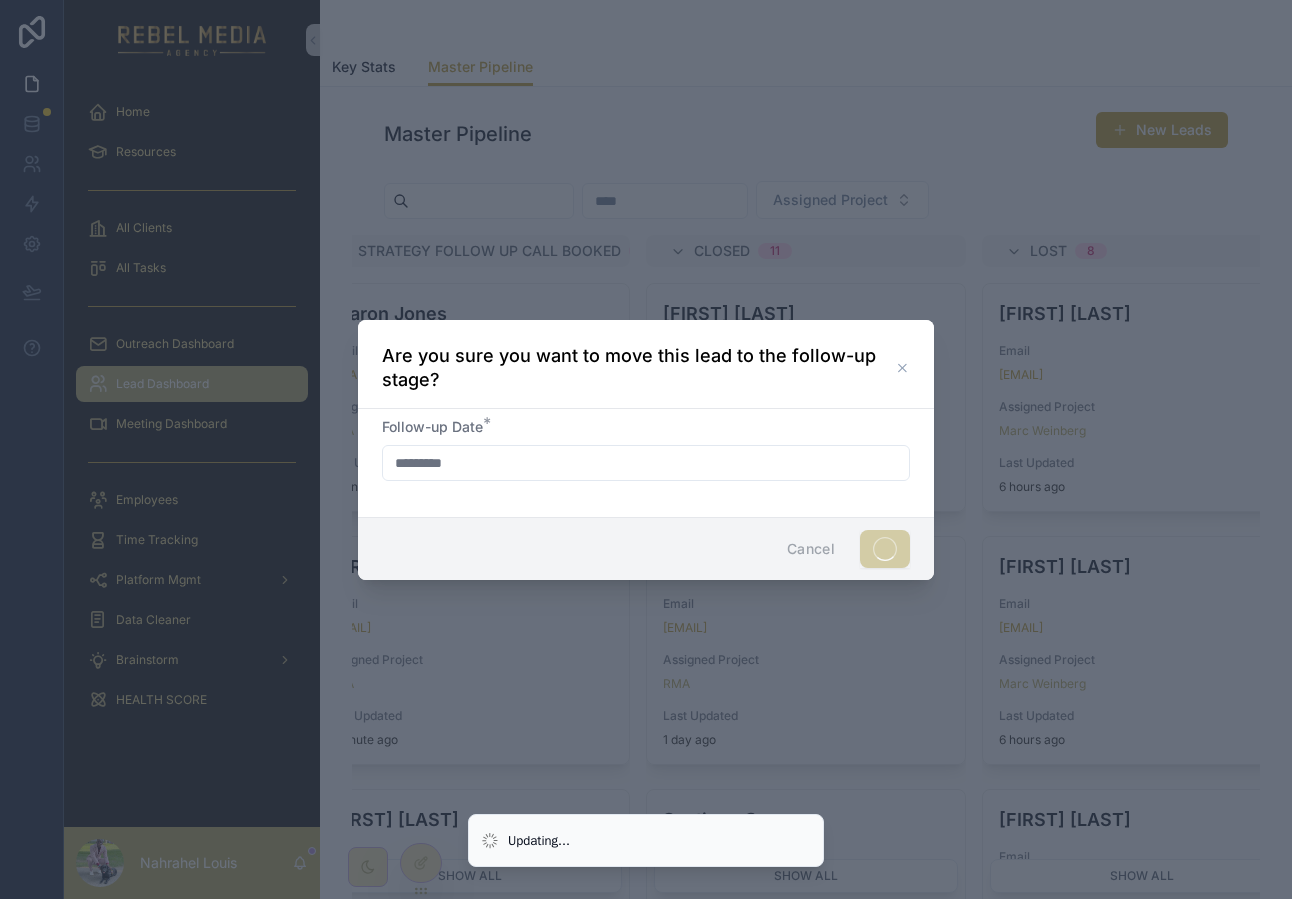scroll, scrollTop: 914, scrollLeft: 0, axis: vertical 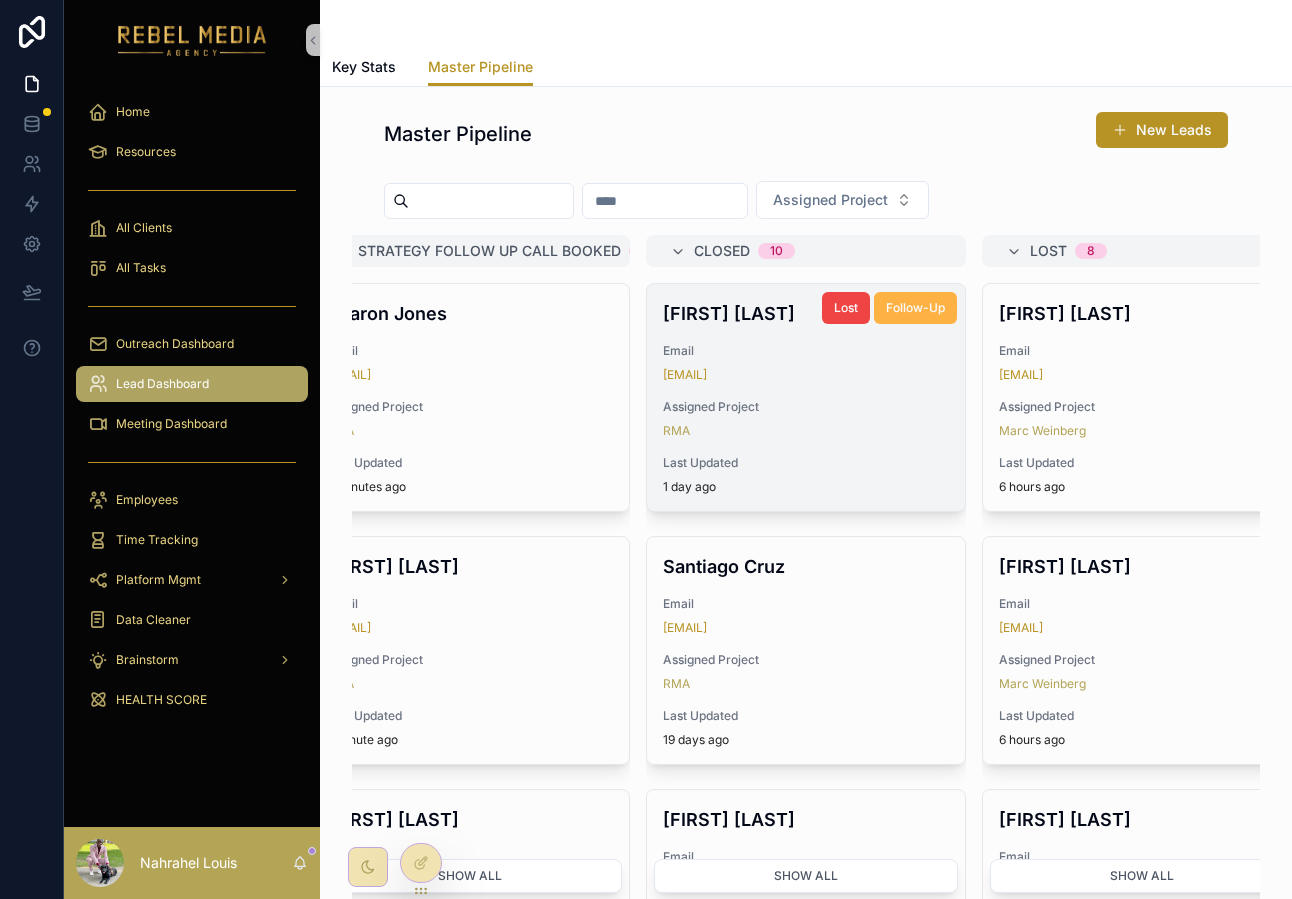 click on "Follow-Up" at bounding box center (915, 308) 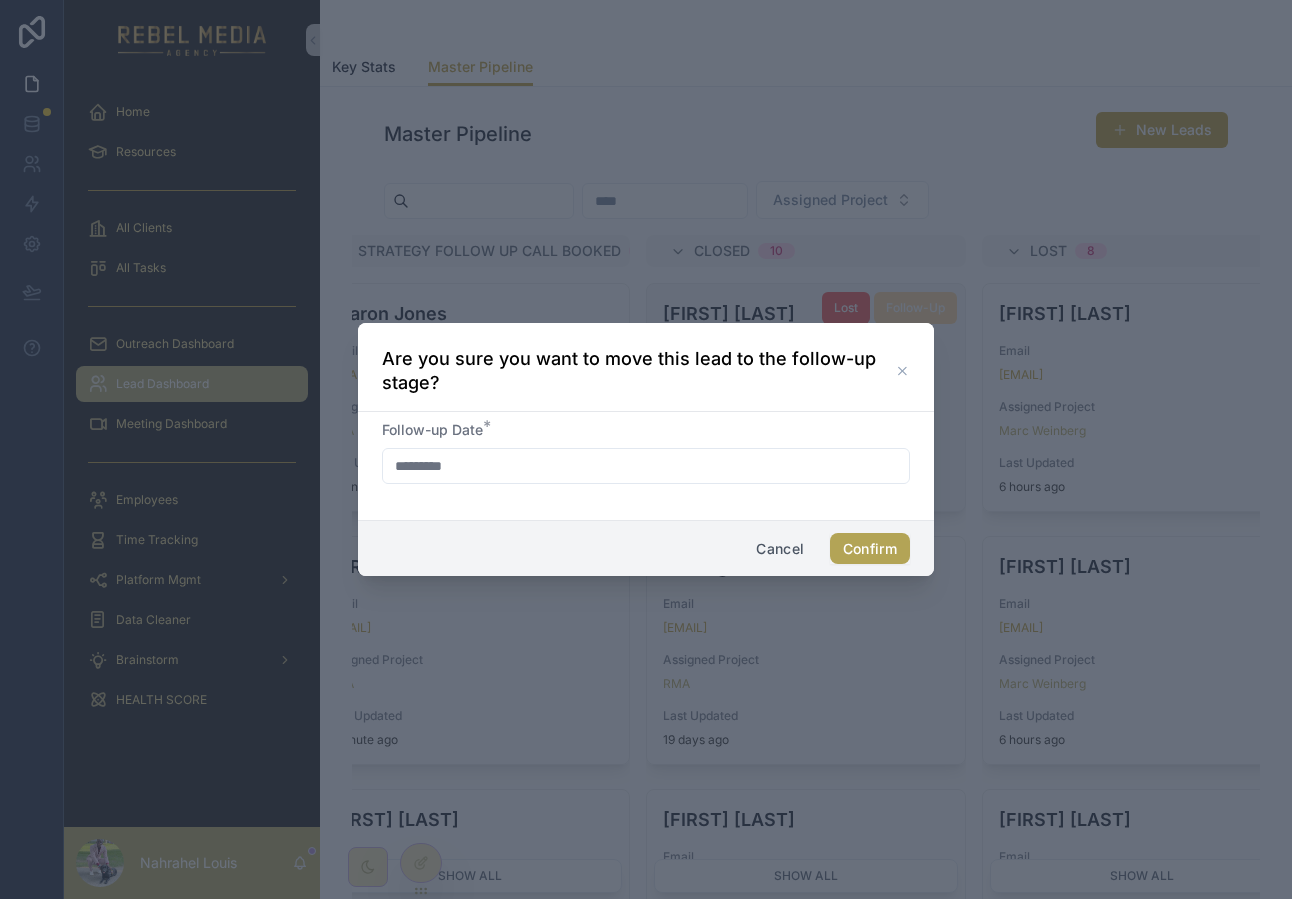 click on "Confirm" at bounding box center (870, 549) 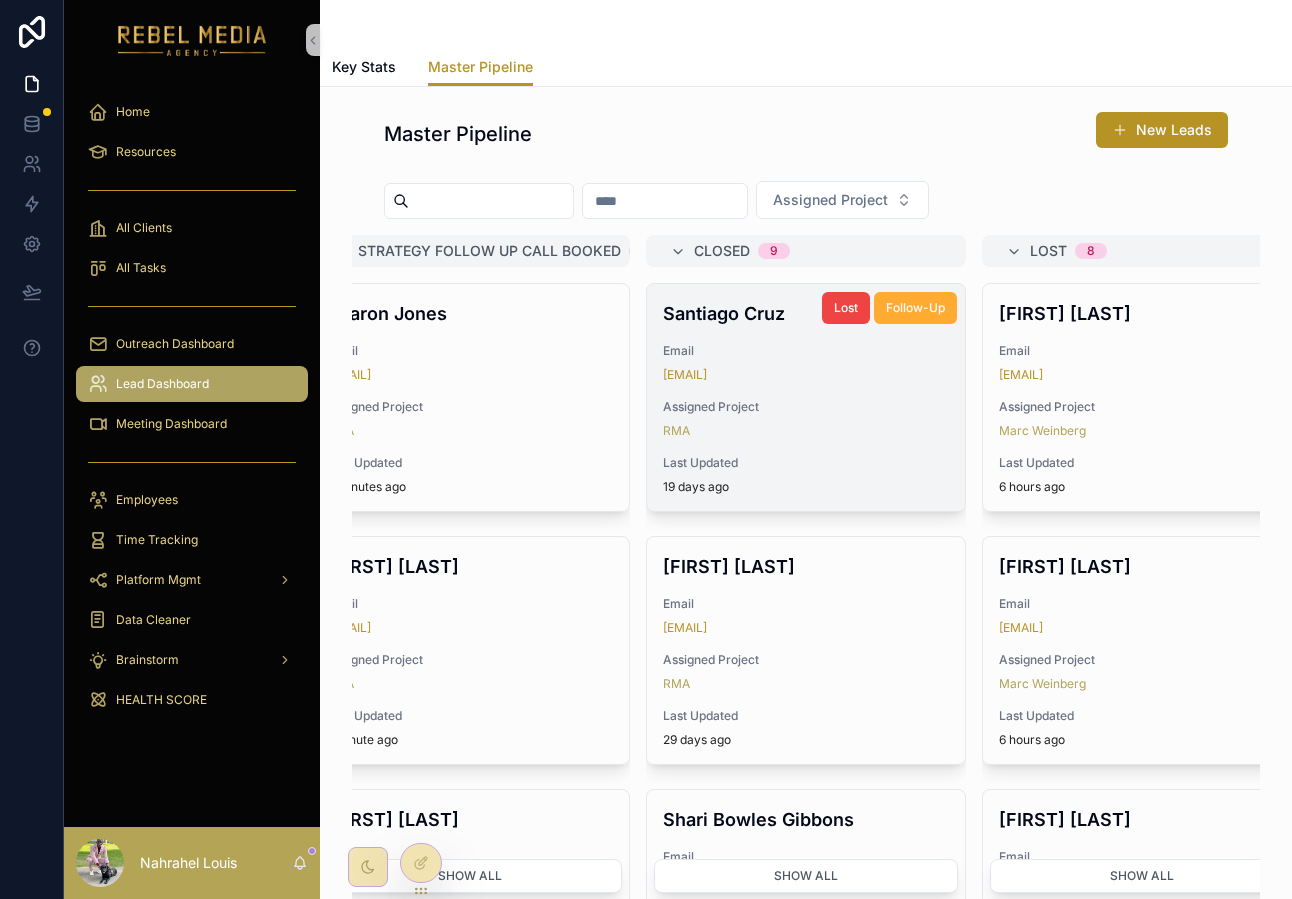 scroll, scrollTop: 36, scrollLeft: 0, axis: vertical 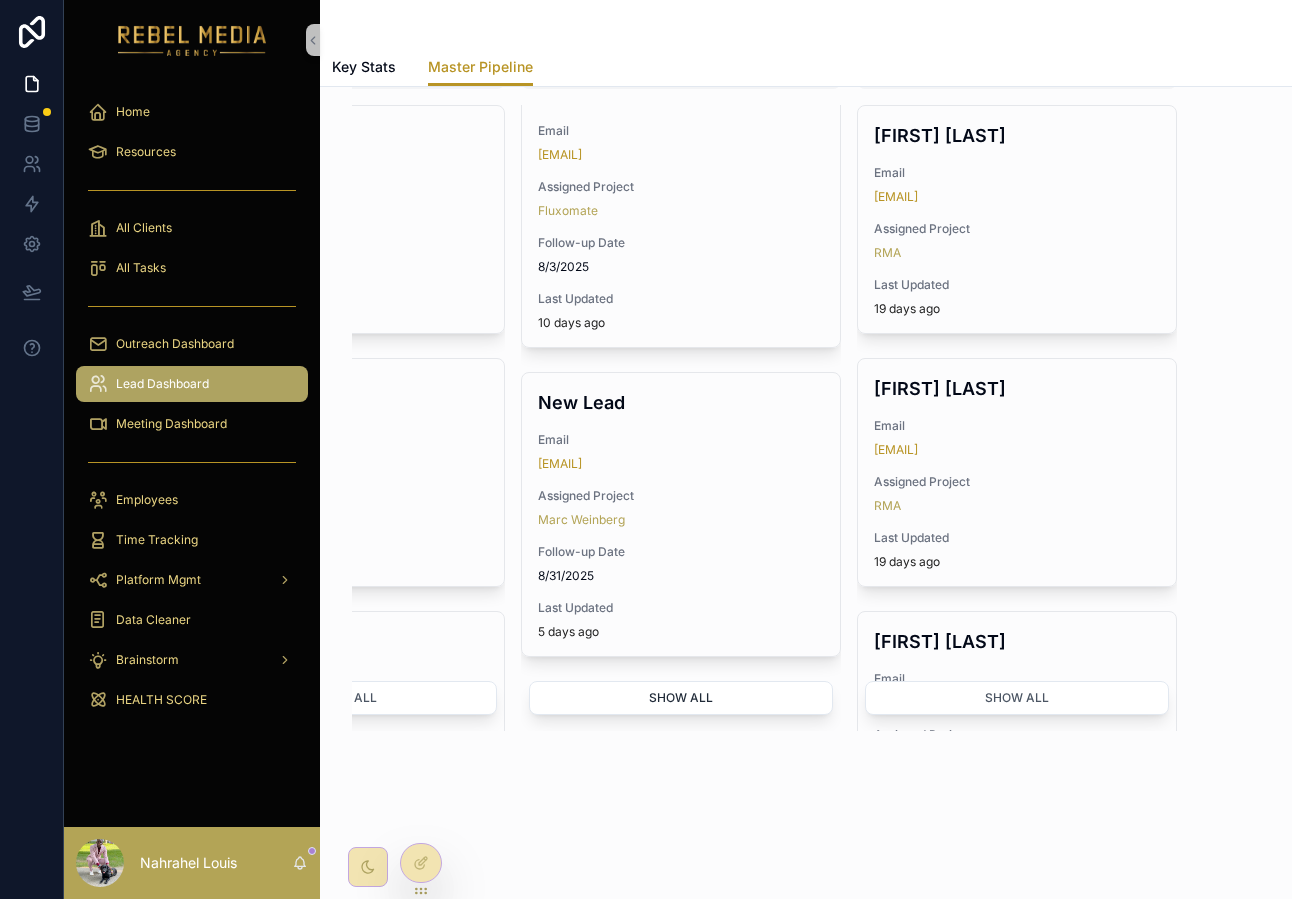 click on "Show all" at bounding box center (681, 698) 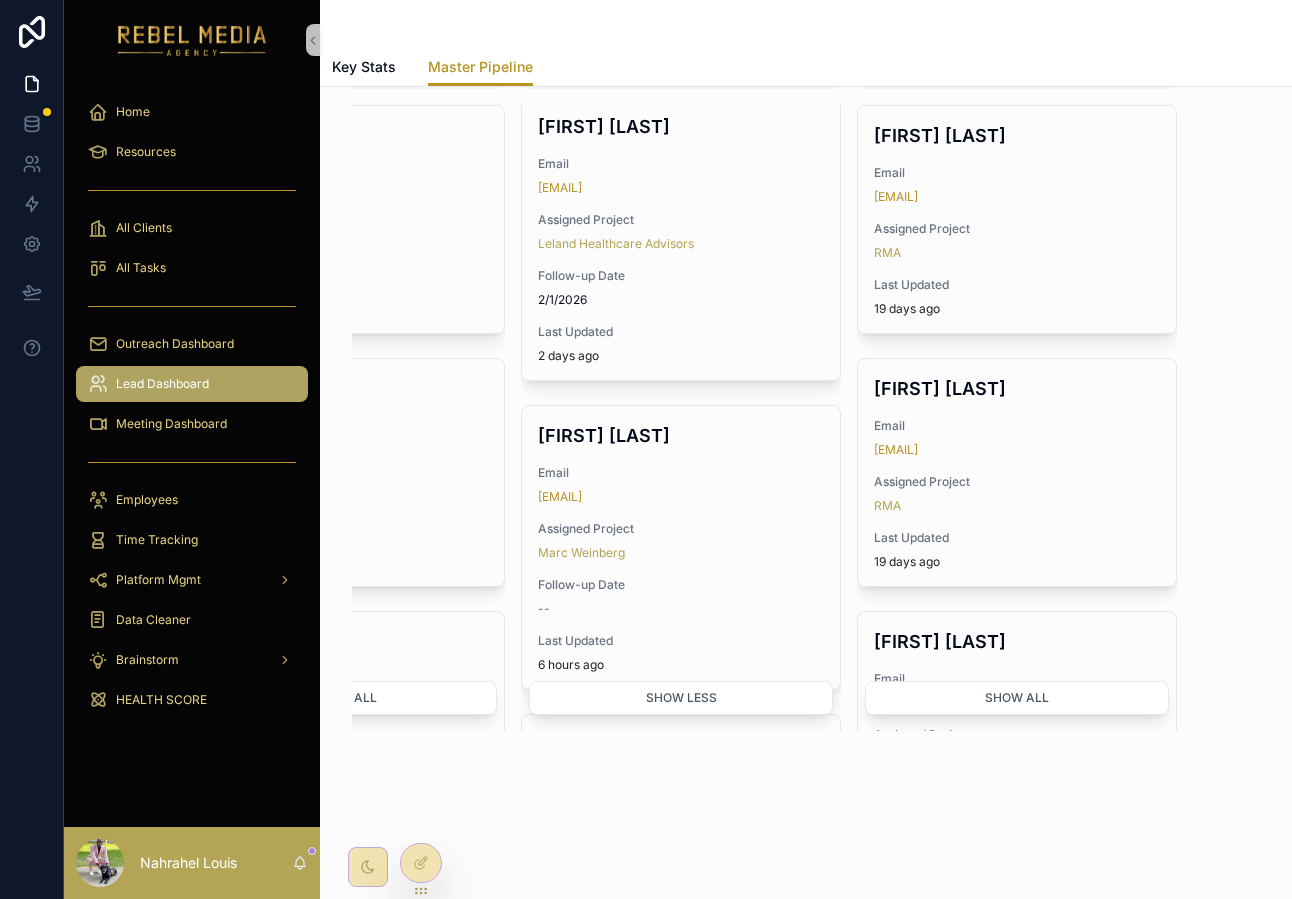 scroll, scrollTop: 0, scrollLeft: 0, axis: both 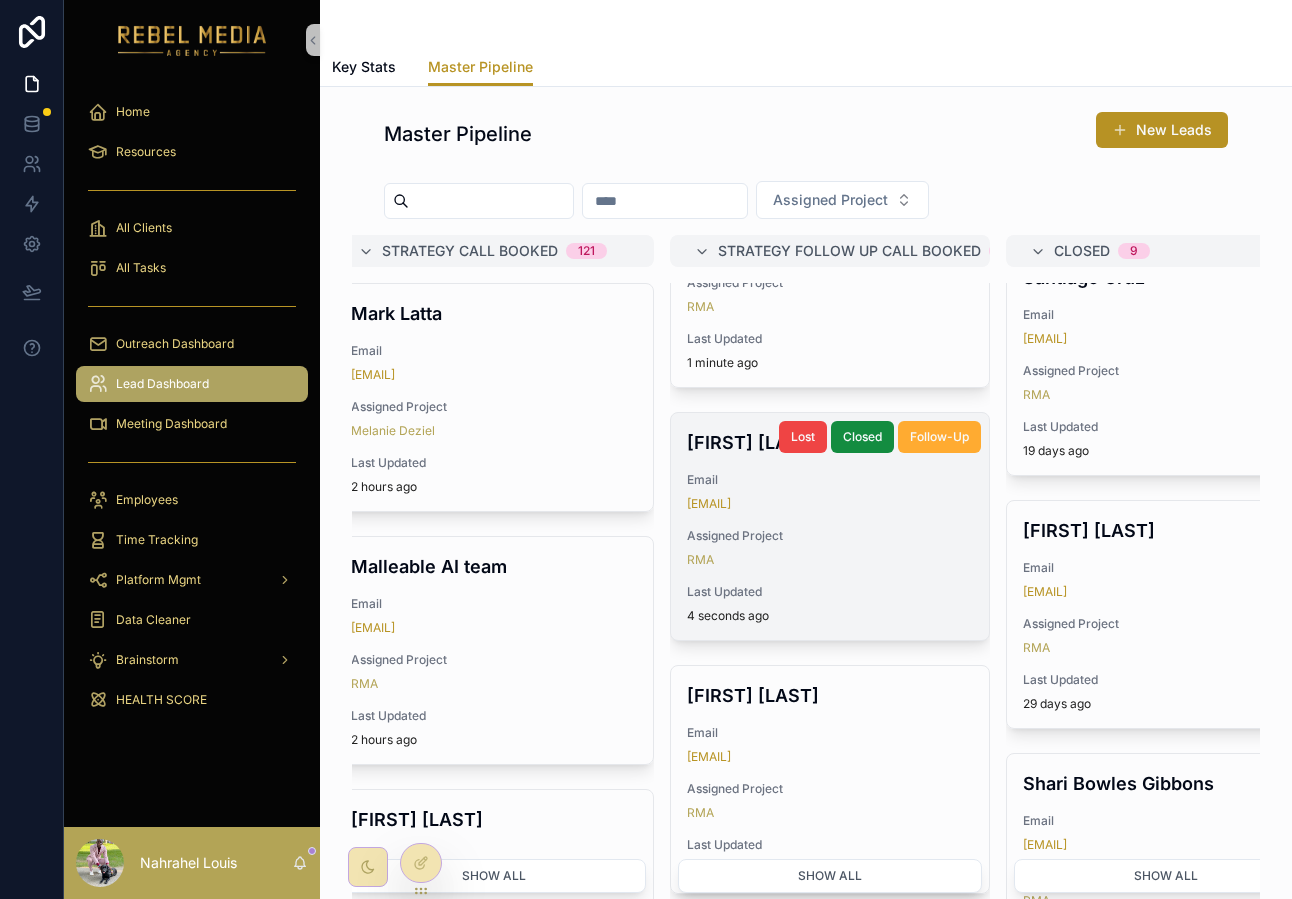 click on "[FIRST] [LAST] Email [EMAIL] Assigned Project RMA Last Updated 4 seconds ago" at bounding box center (830, 526) 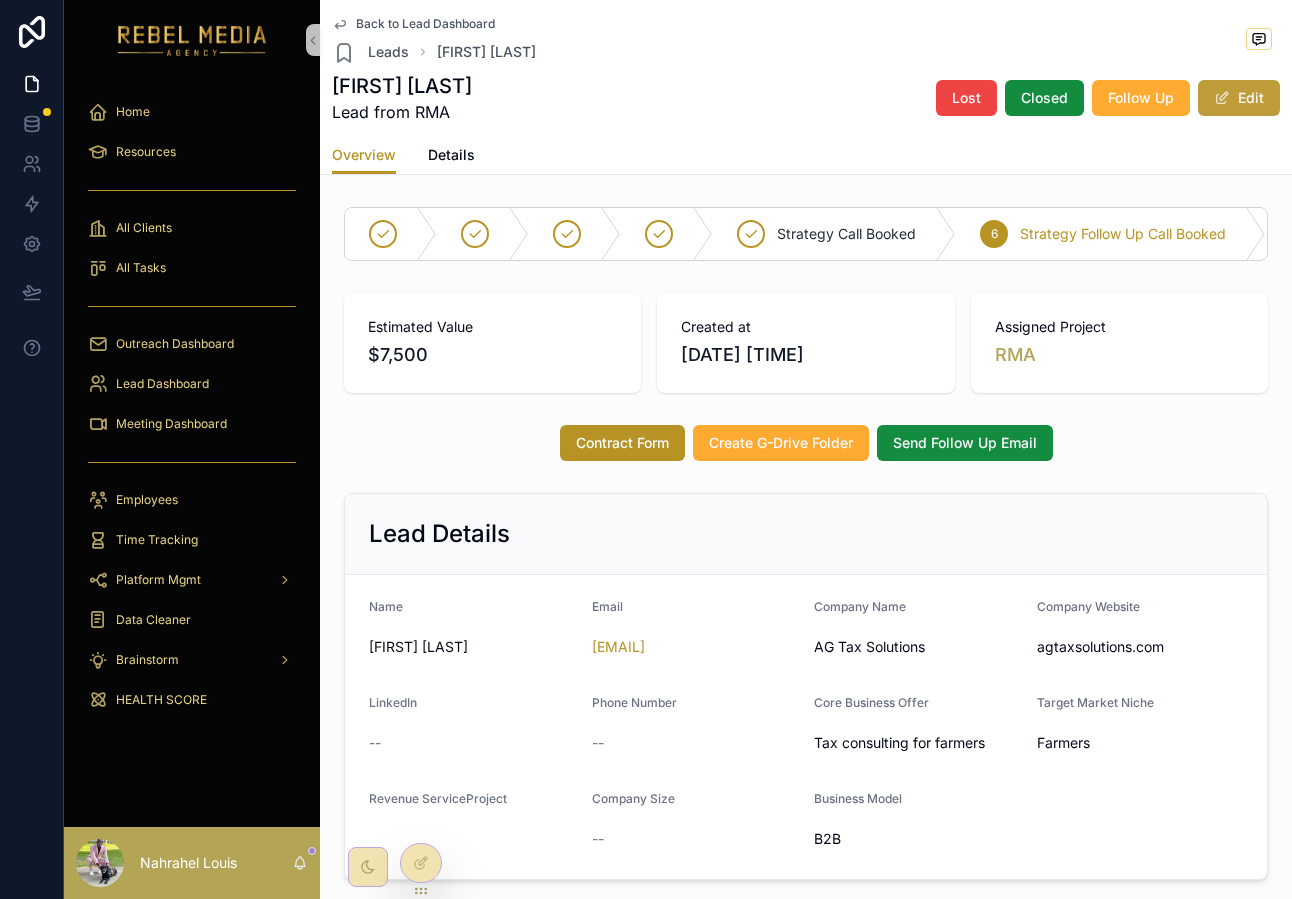 click on "Edit" at bounding box center [1239, 98] 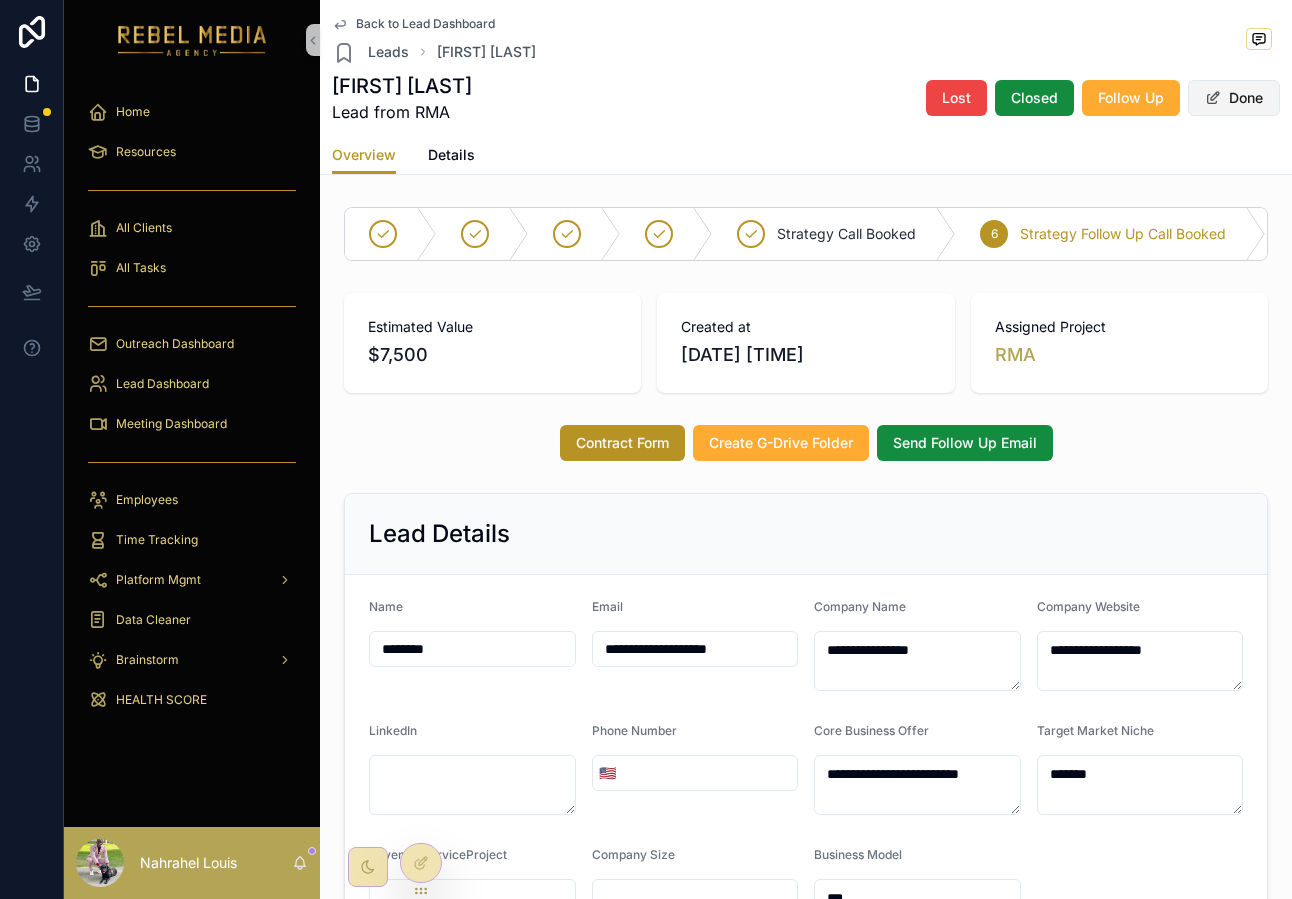 click on "Done" at bounding box center [1234, 98] 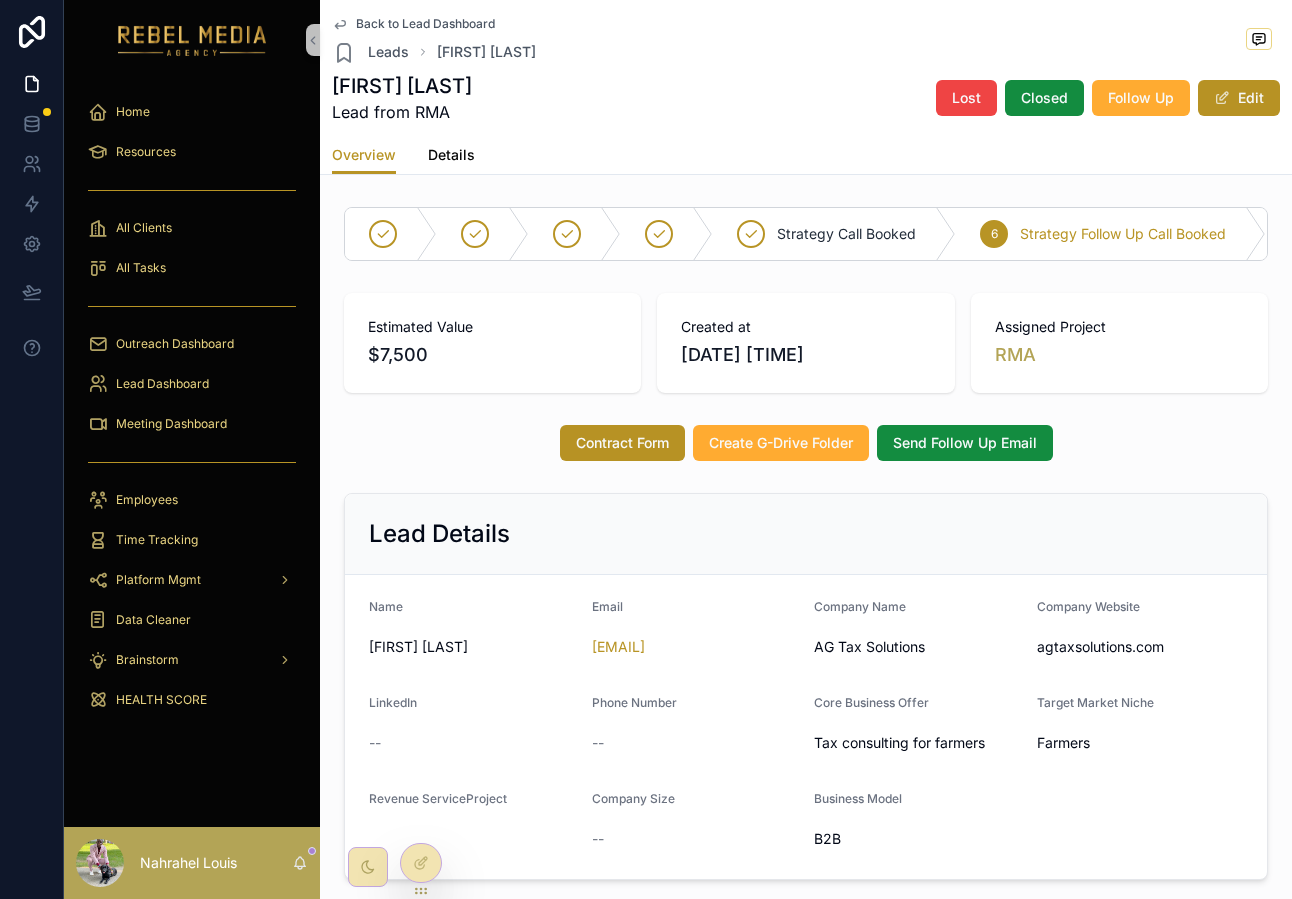 click on "Details" at bounding box center (451, 157) 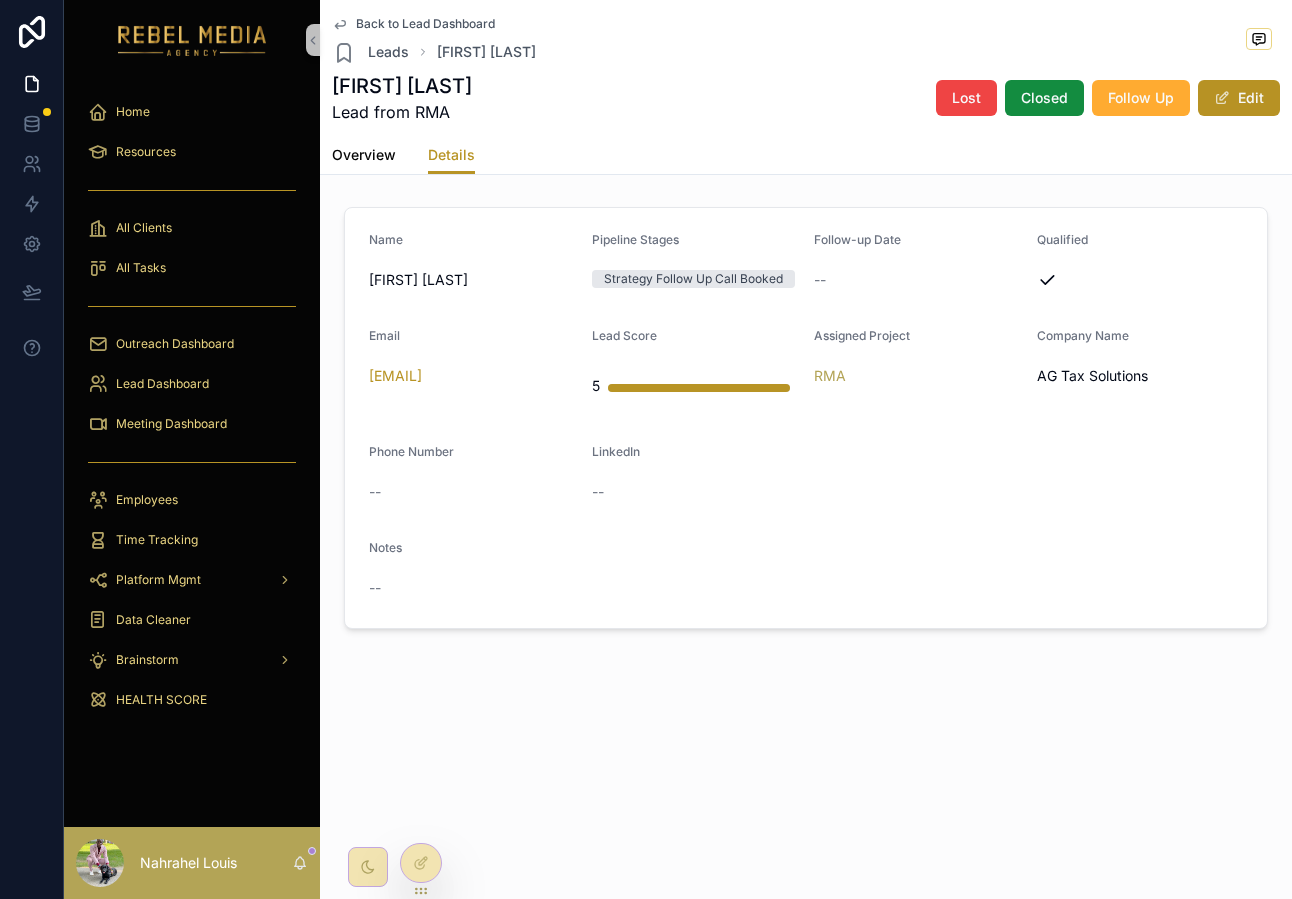 click on "Overview" at bounding box center [364, 157] 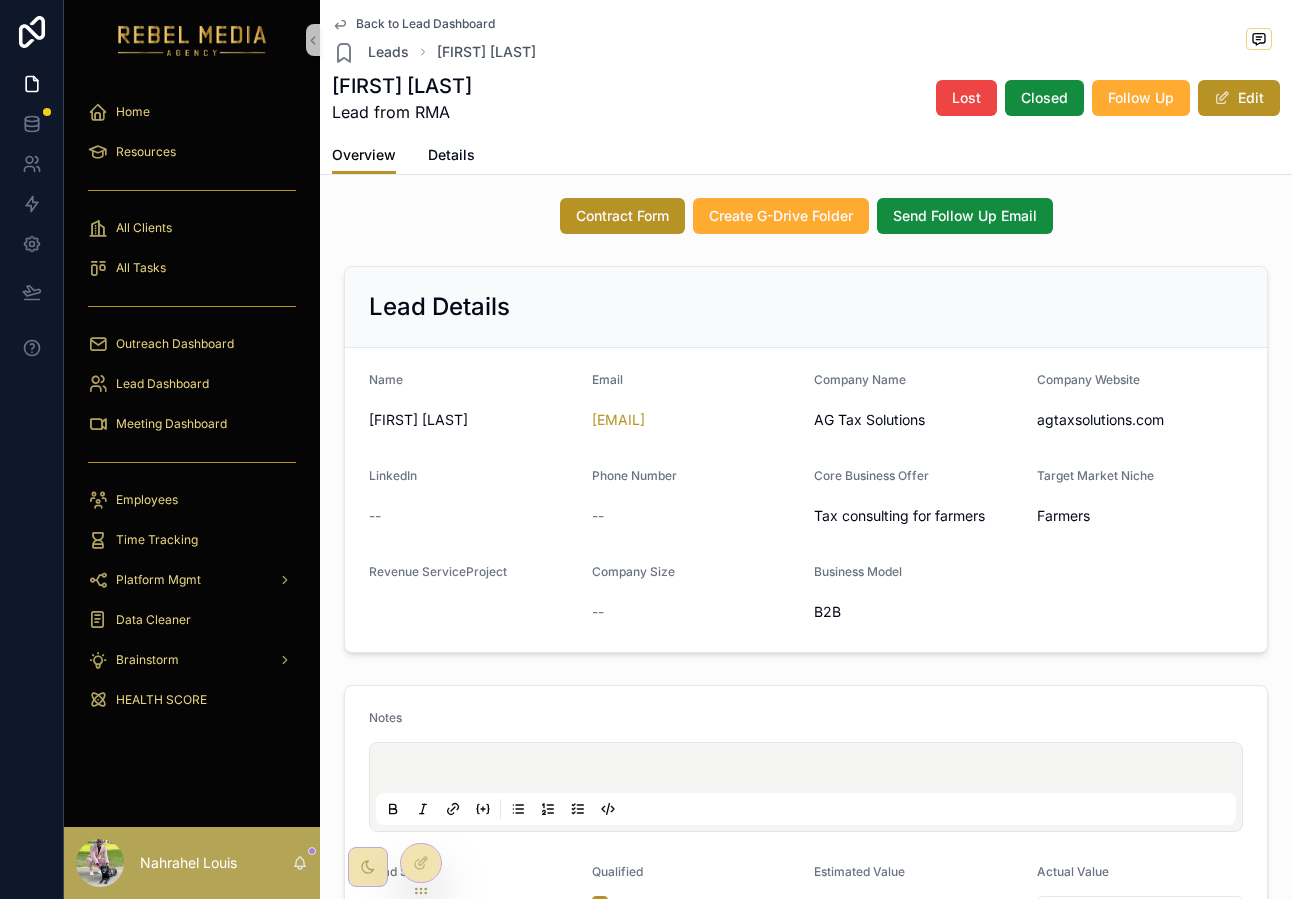 scroll, scrollTop: 0, scrollLeft: 0, axis: both 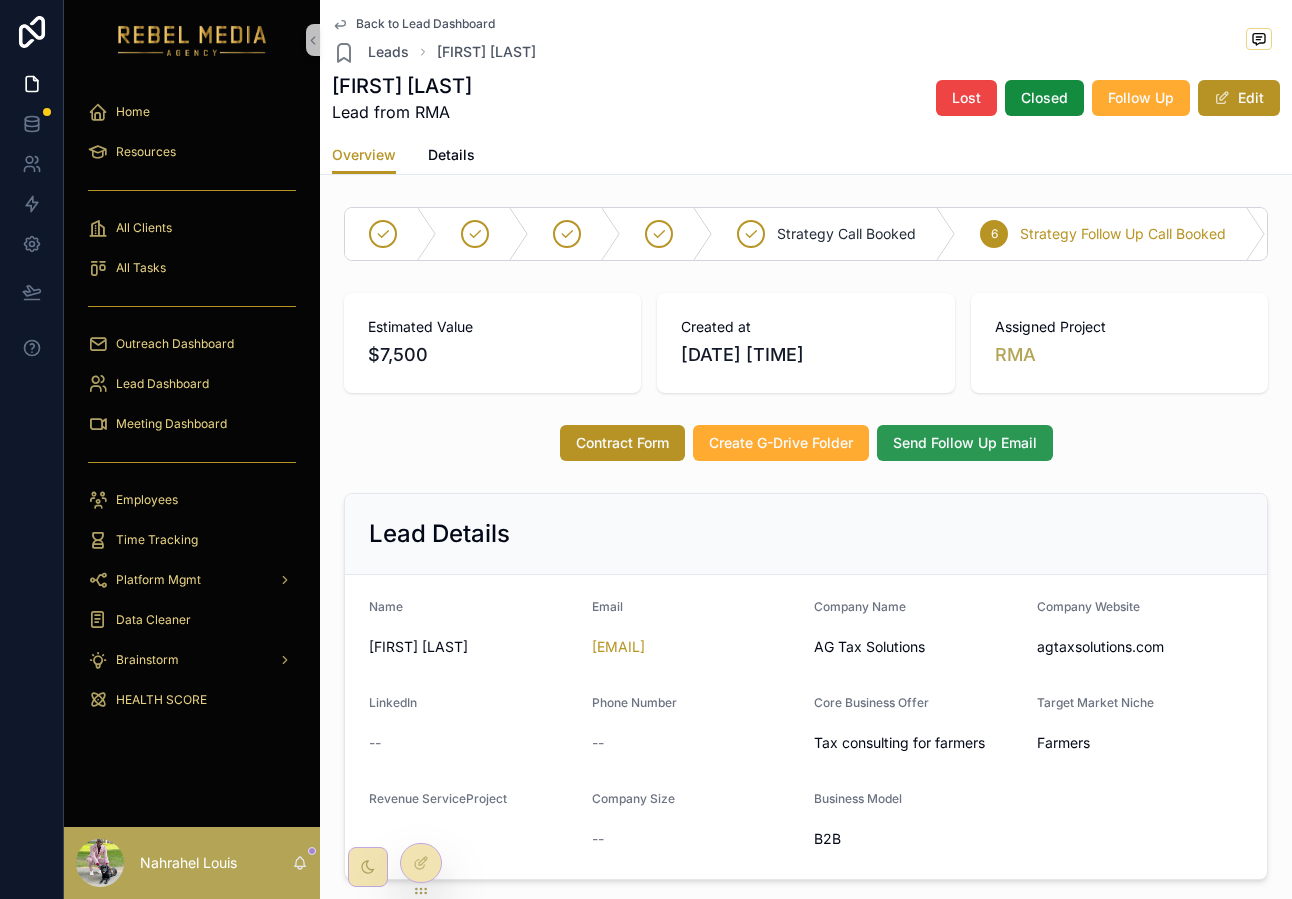 click on "Send Follow Up Email" at bounding box center (965, 443) 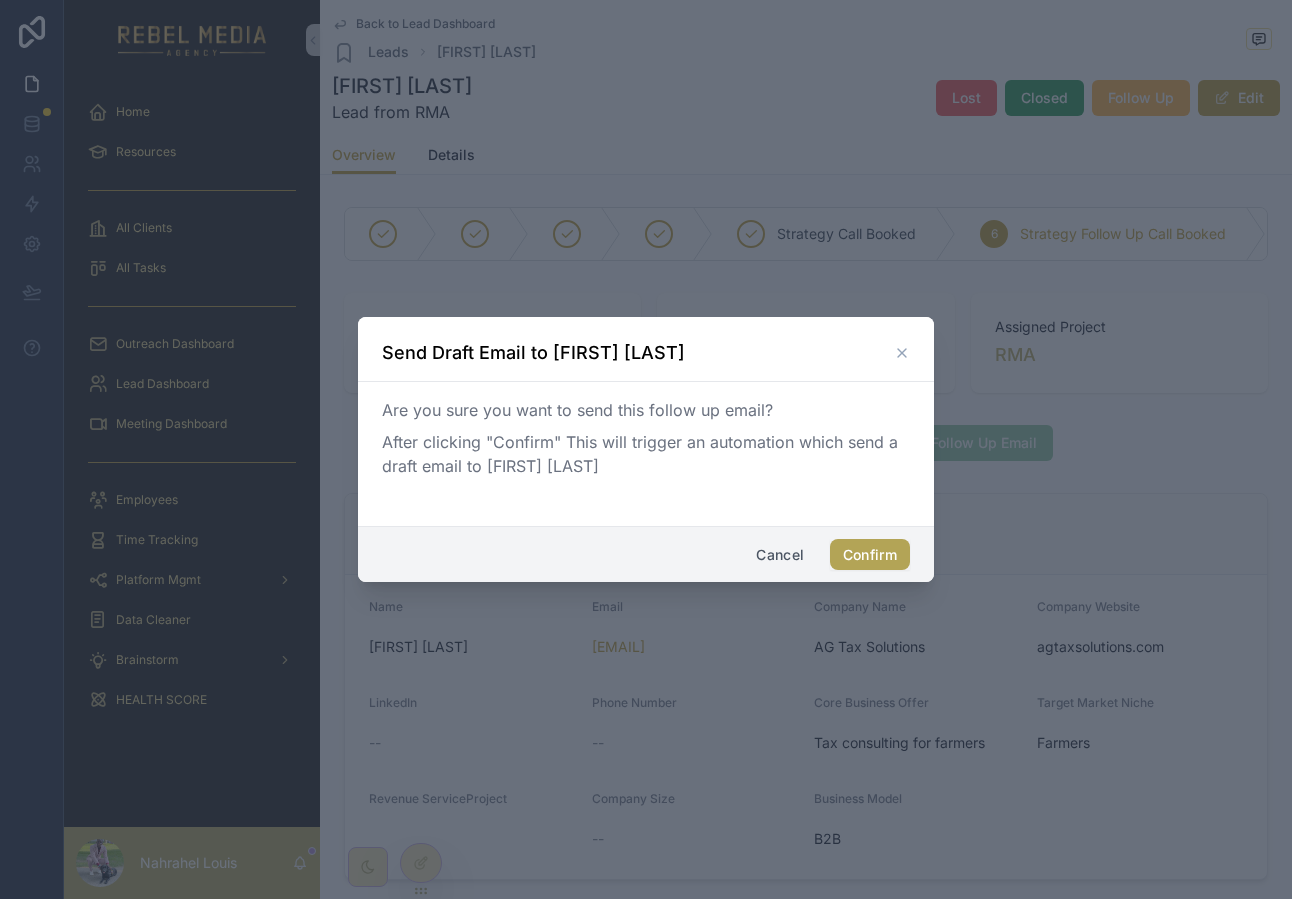 click on "Confirm" at bounding box center (870, 555) 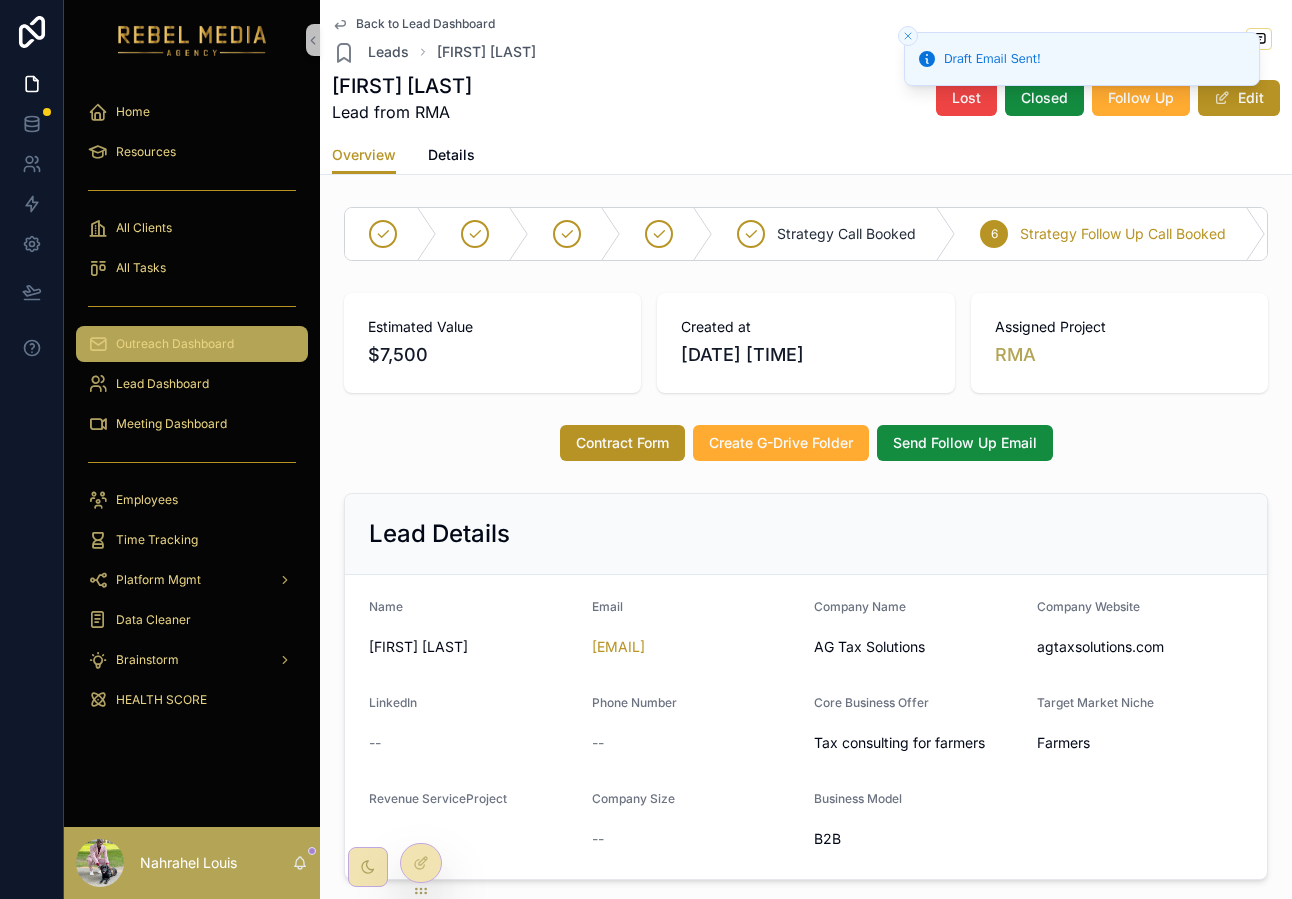 click on "Outreach Dashboard" at bounding box center (175, 344) 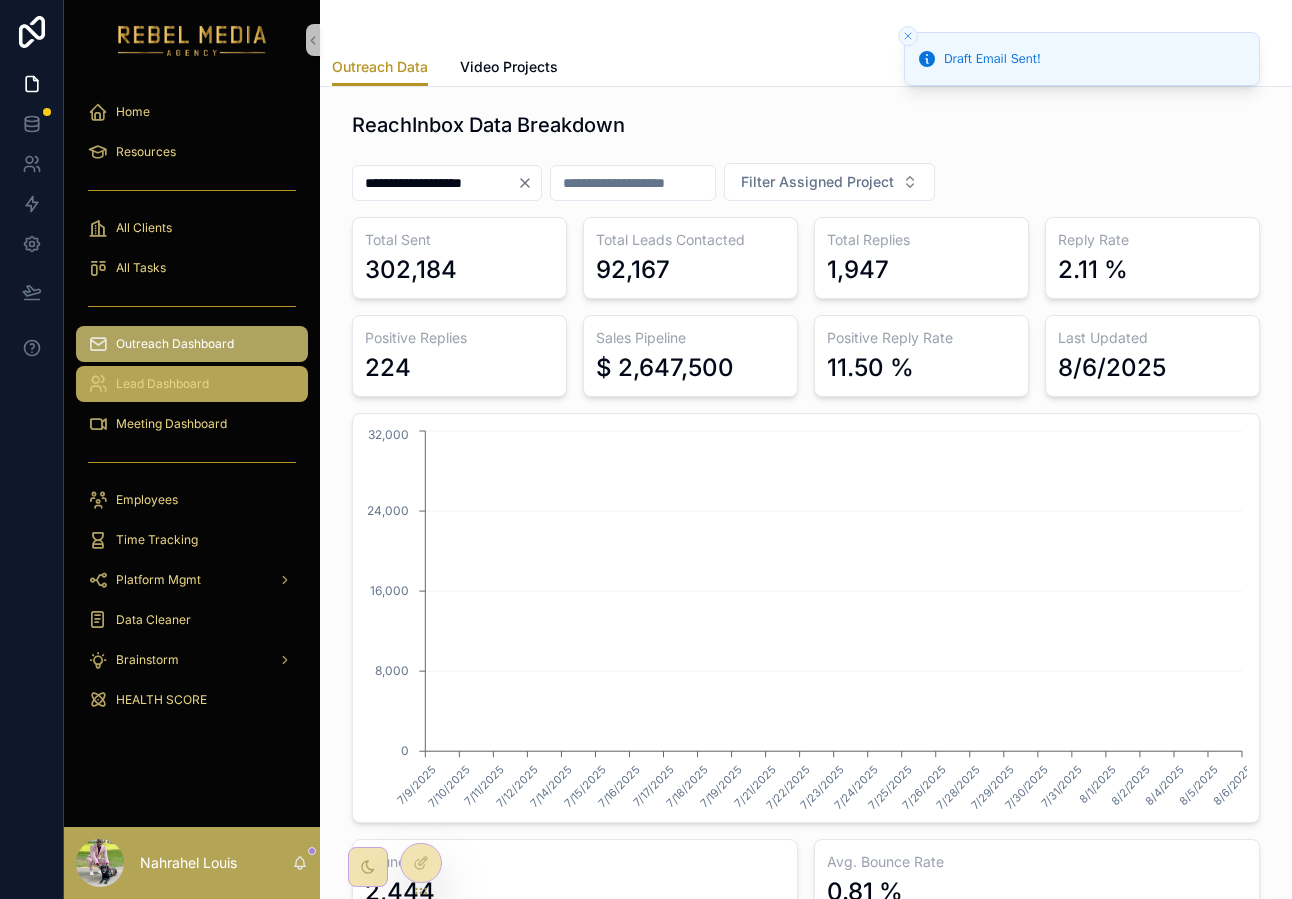 click on "Lead Dashboard" at bounding box center [192, 384] 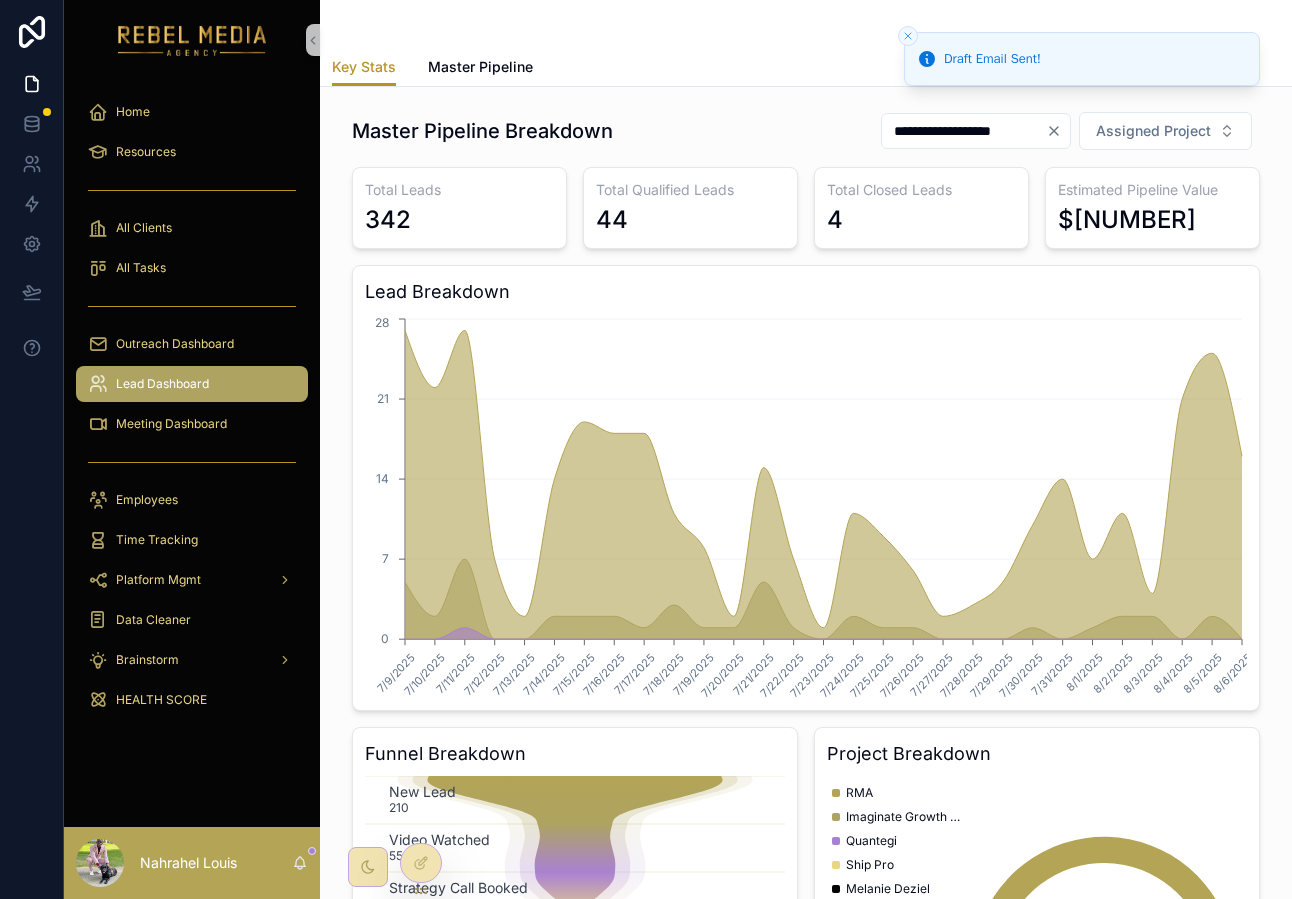 click at bounding box center (192, 462) 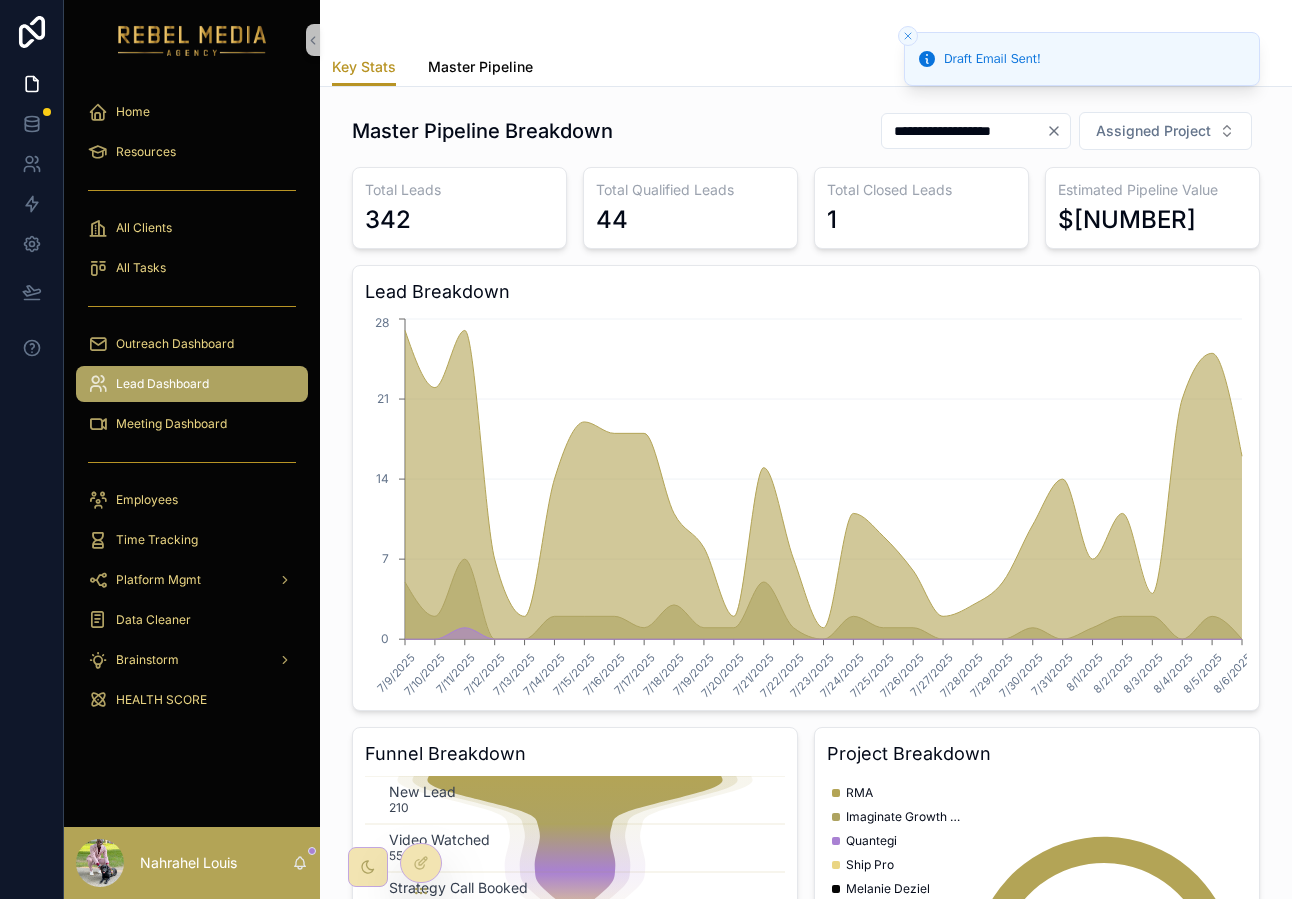 click on "Master Pipeline" at bounding box center (480, 69) 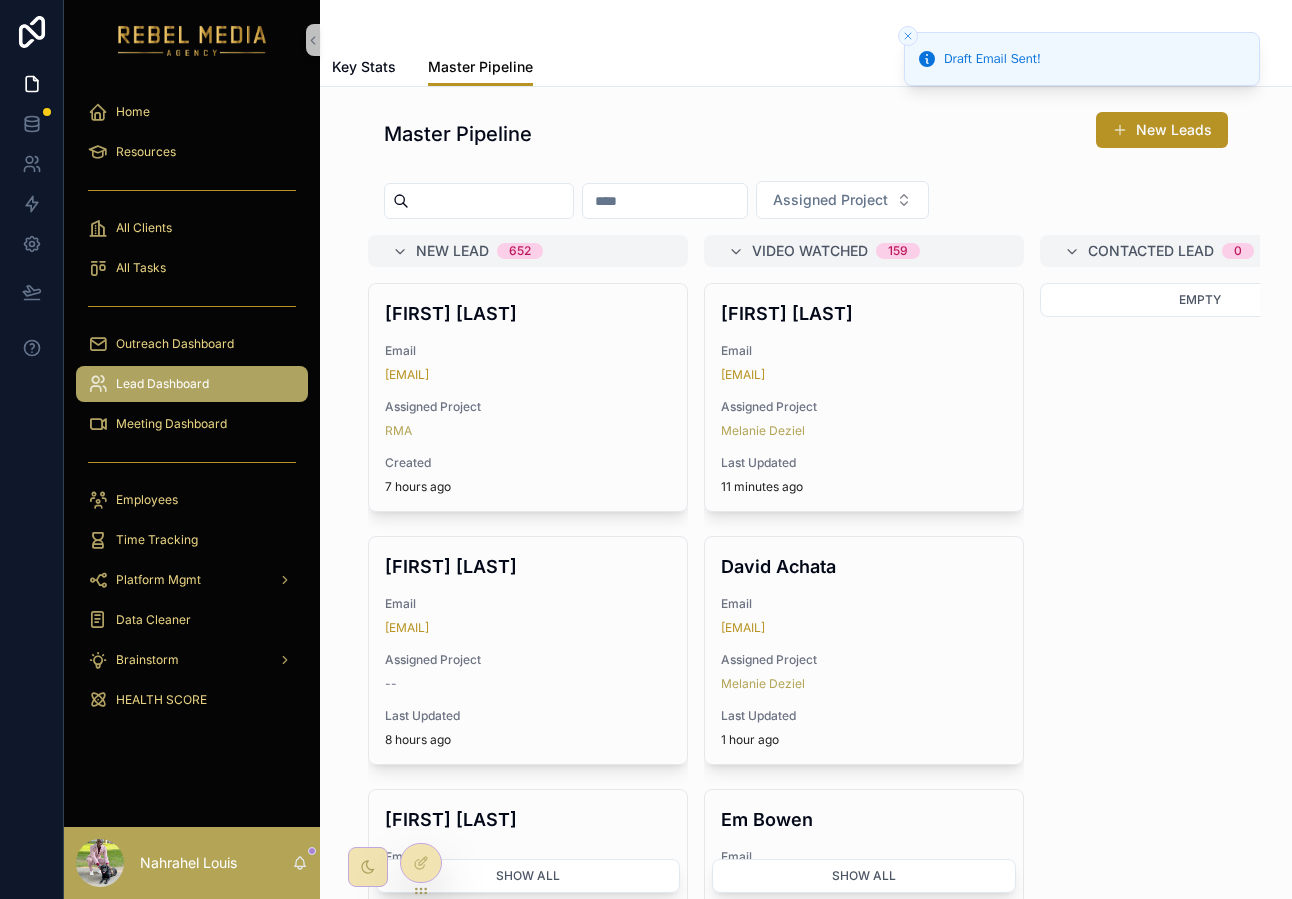 click on "Master Pipeline" at bounding box center [480, 67] 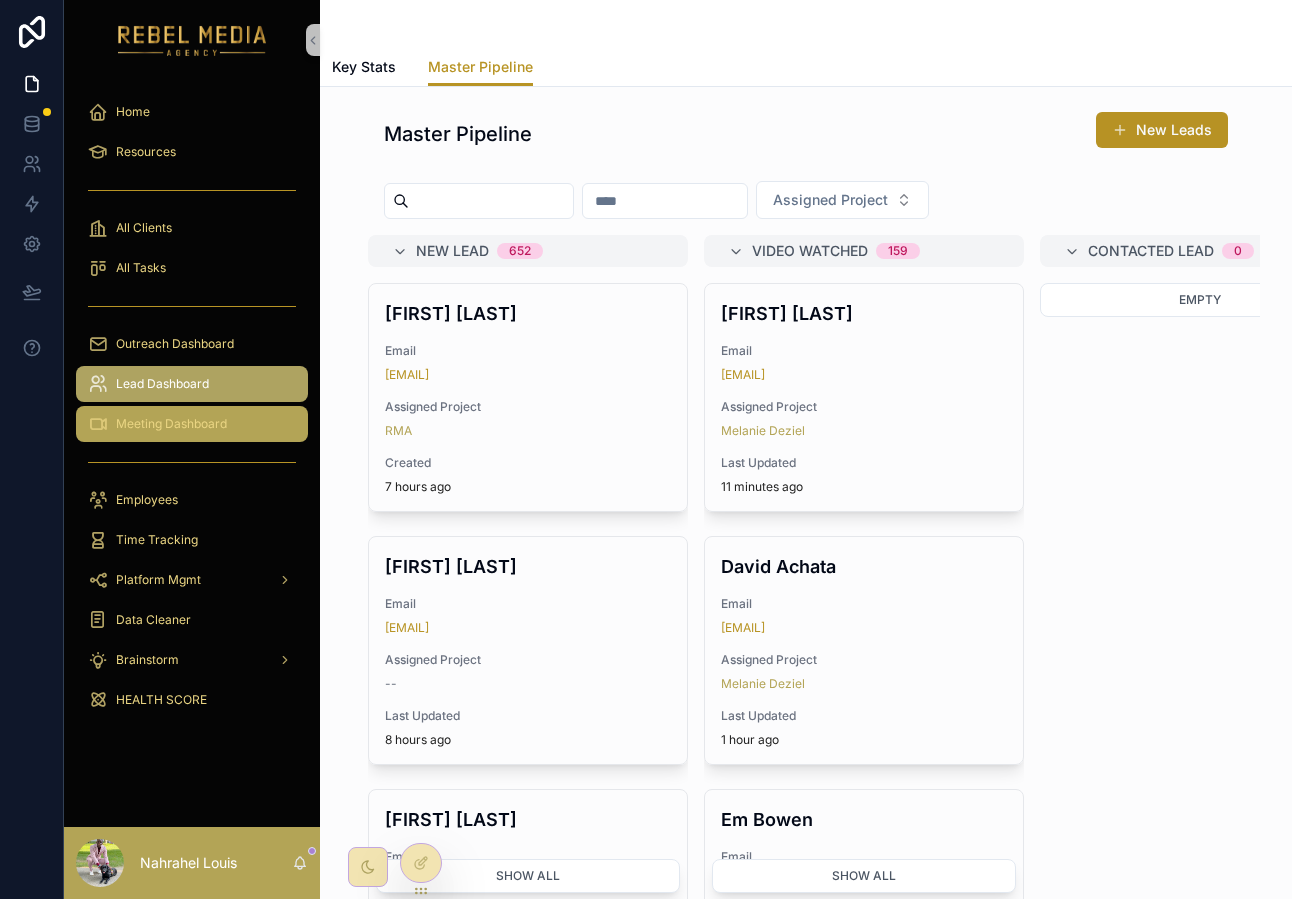 click on "Meeting Dashboard" at bounding box center [192, 424] 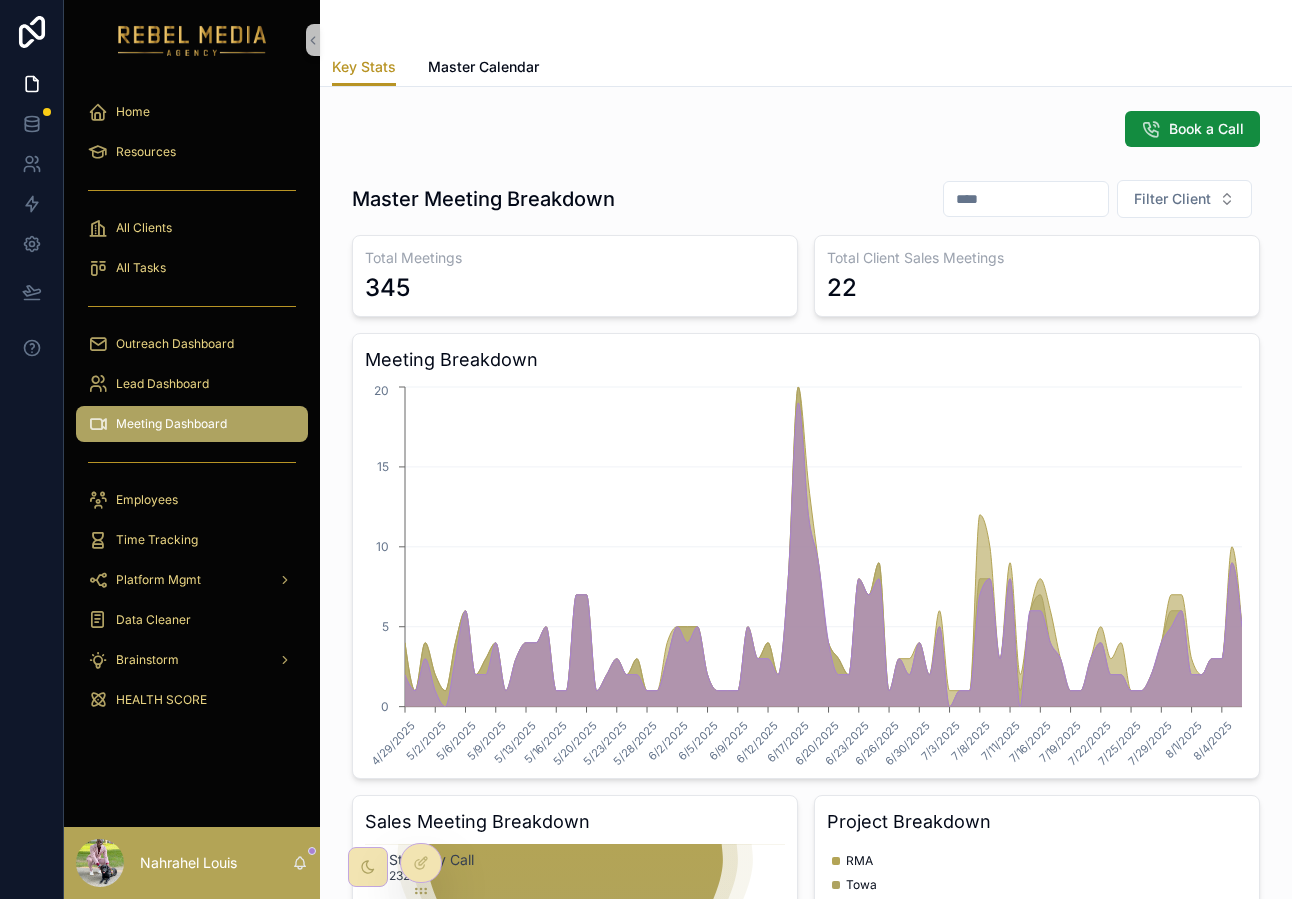 click at bounding box center [806, 24] 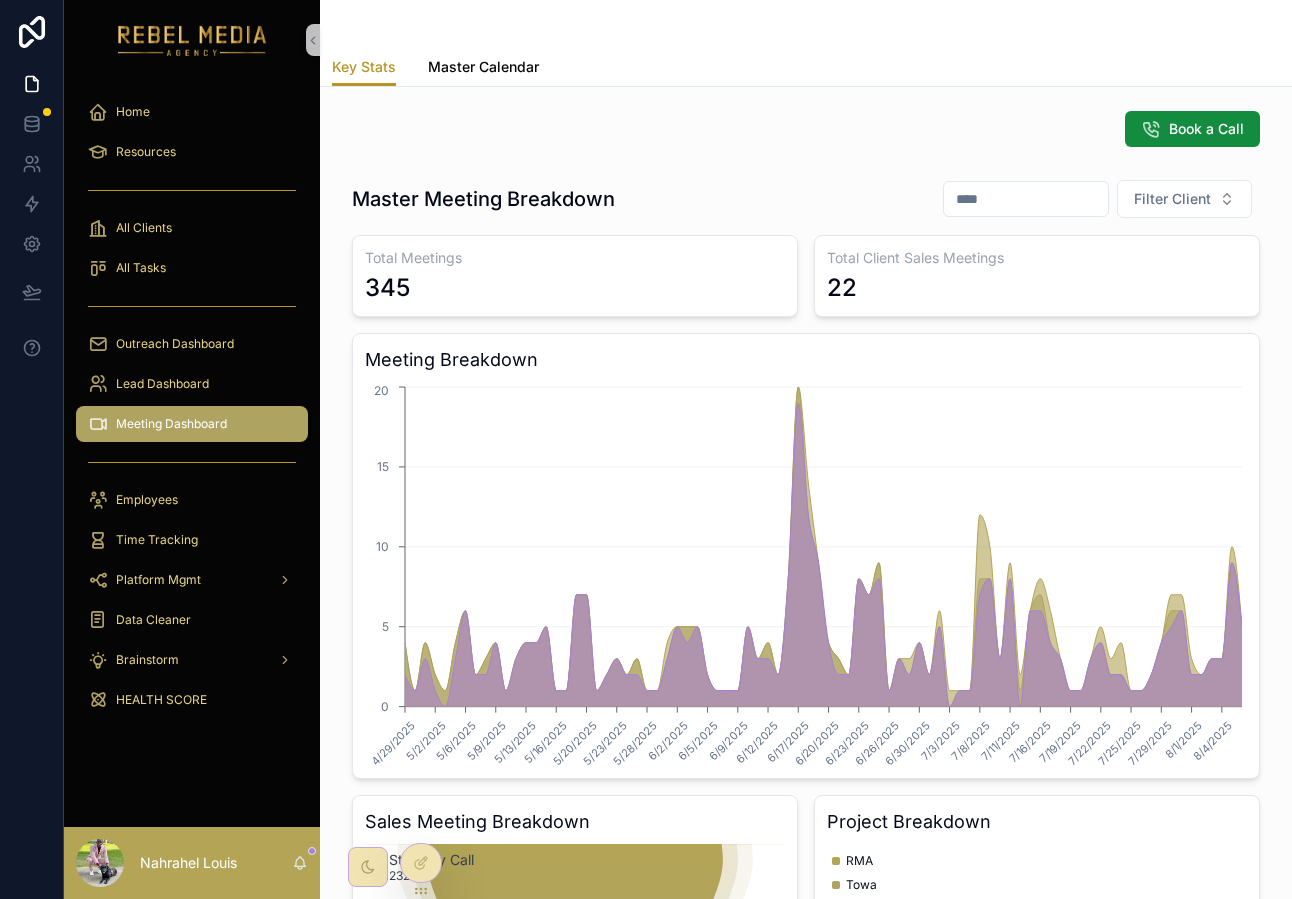 click on "Master Calendar" at bounding box center (483, 67) 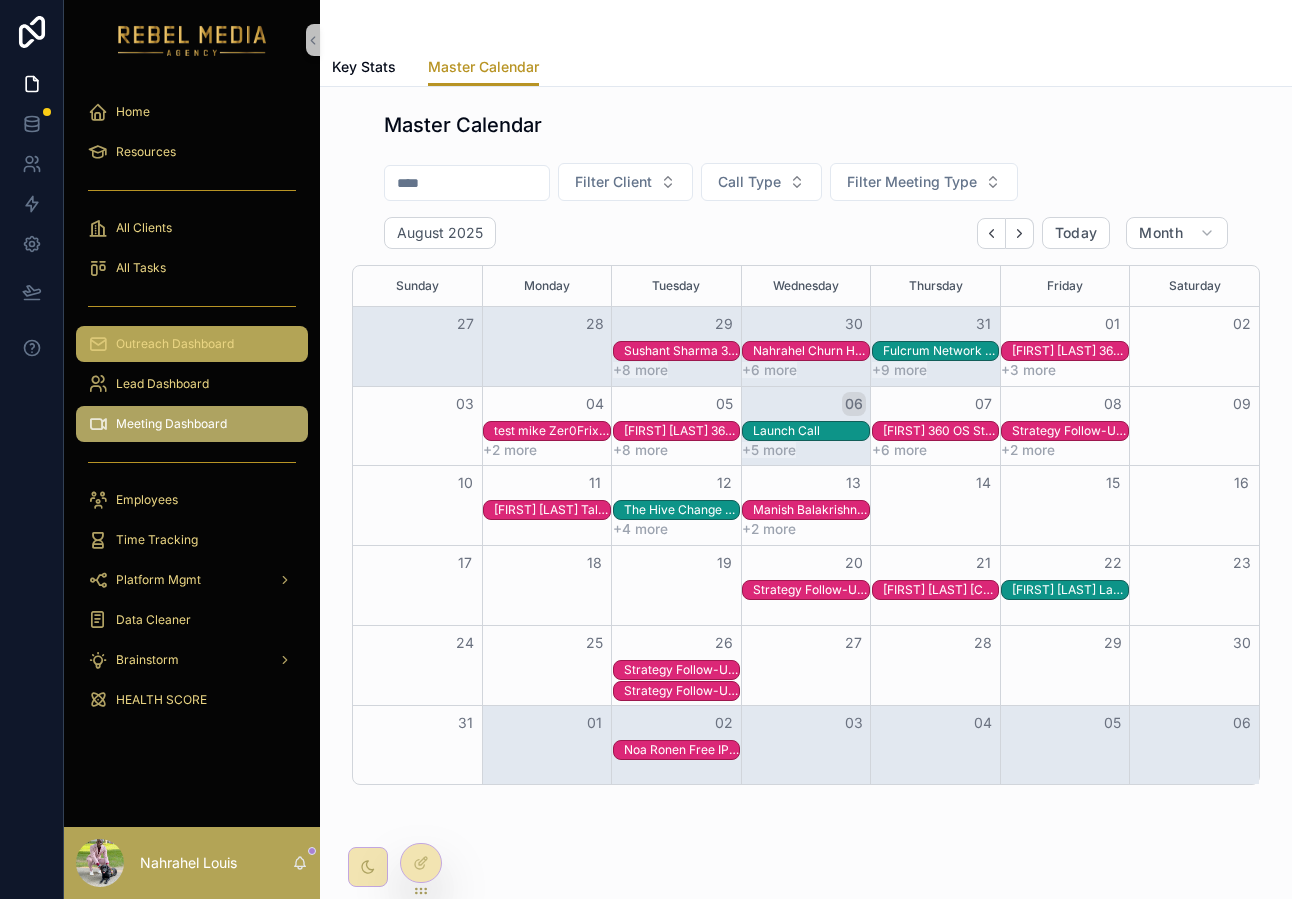 click on "Outreach Dashboard" at bounding box center [192, 344] 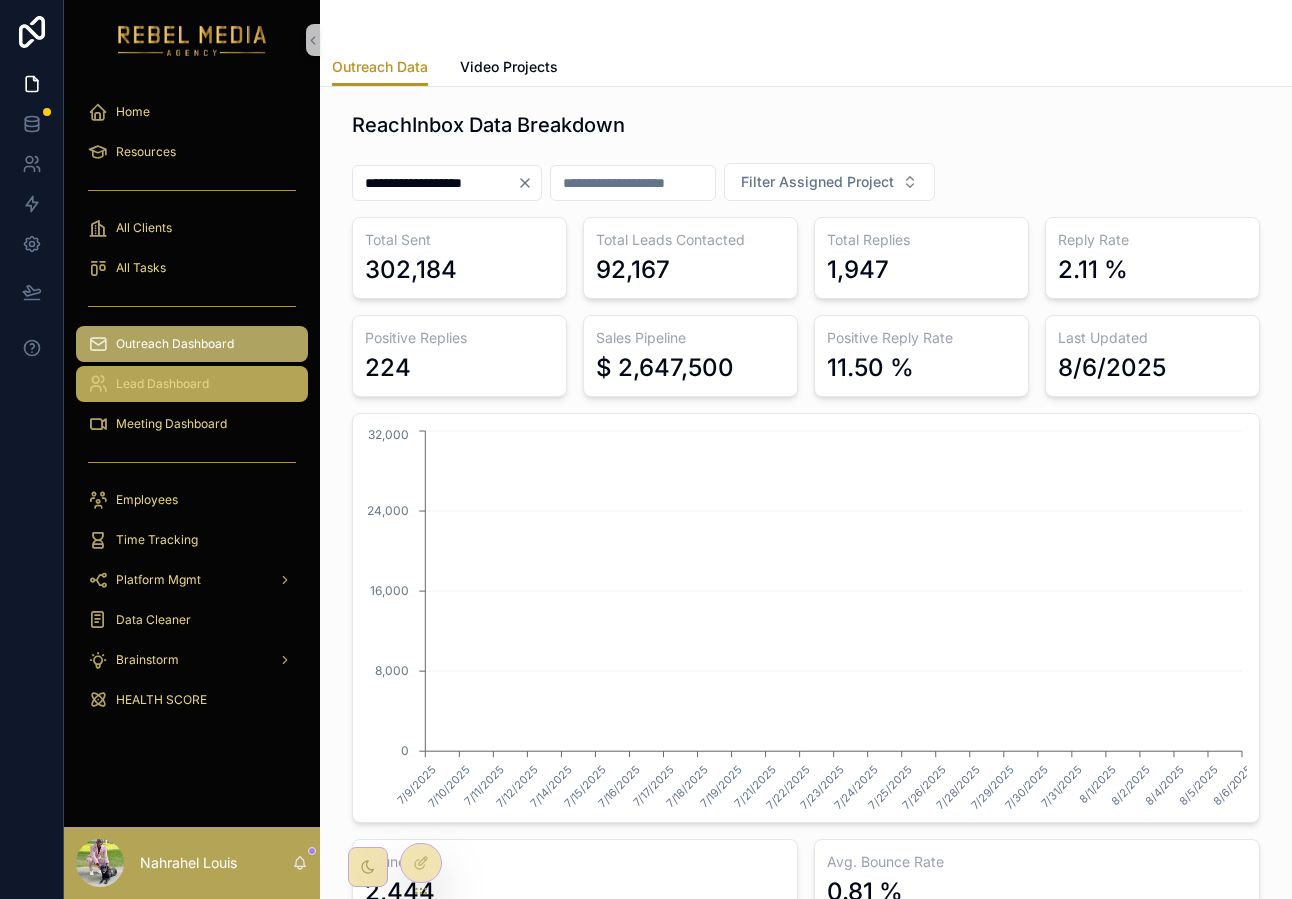 click on "Lead Dashboard" at bounding box center [162, 384] 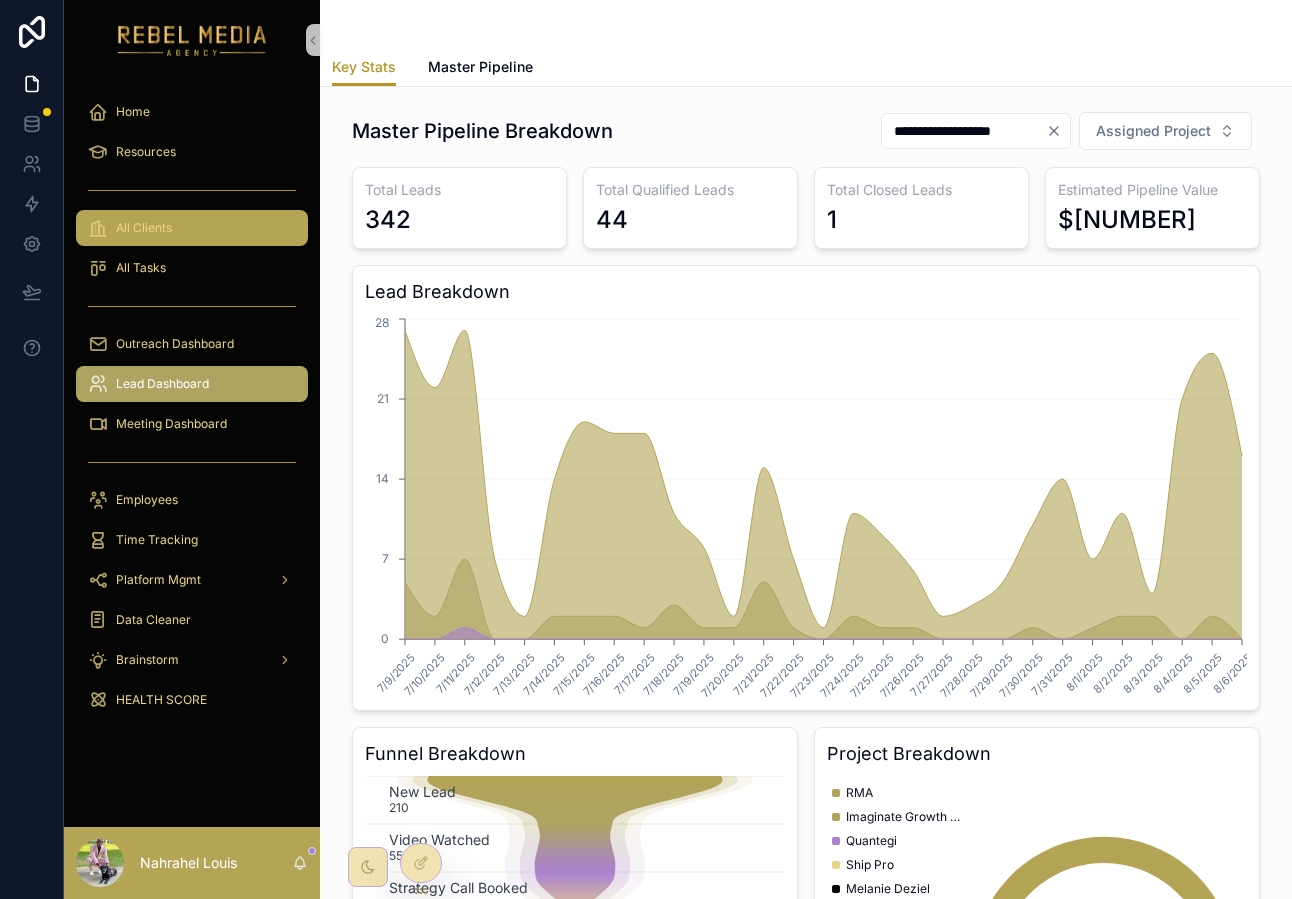 click on "All Clients" at bounding box center [144, 228] 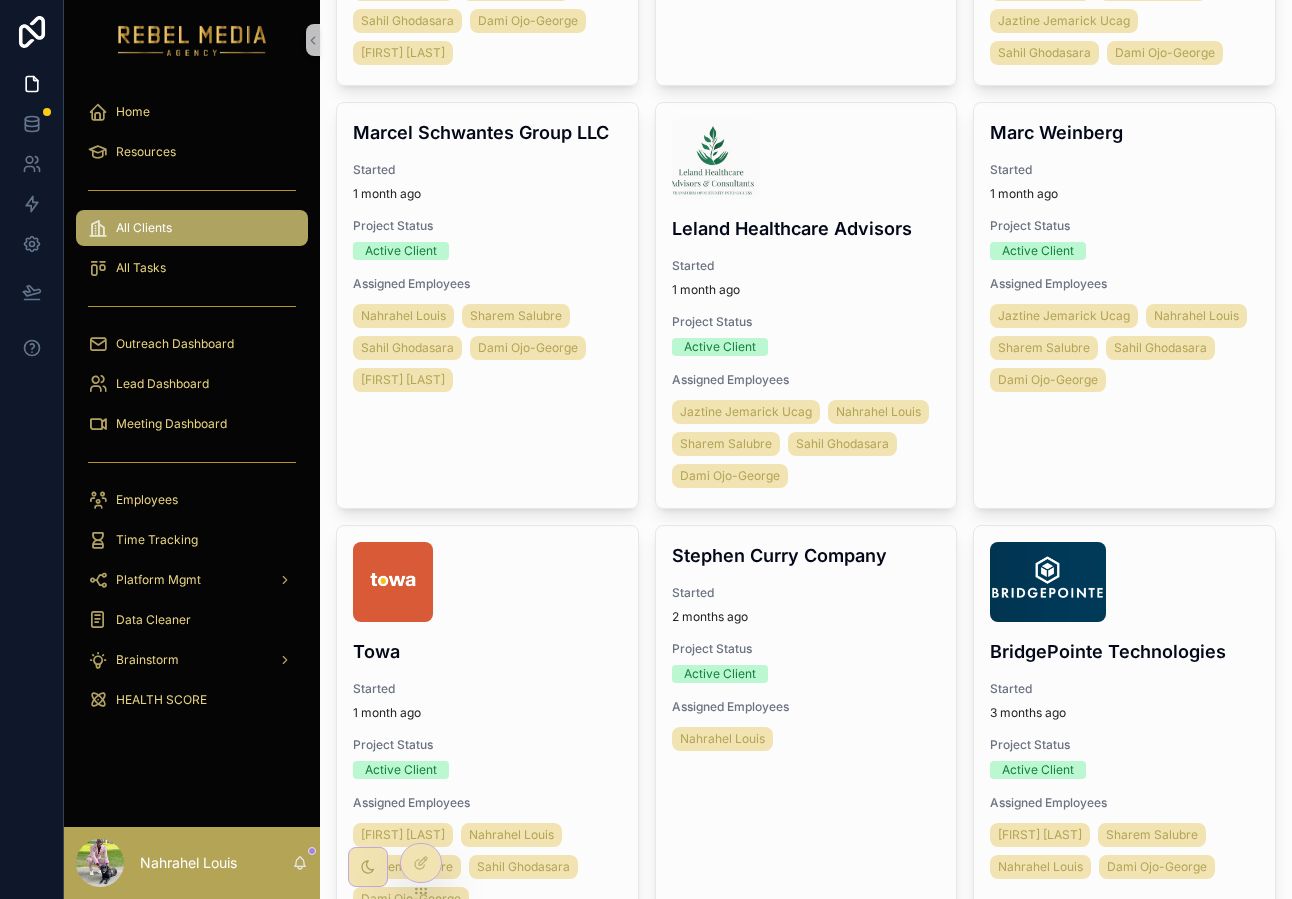 scroll, scrollTop: 1267, scrollLeft: 0, axis: vertical 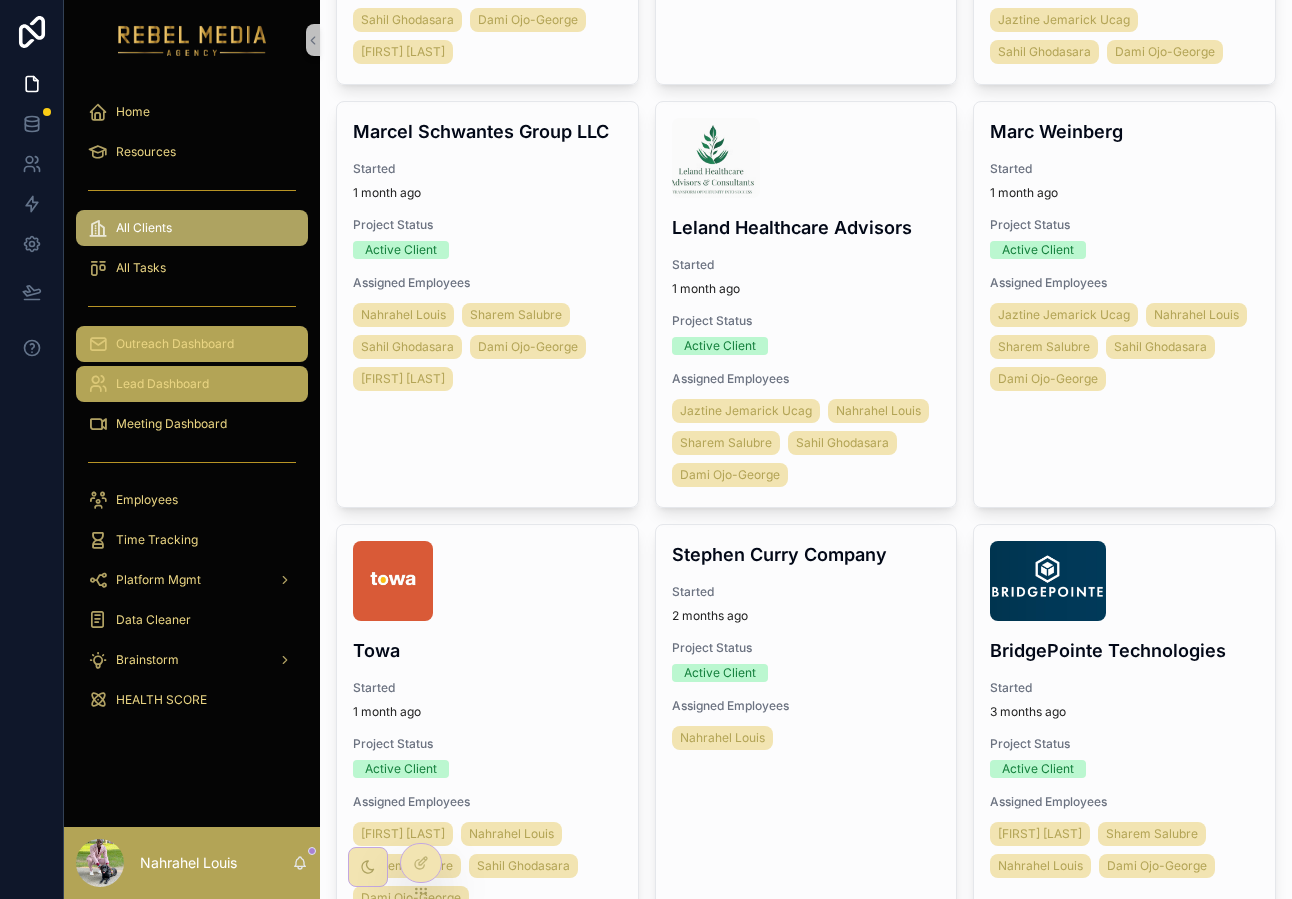 drag, startPoint x: 216, startPoint y: 342, endPoint x: 262, endPoint y: 378, distance: 58.412327 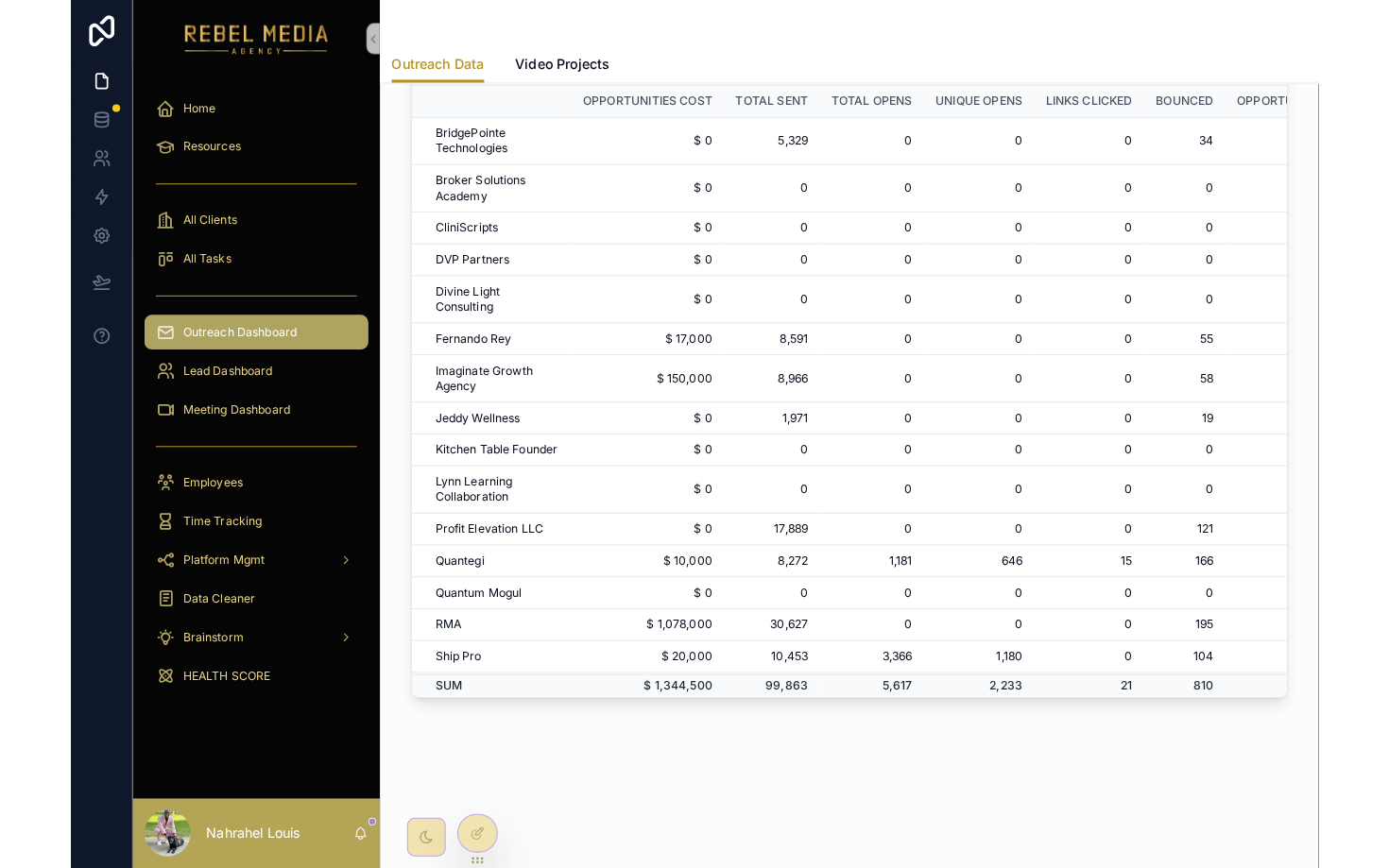 scroll, scrollTop: 0, scrollLeft: 0, axis: both 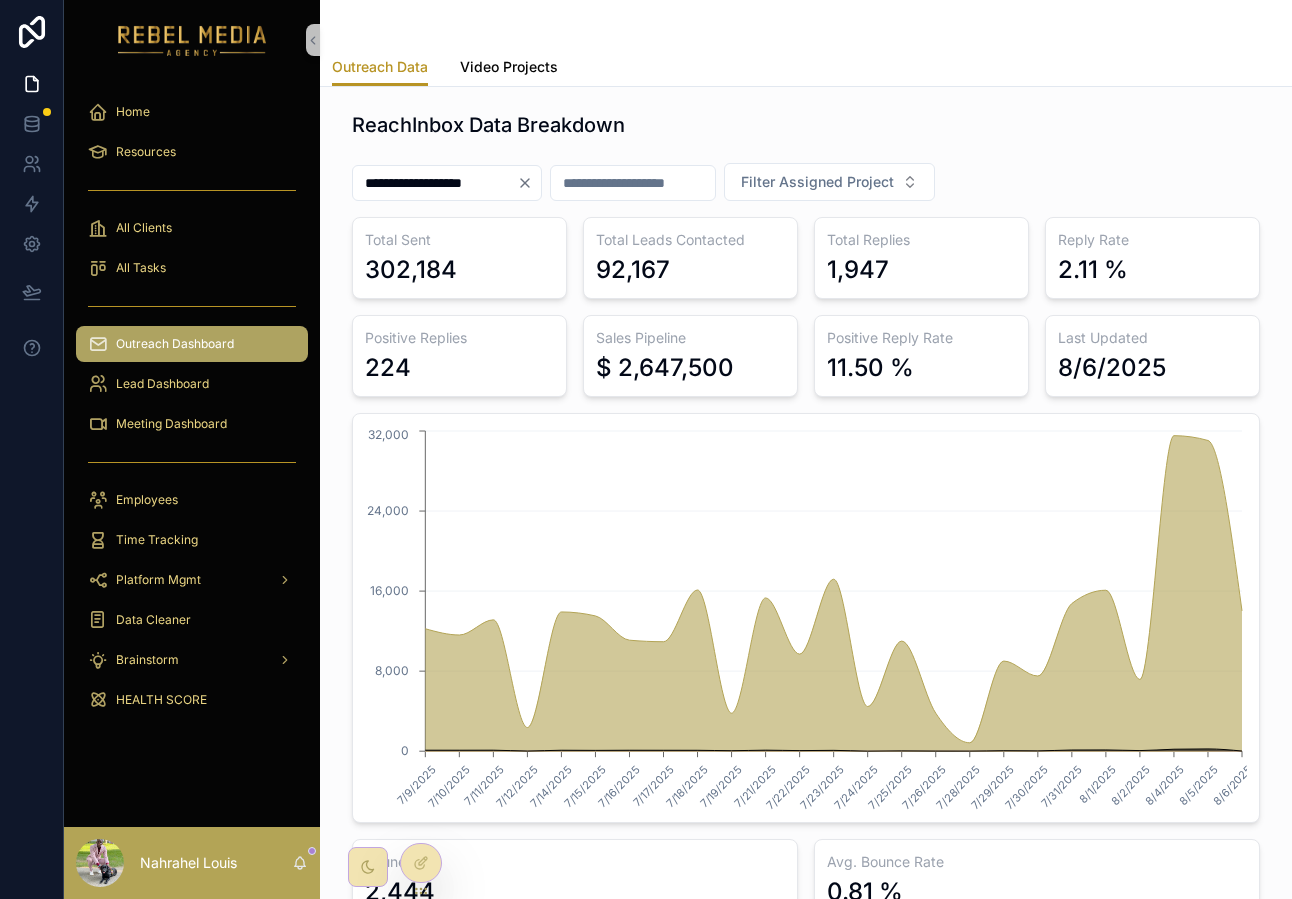 click on "Video Projects" at bounding box center [509, 69] 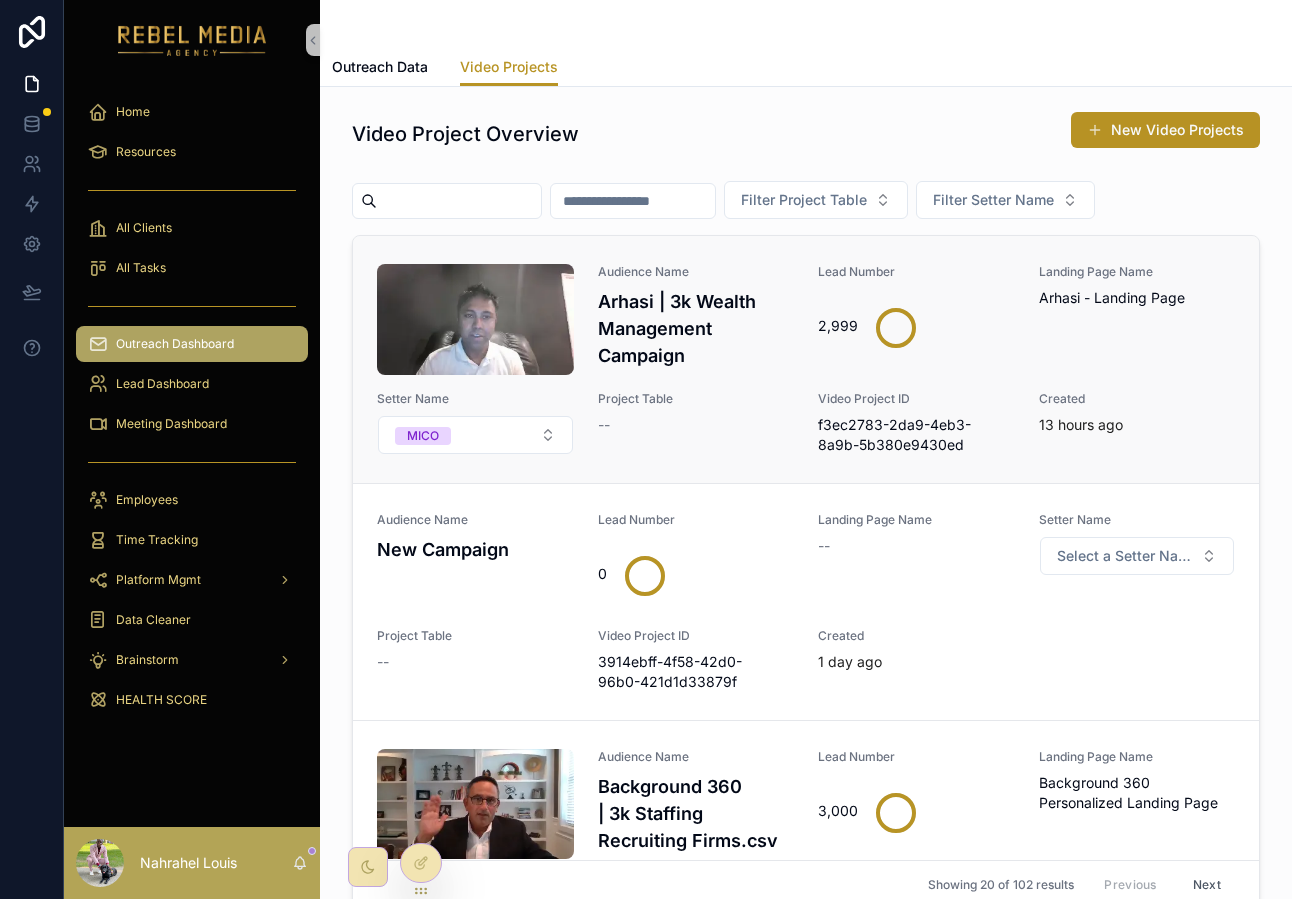 click on "--" at bounding box center [696, 425] 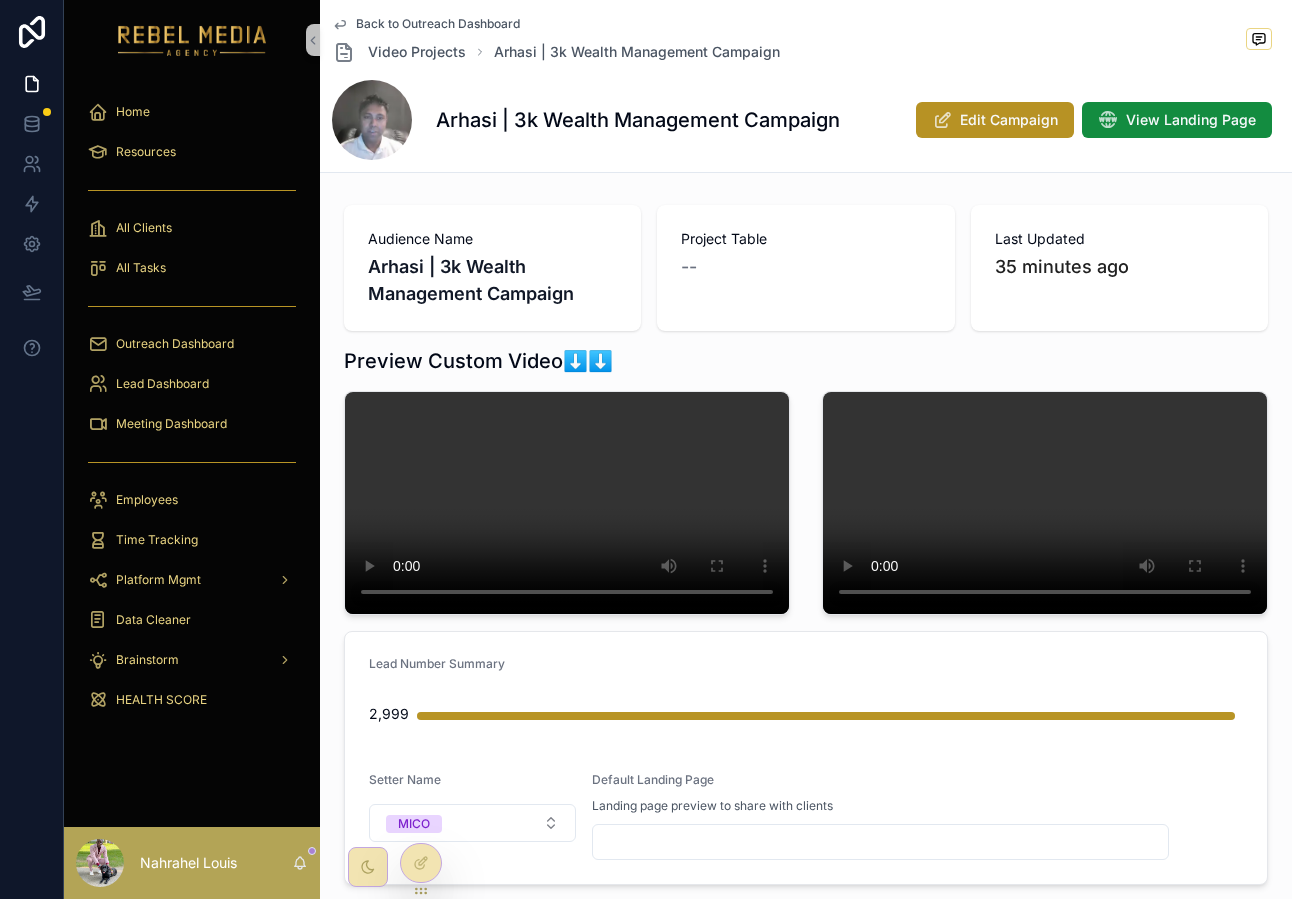click at bounding box center (567, 503) 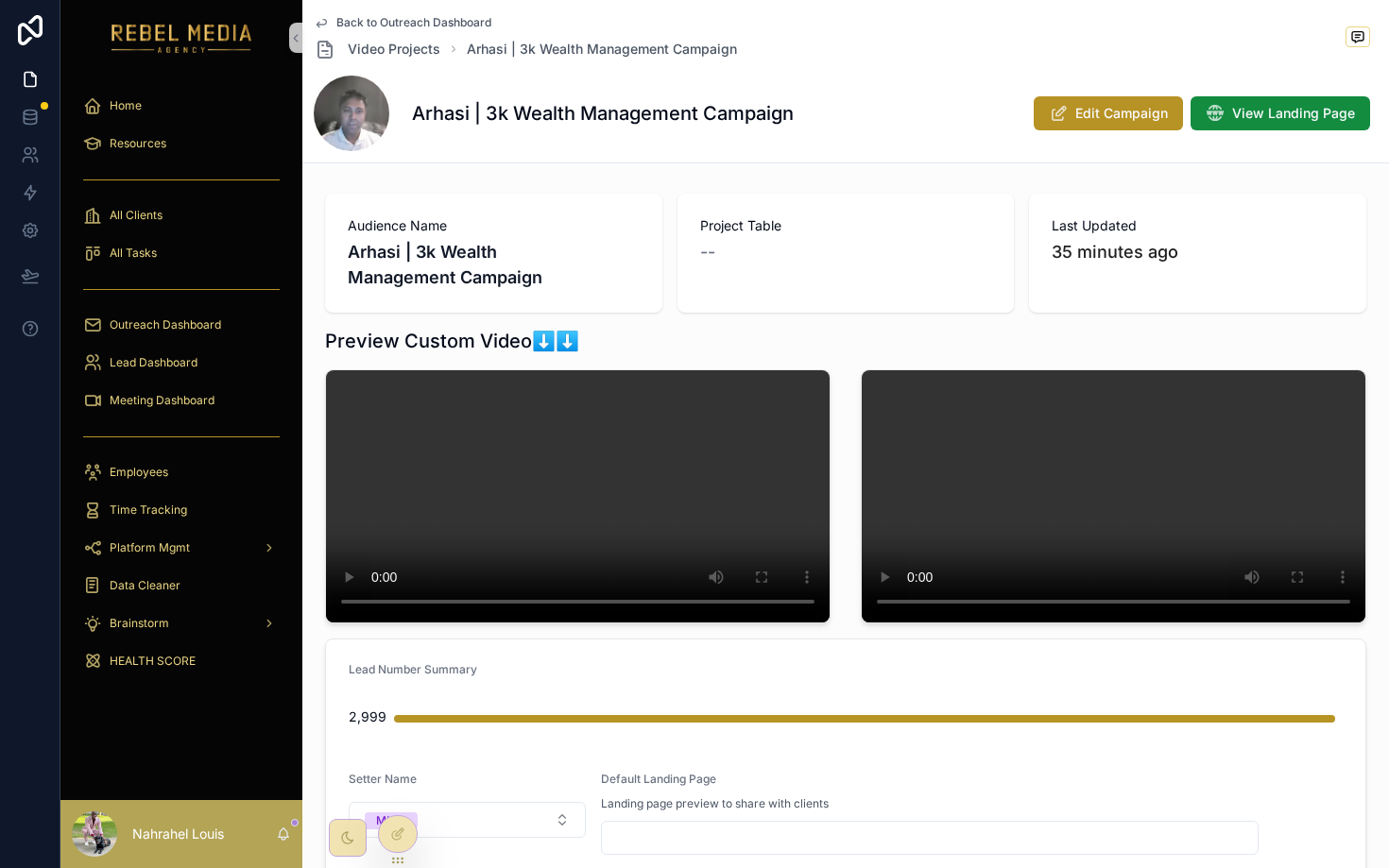 click on "Arhasi | 3k Wealth Management Campaign" at bounding box center (603, 113) 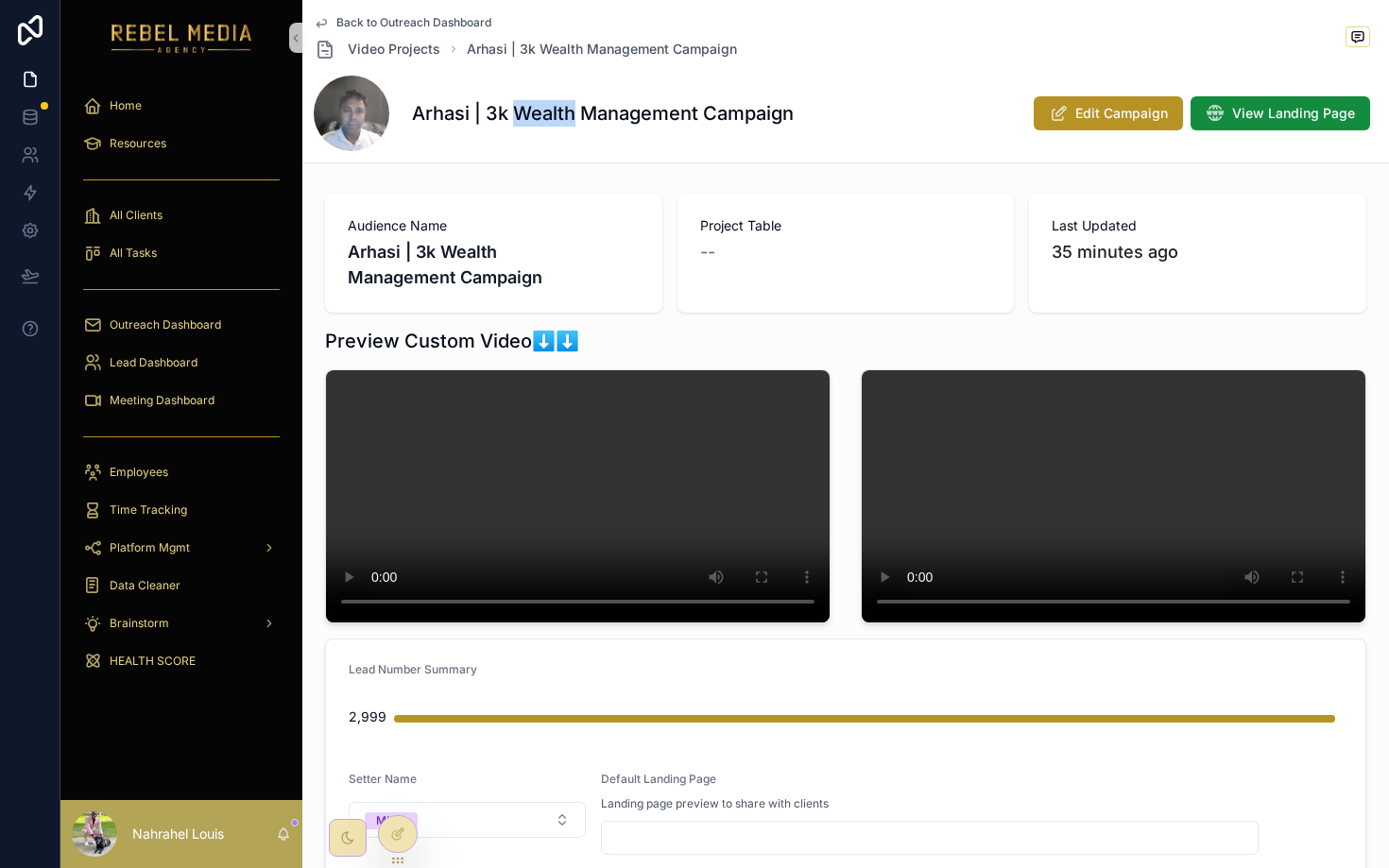 click on "Arhasi | 3k Wealth Management Campaign" at bounding box center [603, 113] 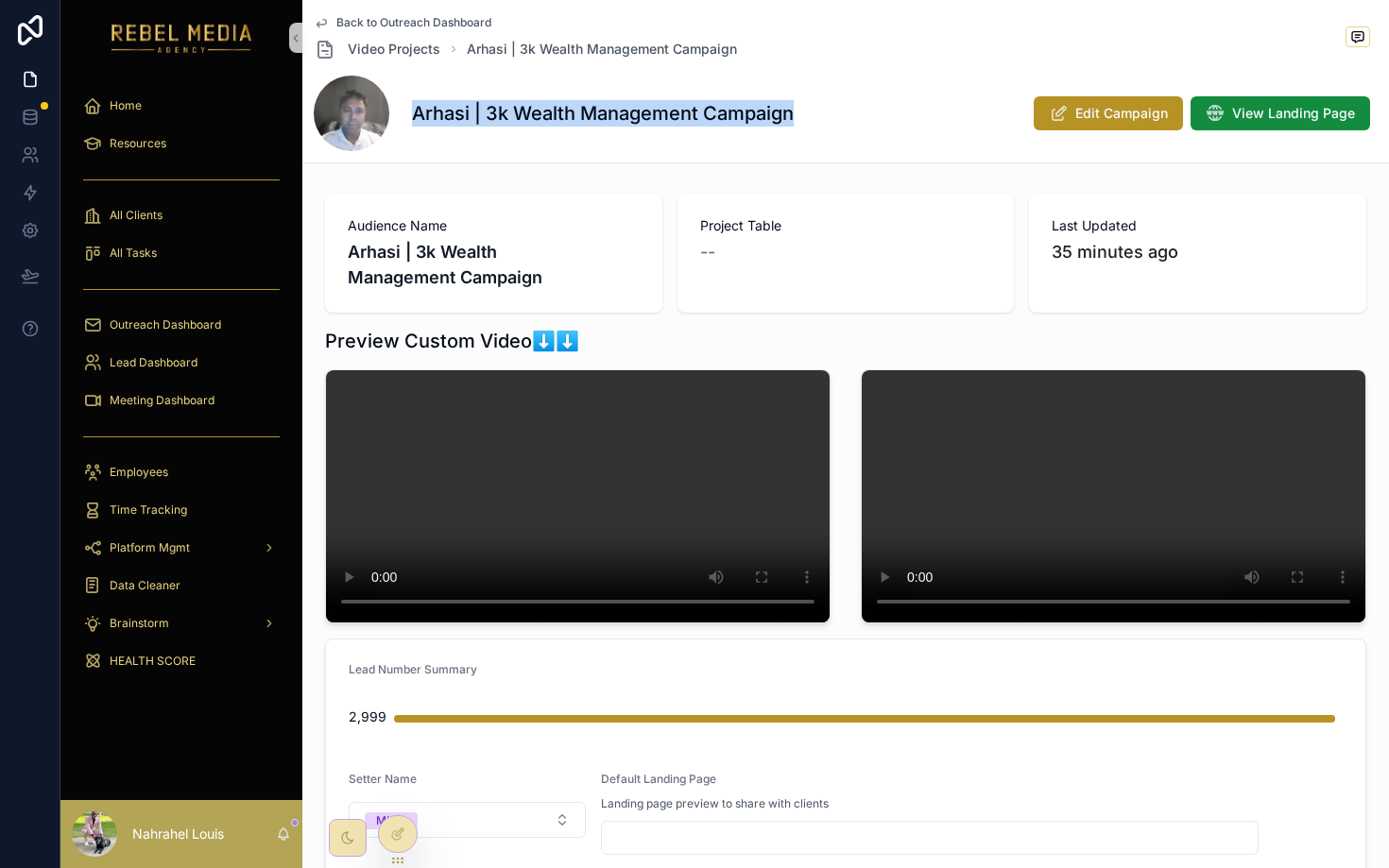 click on "Arhasi | 3k Wealth Management Campaign" at bounding box center (603, 113) 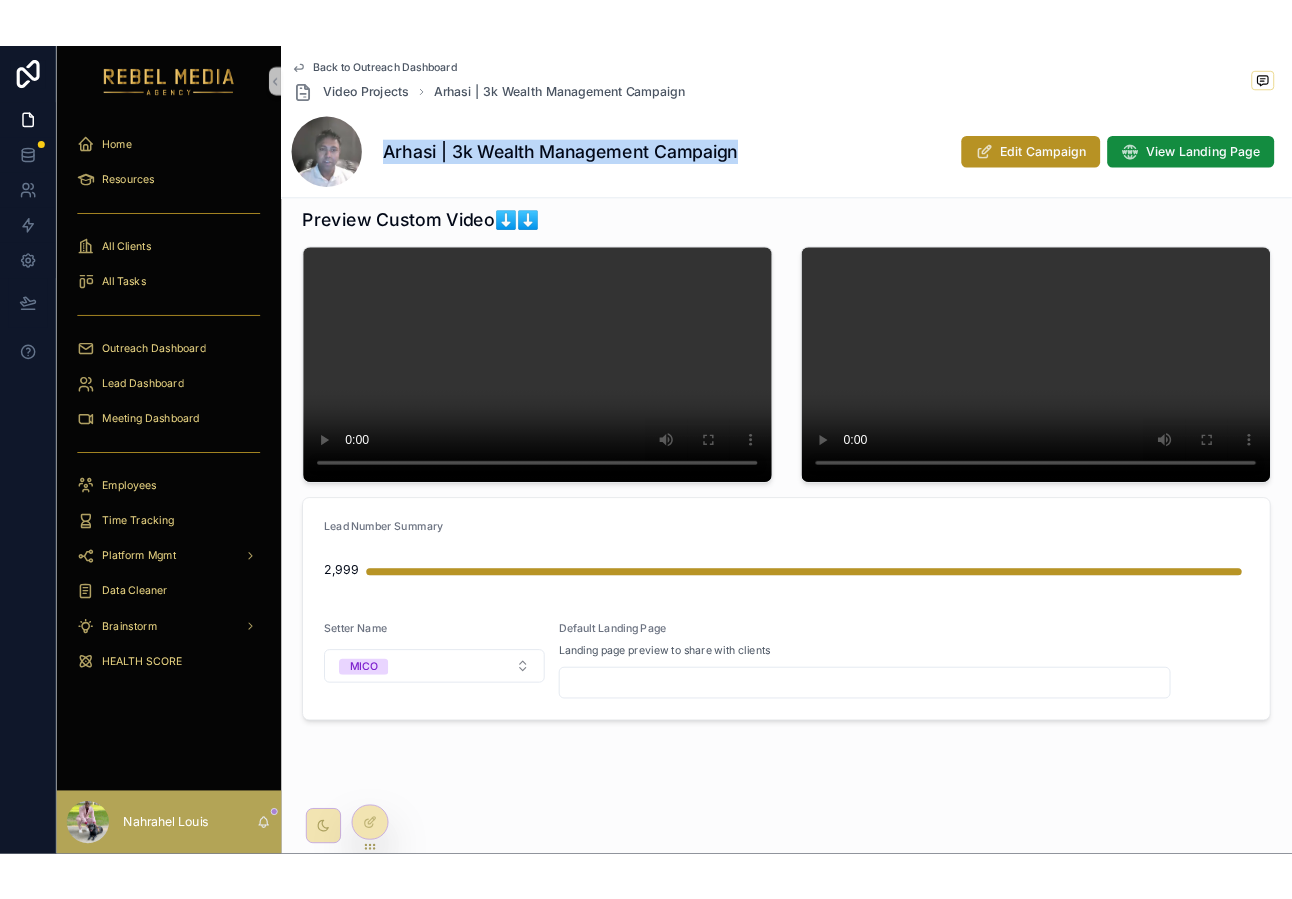 scroll, scrollTop: 0, scrollLeft: 0, axis: both 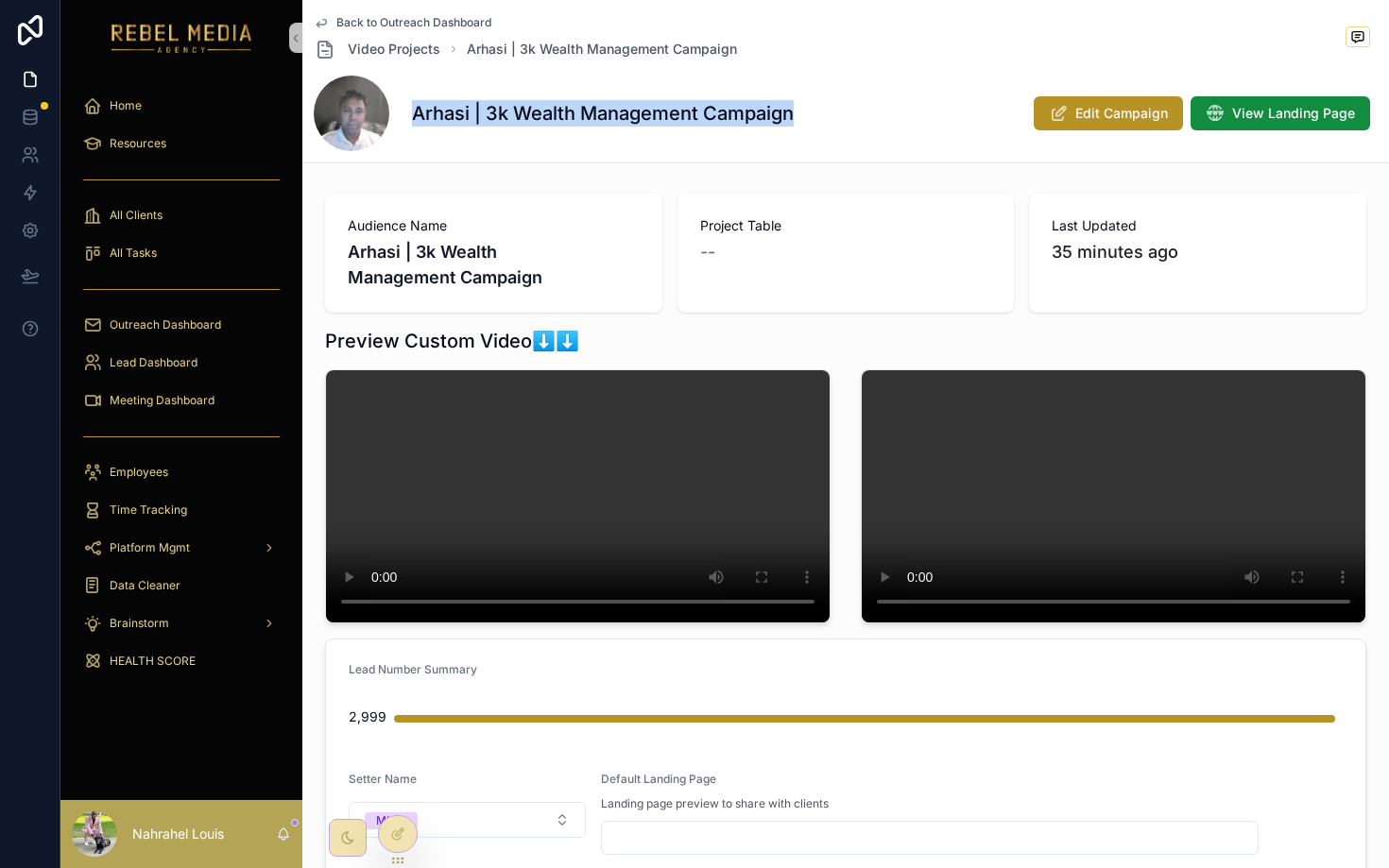 click at bounding box center [181, 179] 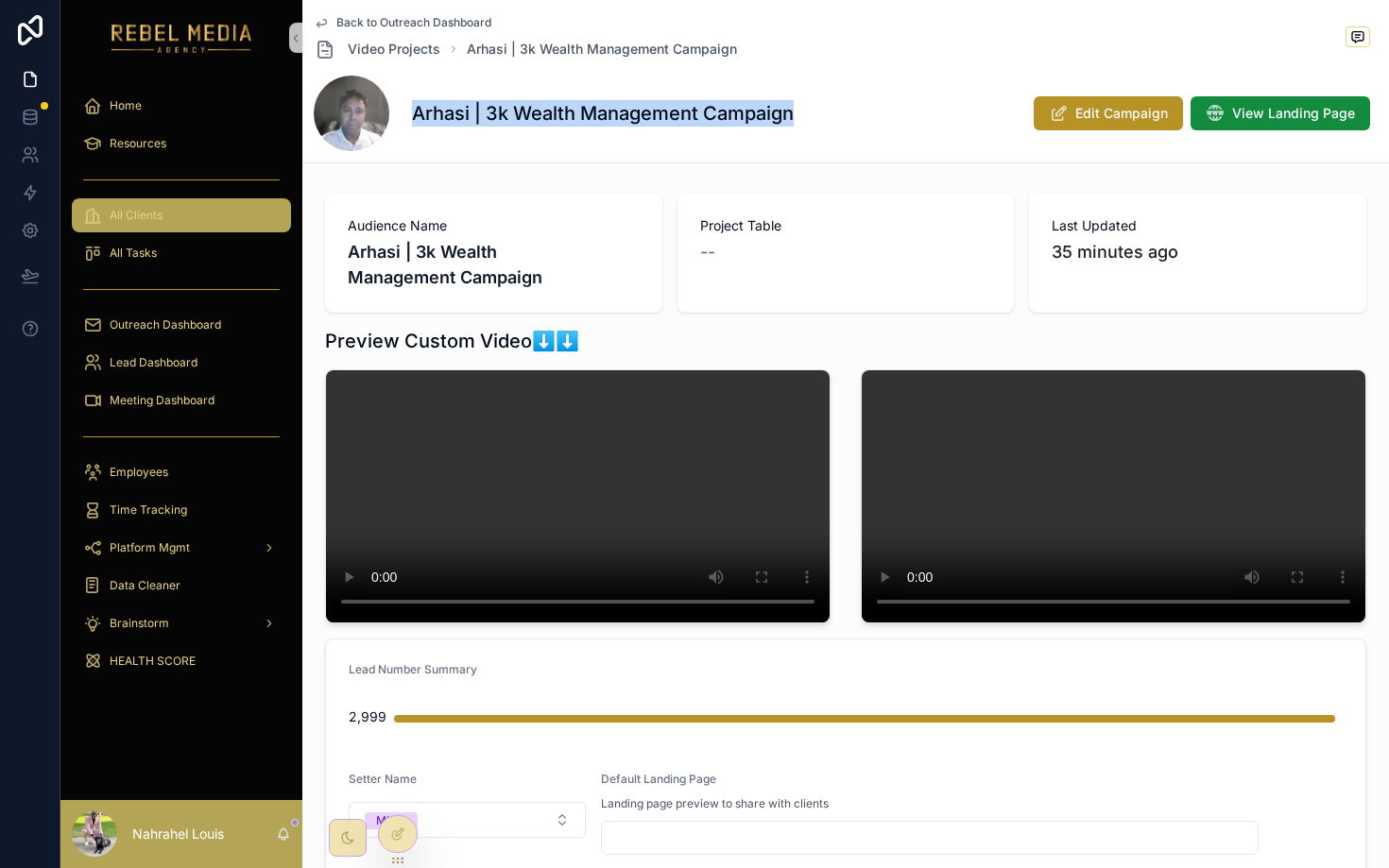 click on "All Clients" at bounding box center (181, 215) 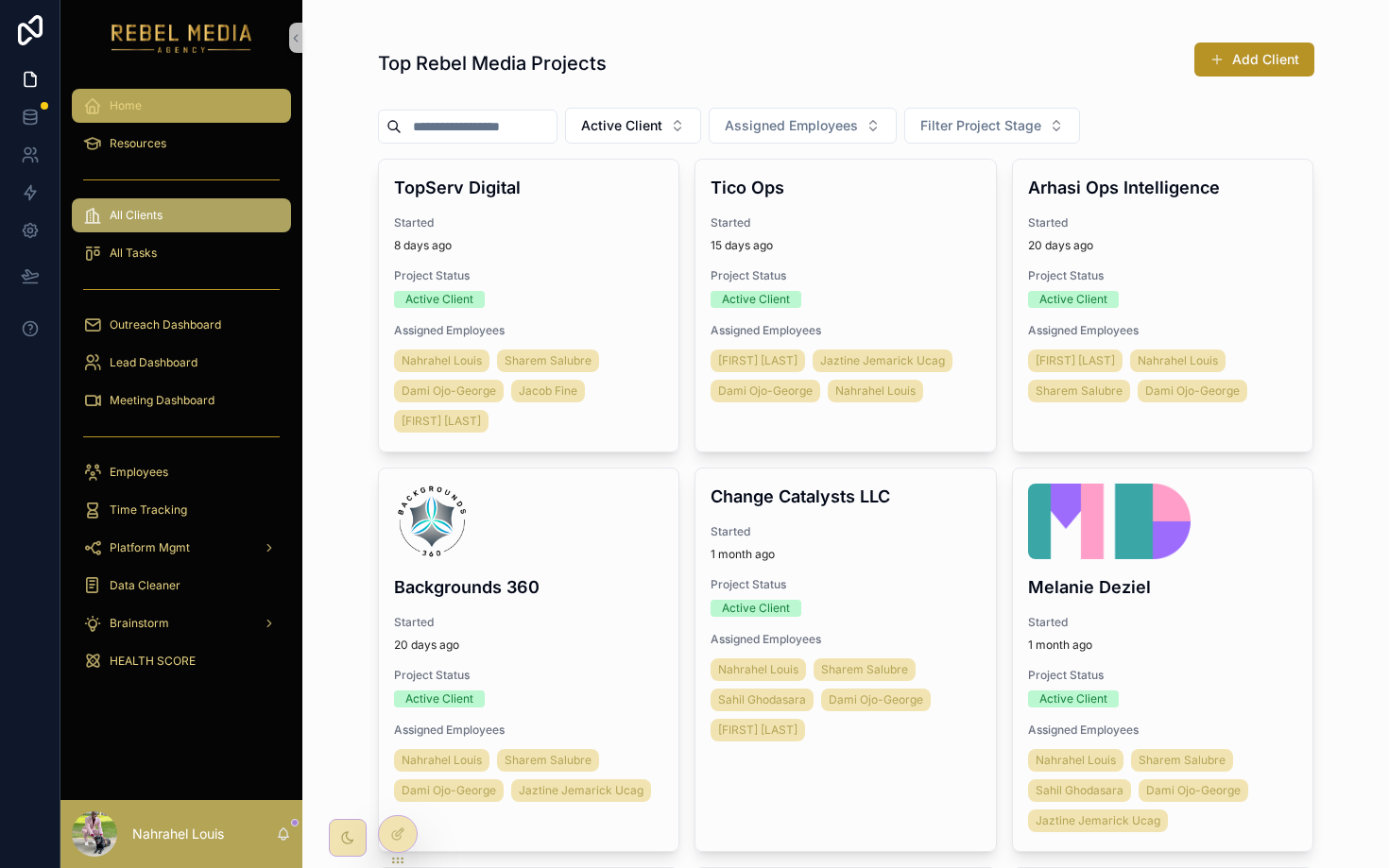 click on "Home" at bounding box center [181, 106] 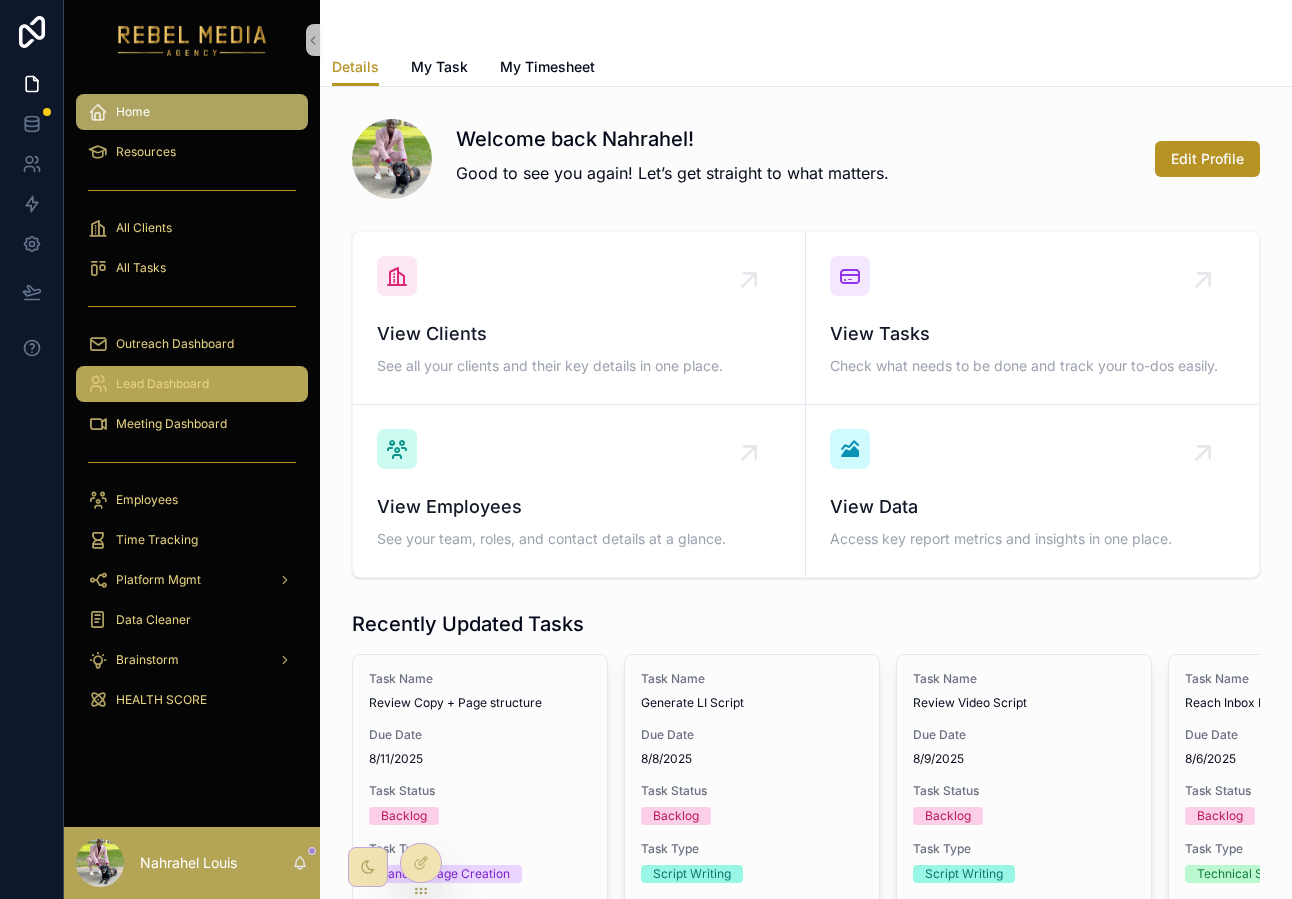 click on "Lead Dashboard" at bounding box center (162, 384) 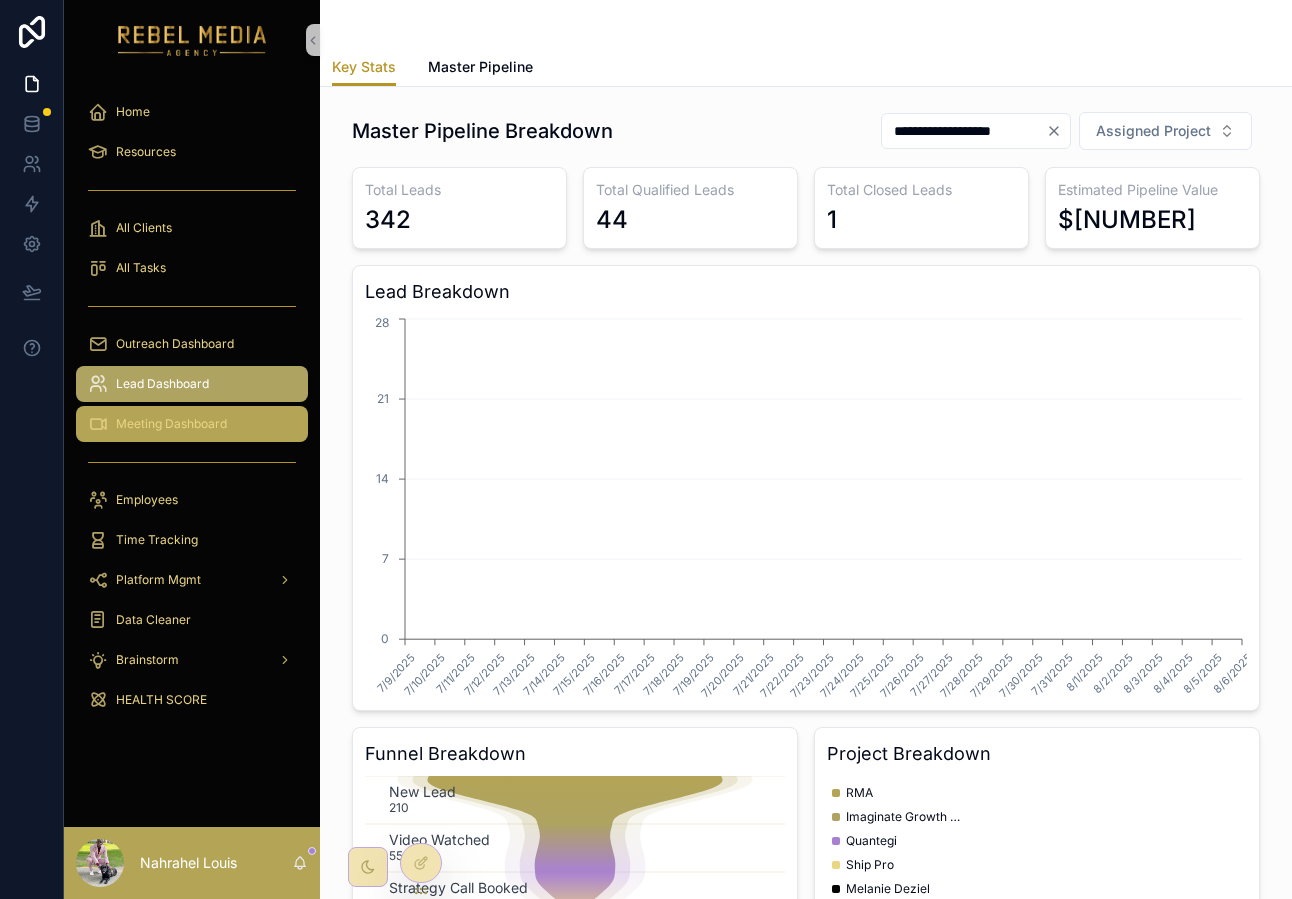 click on "Meeting Dashboard" at bounding box center (171, 424) 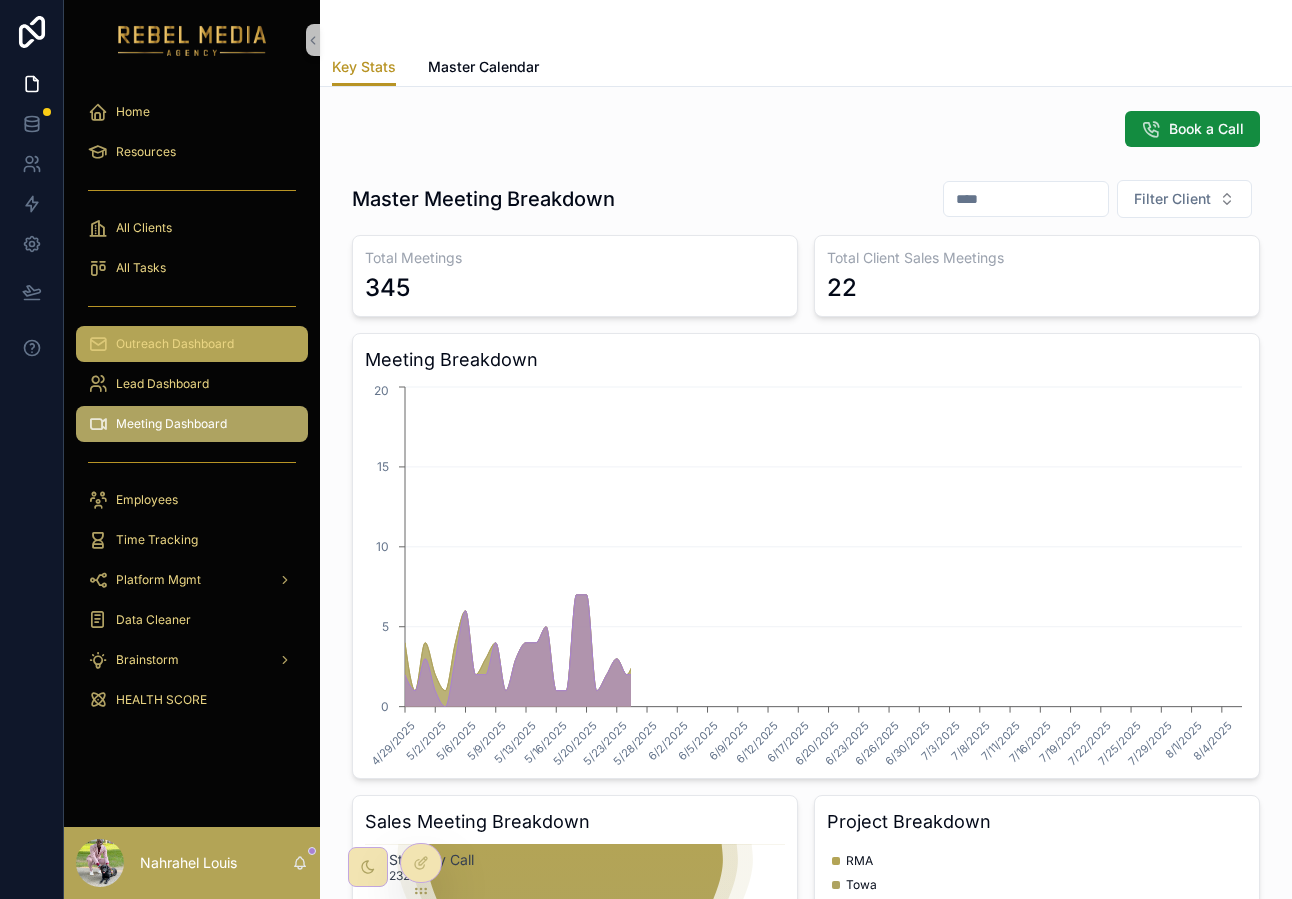 drag, startPoint x: 183, startPoint y: 359, endPoint x: 211, endPoint y: 330, distance: 40.311287 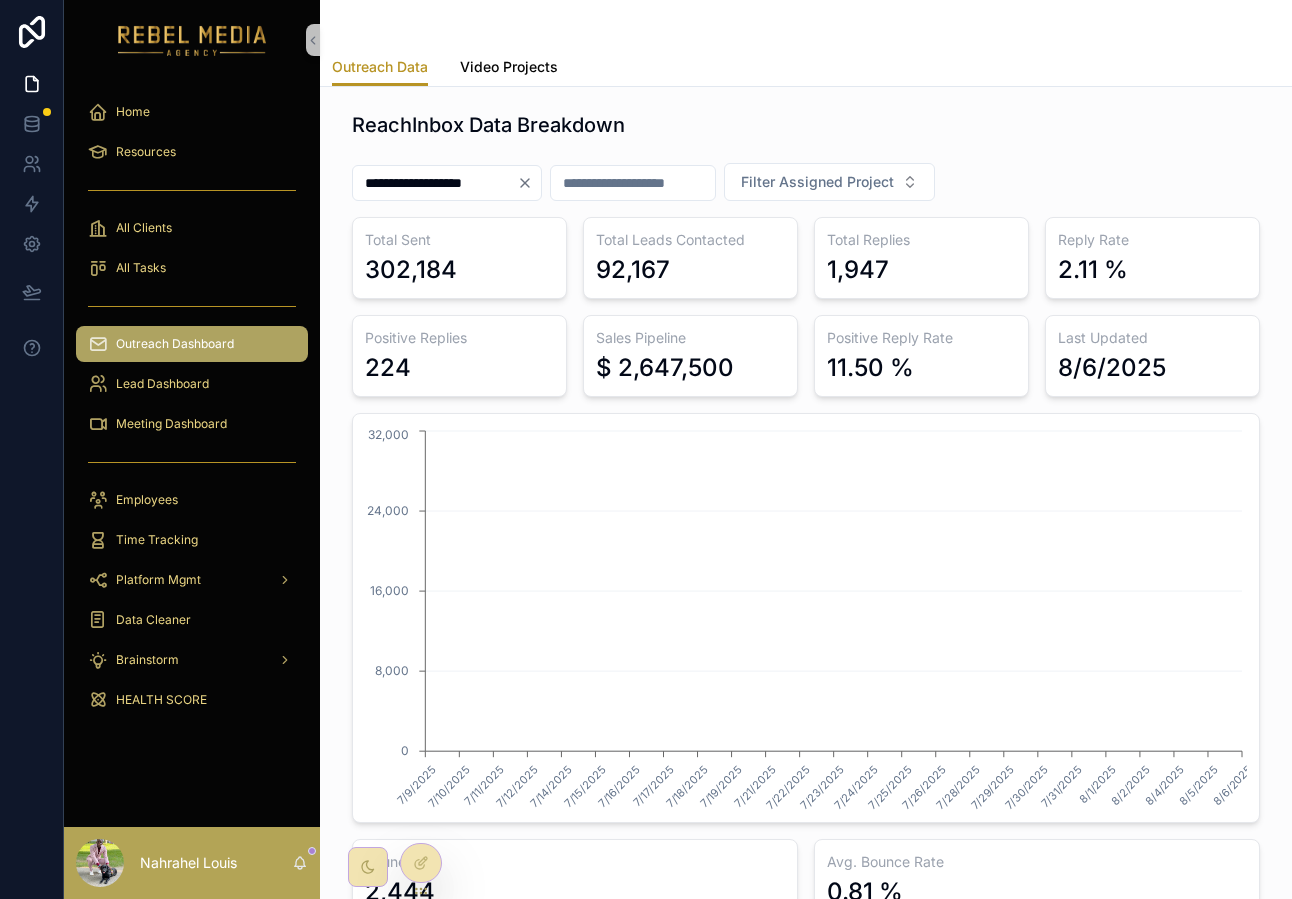 click on "Video Projects" at bounding box center [509, 67] 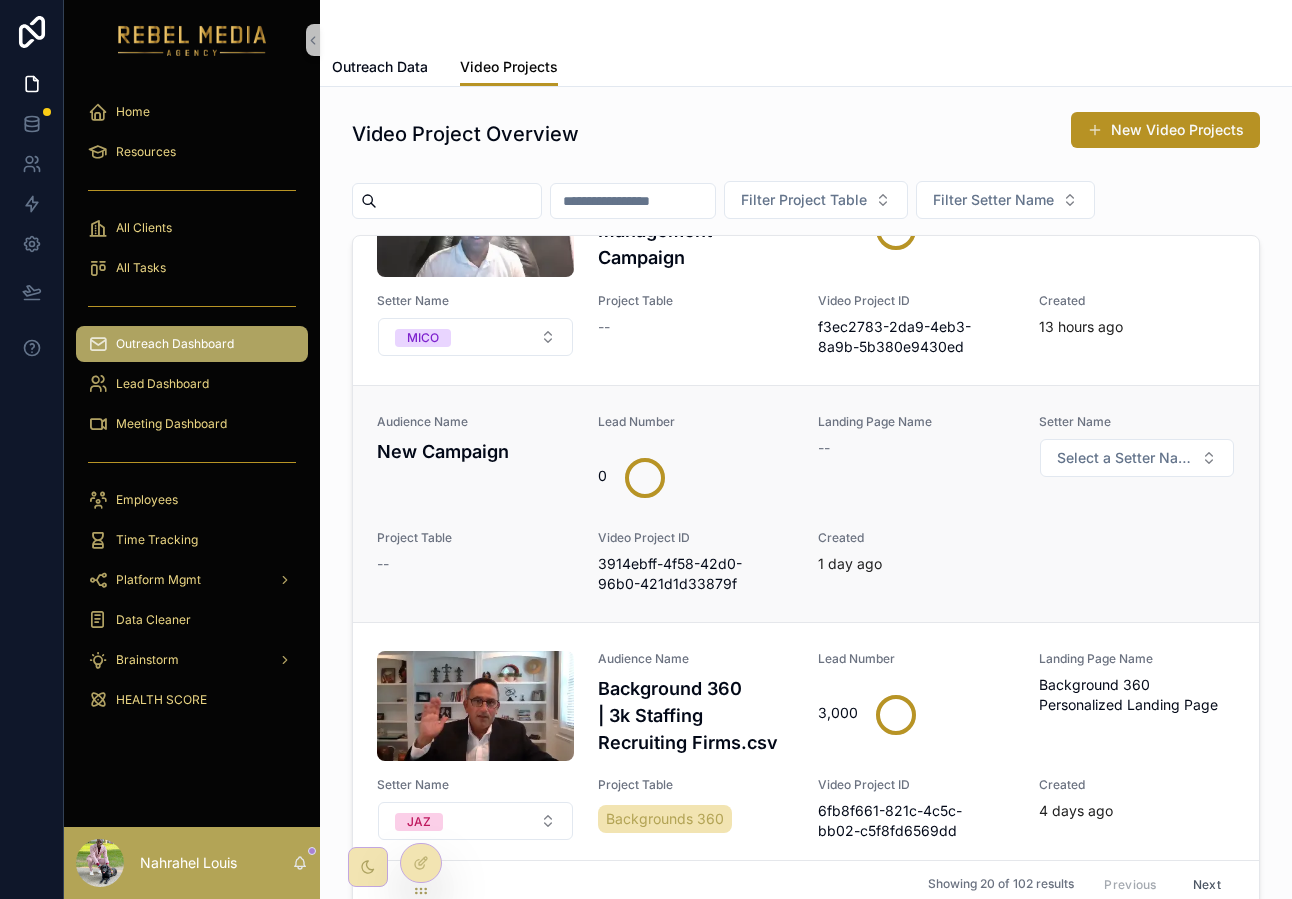scroll, scrollTop: 99, scrollLeft: 0, axis: vertical 